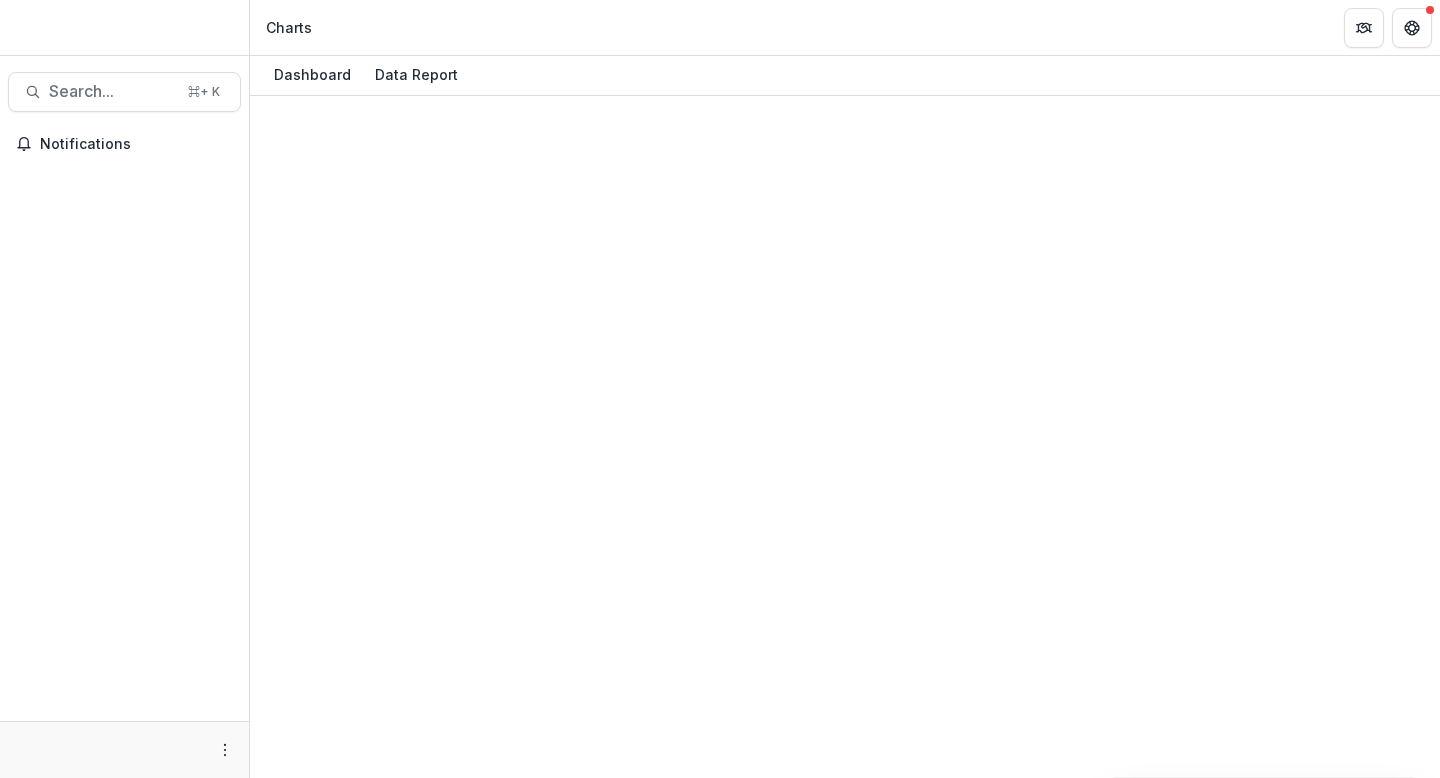 scroll, scrollTop: 0, scrollLeft: 0, axis: both 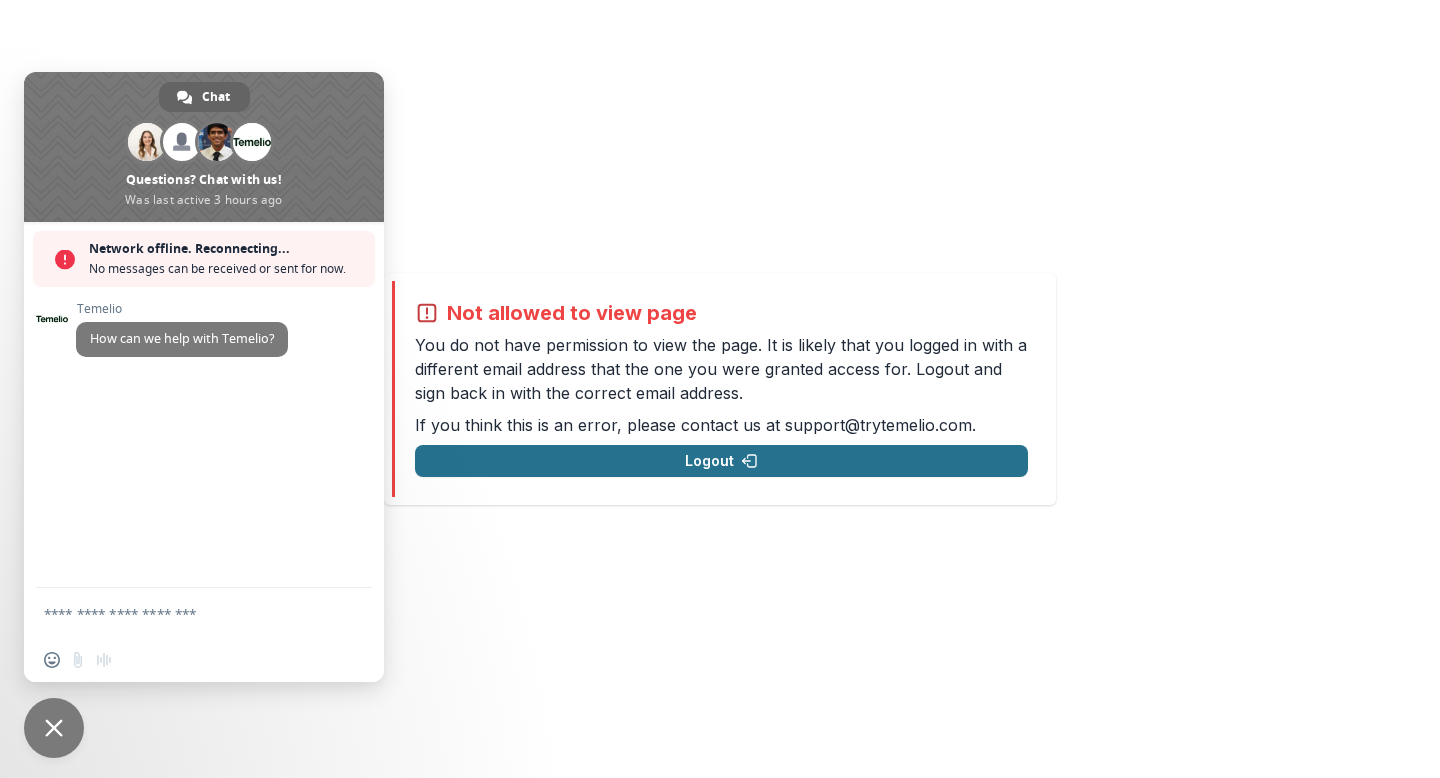 click on "Logout" at bounding box center [721, 461] 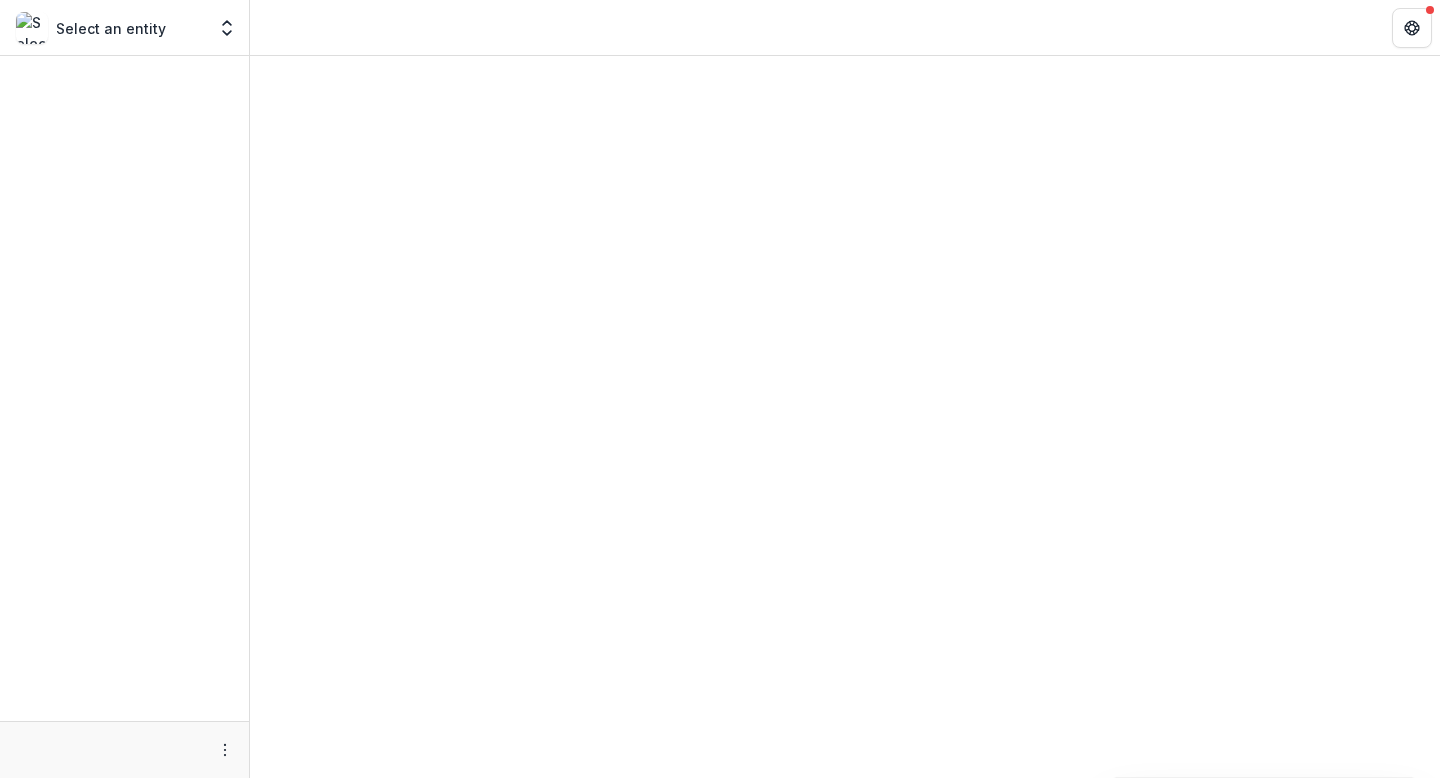 scroll, scrollTop: 0, scrollLeft: 0, axis: both 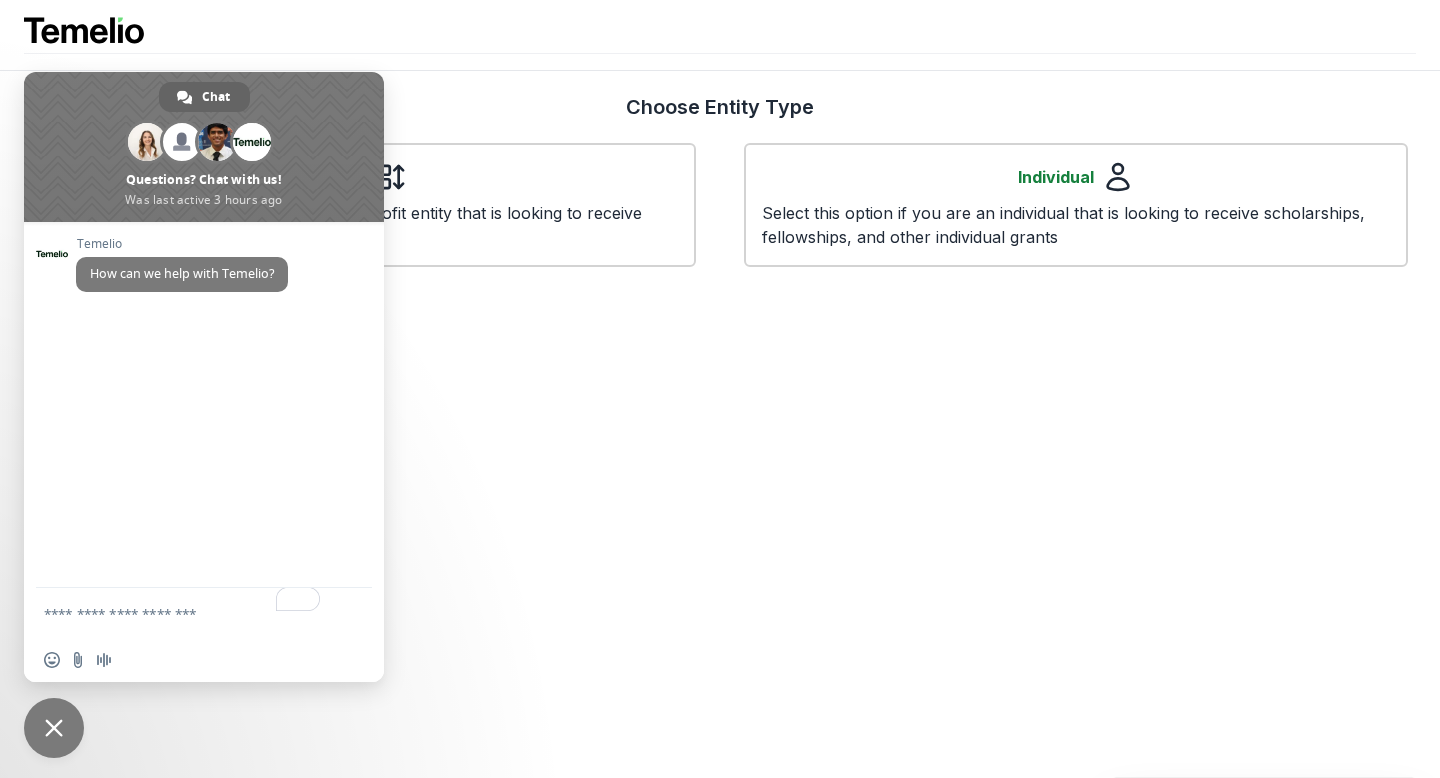 click at bounding box center (54, 728) 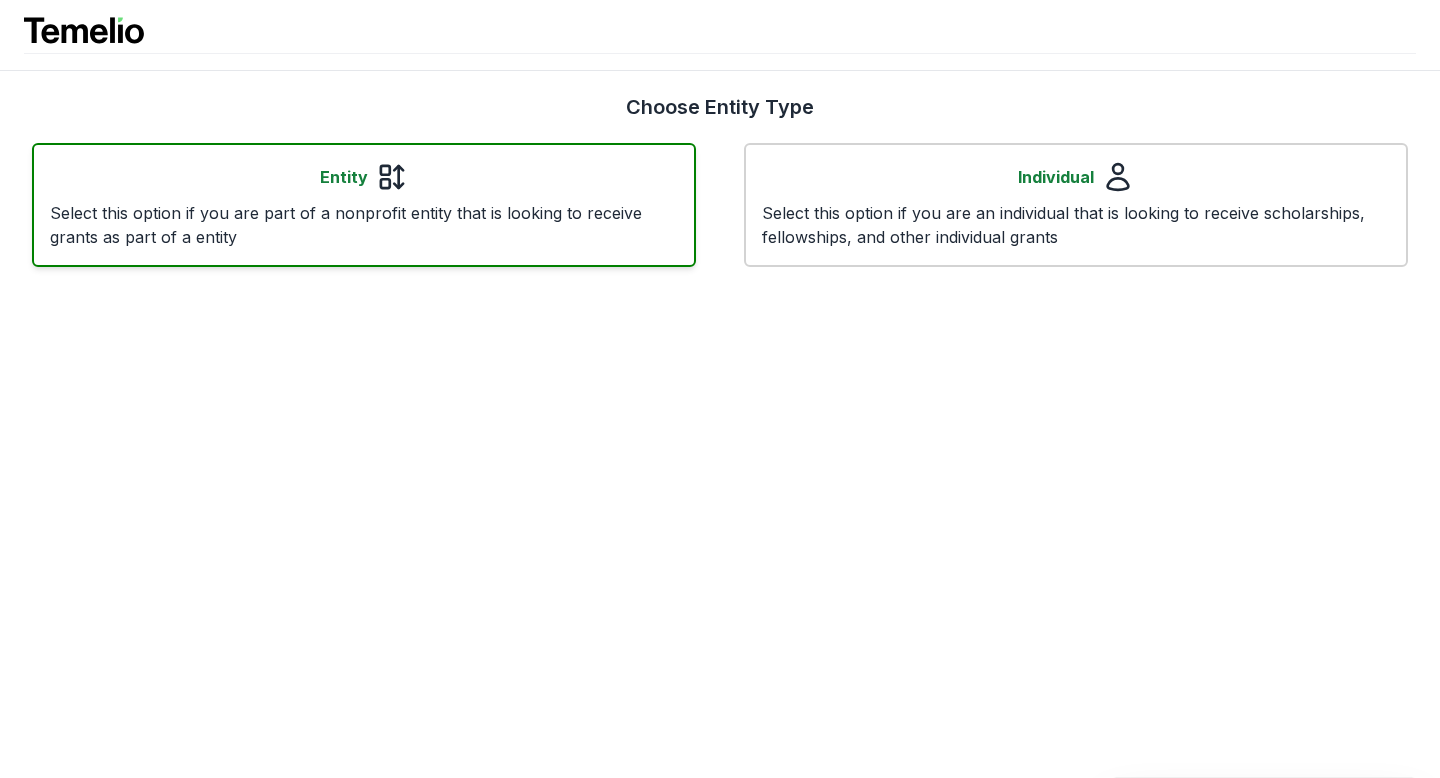 click on "Entity Select this option if you are part of a nonprofit entity that is looking to receive grants as part of a entity" at bounding box center (364, 205) 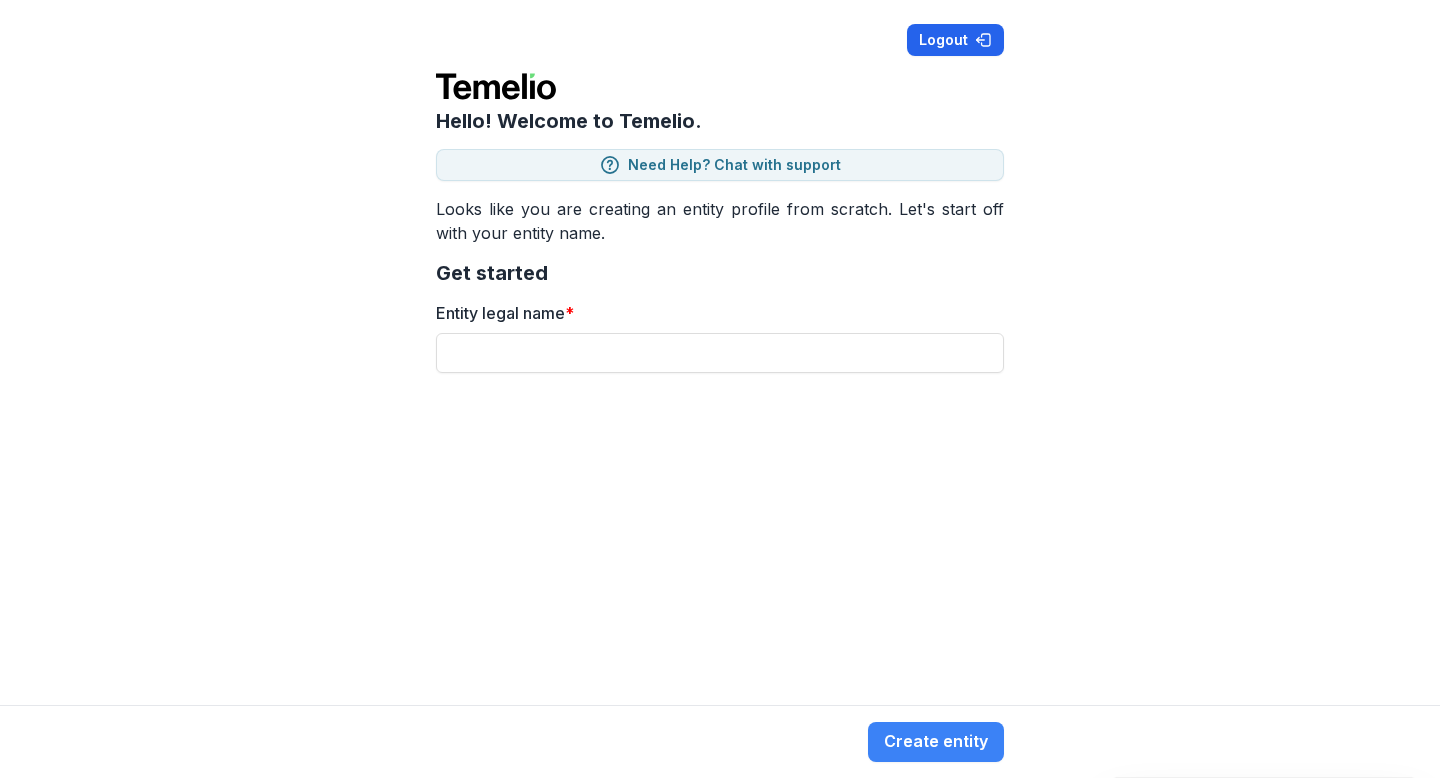 click on "Logout" at bounding box center (955, 40) 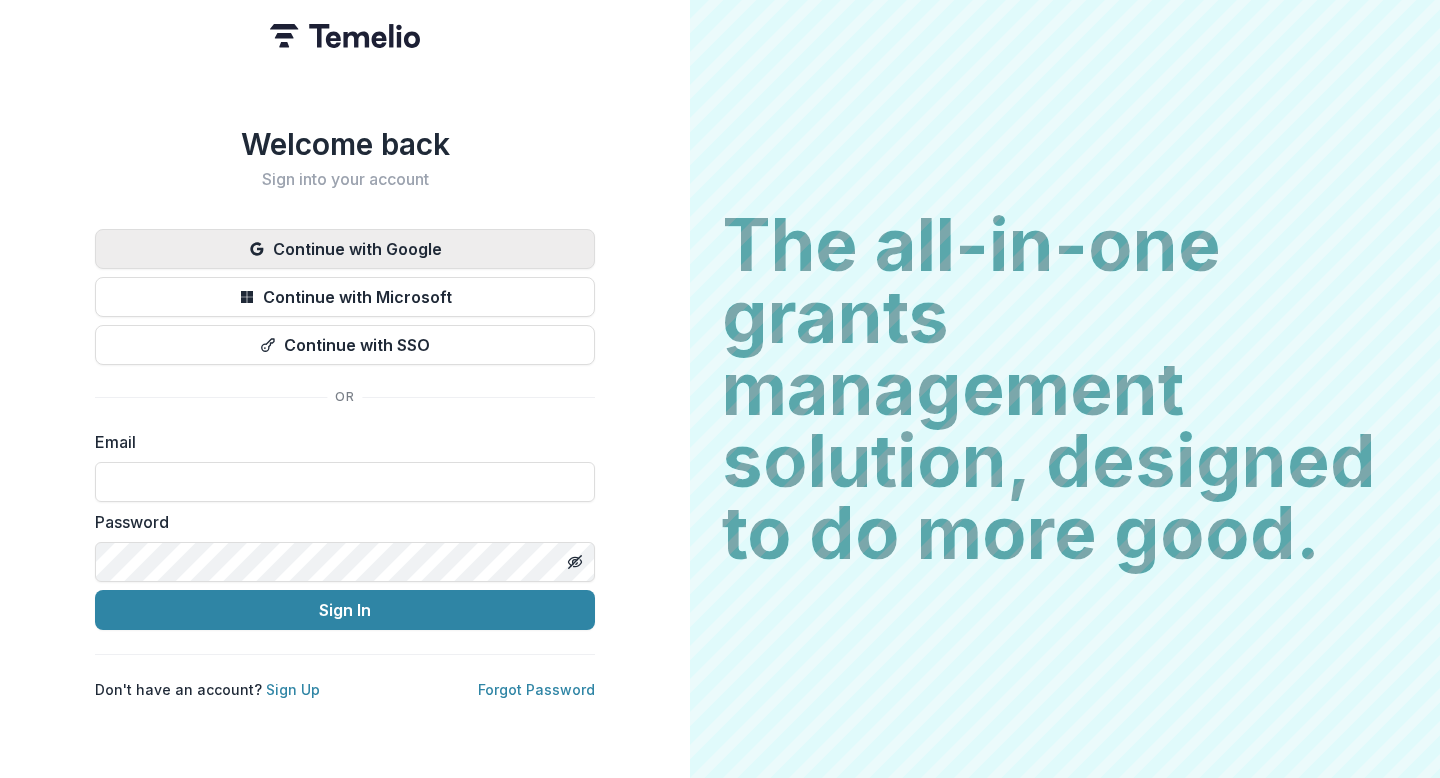 click on "Continue with Google" at bounding box center [345, 249] 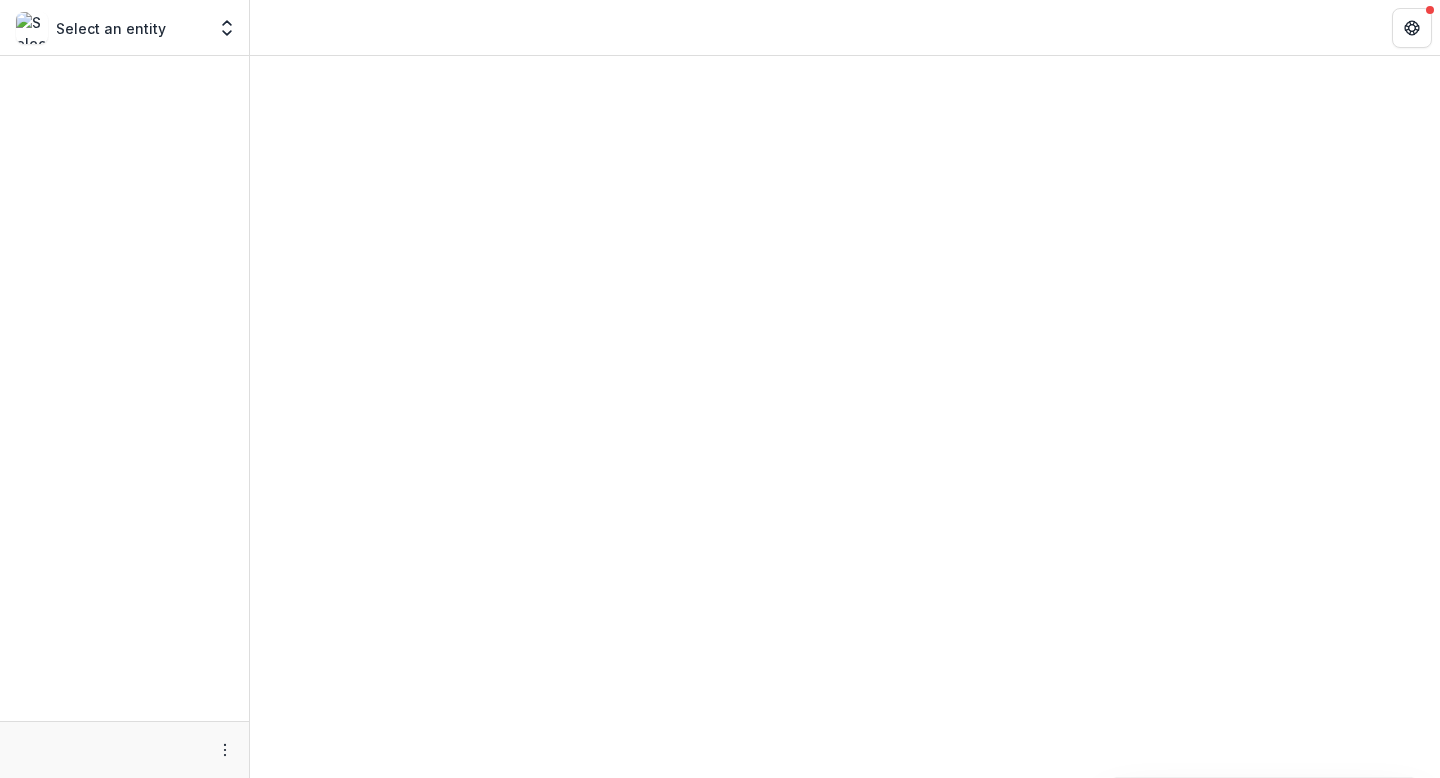 scroll, scrollTop: 0, scrollLeft: 0, axis: both 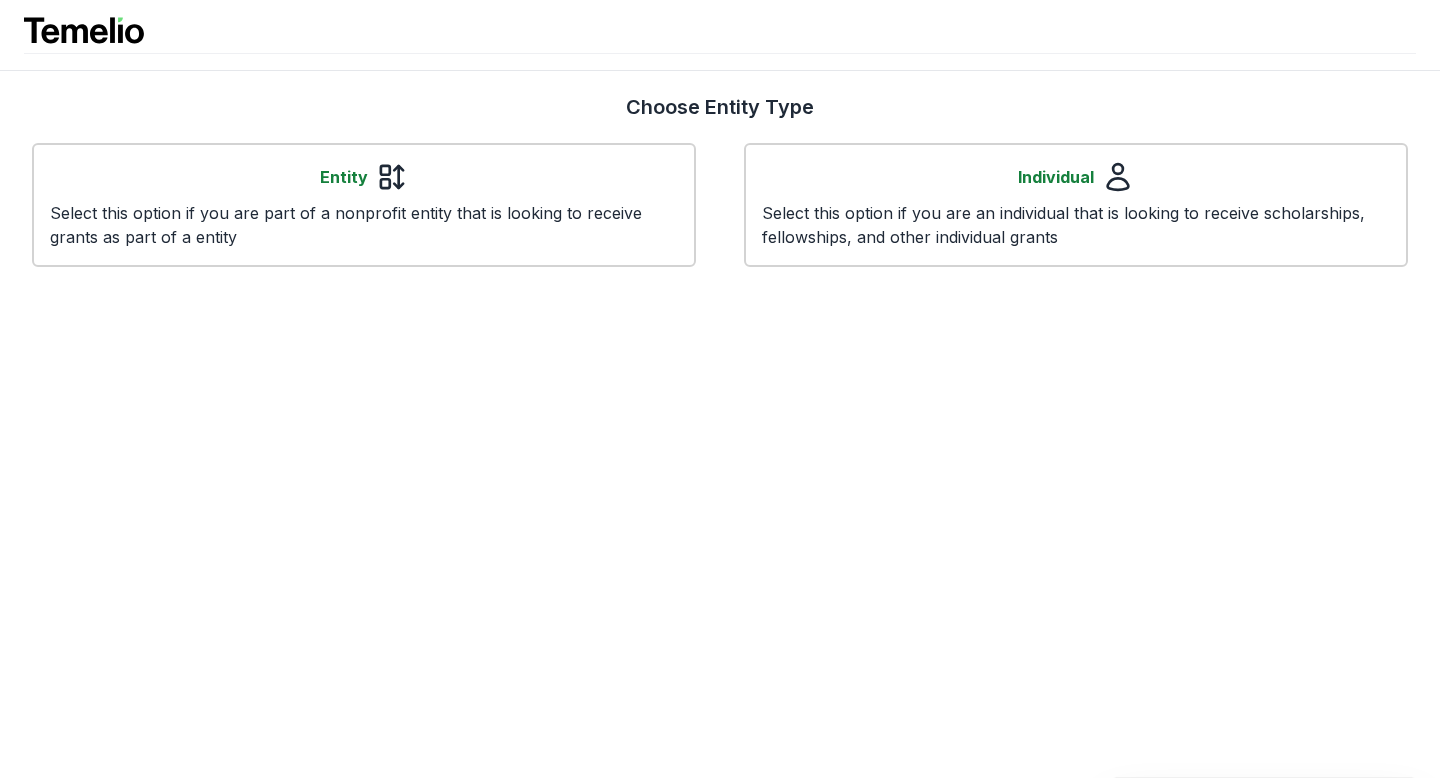 click 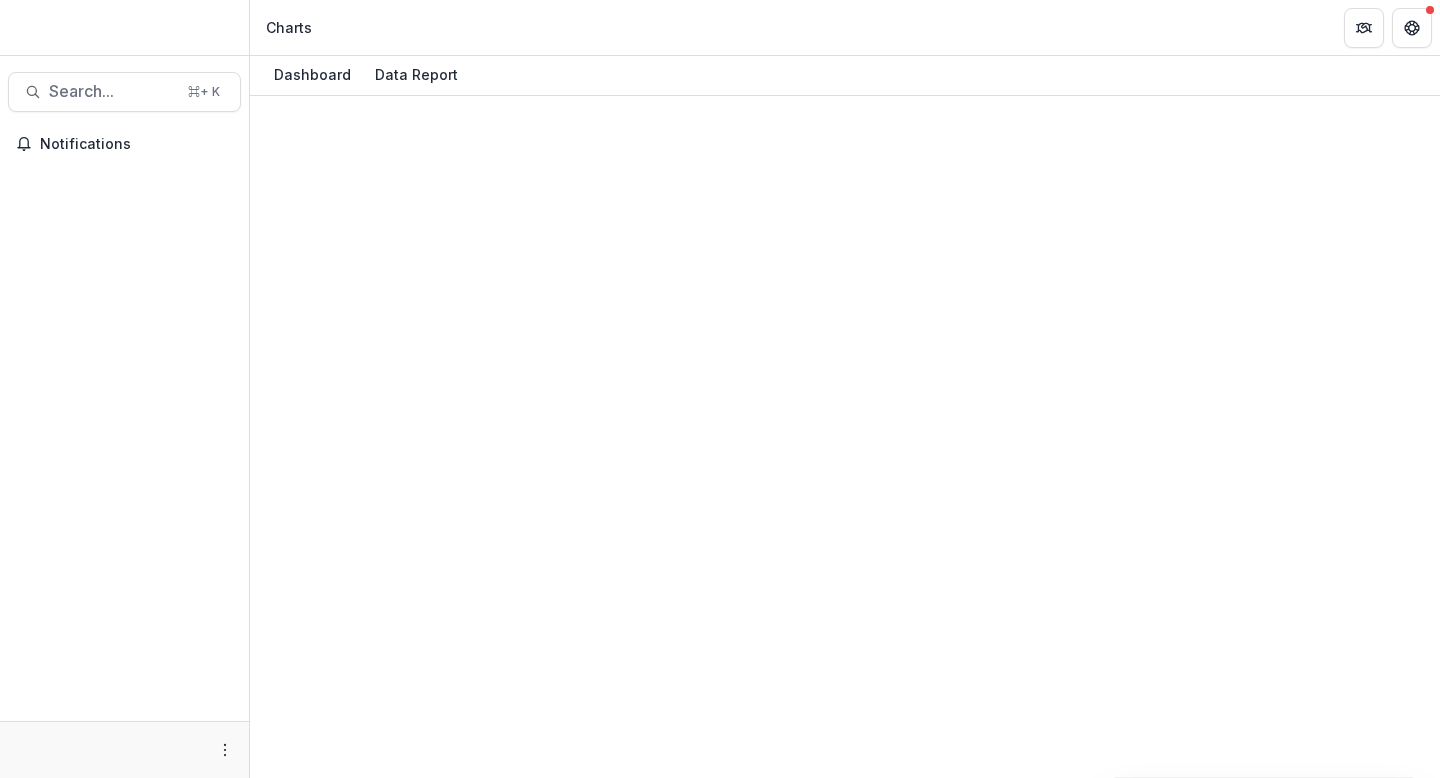 scroll, scrollTop: 0, scrollLeft: 0, axis: both 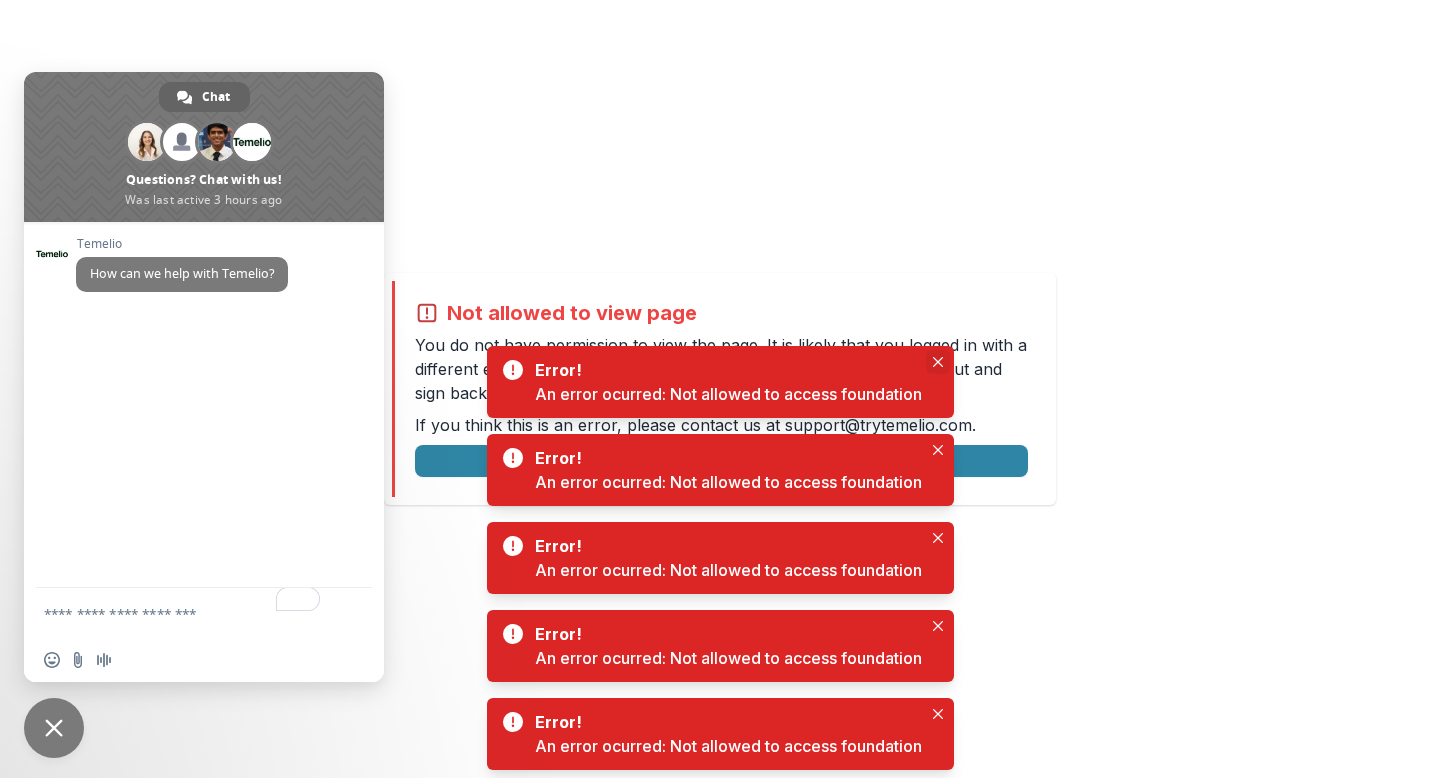 click 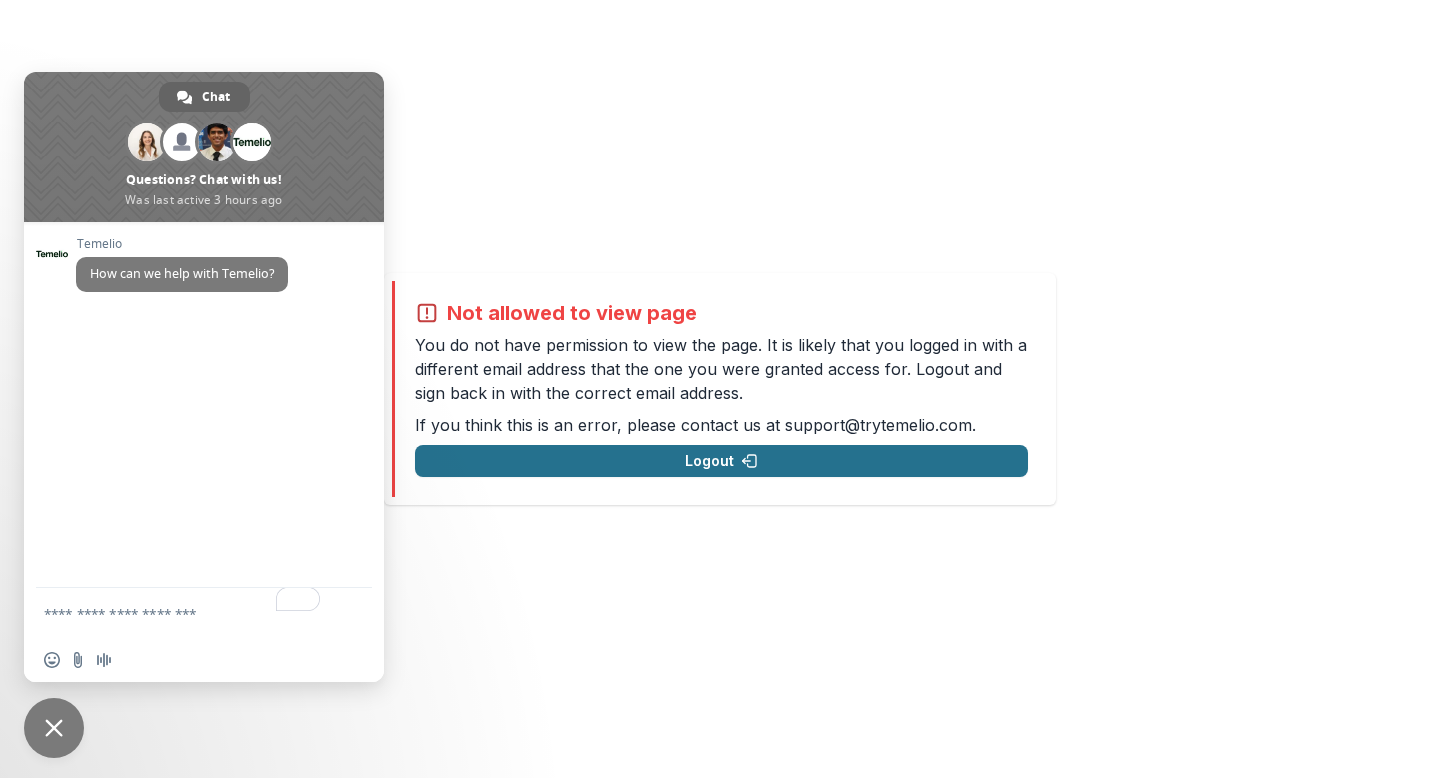 click on "Logout" at bounding box center (721, 461) 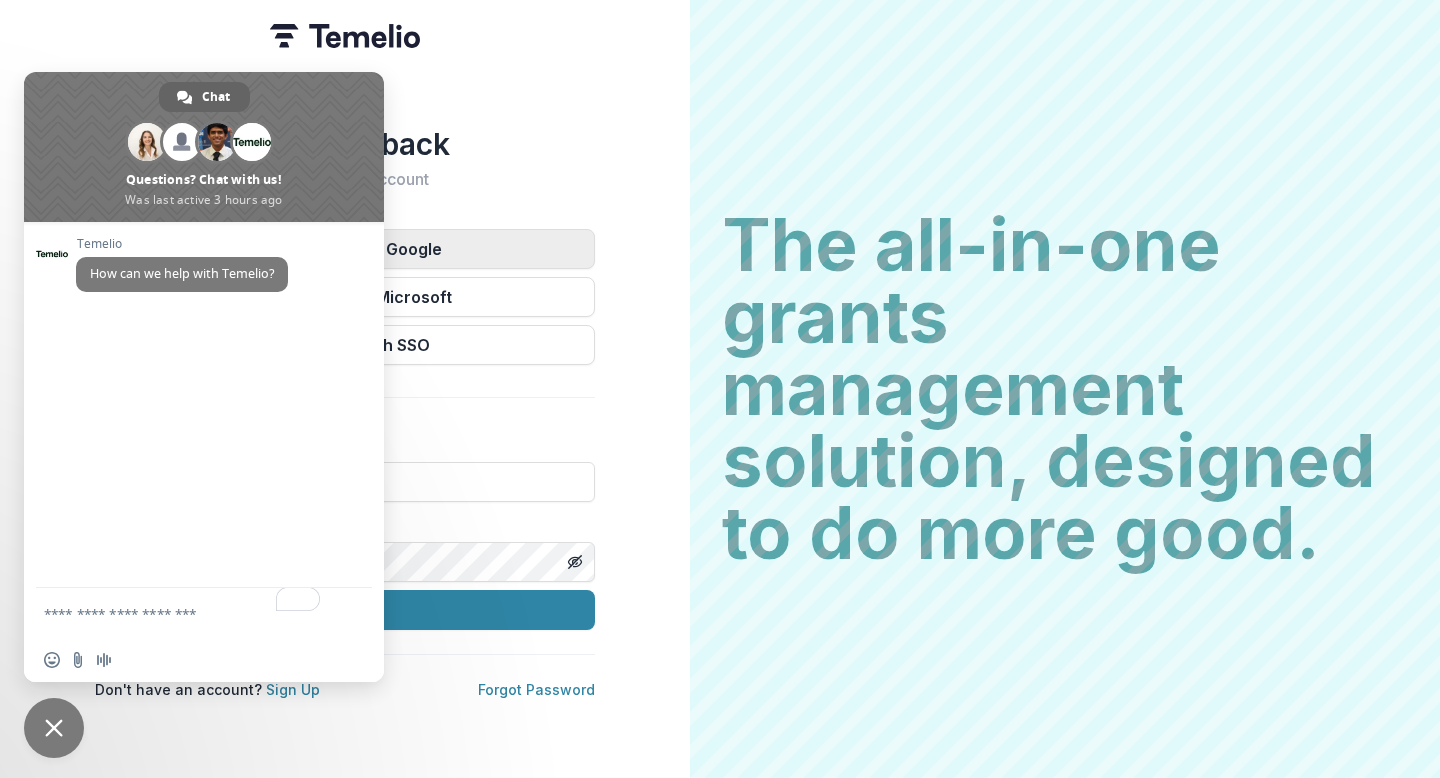 click on "Continue with Google" at bounding box center [345, 249] 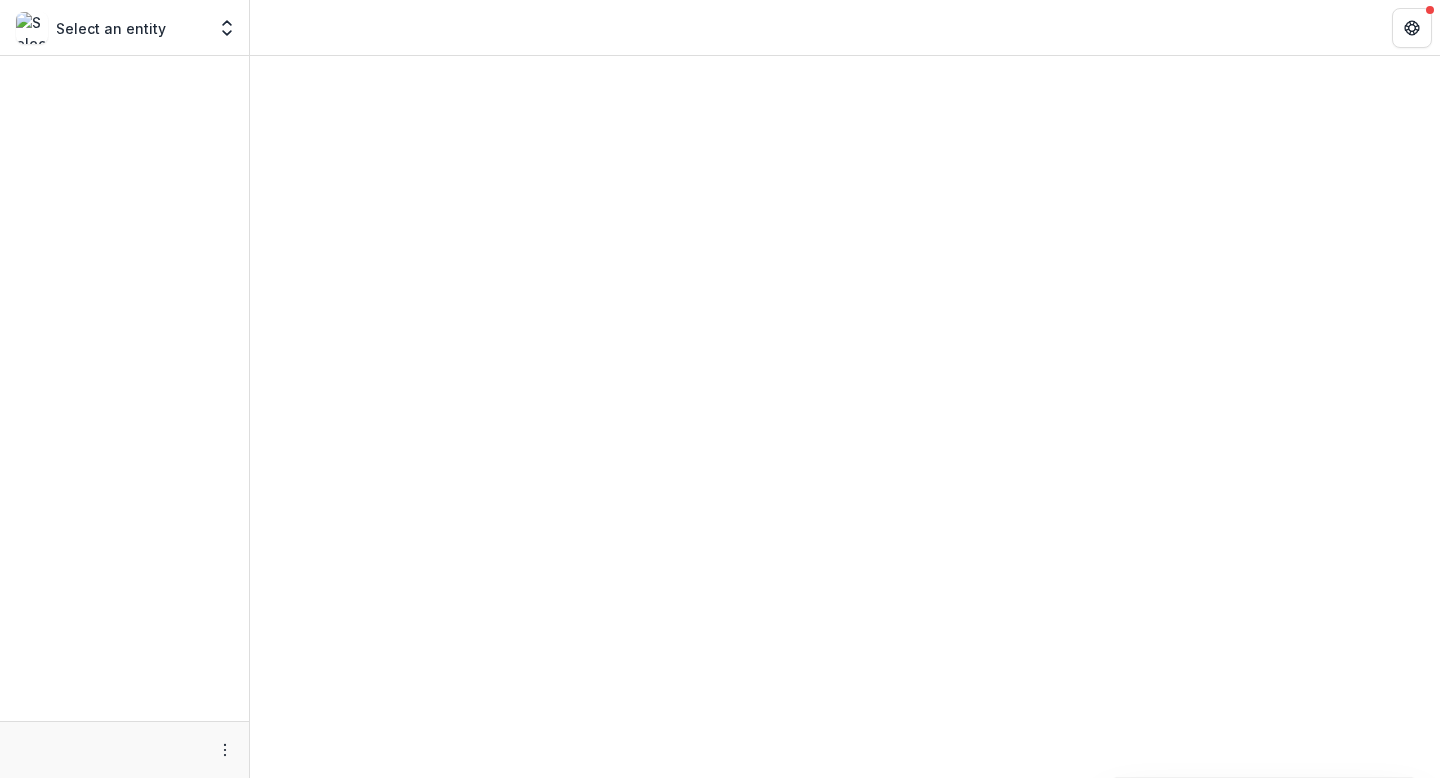scroll, scrollTop: 0, scrollLeft: 0, axis: both 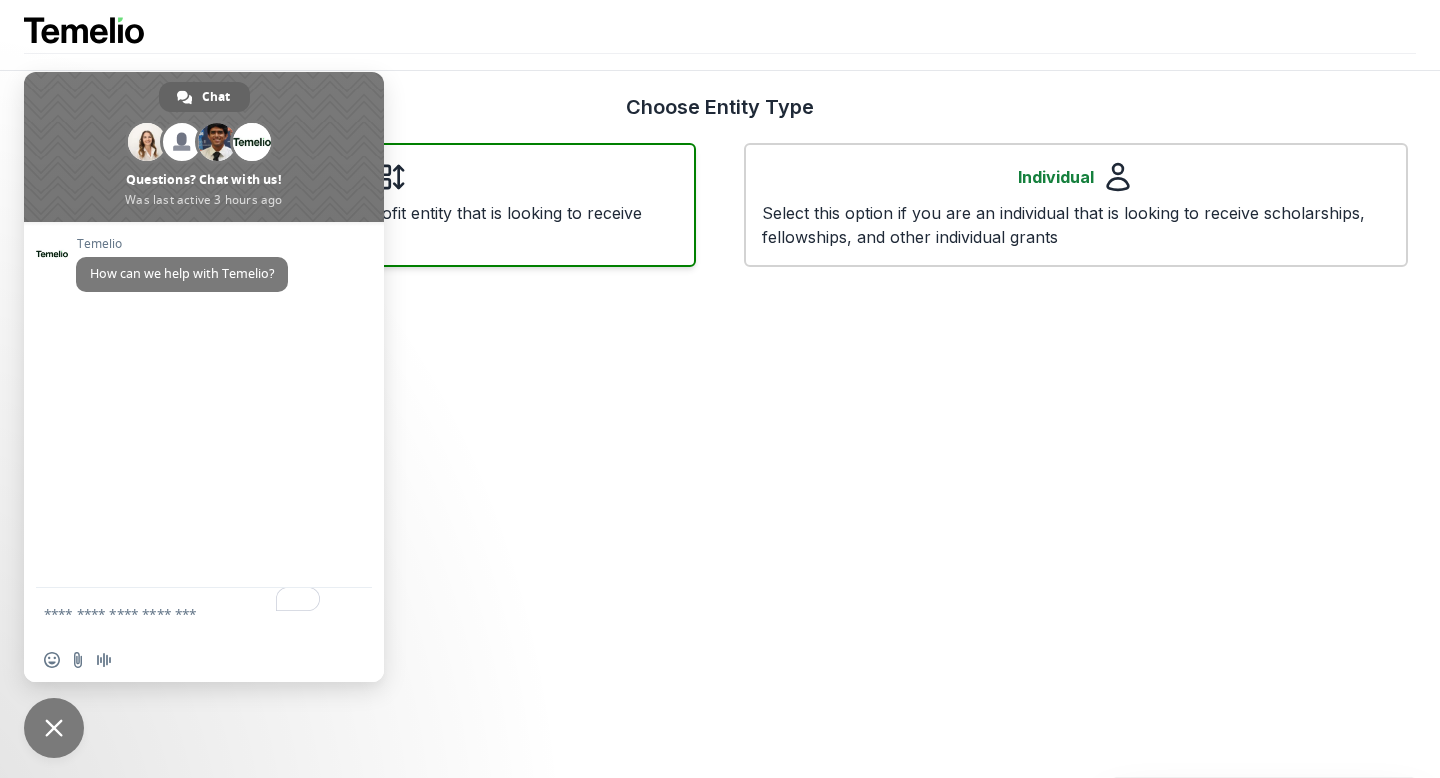 click on "Entity Select this option if you are part of a nonprofit entity that is looking to receive grants as part of a entity" at bounding box center (364, 205) 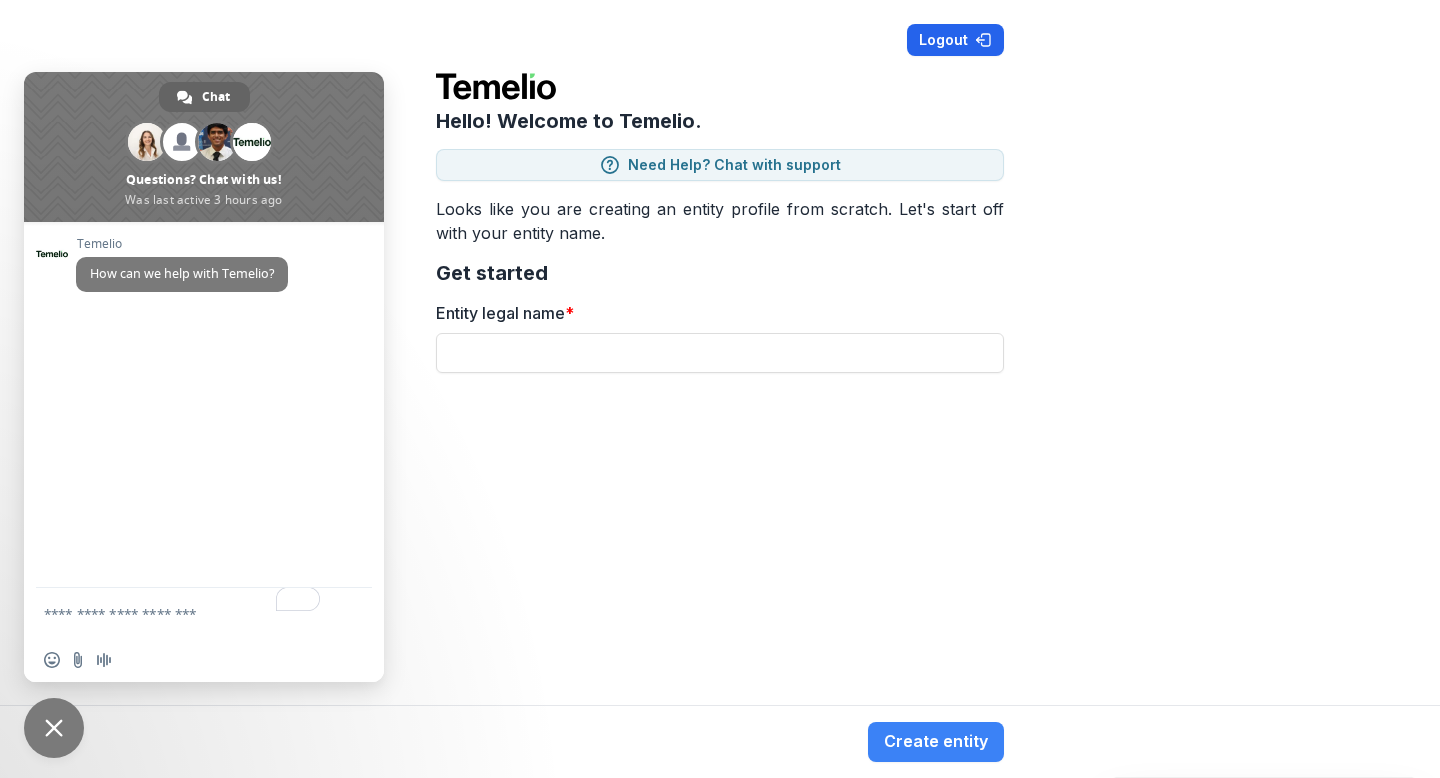 click 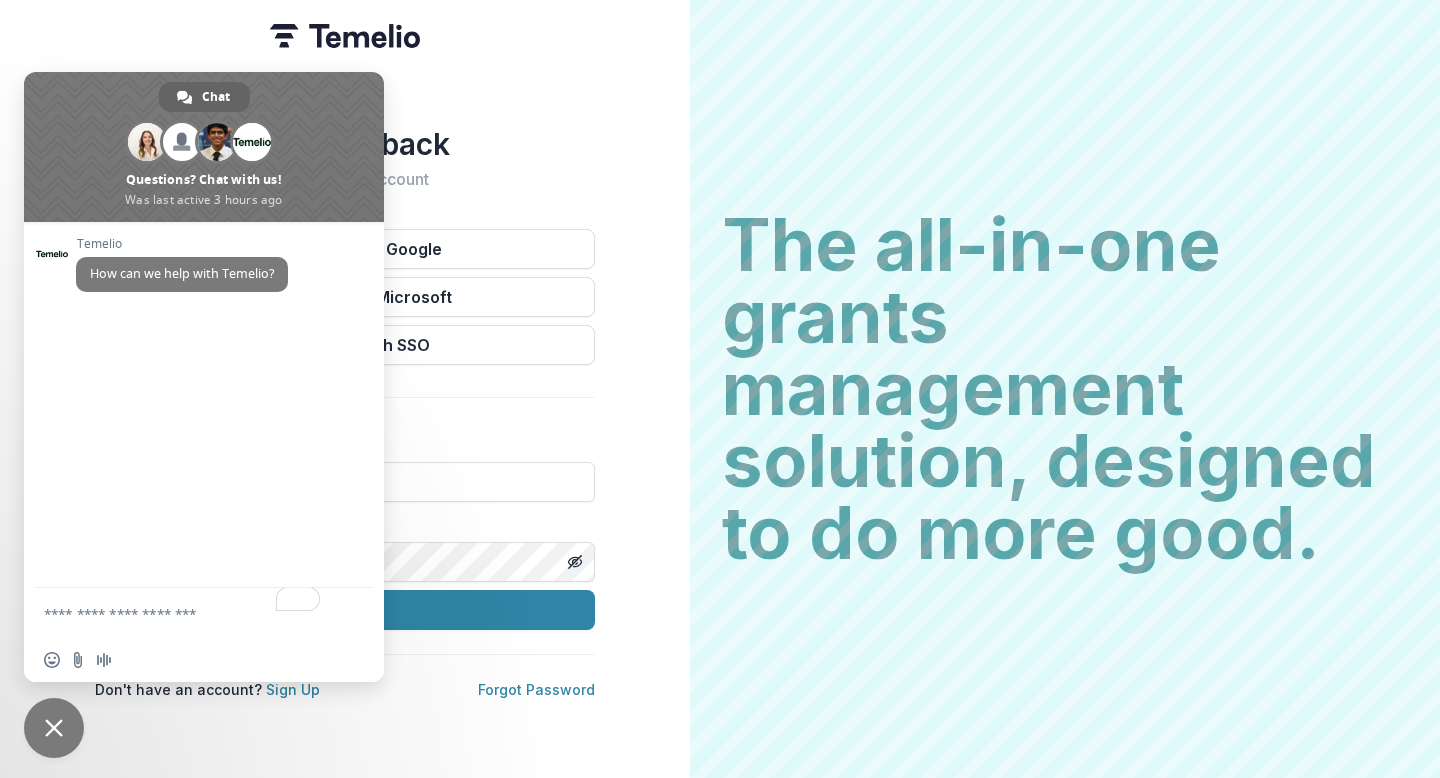 click at bounding box center (54, 728) 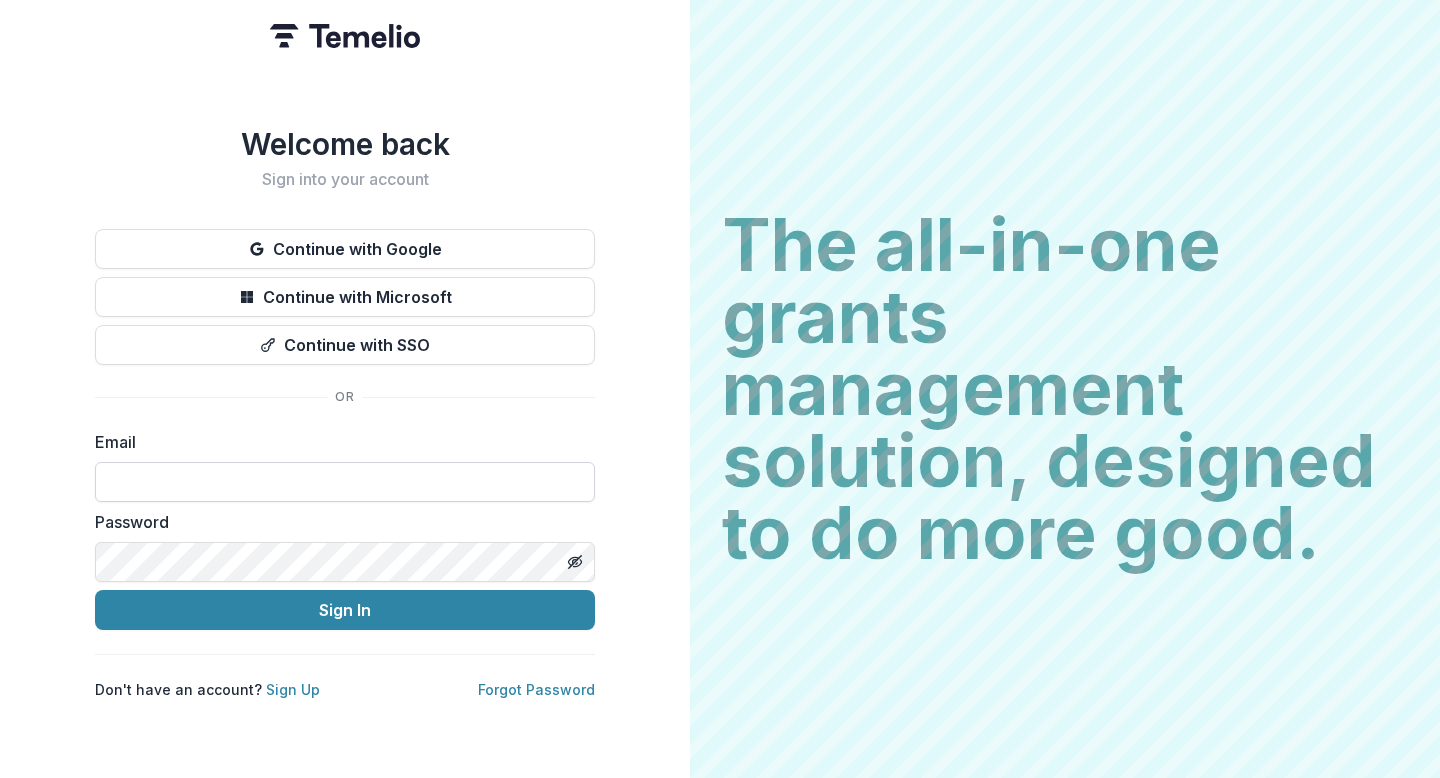 click at bounding box center [345, 482] 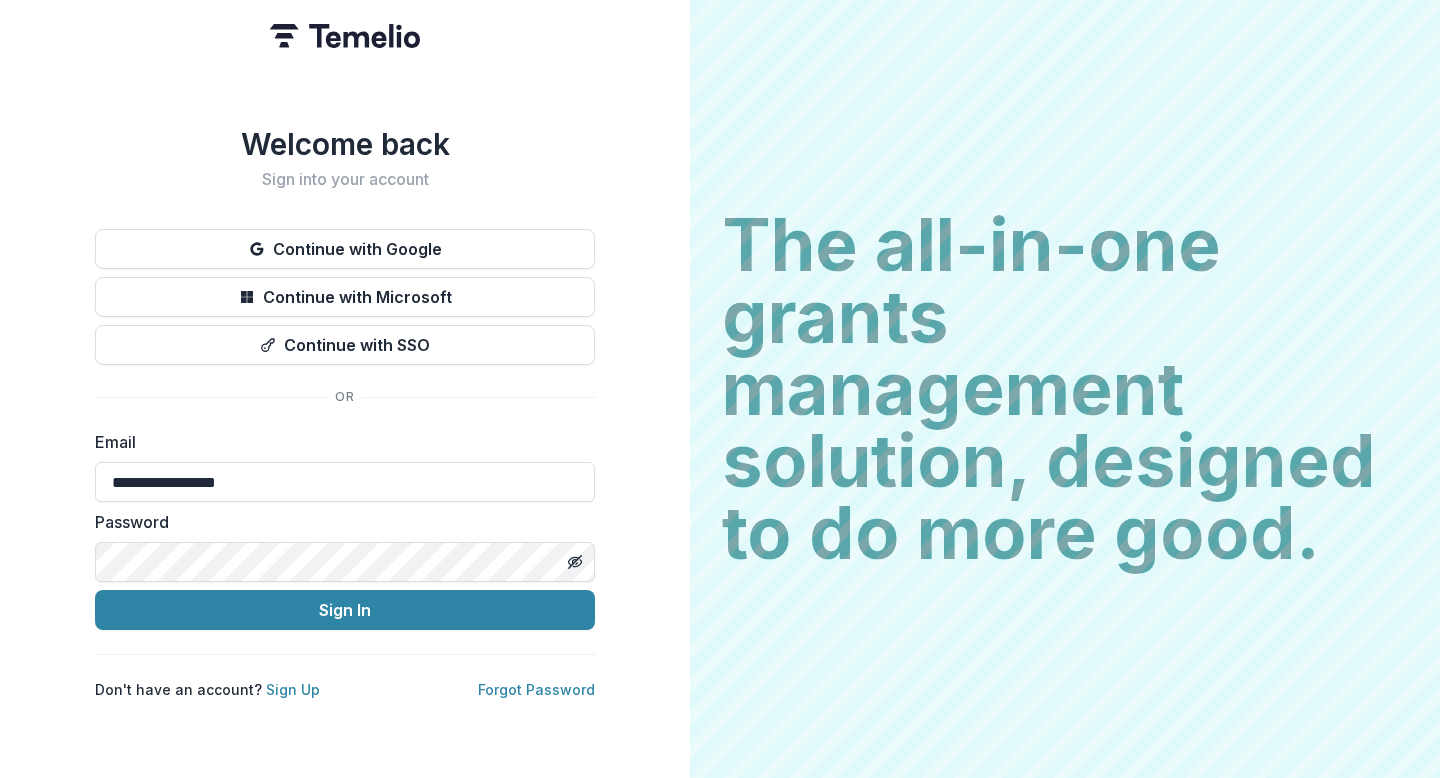 type on "**********" 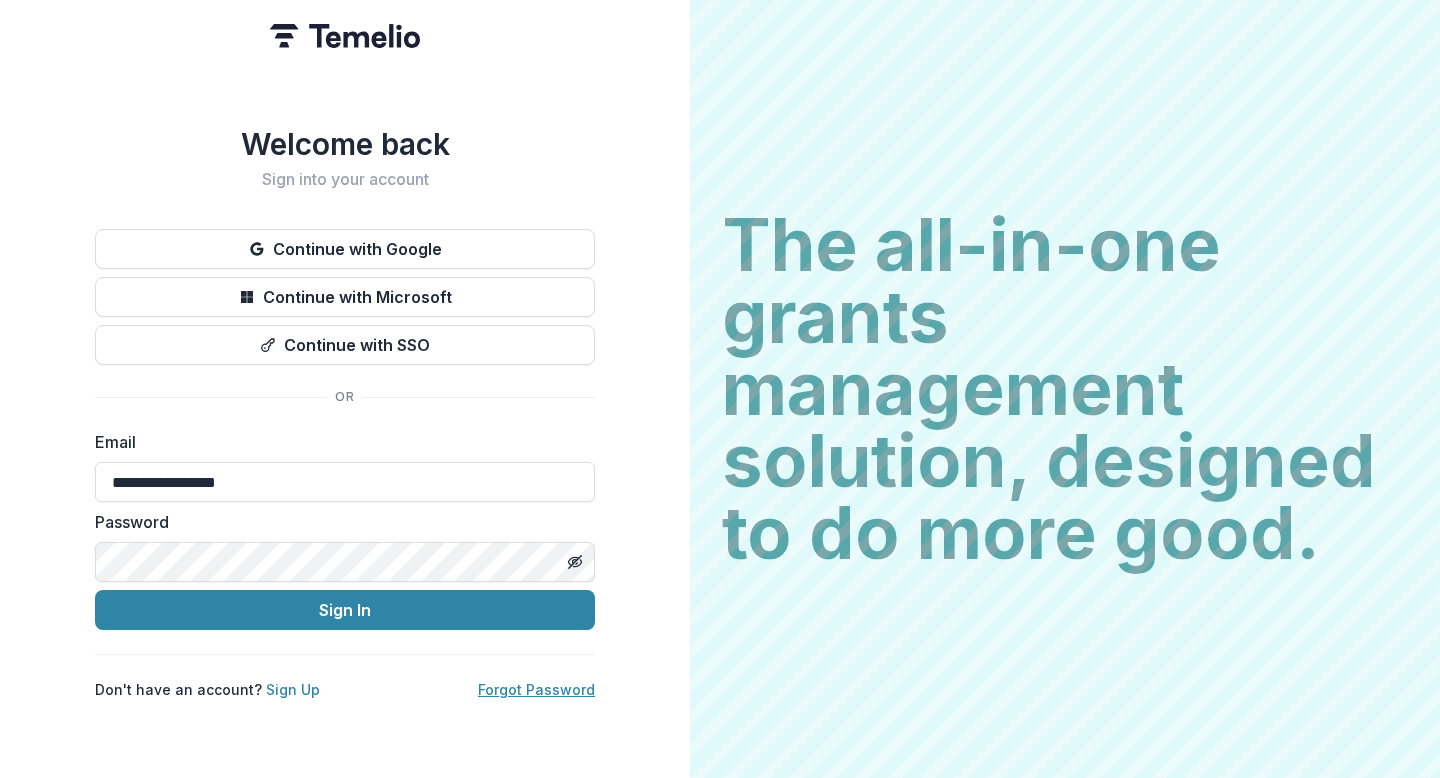 click on "Forgot Password" at bounding box center (536, 689) 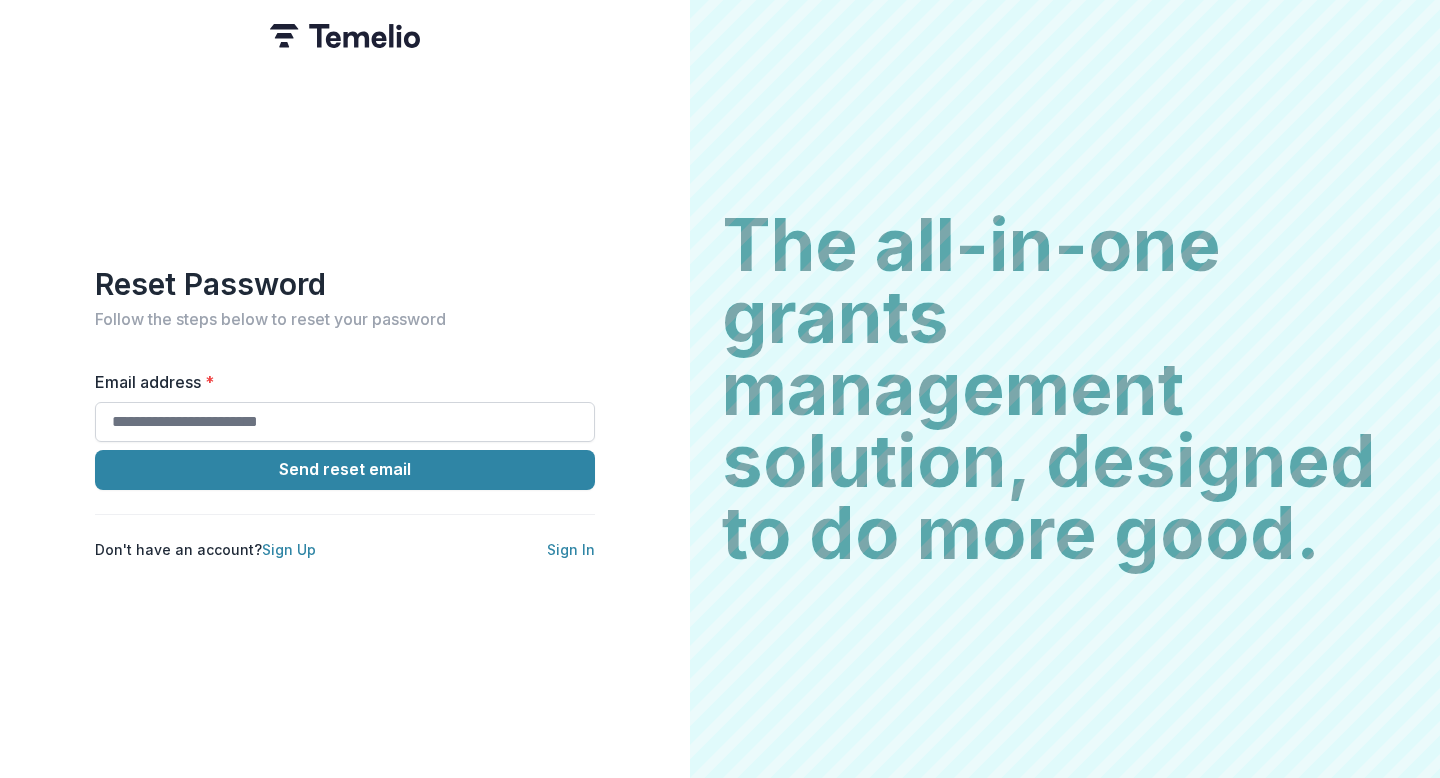 click on "Email address *" at bounding box center [345, 422] 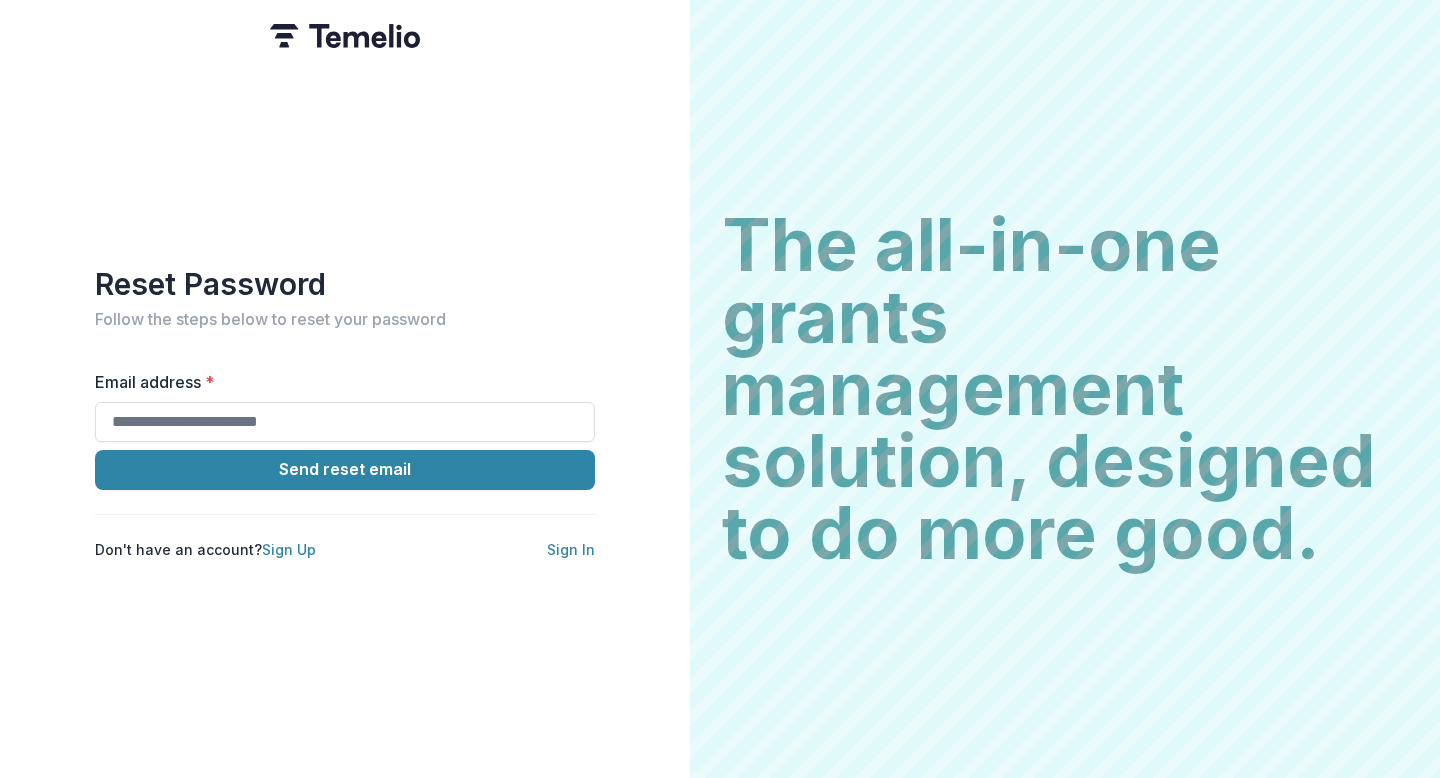 type on "**********" 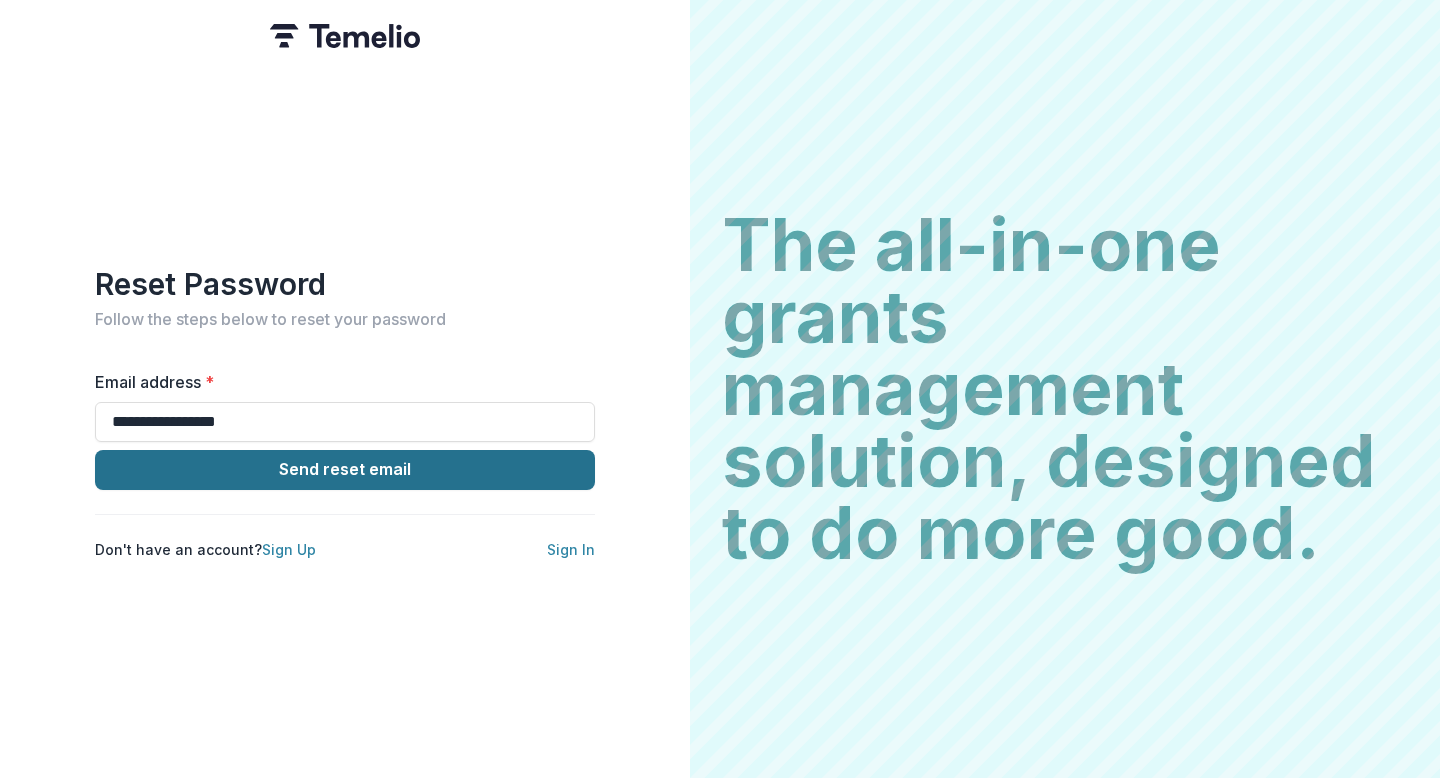 click on "Send reset email" at bounding box center [345, 470] 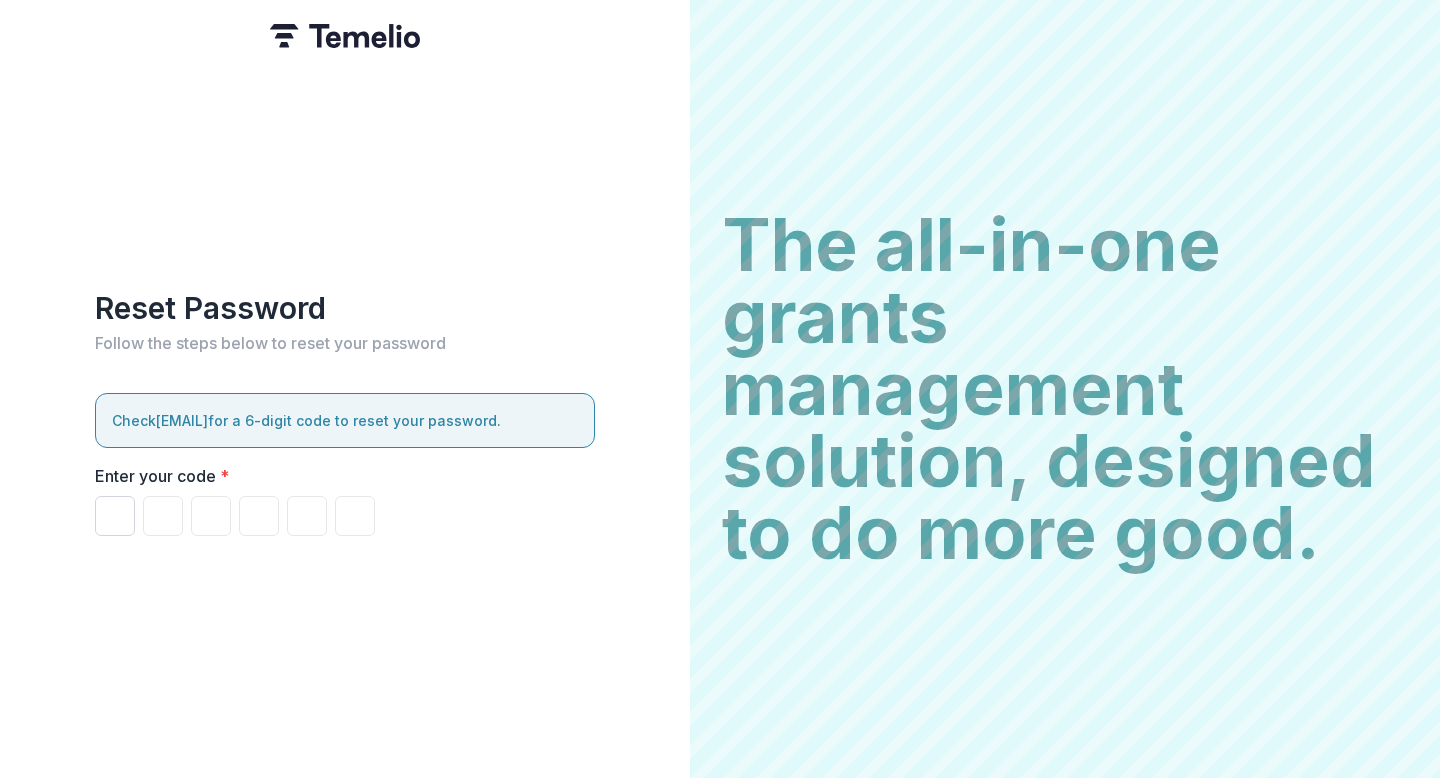 paste on "******" 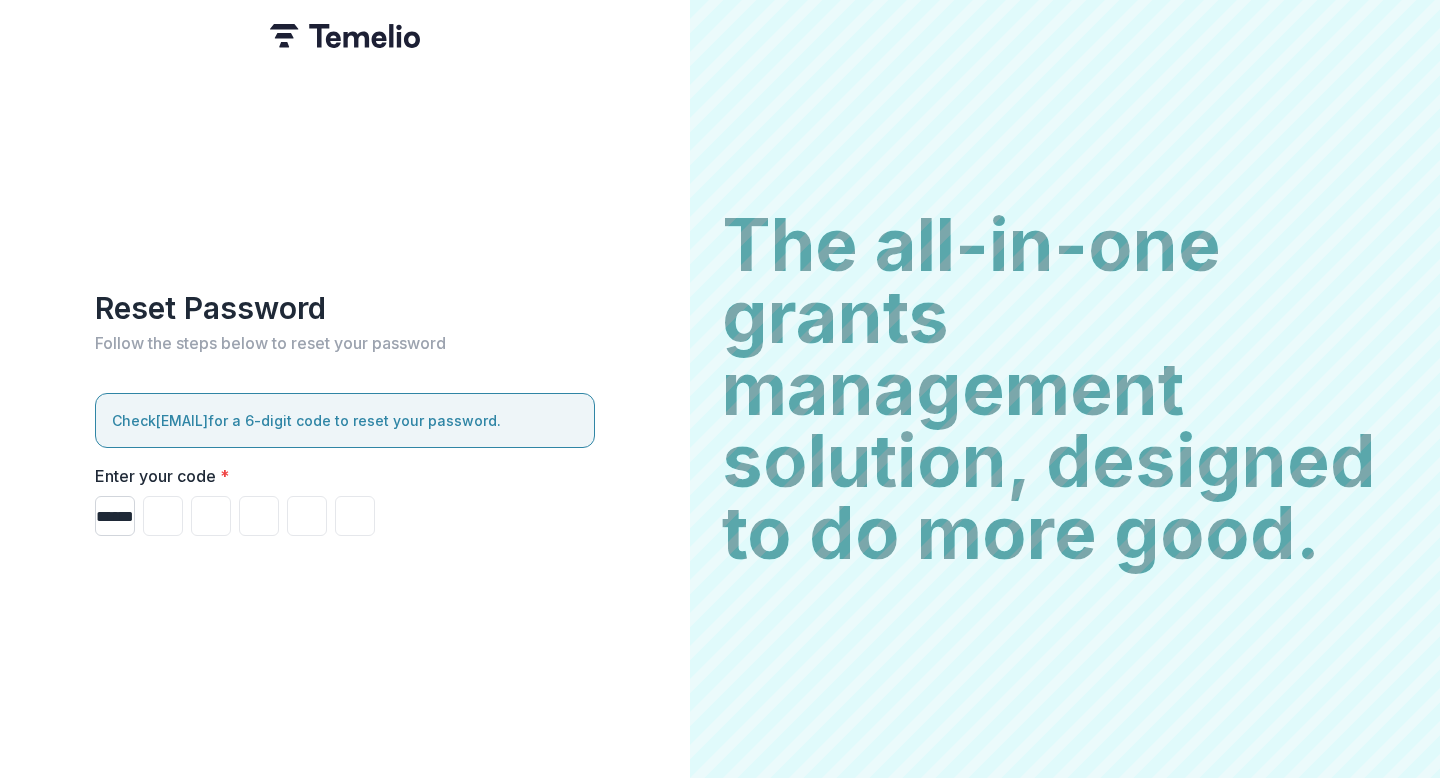 type on "*" 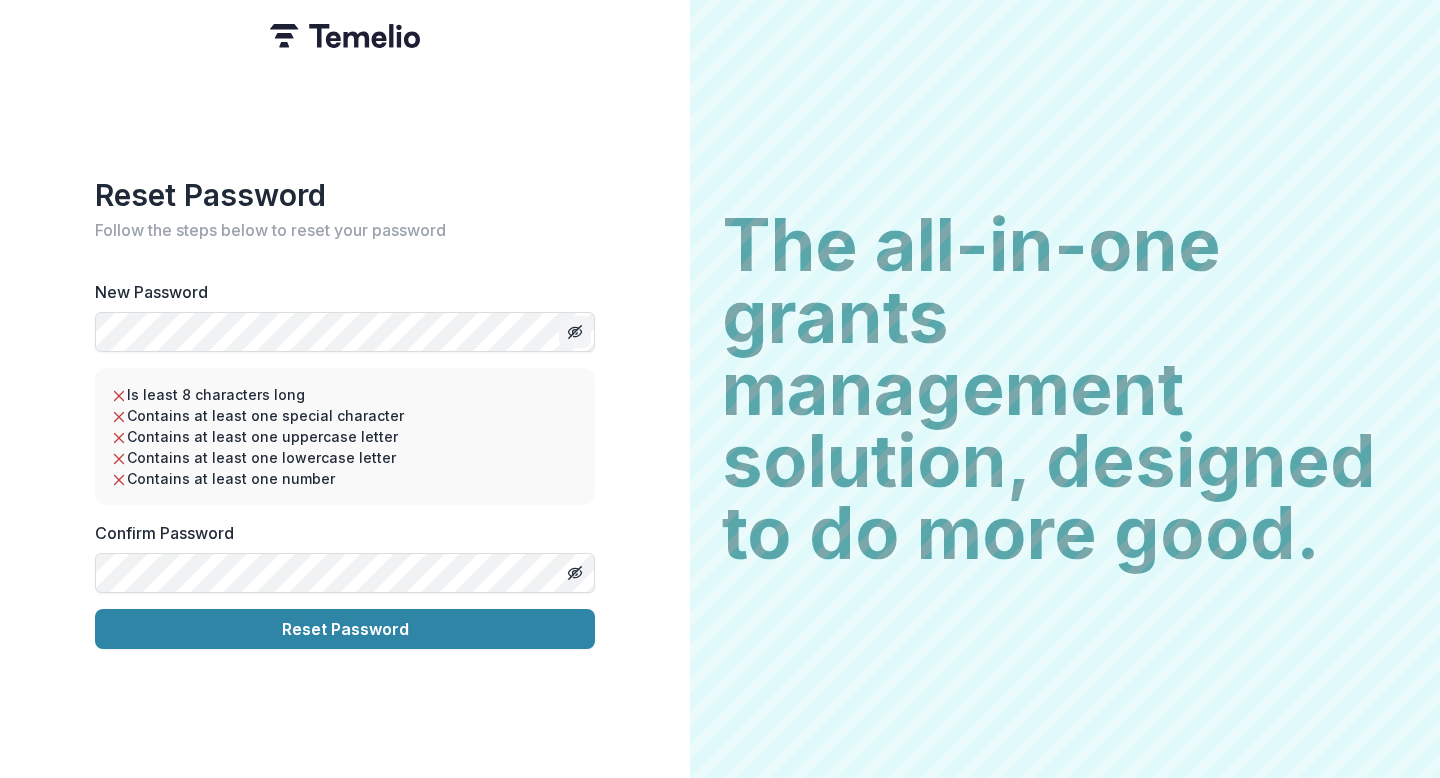 click 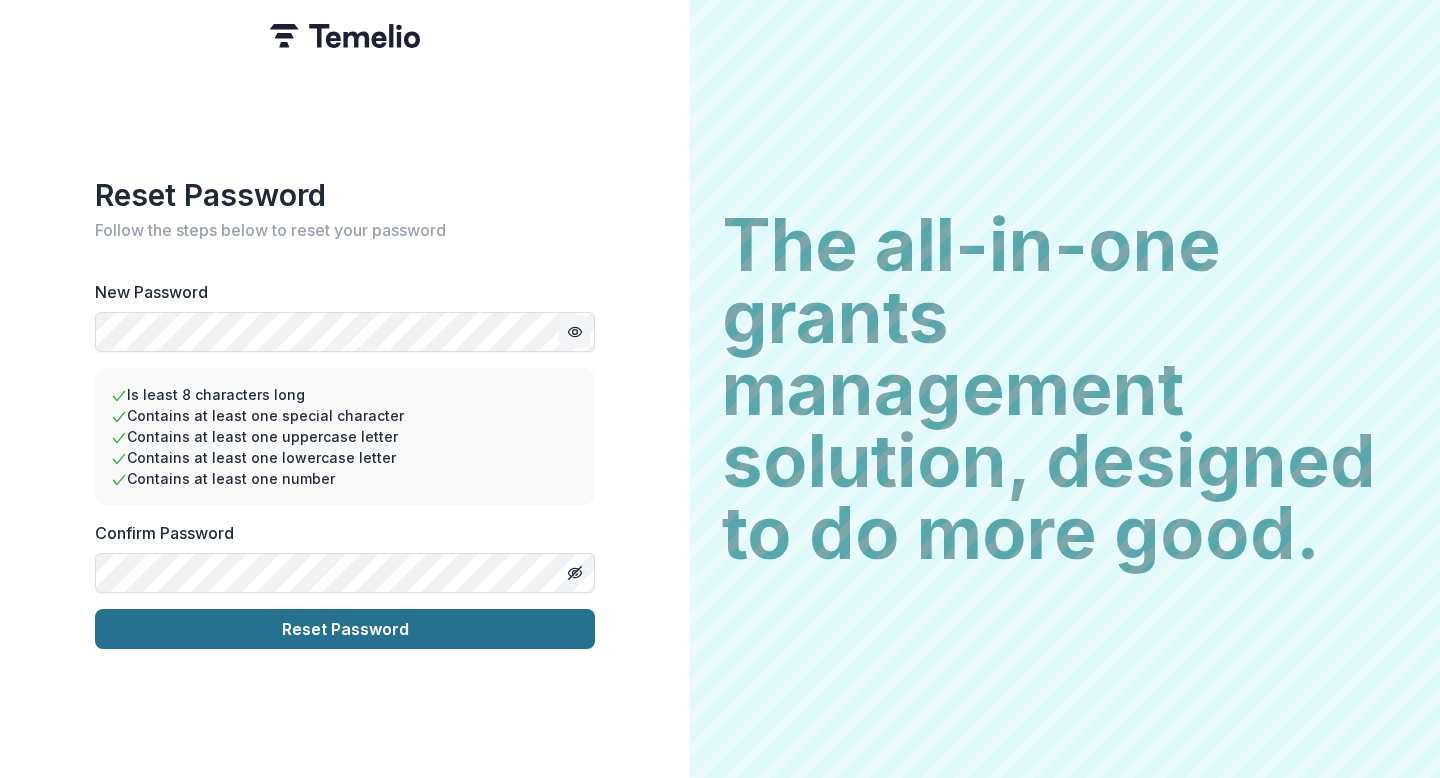 click on "Reset Password" at bounding box center [345, 629] 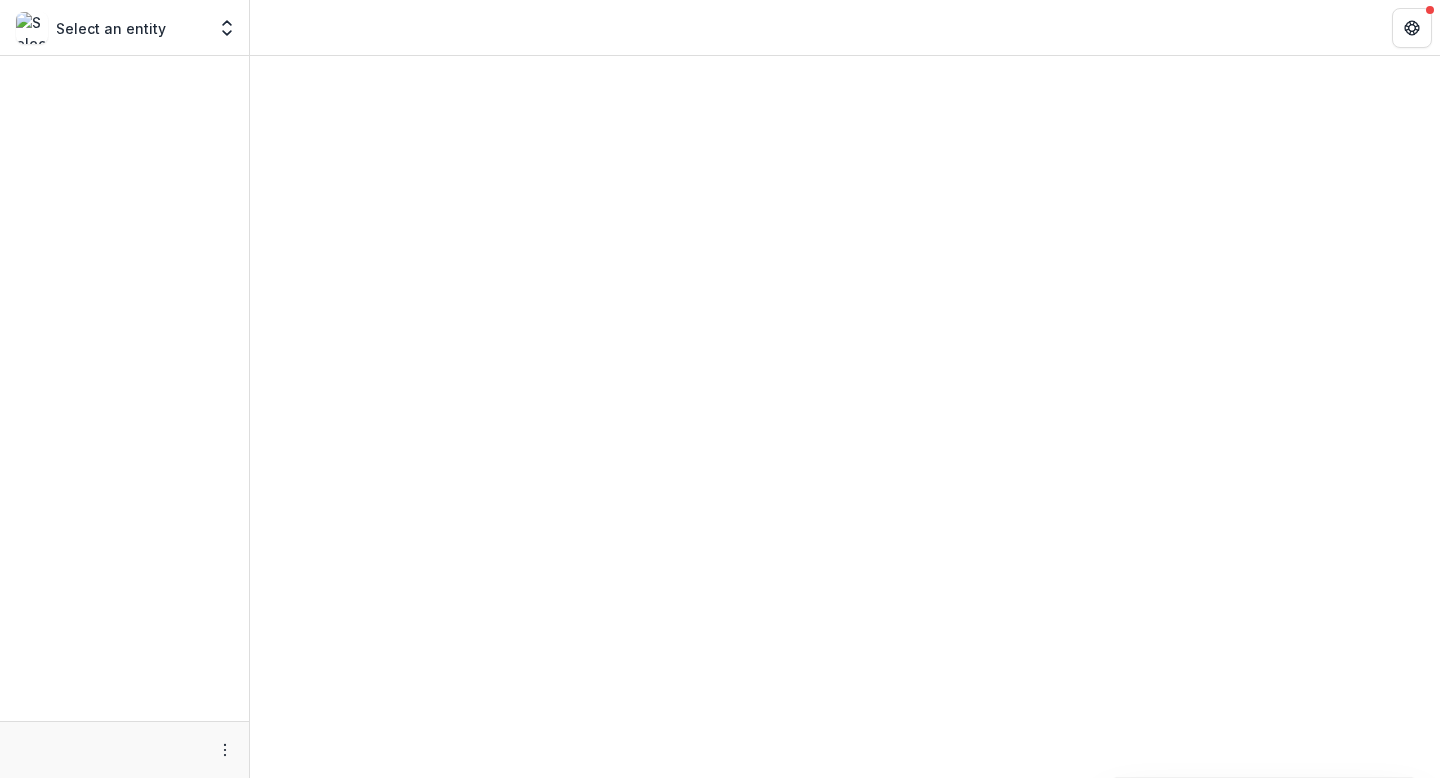 scroll, scrollTop: 0, scrollLeft: 0, axis: both 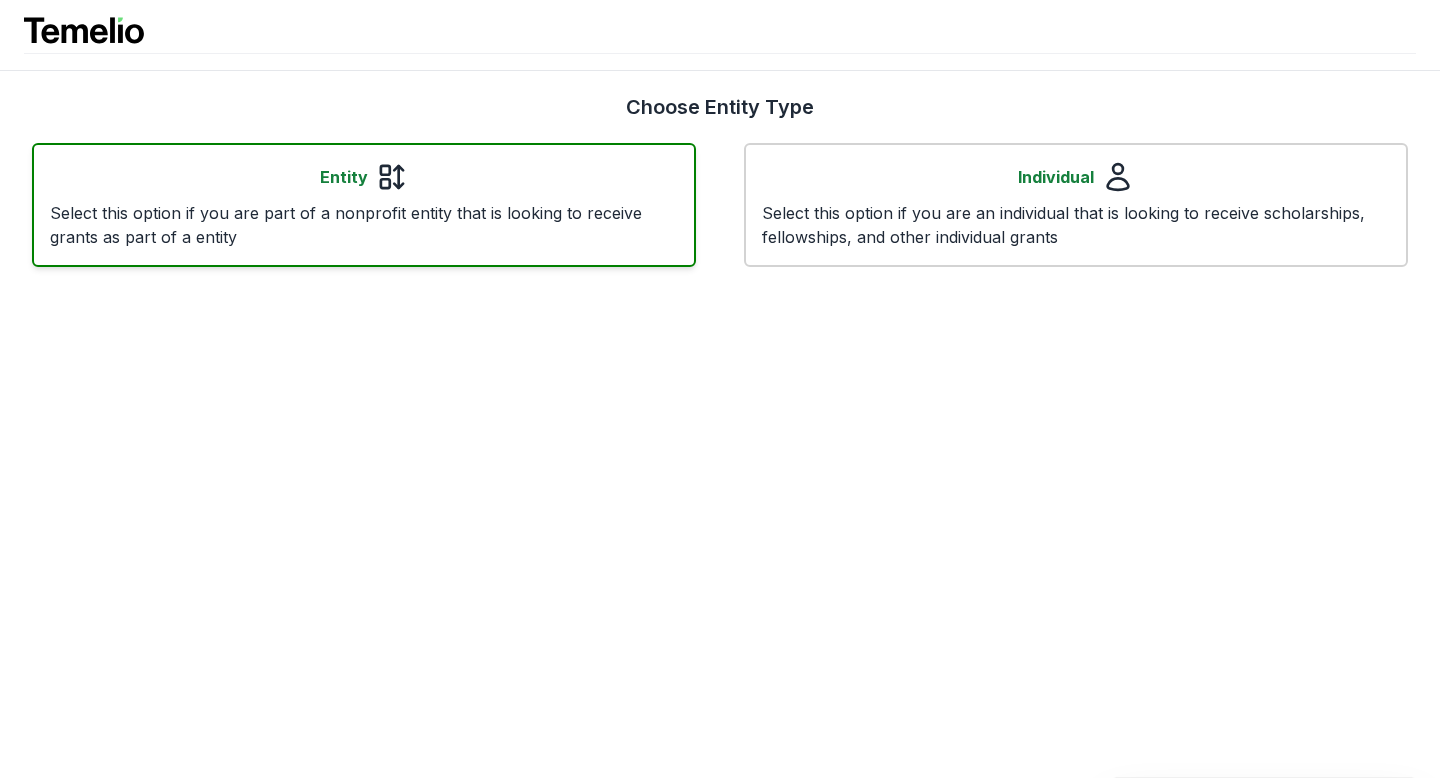 click on "Select this option if you are part of a nonprofit entity that is looking to receive grants as part of a entity" at bounding box center [364, 225] 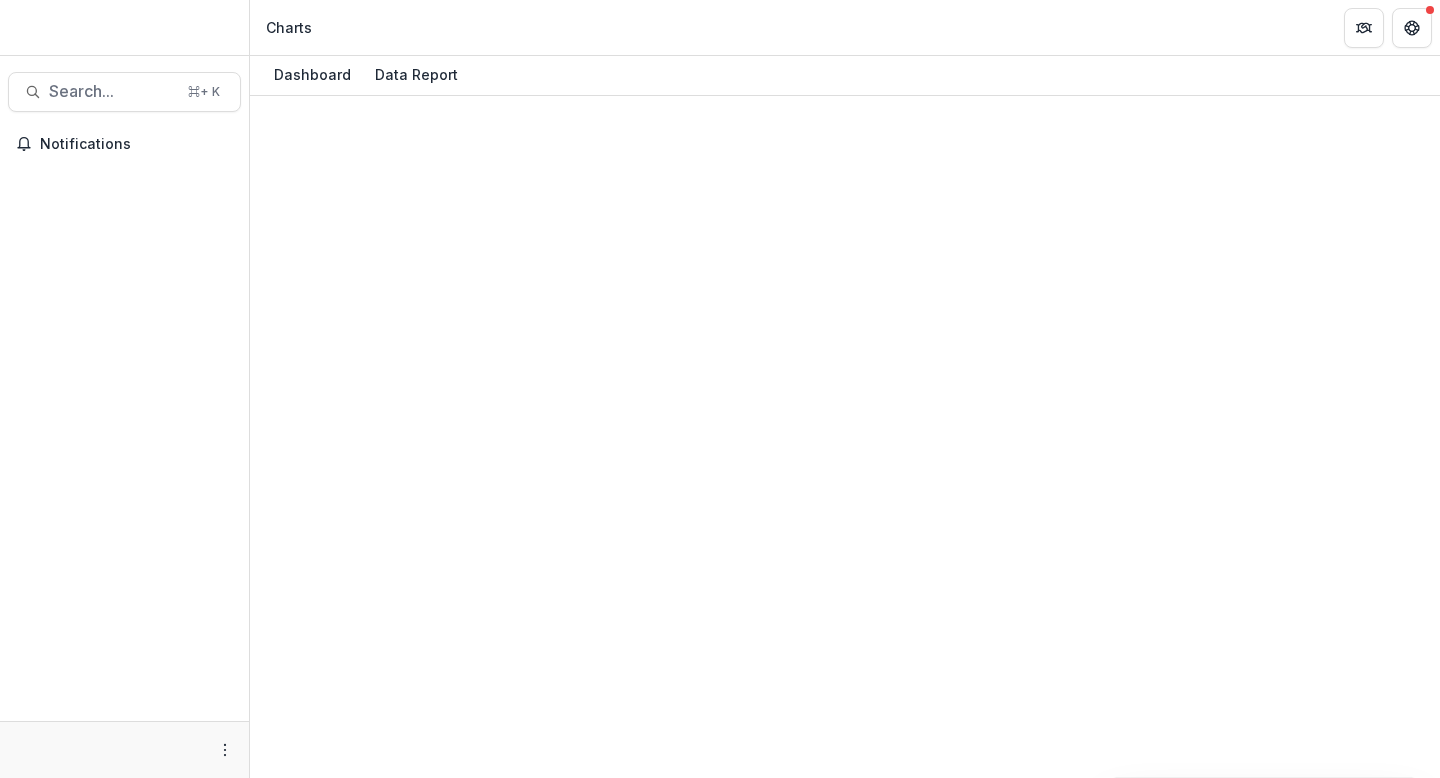 scroll, scrollTop: 0, scrollLeft: 0, axis: both 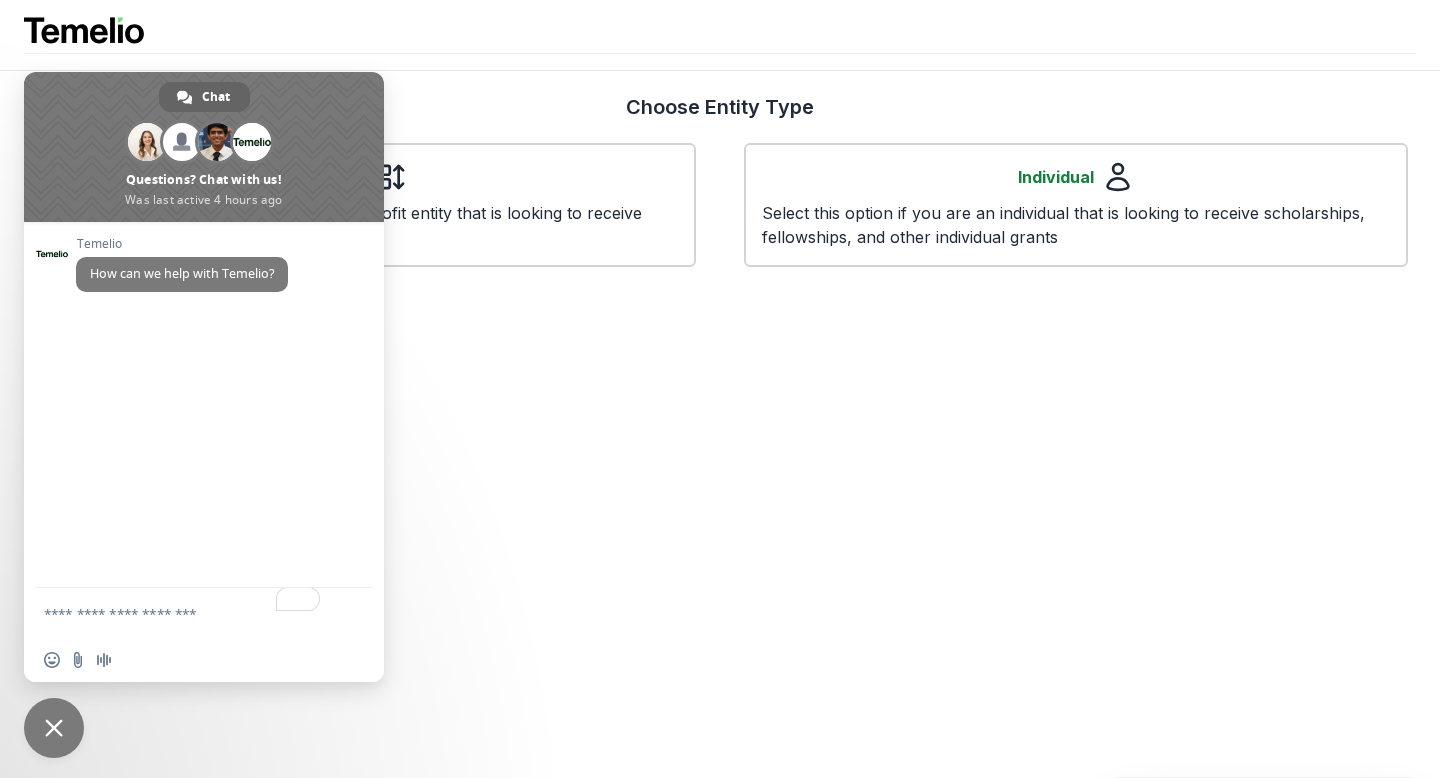 click at bounding box center (54, 728) 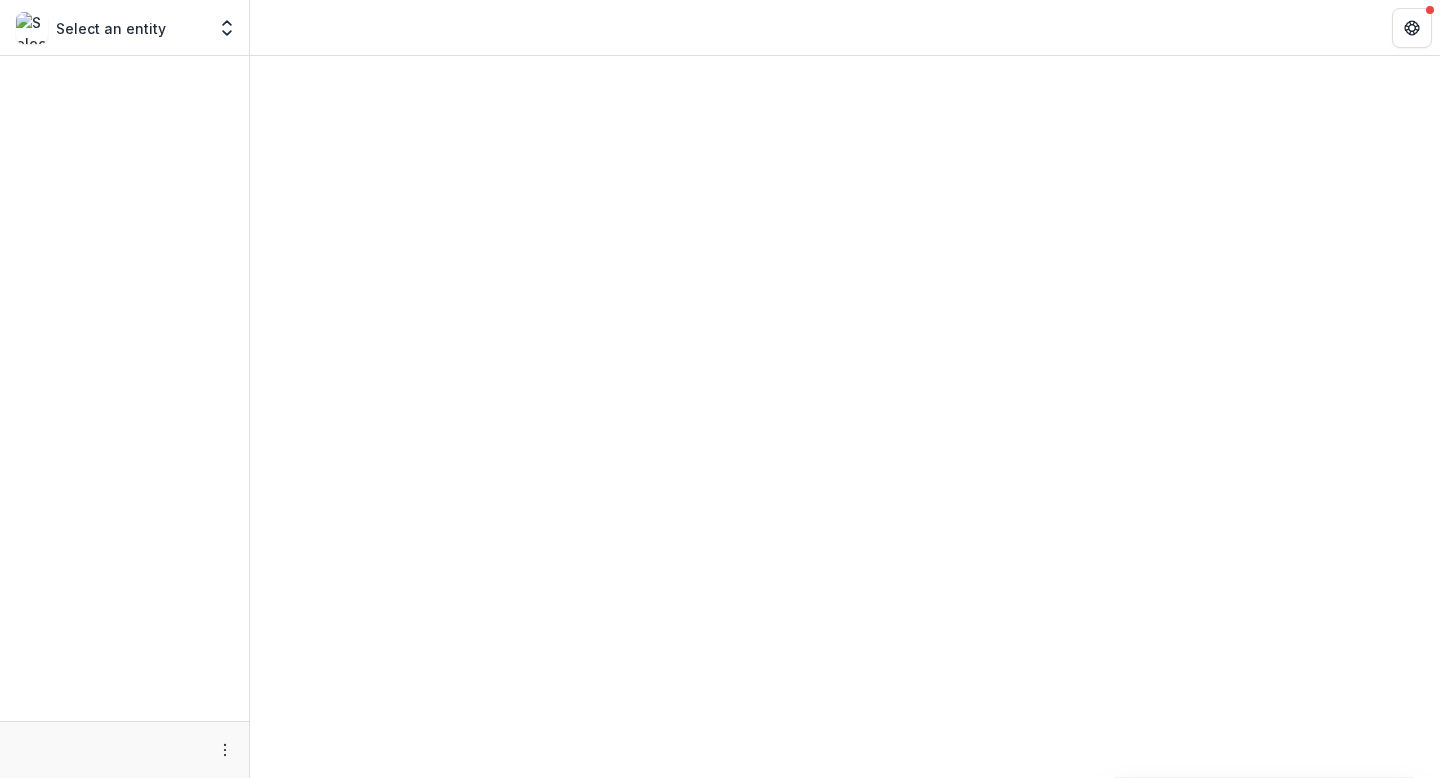 scroll, scrollTop: 0, scrollLeft: 0, axis: both 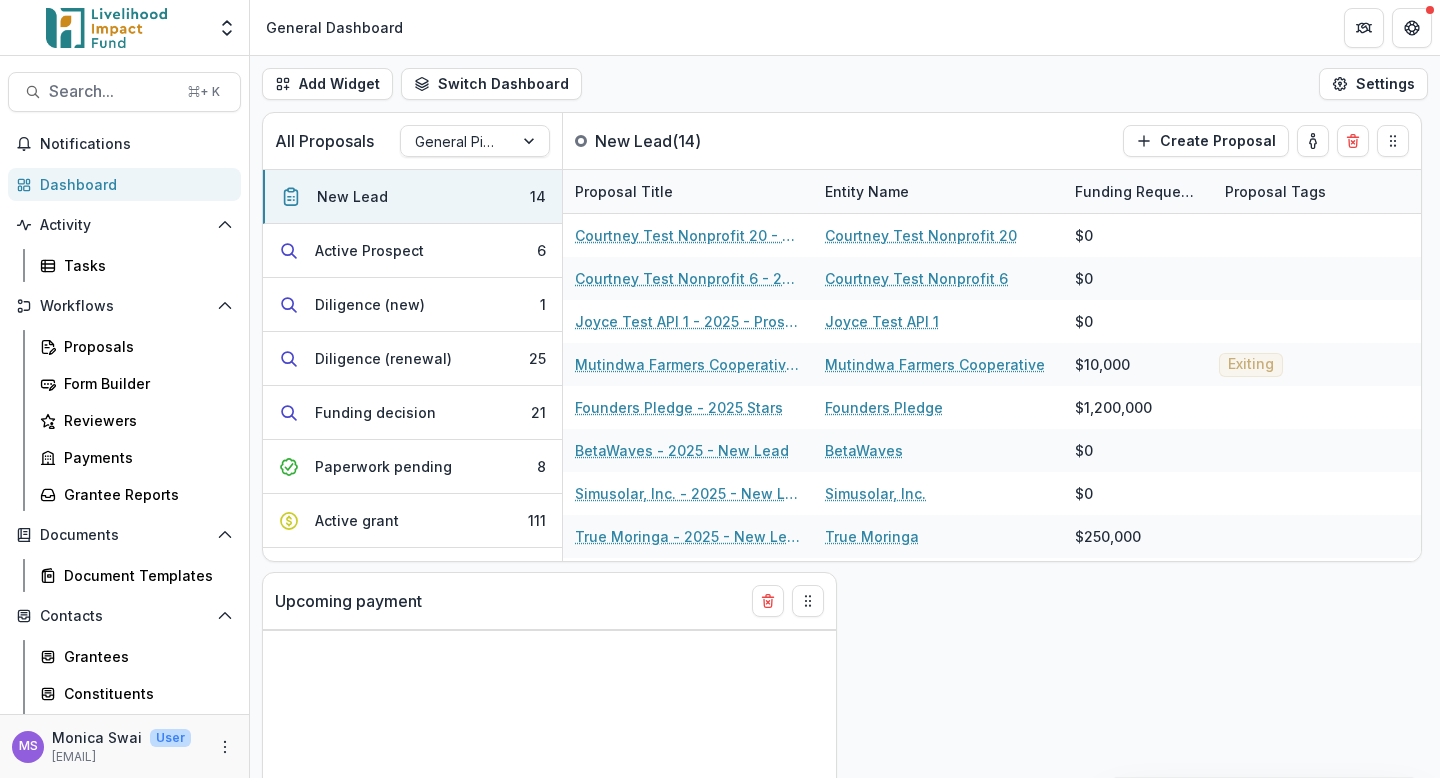 select on "******" 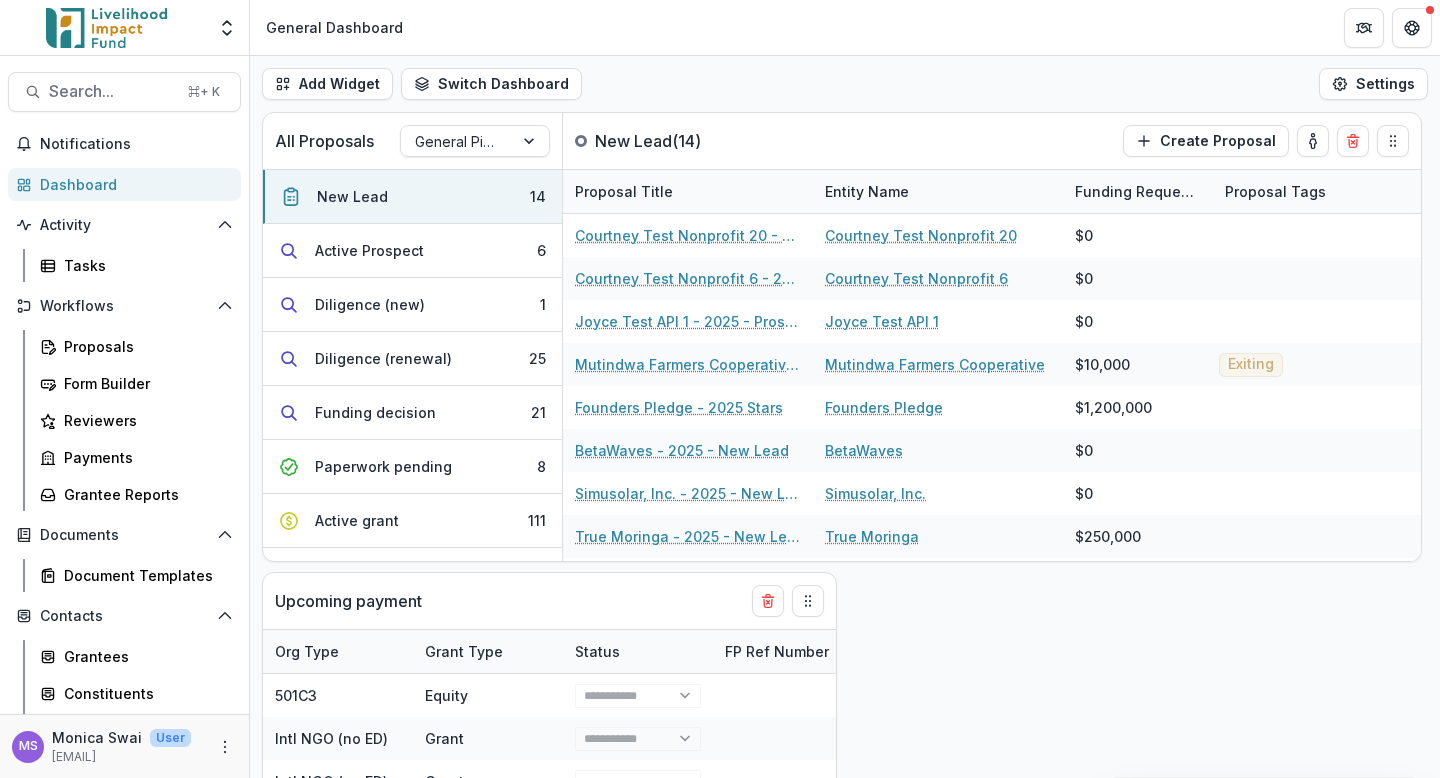 select on "******" 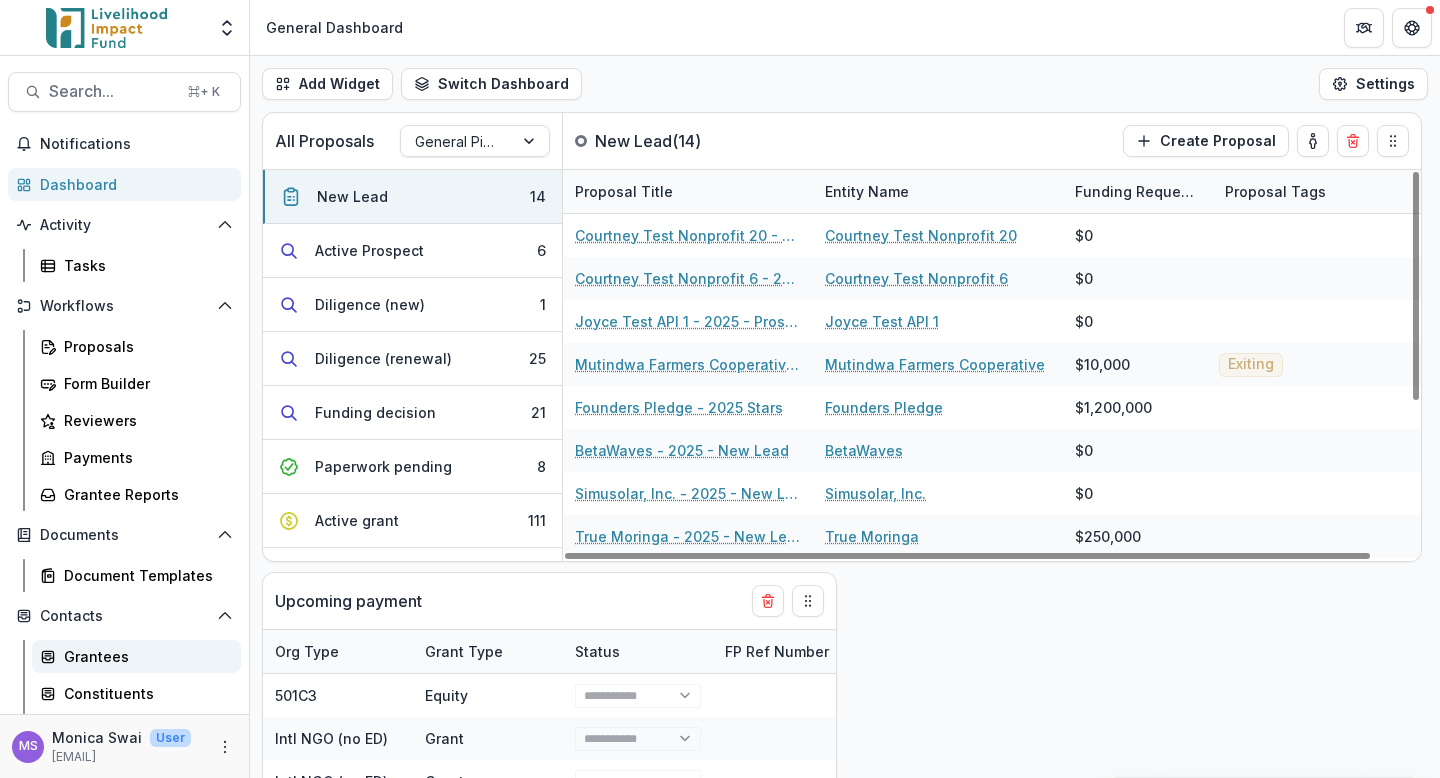 click on "Grantees" at bounding box center (144, 656) 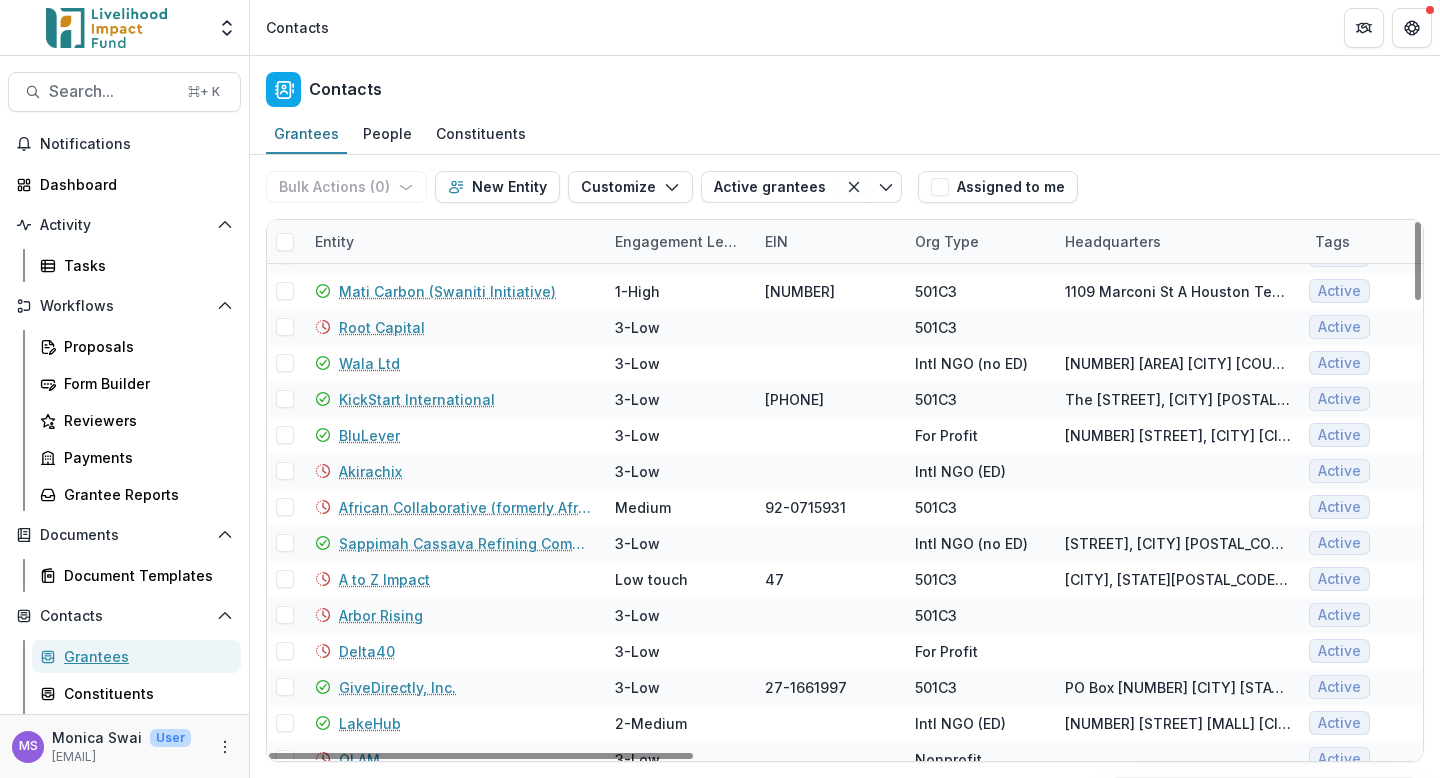 scroll, scrollTop: 0, scrollLeft: 0, axis: both 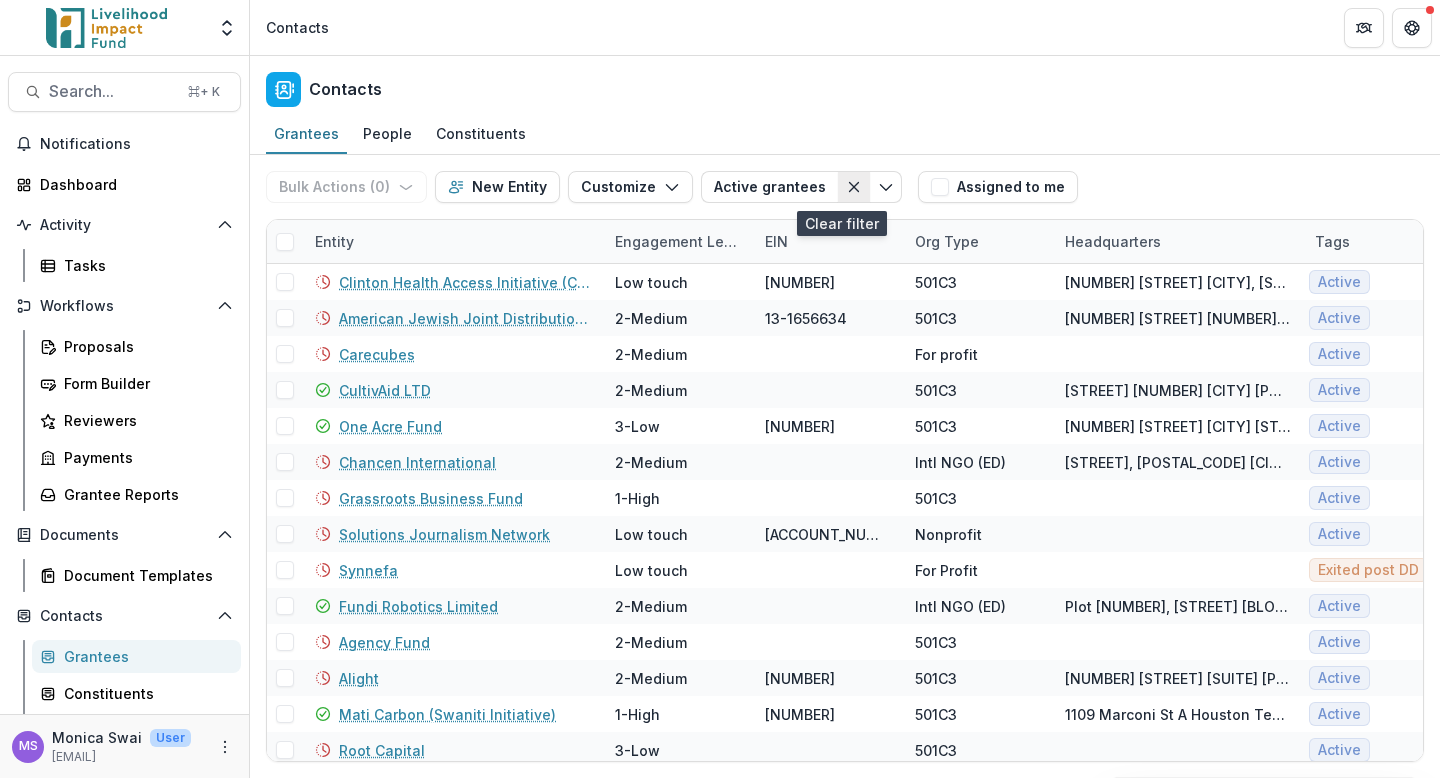 click 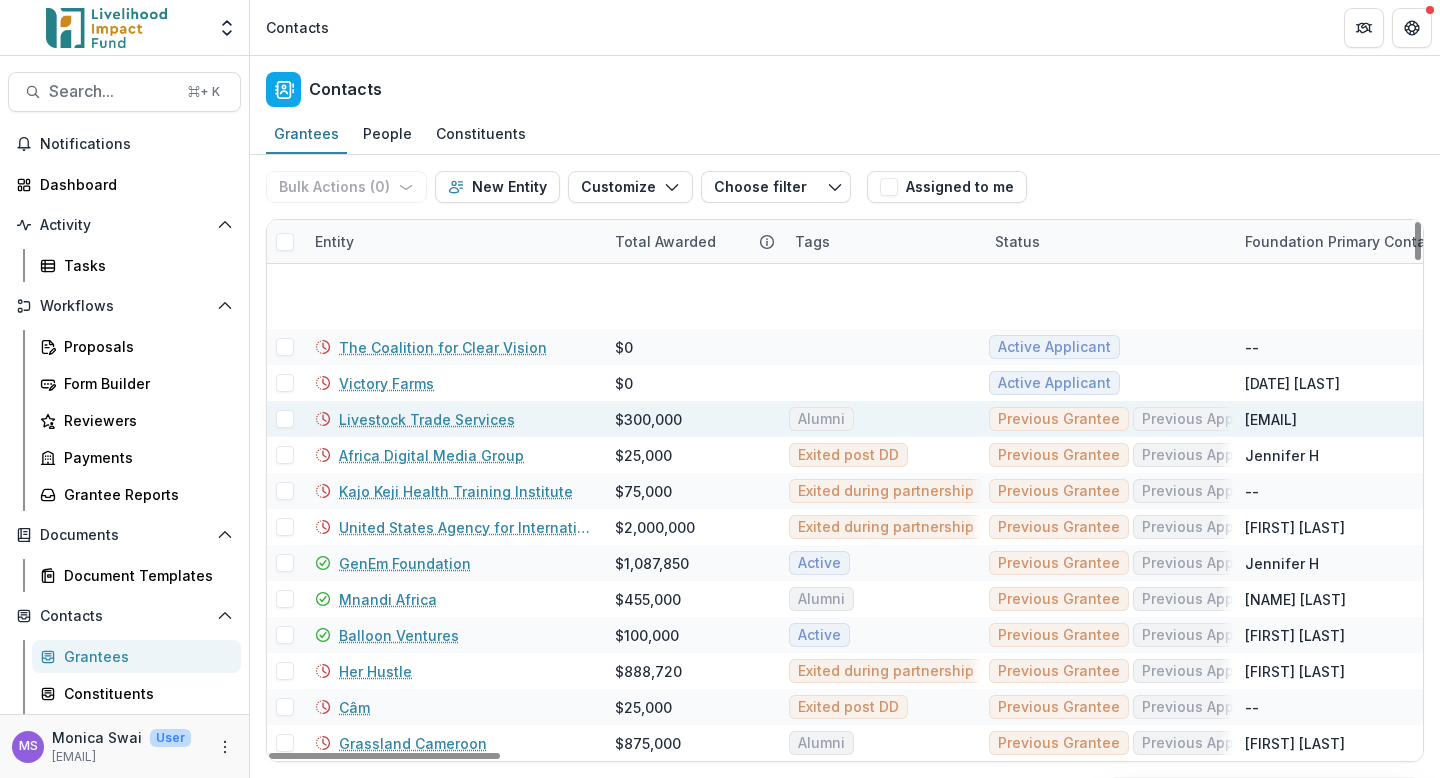 scroll, scrollTop: 6883, scrollLeft: 0, axis: vertical 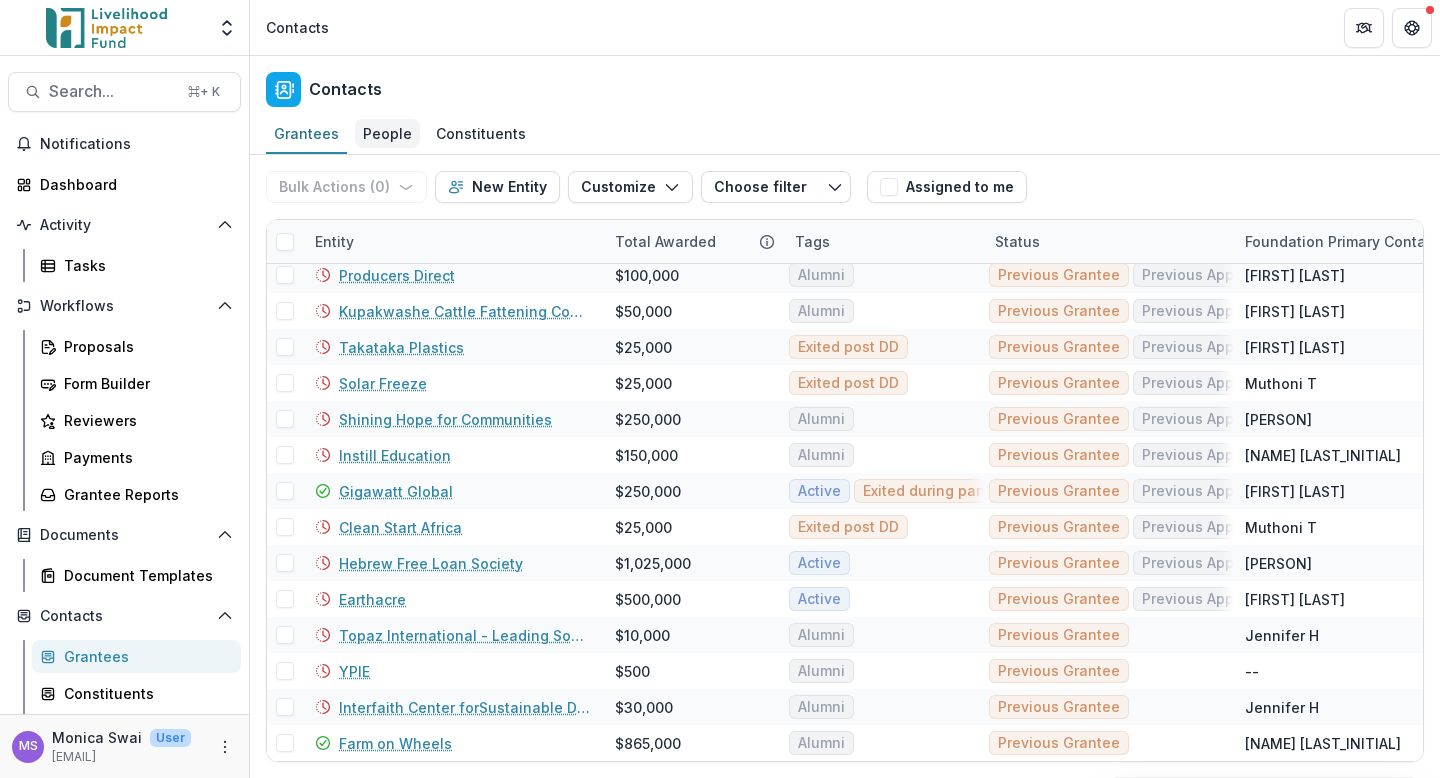 click on "People" at bounding box center [387, 133] 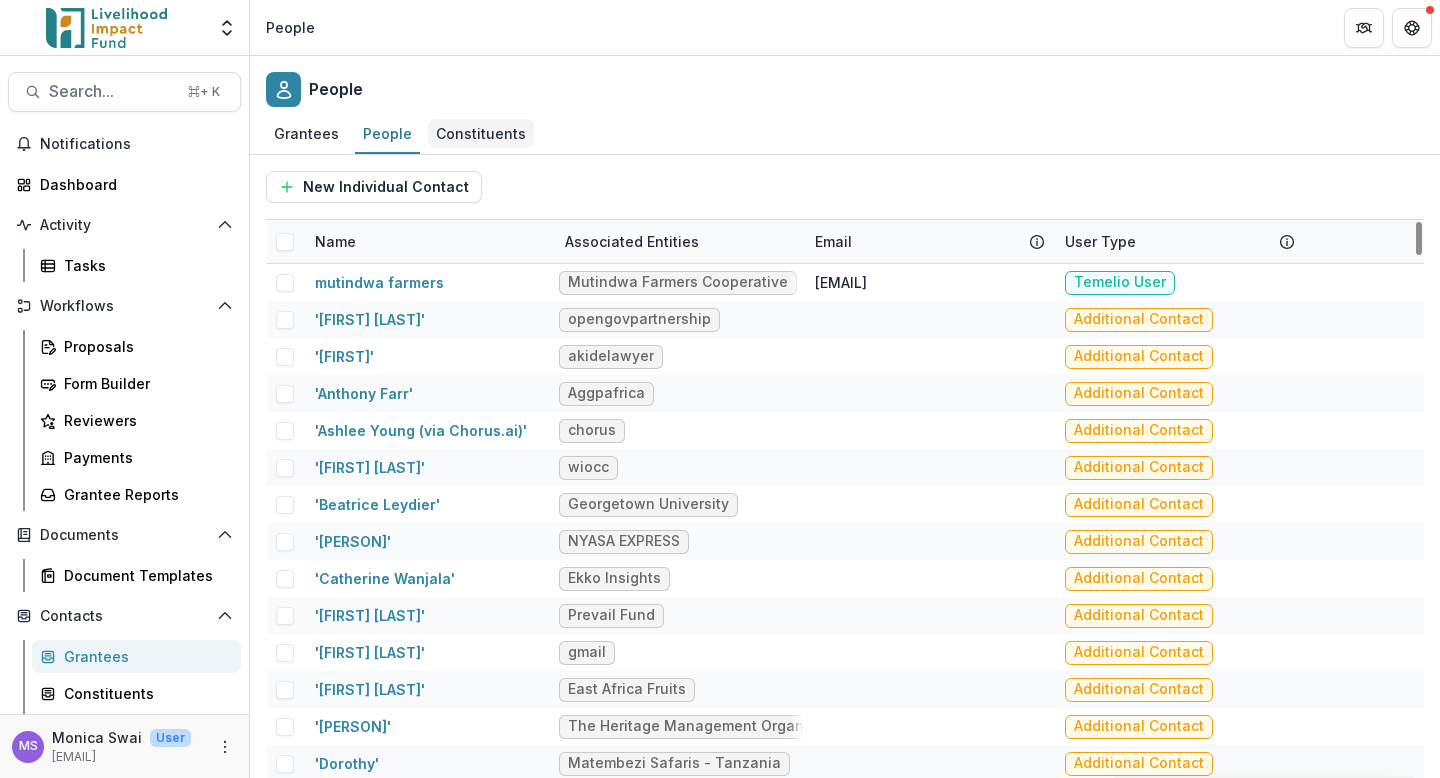 click on "Constituents" at bounding box center (481, 133) 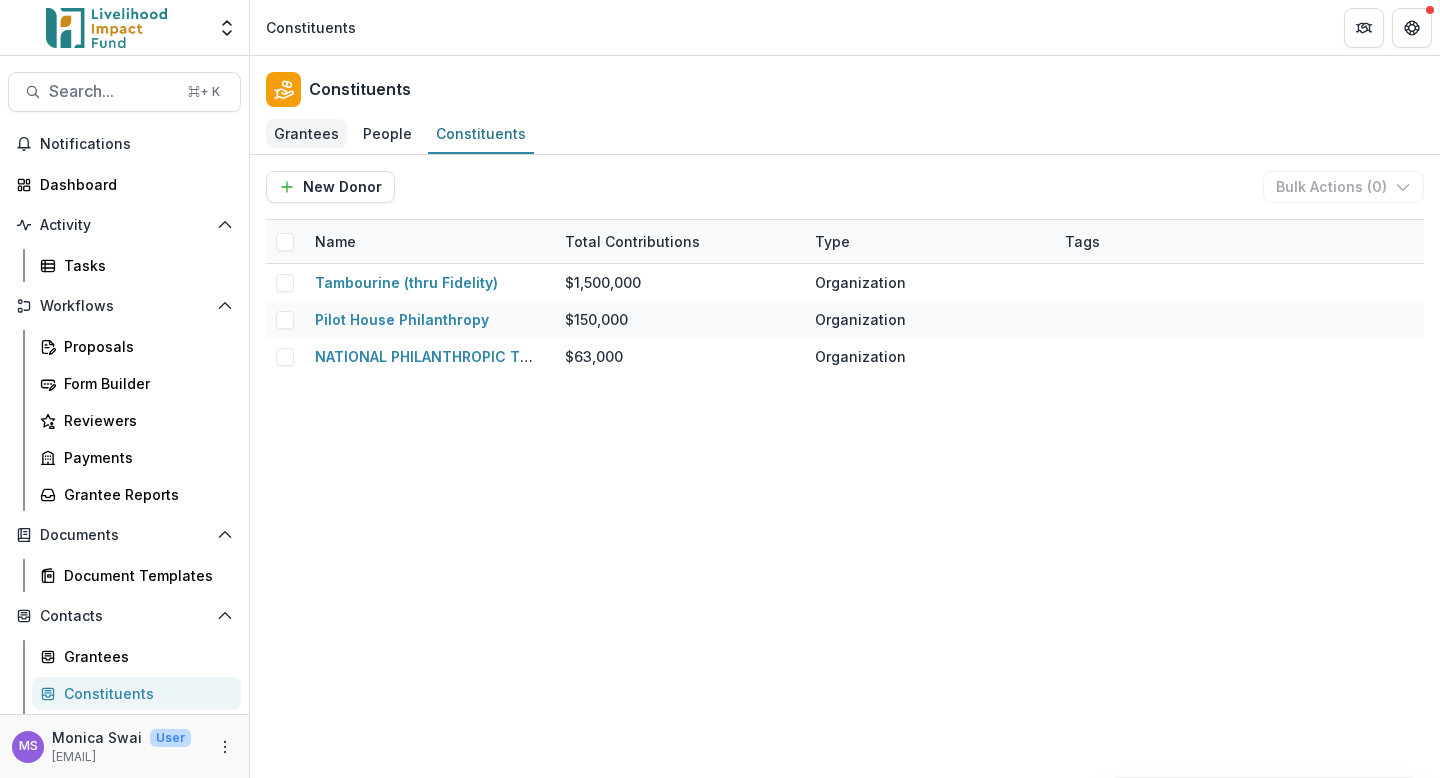 click on "Grantees" at bounding box center (306, 133) 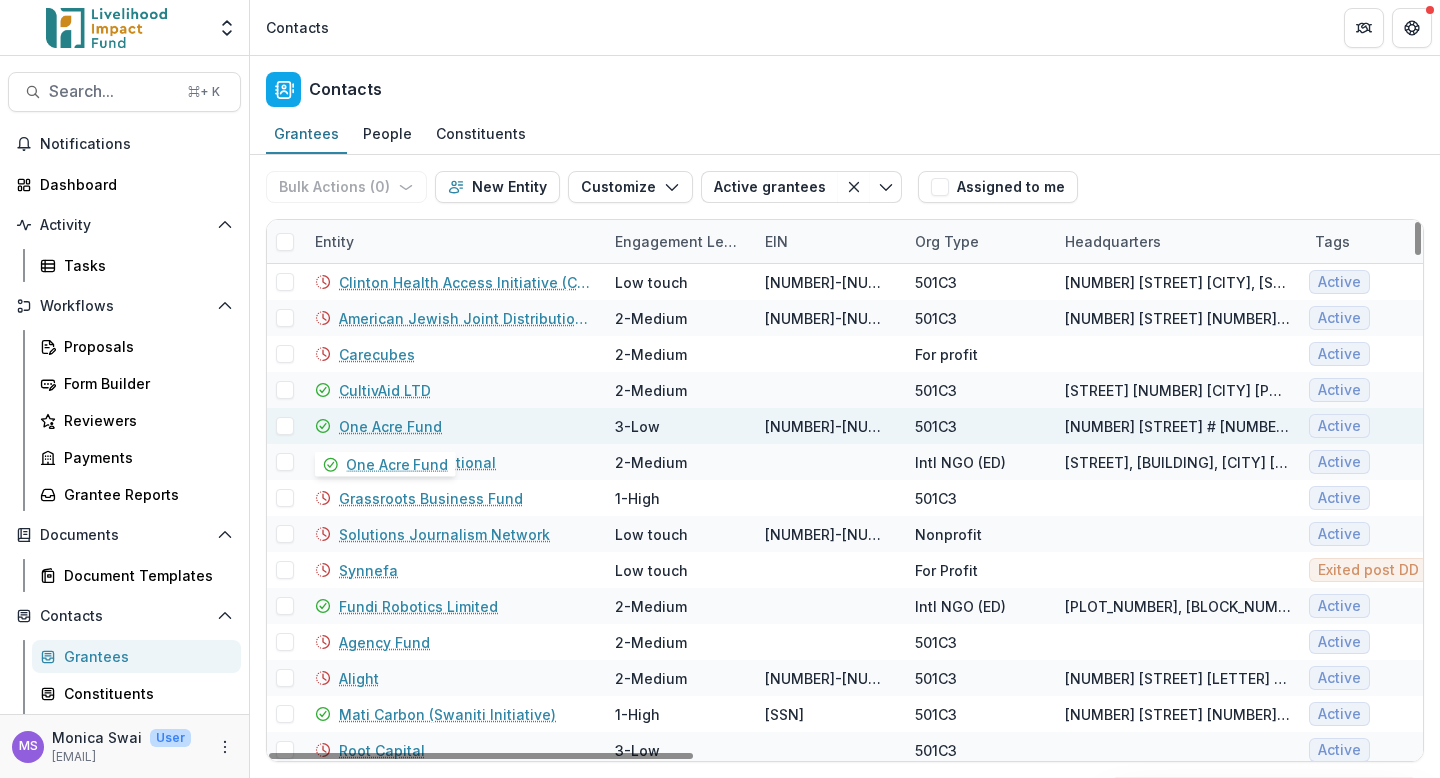 click on "One Acre Fund" at bounding box center (390, 426) 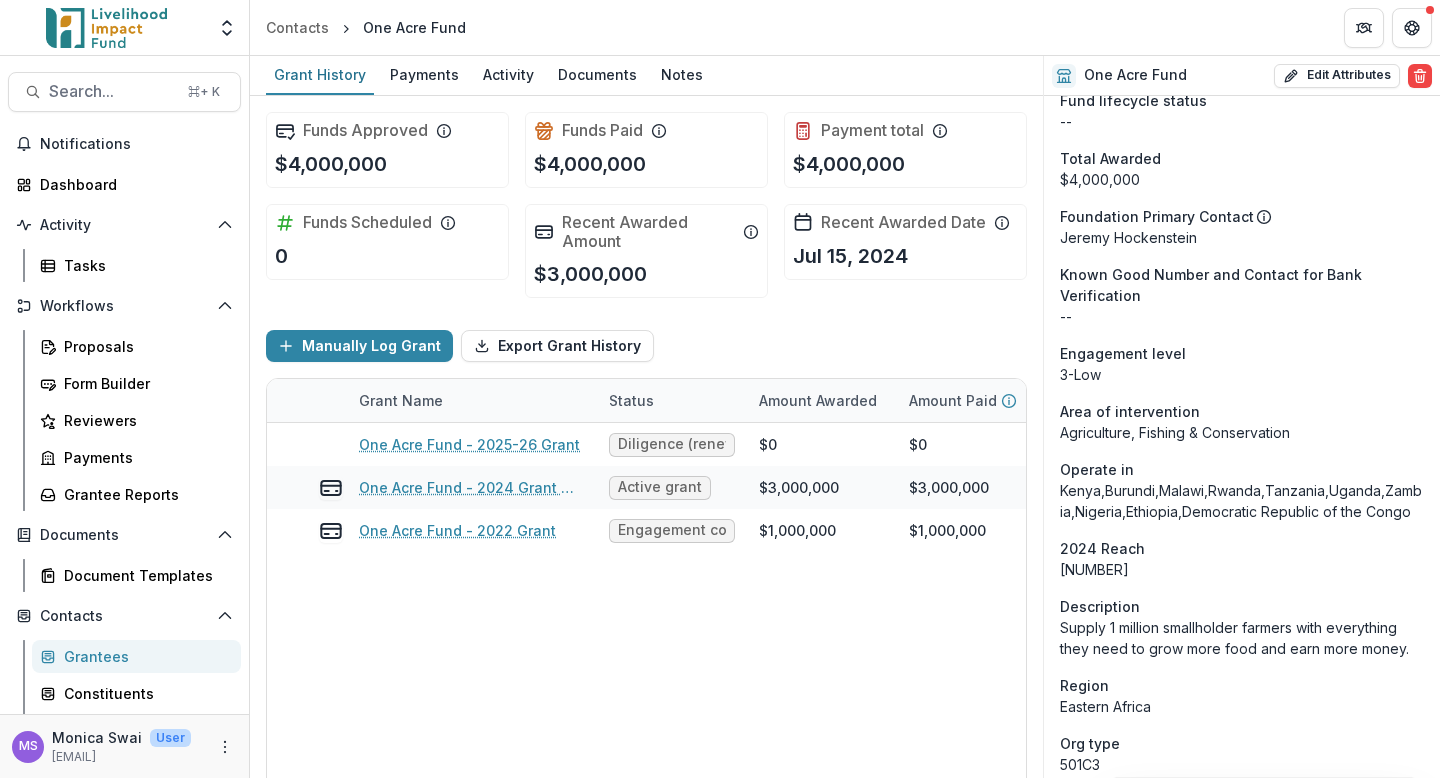 scroll, scrollTop: 0, scrollLeft: 0, axis: both 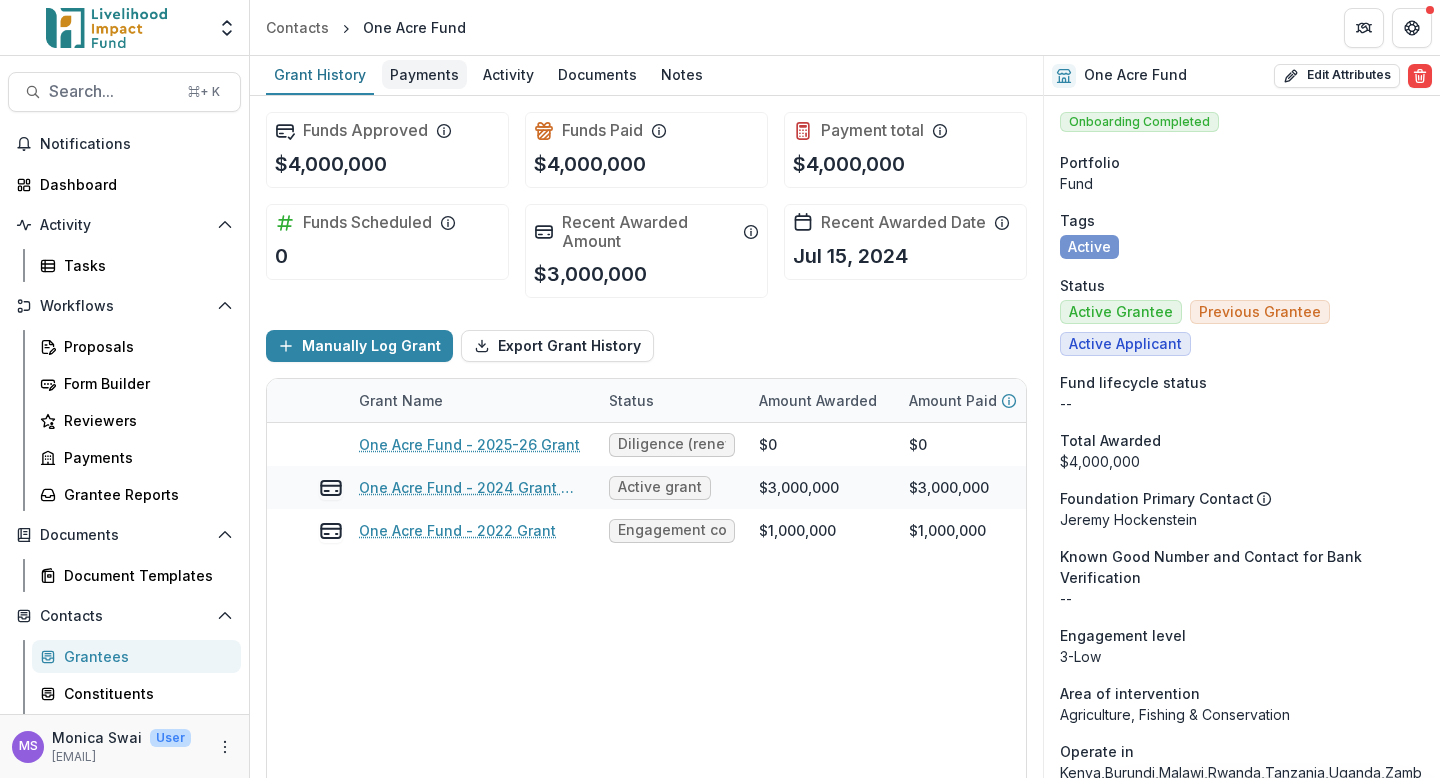 click on "Payments" at bounding box center (424, 74) 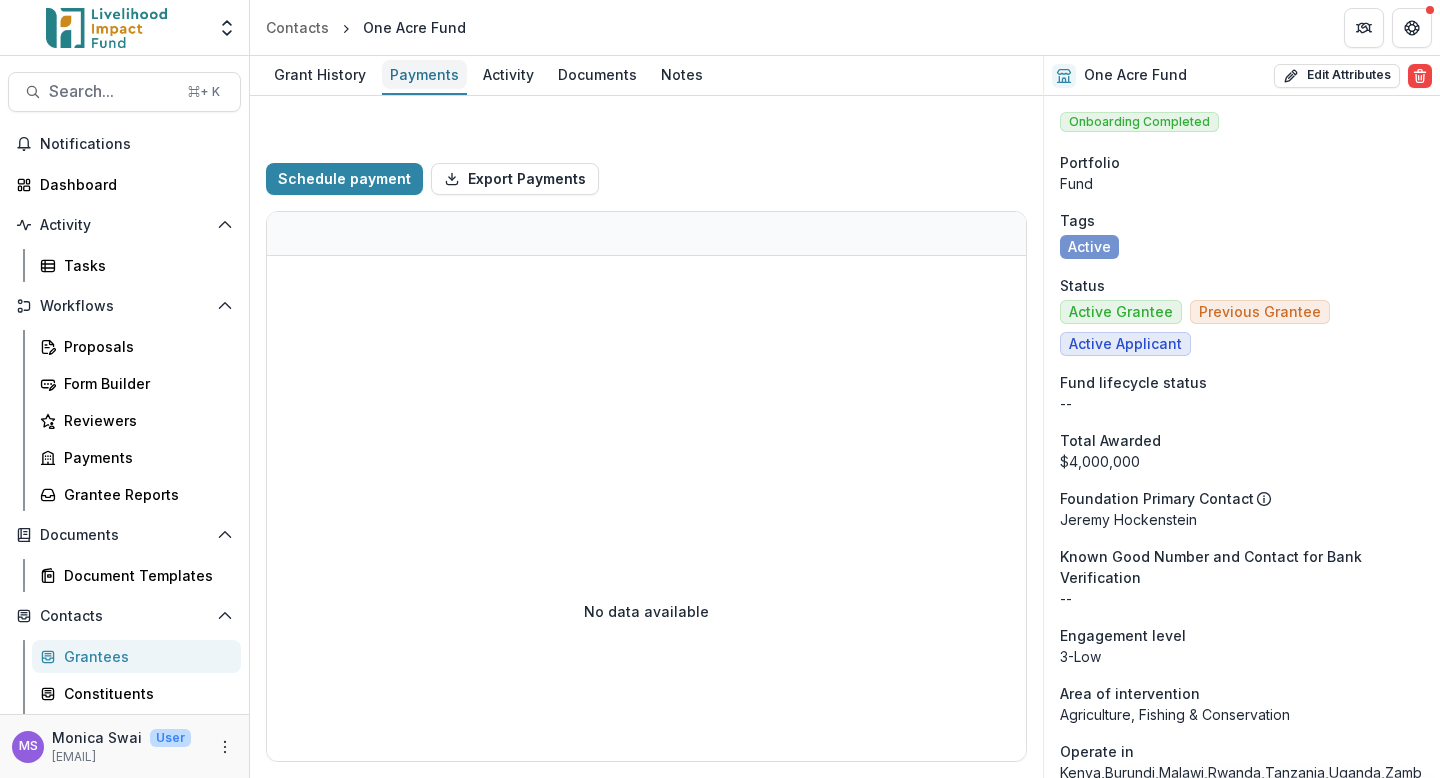 select on "****" 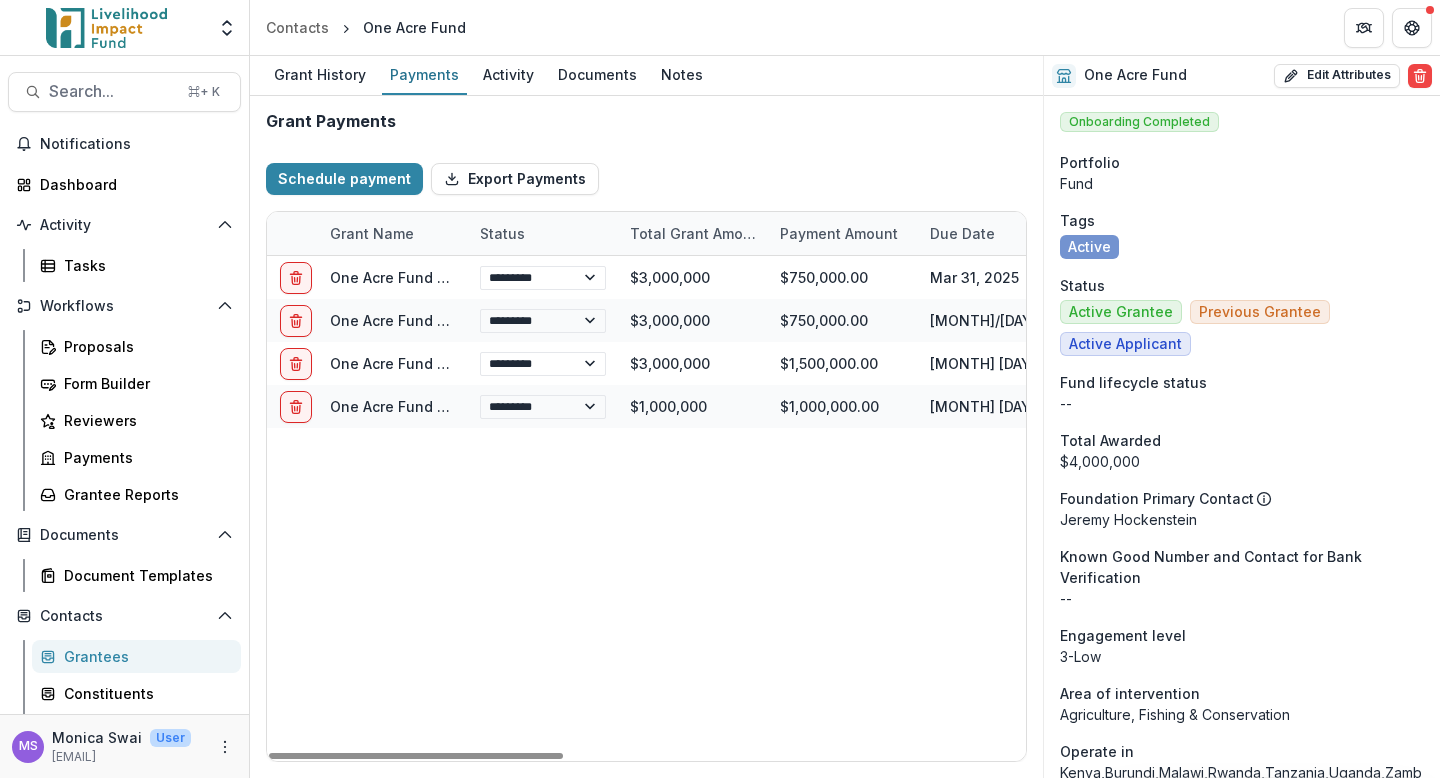 scroll, scrollTop: 0, scrollLeft: 0, axis: both 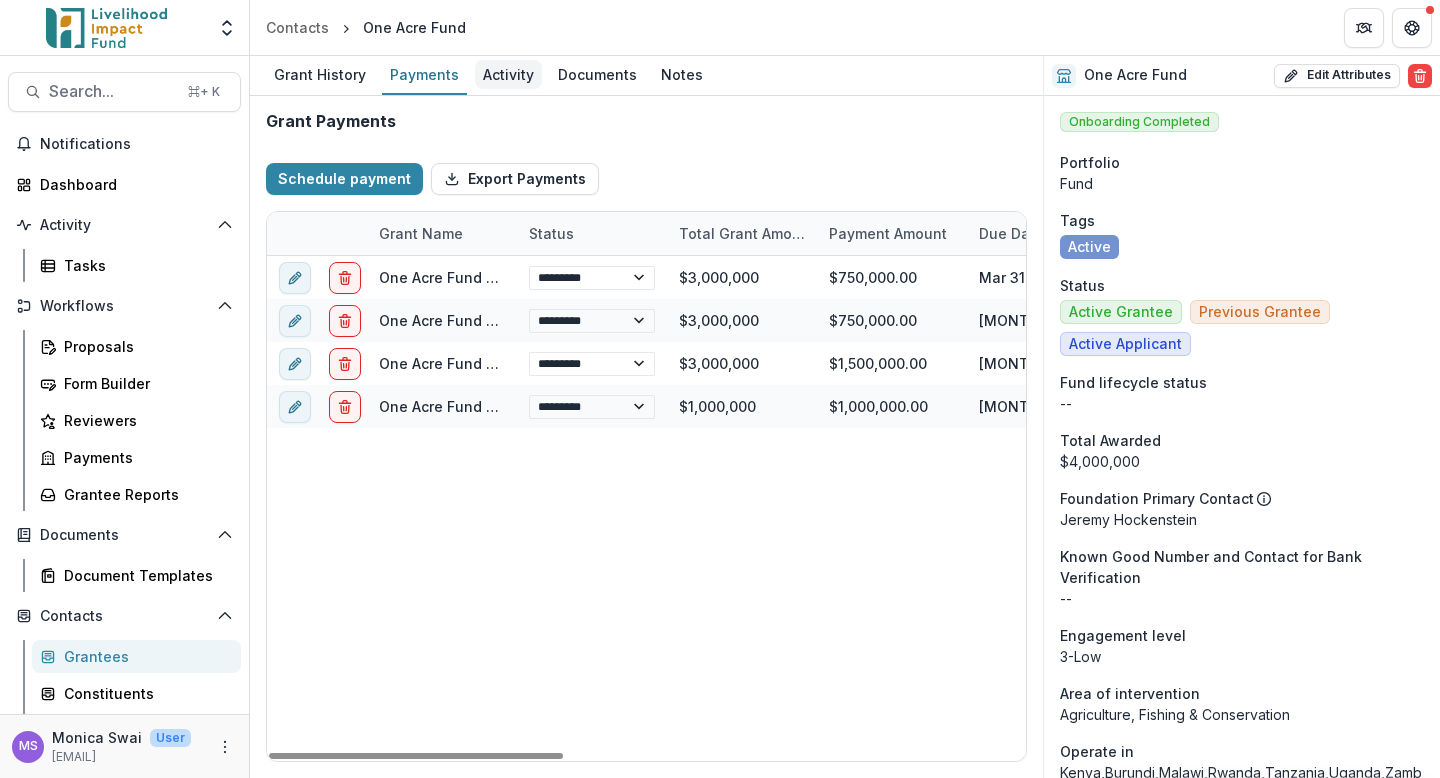 click on "Activity" at bounding box center (508, 74) 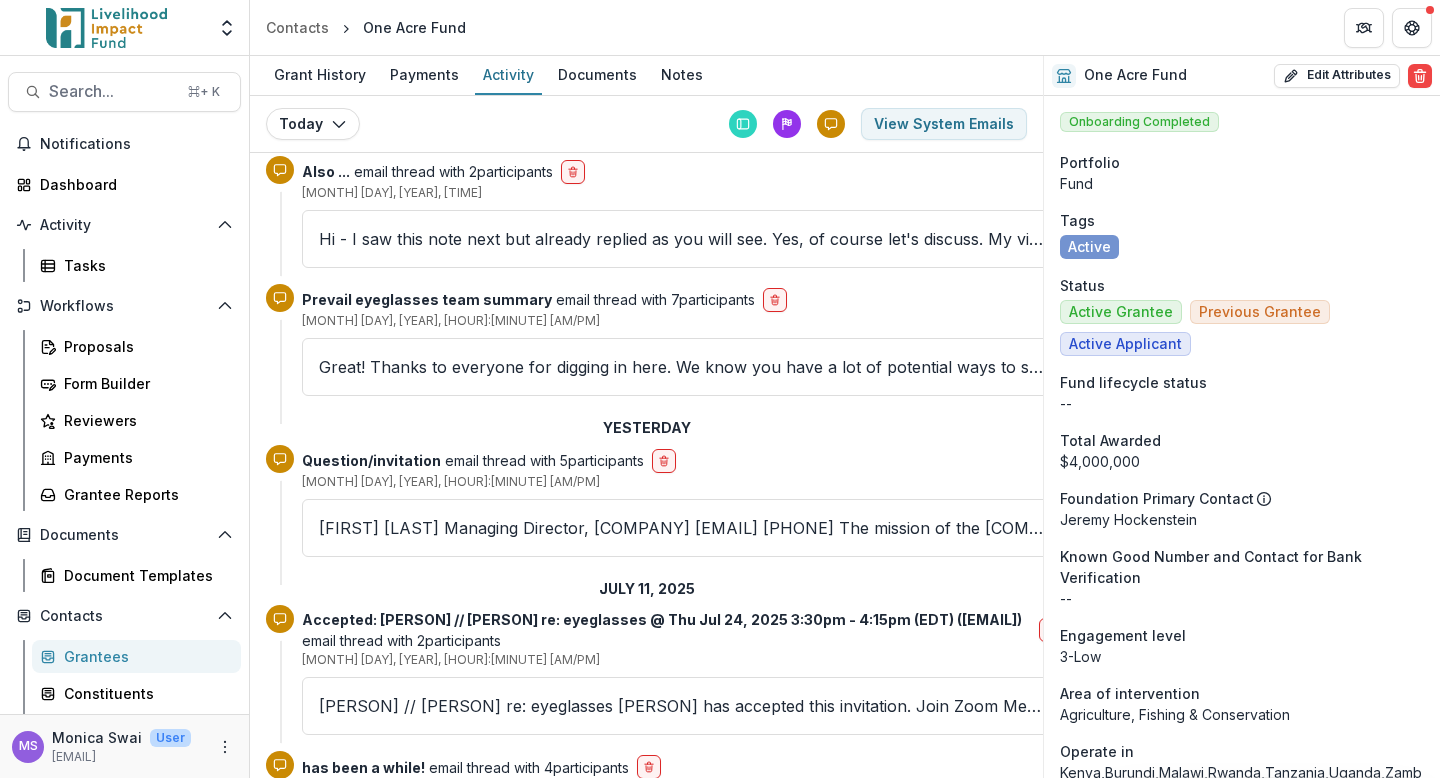 scroll, scrollTop: 0, scrollLeft: 0, axis: both 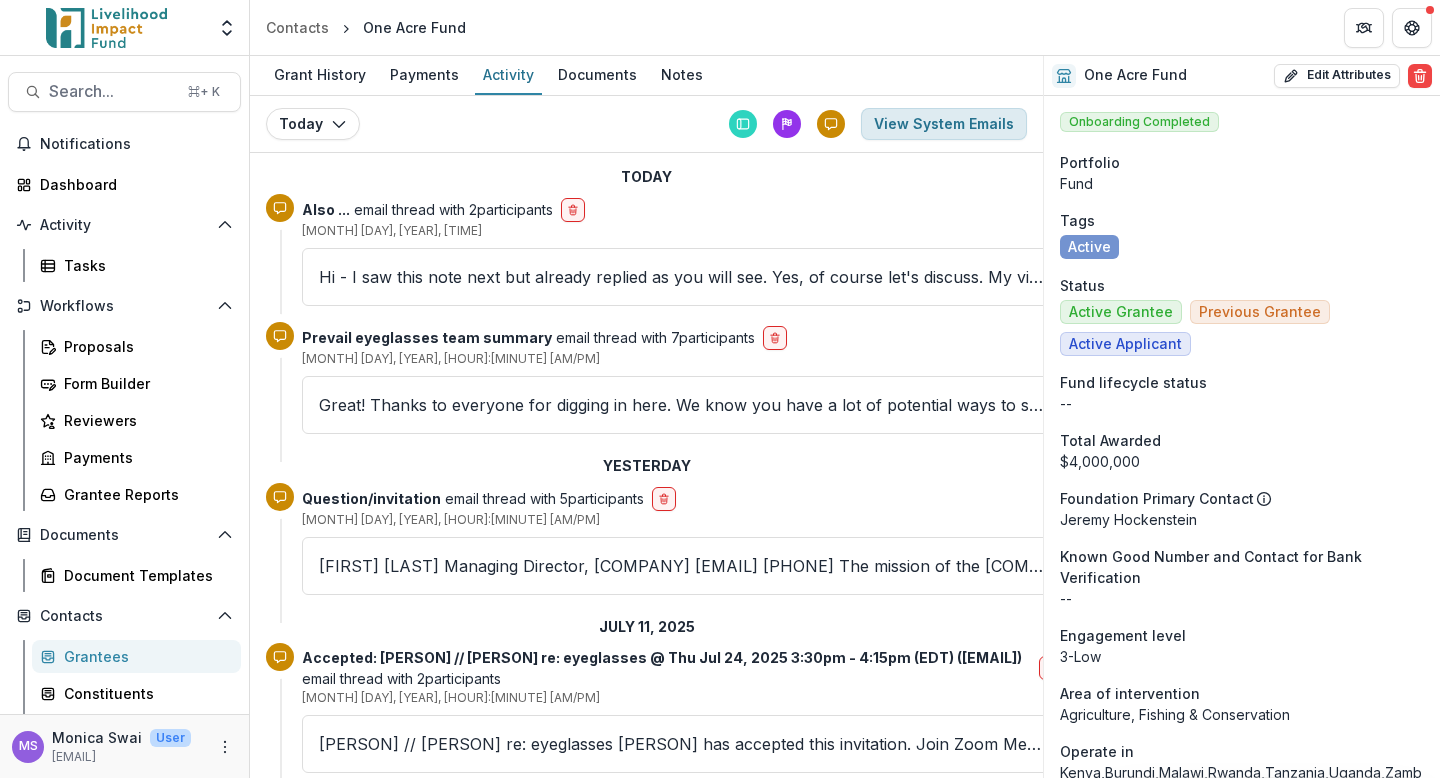 click on "View System Emails" at bounding box center (944, 124) 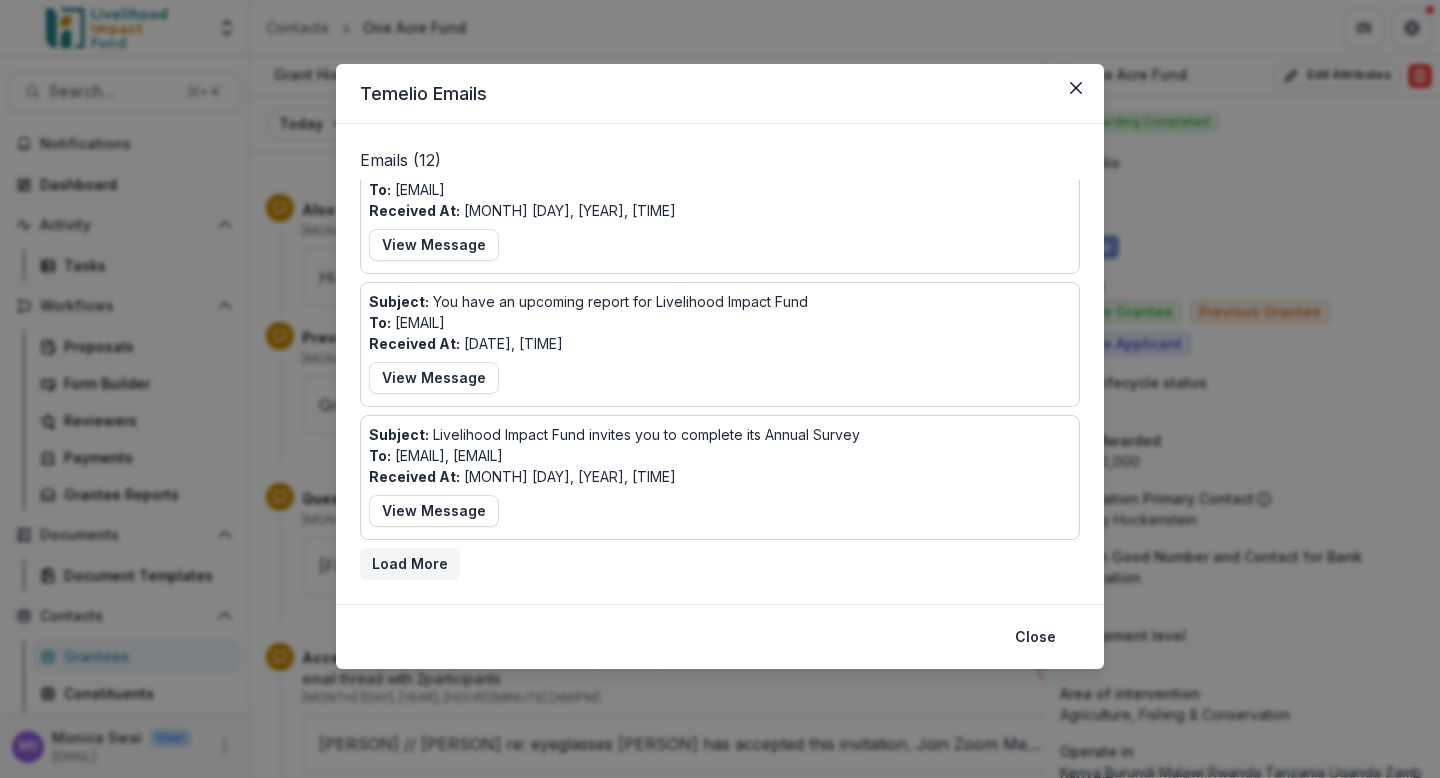 scroll, scrollTop: 0, scrollLeft: 0, axis: both 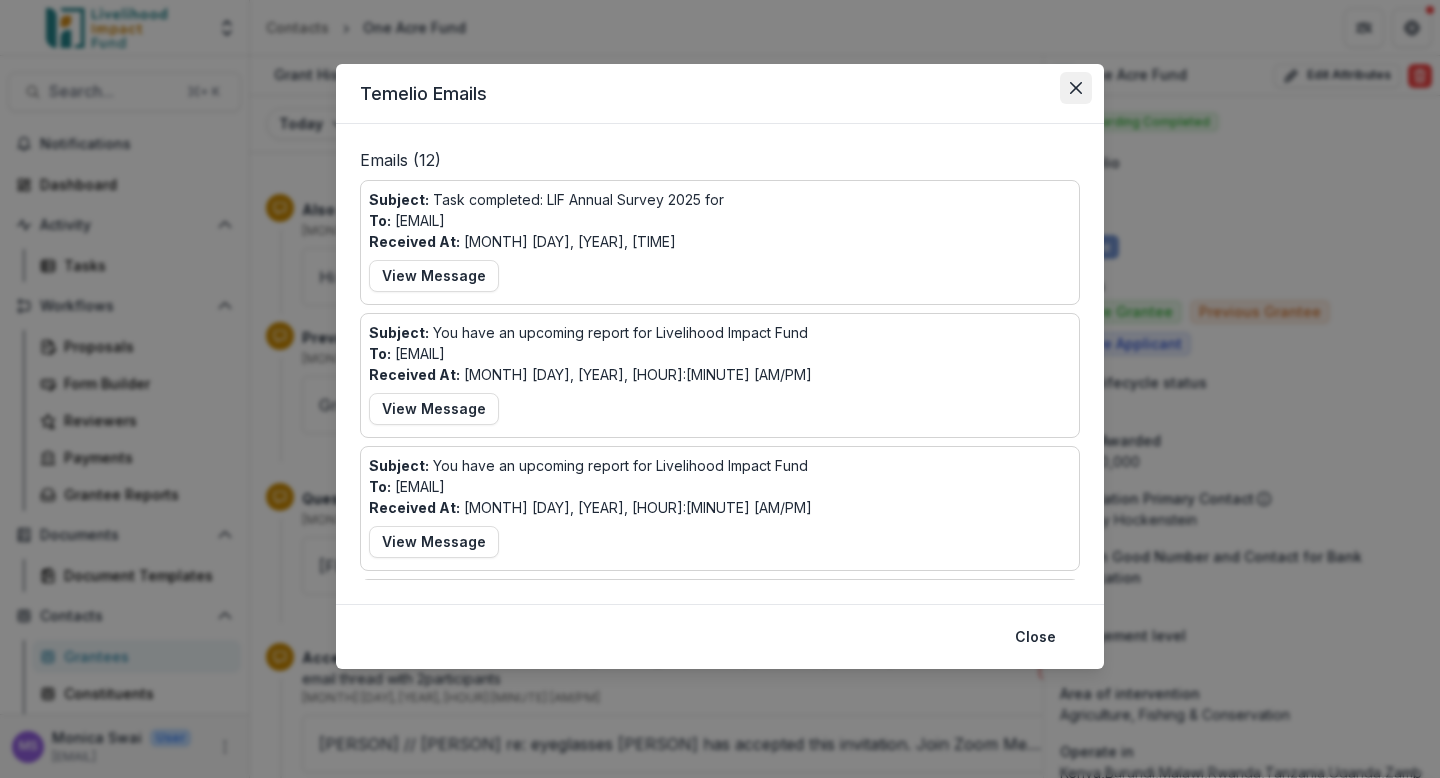 click 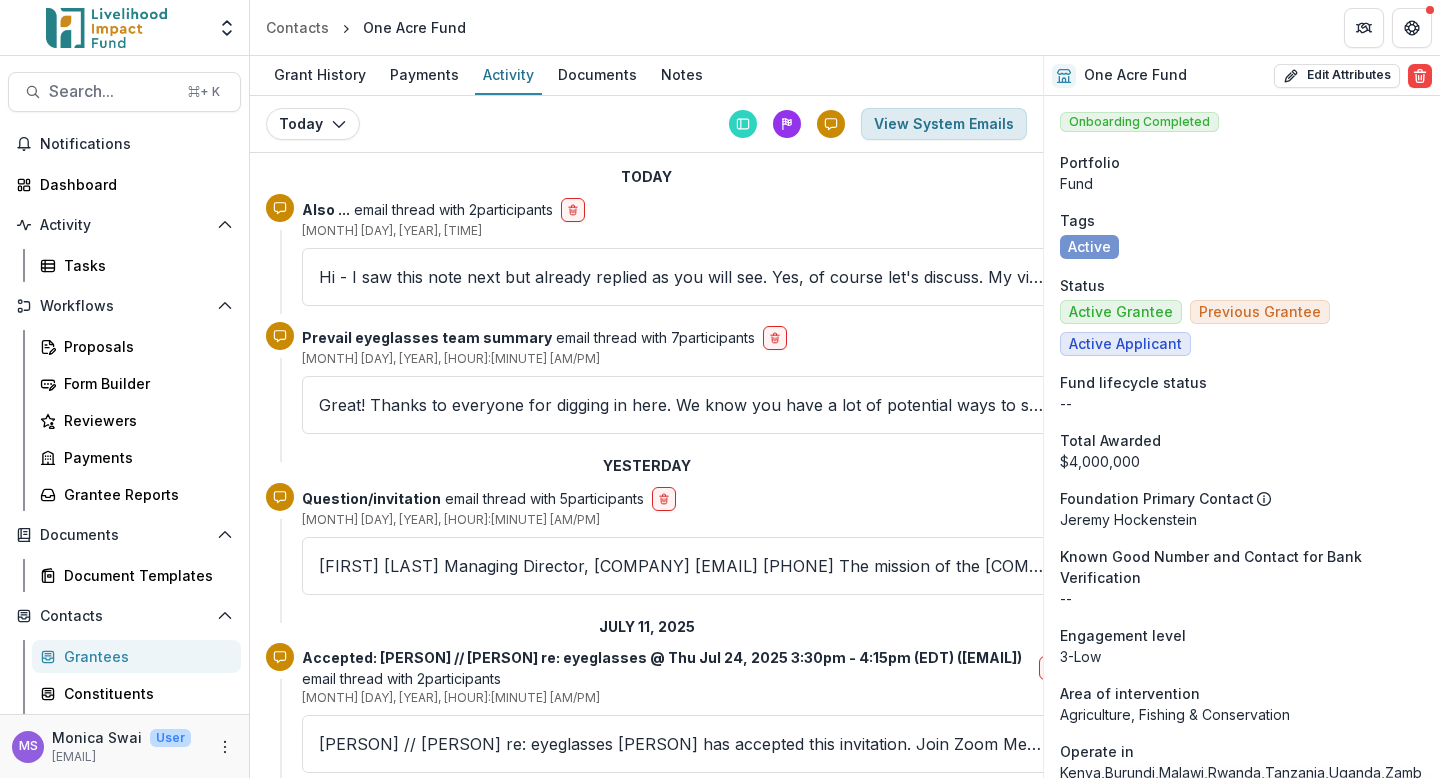 click on "View System Emails" at bounding box center [944, 124] 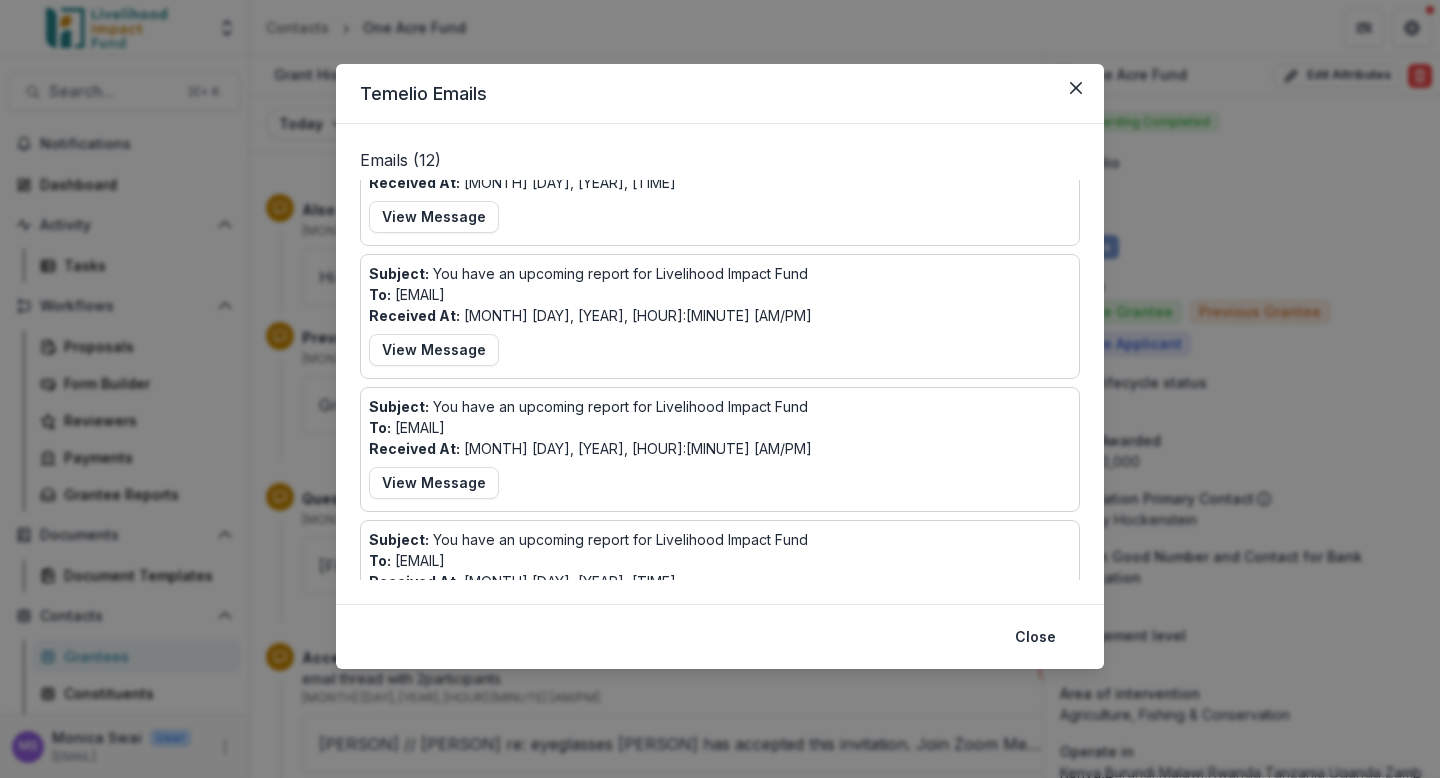 scroll, scrollTop: 0, scrollLeft: 0, axis: both 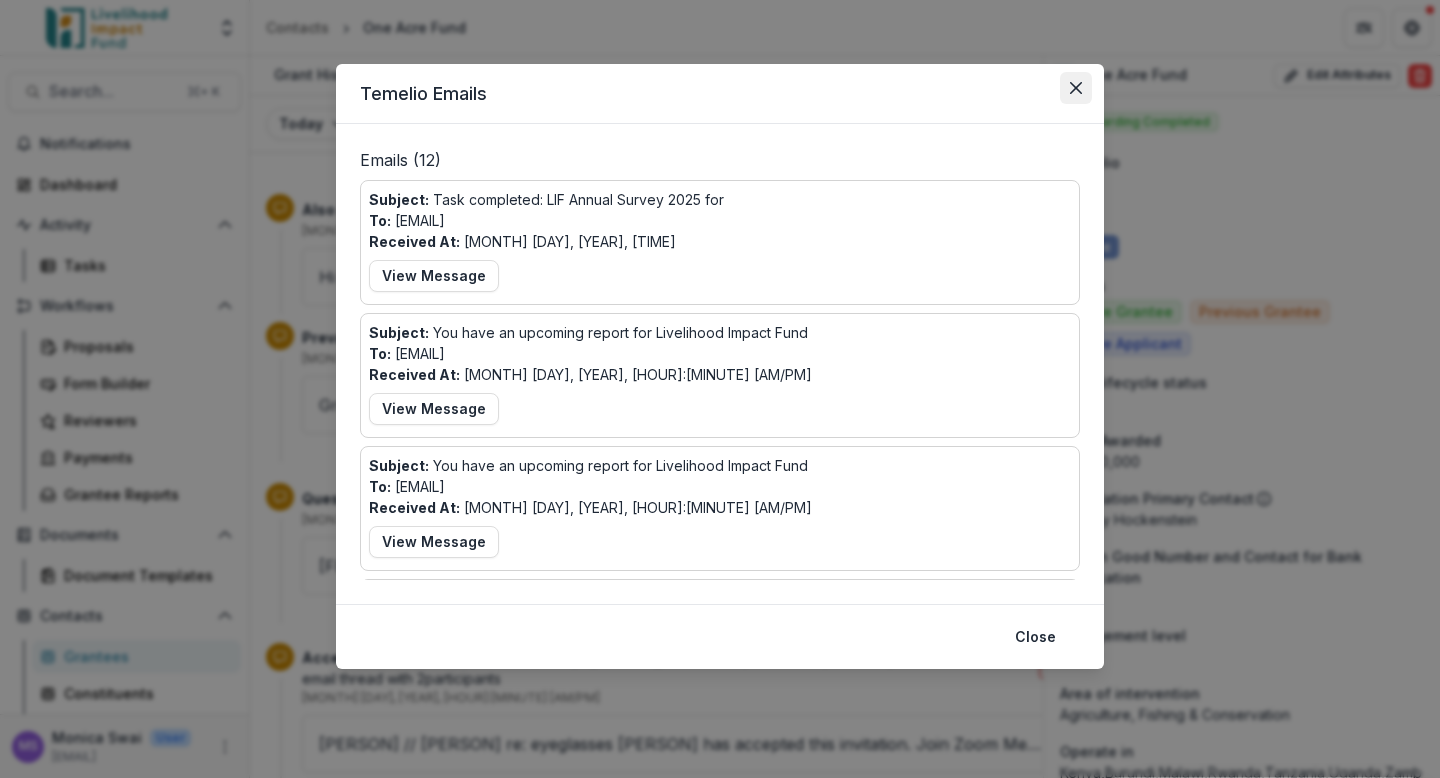 click 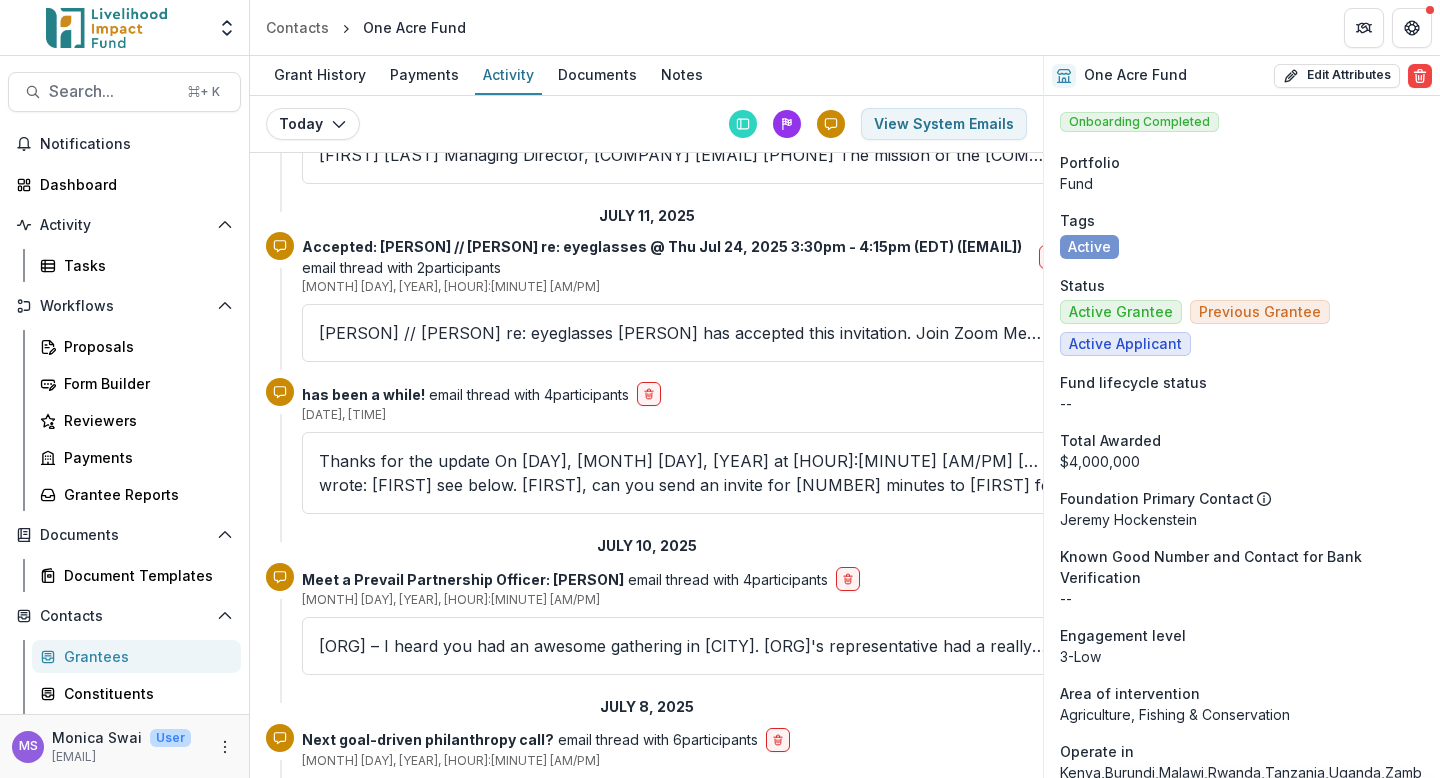 scroll, scrollTop: 0, scrollLeft: 0, axis: both 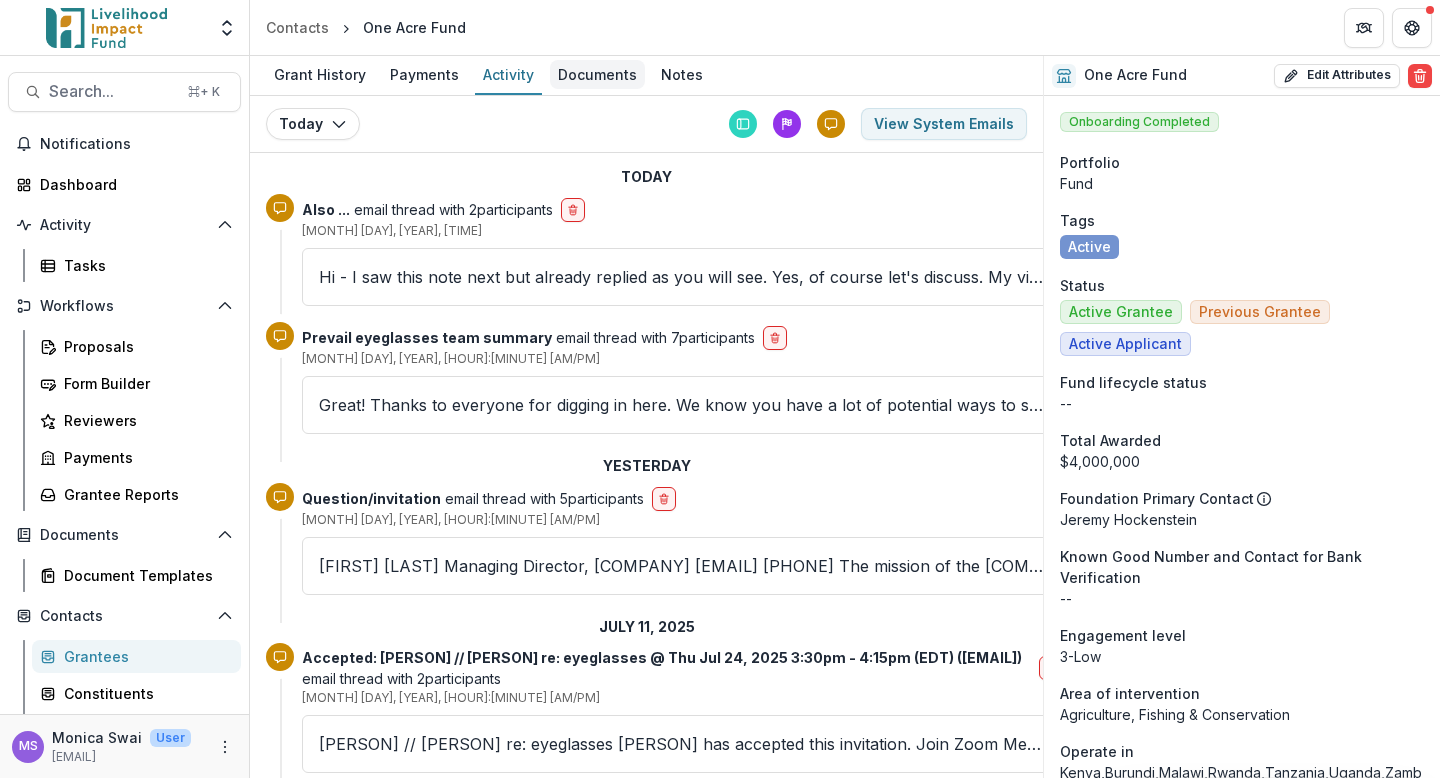 click on "Documents" at bounding box center (597, 74) 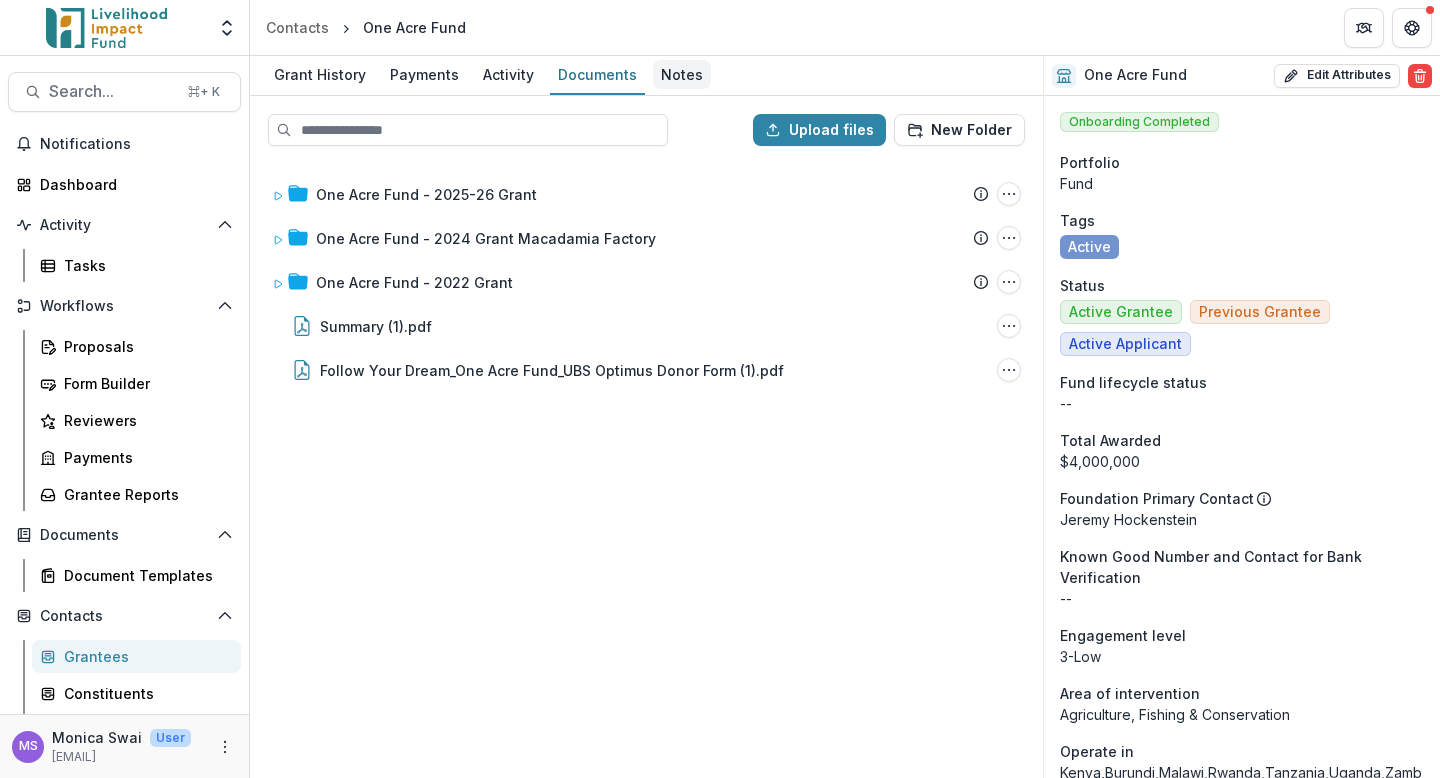 click on "Notes" at bounding box center [682, 74] 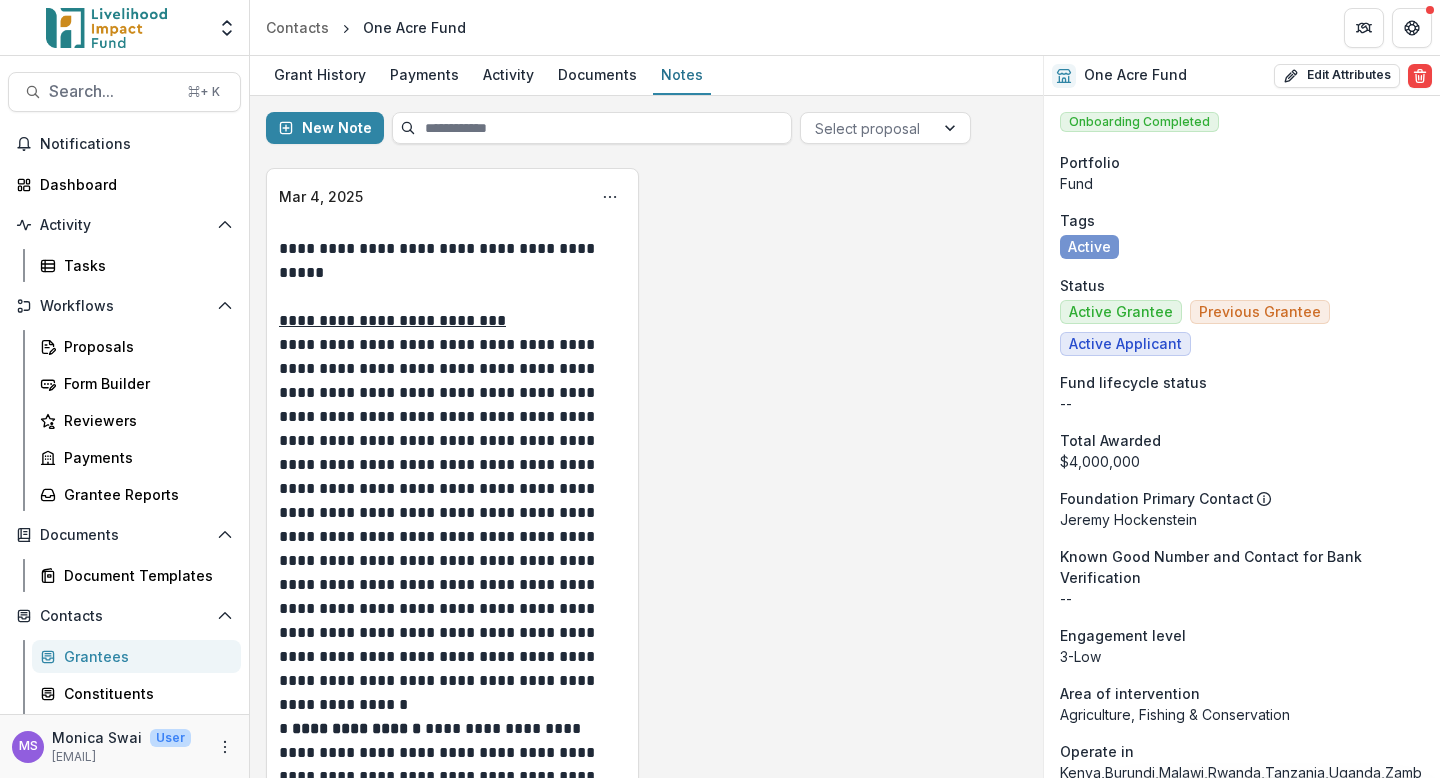 scroll, scrollTop: 0, scrollLeft: 0, axis: both 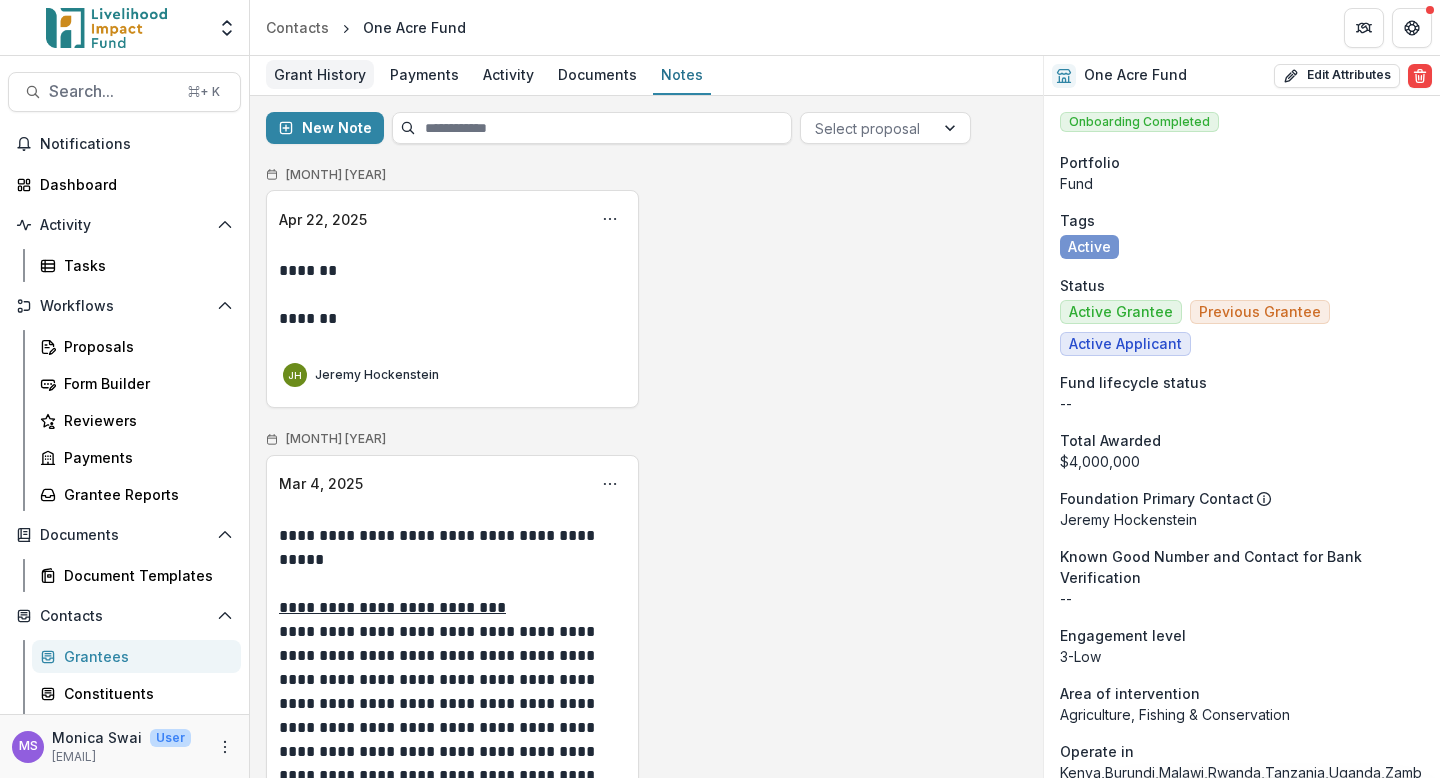 click on "Grant History" at bounding box center [320, 74] 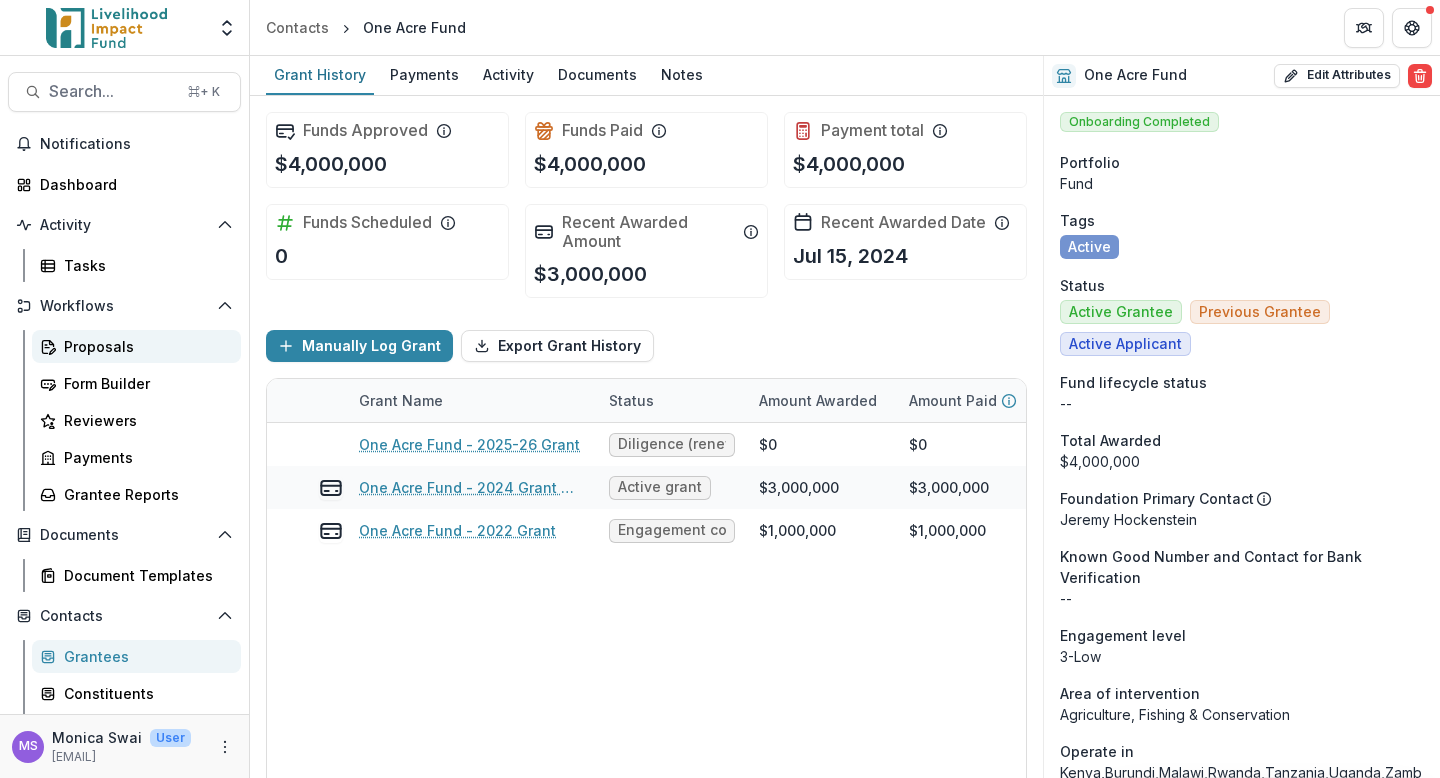 click on "Proposals" at bounding box center (144, 346) 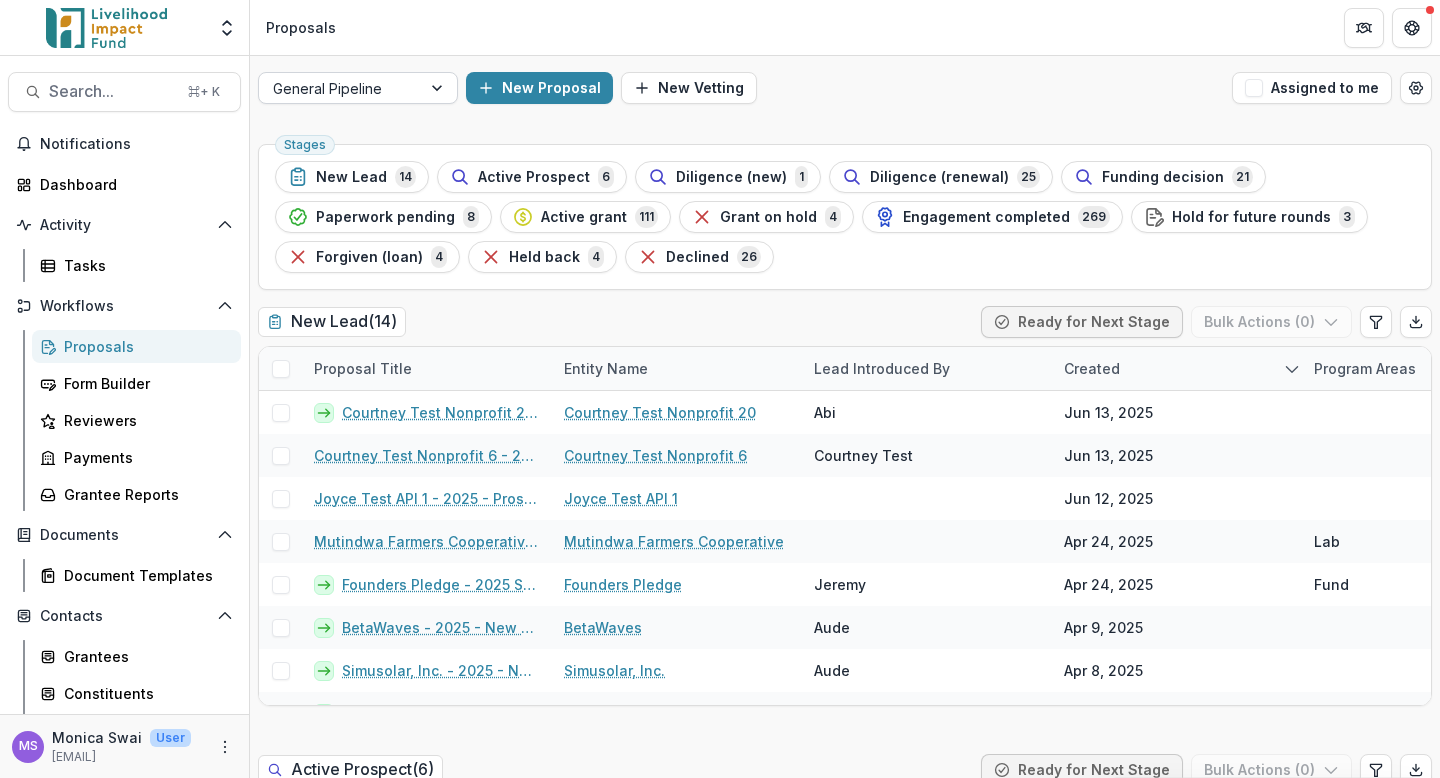 click at bounding box center [340, 88] 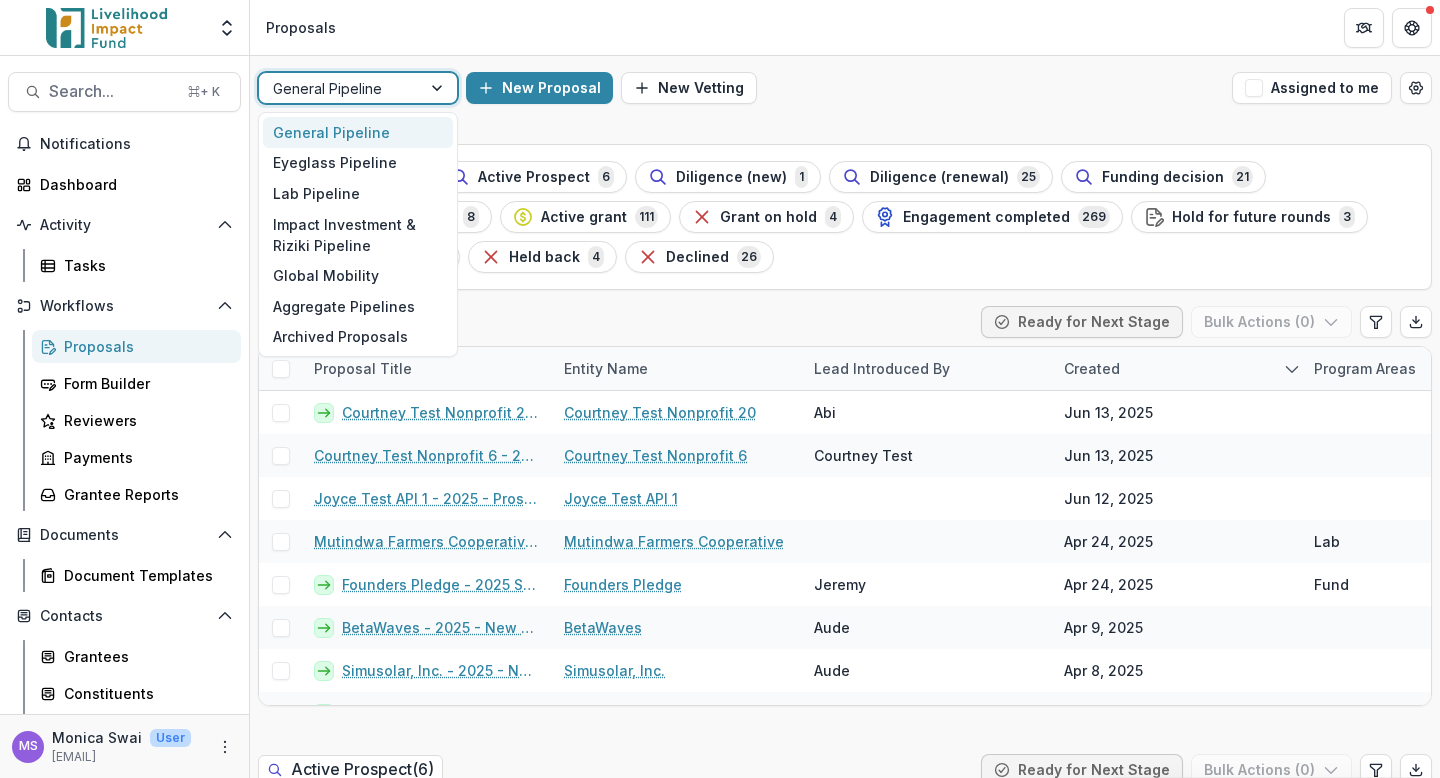 click on "General Pipeline selected, 1 of 7. 7 results available. Use Up and Down to choose options, press Enter to select the currently focused option, press Escape to exit the menu, press Tab to select the option and exit the menu. General Pipeline New Proposal New Vetting Assigned to me Stages New Lead 14 Active Prospect 6 Diligence (new) 1 Diligence (renewal) 25 Funding decision 21 Paperwork pending 8 Active grant 111 Grant on hold 4 Engagement completed 269 Hold for future rounds 3 Forgiven (loan) 4 Held back 4 Declined 26 New Lead  ( 14 ) Ready for Next Stage Bulk Actions ( 0 ) Proposal Title Entity Name Lead introduced by Created Program Areas Courtney Test Nonprofit 20 - 2025 - New Lead Courtney Test Nonprofit 20 Abi Jun 13, 2025 Courtney Test Nonprofit 6 - 2025 - New Lead Courtney Test Nonprofit 6 Courtney Test Jun 13, 2025 Joyce Test API 1 - 2025 - Prospect Joyce Test API 1 Jun 12, 2025 Mutindwa Farmers Cooperative - 2025 - Goodbye Grant Mutindwa Farmers Cooperative Apr 24, 2025 Lab Founders Pledge Jeremy   (" at bounding box center [845, 3073] 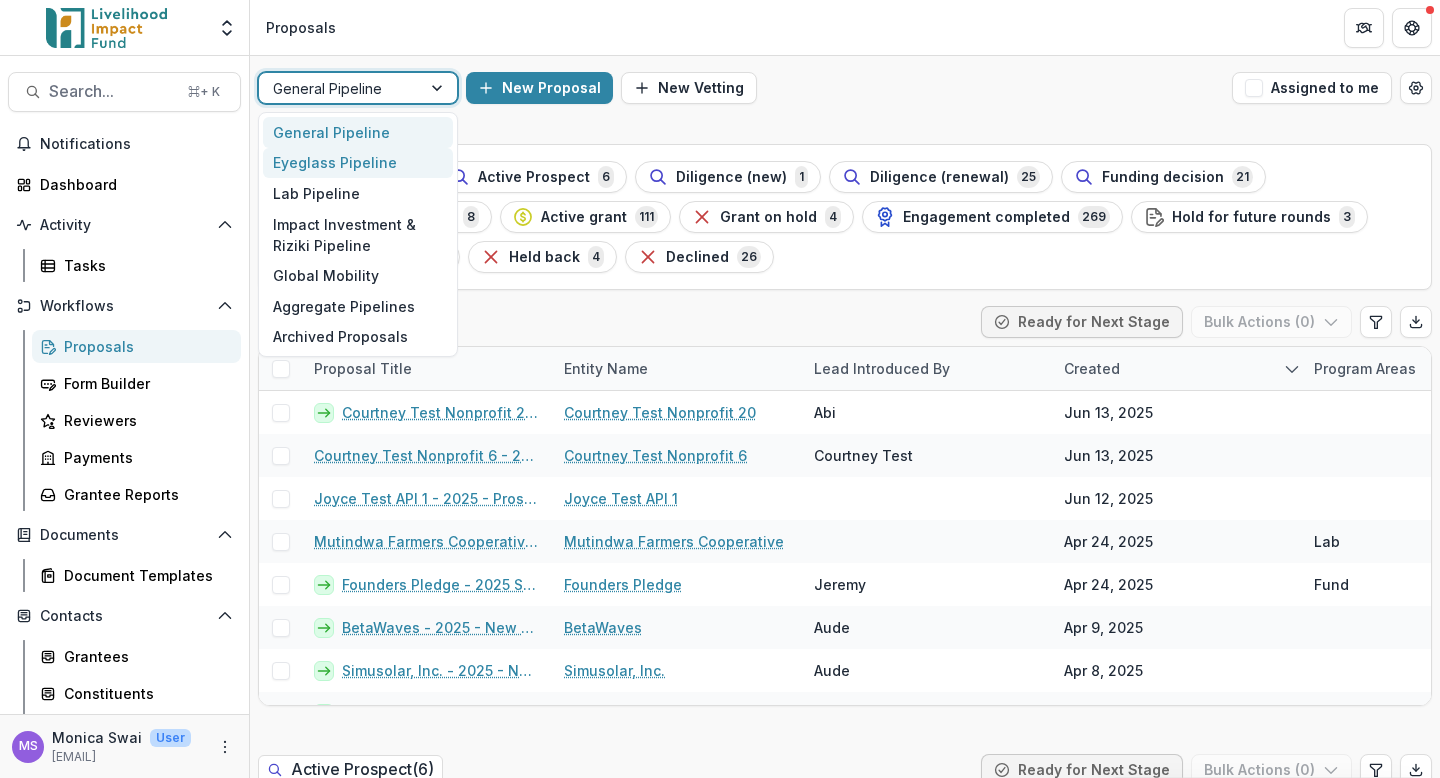 click on "Eyeglass Pipeline" at bounding box center (358, 163) 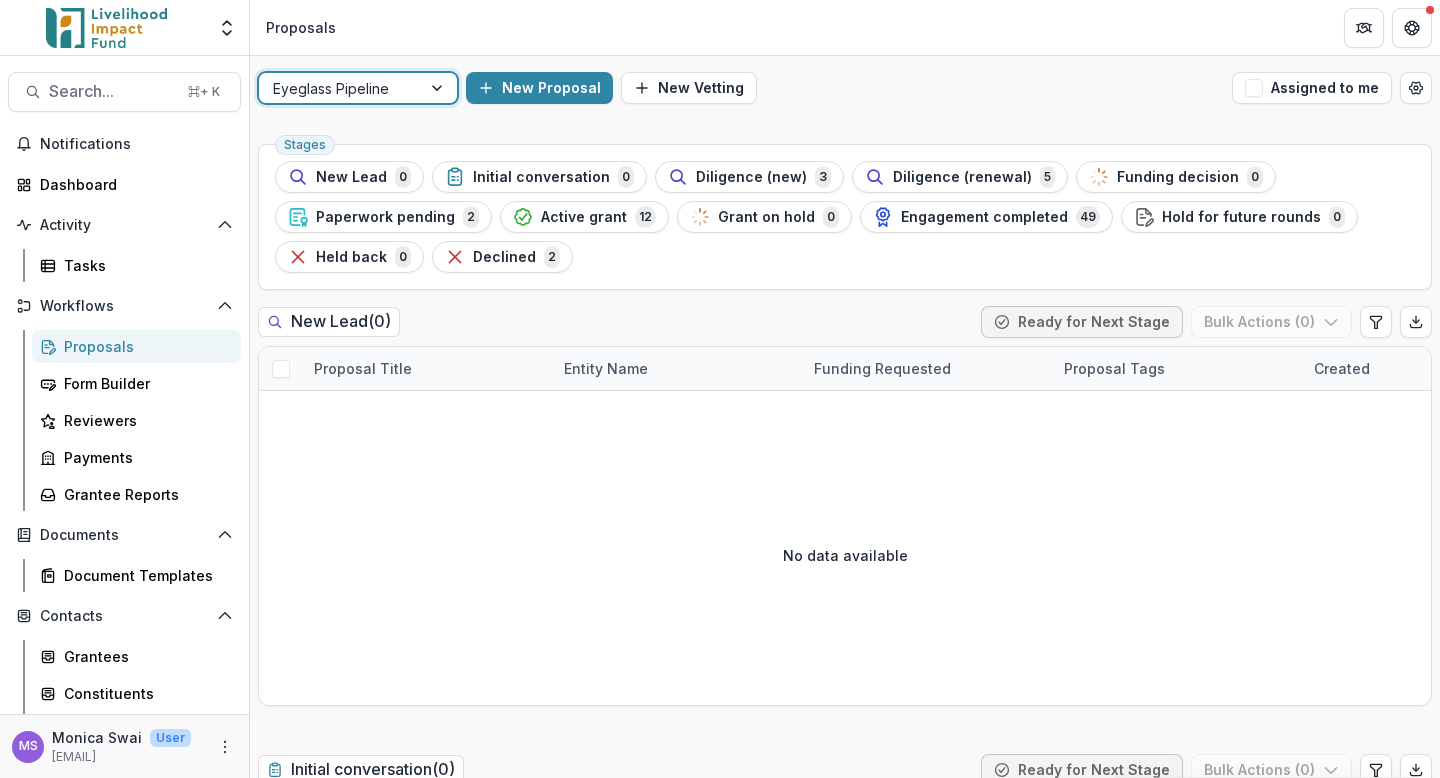 click at bounding box center [340, 88] 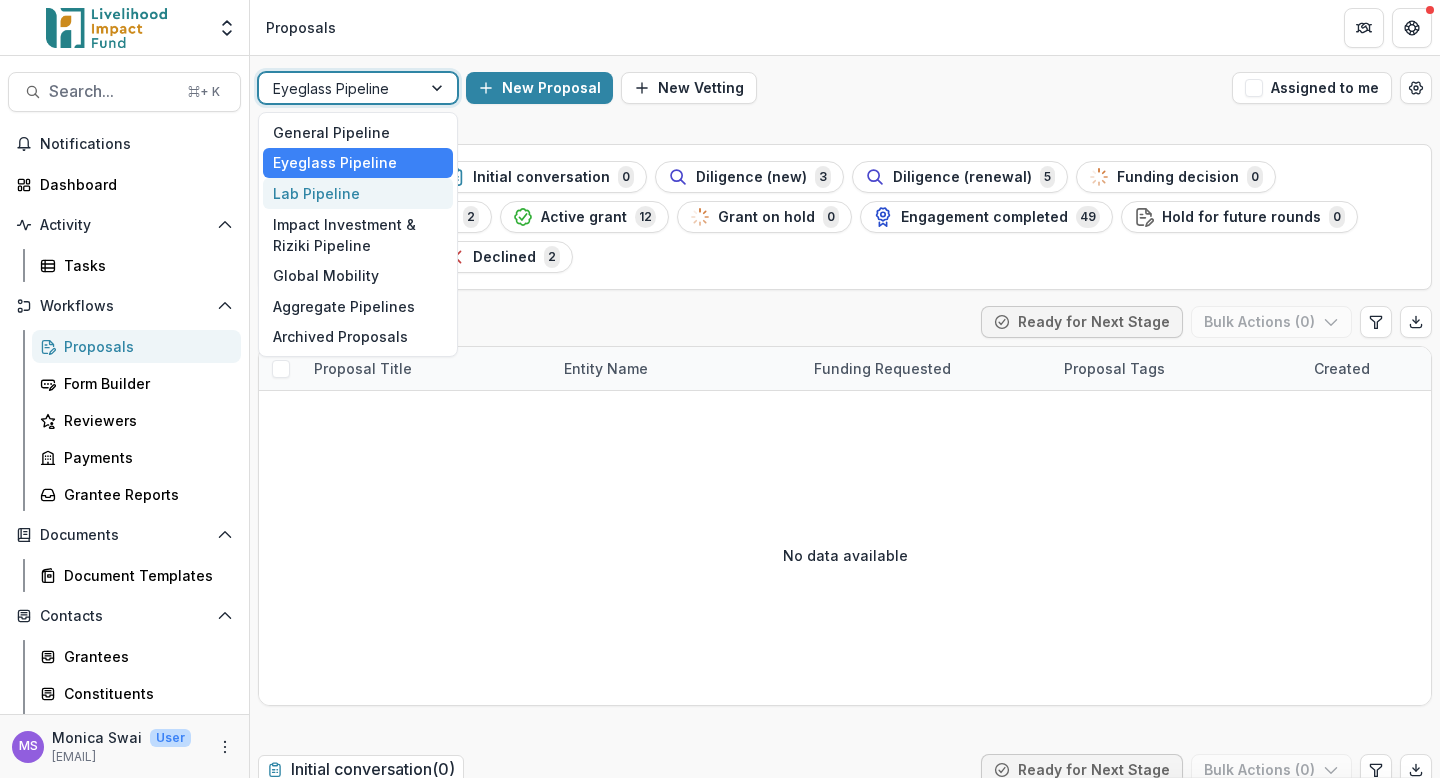 click on "Lab Pipeline" at bounding box center [358, 193] 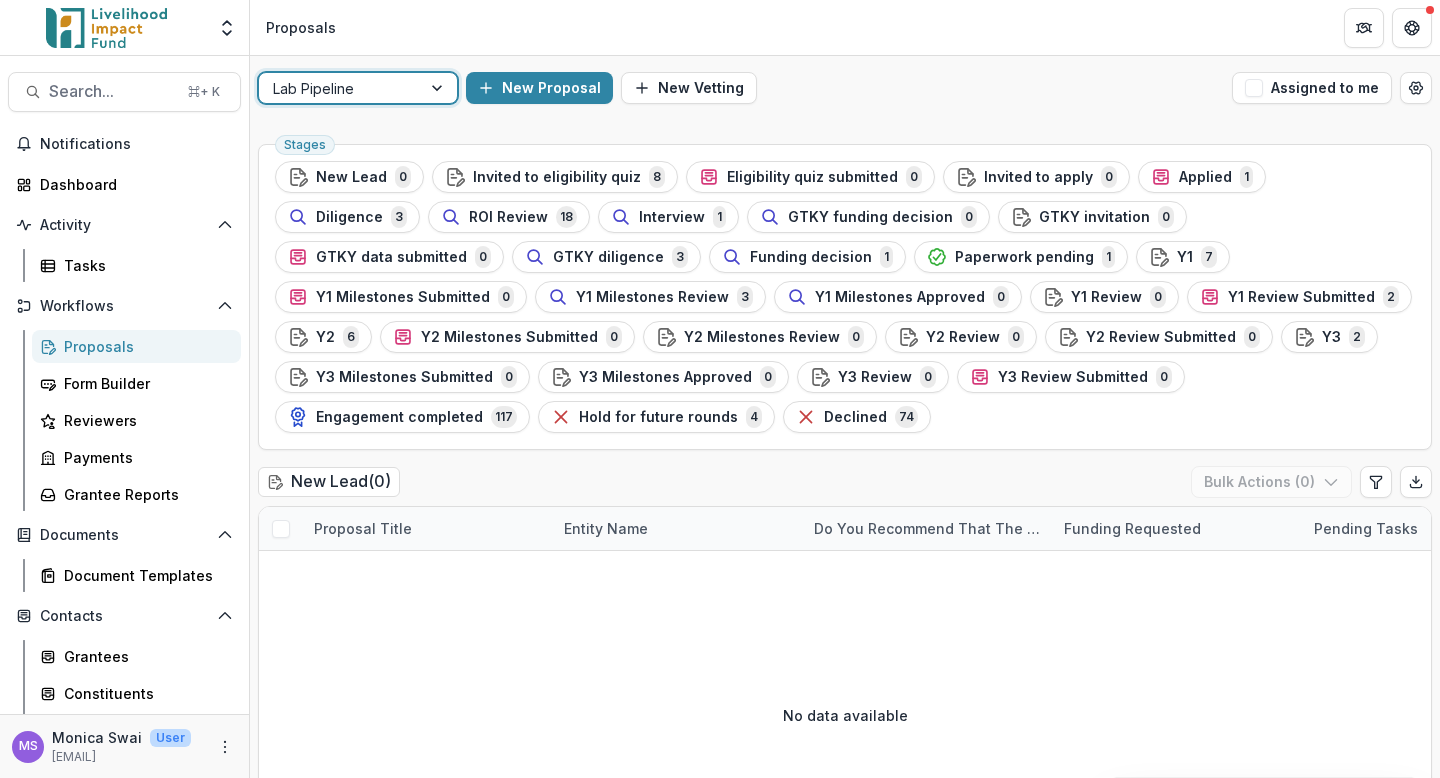 click at bounding box center (340, 88) 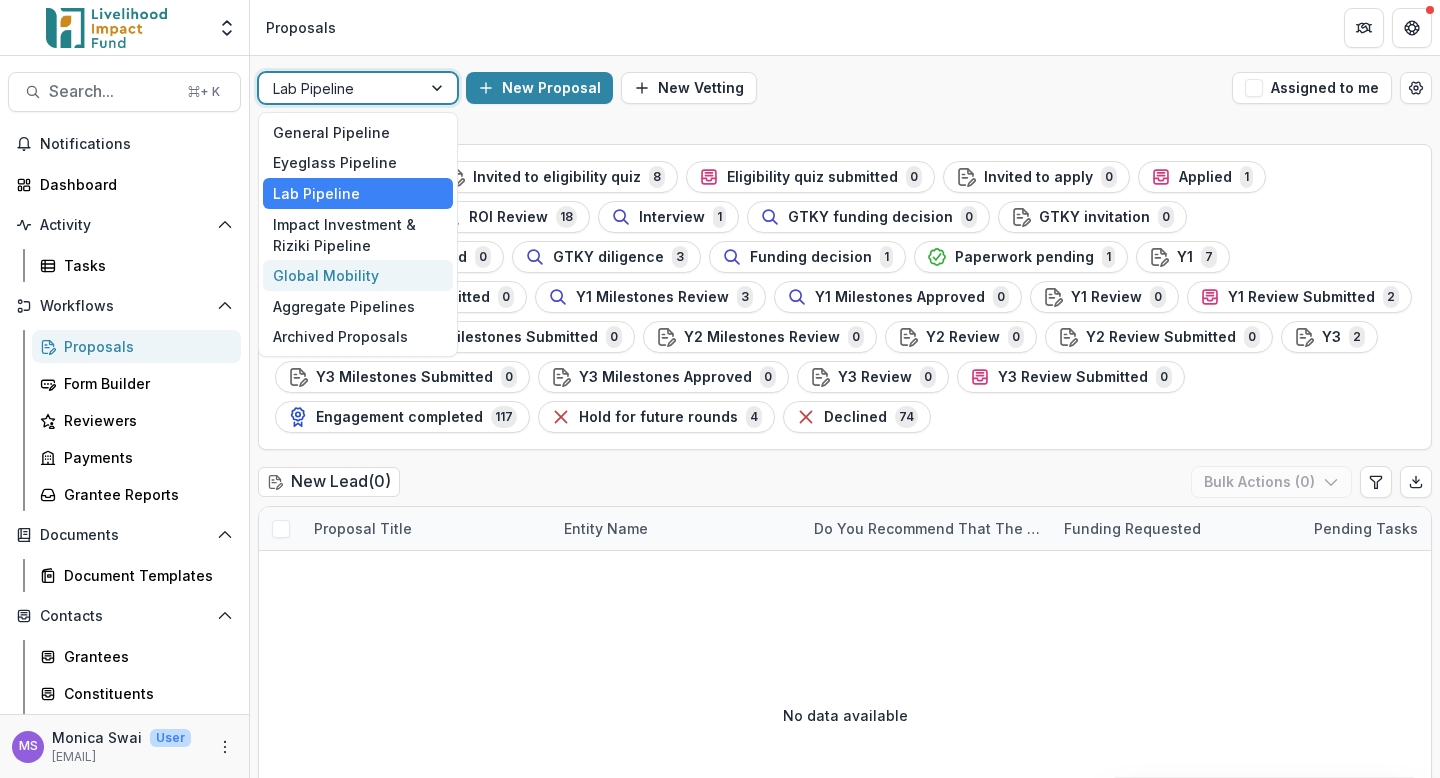 click on "Global Mobility" at bounding box center (358, 275) 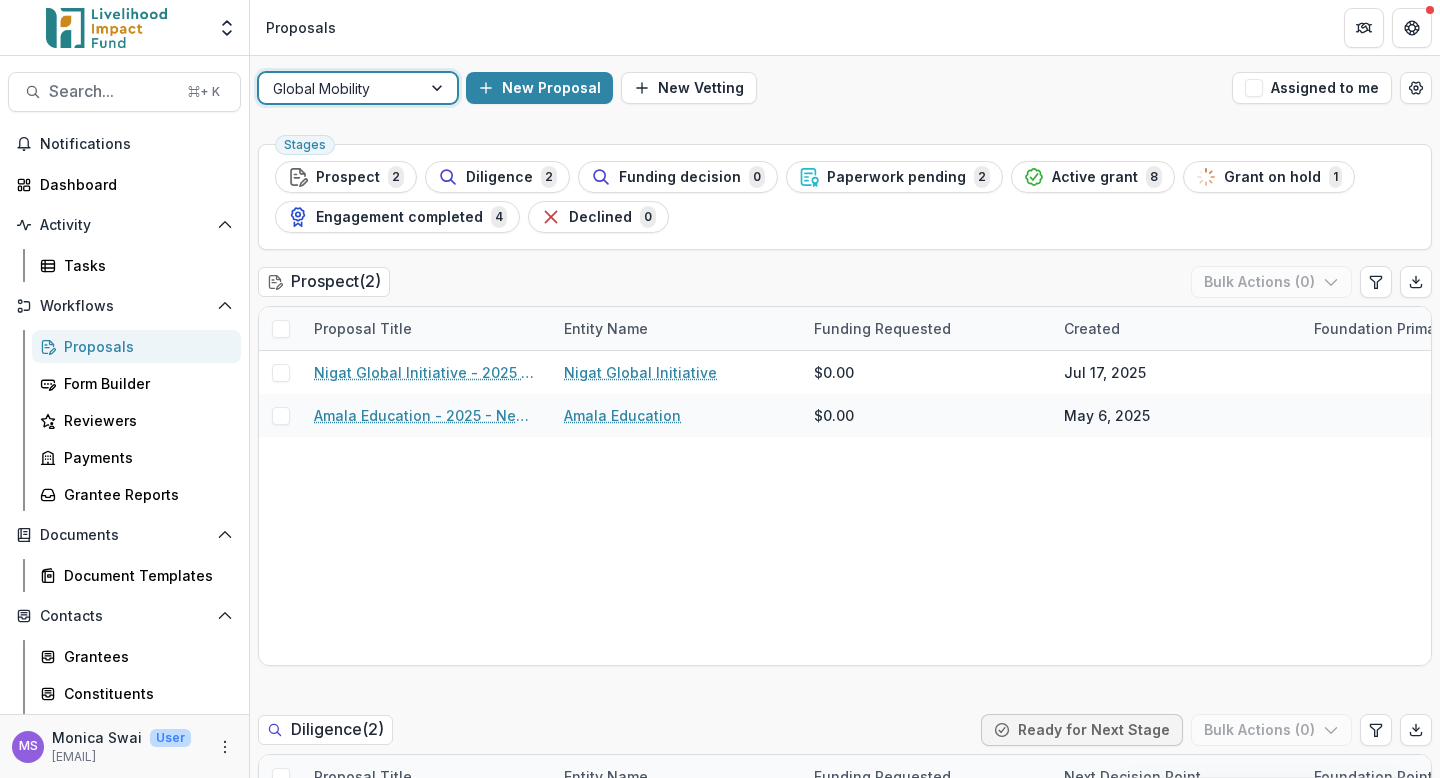 click at bounding box center [439, 88] 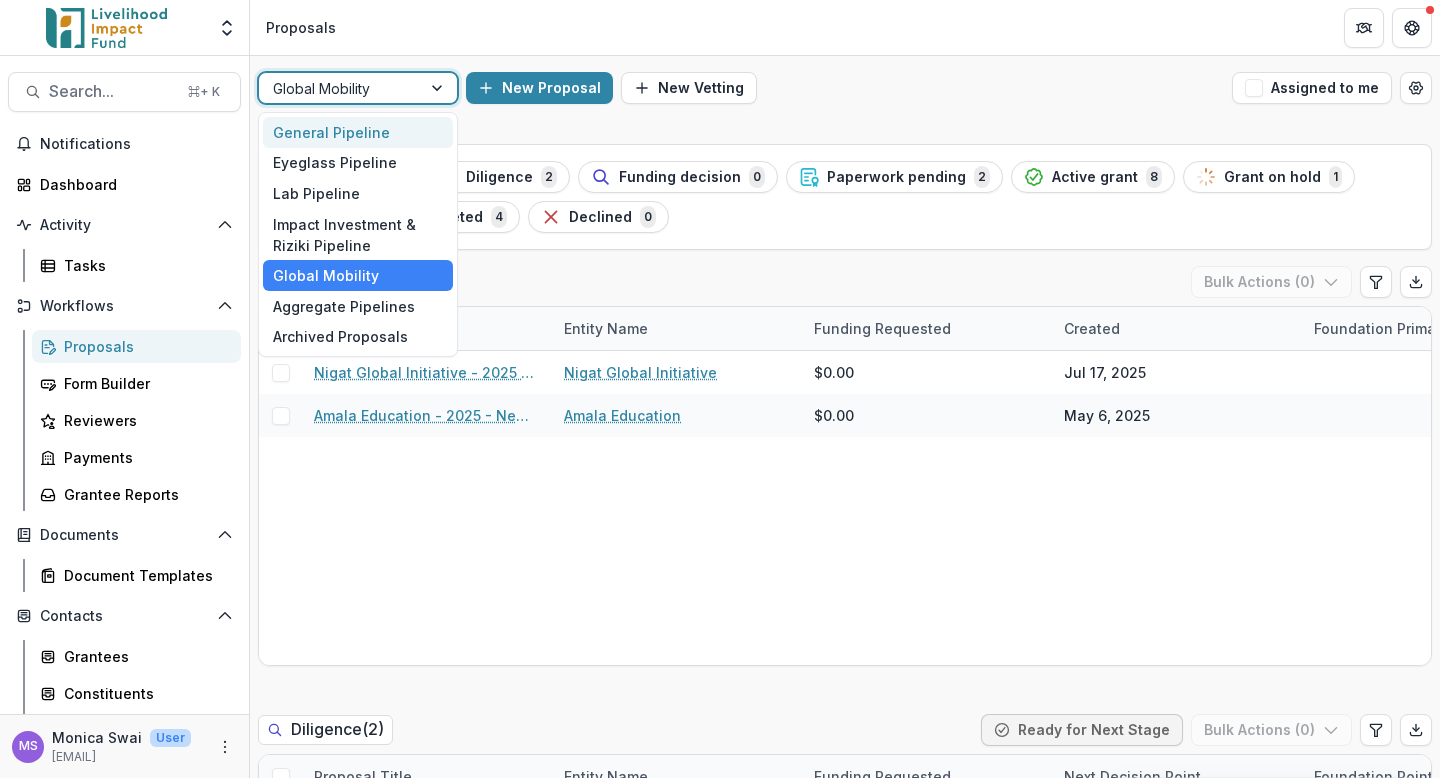 click on "General Pipeline" at bounding box center (358, 132) 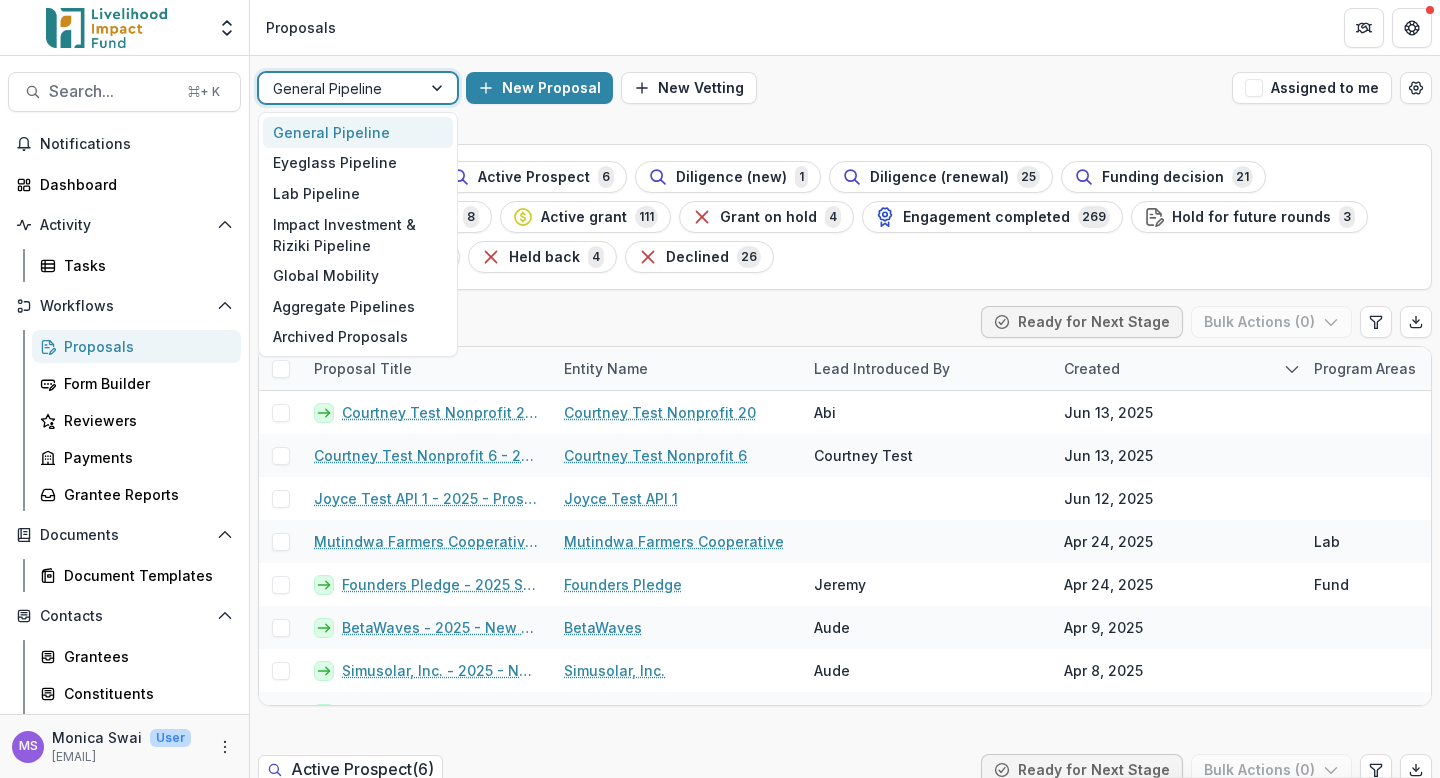 click at bounding box center (340, 88) 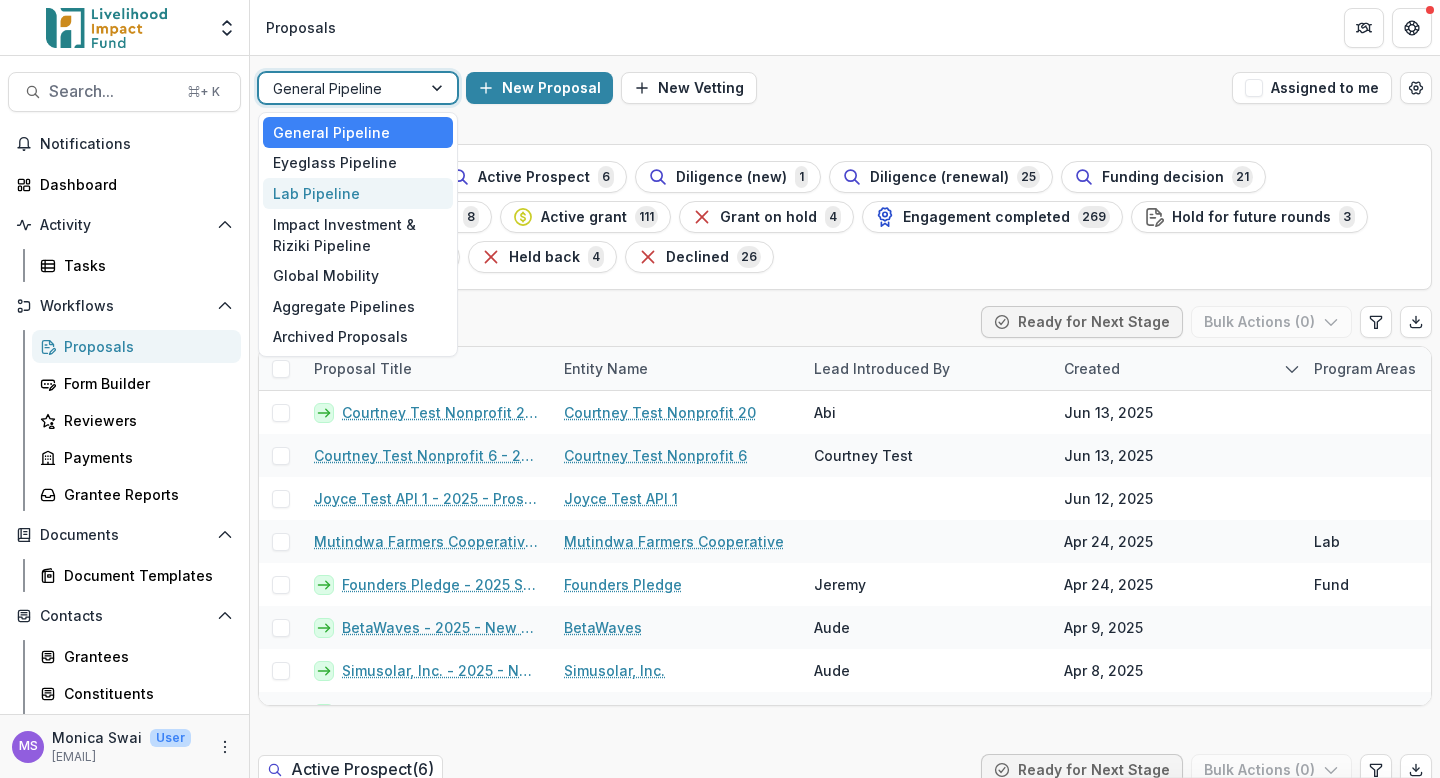 click on "option General Pipeline, selected. Lab Pipeline, 3 of 7. 7 results available. Use Up and Down to choose options, press Enter to select the currently focused option, press Escape to exit the menu, press Tab to select the option and exit the menu. General Pipeline New Proposal New Vetting Assigned to me Stages New Lead 14 Active Prospect 6 Diligence (new) 1 Diligence (renewal) 25 Funding decision 21 Paperwork pending 8 Active grant 111 Grant on hold 4 Engagement completed 269 Hold for future rounds 3 Forgiven (loan) 4 Held back 4 Declined 26 New Lead  ( 14 ) Ready for Next Stage Bulk Actions ( 0 ) Proposal Title Entity Name Lead introduced by Created Program Areas Courtney Test Nonprofit 20 - 2025 - New Lead Courtney Test Nonprofit 20 Abi Jun 13, 2025 Courtney Test Nonprofit 6 - 2025 - New Lead Courtney Test Nonprofit 6 Courtney Test Jun 13, 2025 Joyce Test API 1 - 2025 - Prospect Joyce Test API 1 Jun 12, 2025 Mutindwa Farmers Cooperative - 2025 - Goodbye Grant Mutindwa Farmers Cooperative Apr 24, 2025 Lab Fund" at bounding box center [845, 3073] 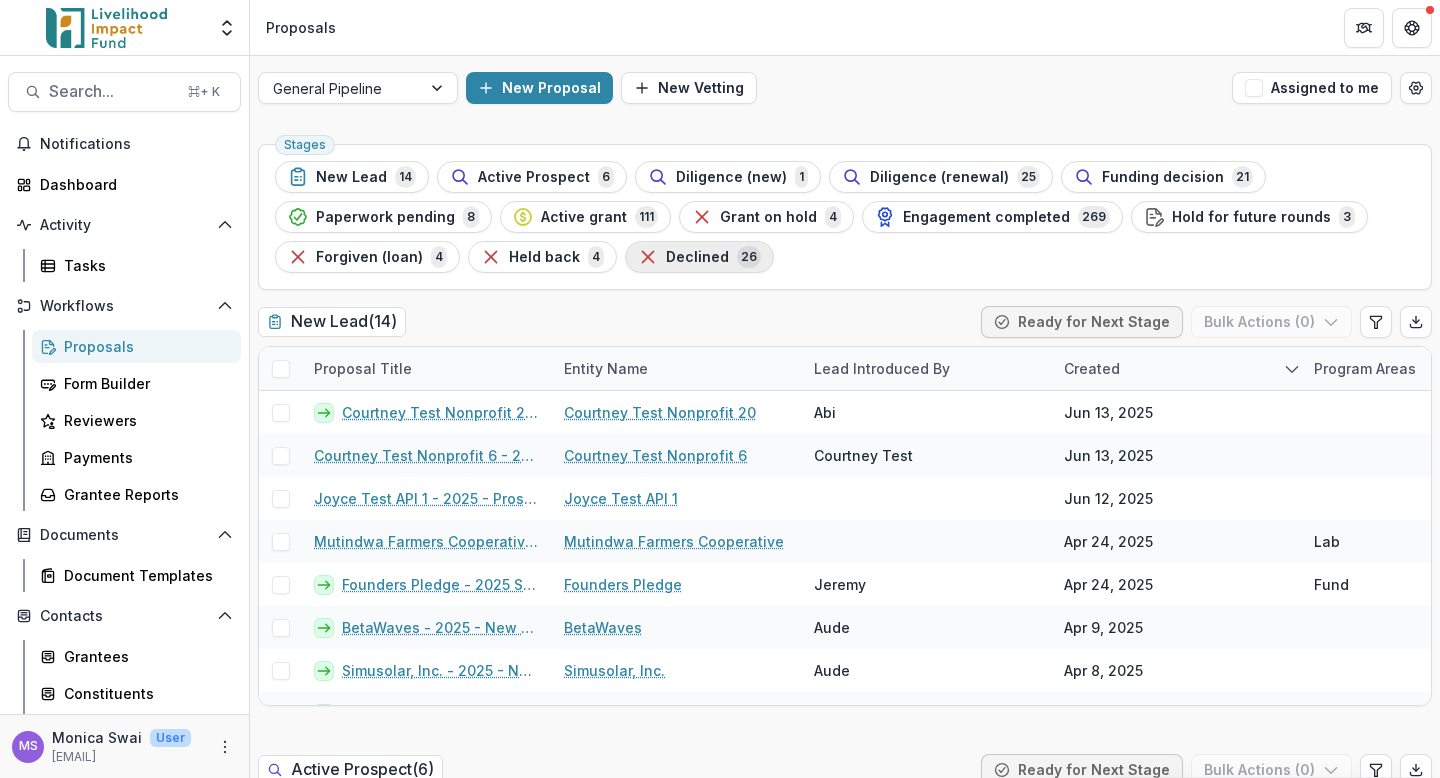click on "Declined 26" at bounding box center [699, 257] 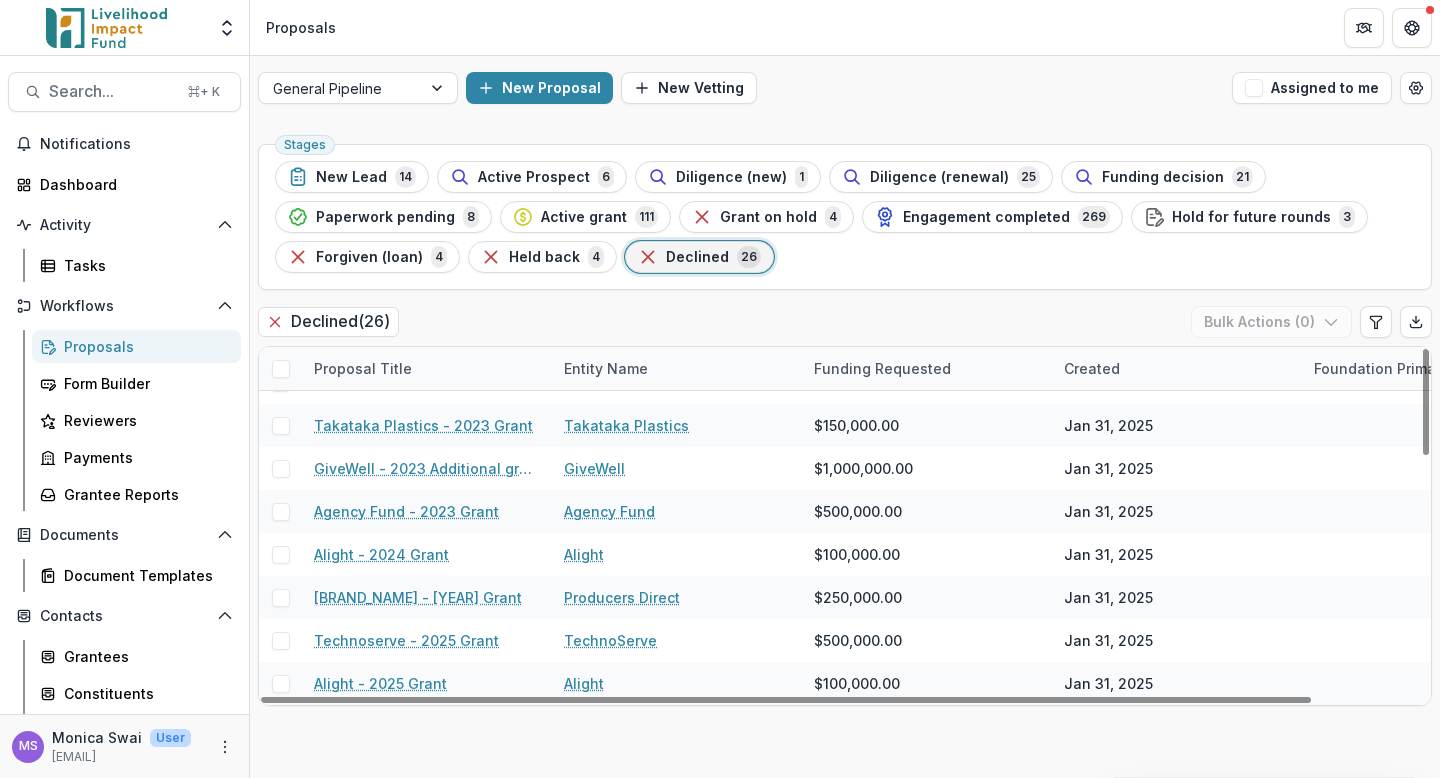 scroll, scrollTop: 0, scrollLeft: 0, axis: both 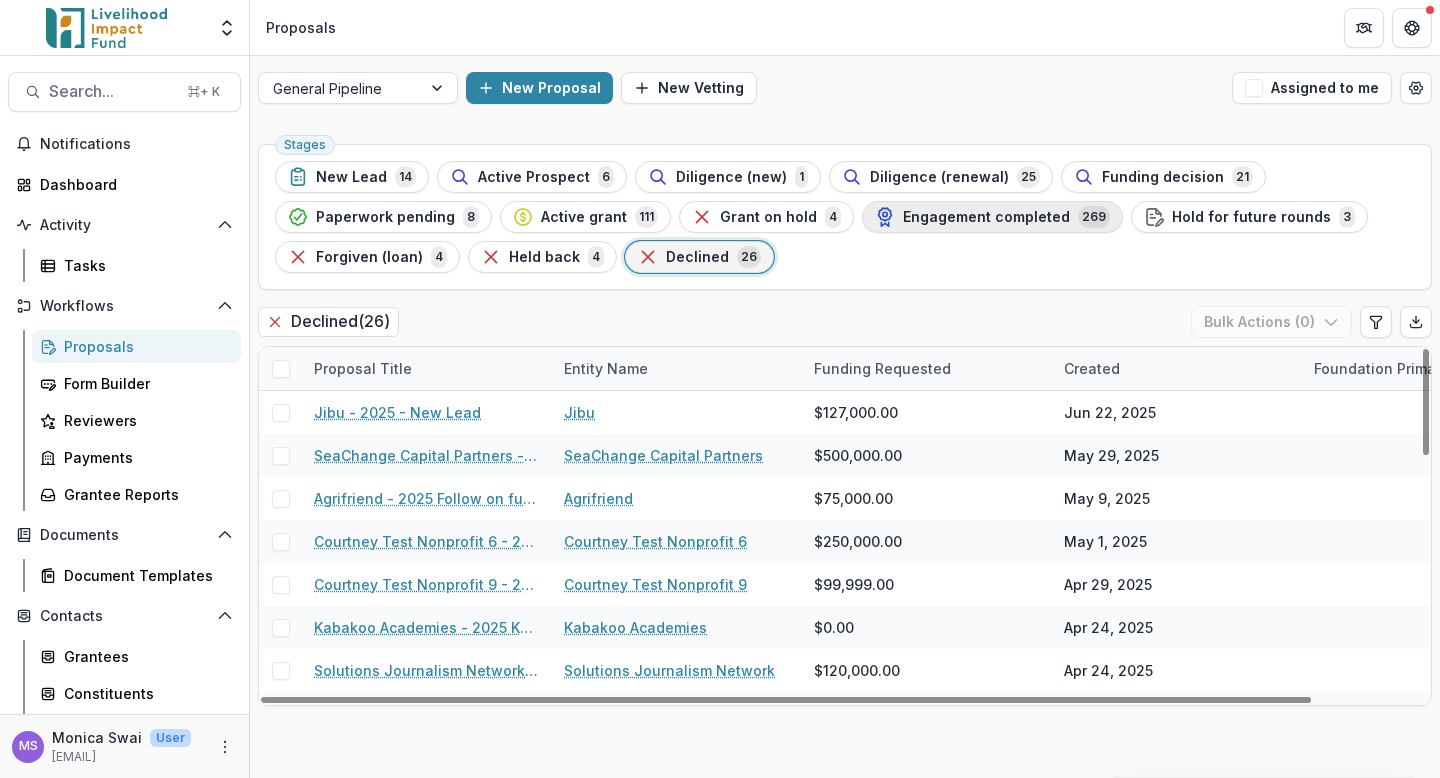 click on "Engagement completed" at bounding box center [986, 217] 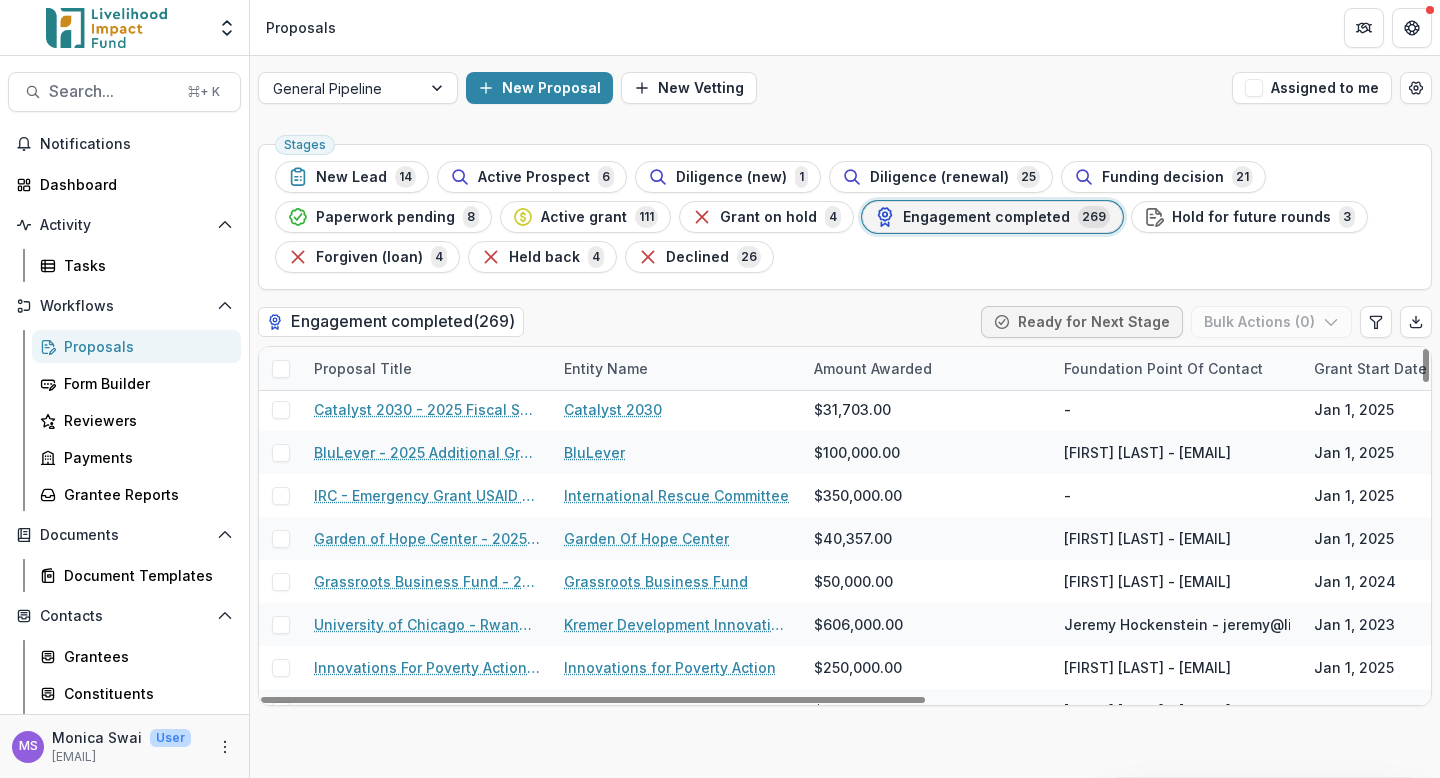 scroll, scrollTop: 0, scrollLeft: 0, axis: both 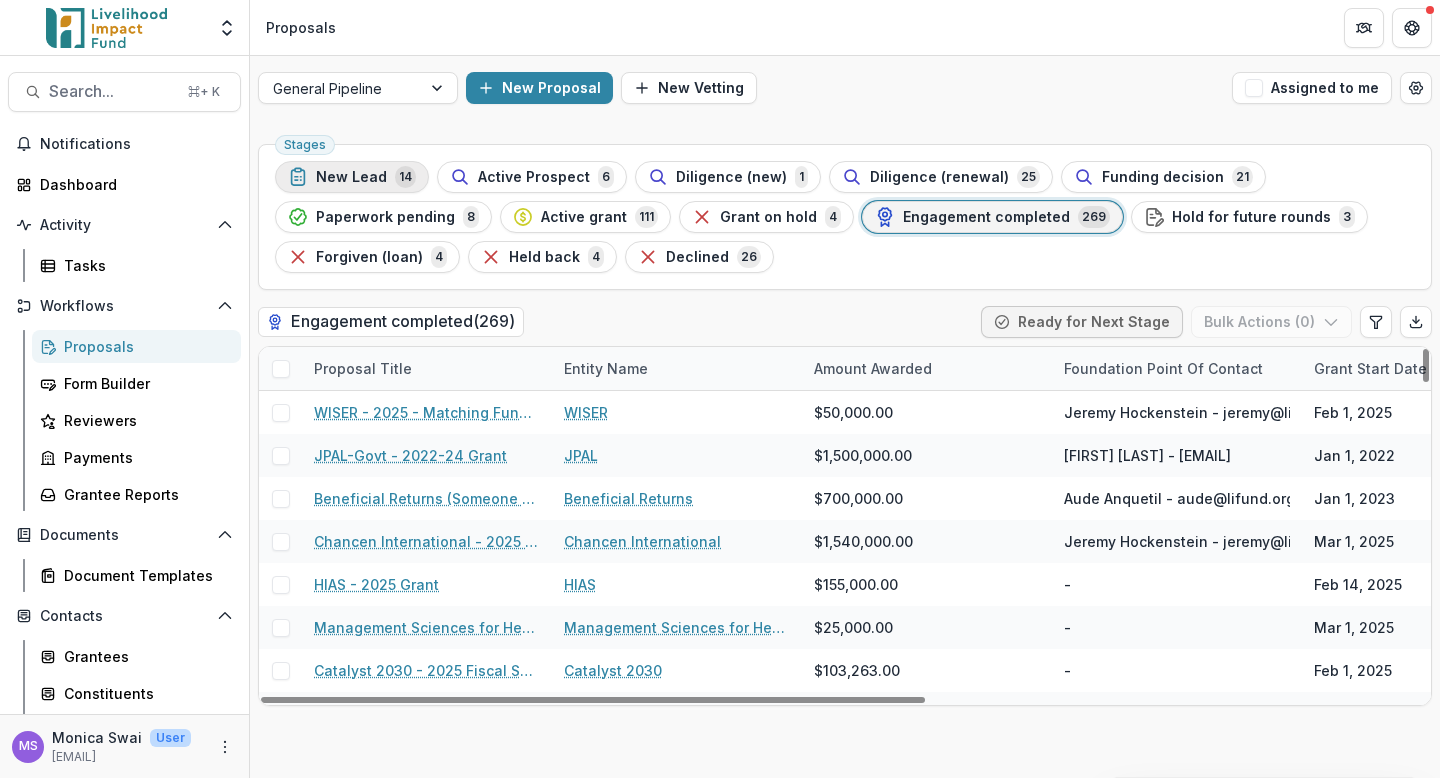 click on "New Lead" at bounding box center [351, 177] 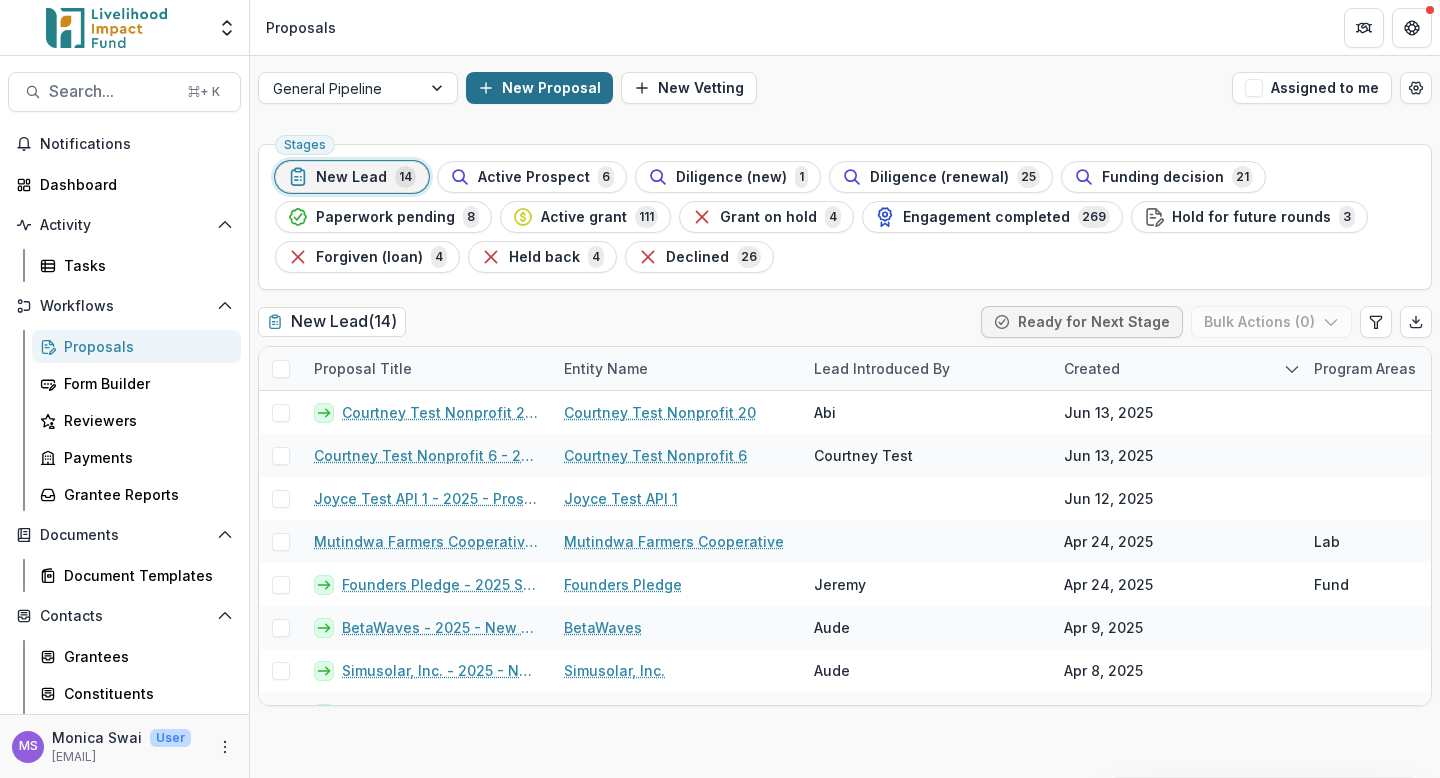 click on "New Proposal" at bounding box center (539, 88) 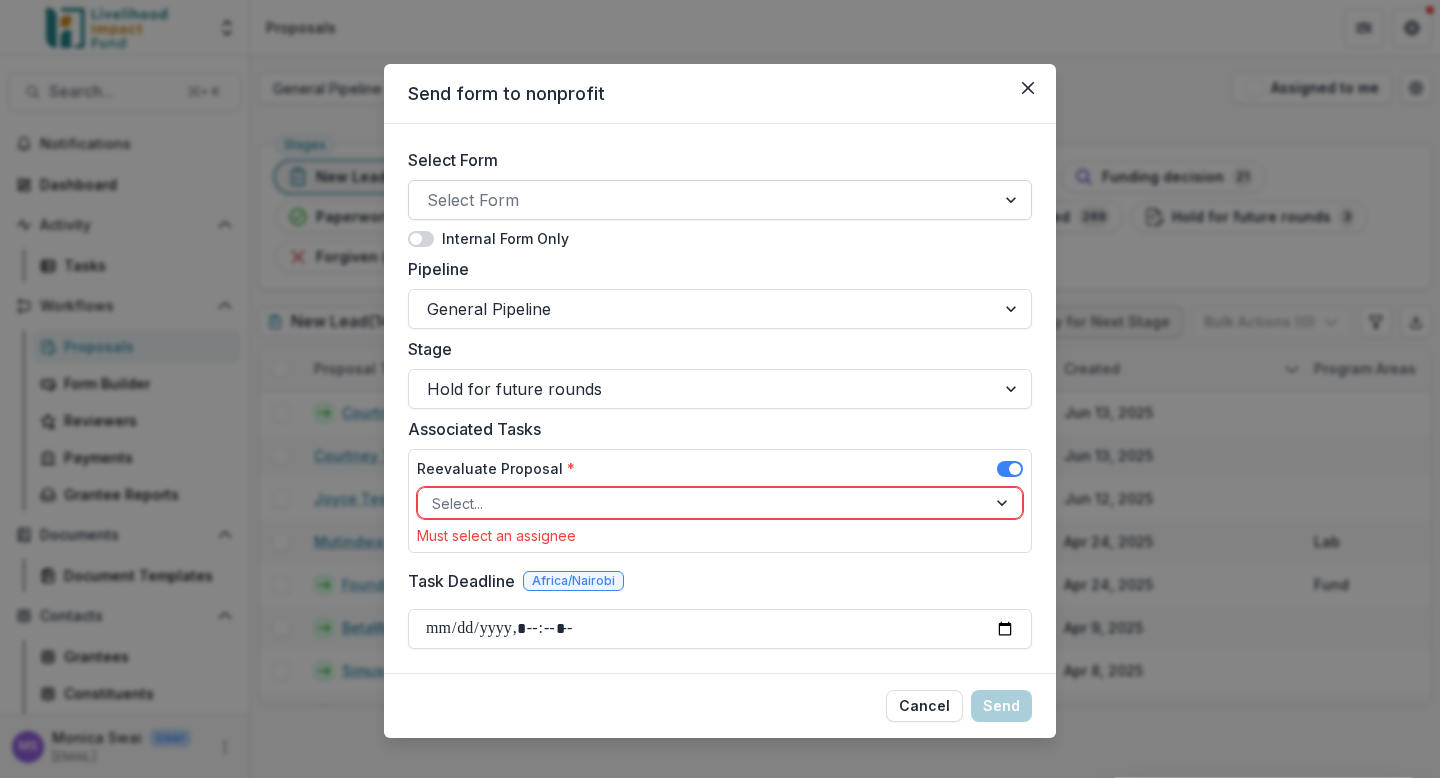 click at bounding box center (702, 200) 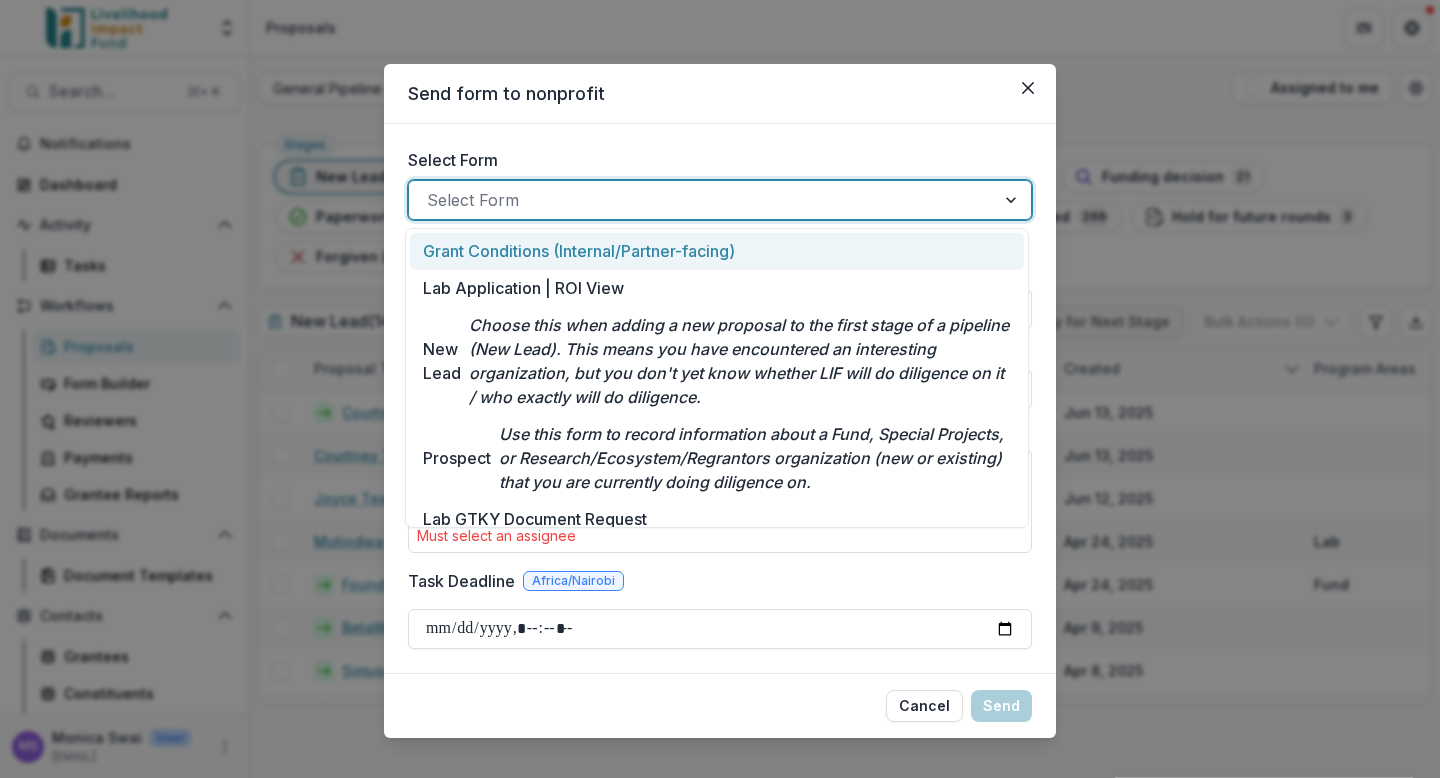 click at bounding box center (702, 200) 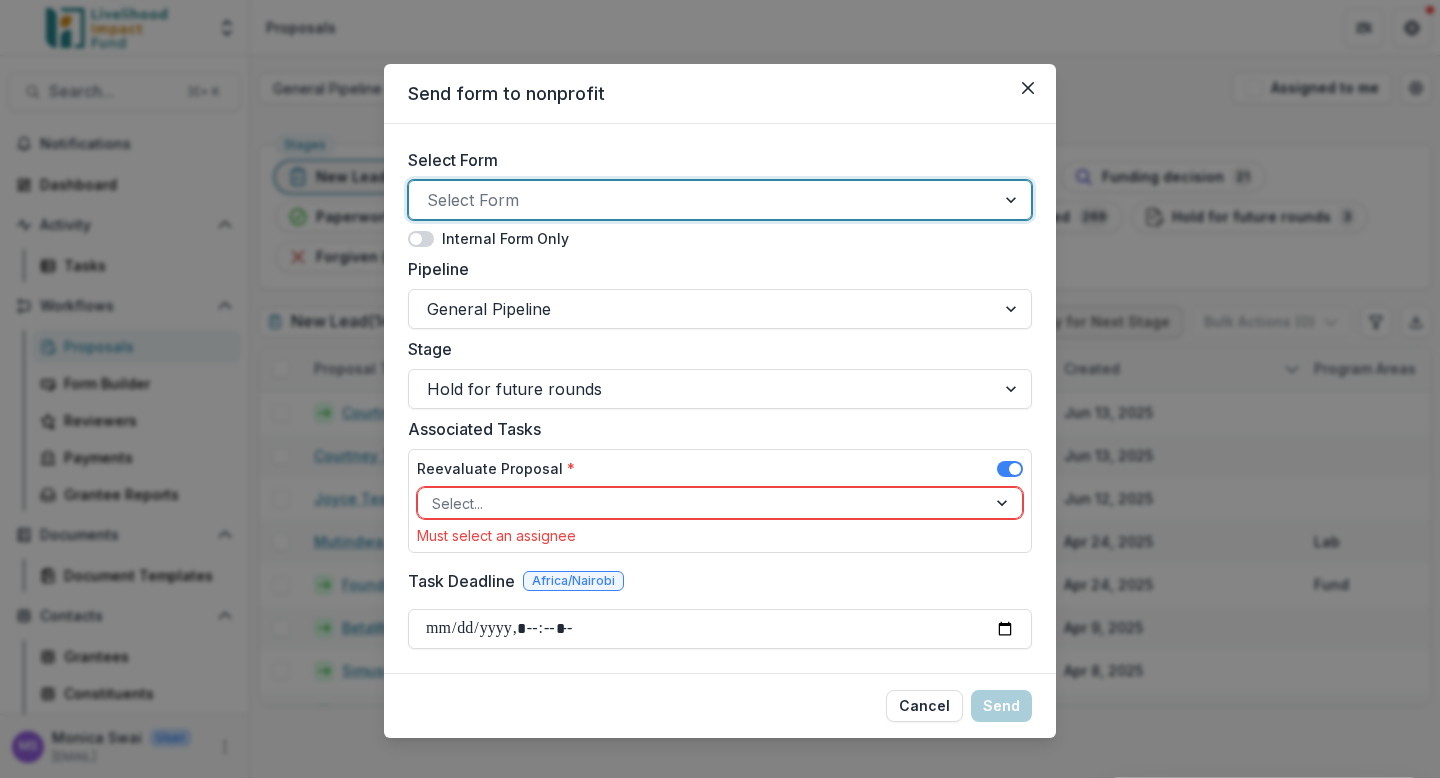 click at bounding box center (702, 200) 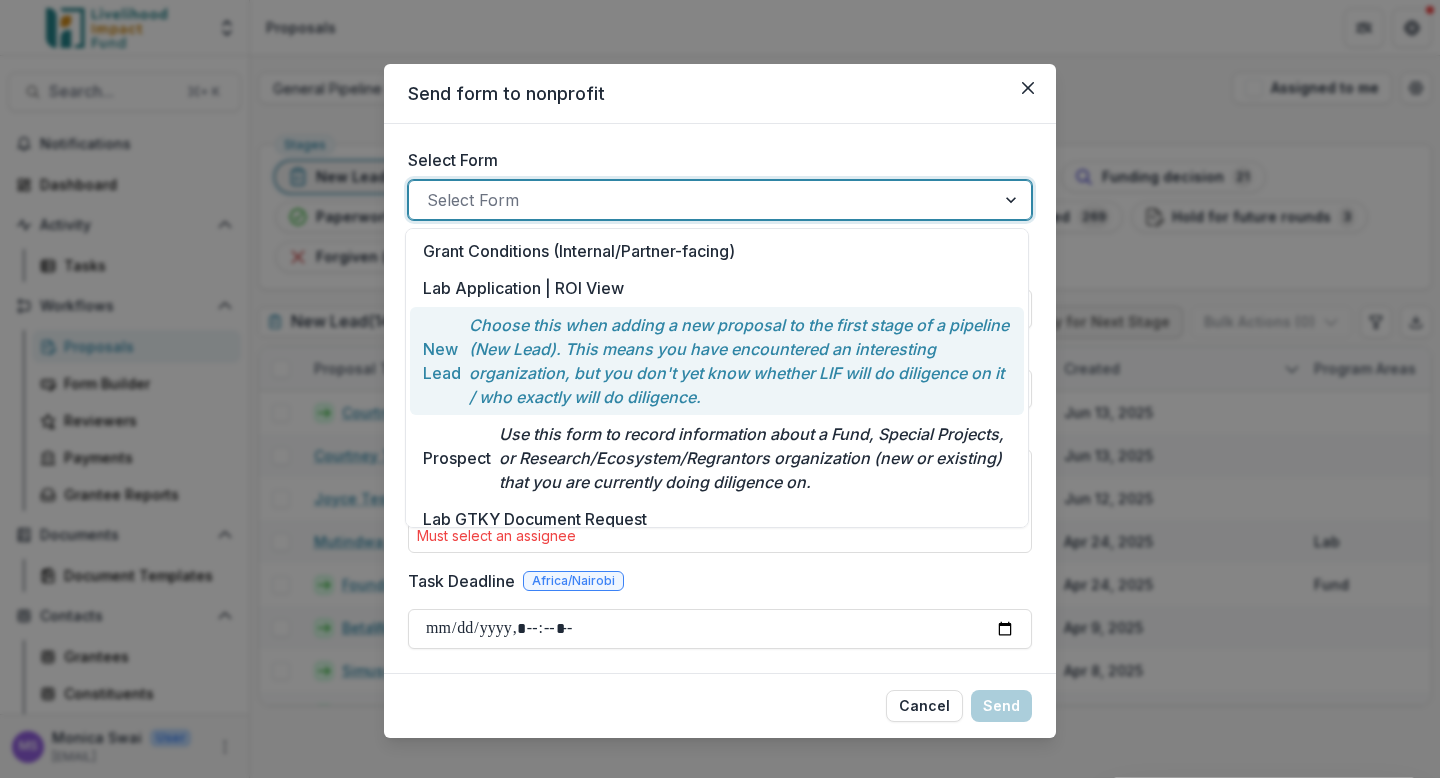 click on "Choose this when adding a new proposal to the first stage of a pipeline (New Lead). This means you have encountered an interesting organization, but you don't yet know whether LIF will do diligence on it / who exactly will do diligence." at bounding box center [740, 361] 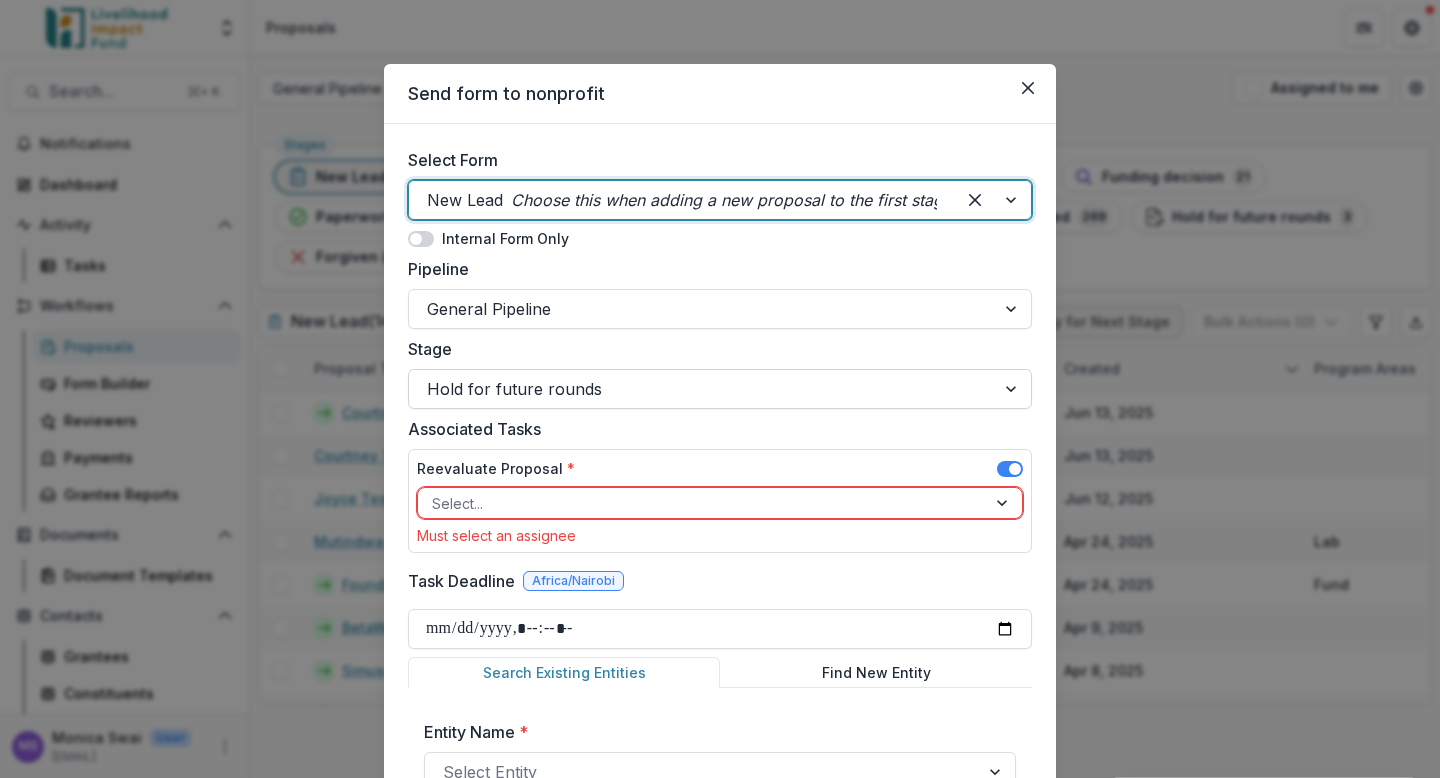 click at bounding box center [702, 389] 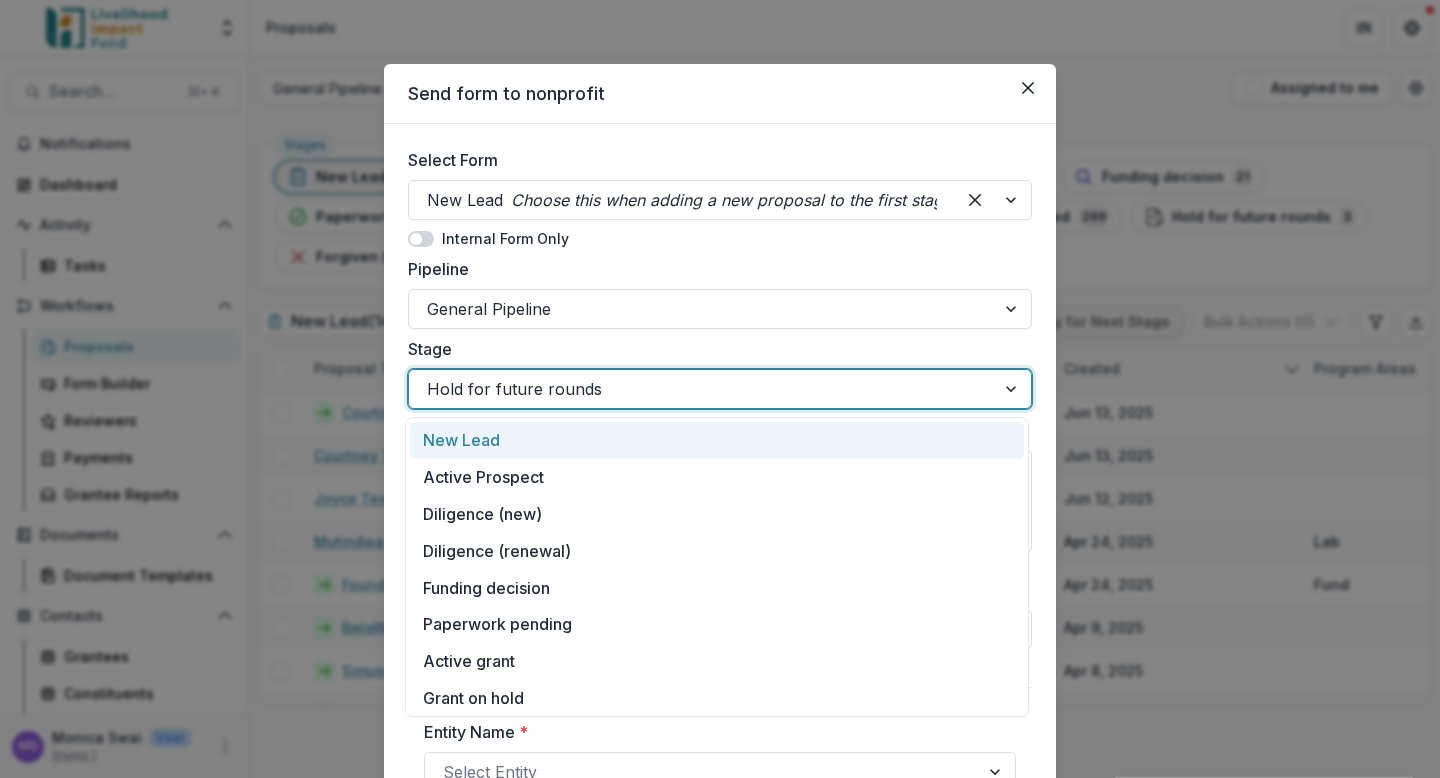 click on "New Lead" at bounding box center [717, 440] 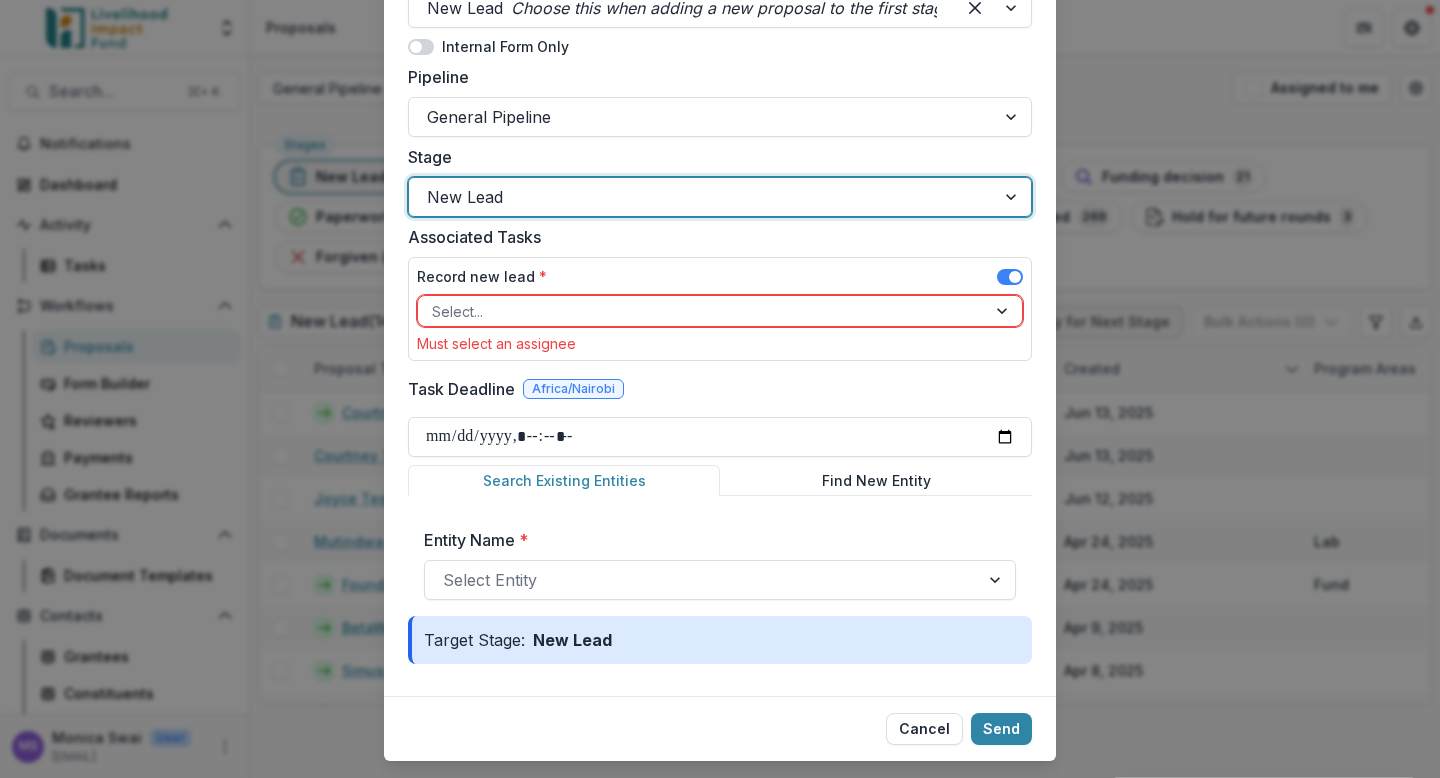 scroll, scrollTop: 198, scrollLeft: 0, axis: vertical 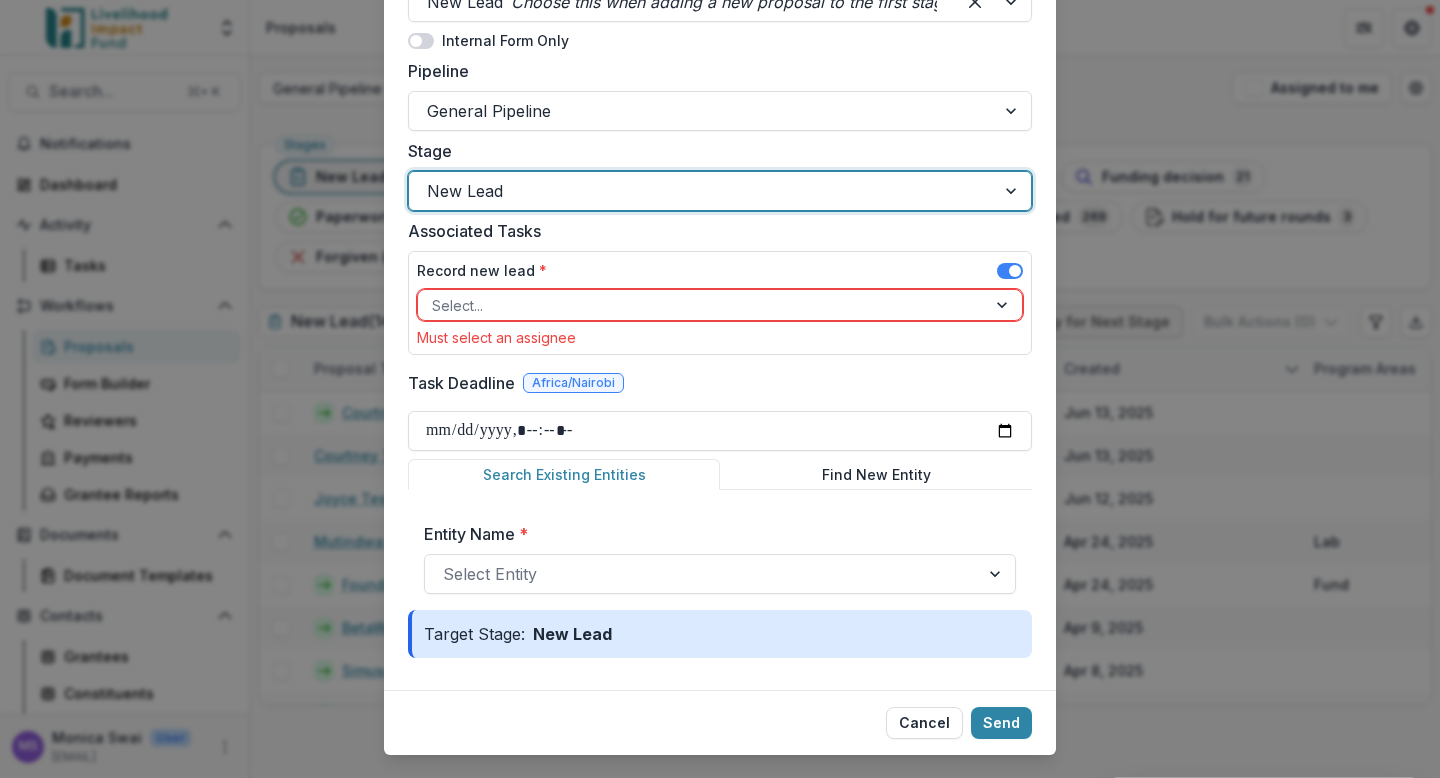 click at bounding box center (1004, 305) 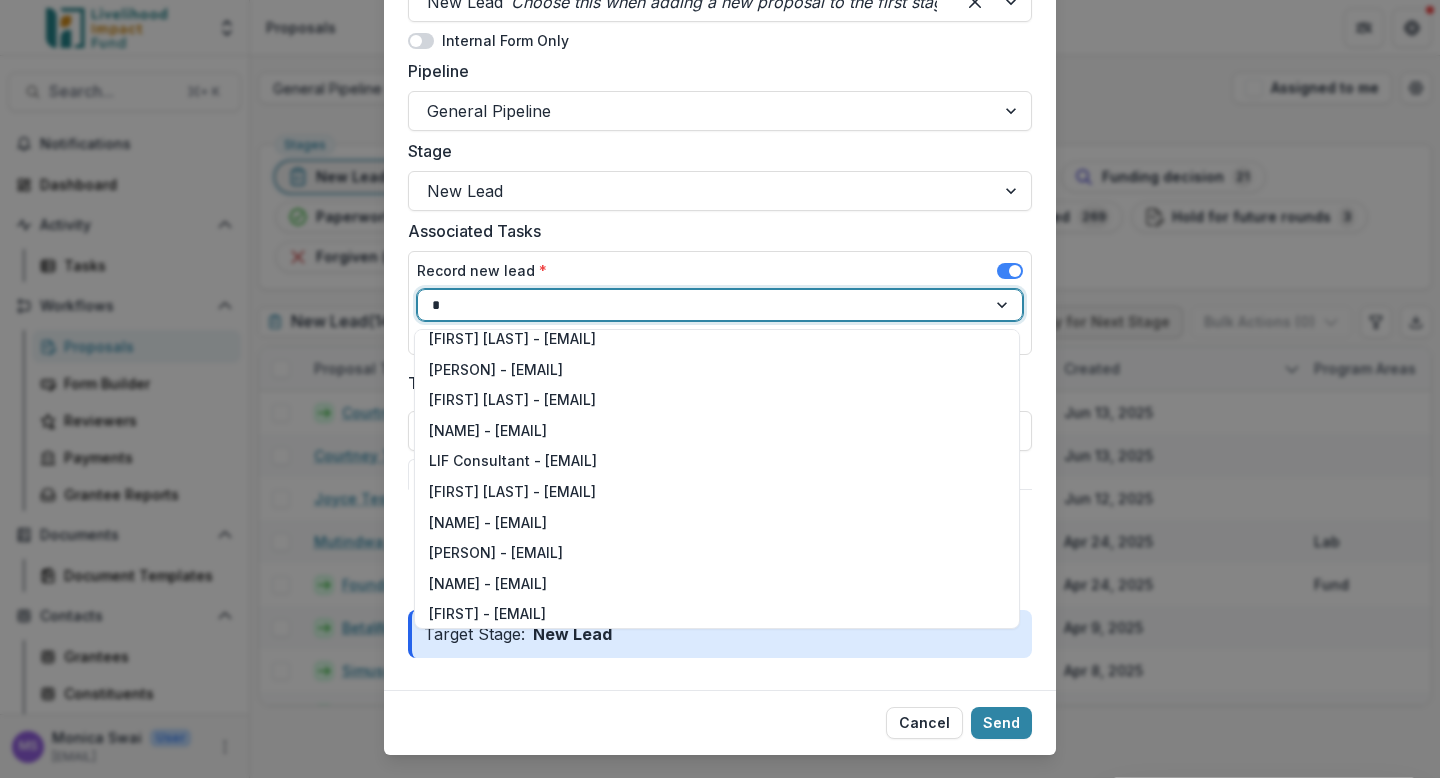 scroll, scrollTop: 0, scrollLeft: 0, axis: both 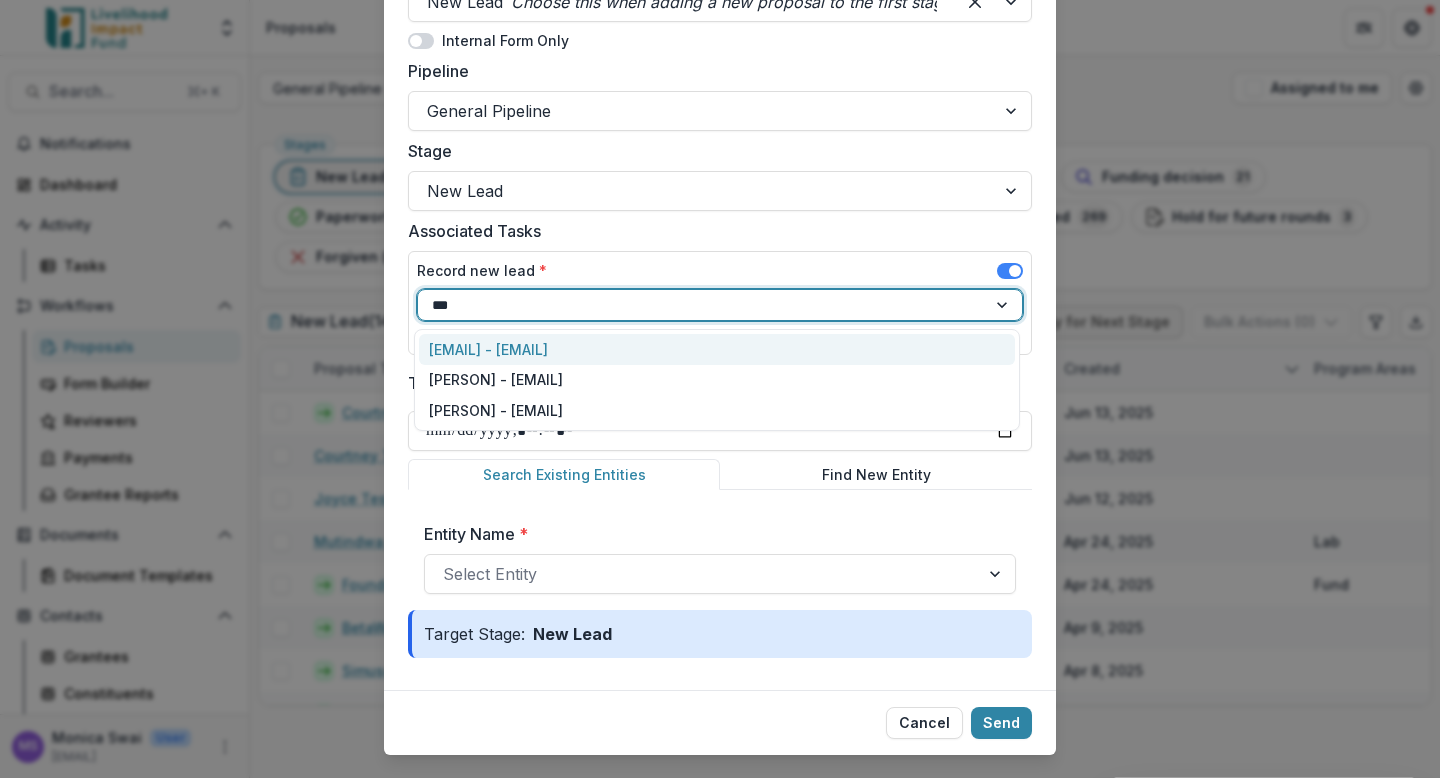 type on "****" 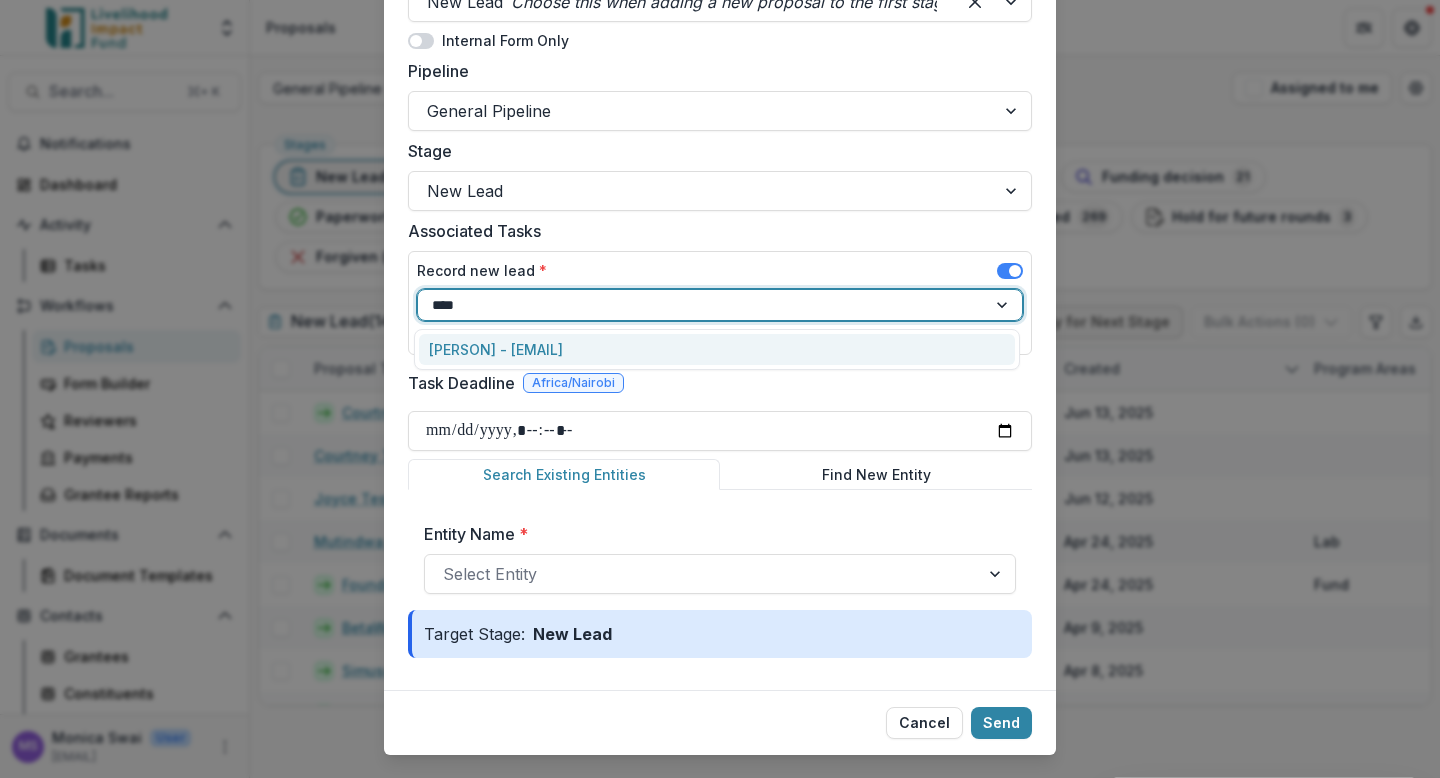click on "Monica Swai - monica@lifund.org" at bounding box center (717, 349) 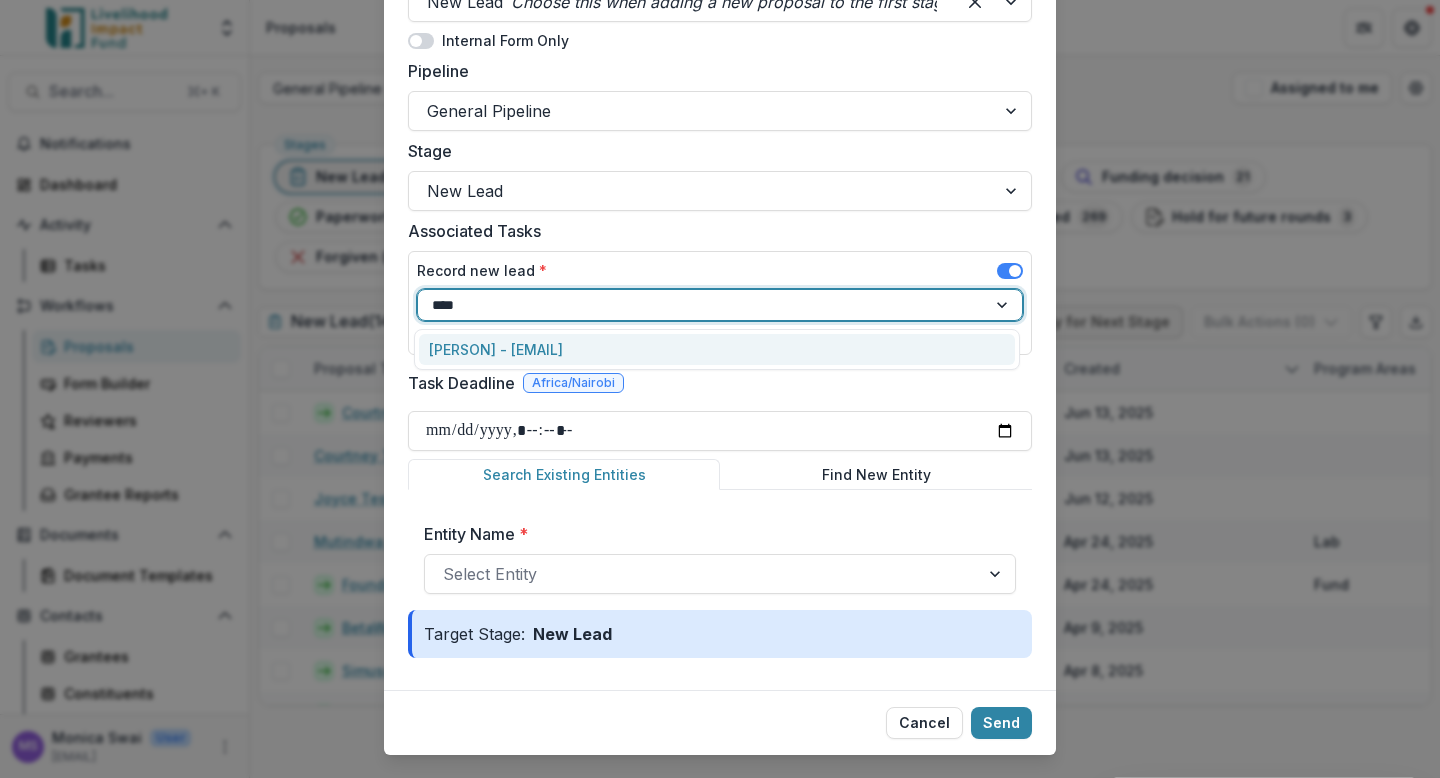 type 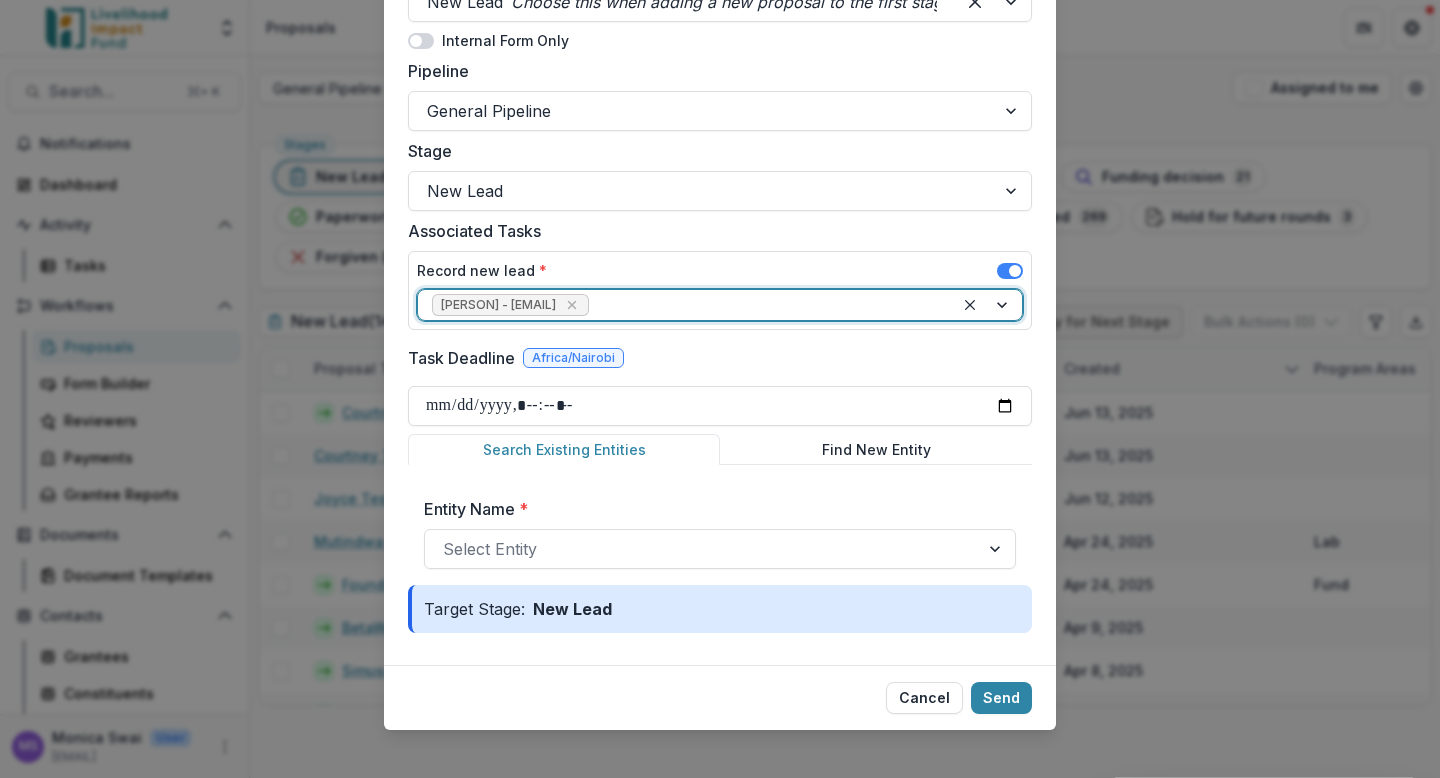 scroll, scrollTop: 214, scrollLeft: 0, axis: vertical 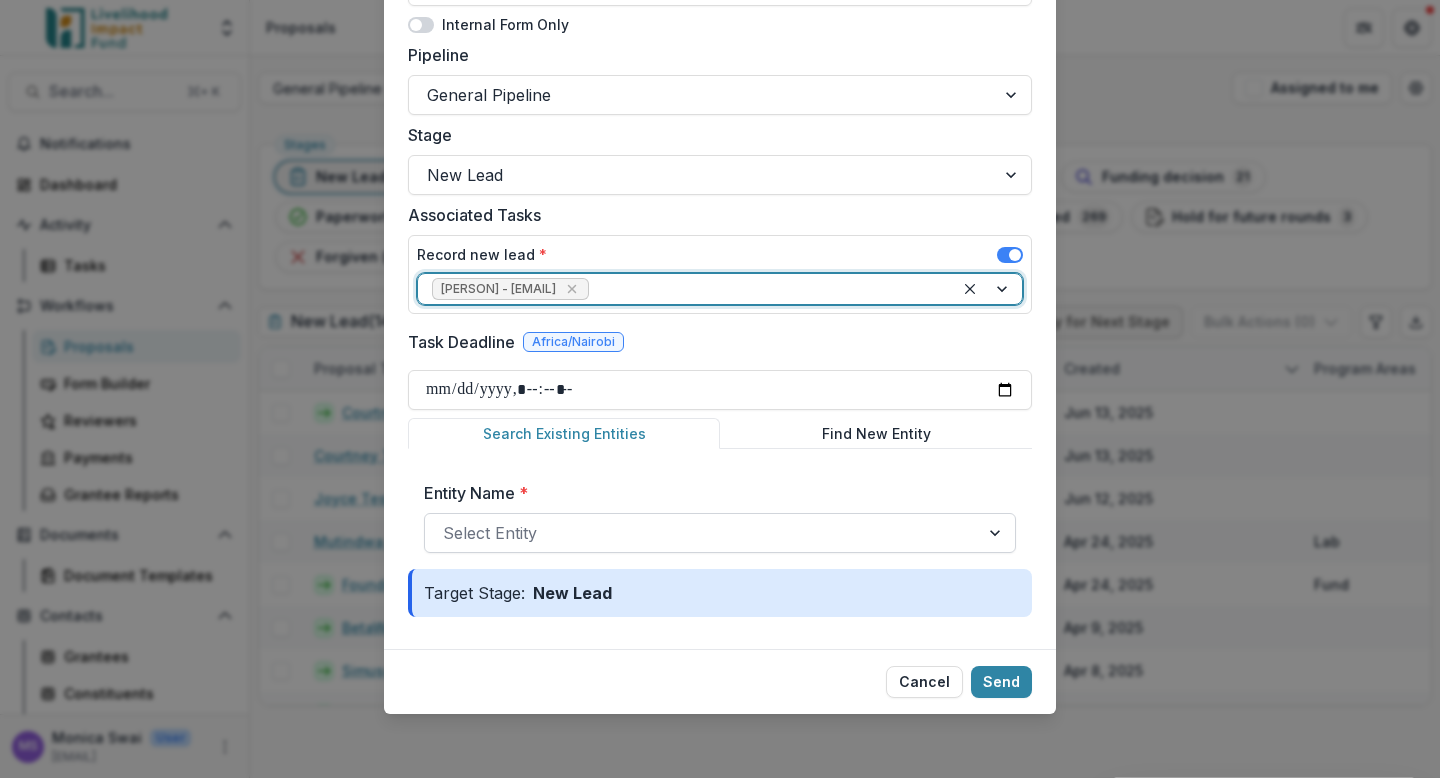 click at bounding box center [702, 533] 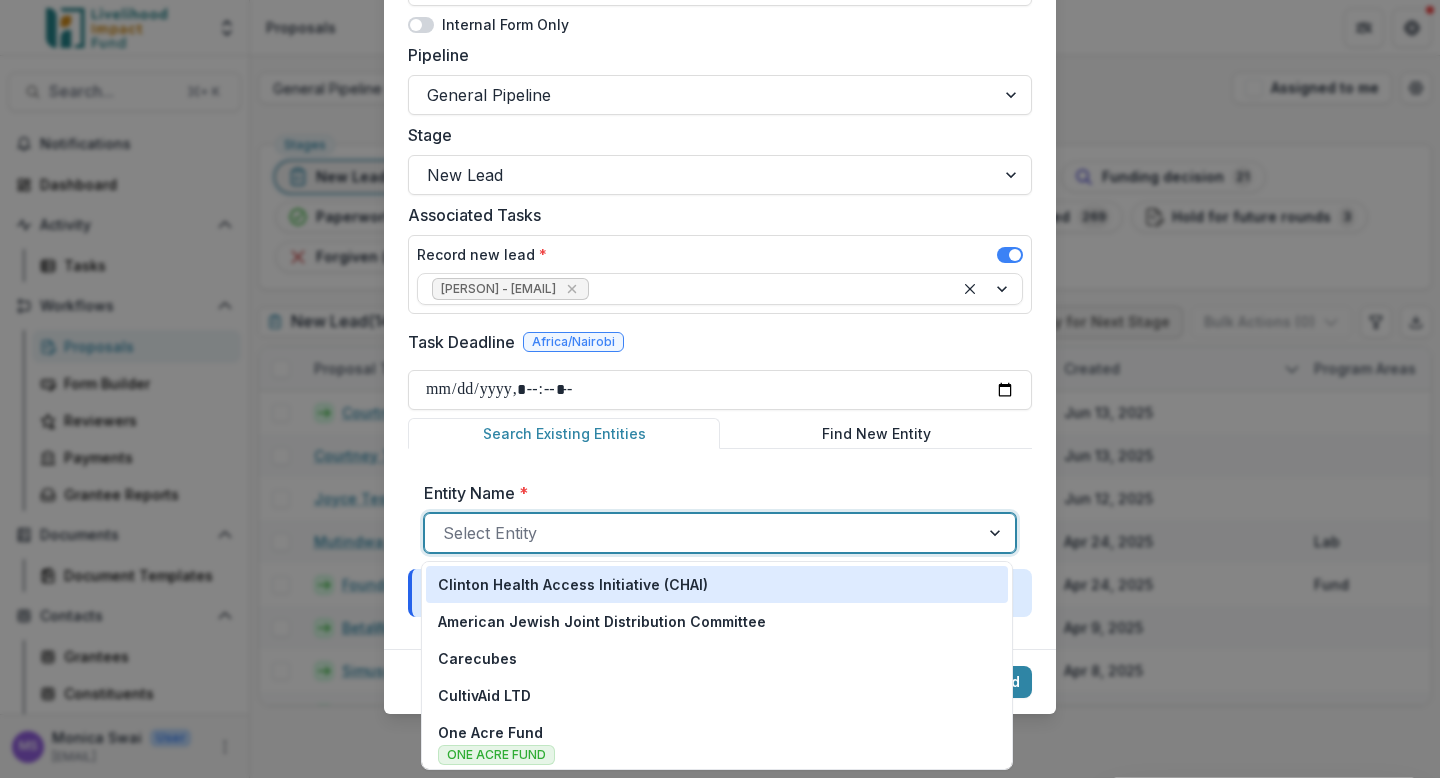 click on "Find New Entity" at bounding box center [876, 433] 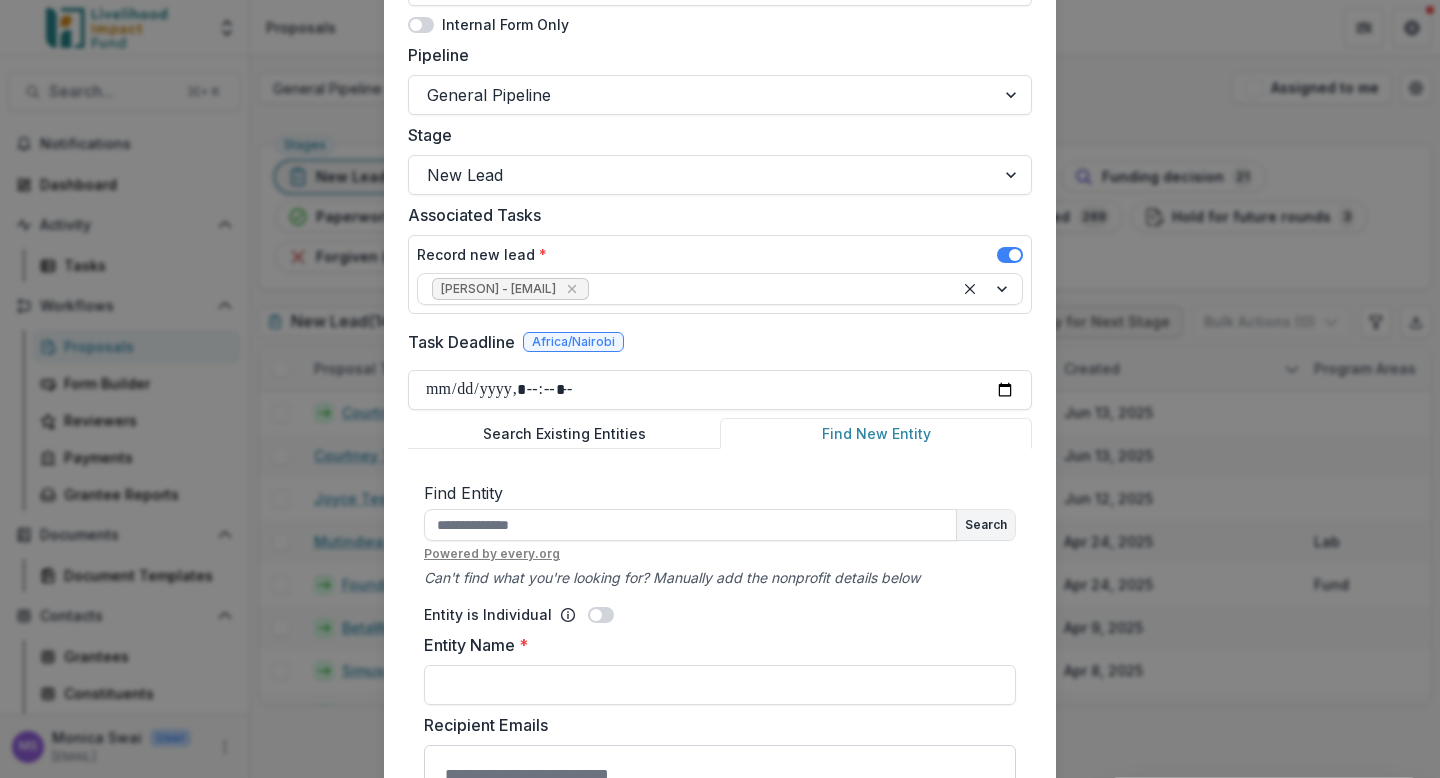 click on "Search Existing Entities" at bounding box center [564, 433] 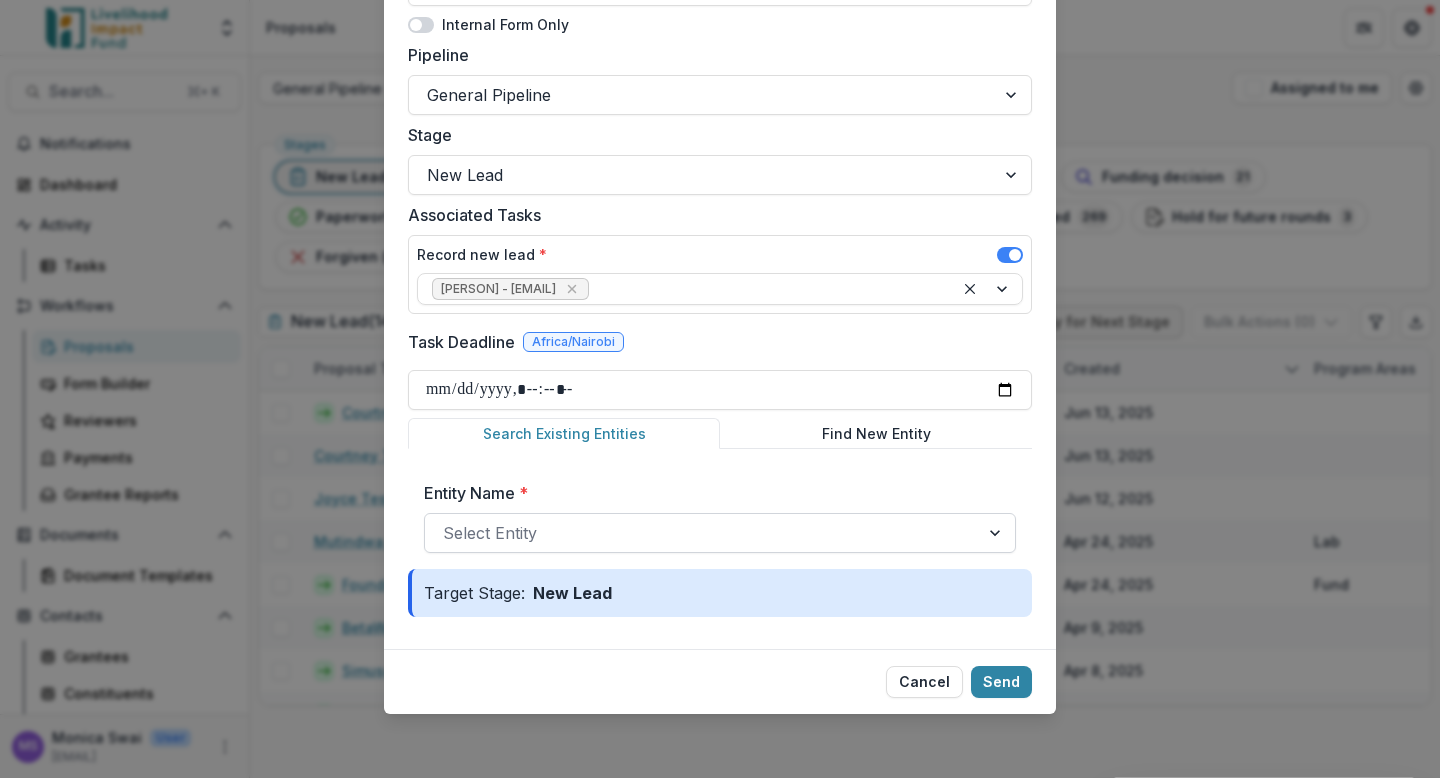 click at bounding box center [702, 533] 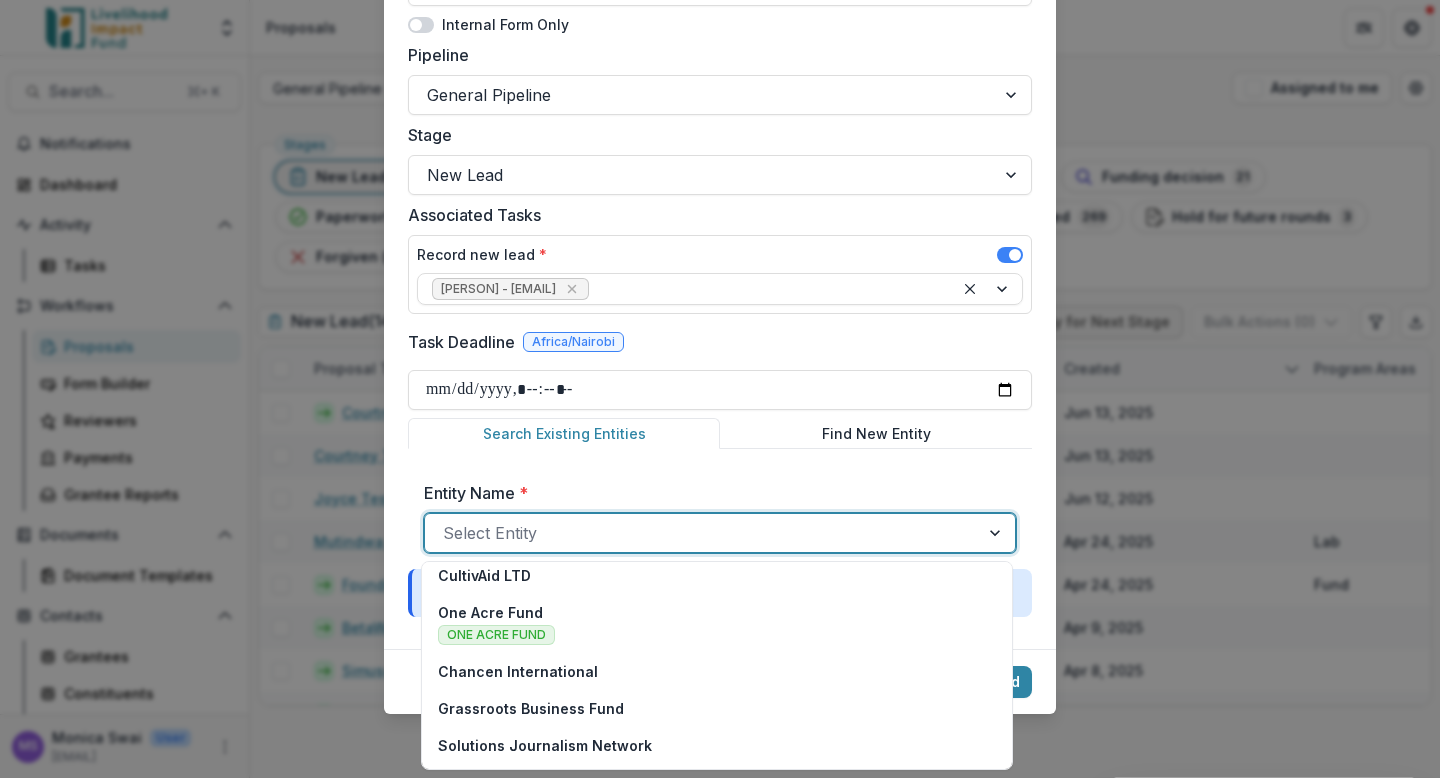 scroll, scrollTop: 0, scrollLeft: 0, axis: both 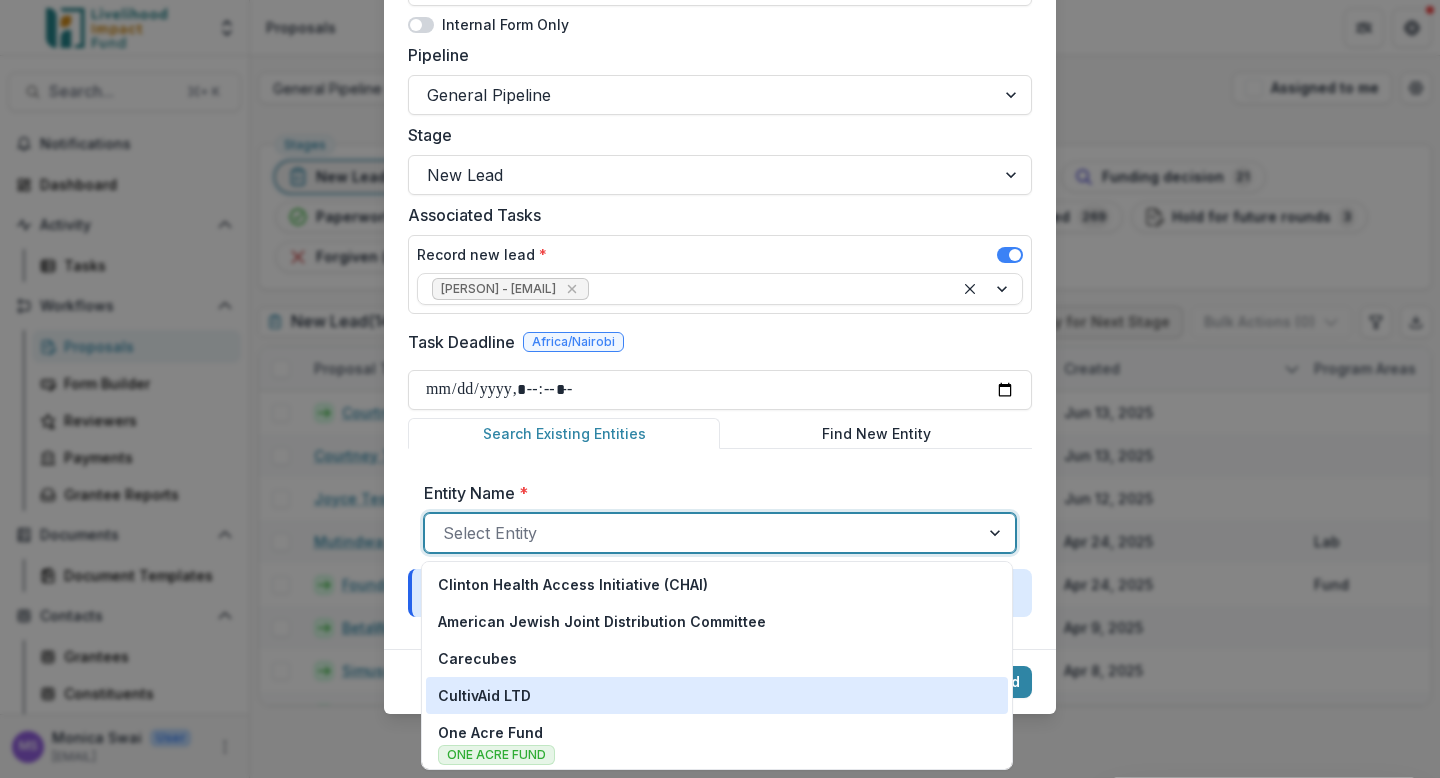 click on "Entity Name * CultivAid LTD, 4 of 20. 20 results available. Use Up and Down to choose options, press Enter to select the currently focused option, press Escape to exit the menu, press Tab to select the option and exit the menu. Select Entity" at bounding box center [720, 517] 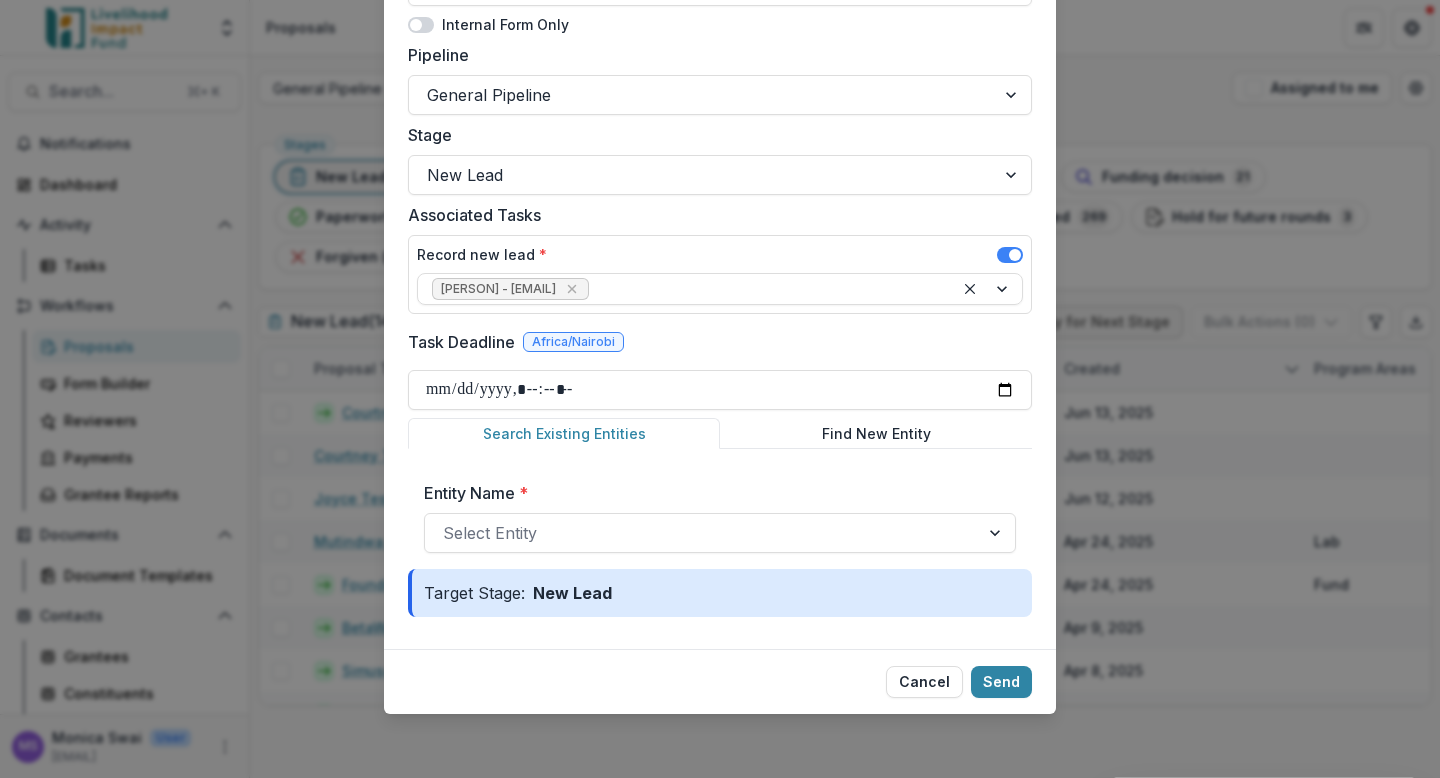click on "Find New Entity" at bounding box center [876, 433] 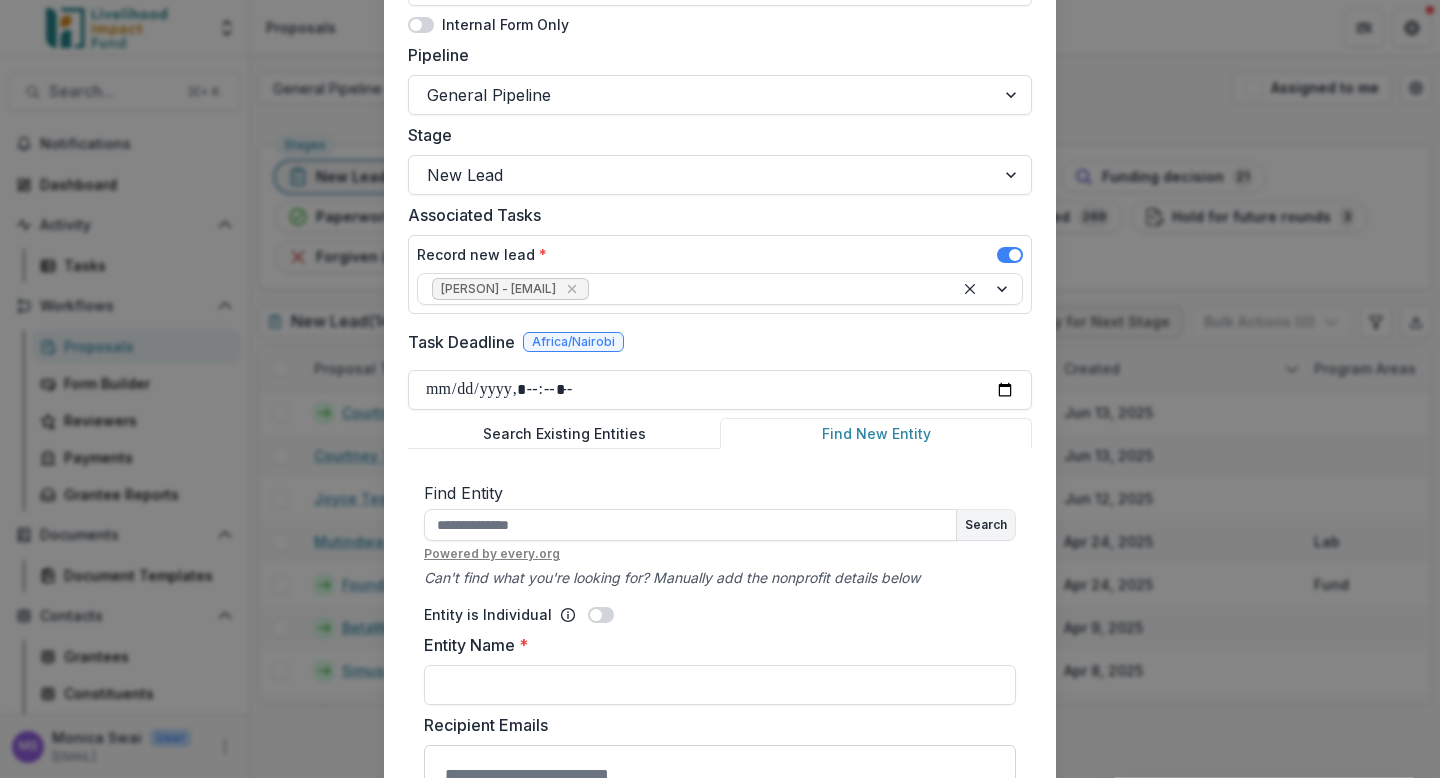 click on "Search Existing Entities" at bounding box center [564, 433] 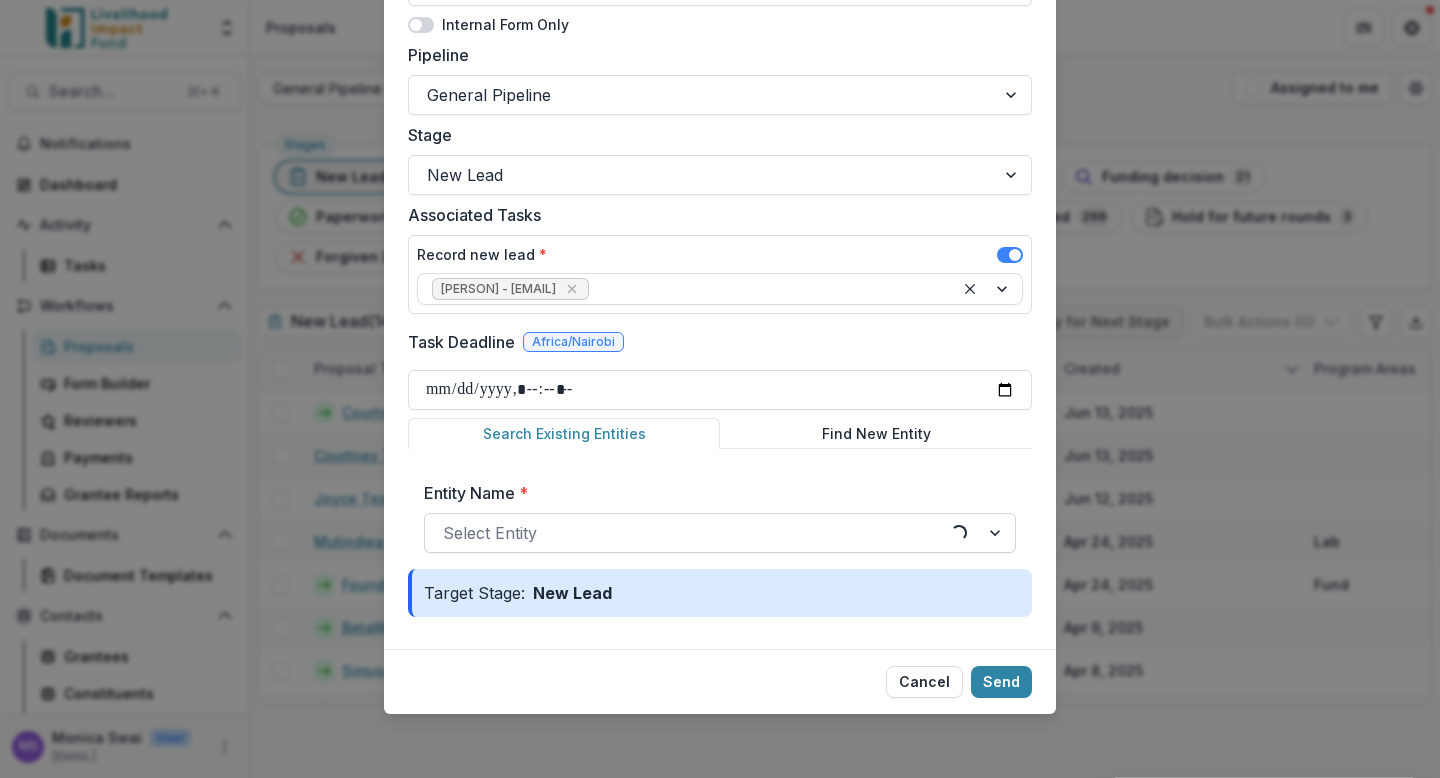 click at bounding box center (688, 533) 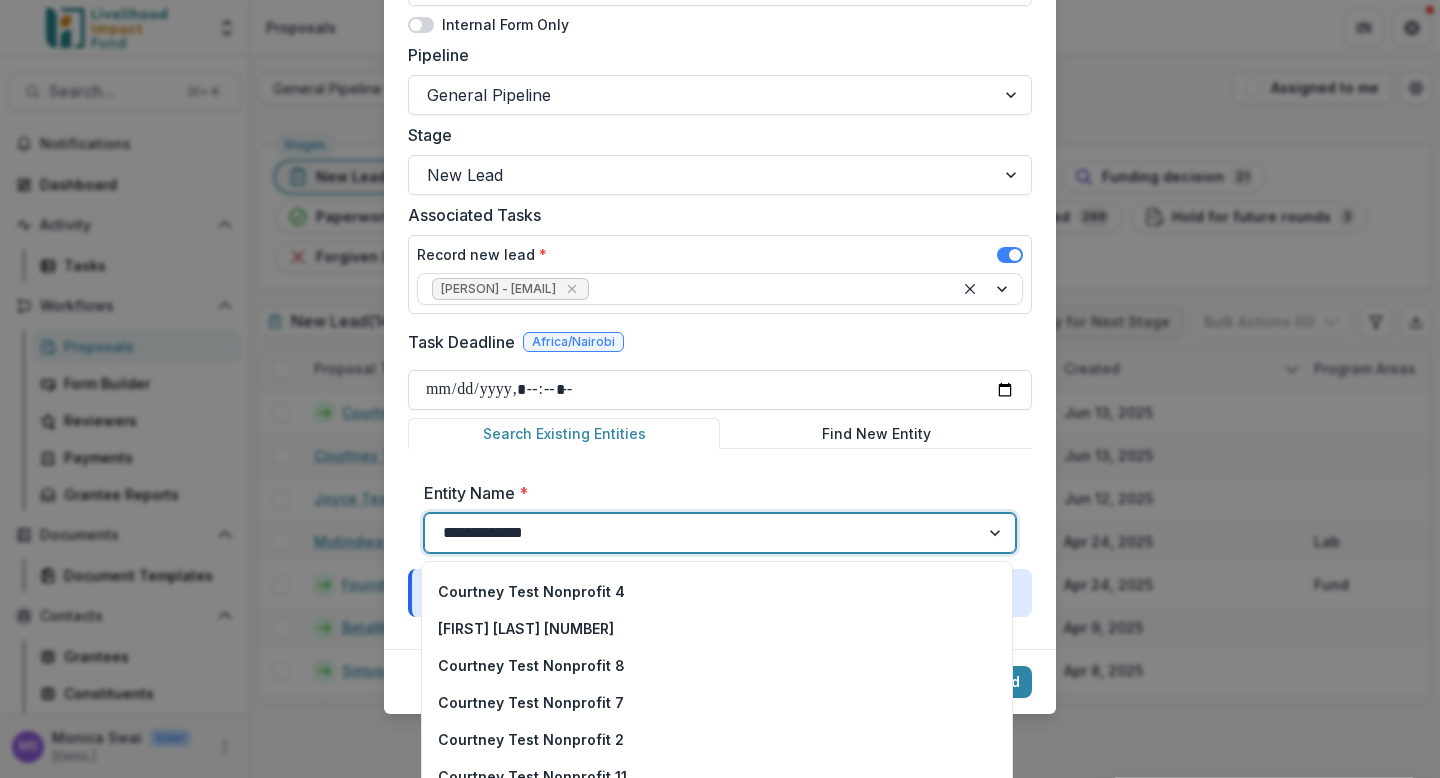 scroll, scrollTop: 0, scrollLeft: 0, axis: both 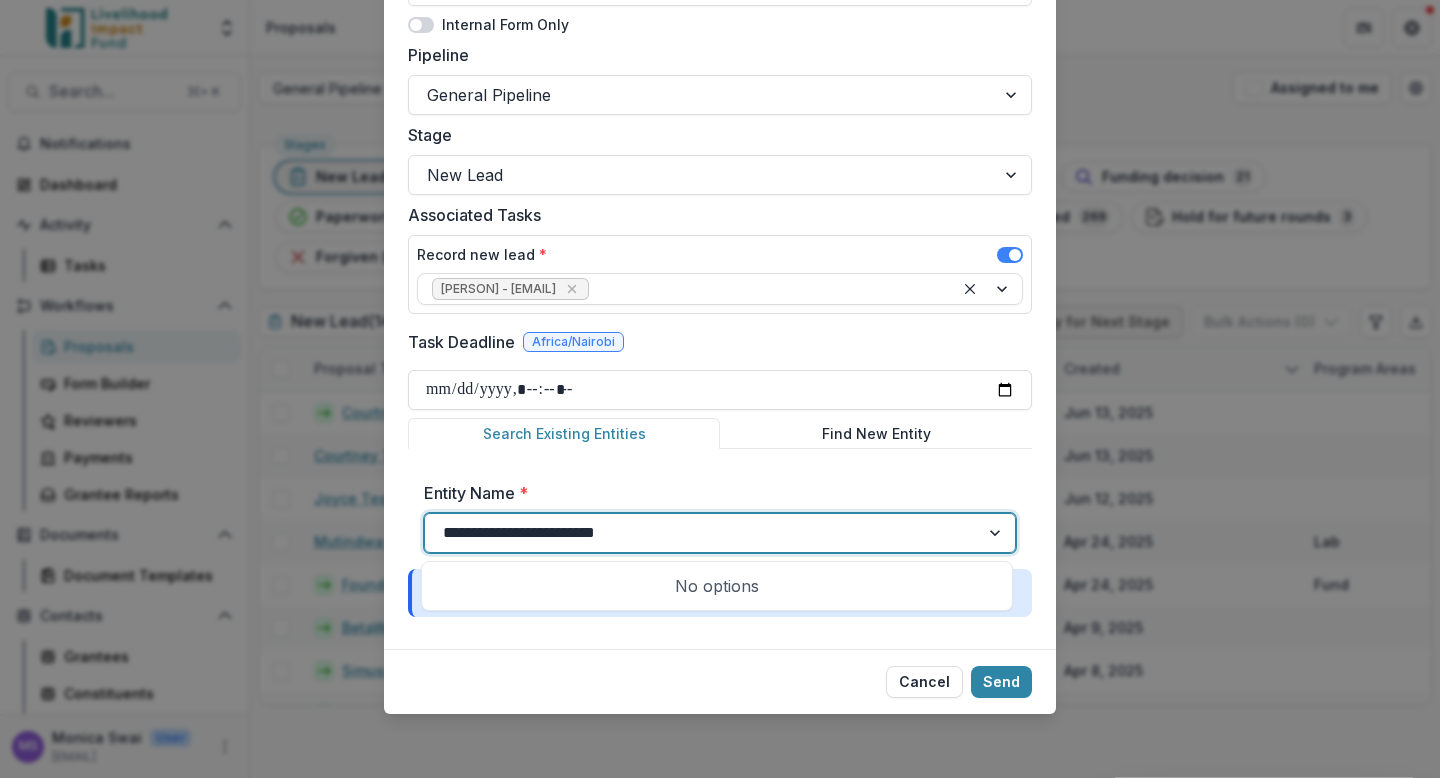type on "**********" 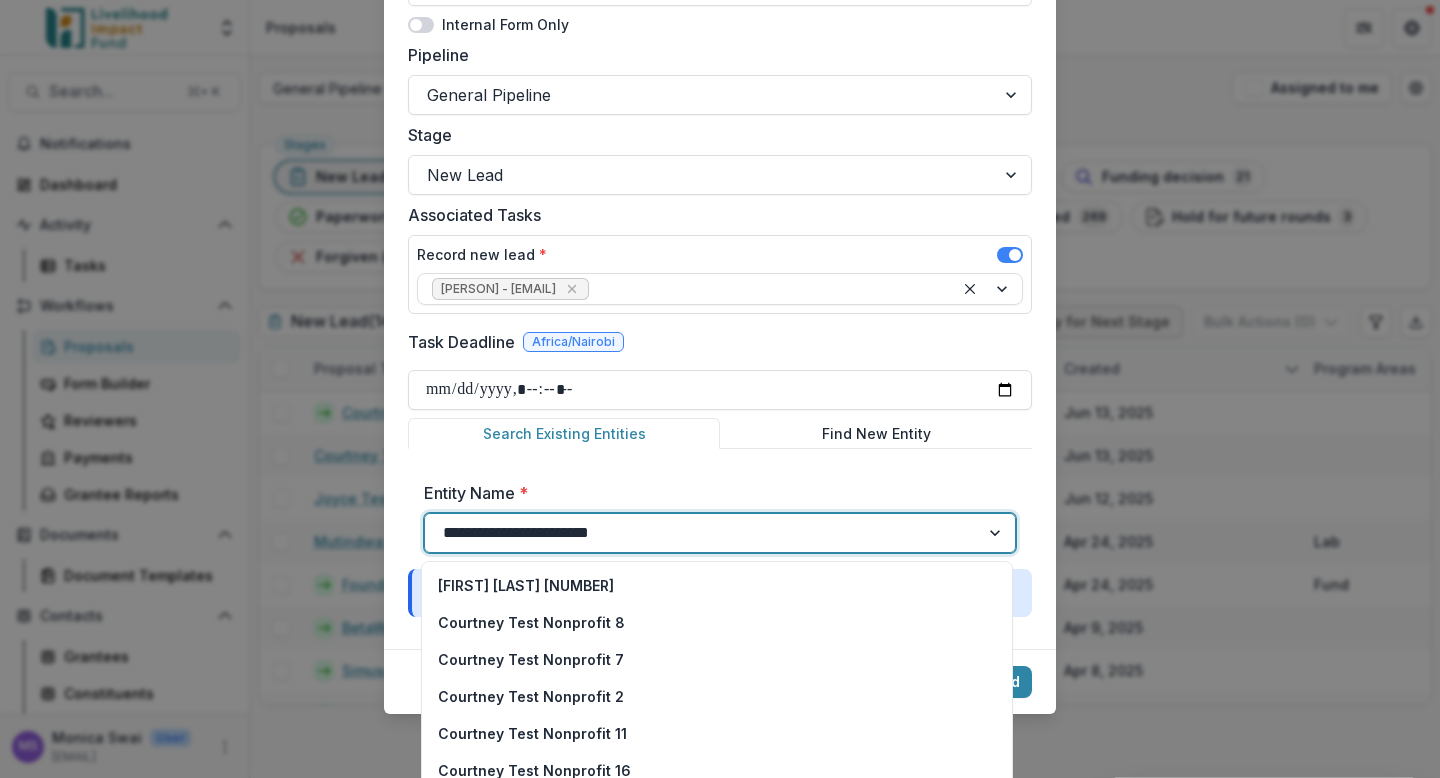 scroll, scrollTop: 302, scrollLeft: 0, axis: vertical 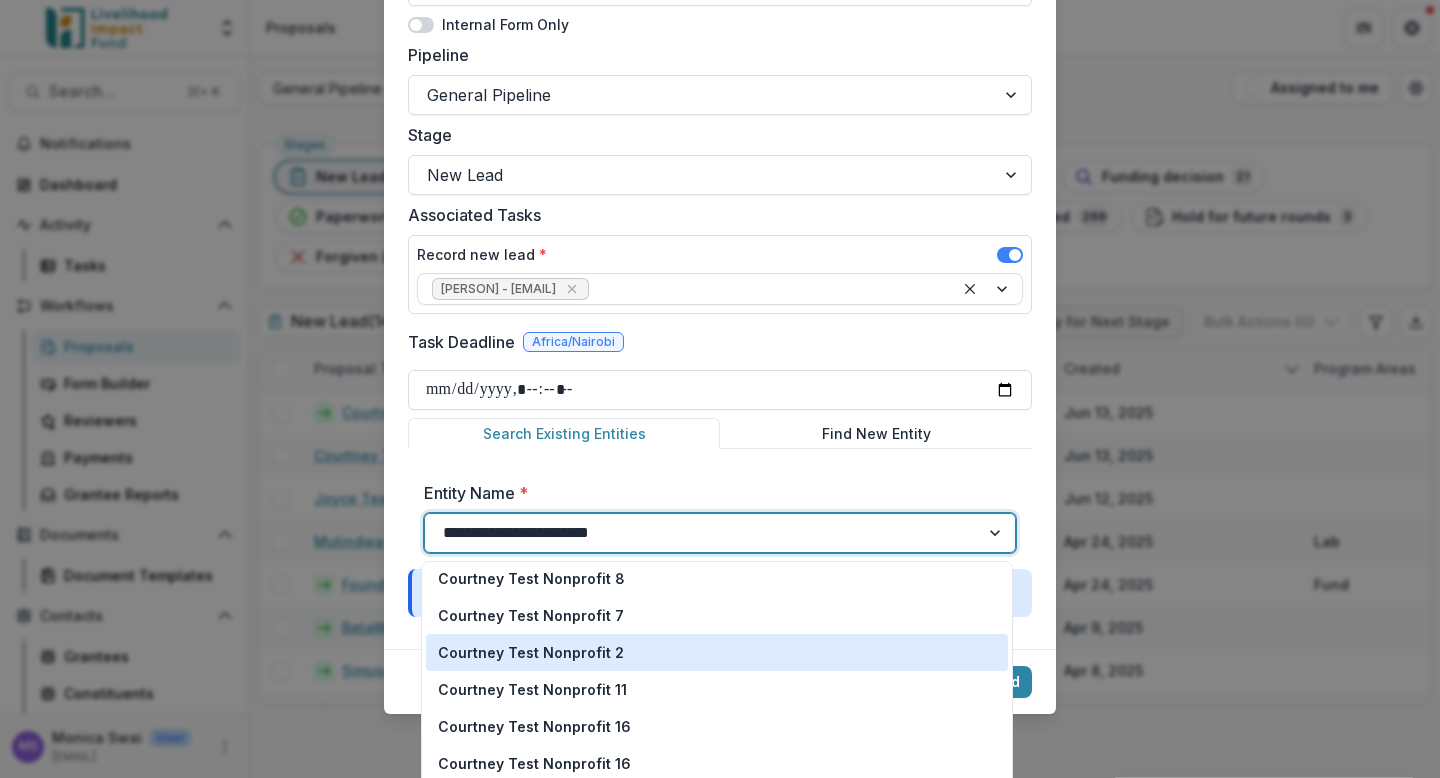 click on "Courtney Test Nonprofit 2" at bounding box center (531, 652) 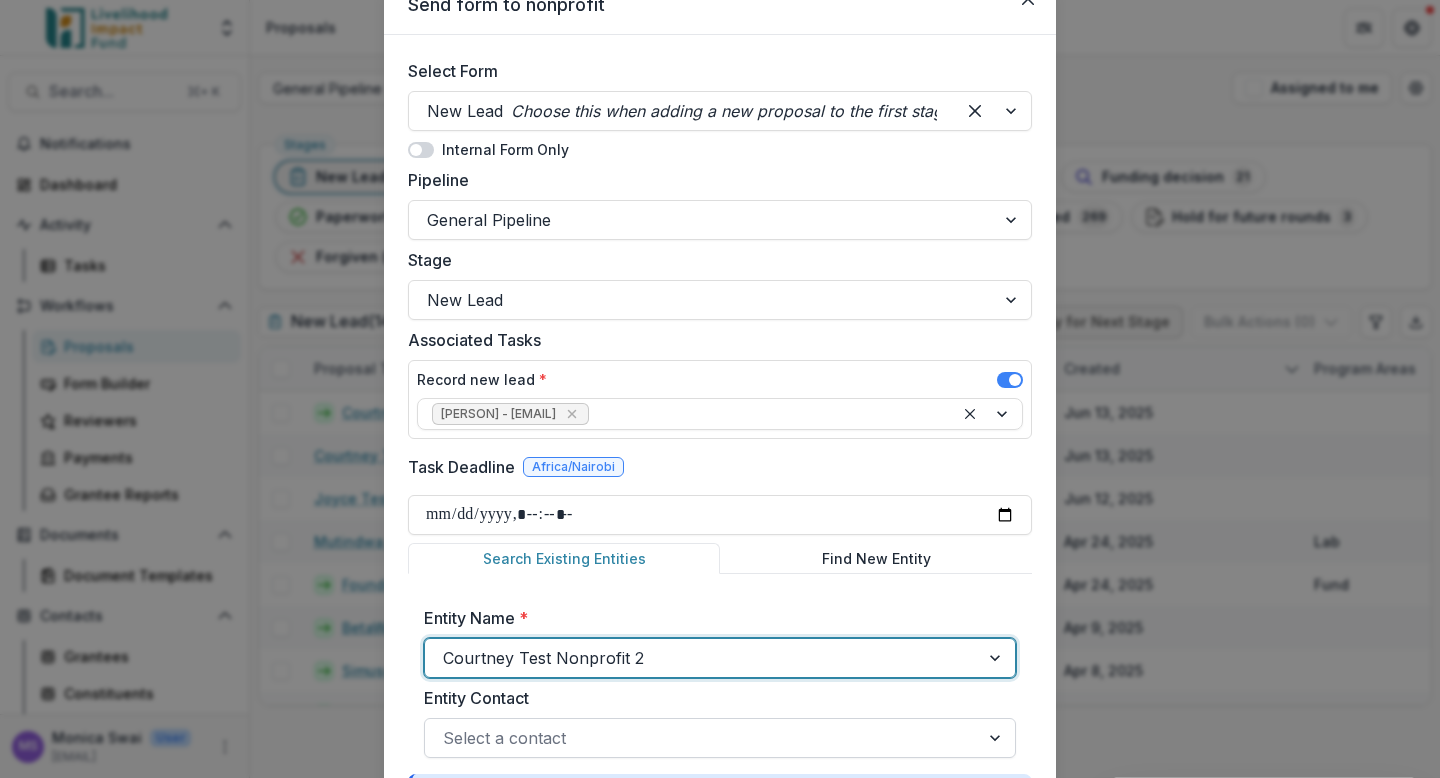 scroll, scrollTop: 294, scrollLeft: 0, axis: vertical 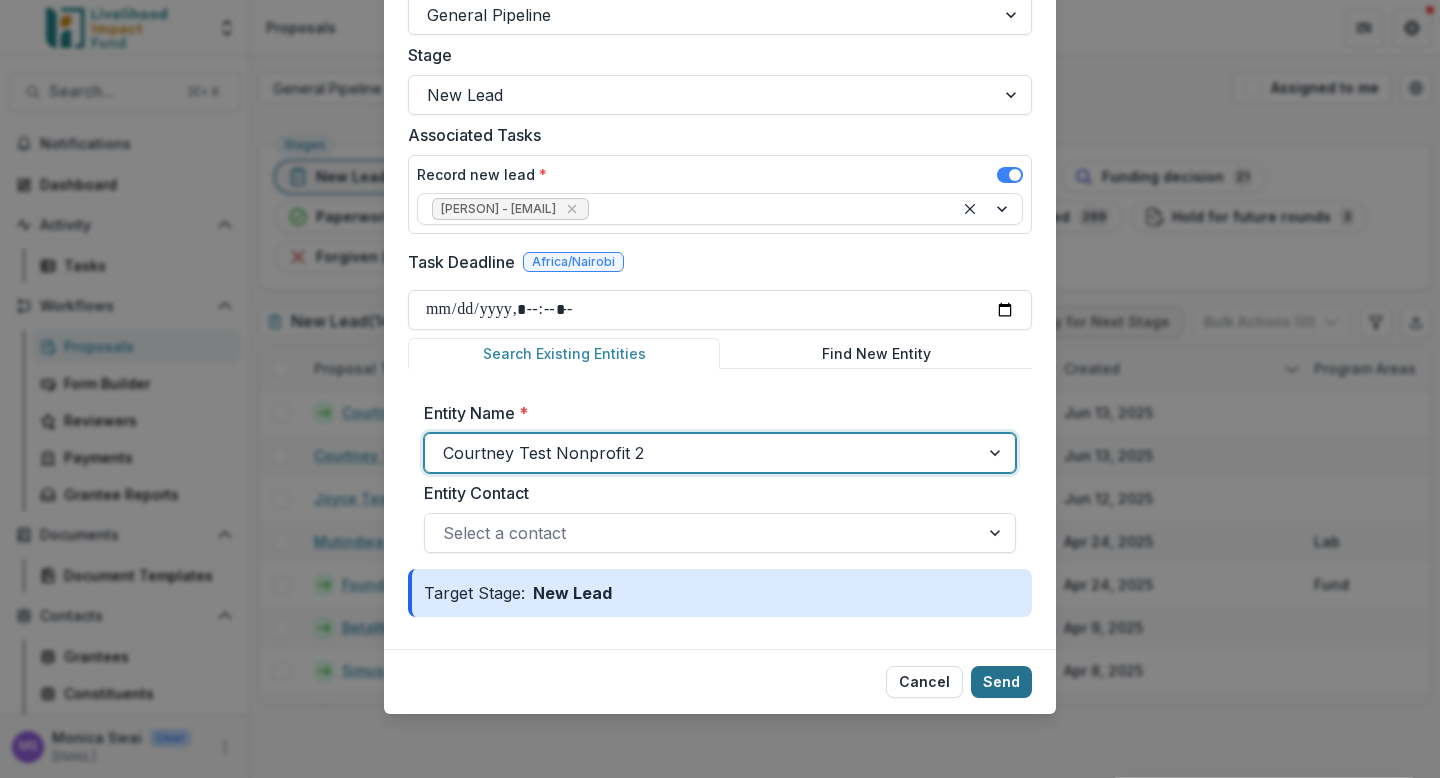 click on "Send" at bounding box center (1001, 682) 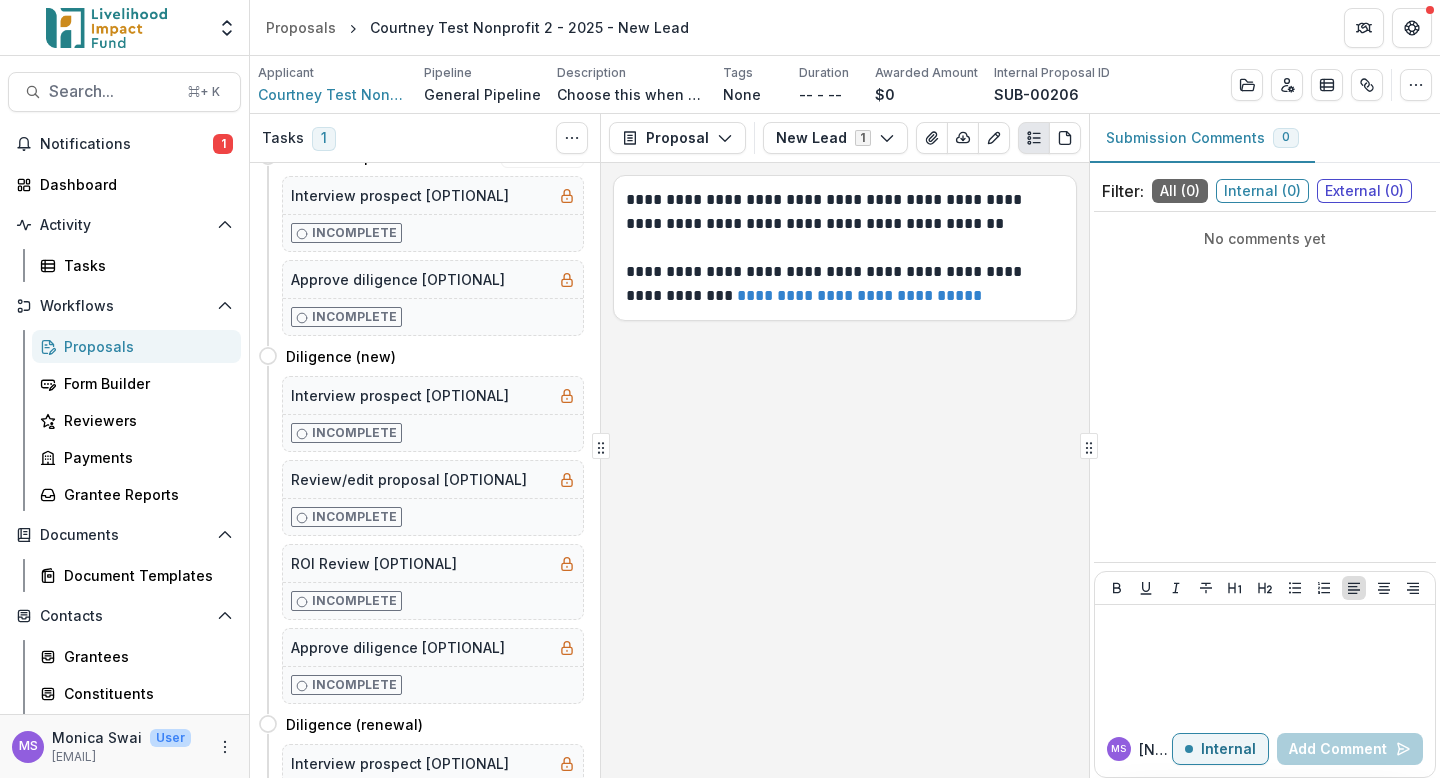 scroll, scrollTop: 0, scrollLeft: 0, axis: both 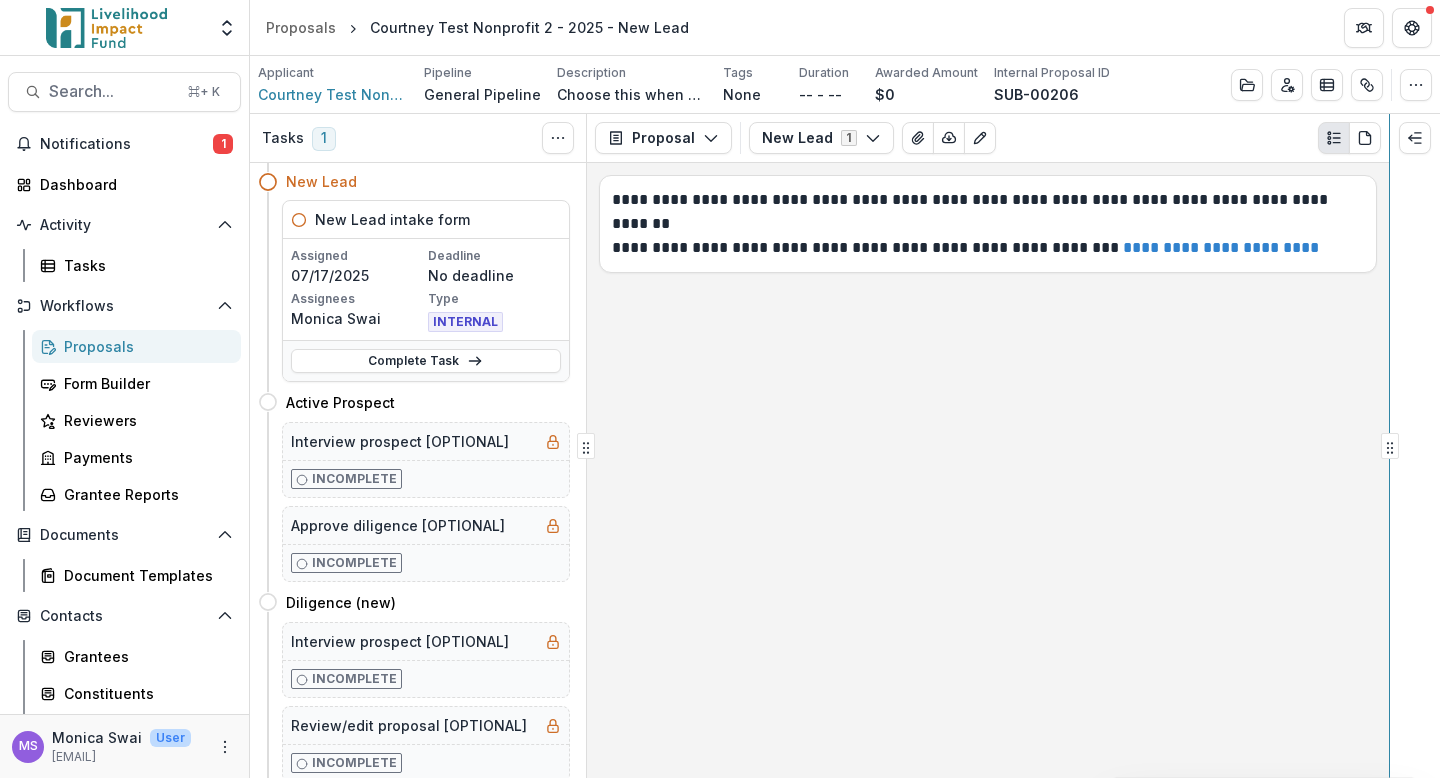click on "Tasks 1 Show Cancelled Tasks Expand Previous 0 Stages New Lead New Lead intake form Assigned 07/17/2025 Deadline No deadline Assignees Monica Swai Type INTERNAL Complete Task Active Prospect Move here Interview prospect [OPTIONAL] Incomplete Approve diligence [OPTIONAL] Incomplete Diligence (new) Move here Interview prospect [OPTIONAL] Incomplete Review/edit proposal [OPTIONAL] Incomplete ROI Review [OPTIONAL] Incomplete Approve diligence [OPTIONAL] Incomplete Diligence (renewal) Move here Interview prospect [OPTIONAL] Incomplete Review/edit proposal [OPTIONAL] Incomplete ROI Review [OPTIONAL] Incomplete Funding decision Move here Funding recommendation Incomplete Approve funding Incomplete Paperwork pending Move here Upload Signed Grant Agreements Incomplete Payment Schedule Incomplete Approve grant (Lisa) Incomplete Organizational profile Incomplete Notify Candidate of Funding Approval Incomplete Active grant Move here Grant on hold Move here Engagement completed Move here End-of-grant review Incomplete 1" at bounding box center (845, 446) 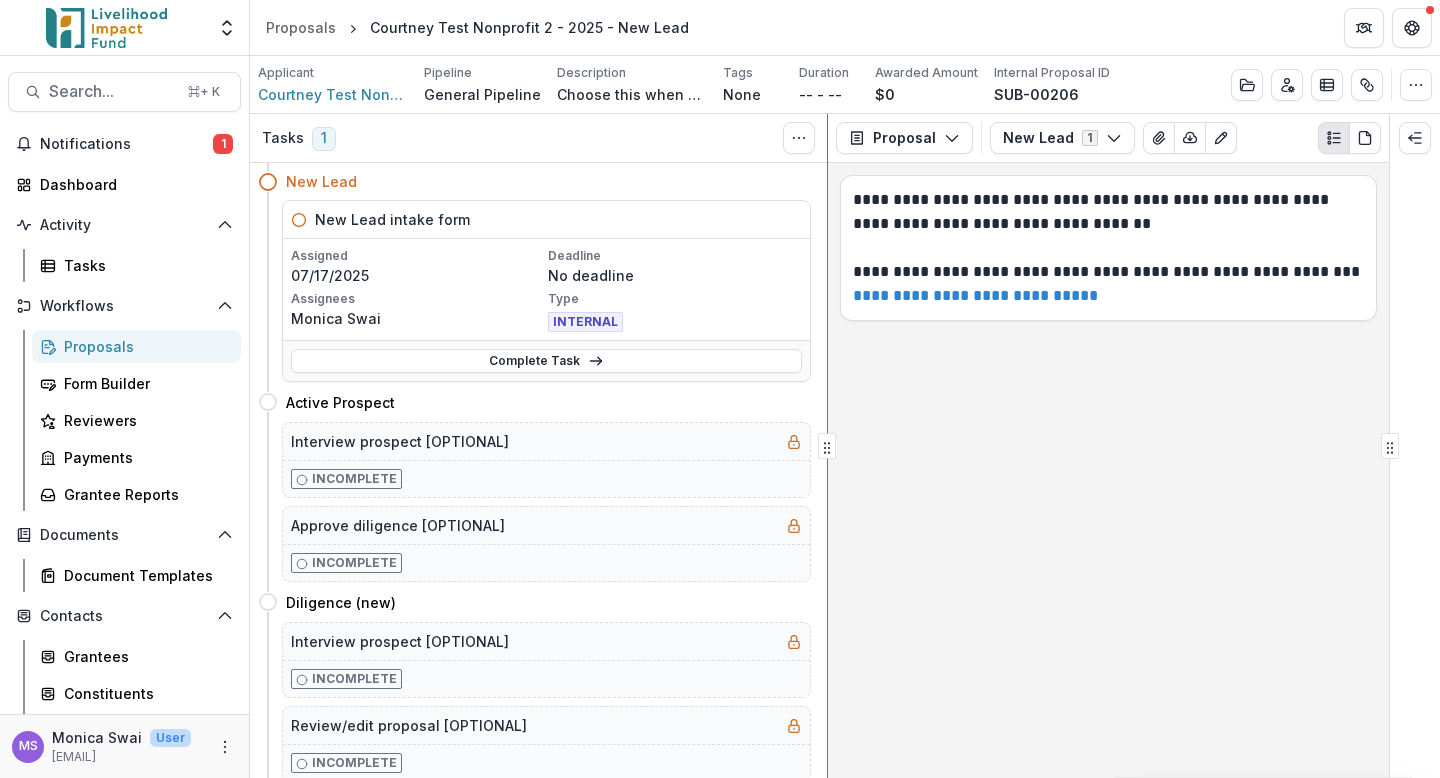 click on "Tasks 1 Show Cancelled Tasks Expand Previous 0 Stages New Lead New Lead intake form Assigned 07/17/2025 Deadline No deadline Assignees Monica Swai Type INTERNAL Complete Task Active Prospect Move here Interview prospect [OPTIONAL] Incomplete Approve diligence [OPTIONAL] Incomplete Diligence (new) Move here Interview prospect [OPTIONAL] Incomplete Review/edit proposal [OPTIONAL] Incomplete ROI Review [OPTIONAL] Incomplete Approve diligence [OPTIONAL] Incomplete Diligence (renewal) Move here Interview prospect [OPTIONAL] Incomplete Review/edit proposal [OPTIONAL] Incomplete ROI Review [OPTIONAL] Incomplete Funding decision Move here Funding recommendation Incomplete Approve funding Incomplete Paperwork pending Move here Upload Signed Grant Agreements Incomplete Payment Schedule Incomplete Approve grant (Lisa) Incomplete Organizational profile Incomplete Notify Candidate of Funding Approval Incomplete Active grant Move here Grant on hold Move here Engagement completed Move here End-of-grant review Incomplete 1" at bounding box center (845, 446) 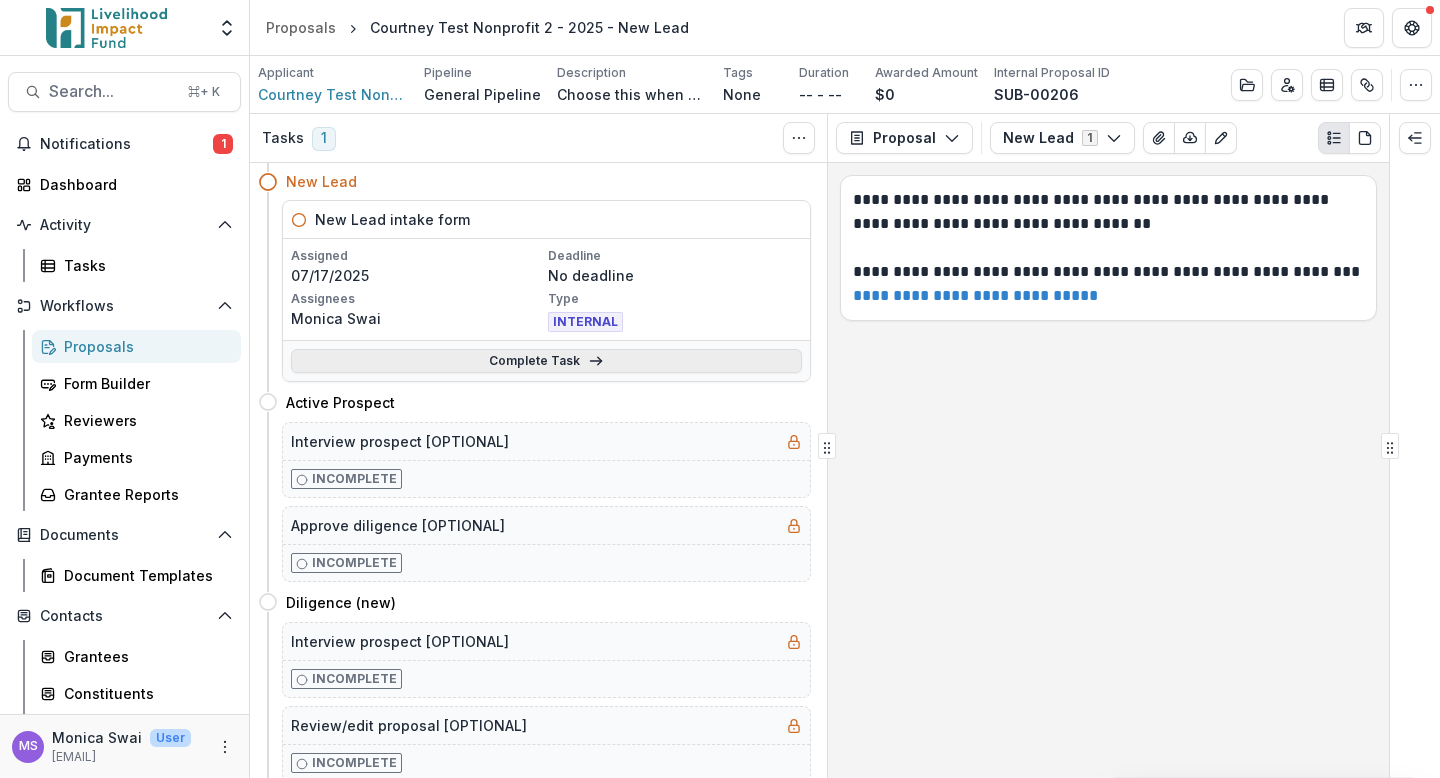 click on "Complete Task" at bounding box center [546, 361] 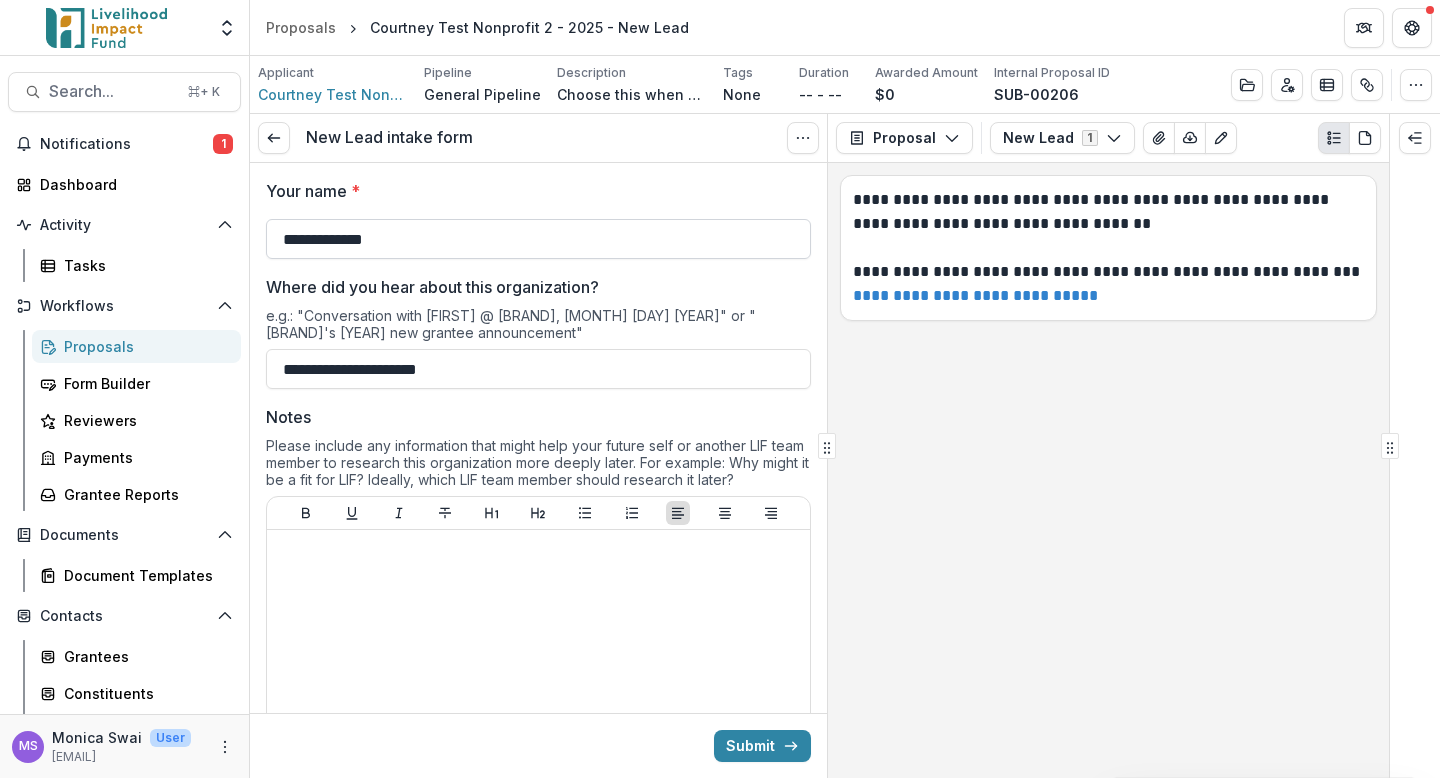 click on "**********" at bounding box center [538, 239] 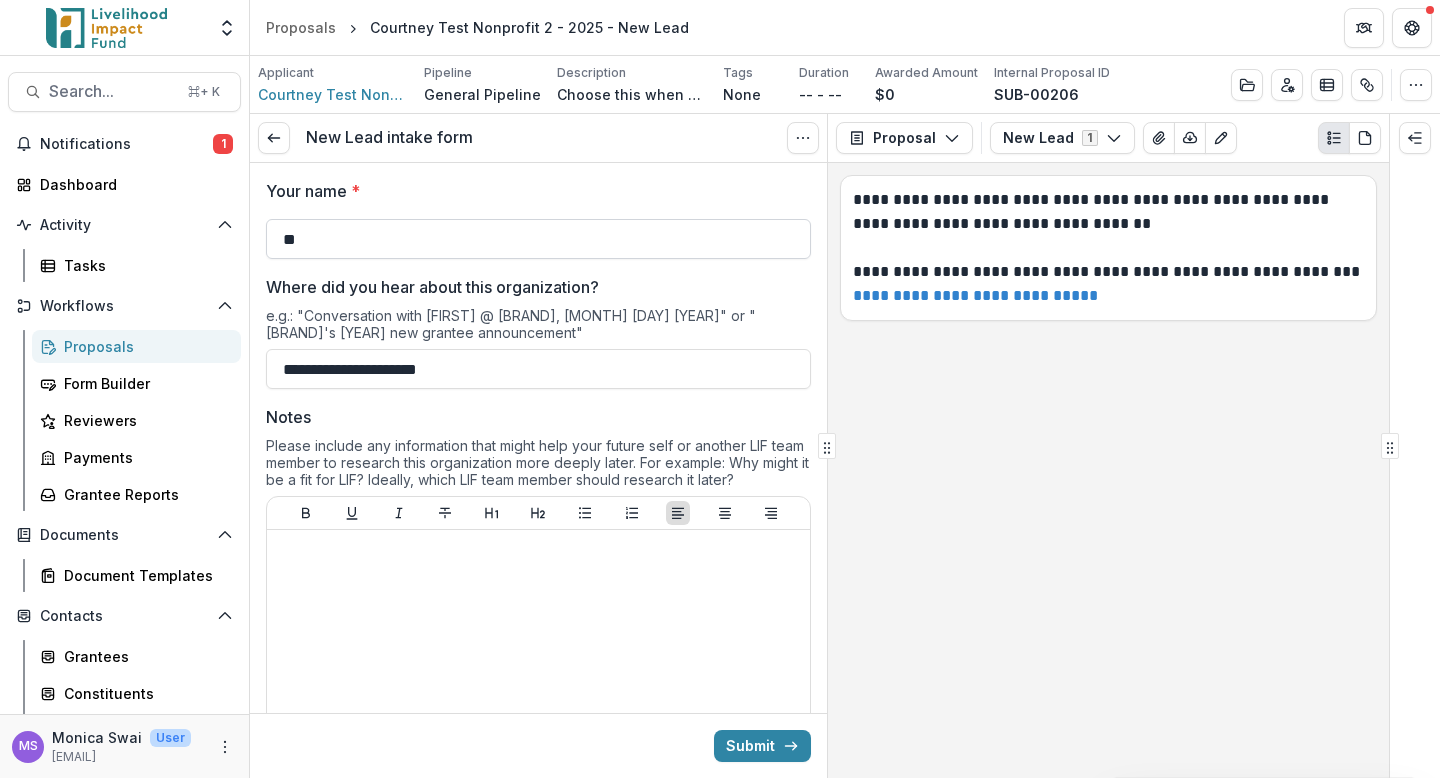 type on "*" 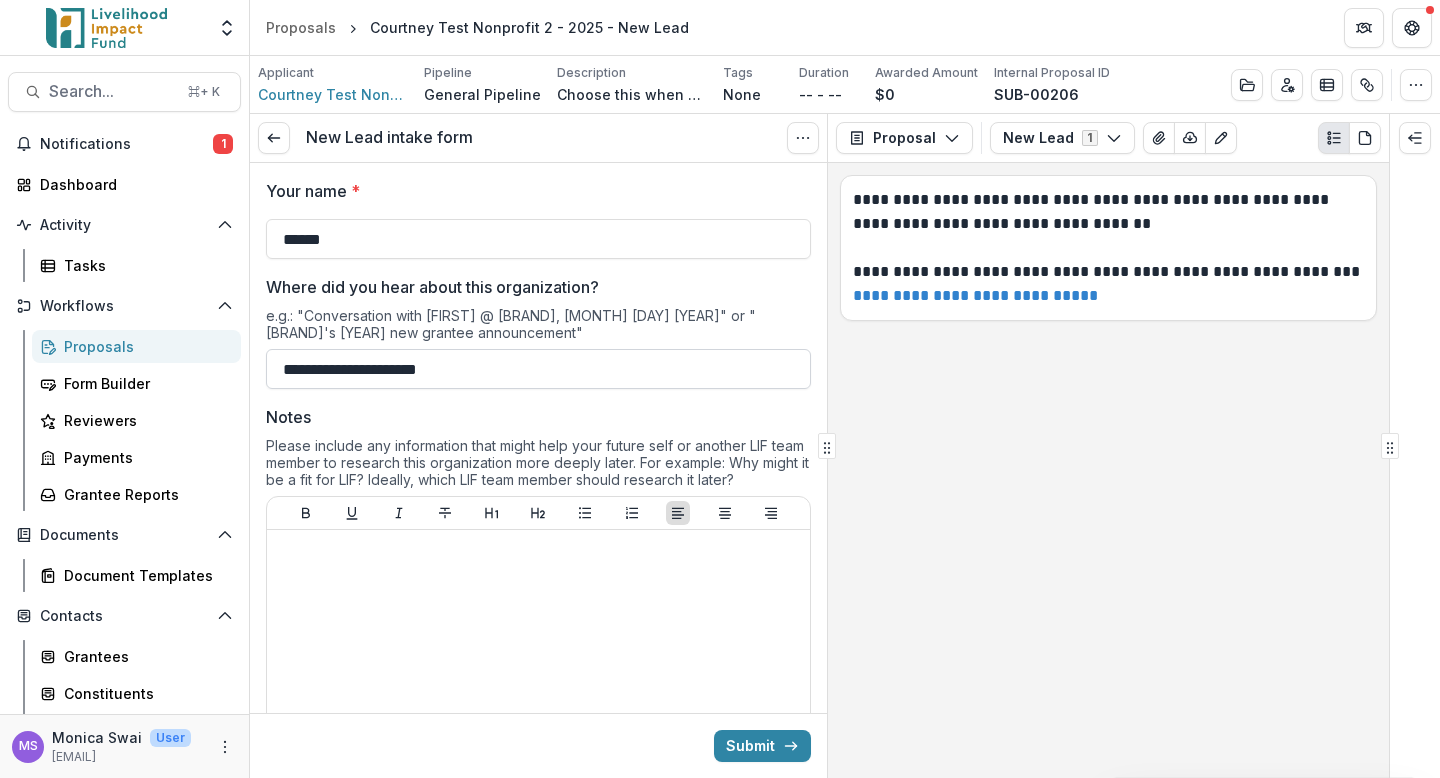 type on "******" 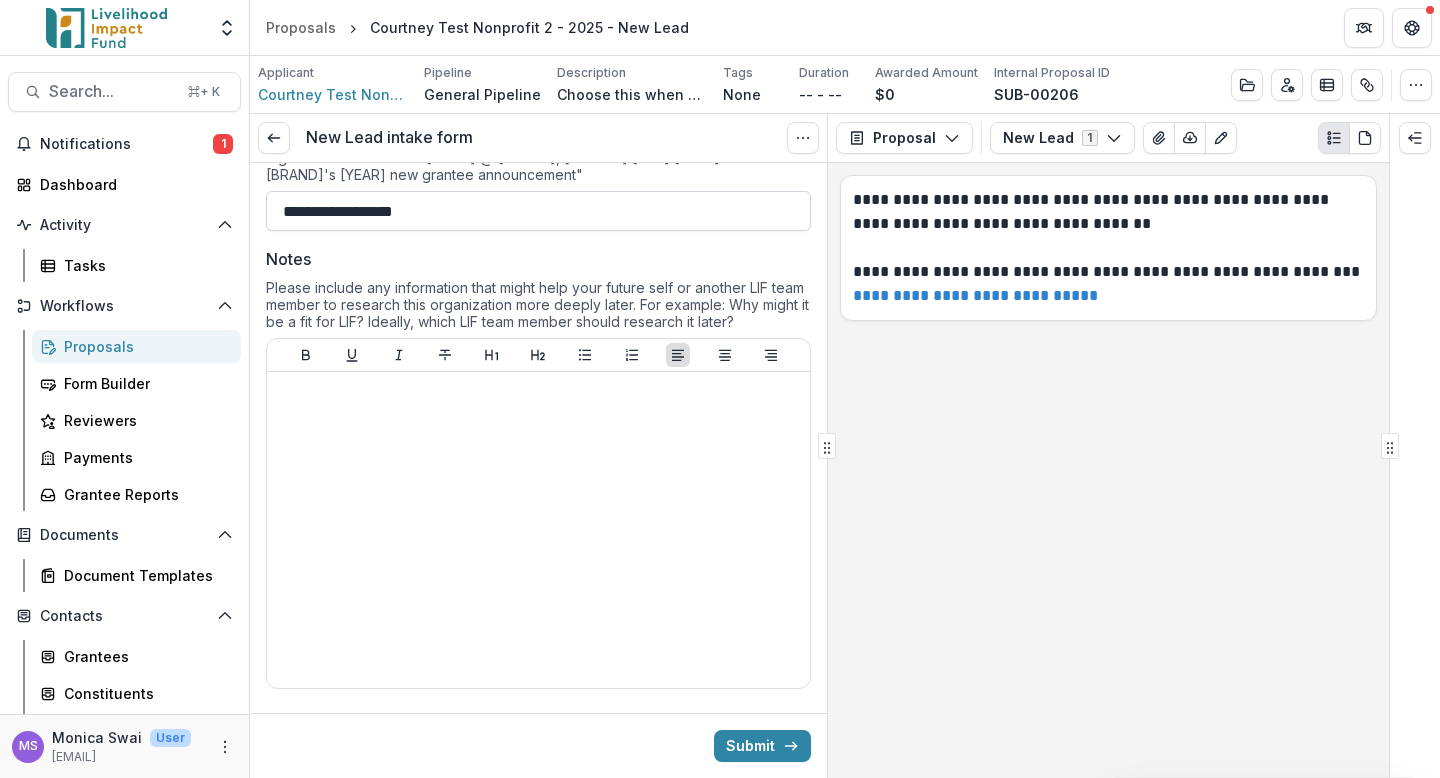 scroll, scrollTop: 170, scrollLeft: 0, axis: vertical 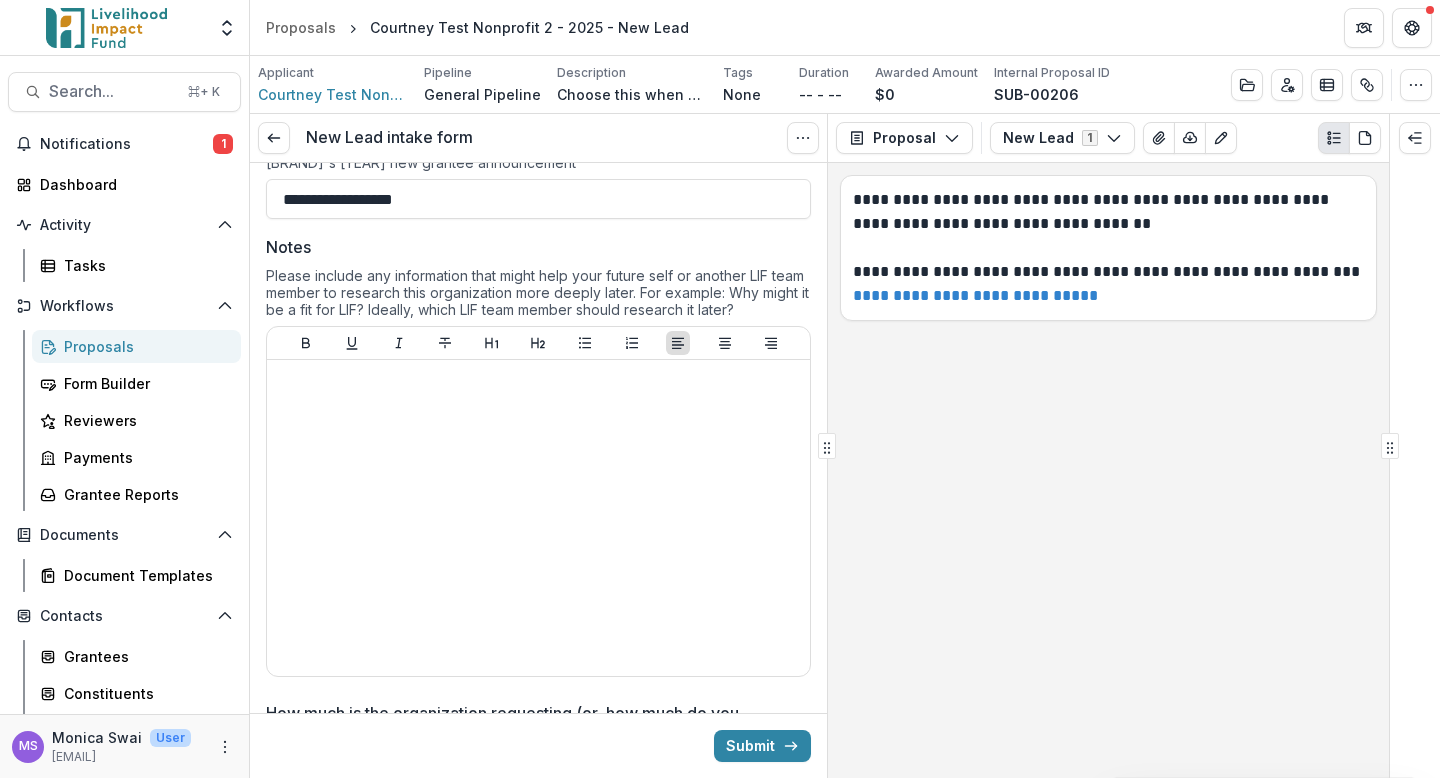 type on "**********" 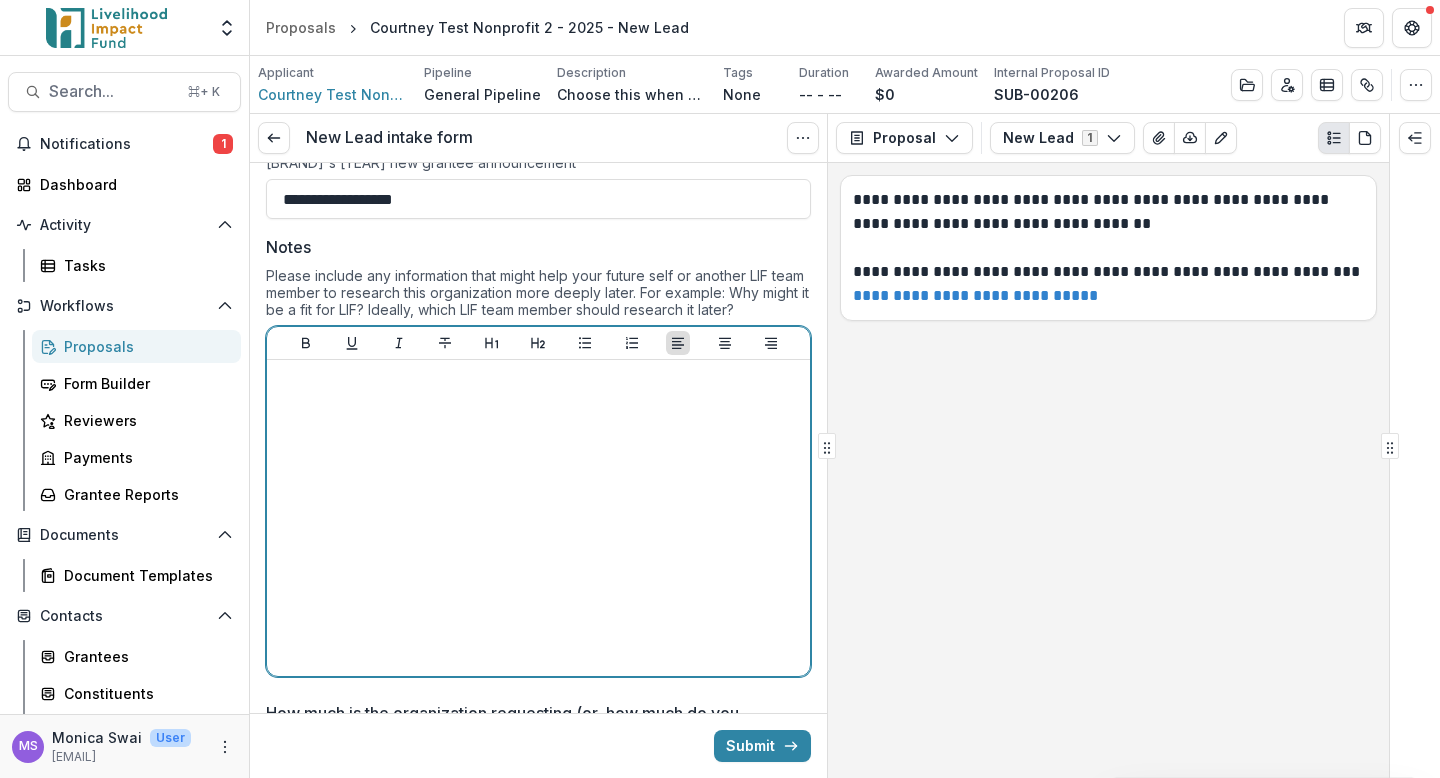 click at bounding box center (538, 518) 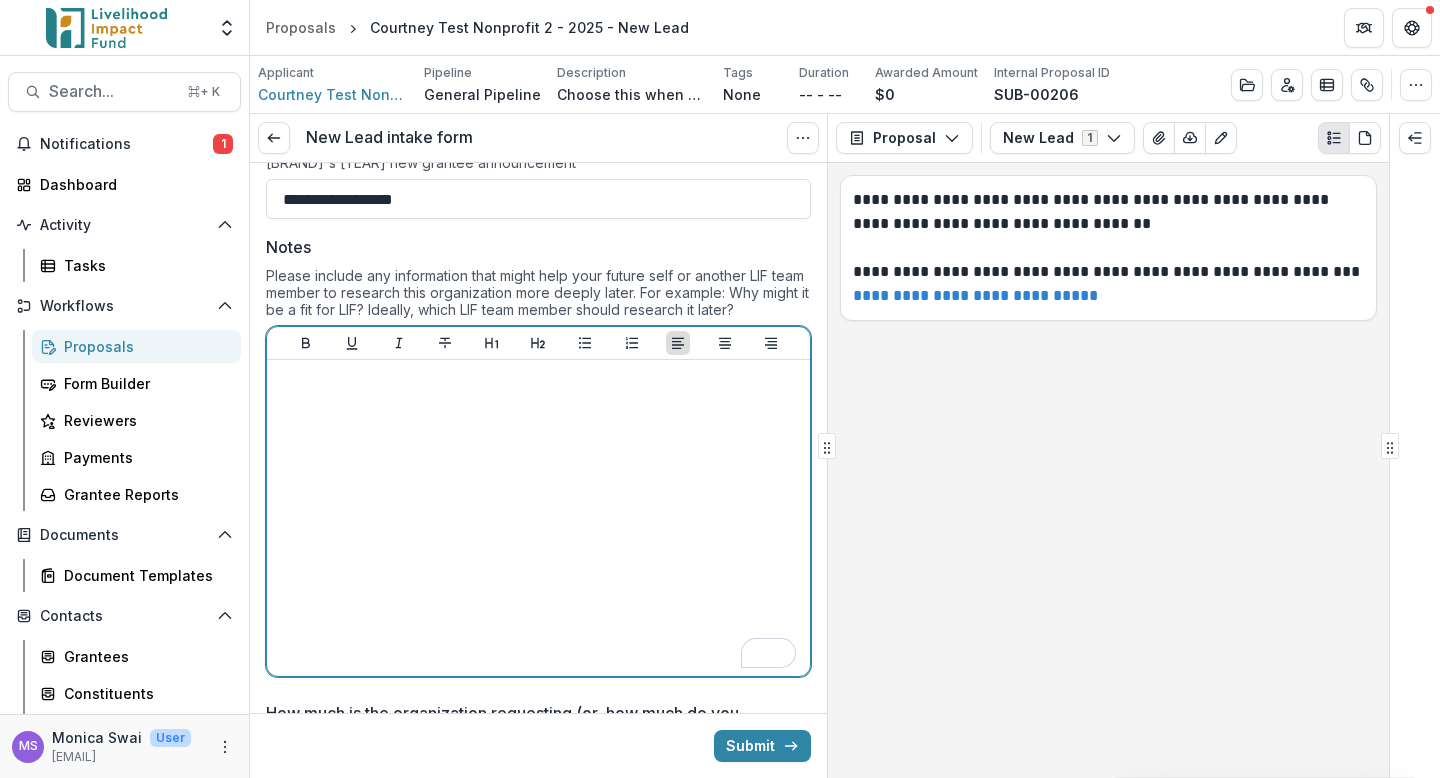 scroll, scrollTop: 170, scrollLeft: 0, axis: vertical 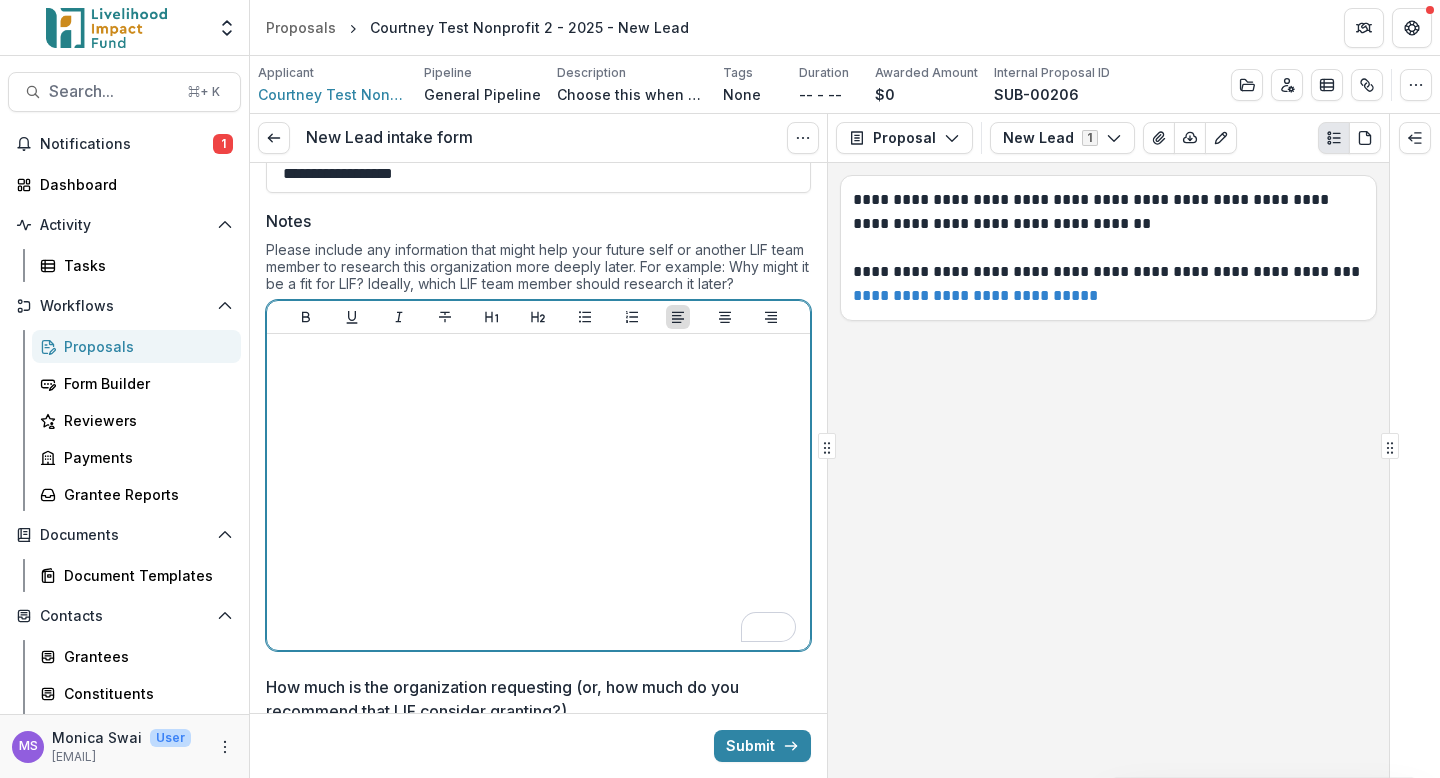 type 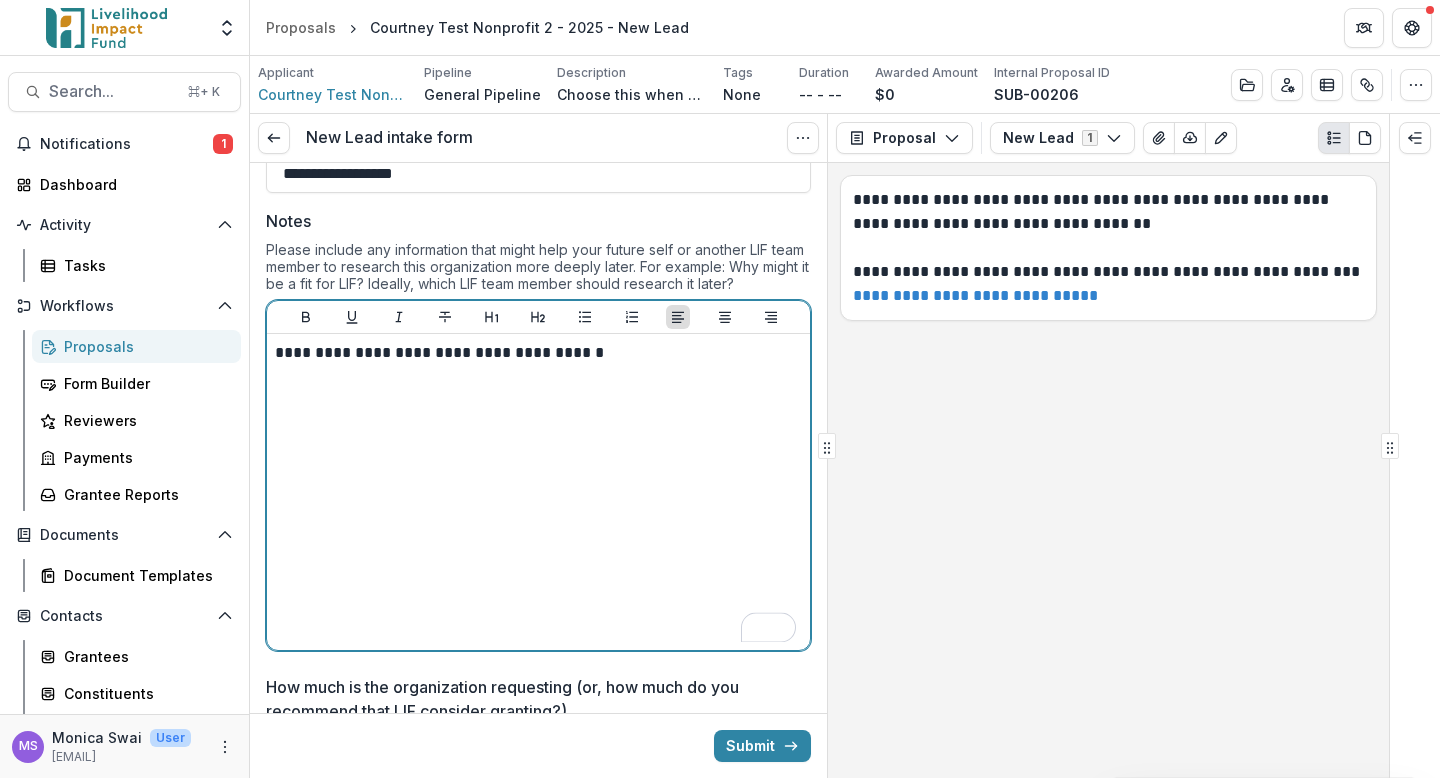 click on "**********" at bounding box center [535, 353] 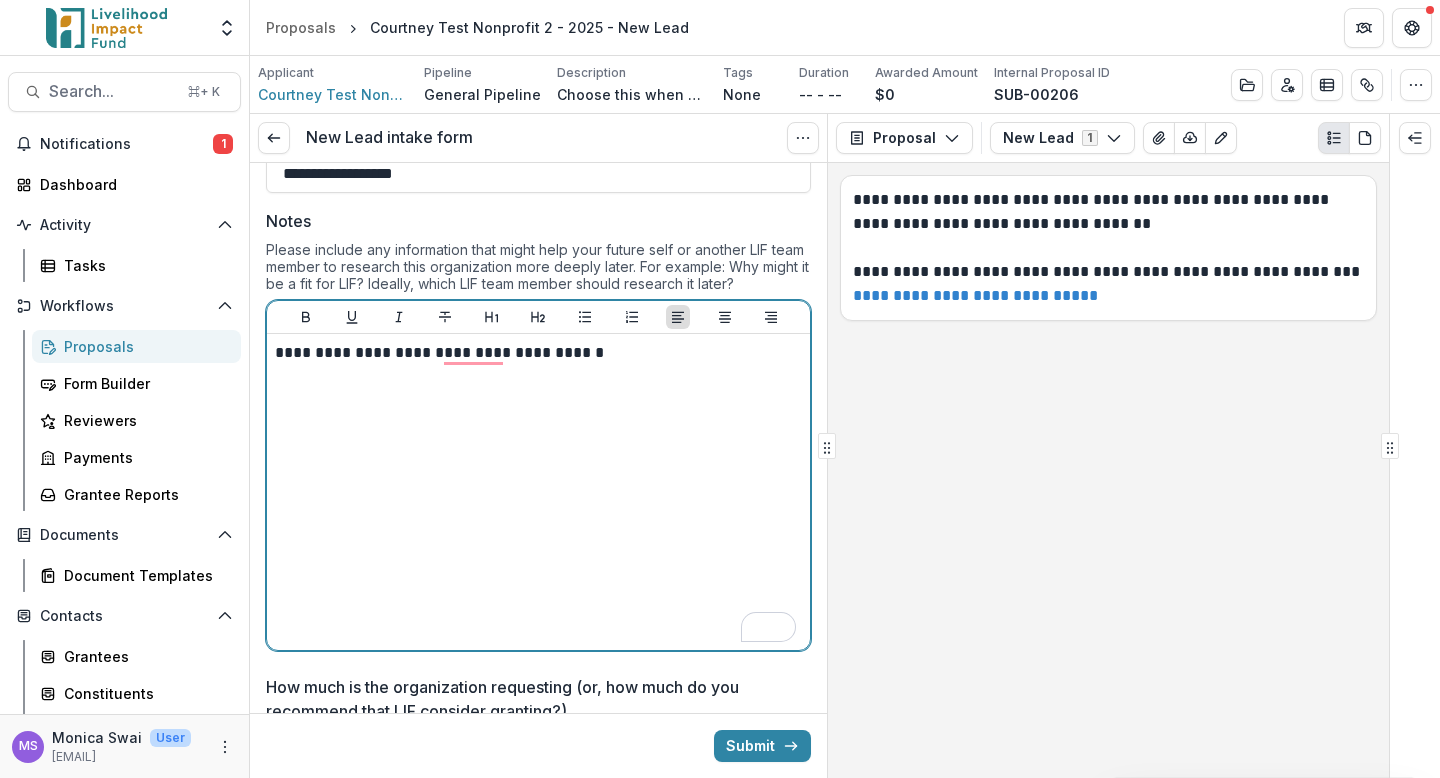 scroll, scrollTop: 228, scrollLeft: 0, axis: vertical 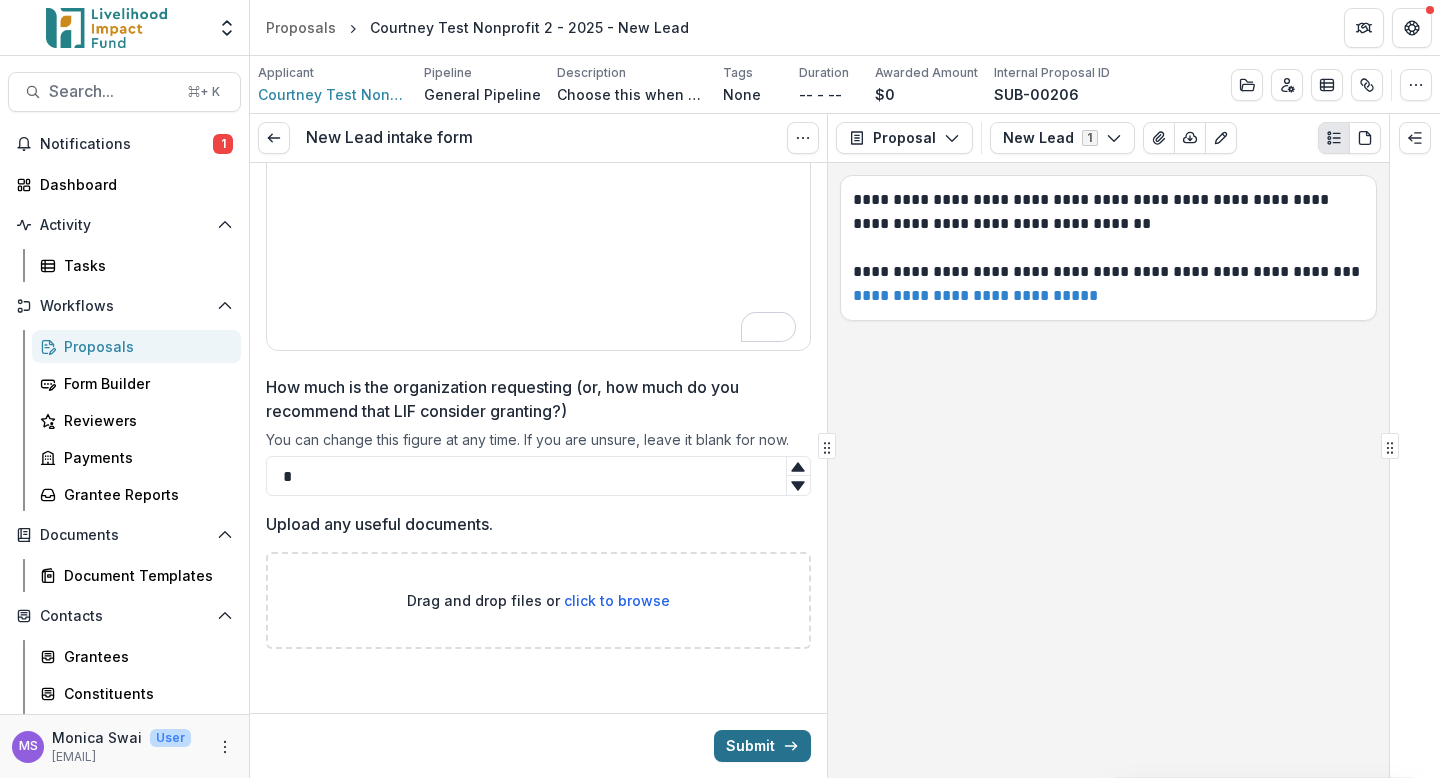 click on "Submit" at bounding box center [762, 746] 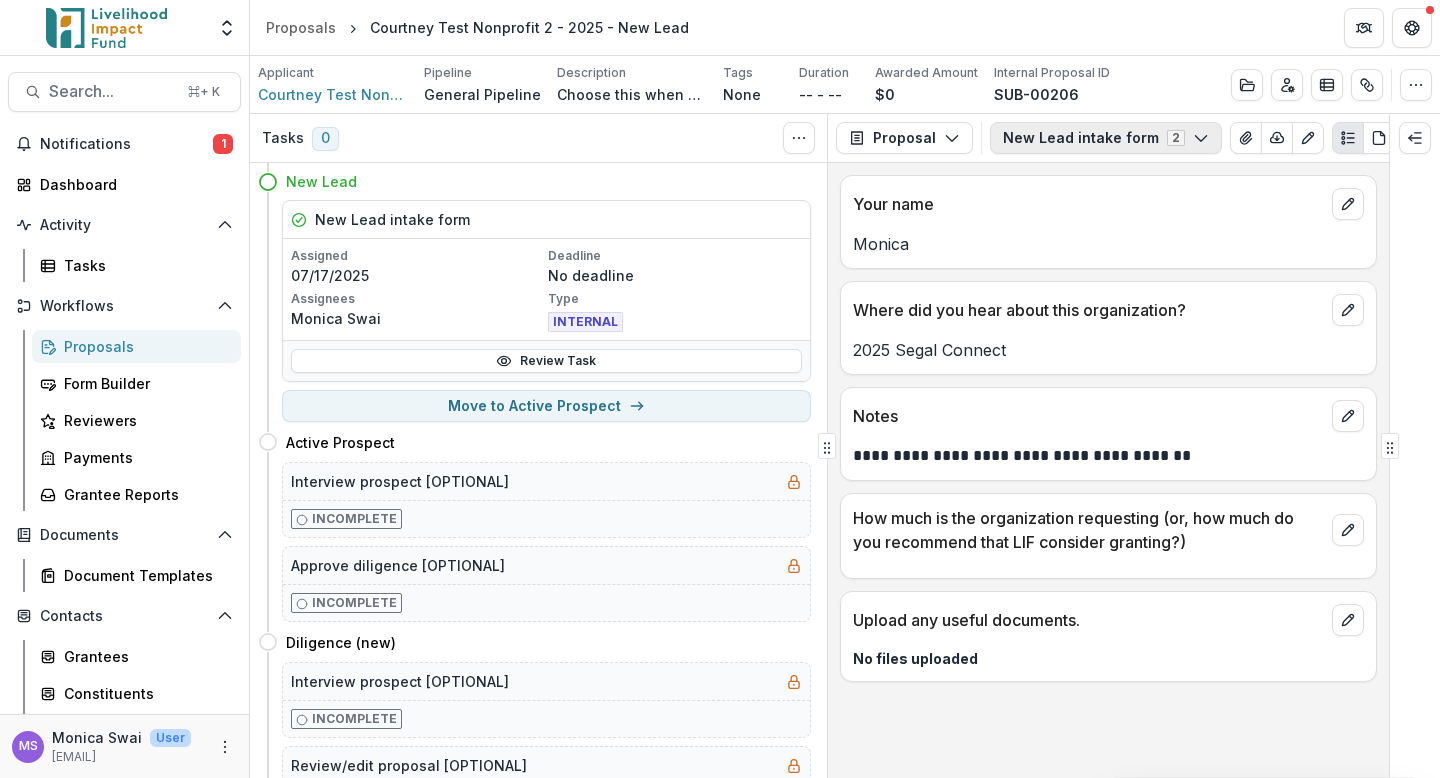 click 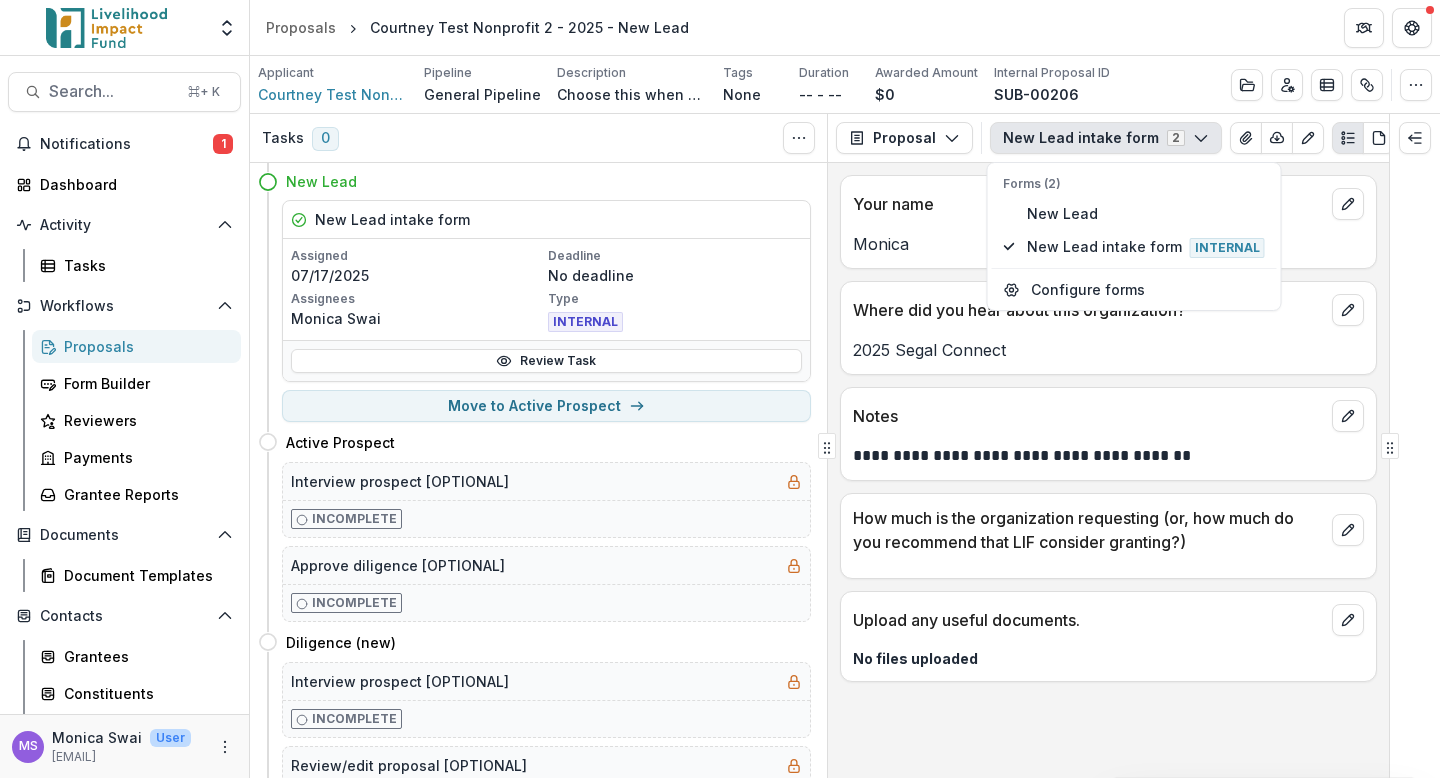 click 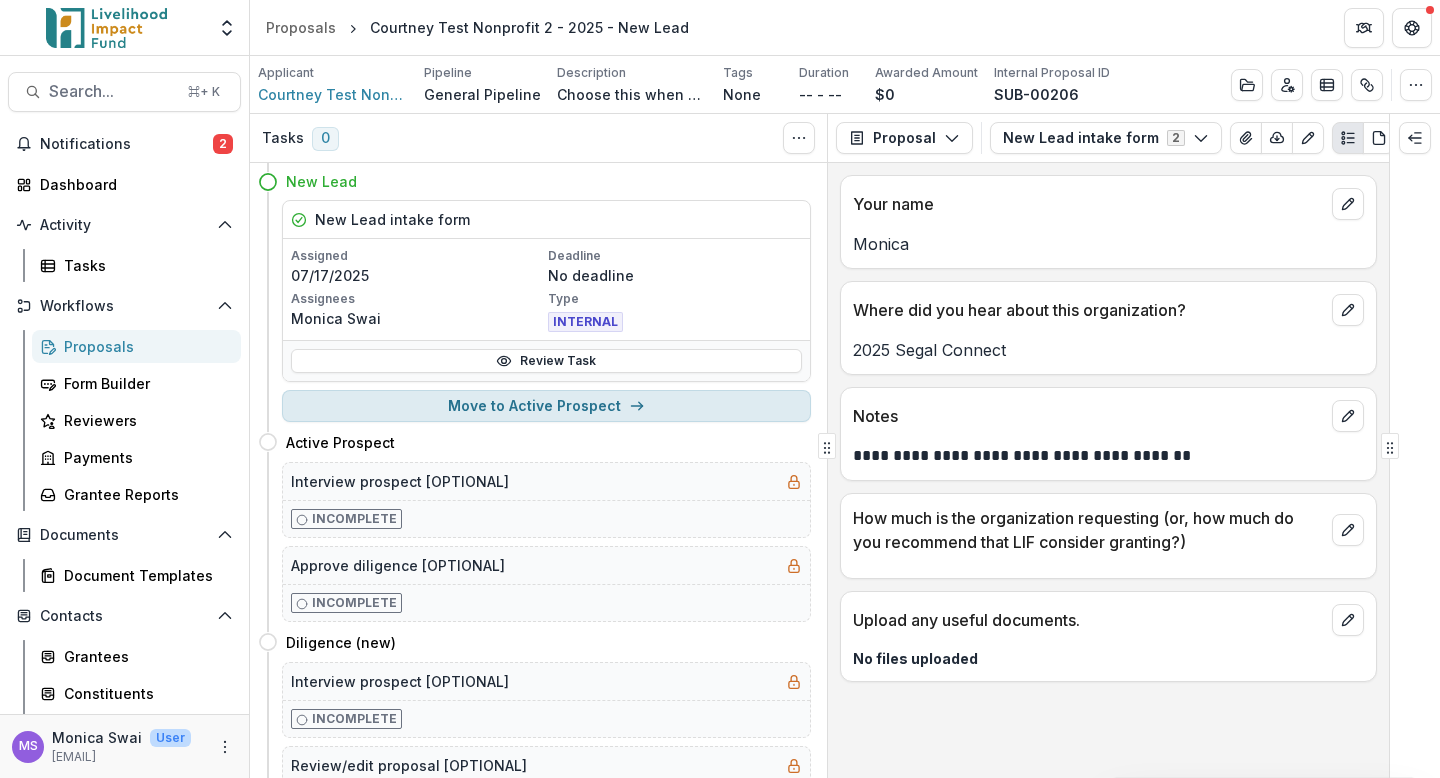 click on "Move to Active Prospect" at bounding box center (546, 406) 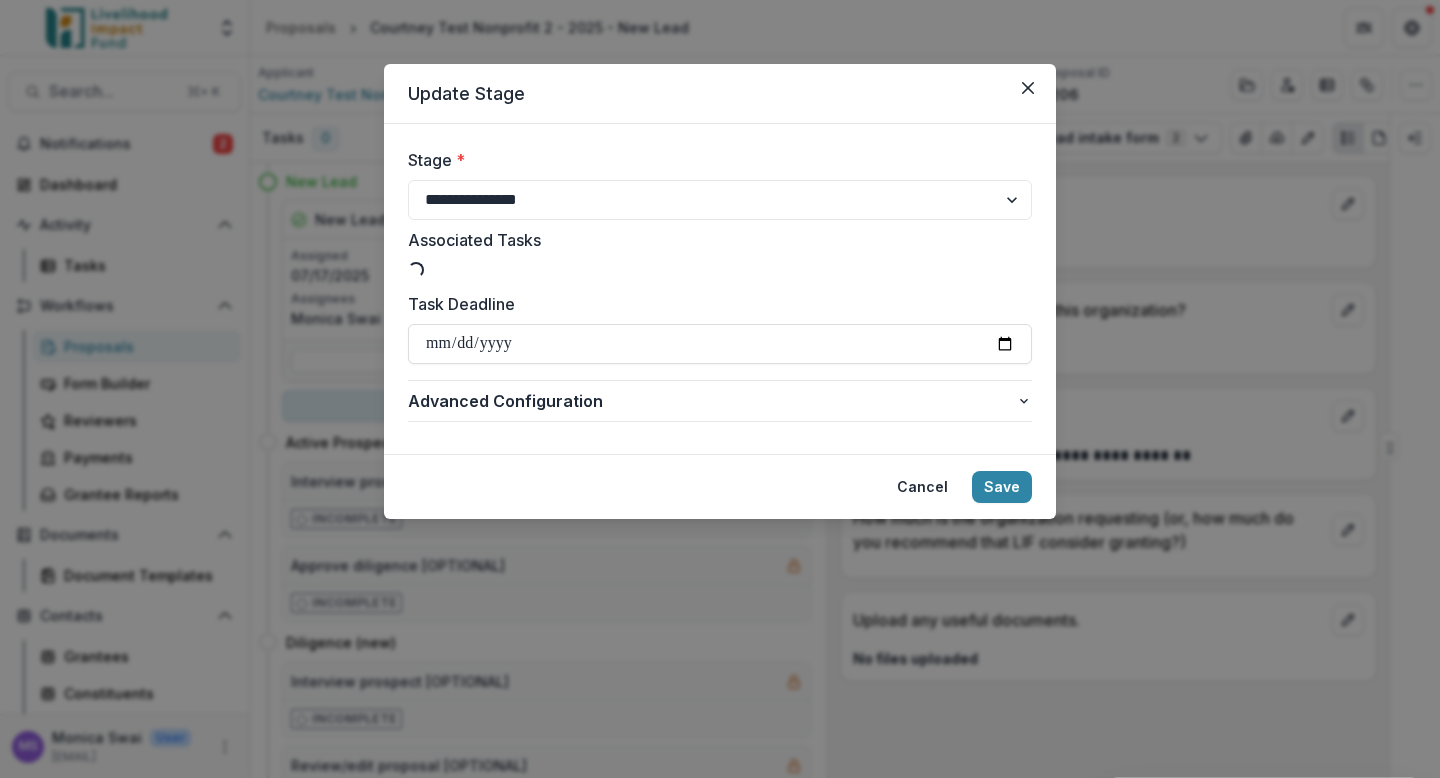 select on "**********" 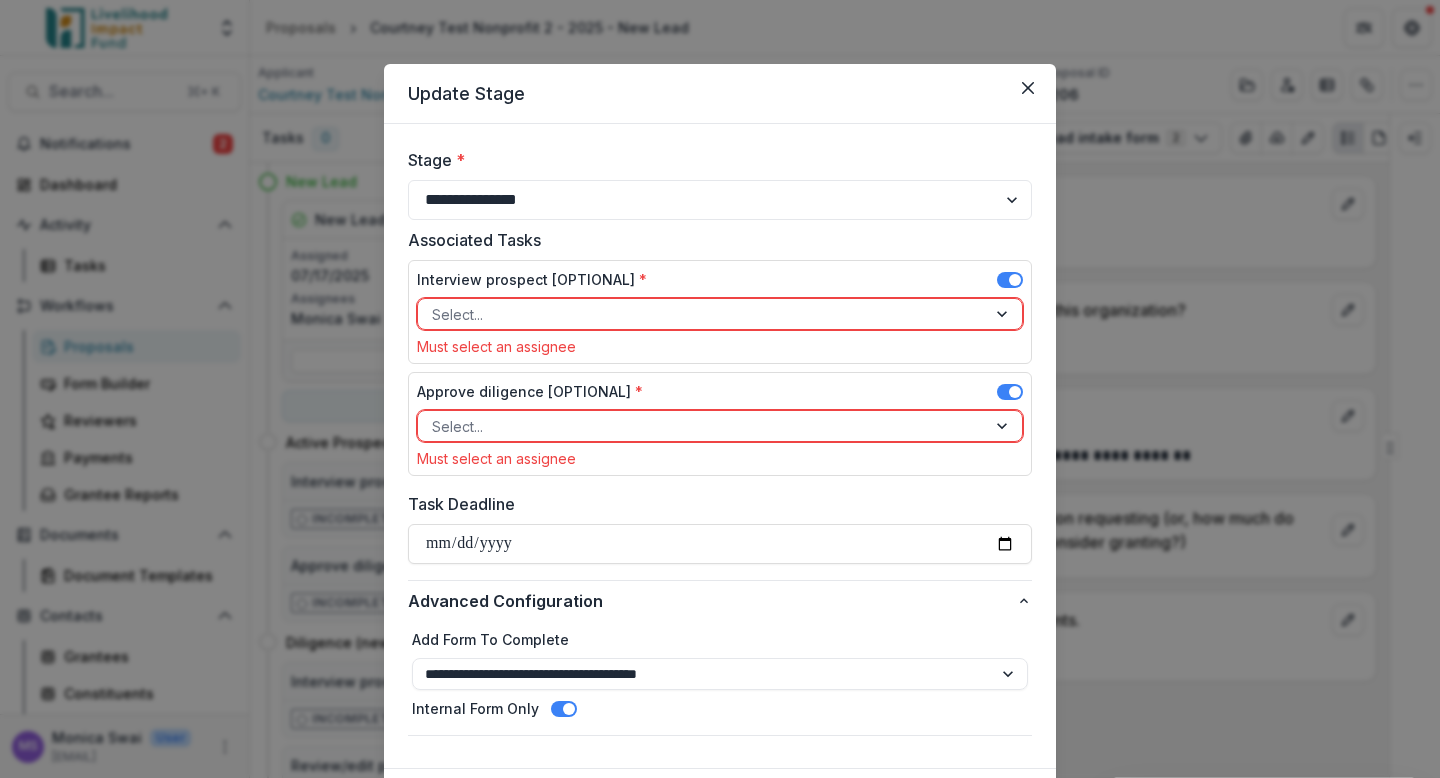 click at bounding box center [1004, 314] 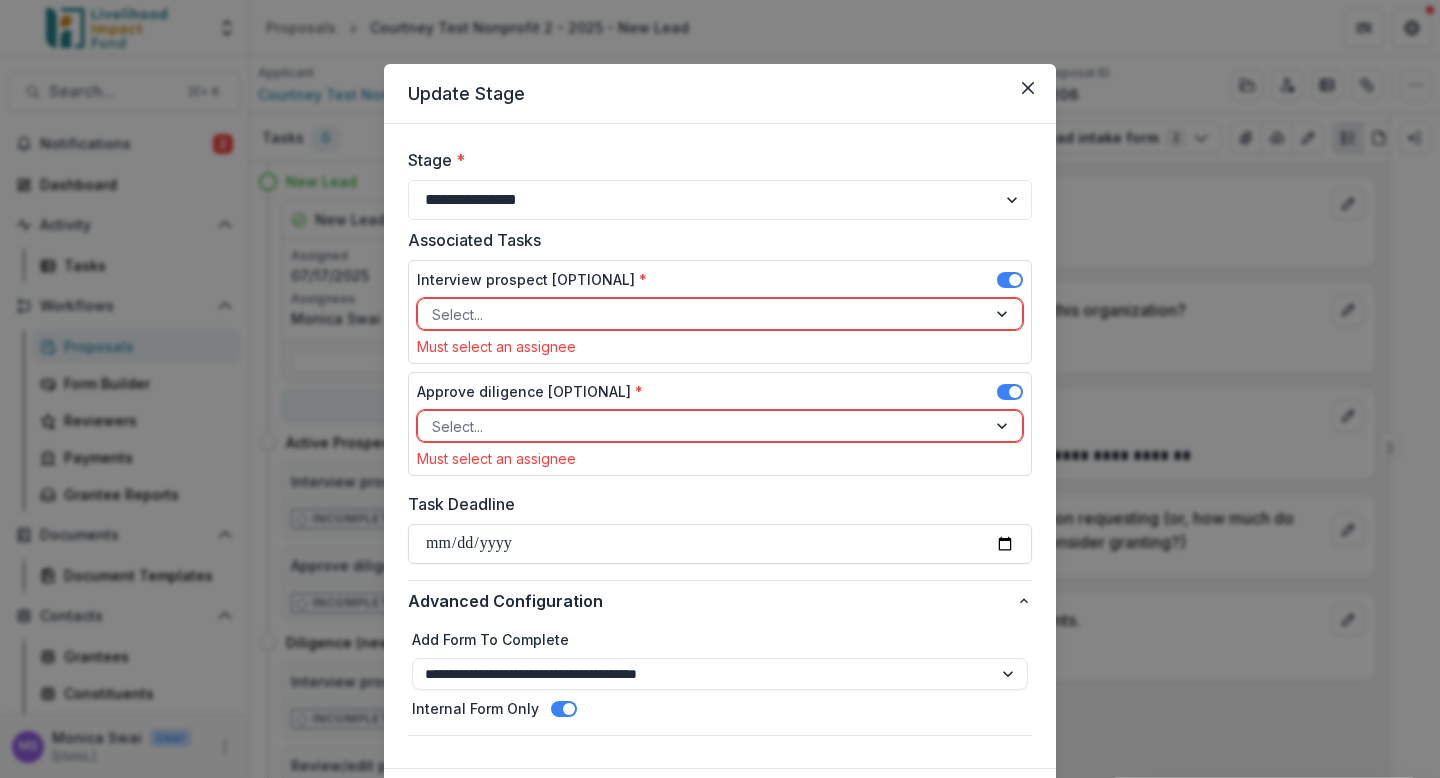 click on "Associated Tasks" at bounding box center [714, 240] 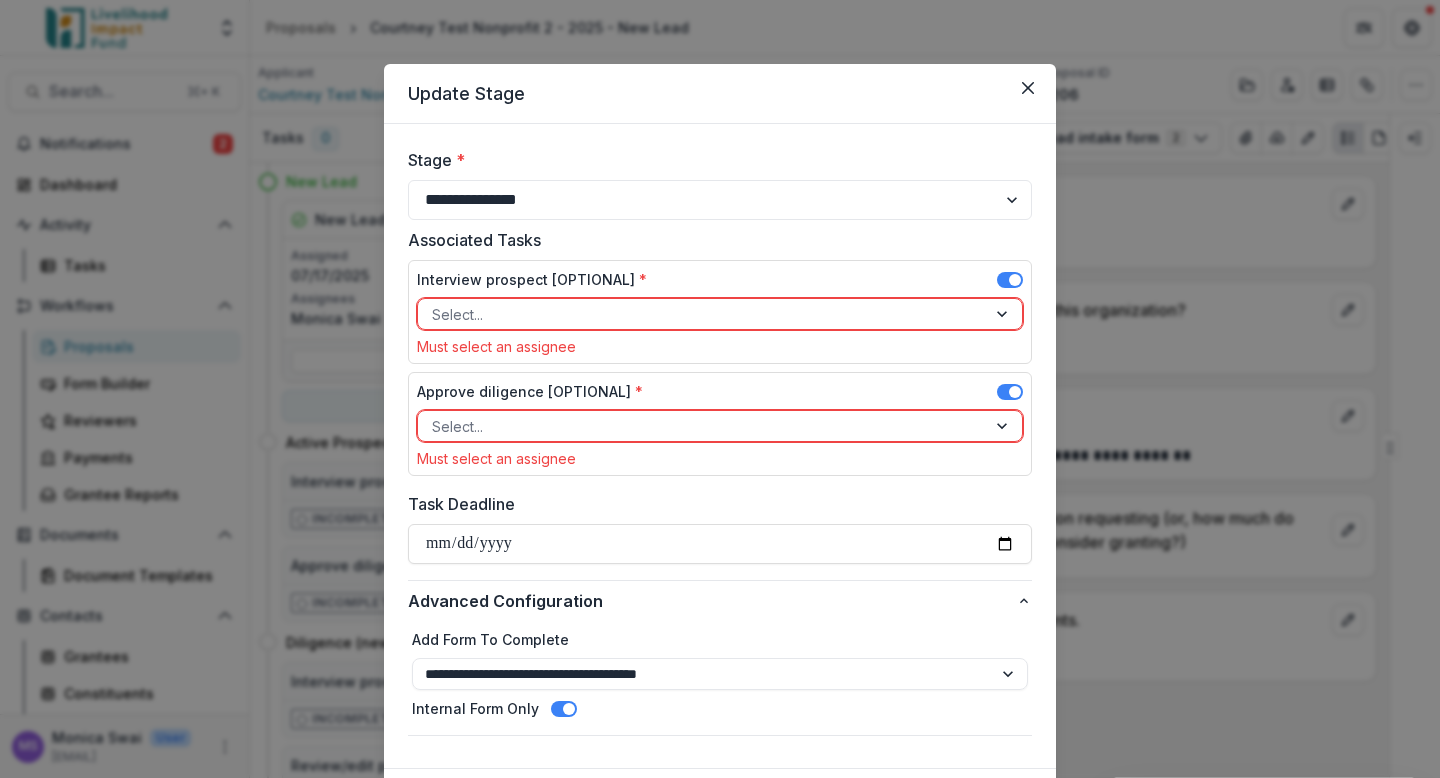 click at bounding box center [1004, 426] 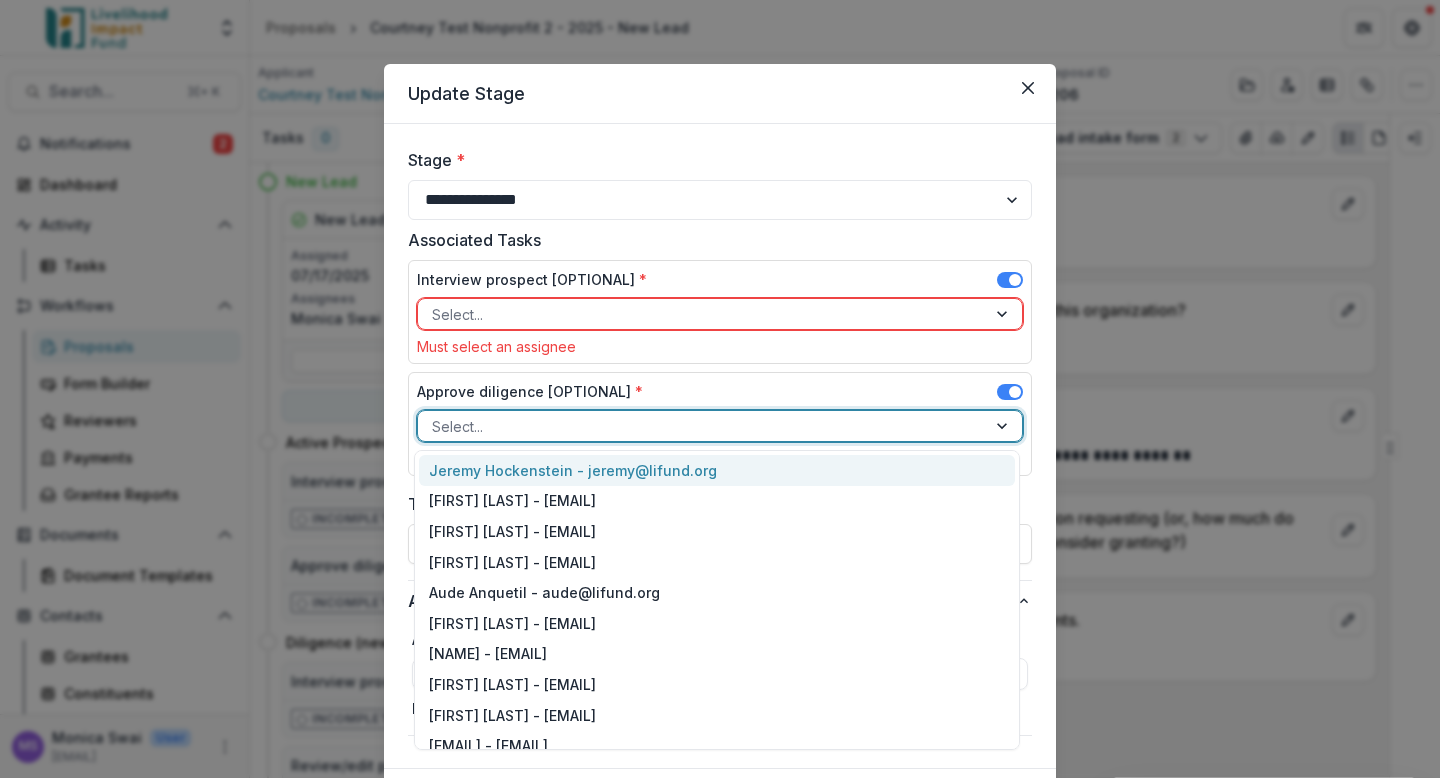 click at bounding box center (1004, 426) 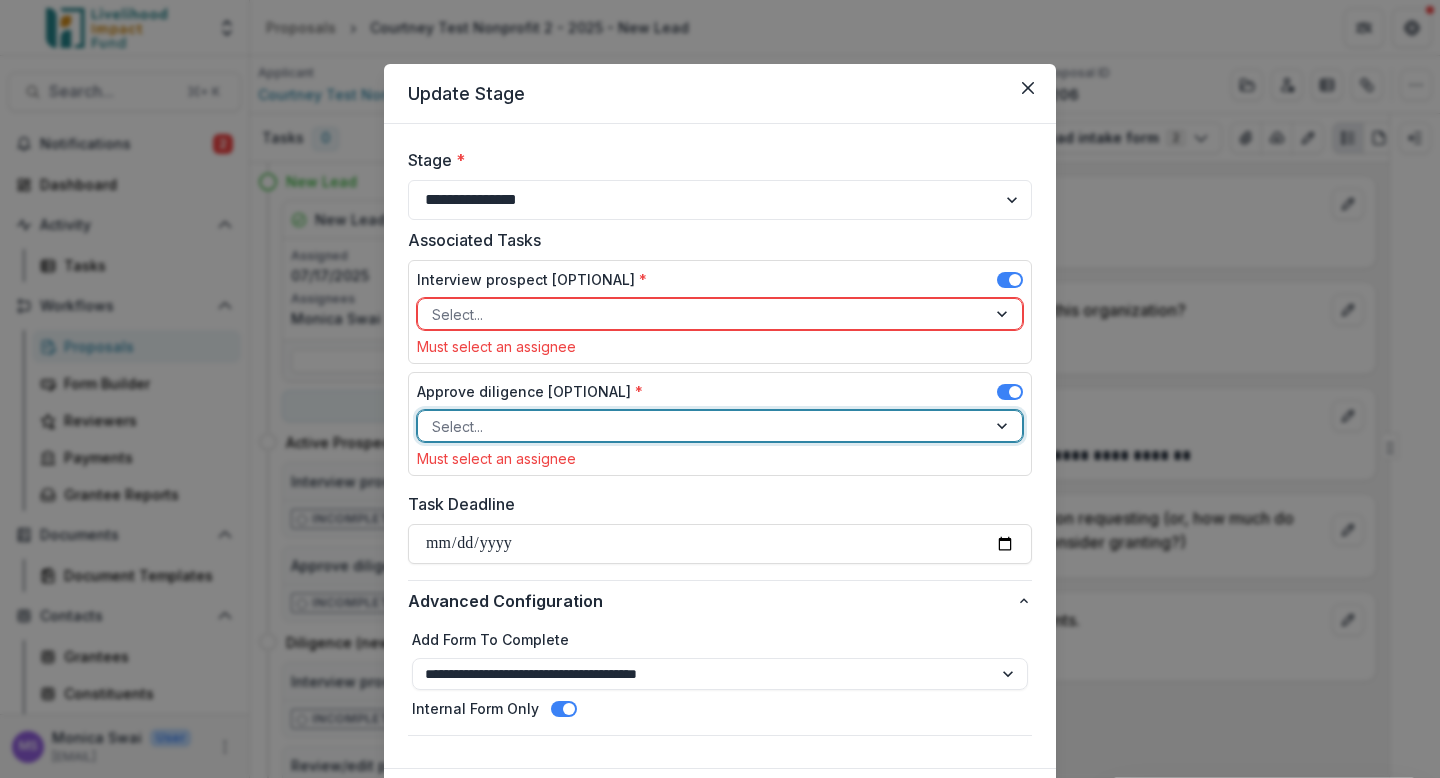 click at bounding box center [1004, 314] 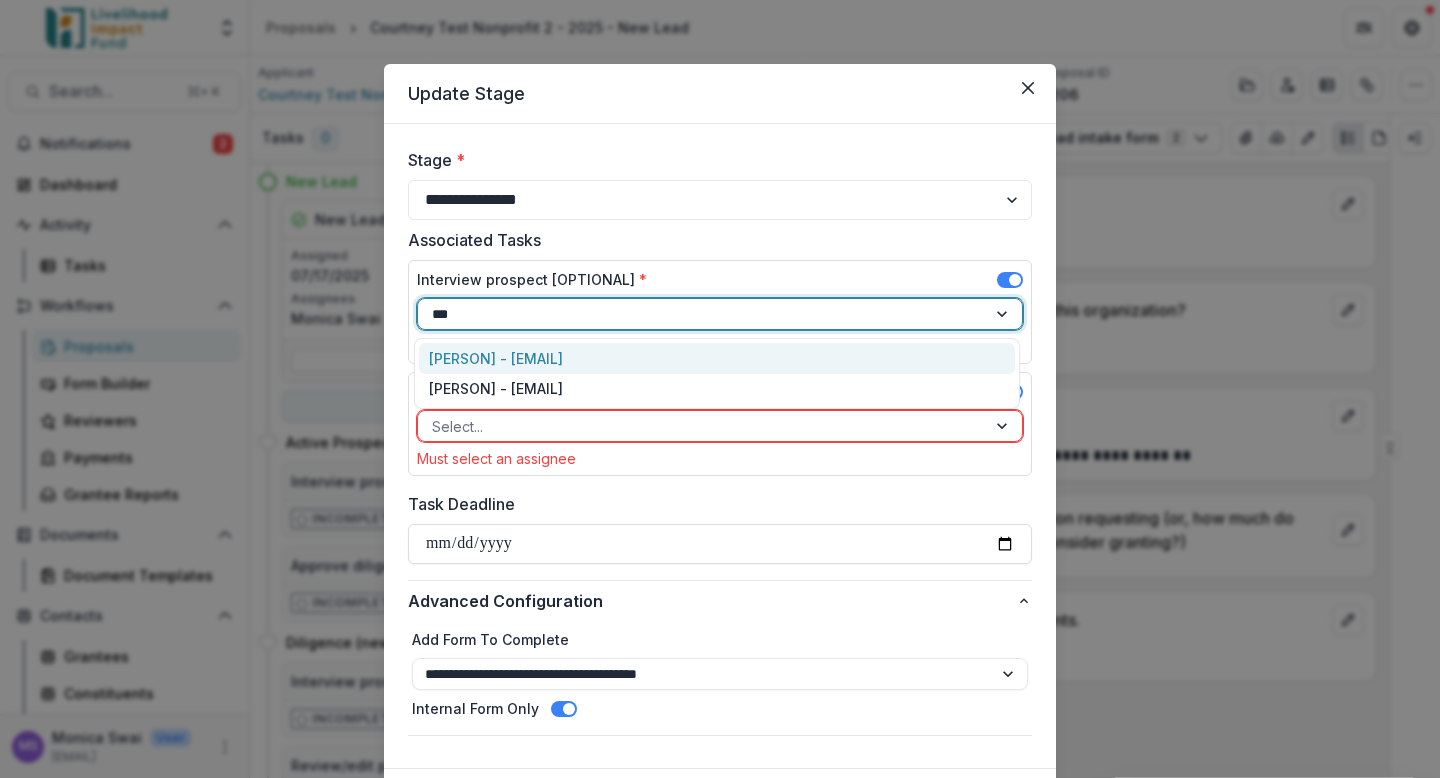 type on "****" 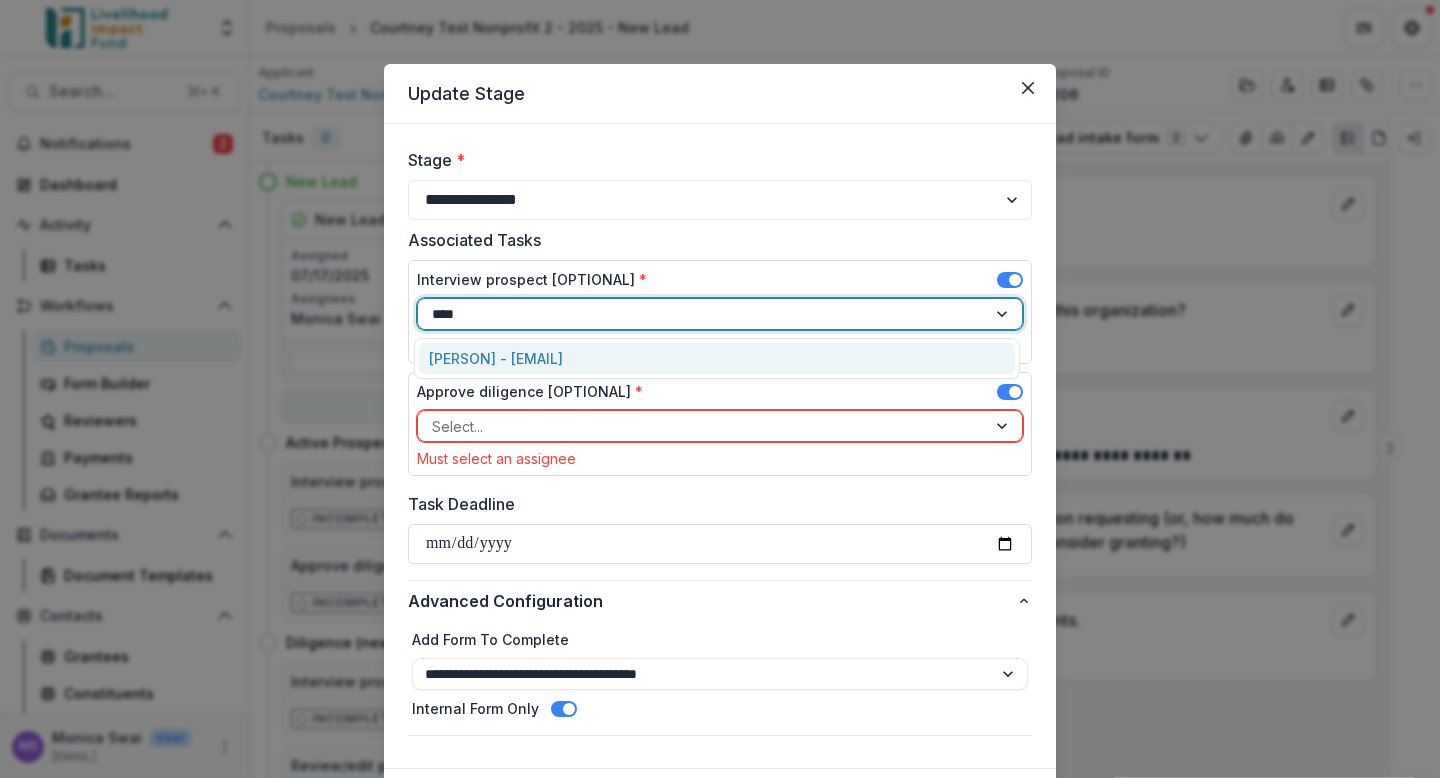 click on "Monica Swai - monica@lifund.org" at bounding box center [717, 358] 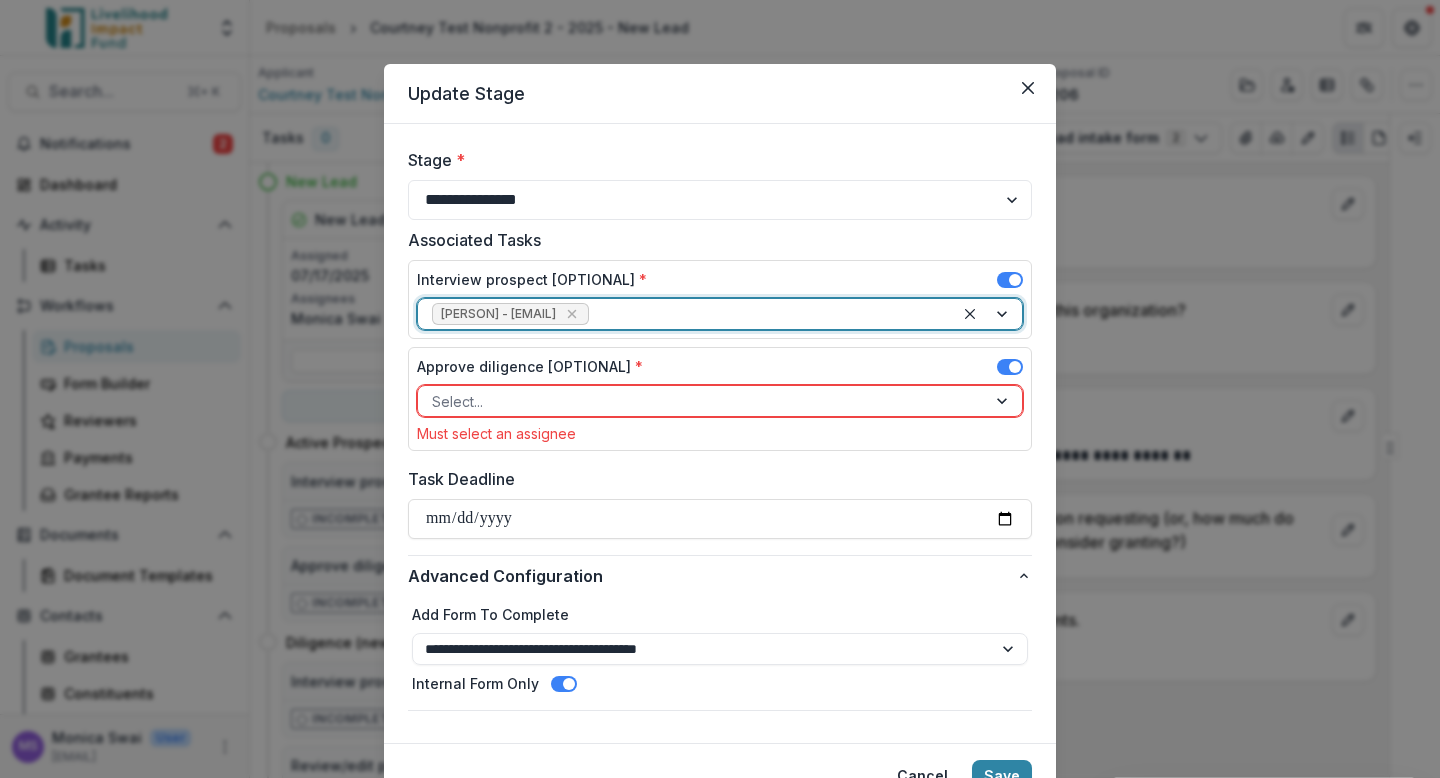 click at bounding box center (1004, 401) 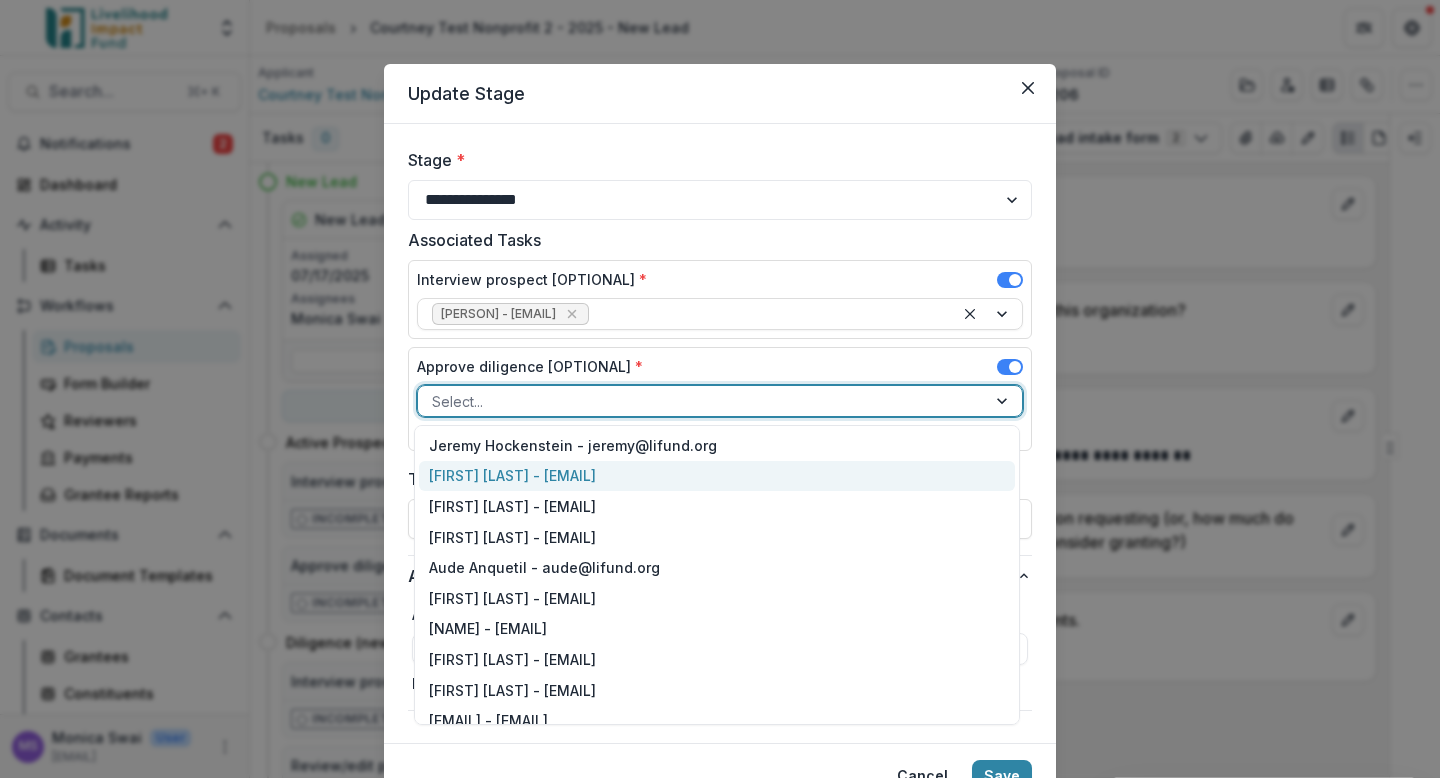 click on "Courtney Tran - courtney@lifund.org" at bounding box center (717, 476) 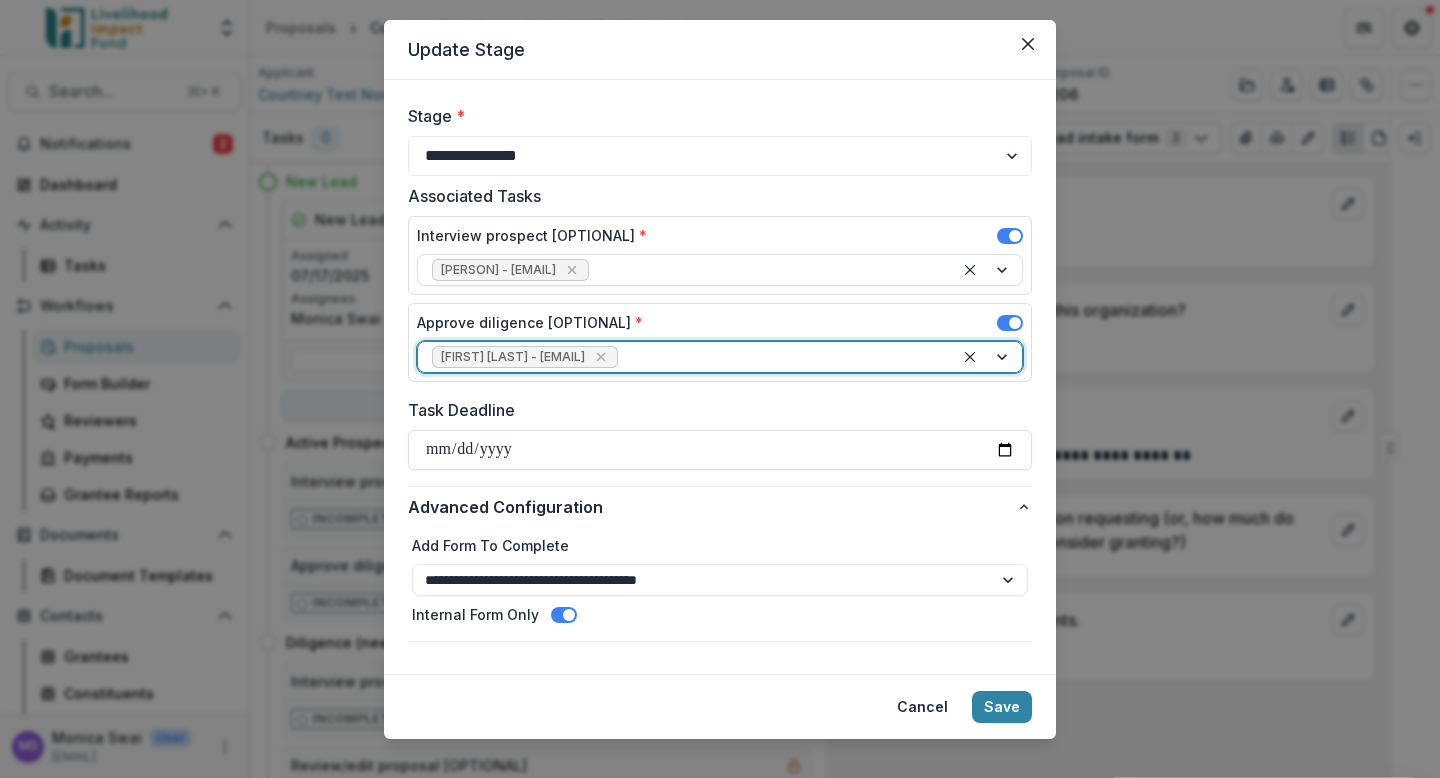 scroll, scrollTop: 48, scrollLeft: 0, axis: vertical 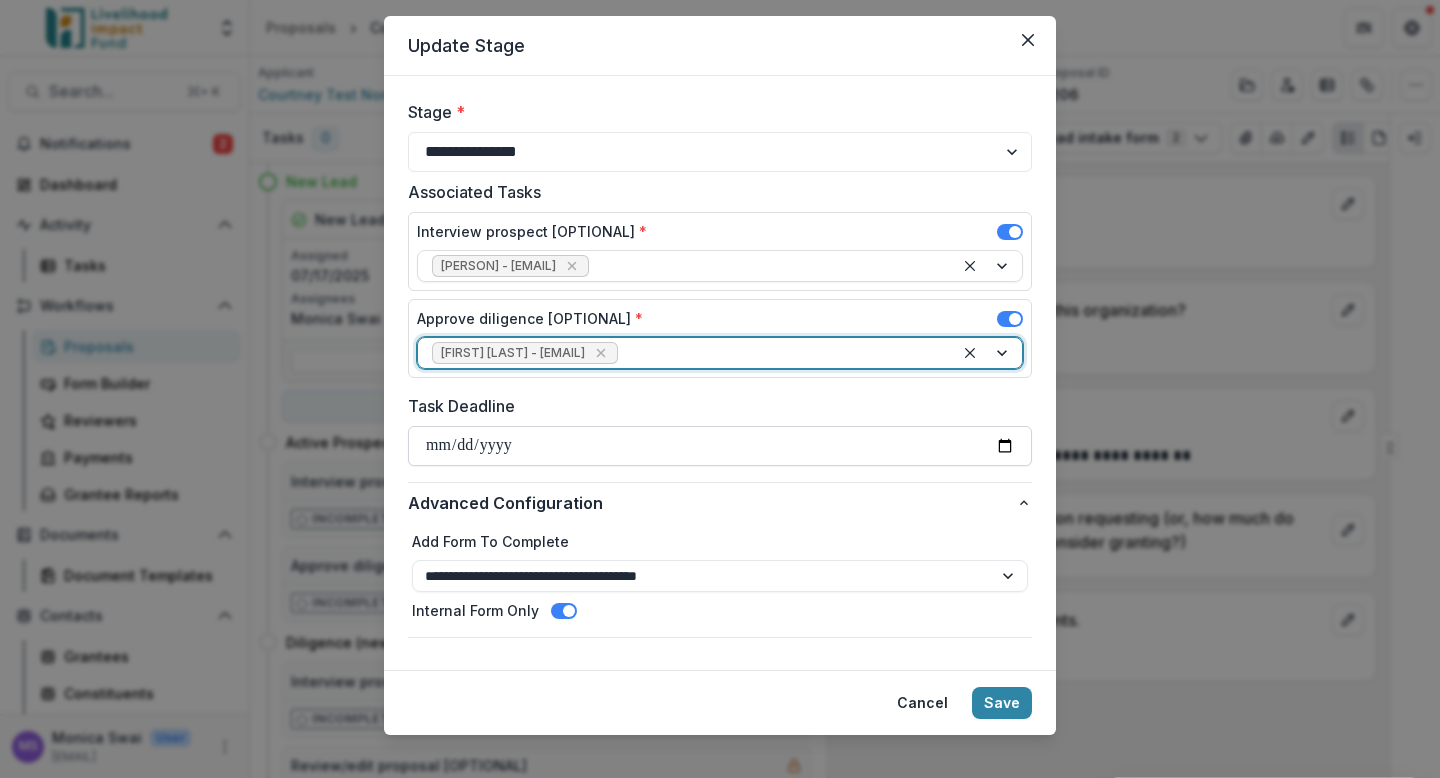 click on "Task Deadline" at bounding box center [720, 446] 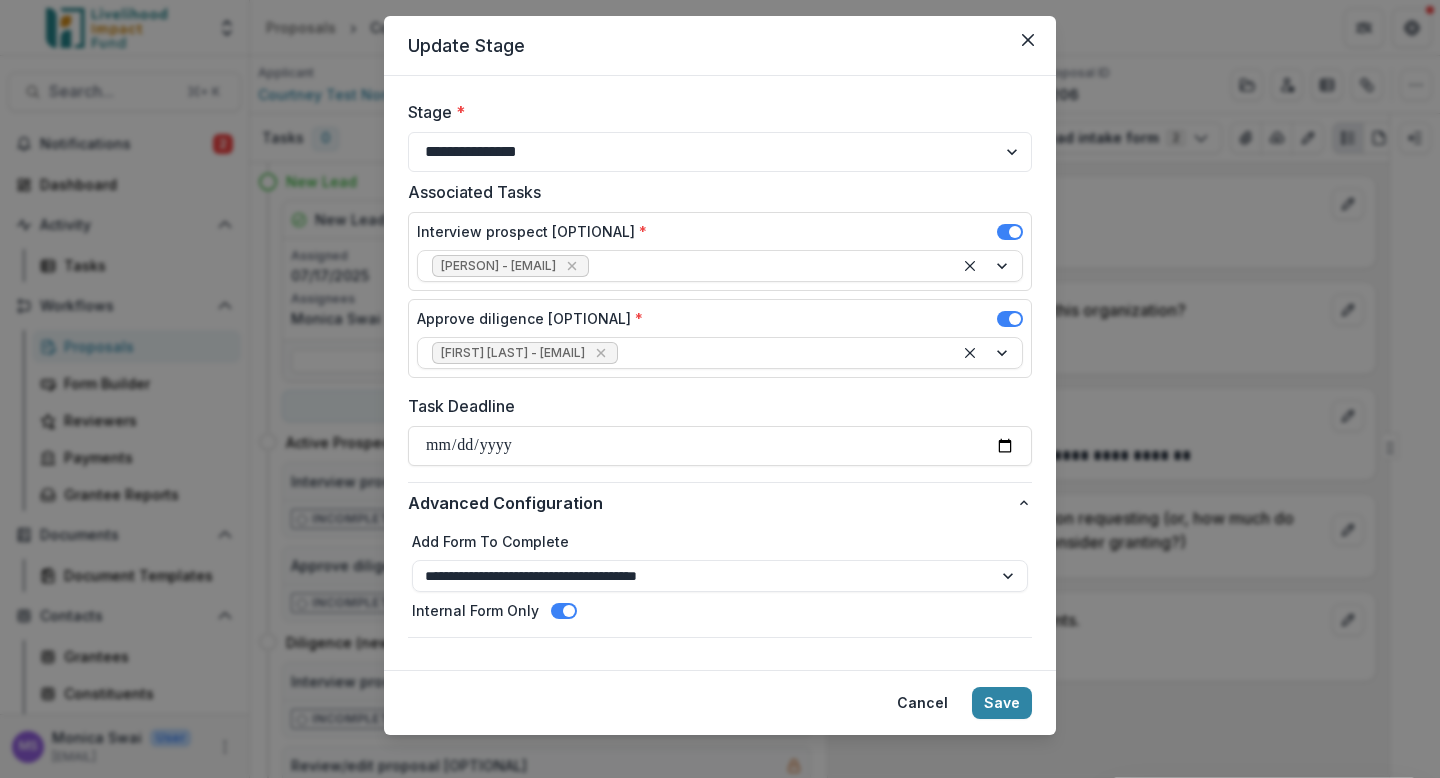 scroll, scrollTop: 69, scrollLeft: 0, axis: vertical 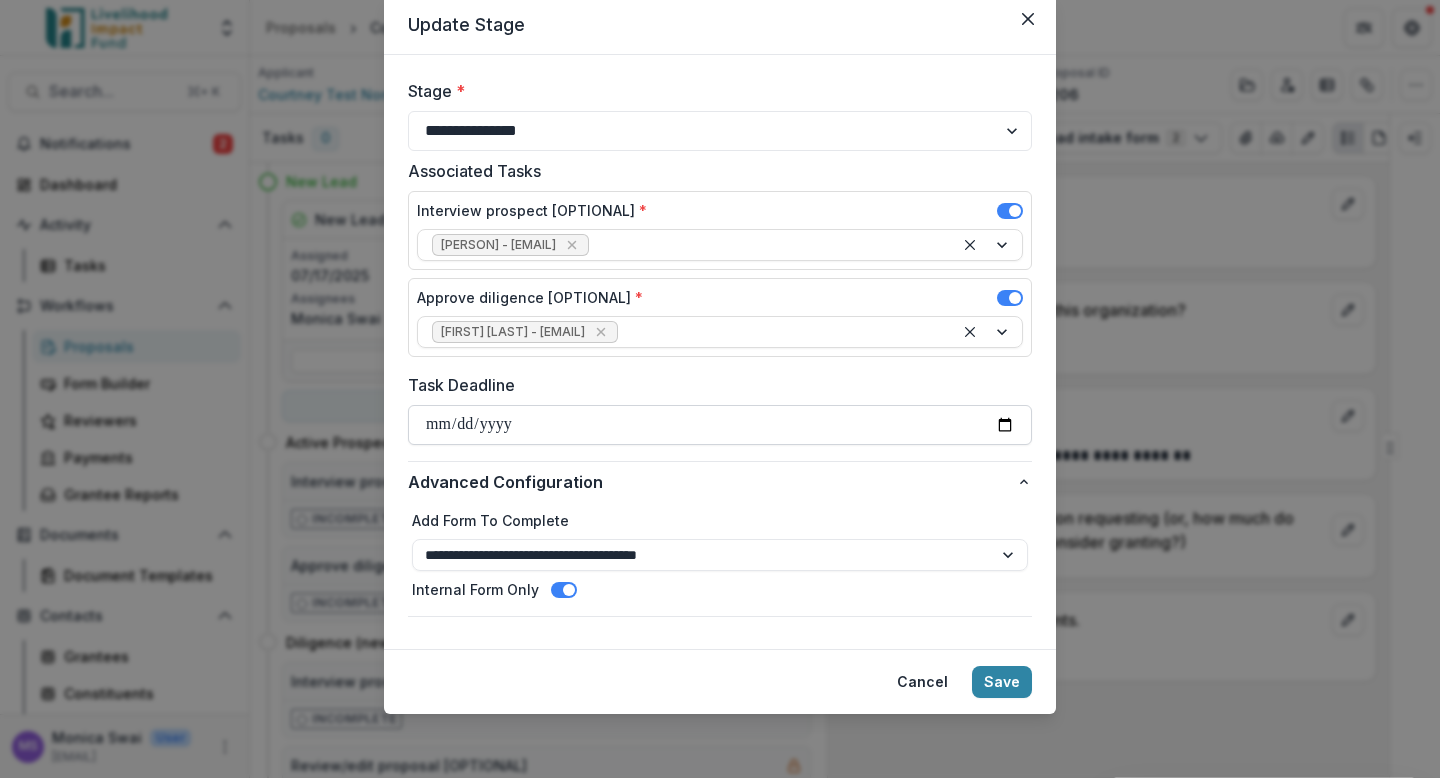 click on "**********" at bounding box center (720, 425) 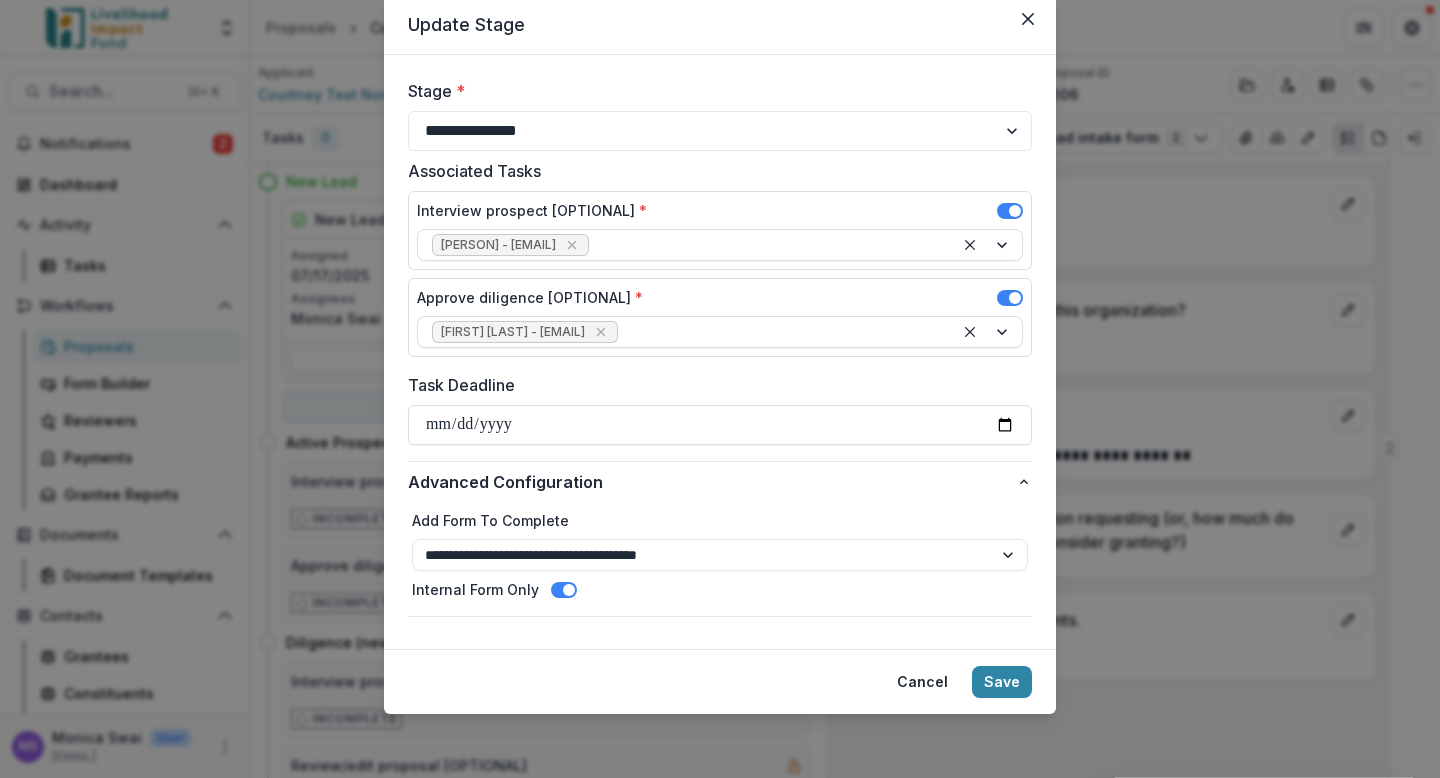 type on "**********" 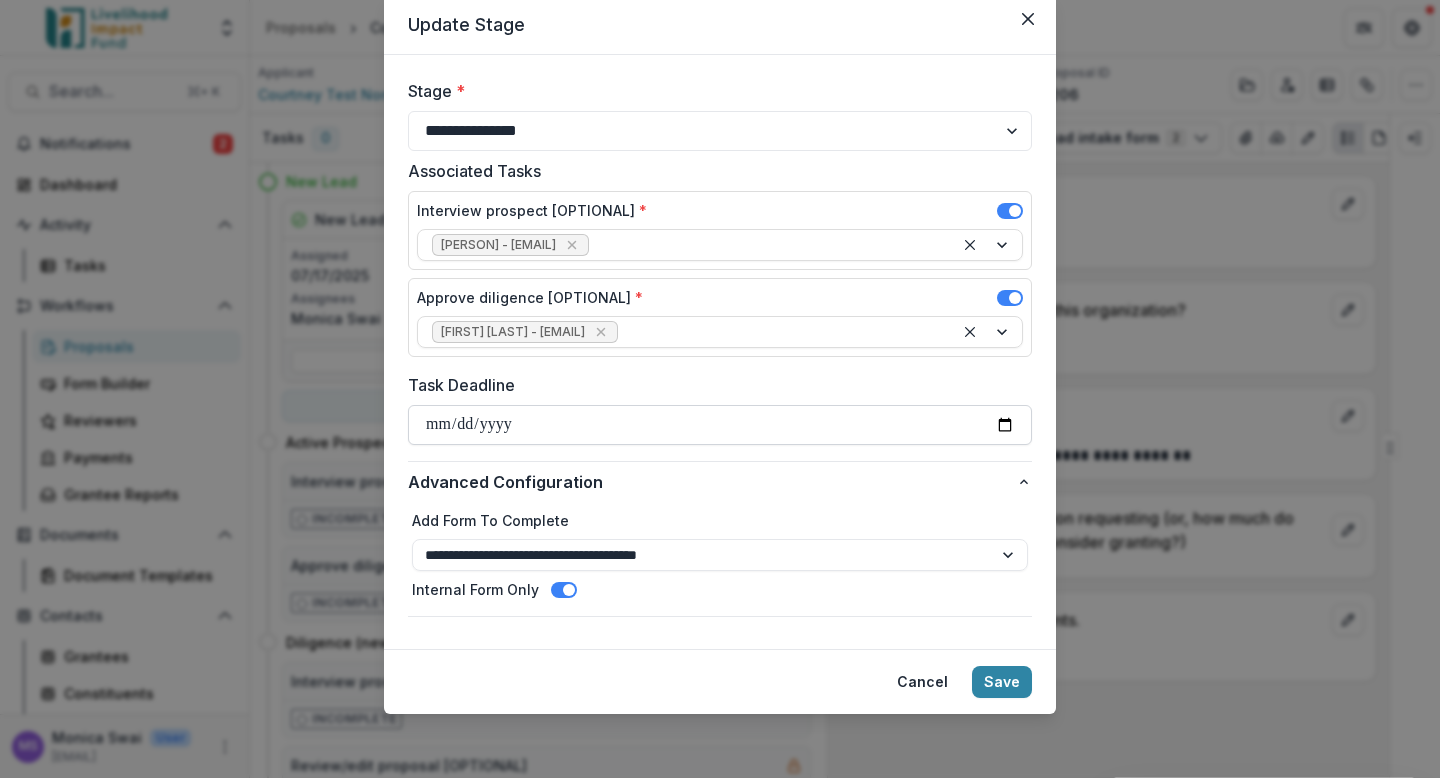 click on "**********" at bounding box center [720, 425] 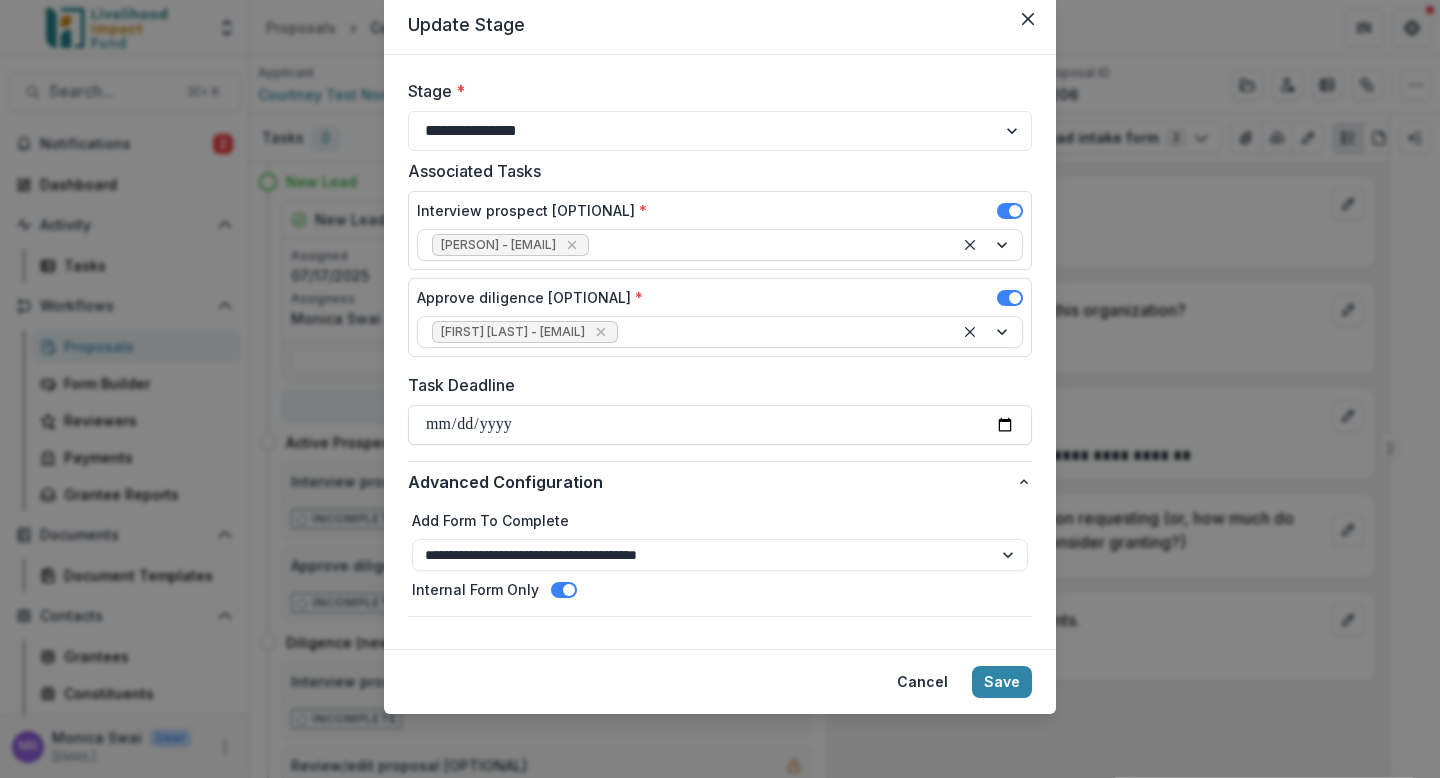 type 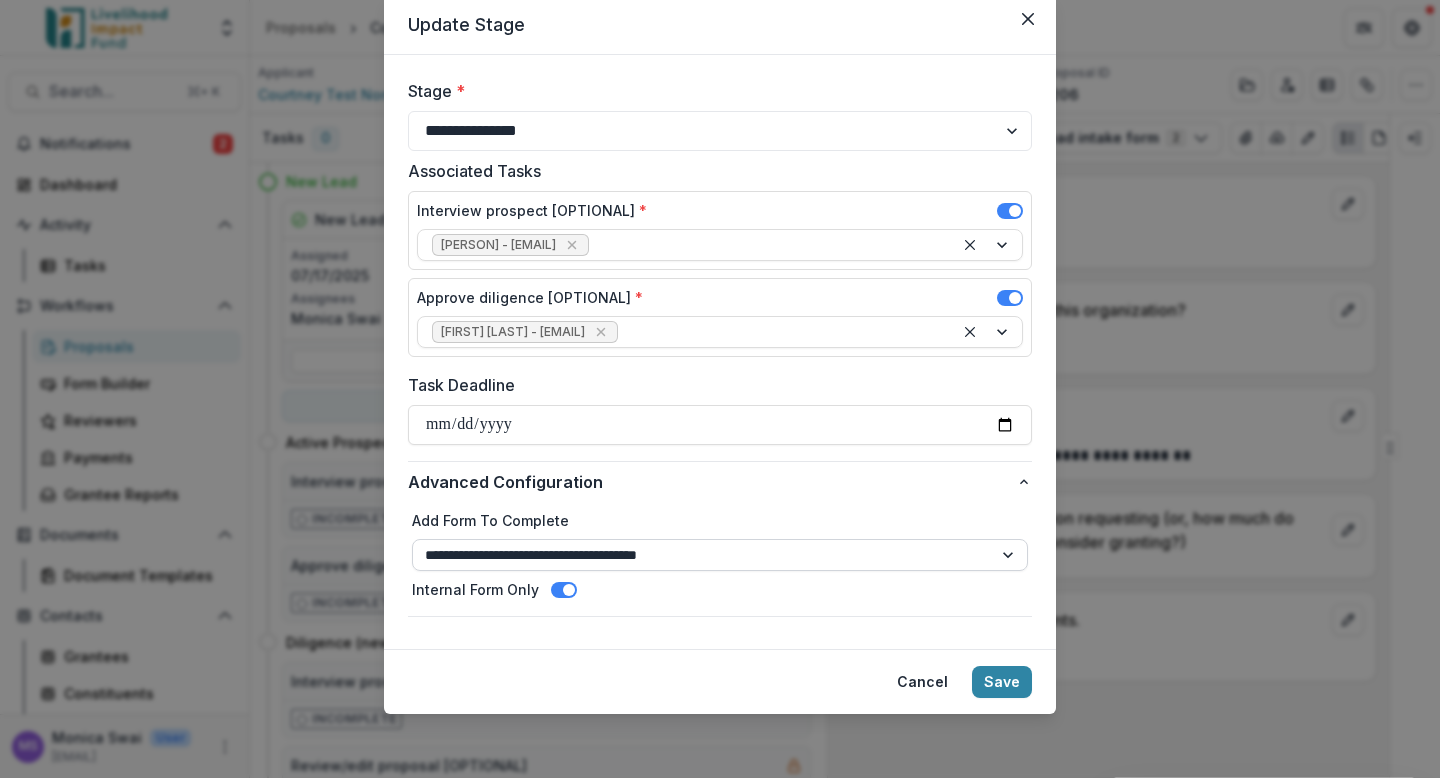 click on "**********" at bounding box center [720, 555] 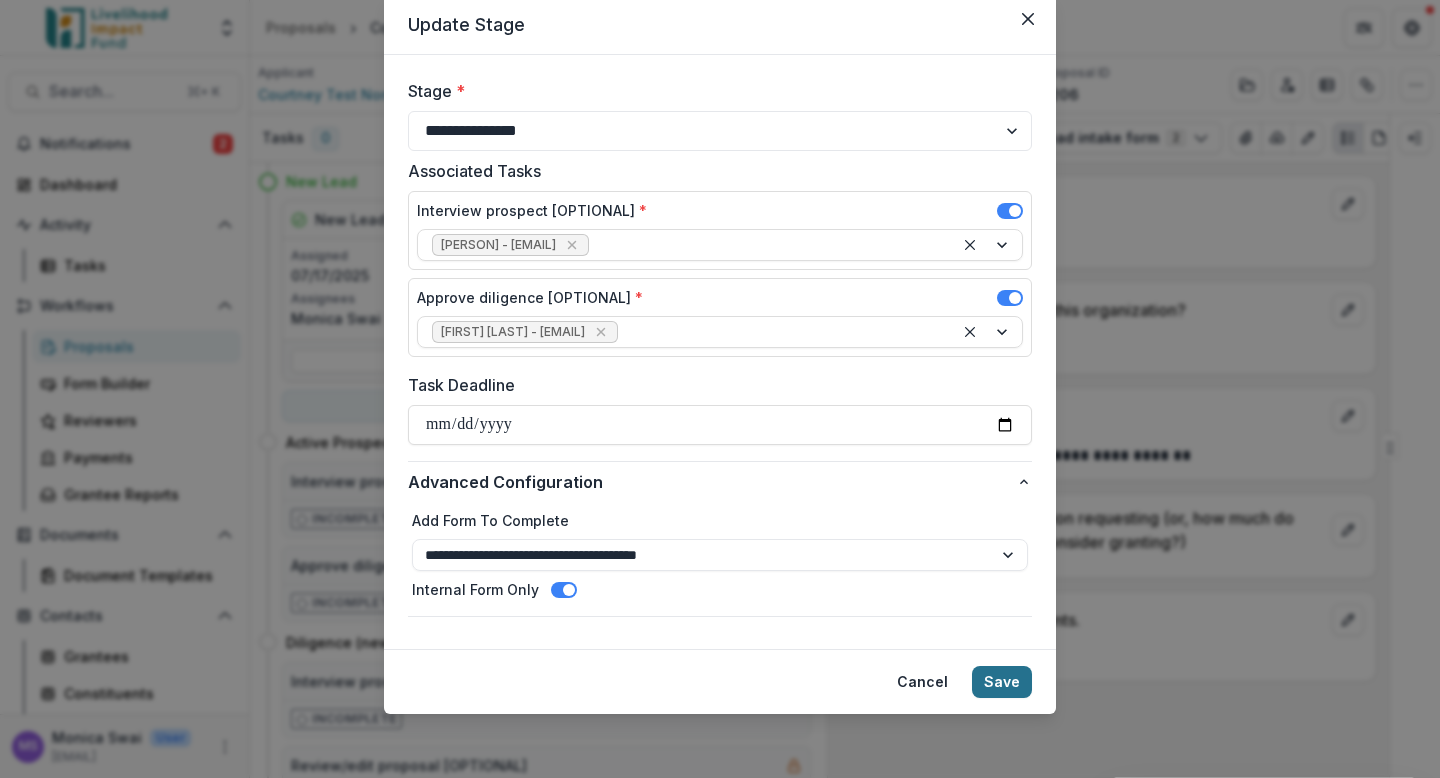 click on "Save" at bounding box center [1002, 682] 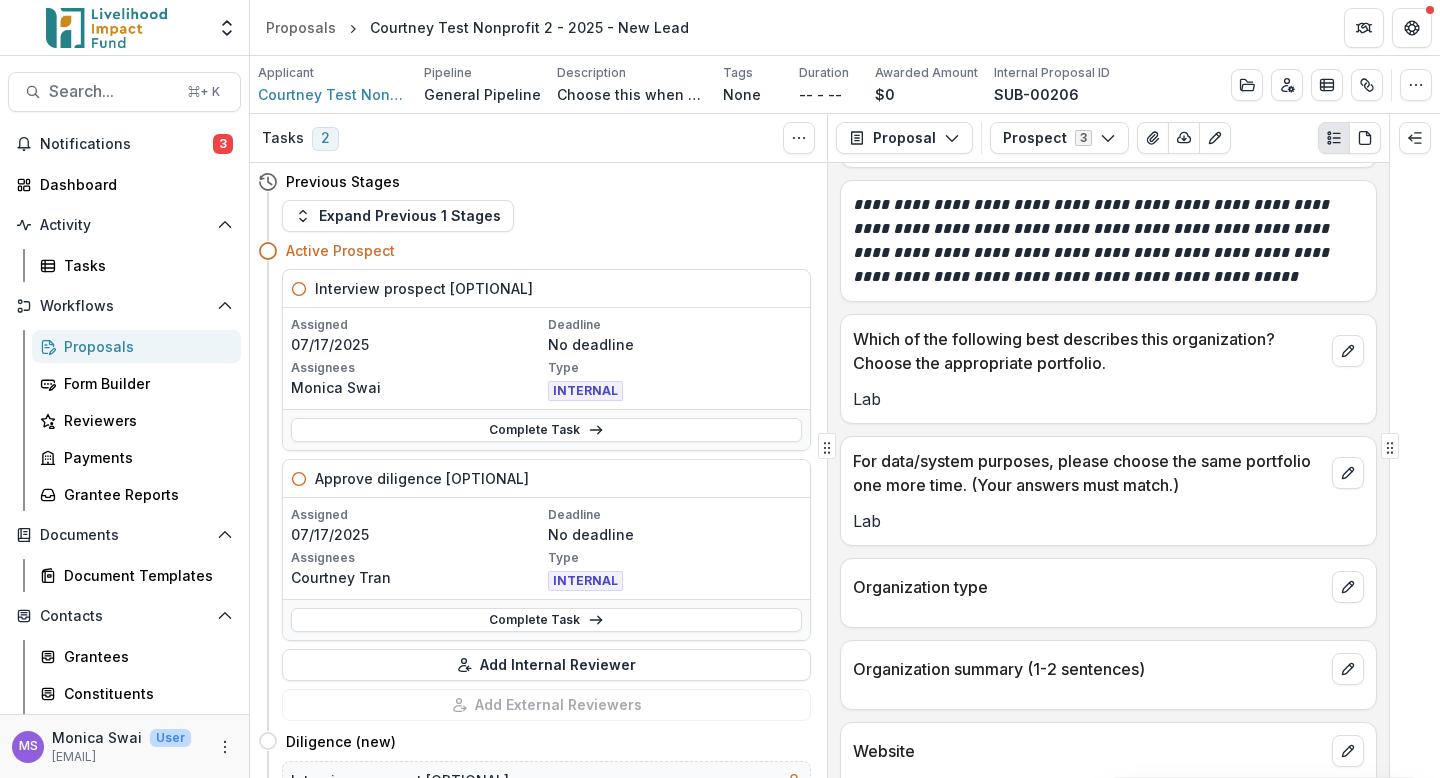 scroll, scrollTop: 385, scrollLeft: 0, axis: vertical 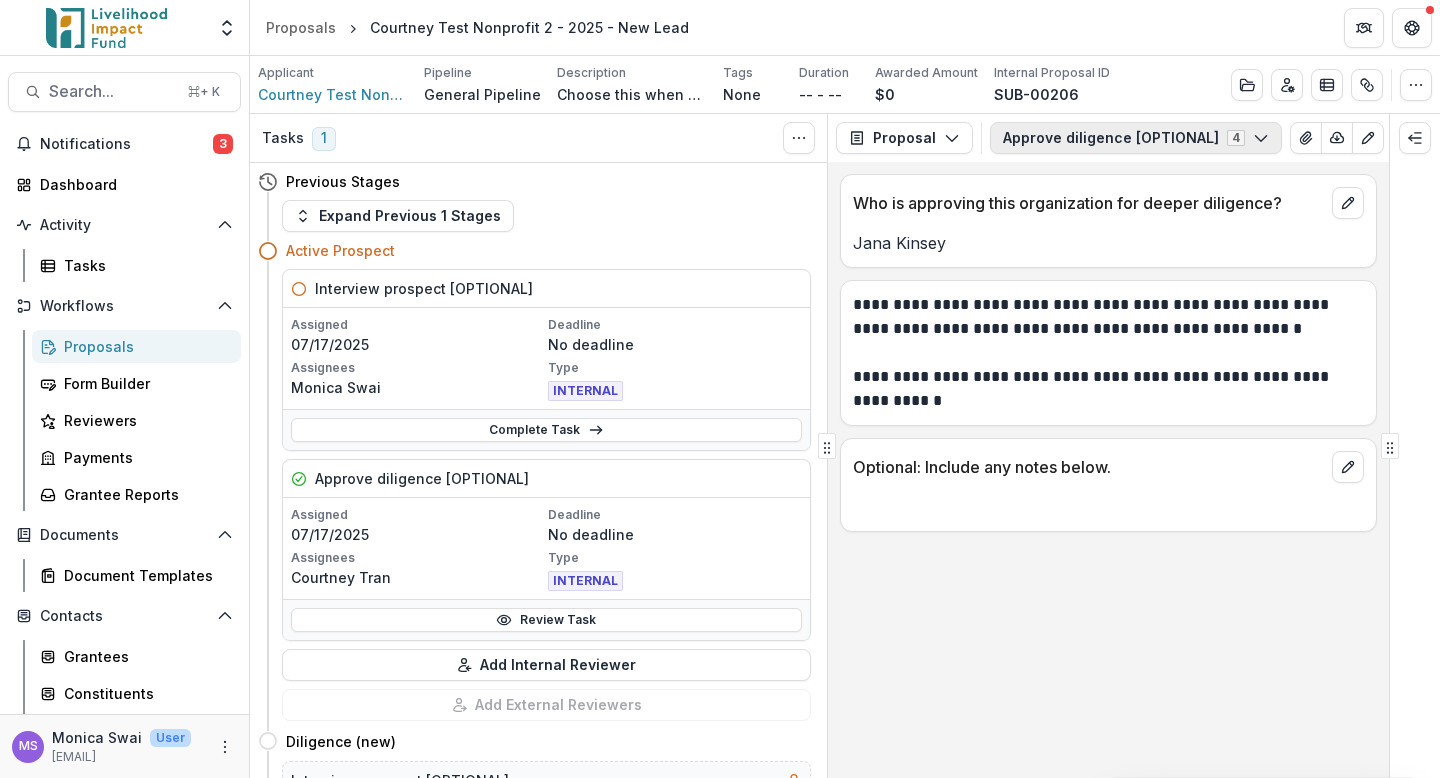 click on "Approve diligence [OPTIONAL] 4" at bounding box center (1136, 138) 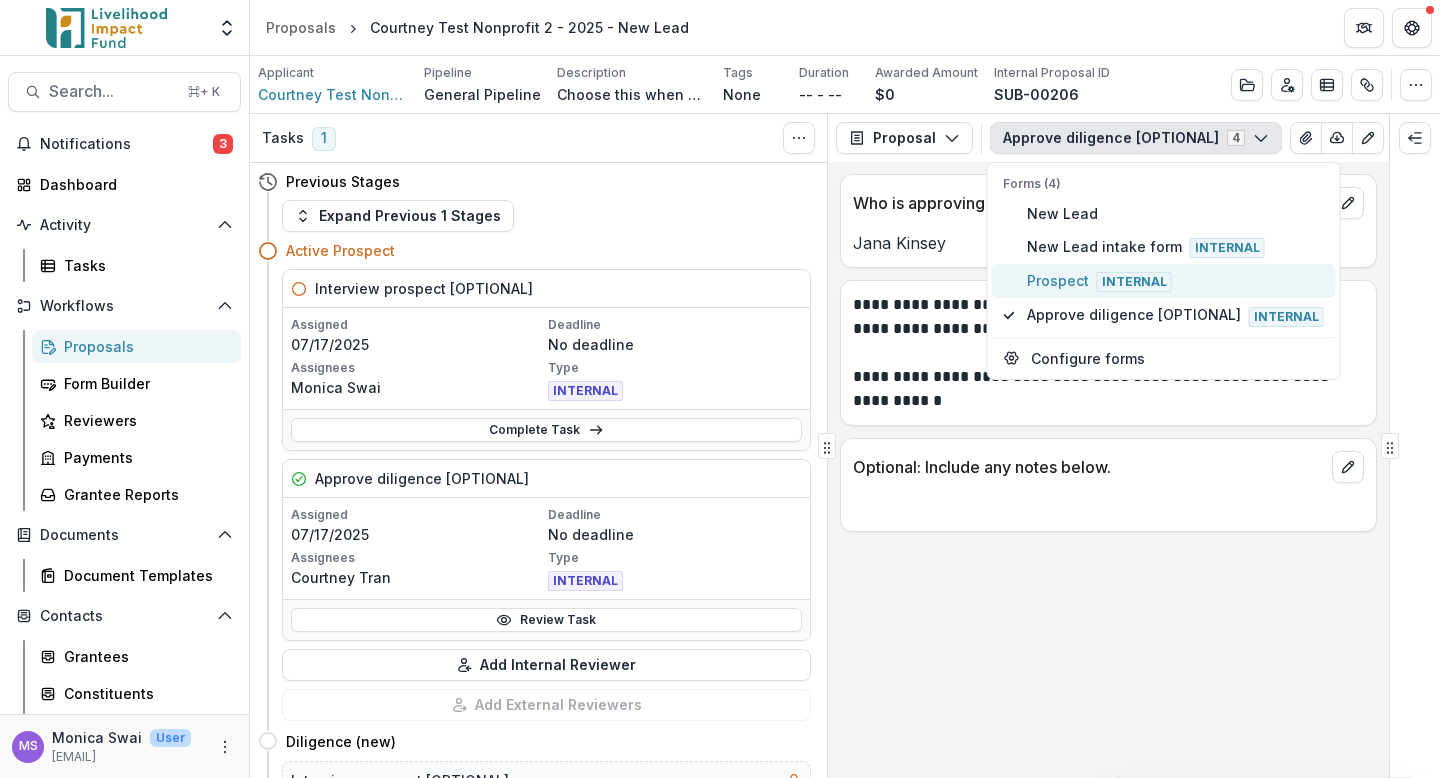 click on "Prospect Internal" at bounding box center [1175, 281] 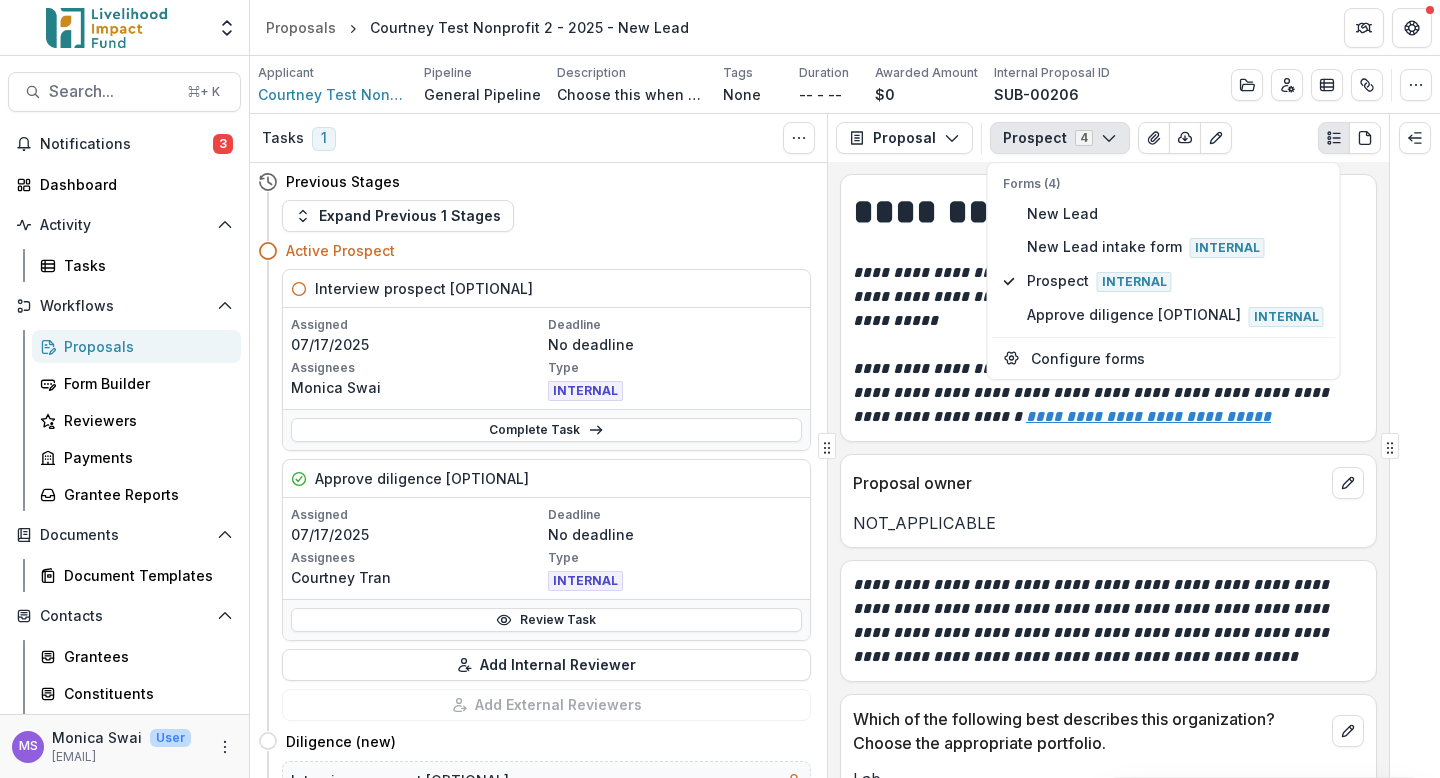 click on "NOT_APPLICABLE" at bounding box center [1108, 523] 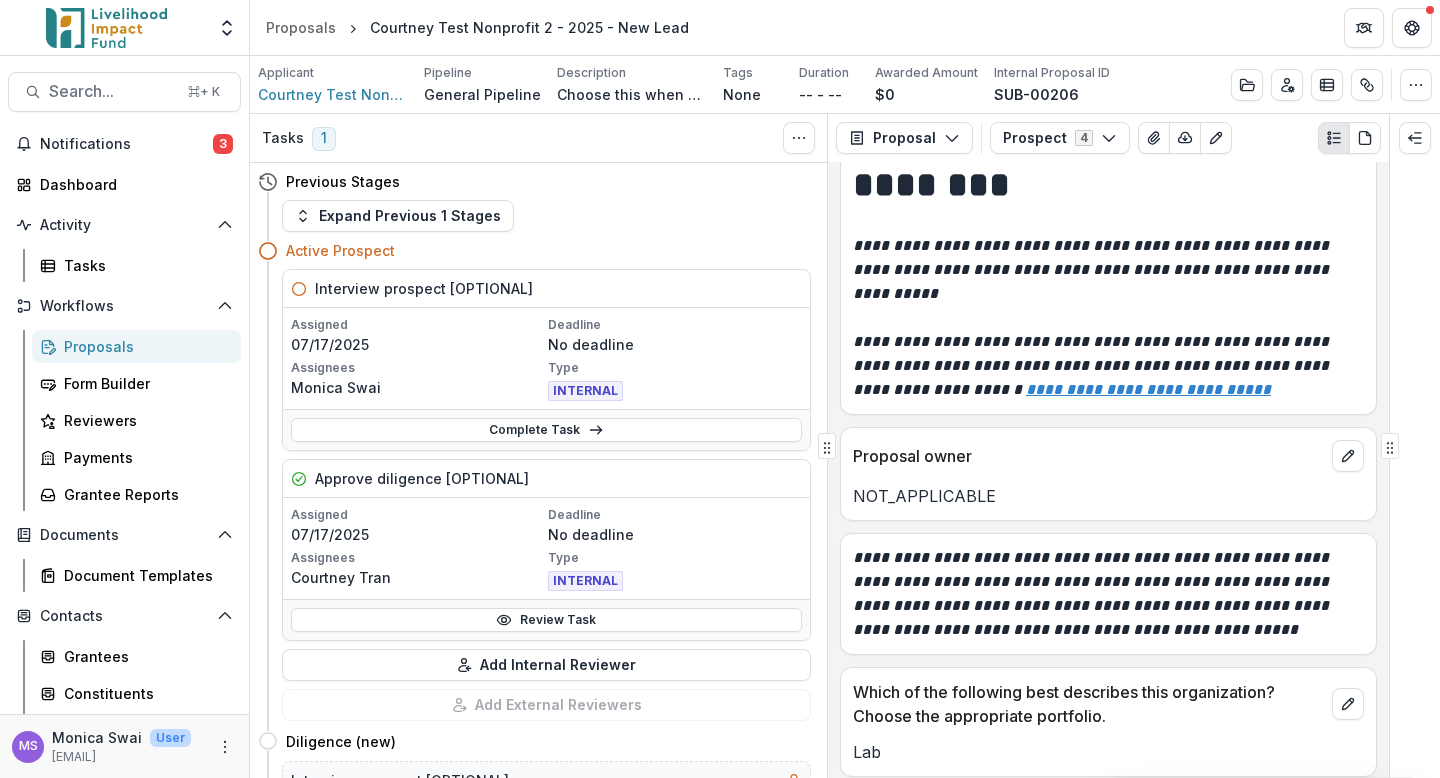 scroll, scrollTop: 0, scrollLeft: 0, axis: both 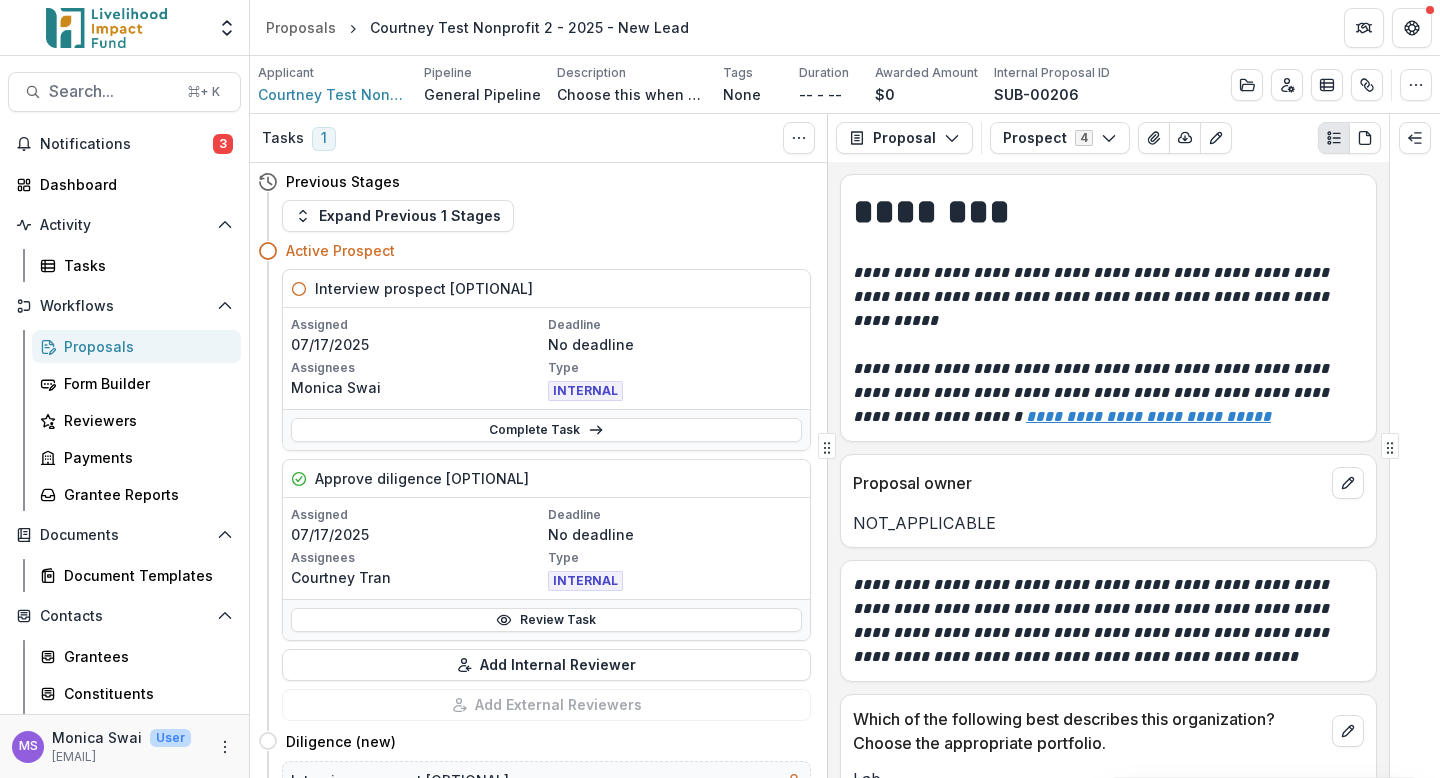 click 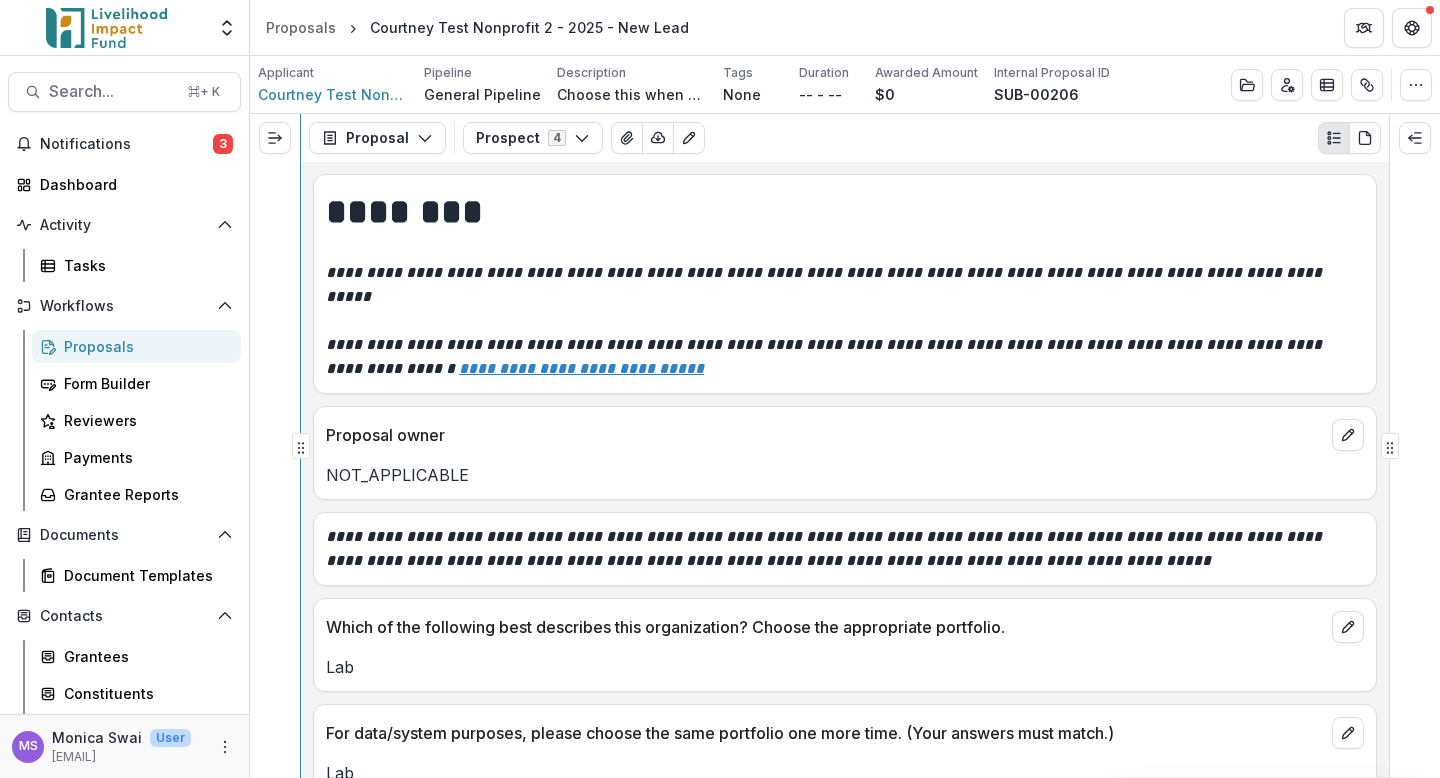 click on "**********" at bounding box center [845, 446] 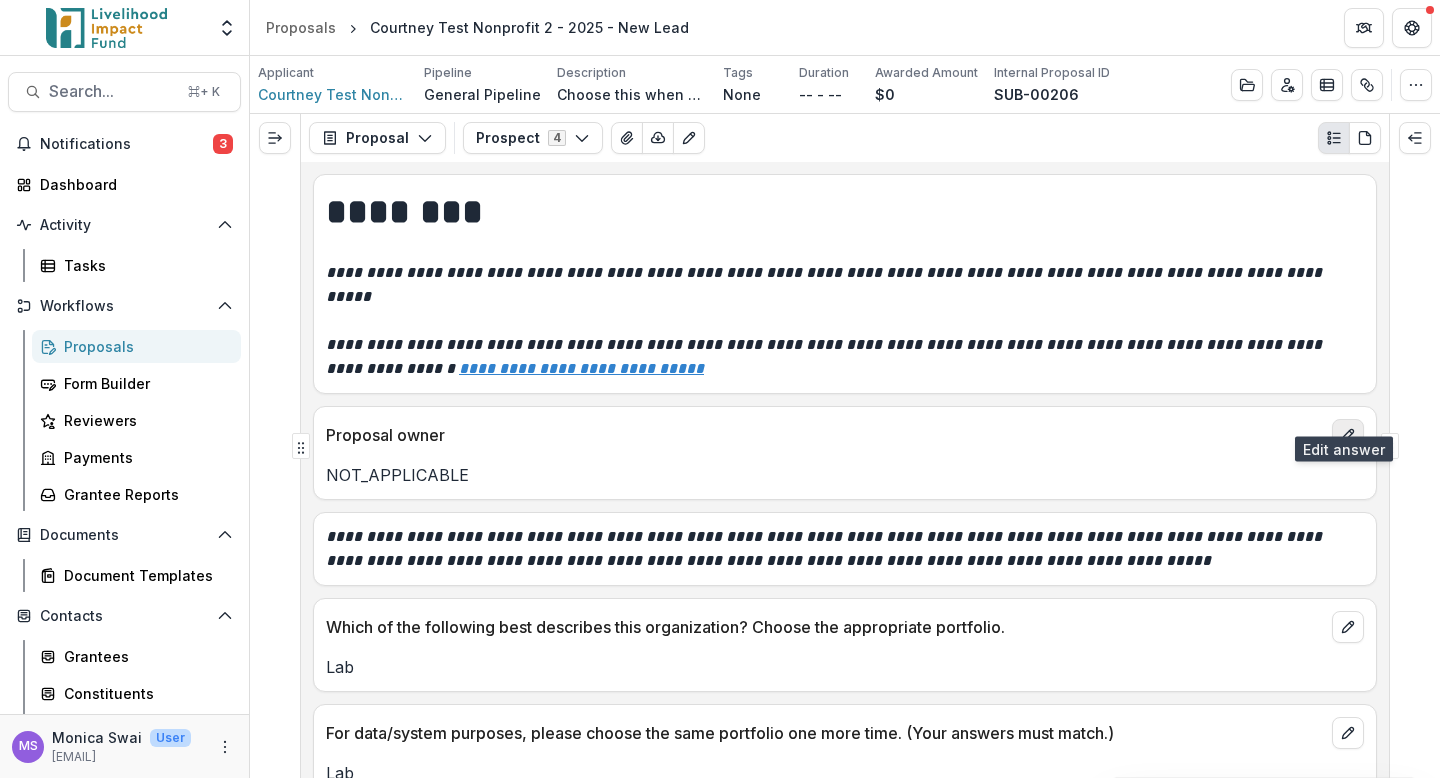click 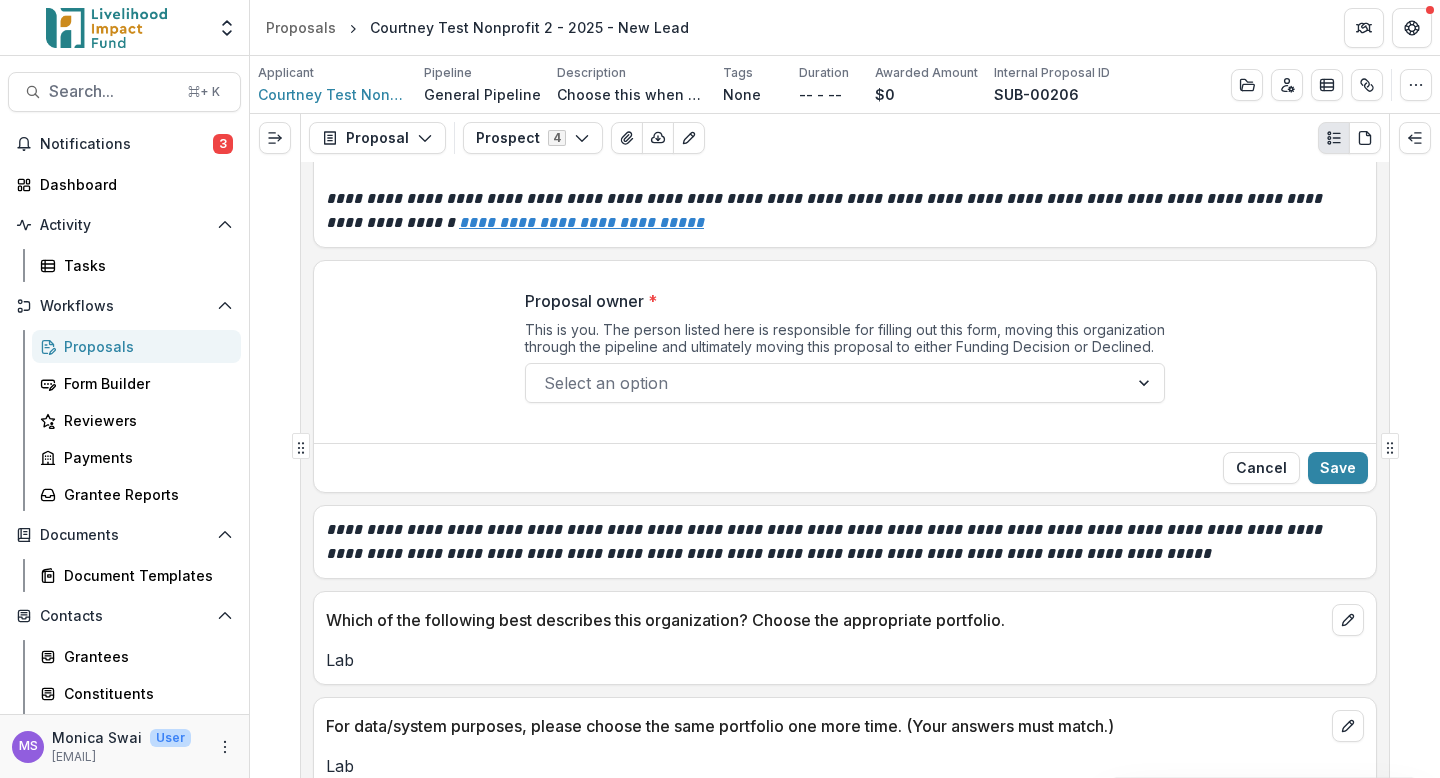 scroll, scrollTop: 150, scrollLeft: 0, axis: vertical 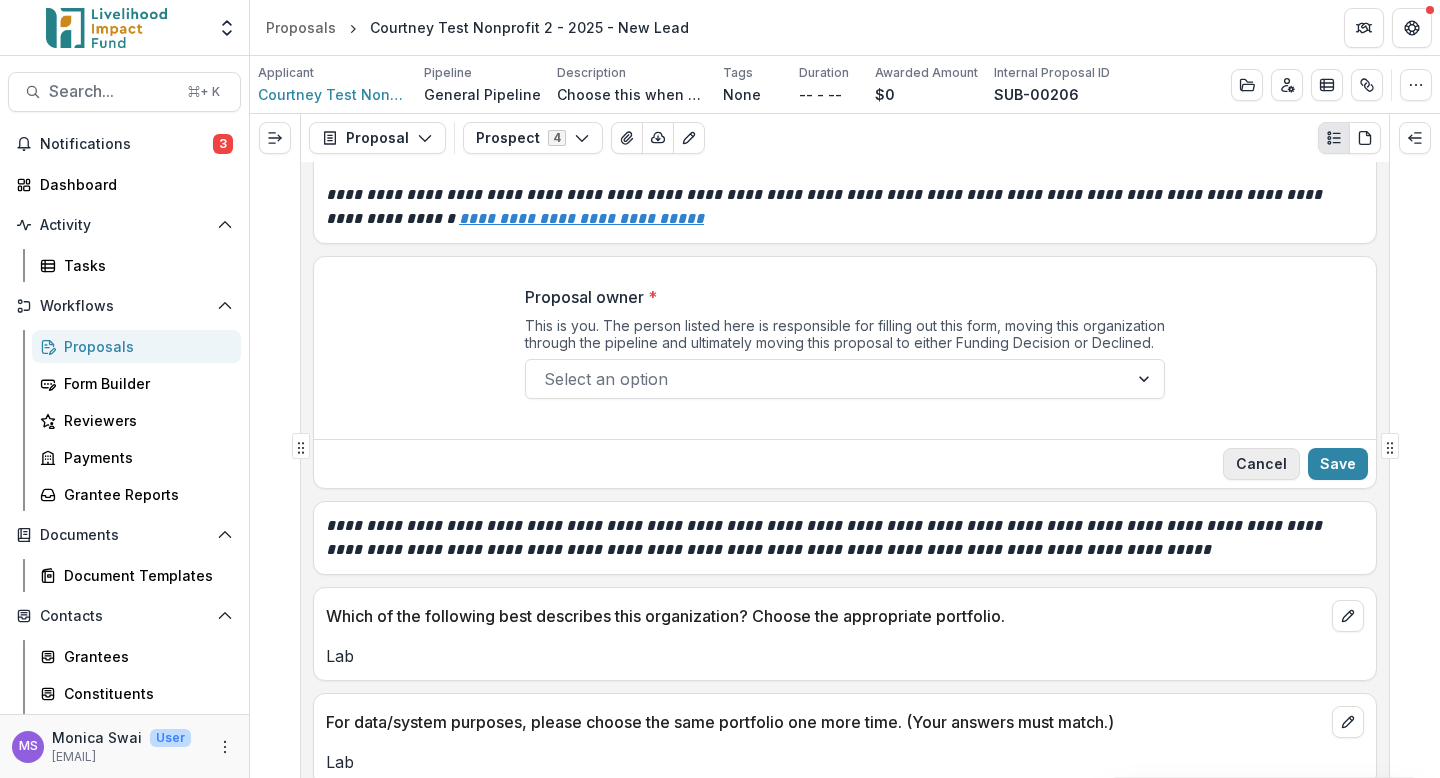 click on "Cancel" at bounding box center [1261, 464] 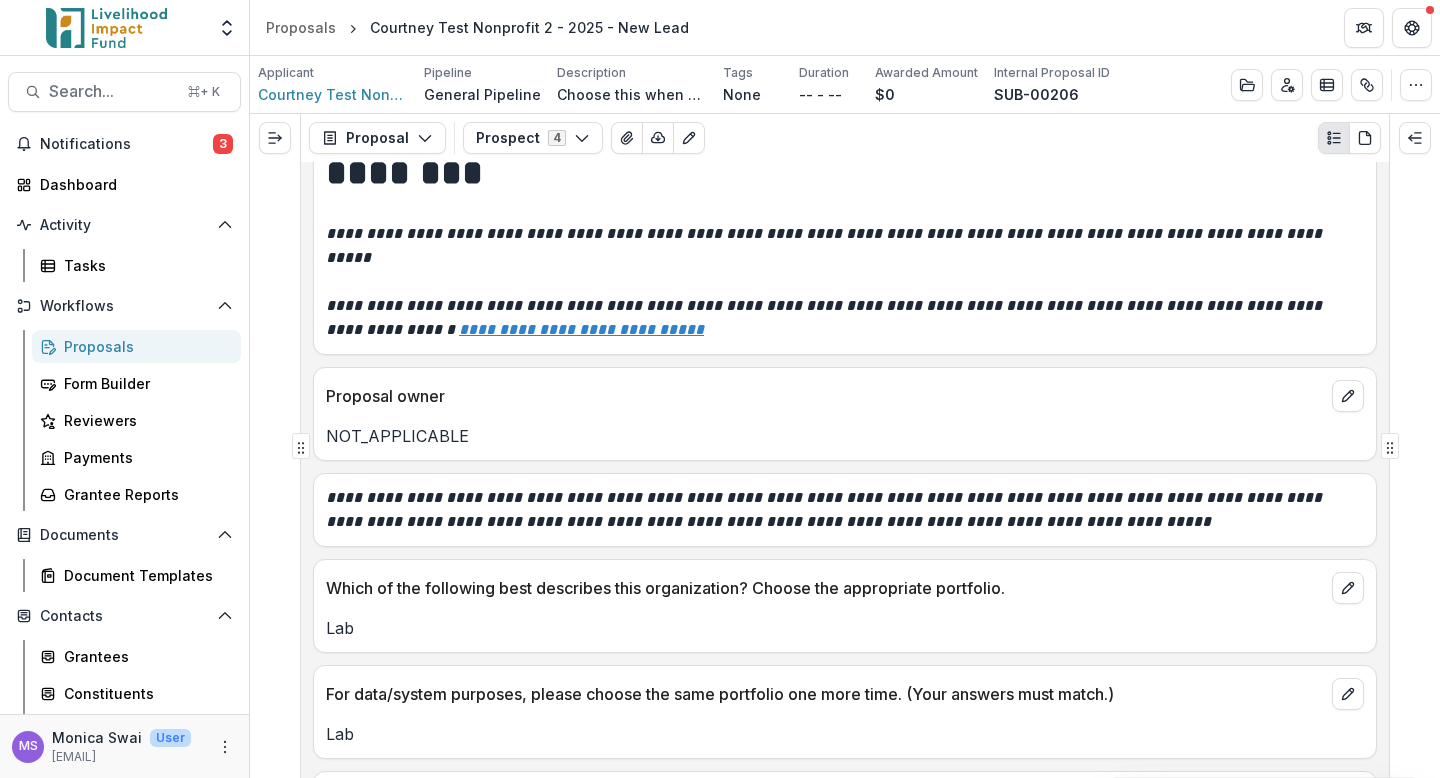 scroll, scrollTop: 15, scrollLeft: 0, axis: vertical 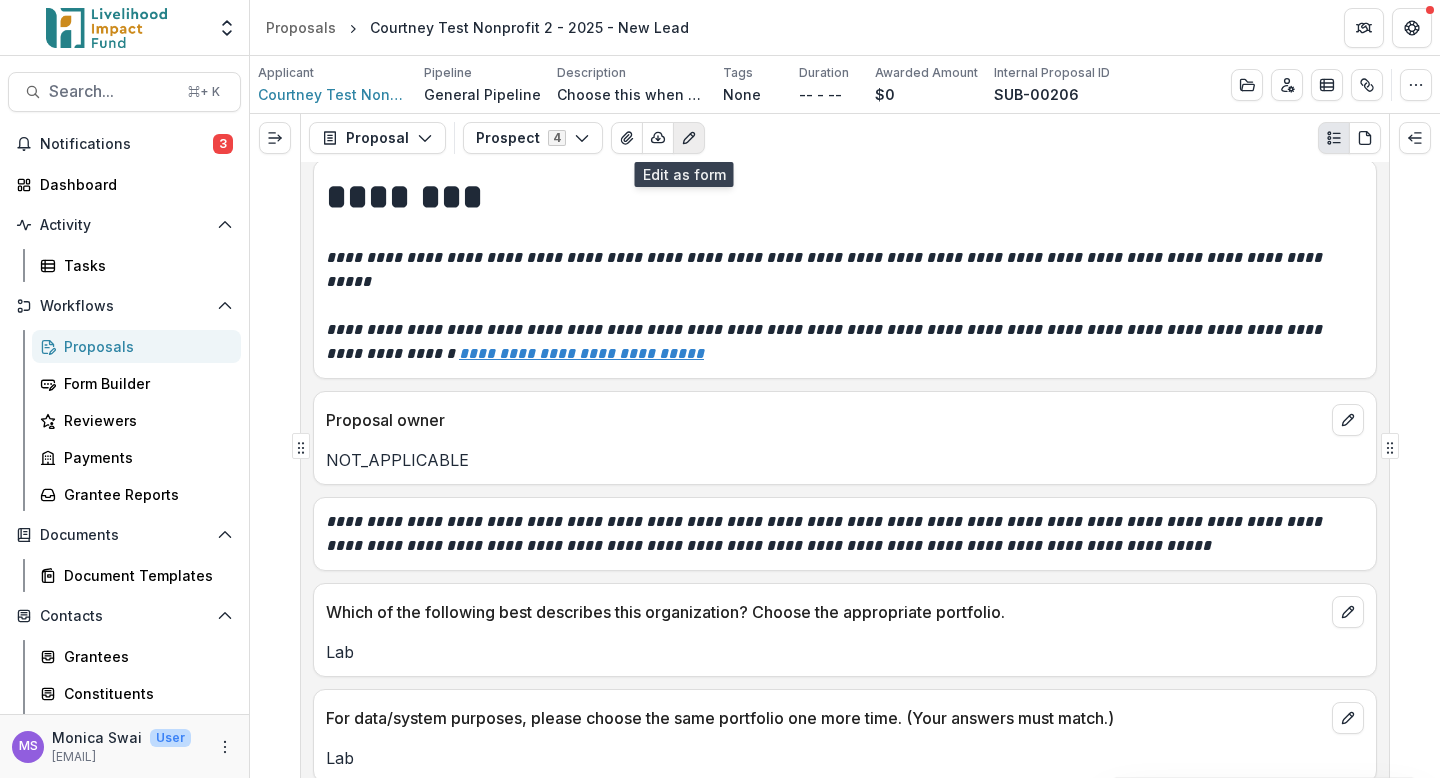 click 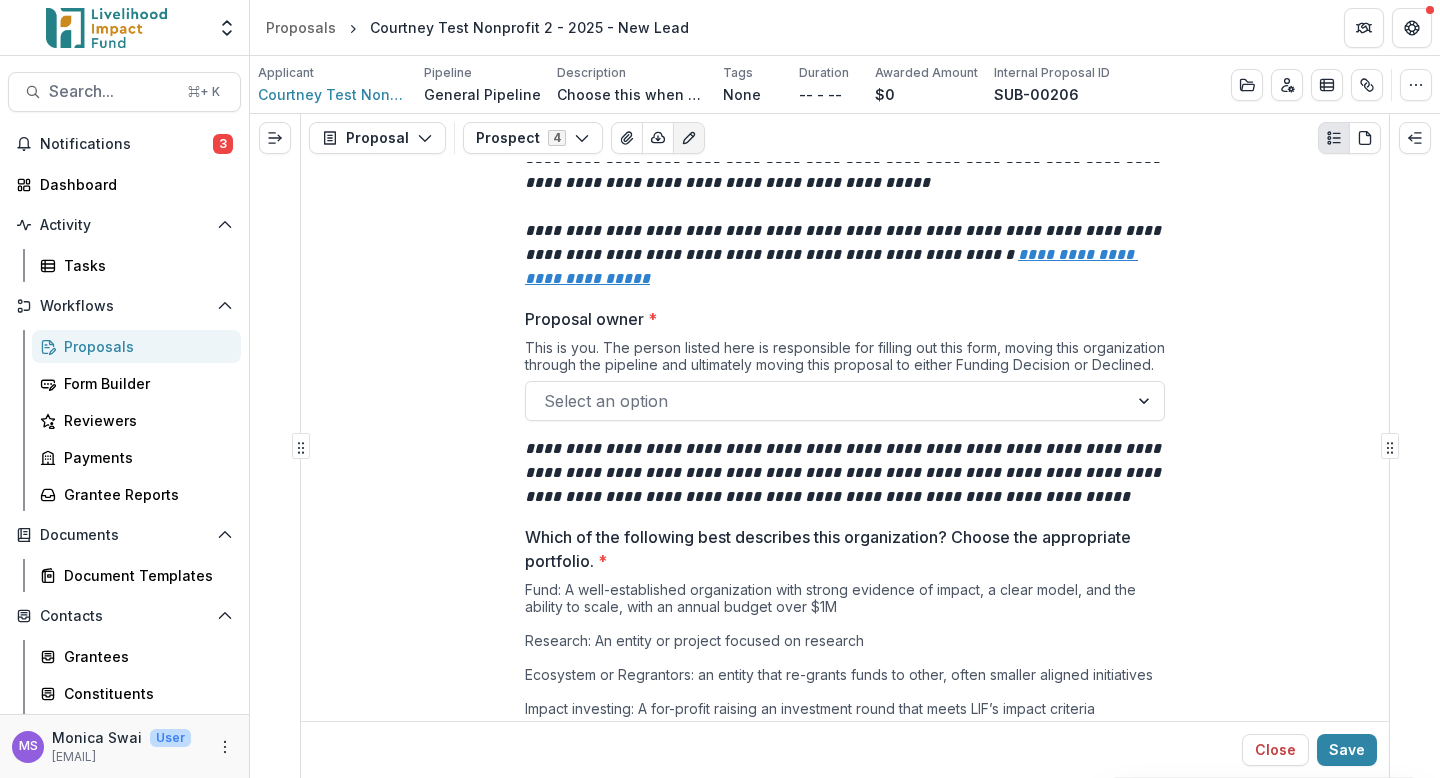 scroll, scrollTop: 125, scrollLeft: 0, axis: vertical 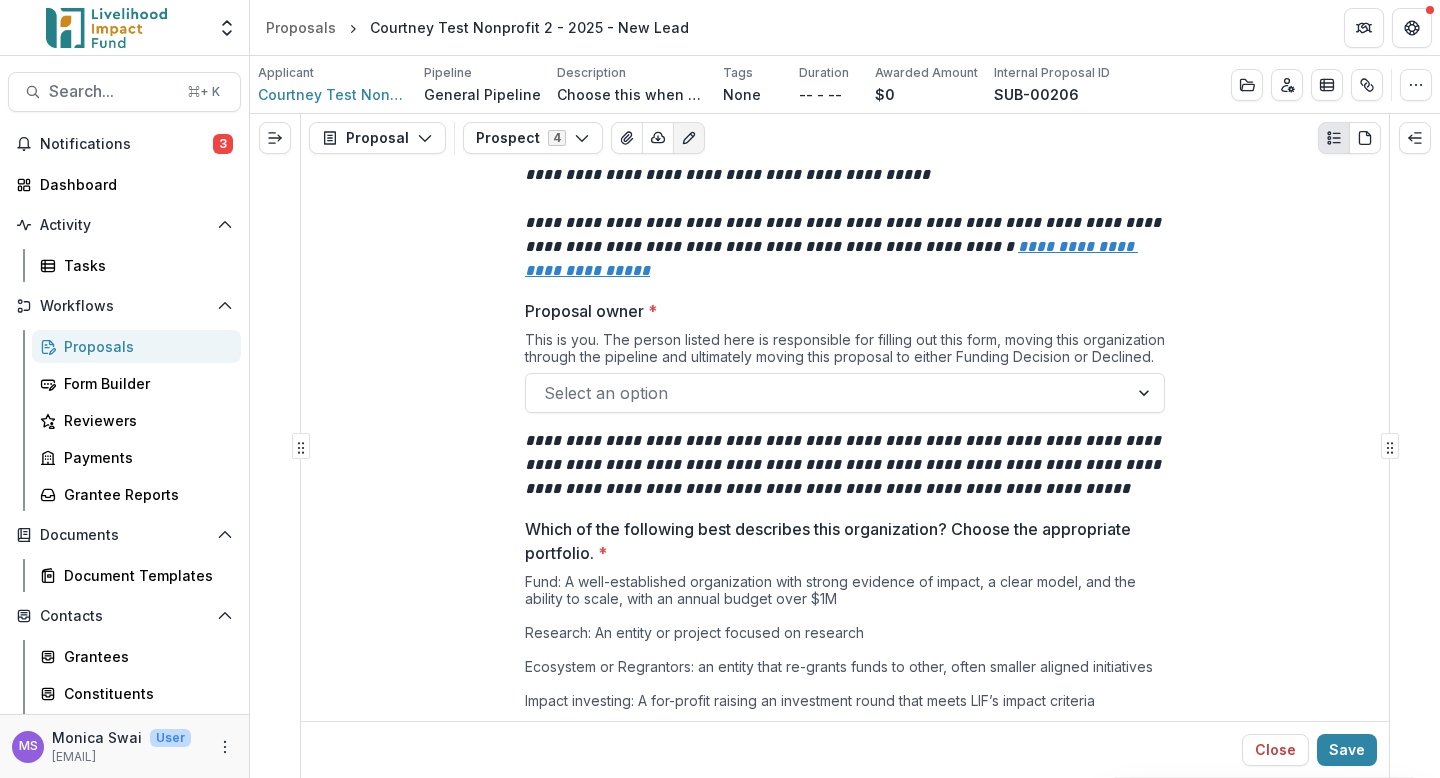 click at bounding box center (827, 393) 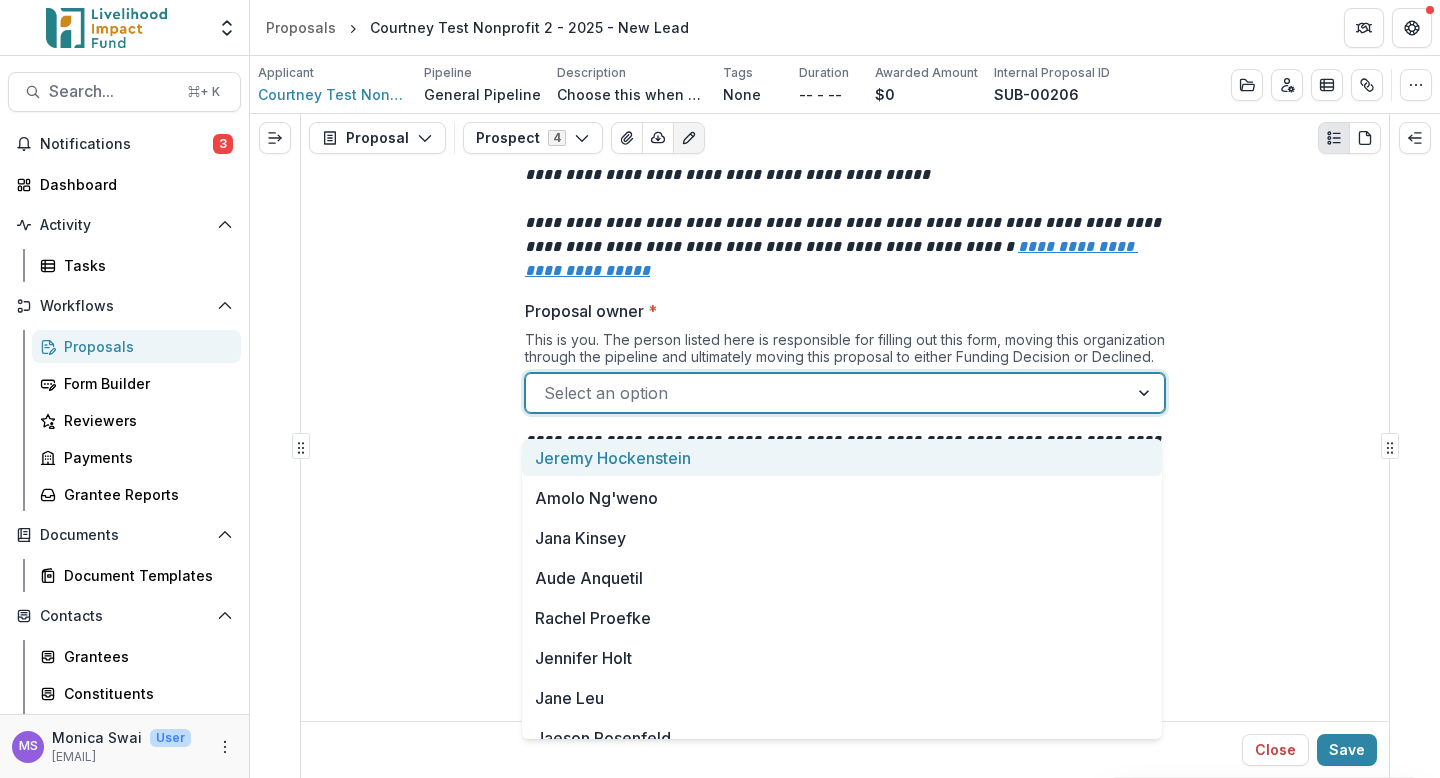 click at bounding box center (827, 393) 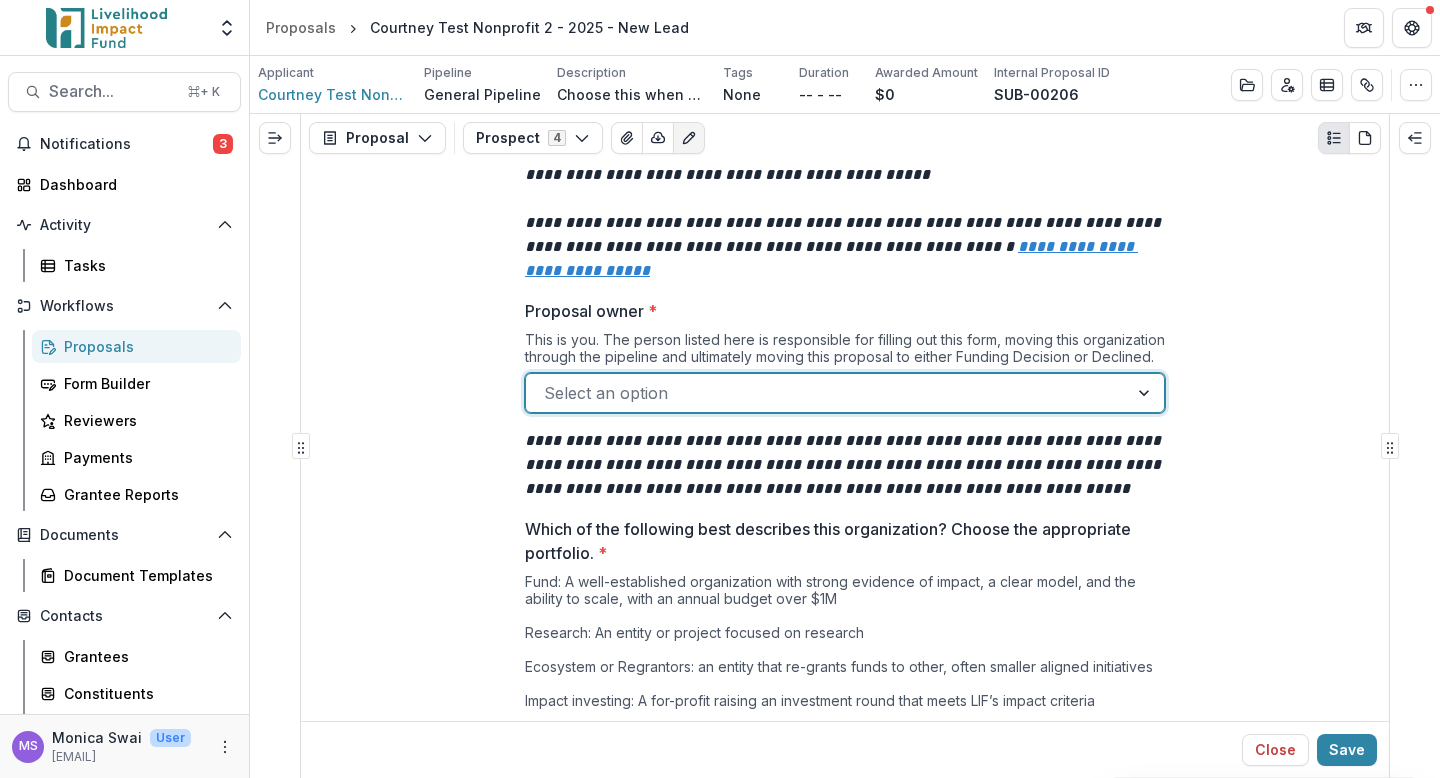 click at bounding box center [827, 393] 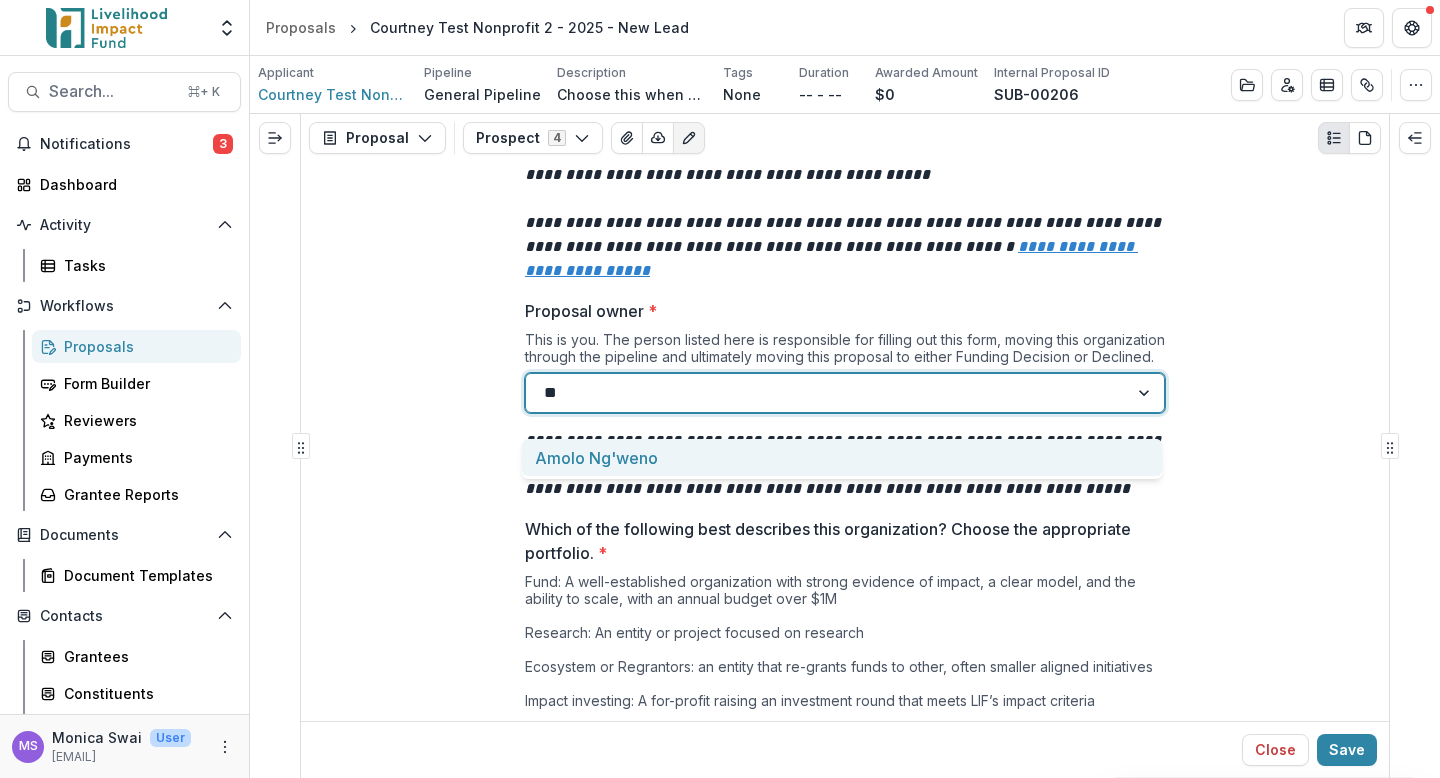 type on "*" 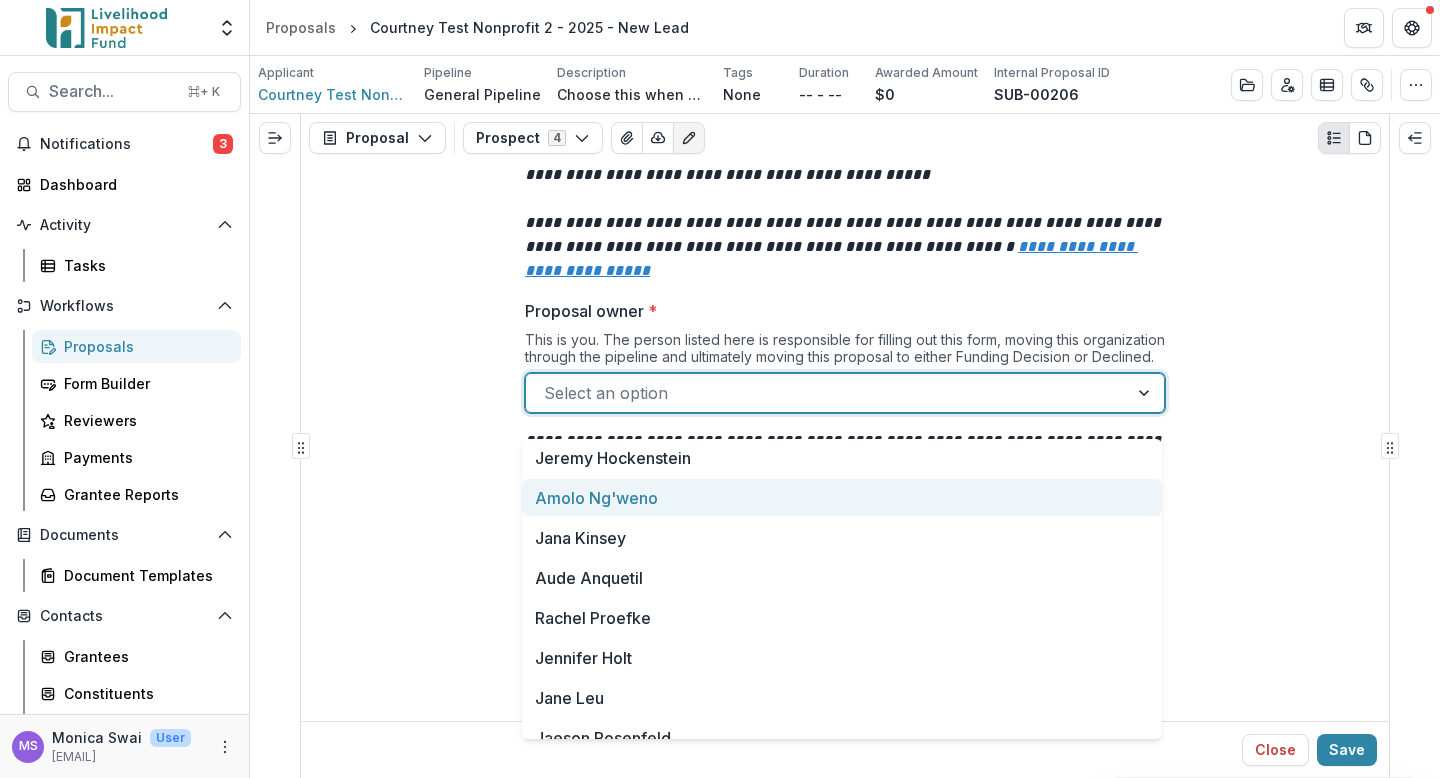 click on "**********" at bounding box center [845, 2887] 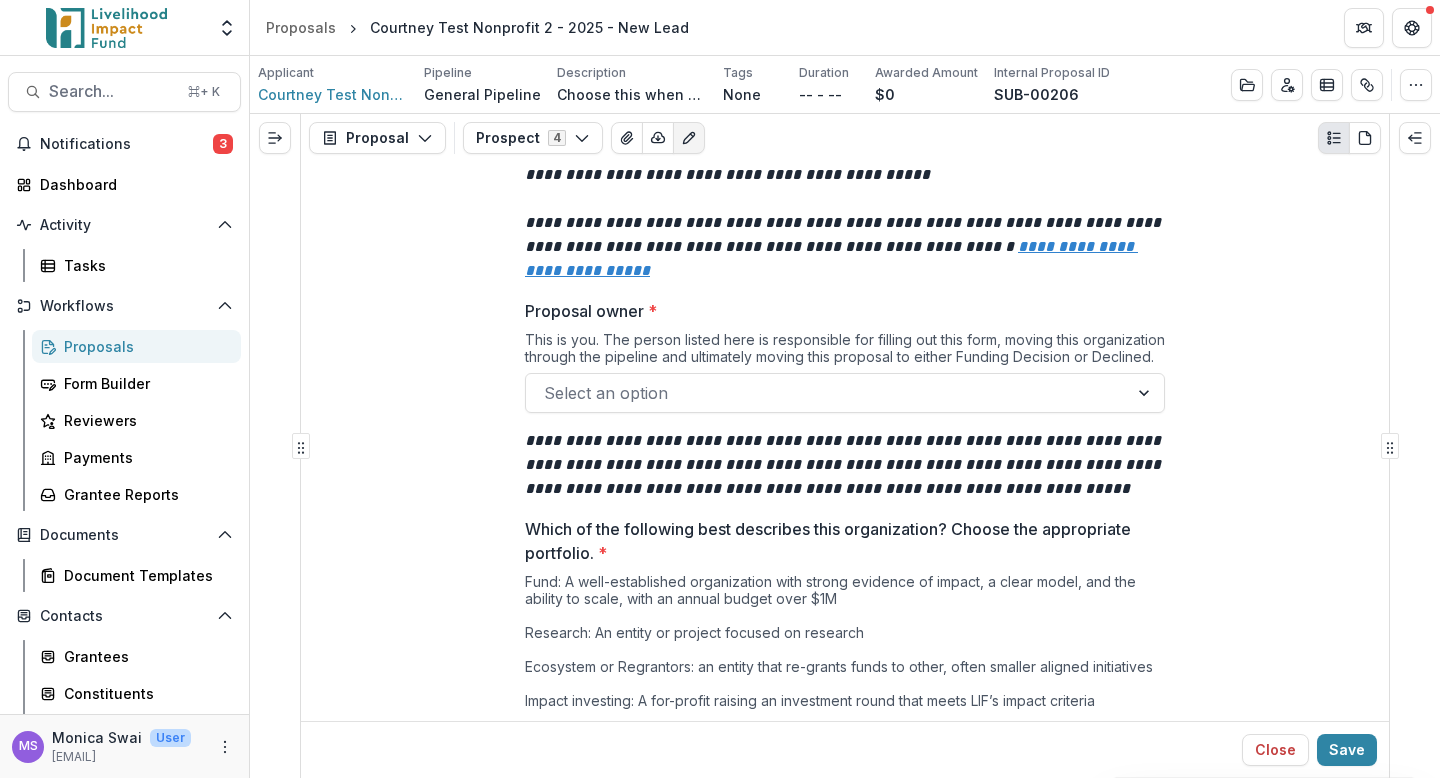 click at bounding box center (827, 393) 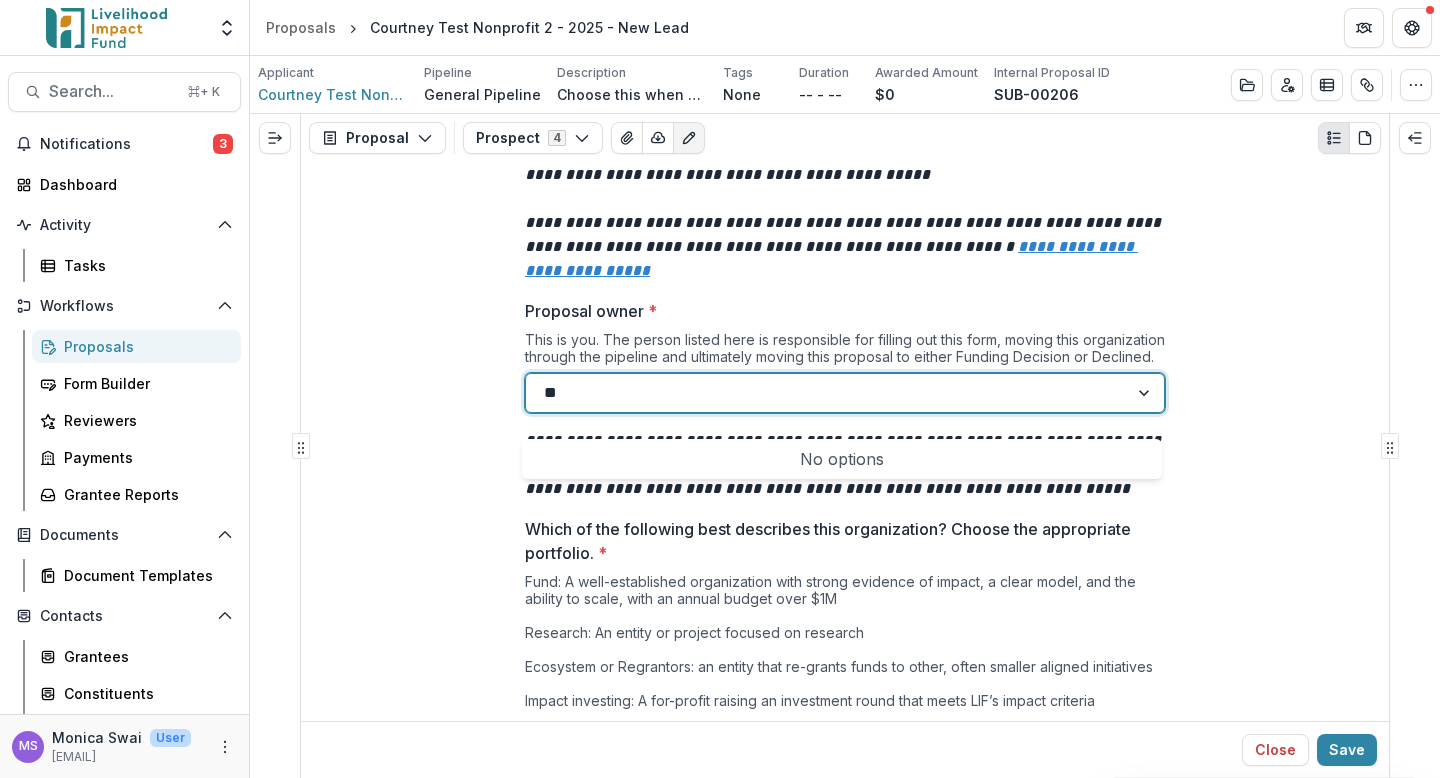 type on "*" 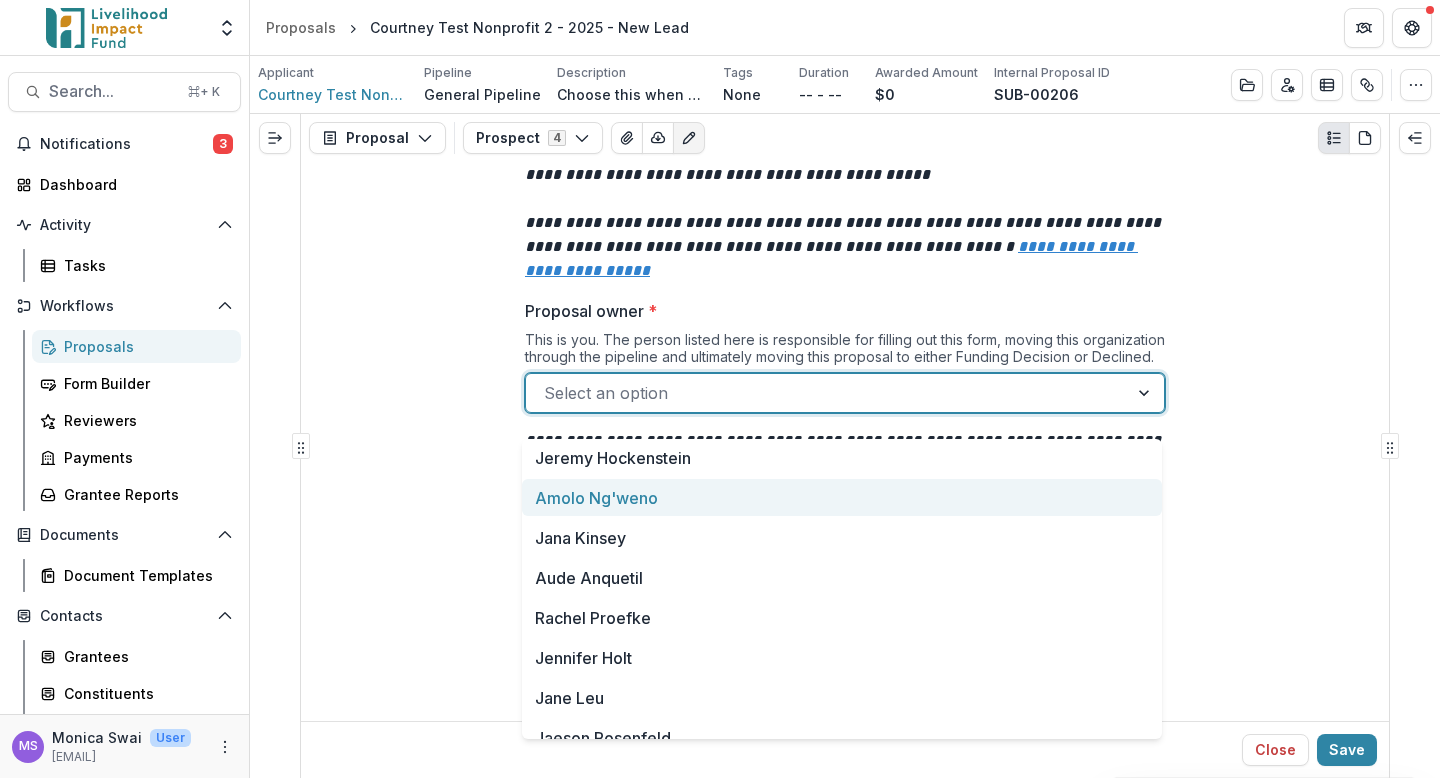 click on "**********" at bounding box center [845, 2887] 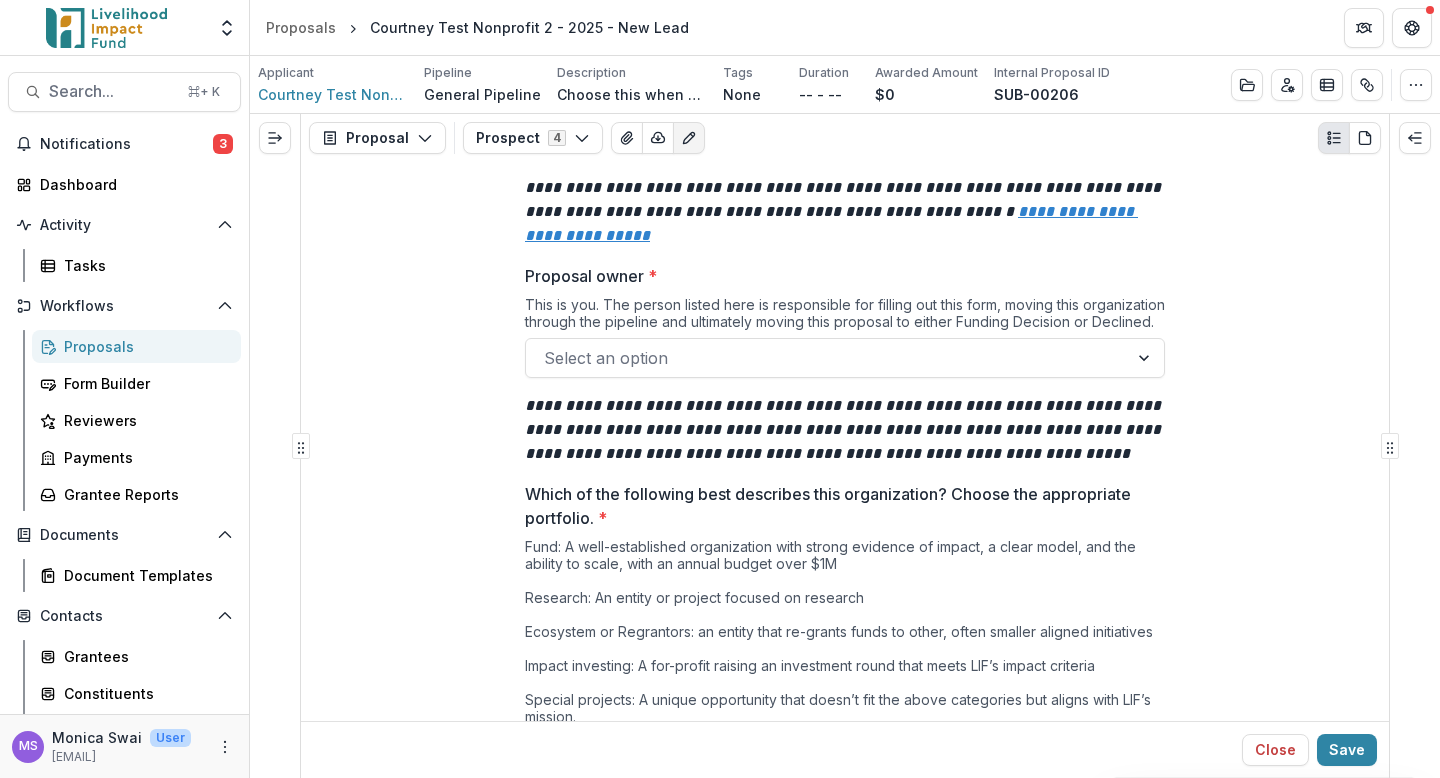 scroll, scrollTop: 164, scrollLeft: 0, axis: vertical 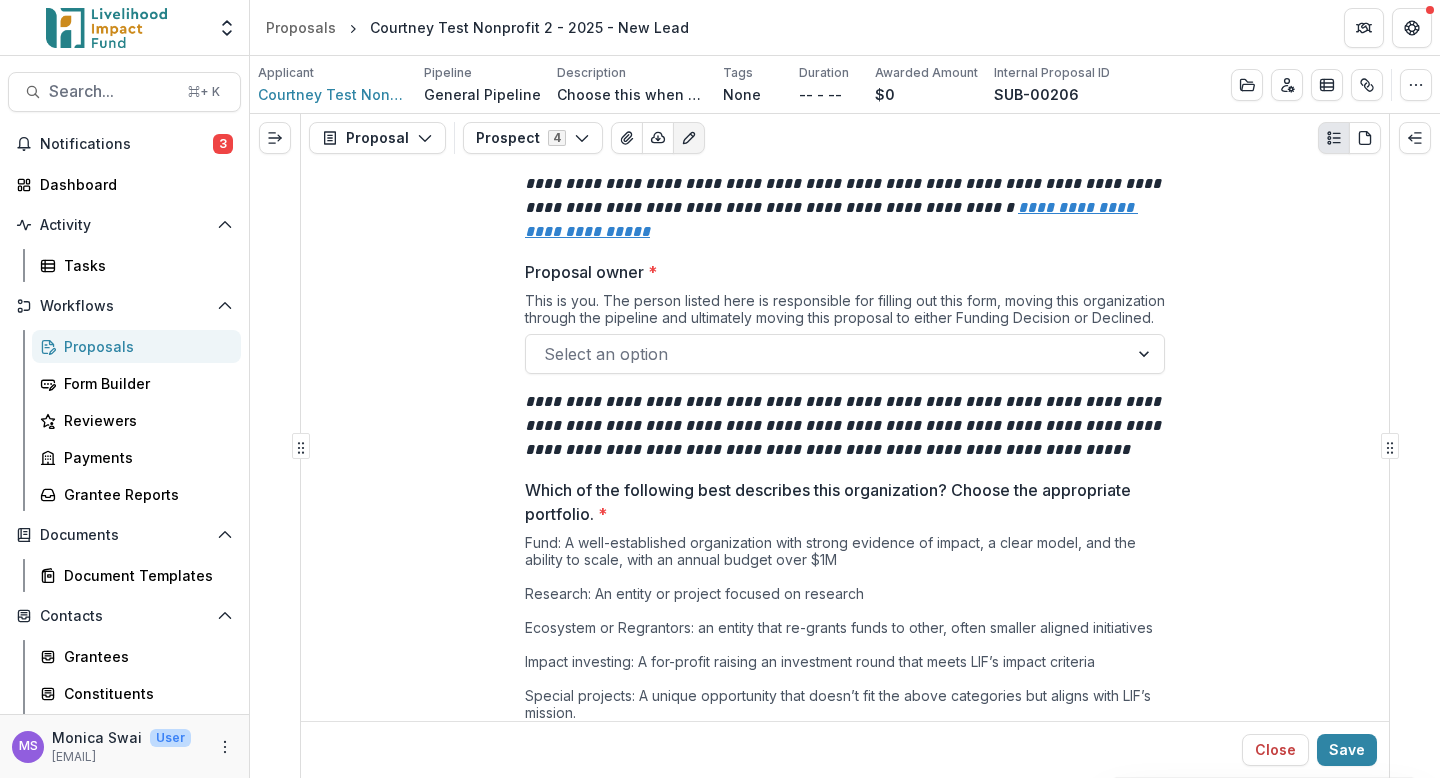 click at bounding box center (827, 354) 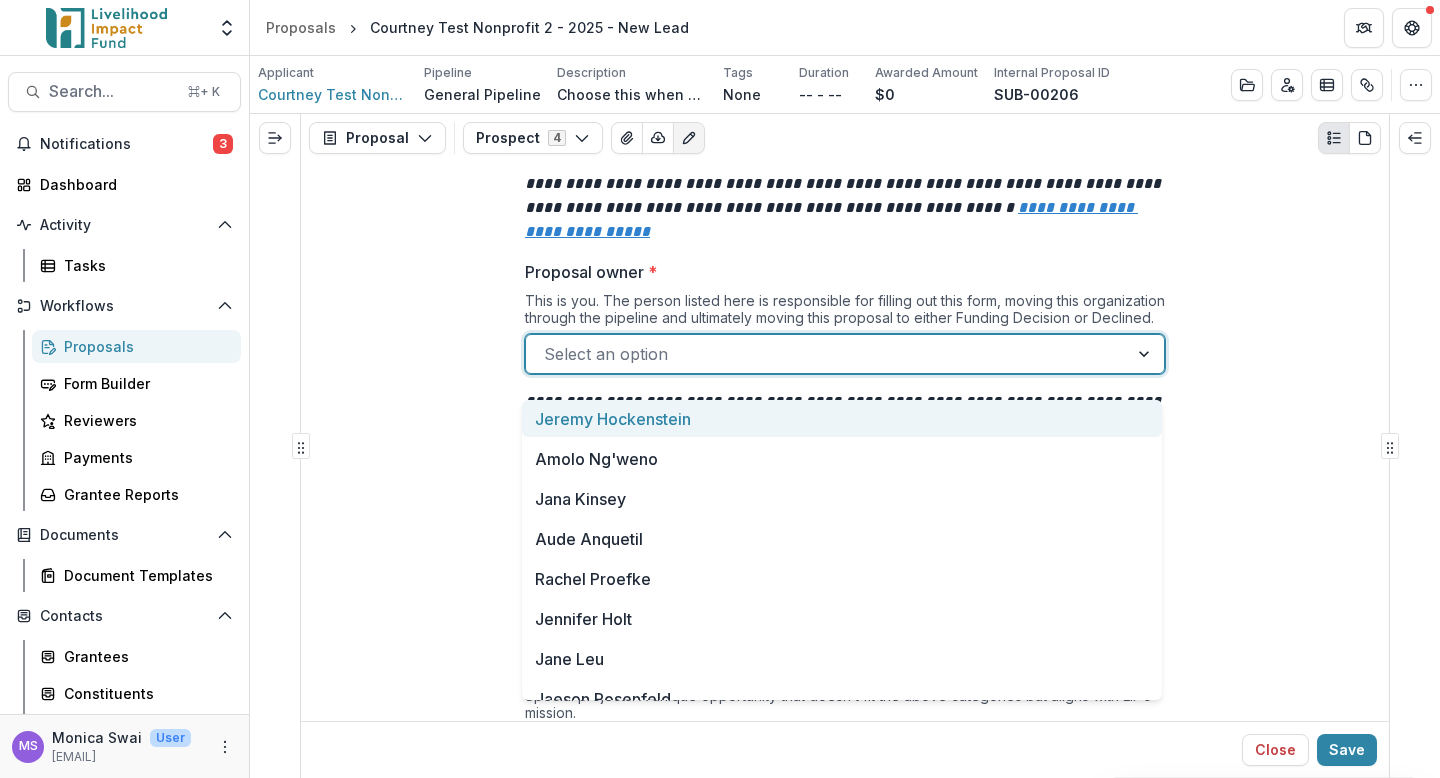 type on "*" 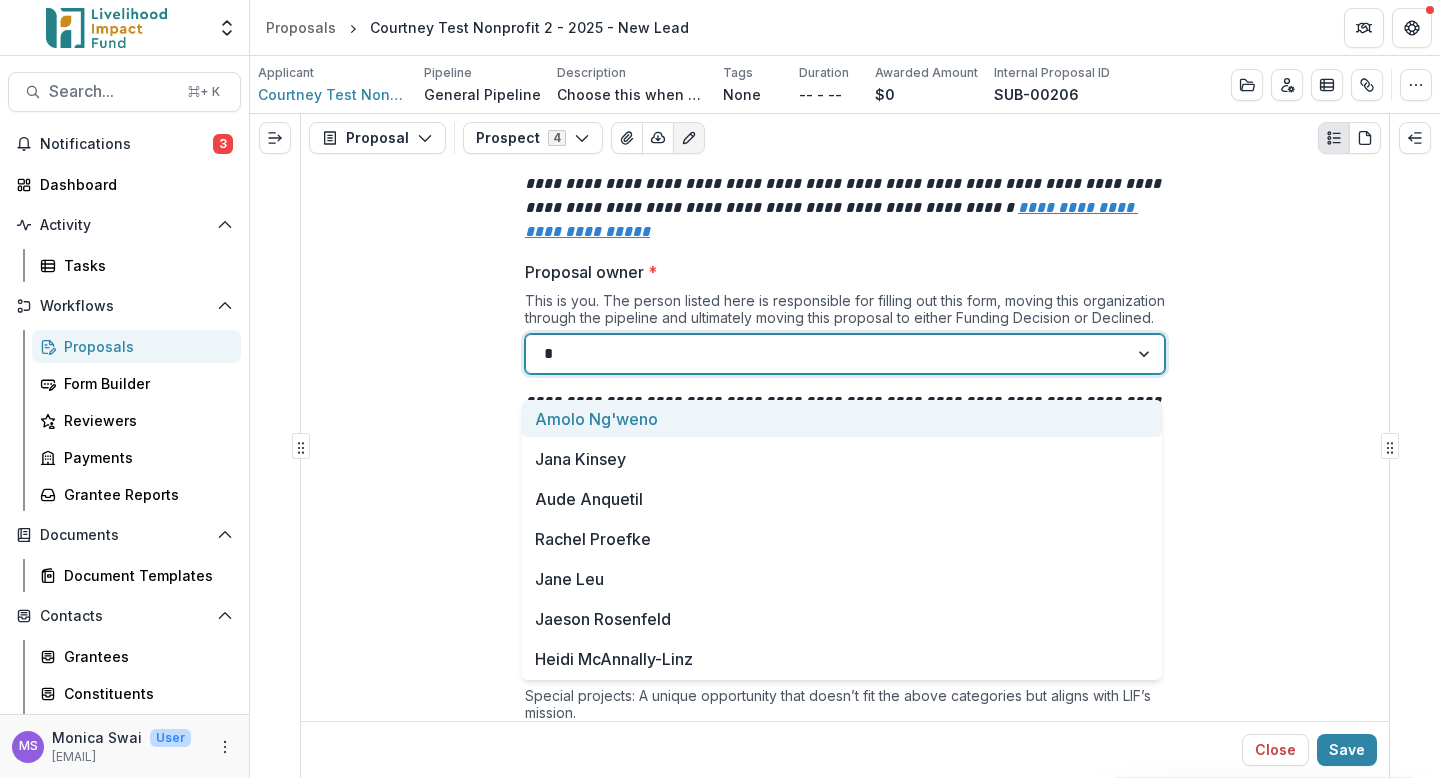 click on "Amolo Ng'weno" at bounding box center (842, 418) 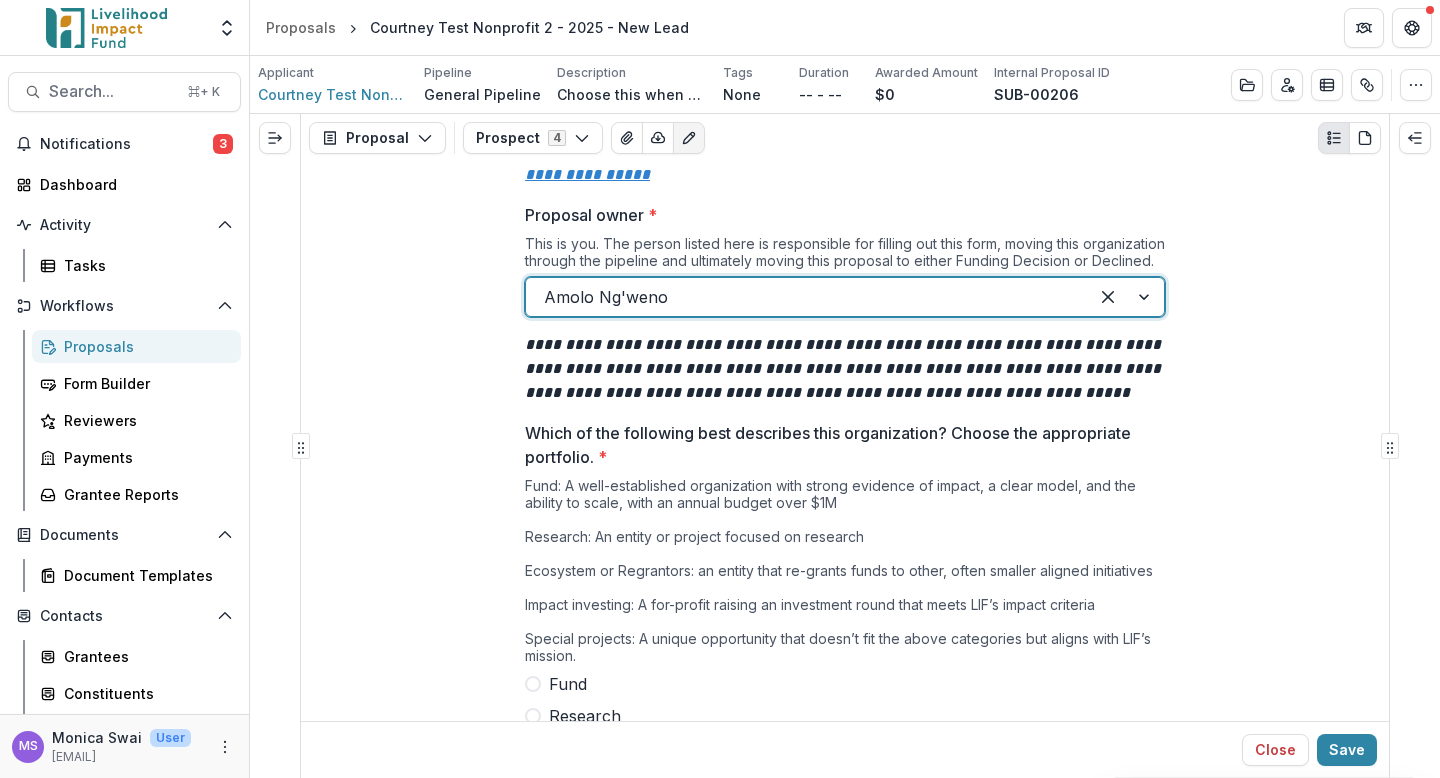 scroll, scrollTop: 225, scrollLeft: 0, axis: vertical 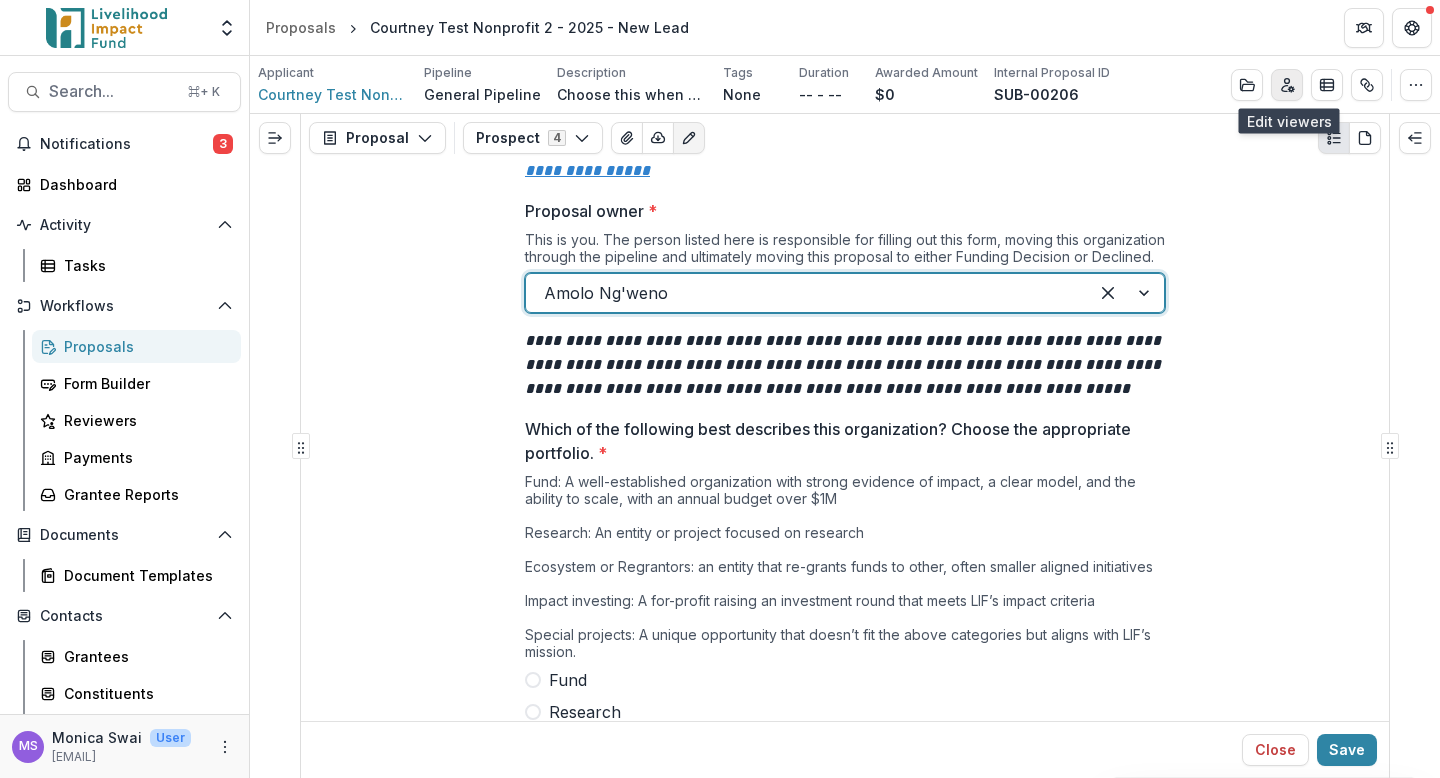 click 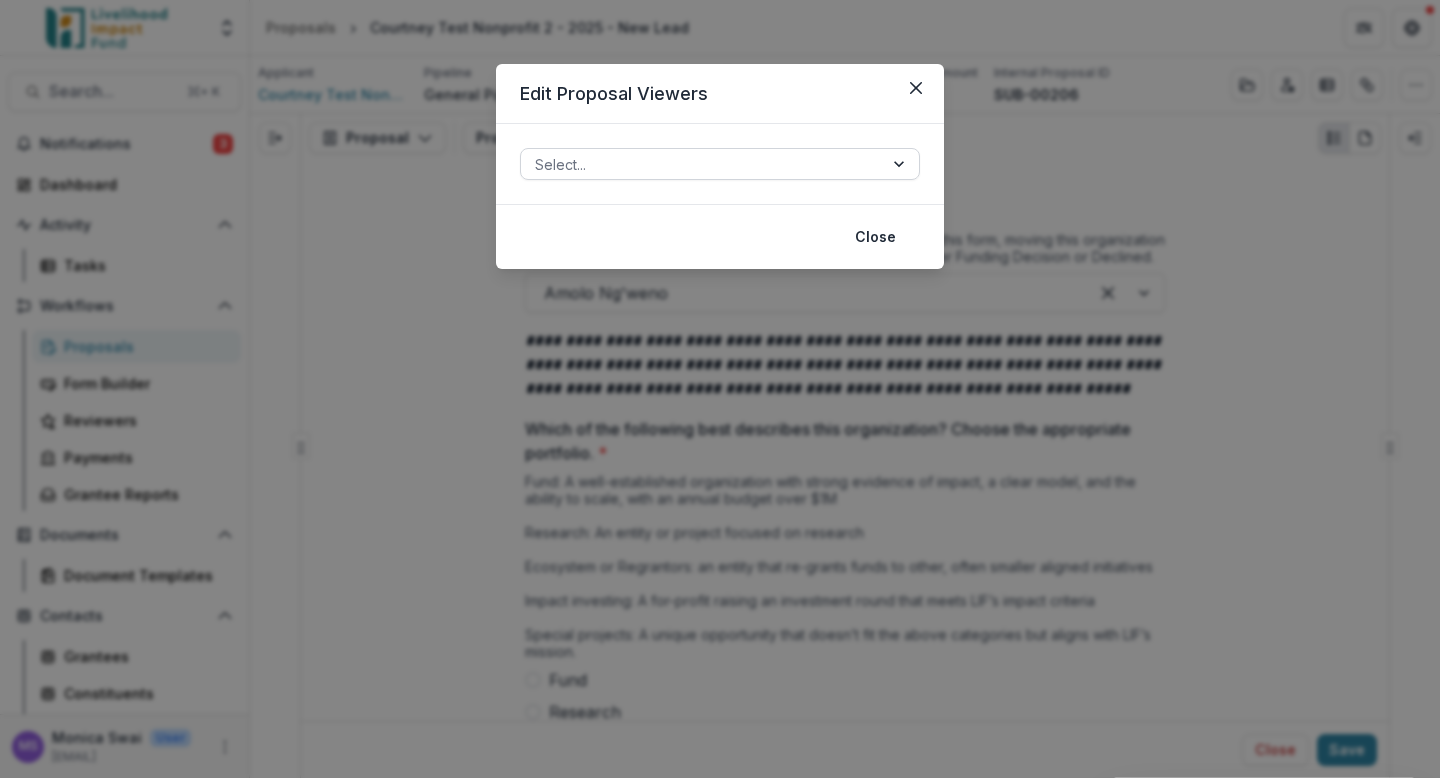 click at bounding box center [702, 164] 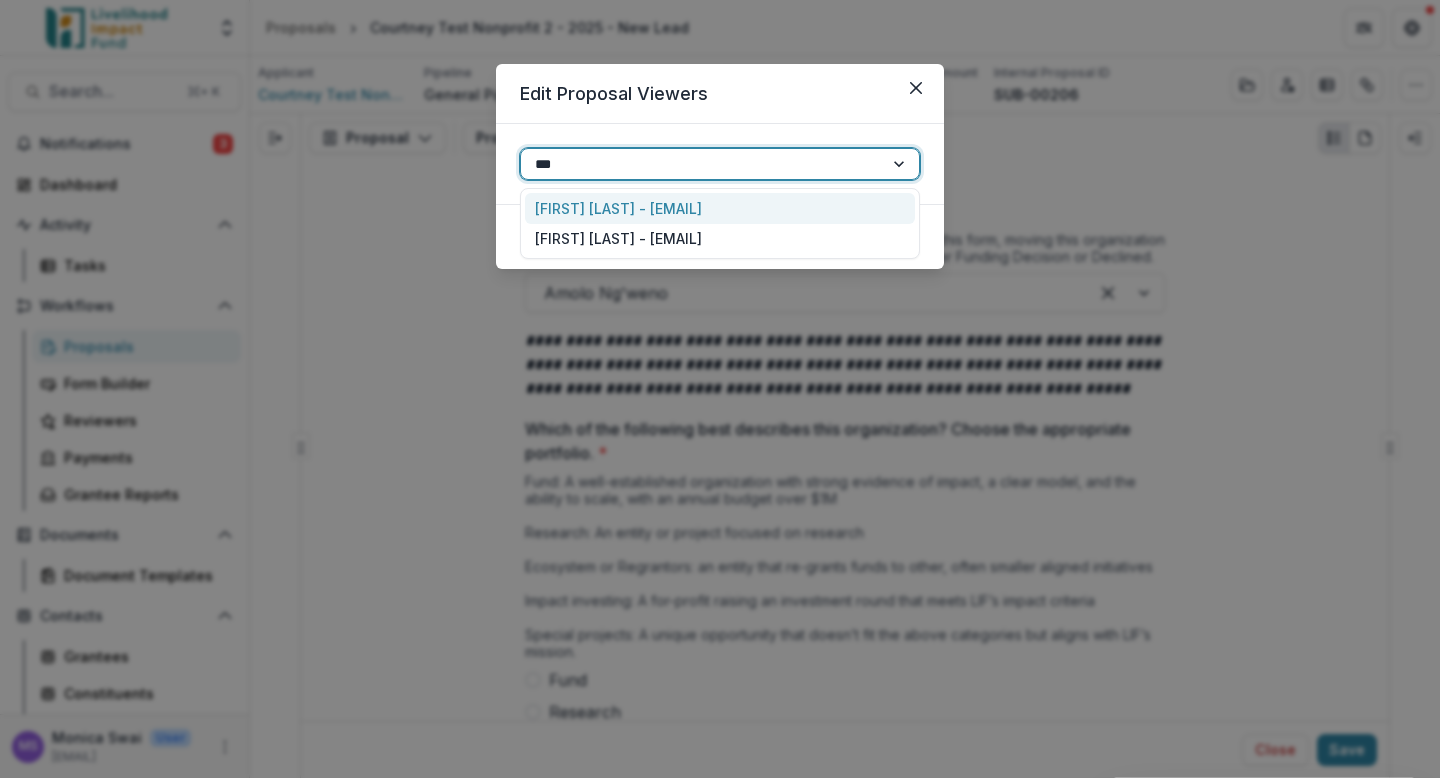 type on "****" 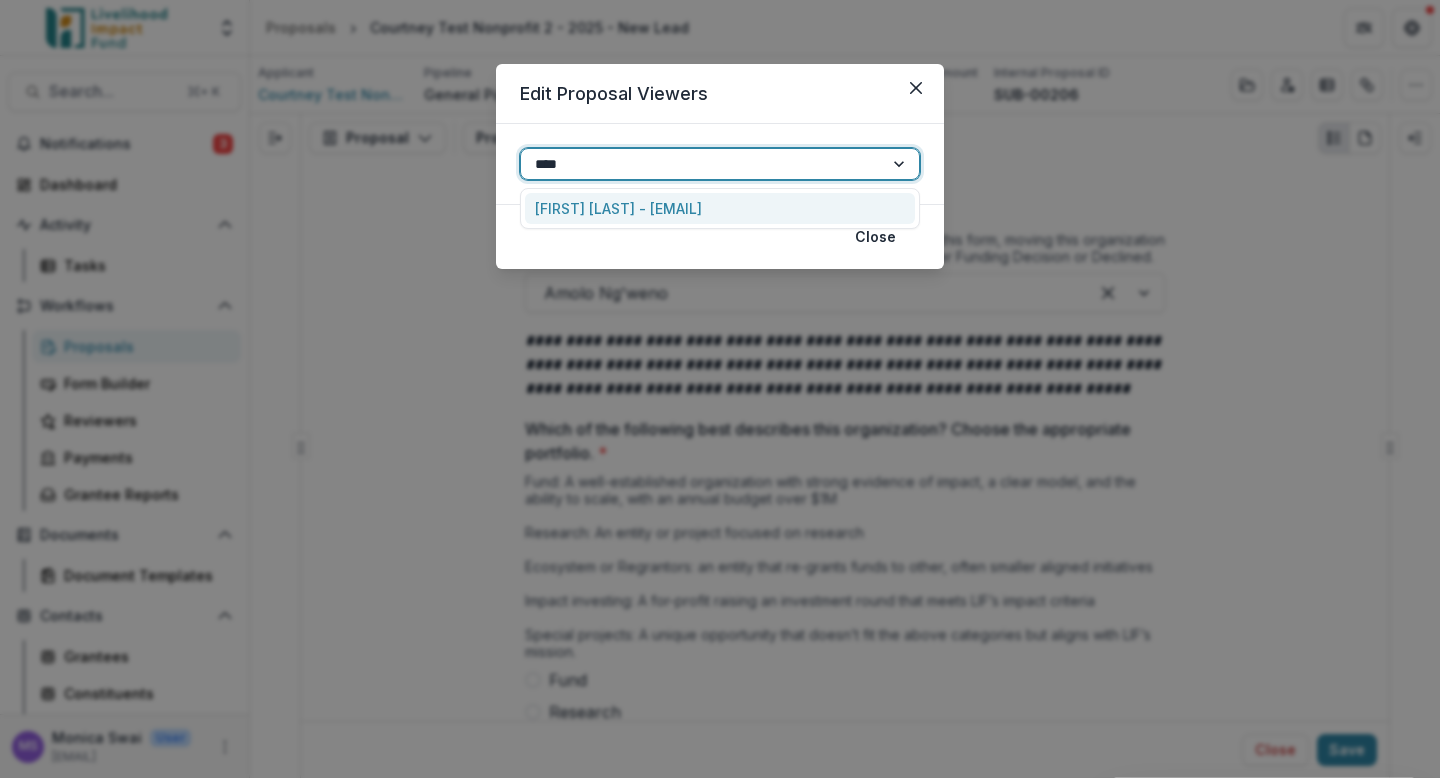 click on "[PERSON] - [EMAIL]" at bounding box center [720, 208] 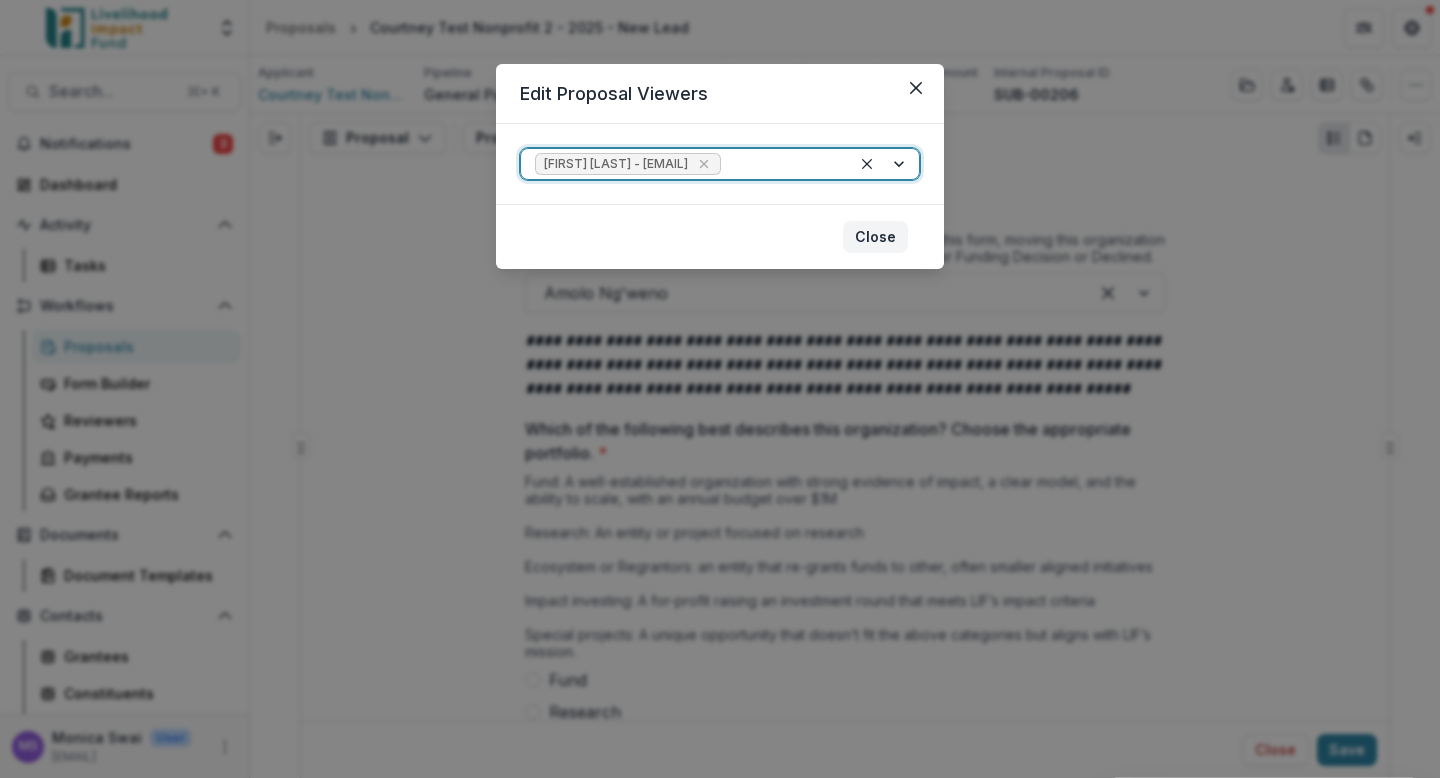 click on "Close" at bounding box center (875, 237) 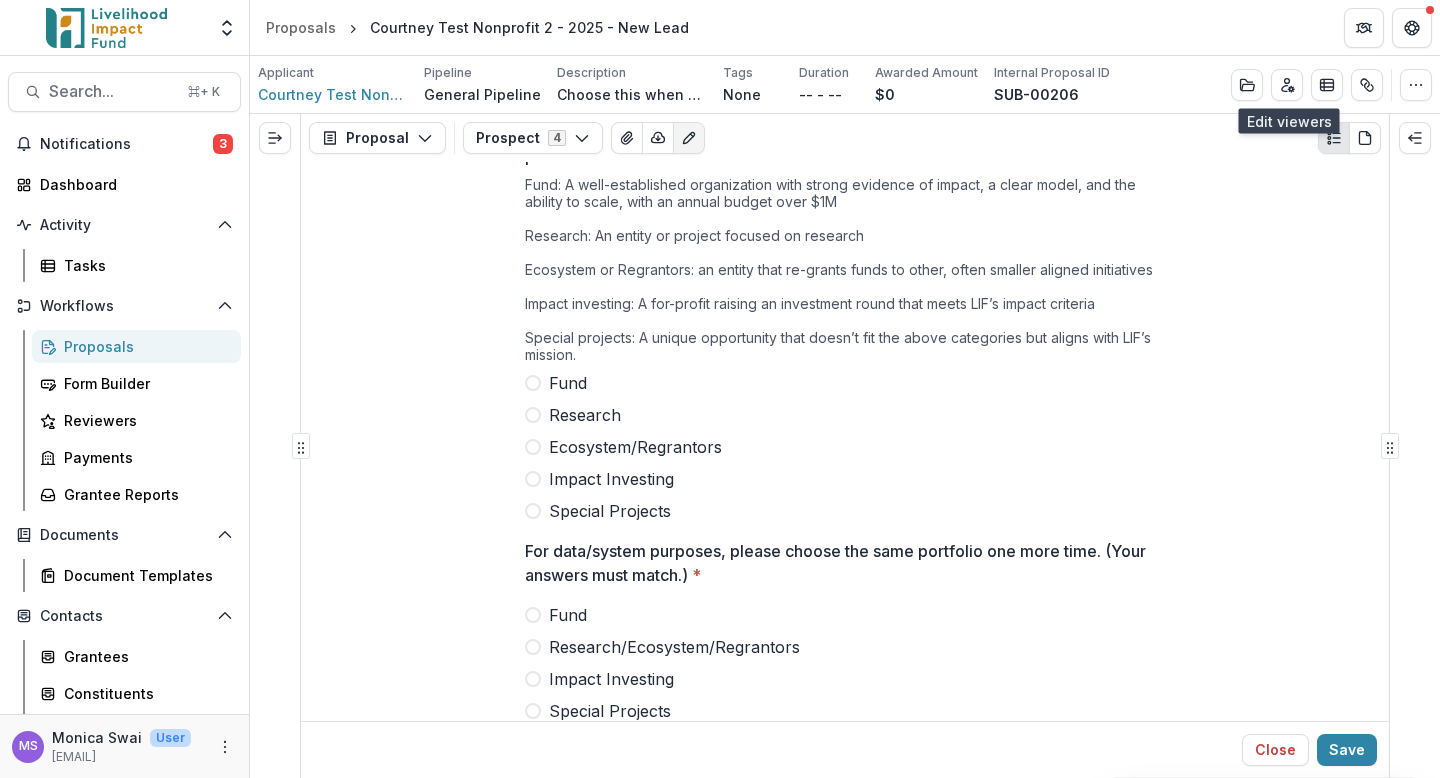 scroll, scrollTop: 523, scrollLeft: 0, axis: vertical 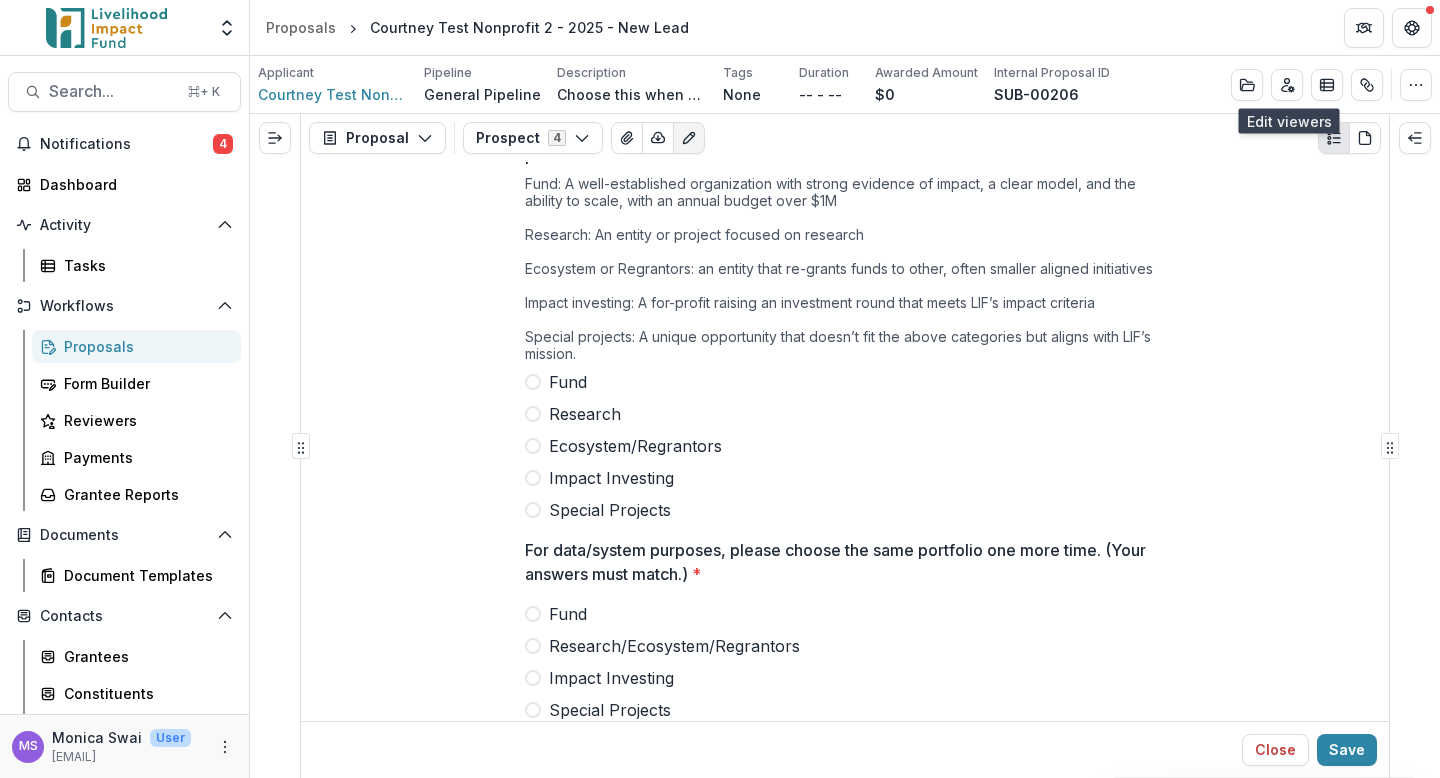 click on "Research" at bounding box center [845, 414] 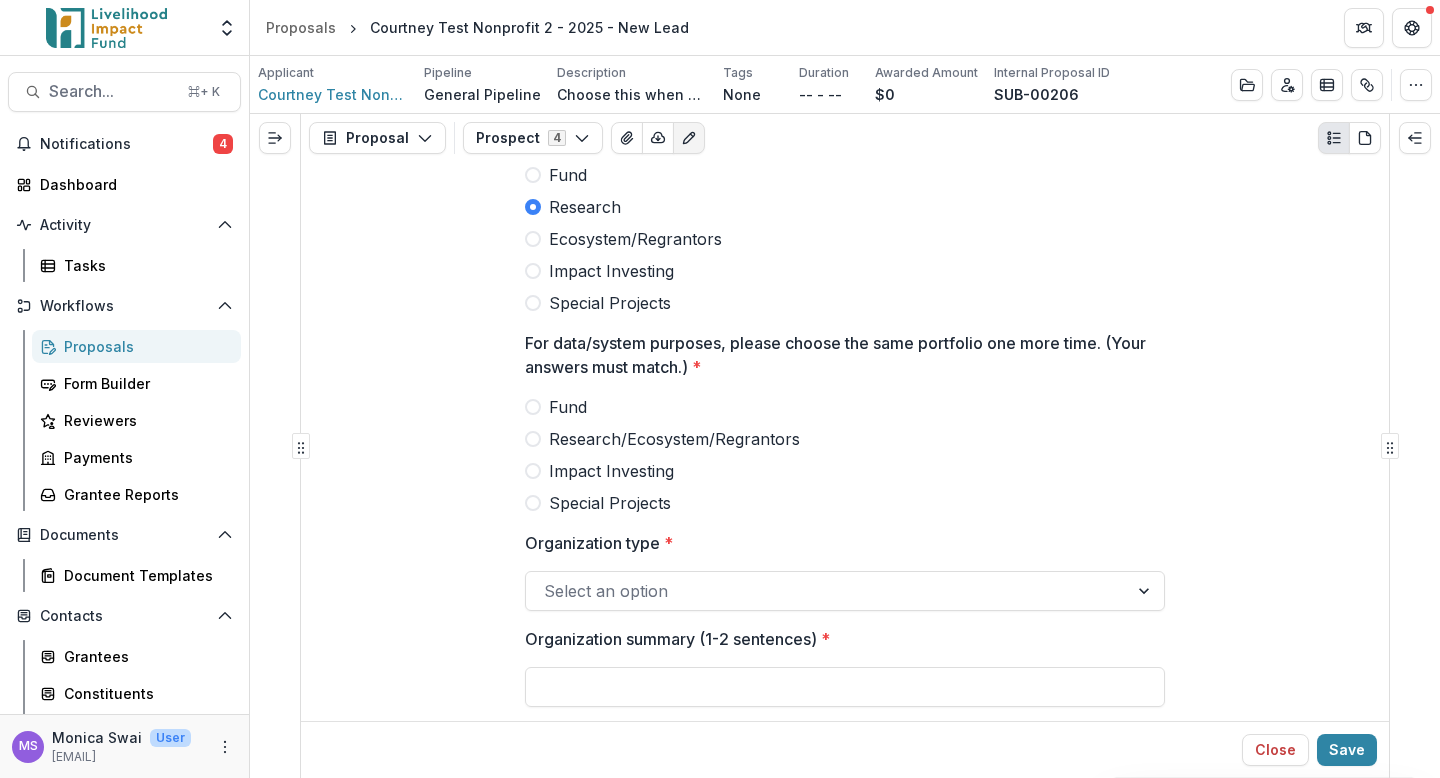 scroll, scrollTop: 731, scrollLeft: 0, axis: vertical 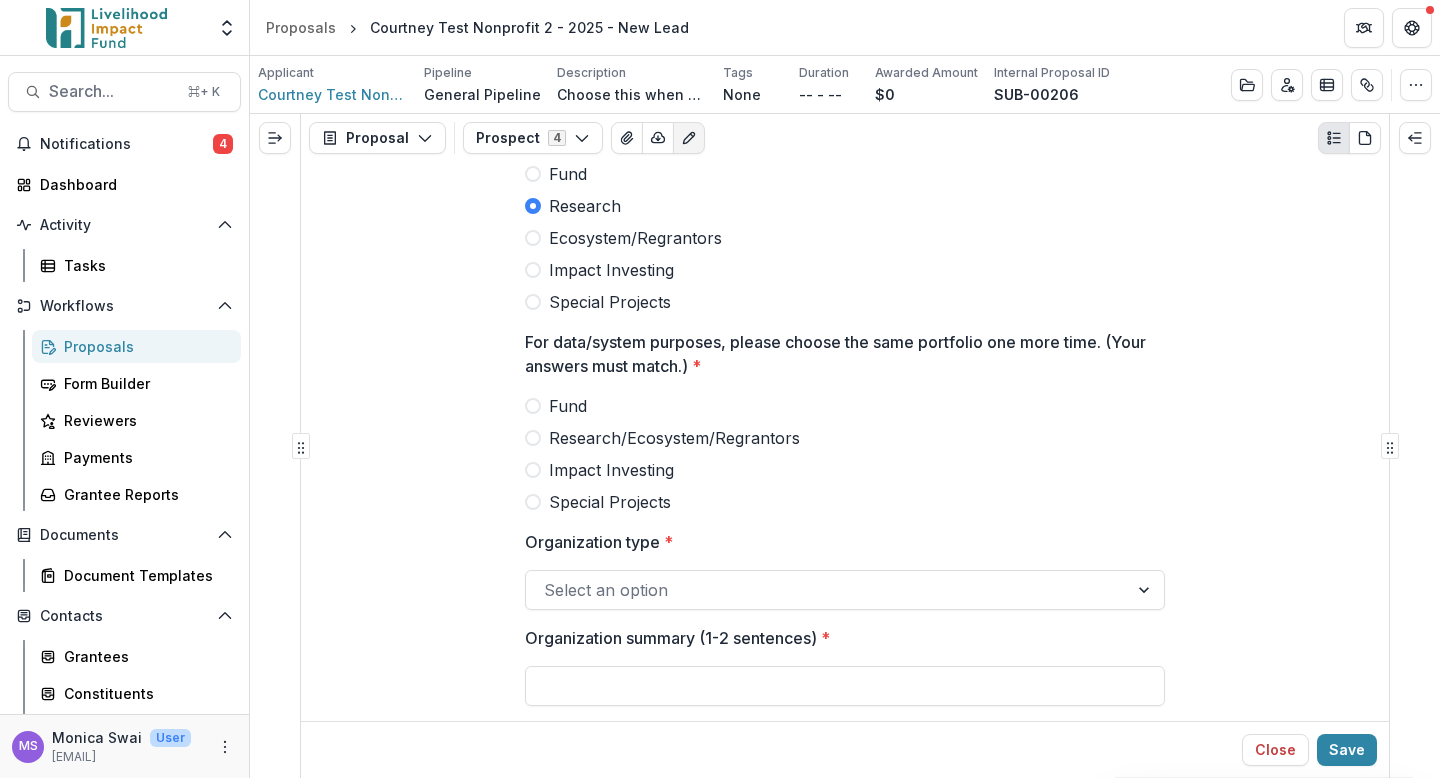 click at bounding box center [533, 438] 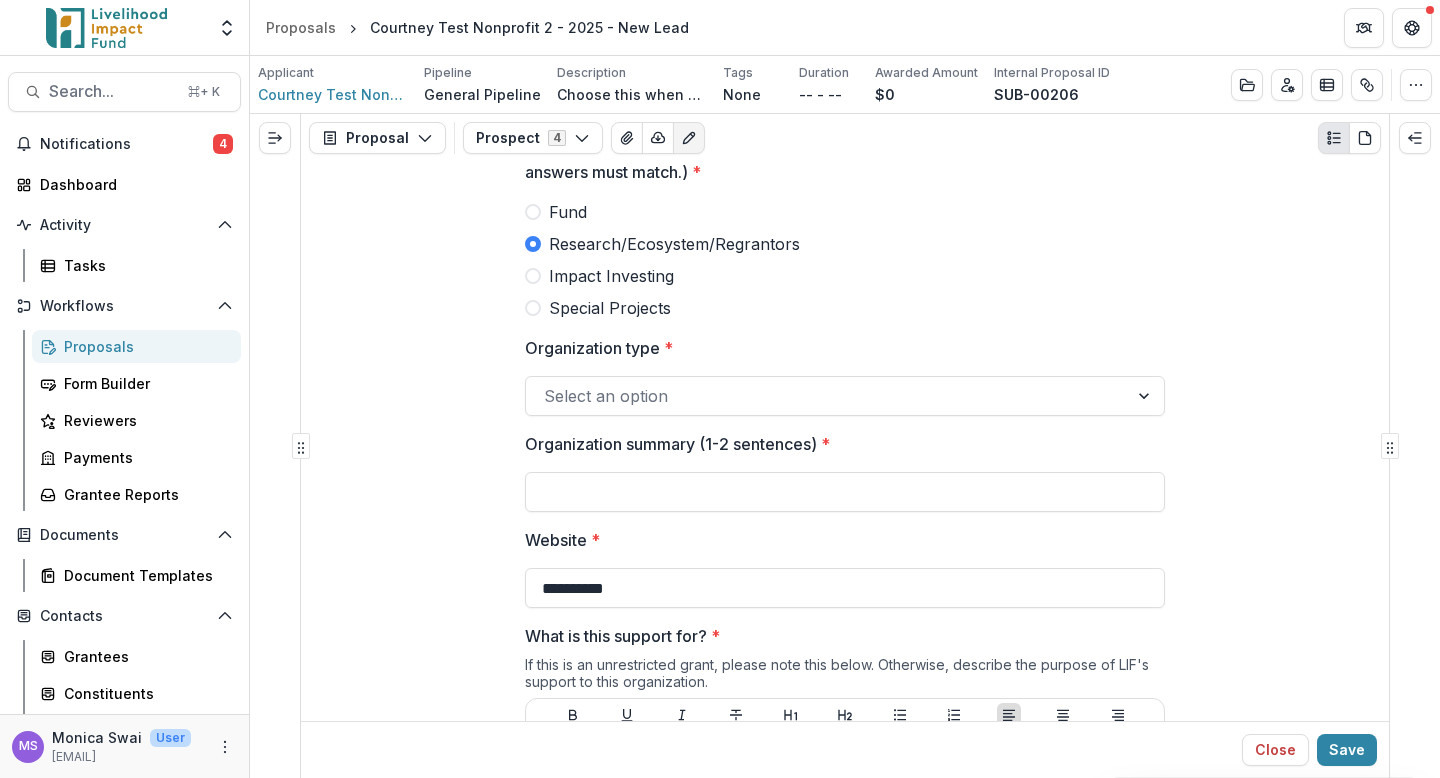 scroll, scrollTop: 1013, scrollLeft: 0, axis: vertical 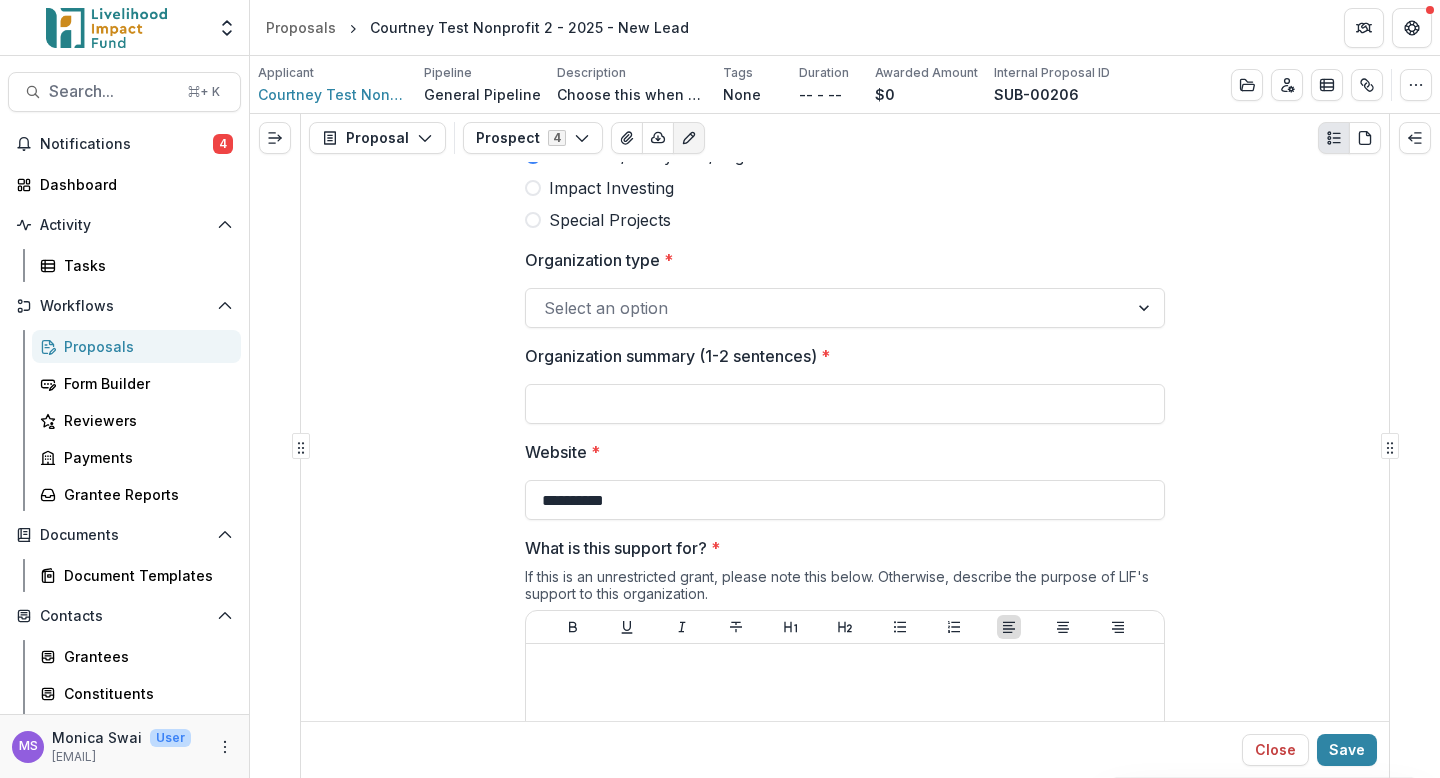 click at bounding box center (827, 308) 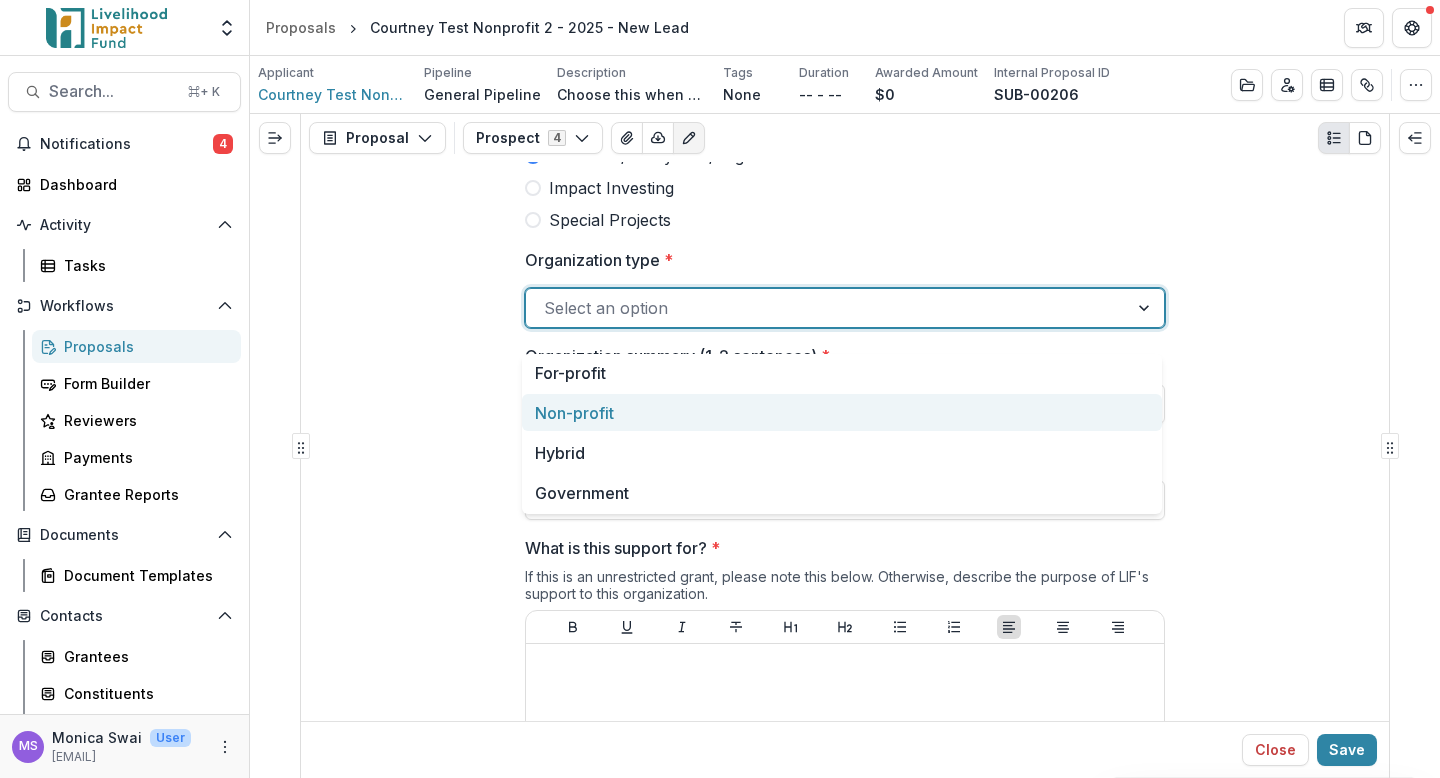 click on "Non-profit" at bounding box center [842, 412] 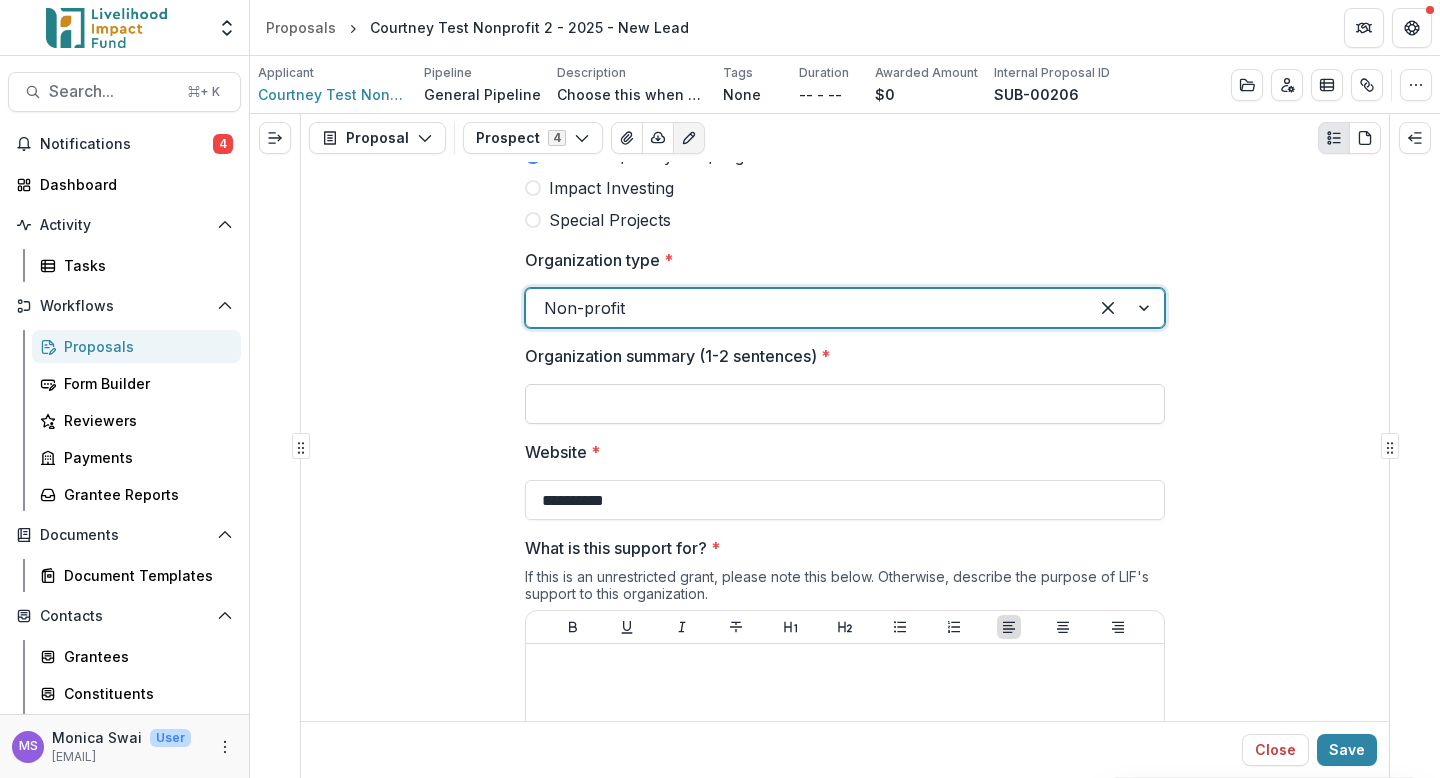 click on "Organization summary (1-2 sentences) *" at bounding box center (845, 404) 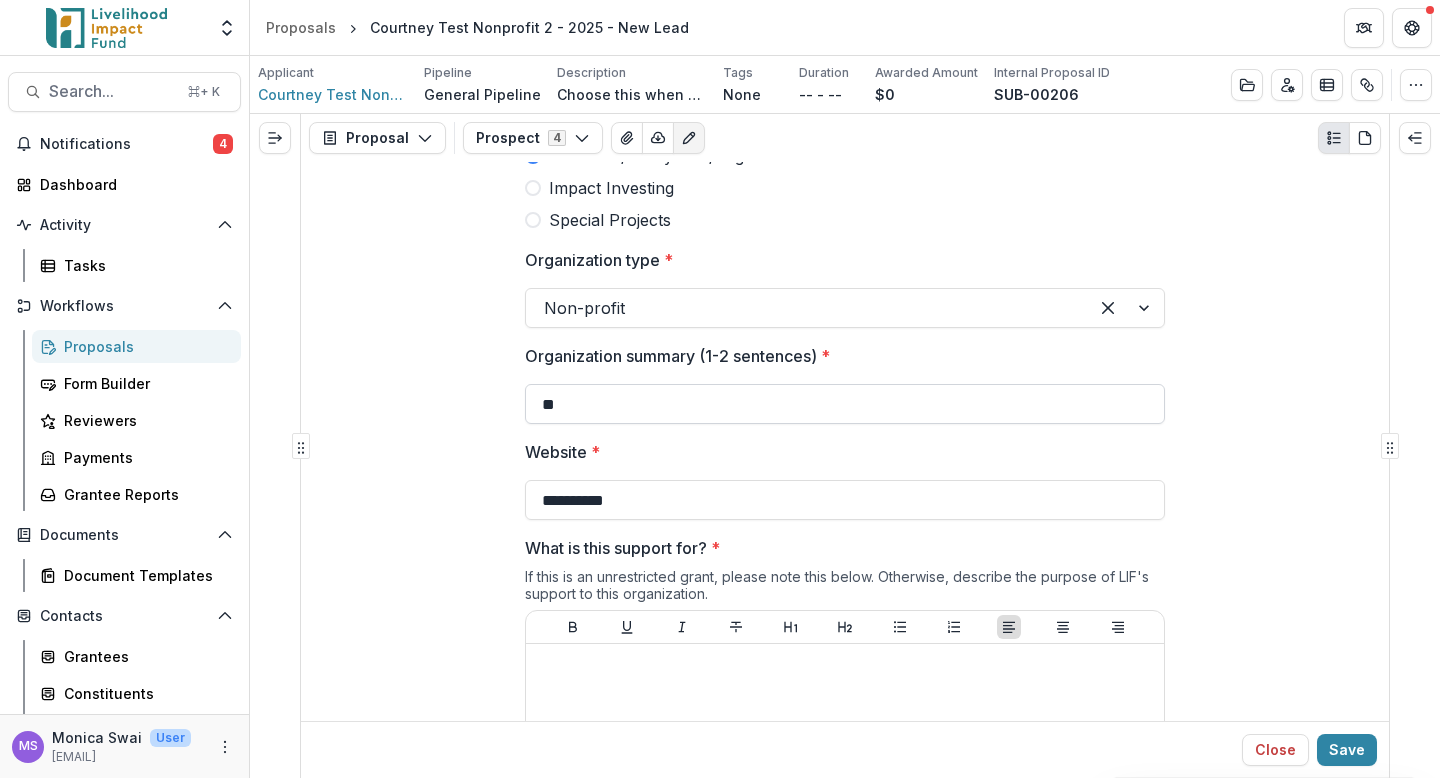 type on "*" 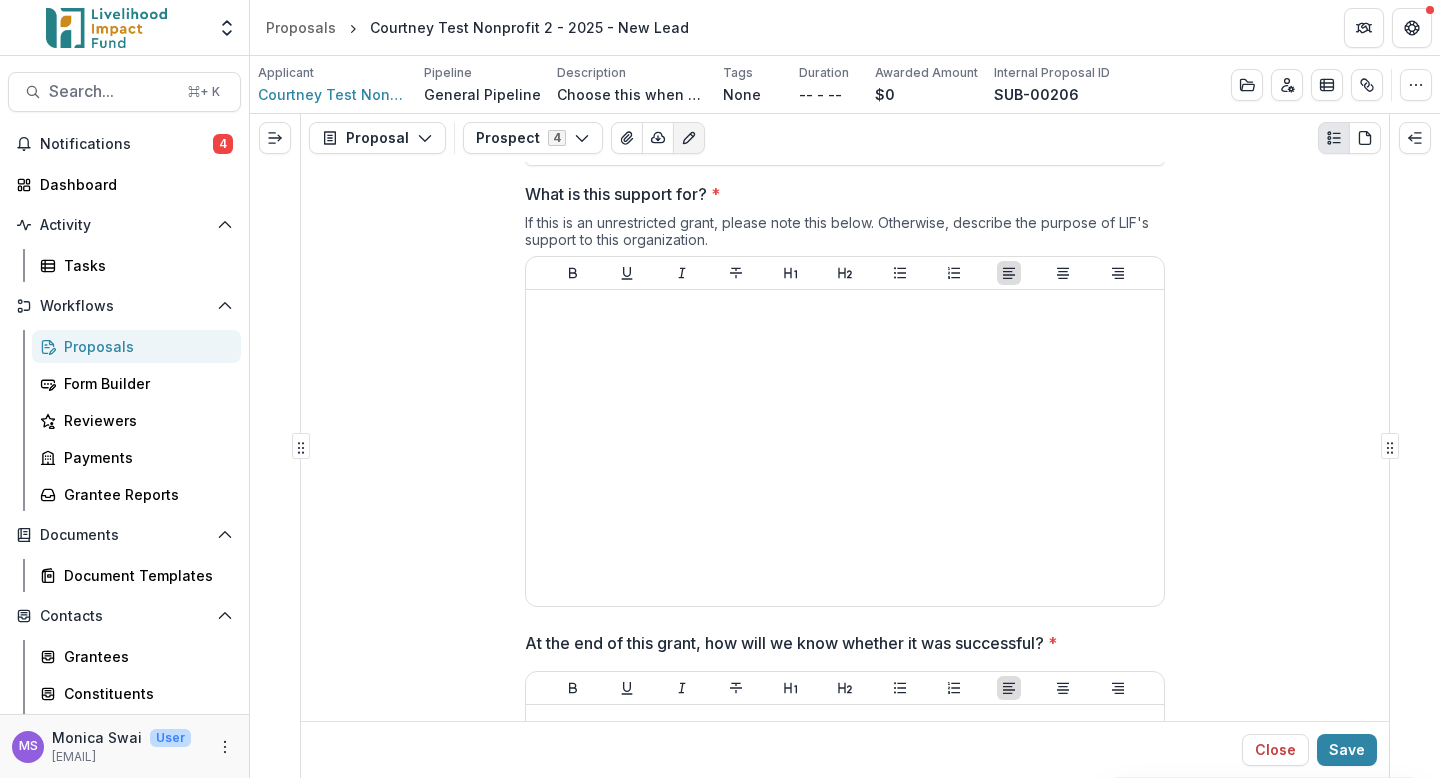 scroll, scrollTop: 1369, scrollLeft: 0, axis: vertical 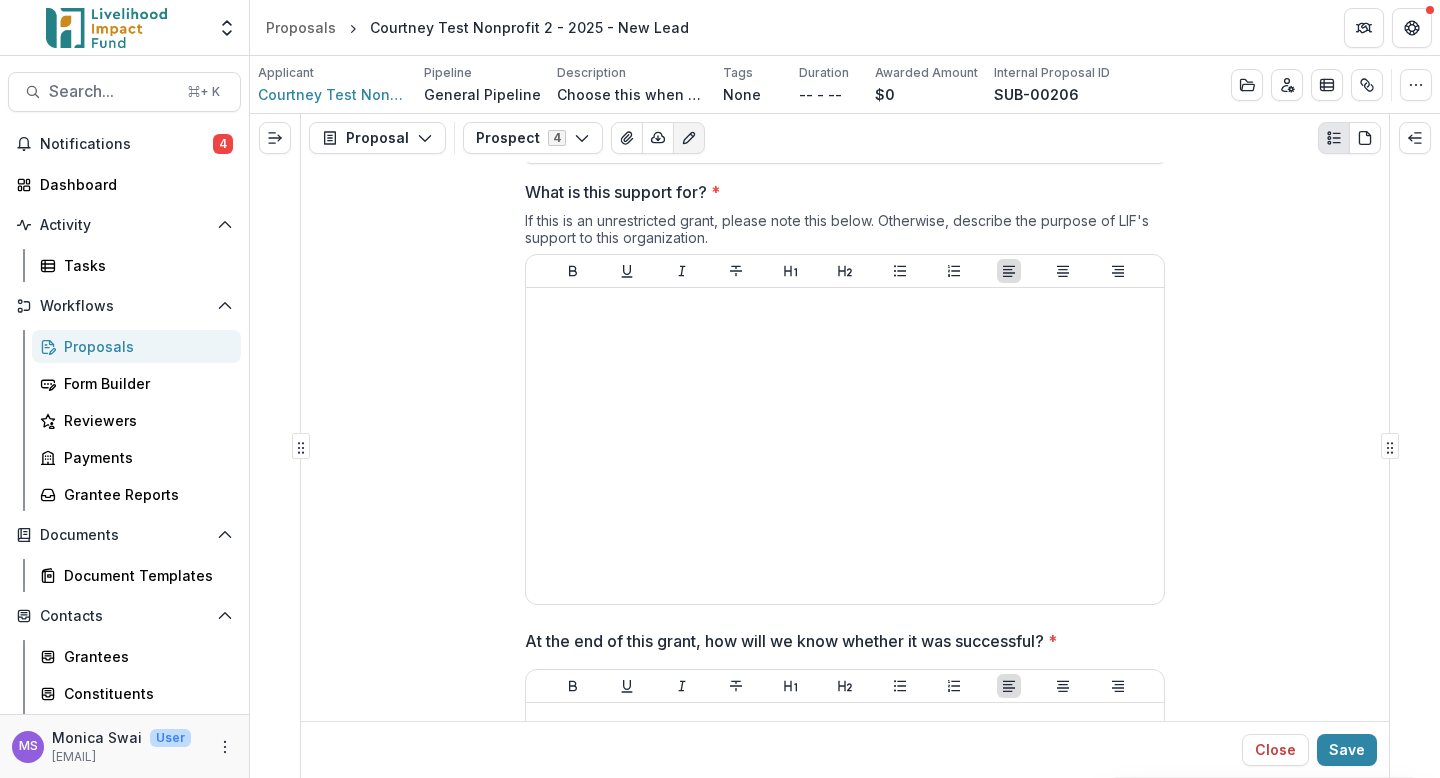 type on "**********" 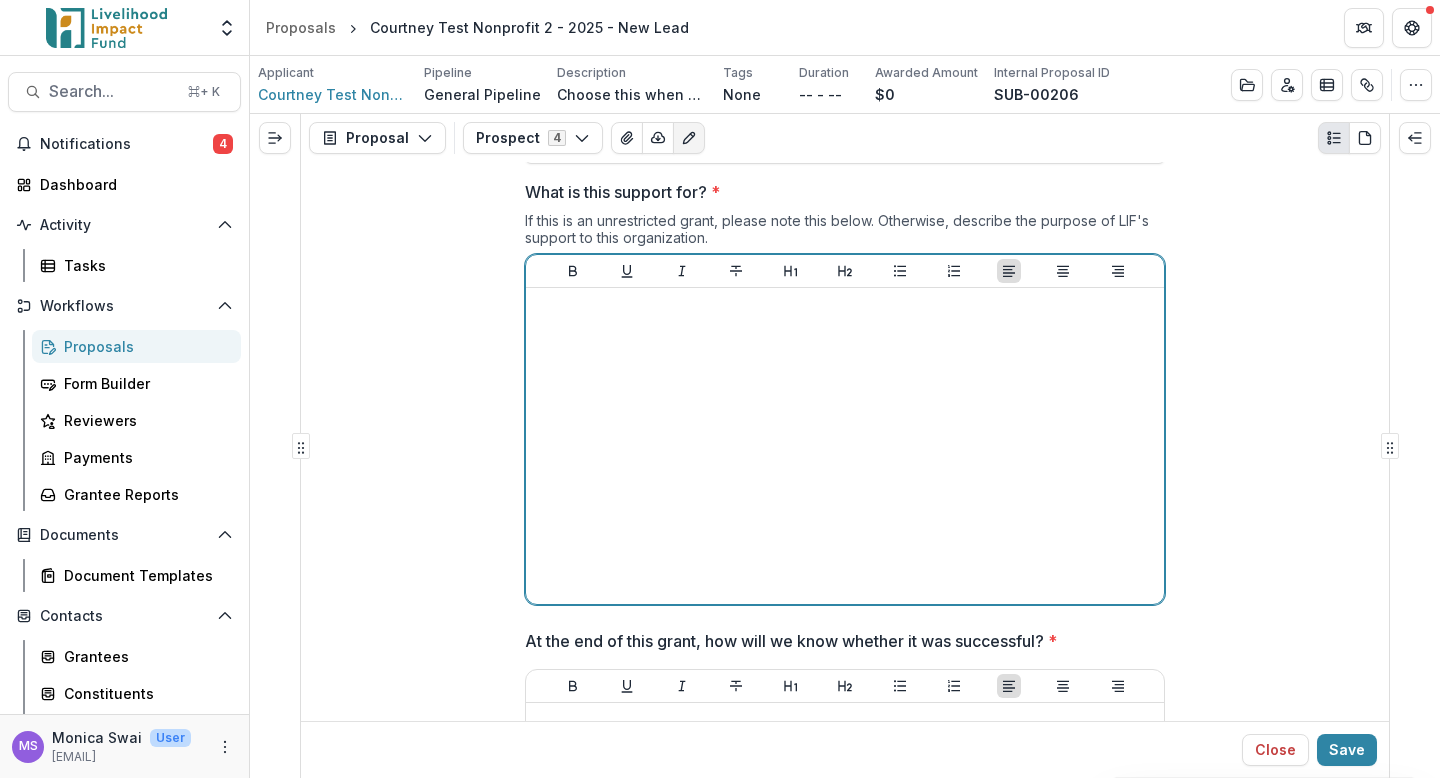 click at bounding box center [845, 446] 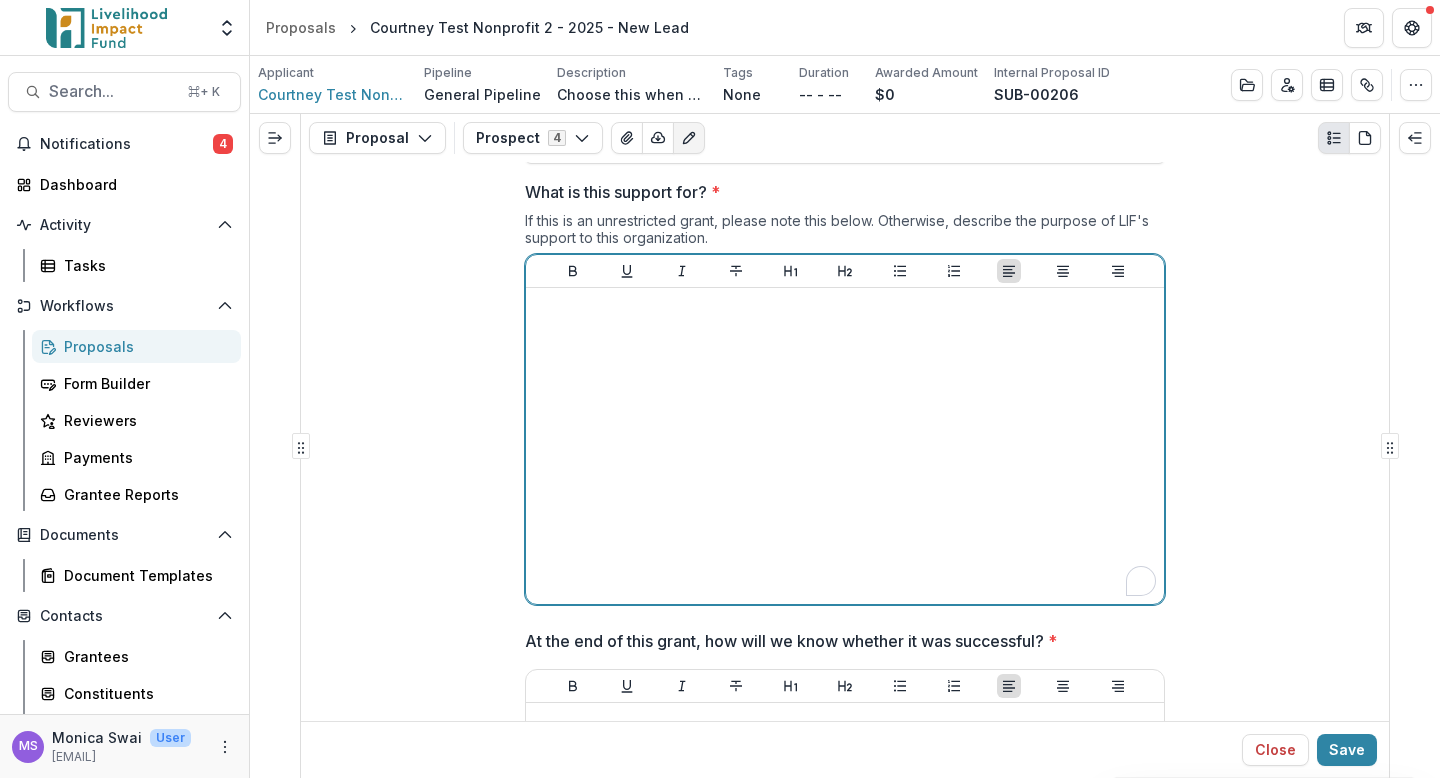 type 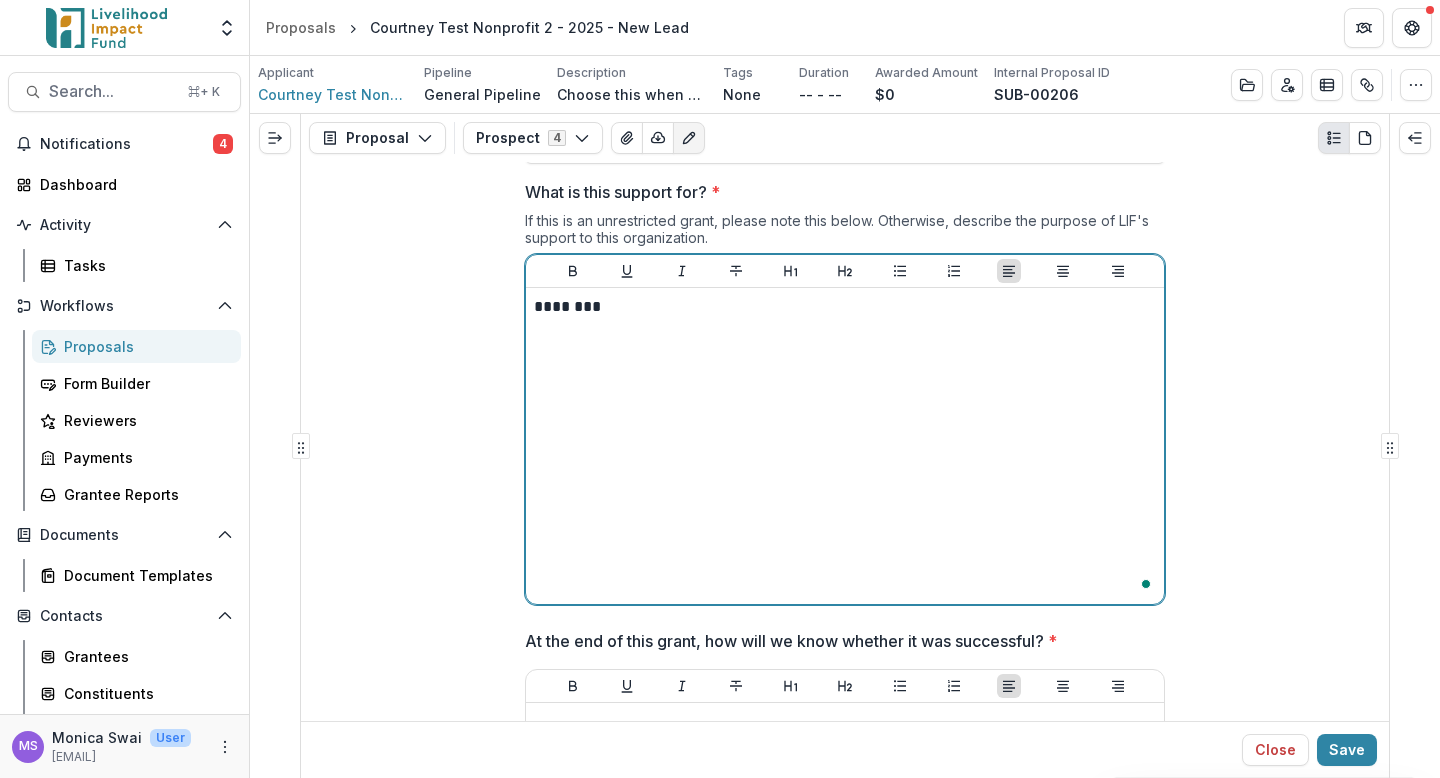 scroll, scrollTop: 1369, scrollLeft: 0, axis: vertical 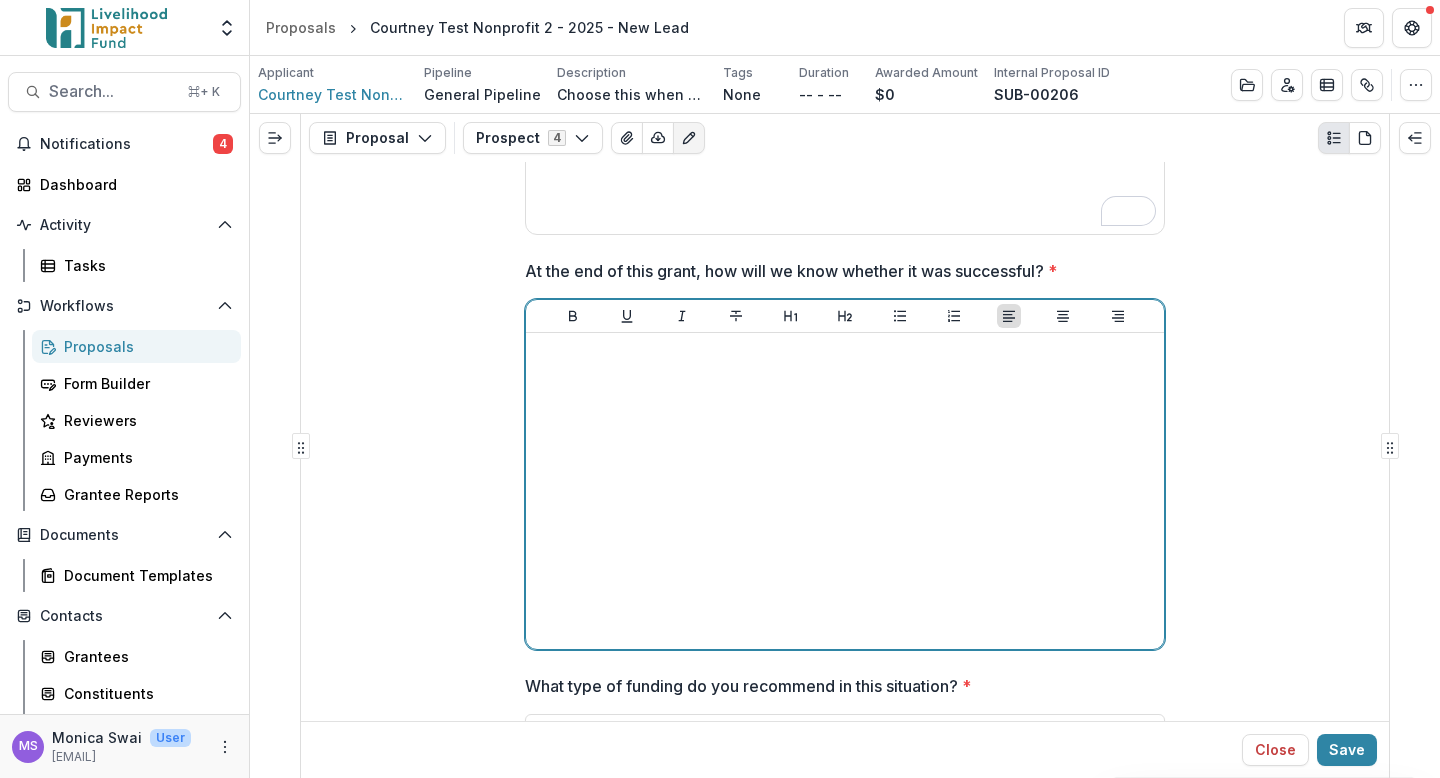 click at bounding box center (845, 491) 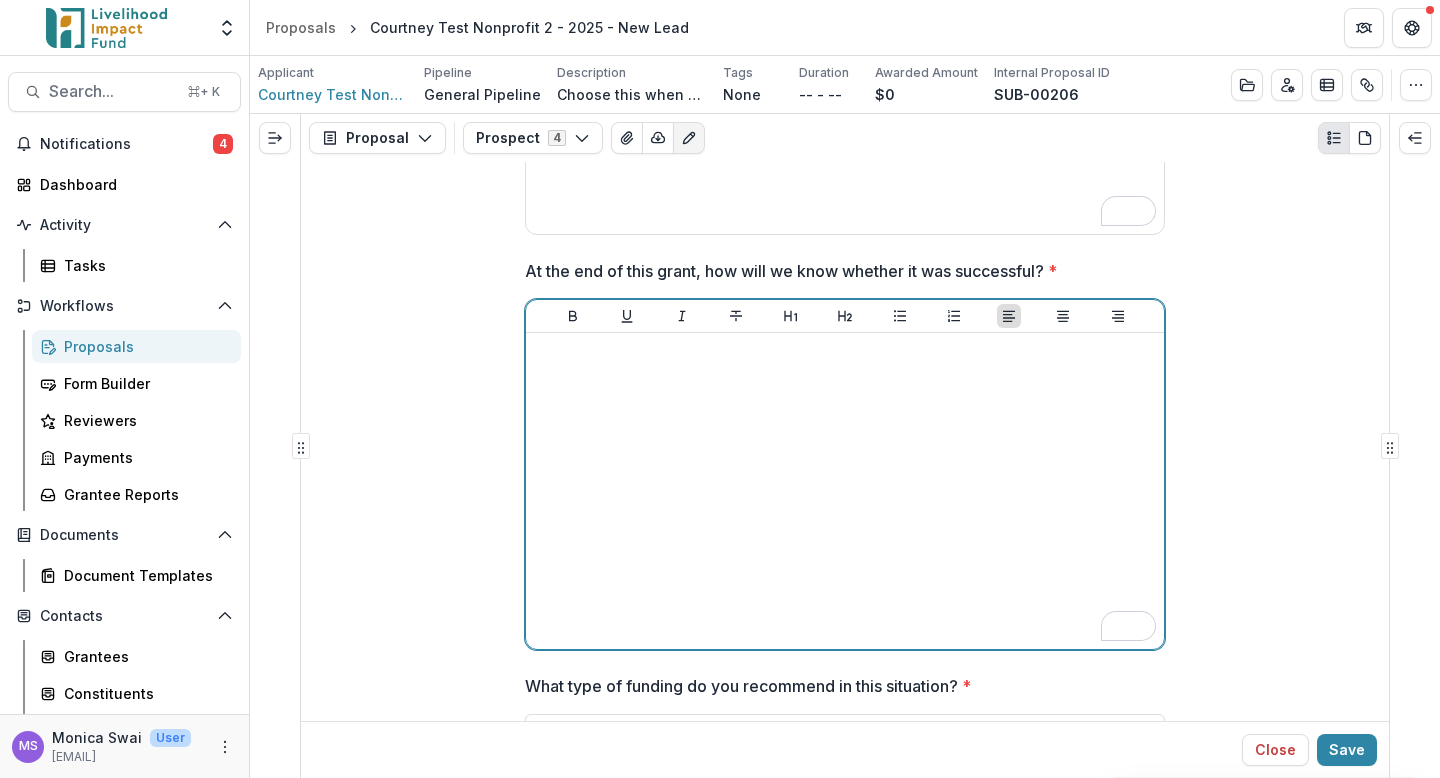 type 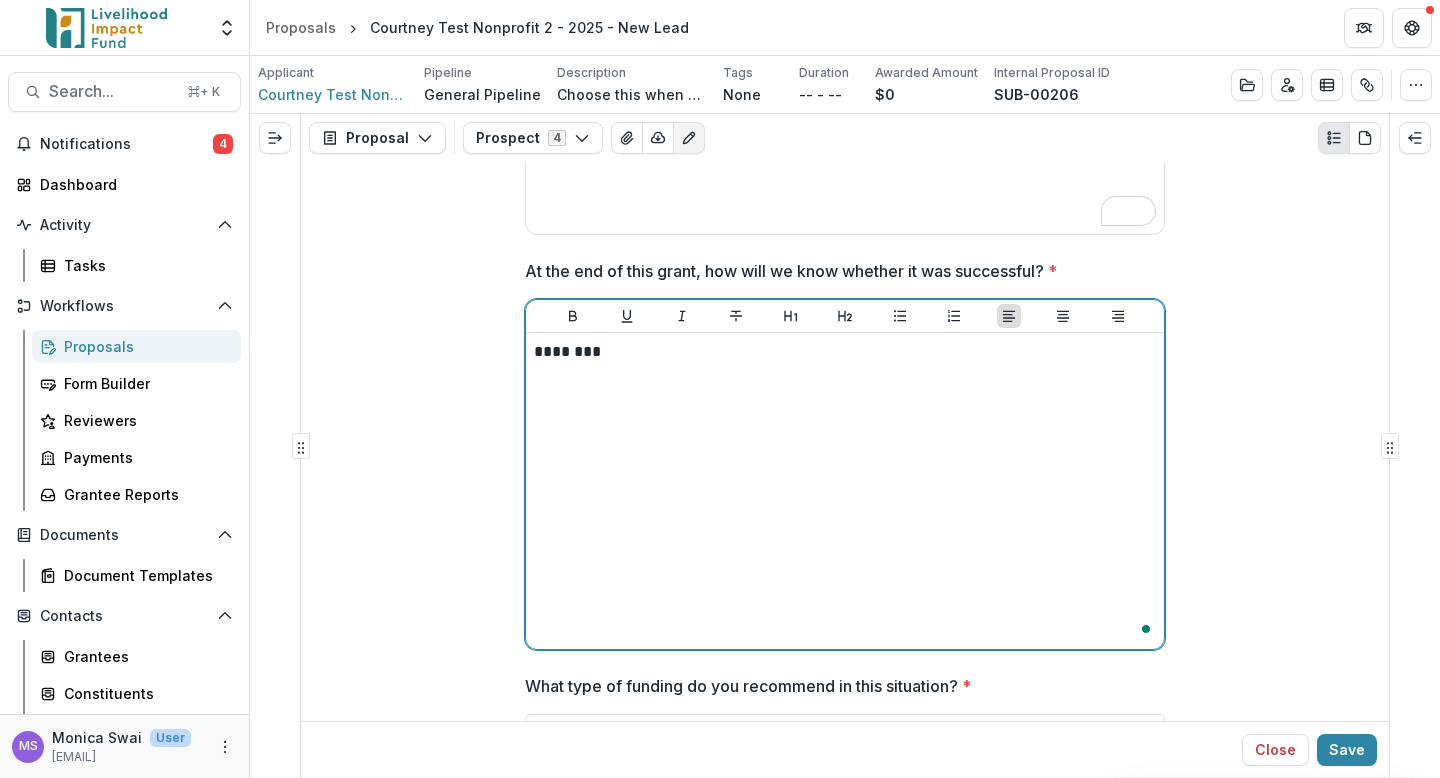 scroll, scrollTop: 1739, scrollLeft: 0, axis: vertical 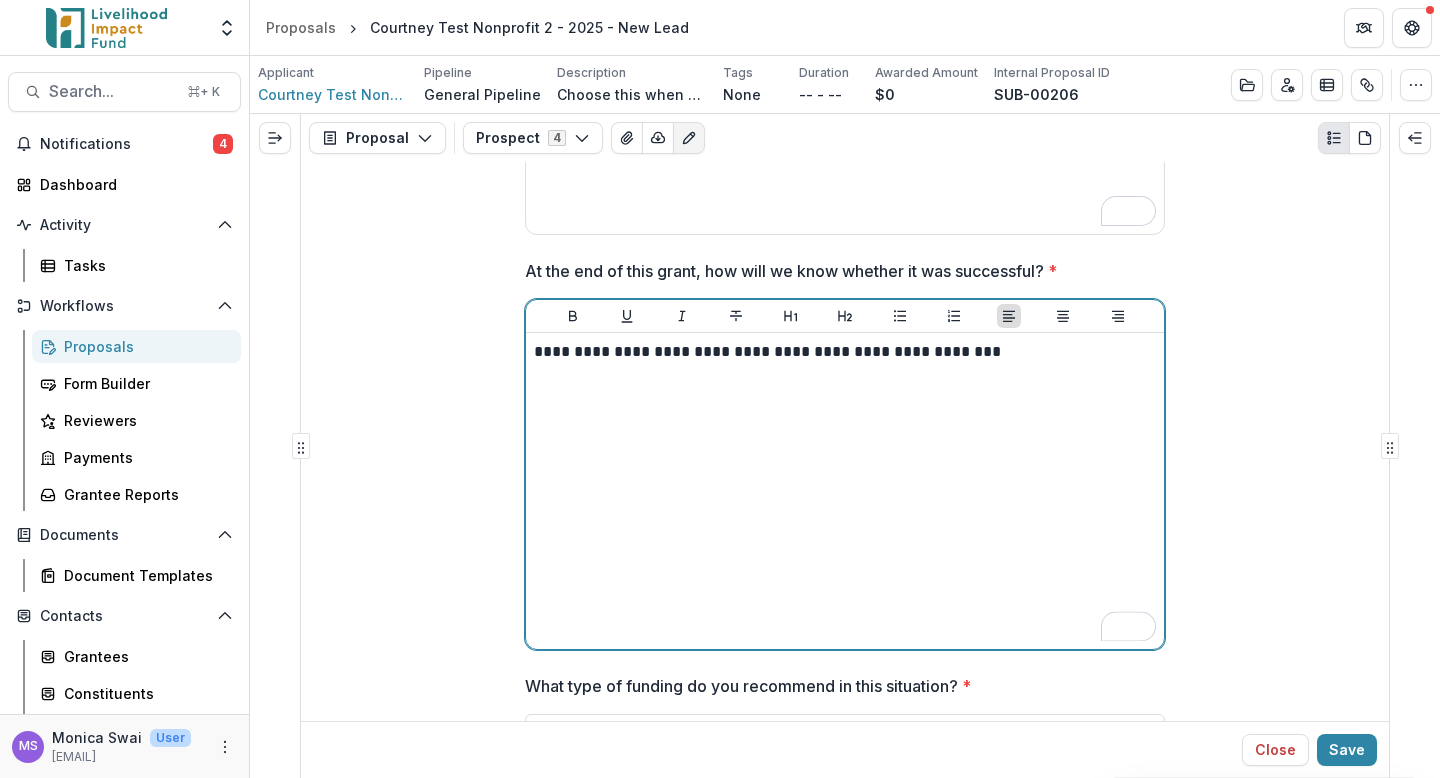 click on "**********" at bounding box center [845, 352] 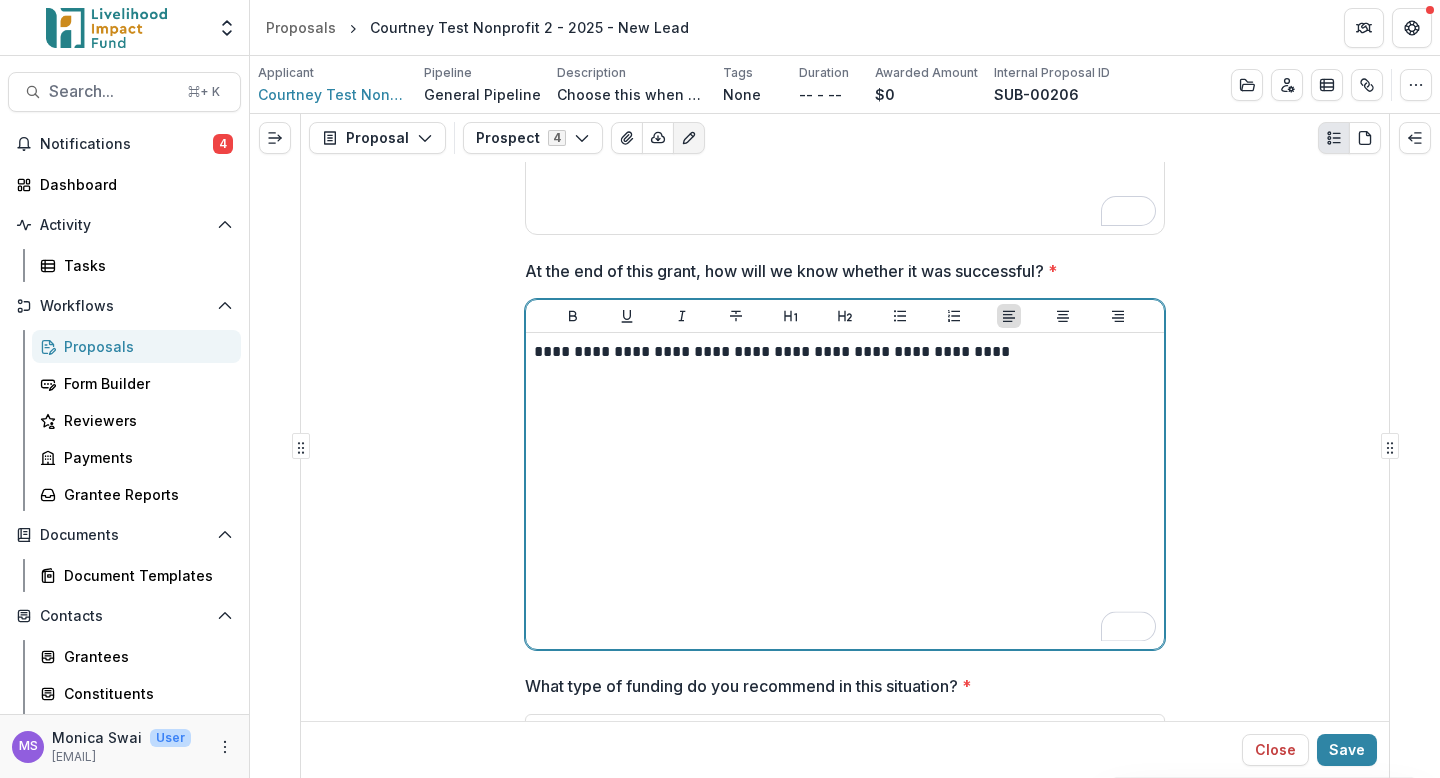 scroll, scrollTop: 1918, scrollLeft: 0, axis: vertical 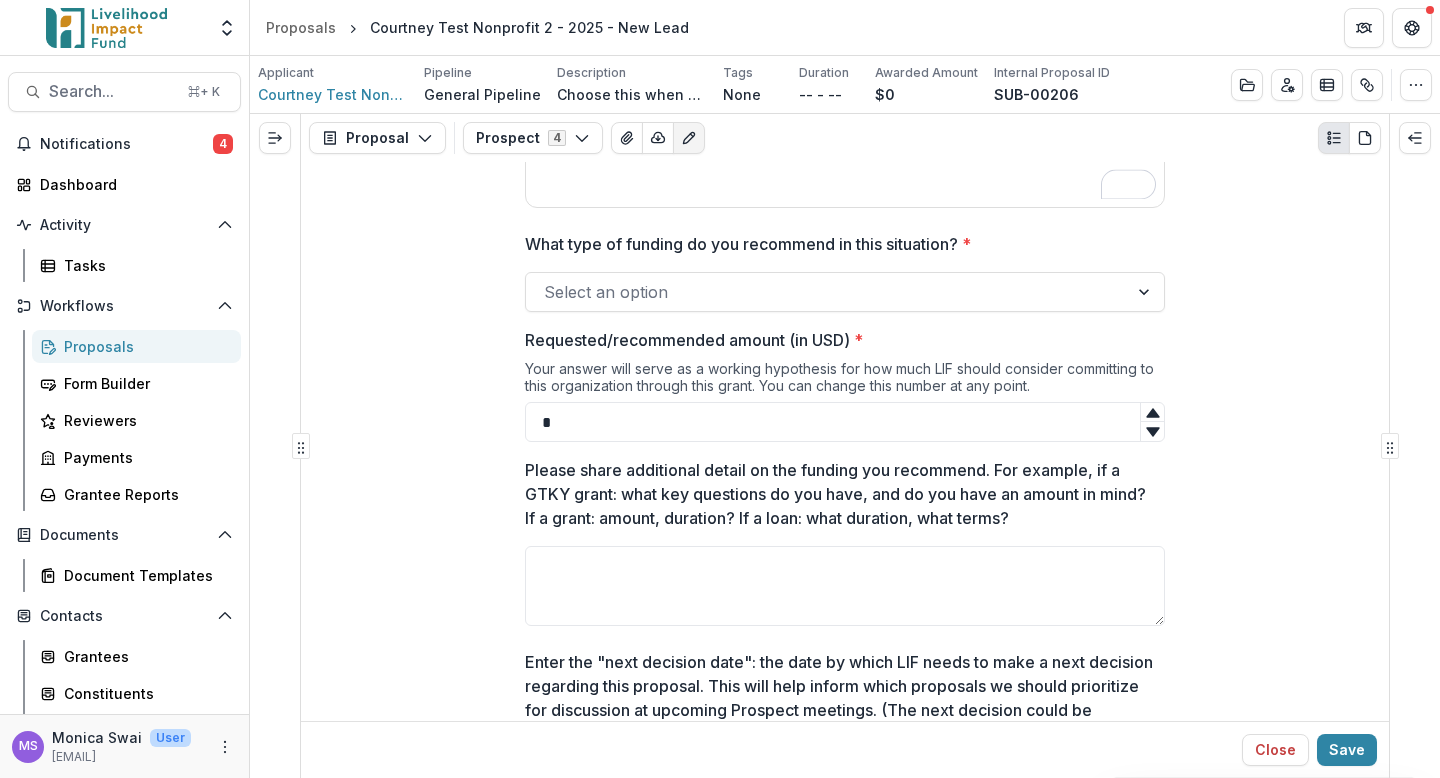 click at bounding box center [827, 292] 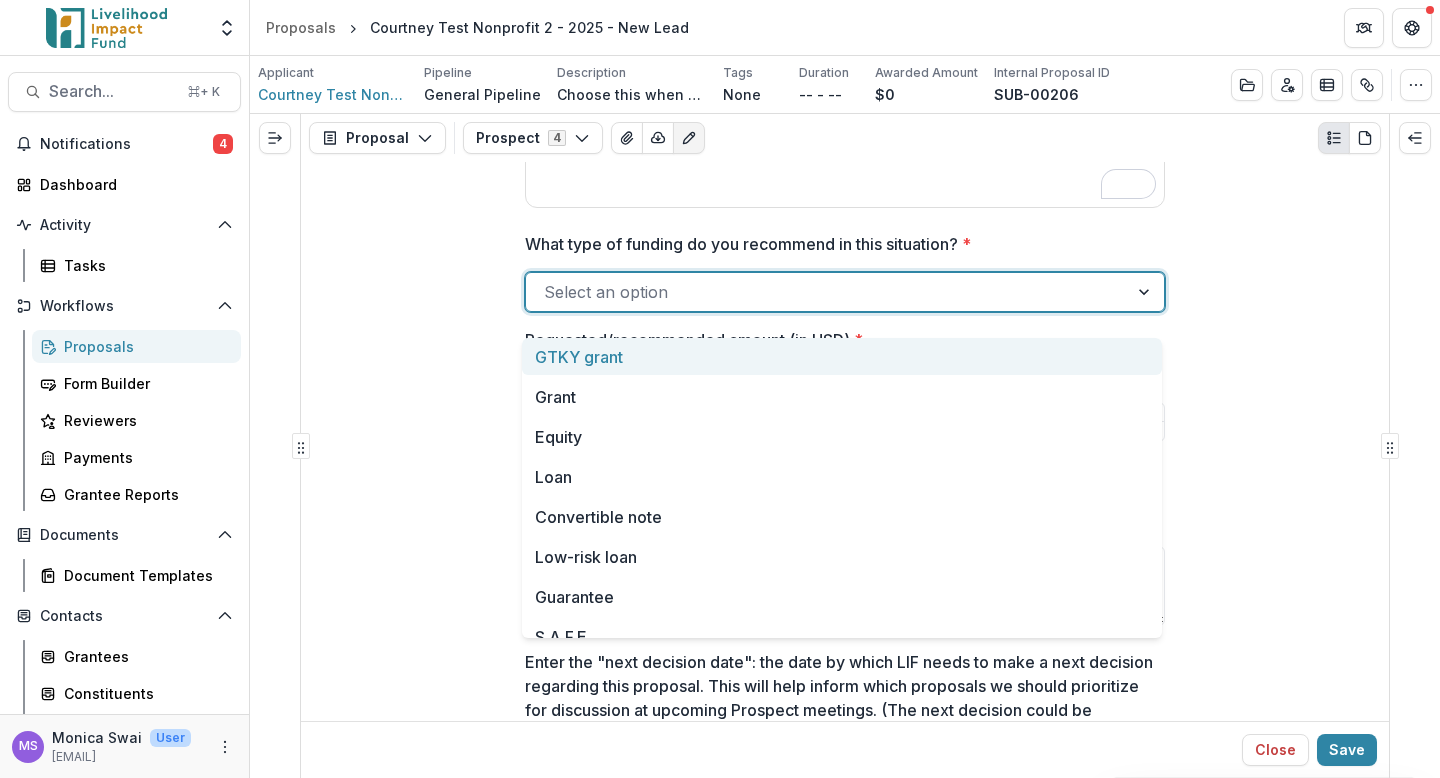 click on "GTKY grant" at bounding box center [842, 356] 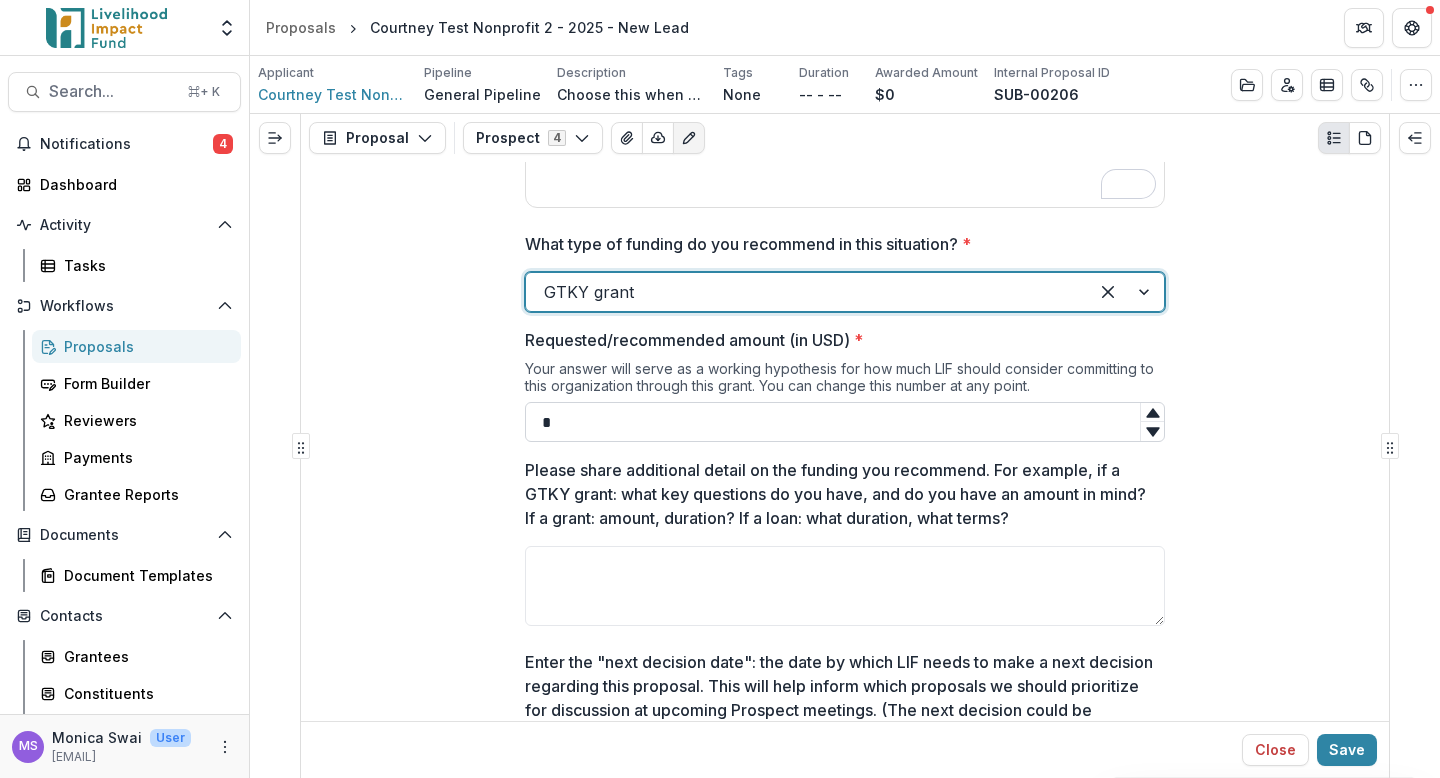 click on "*" at bounding box center (845, 422) 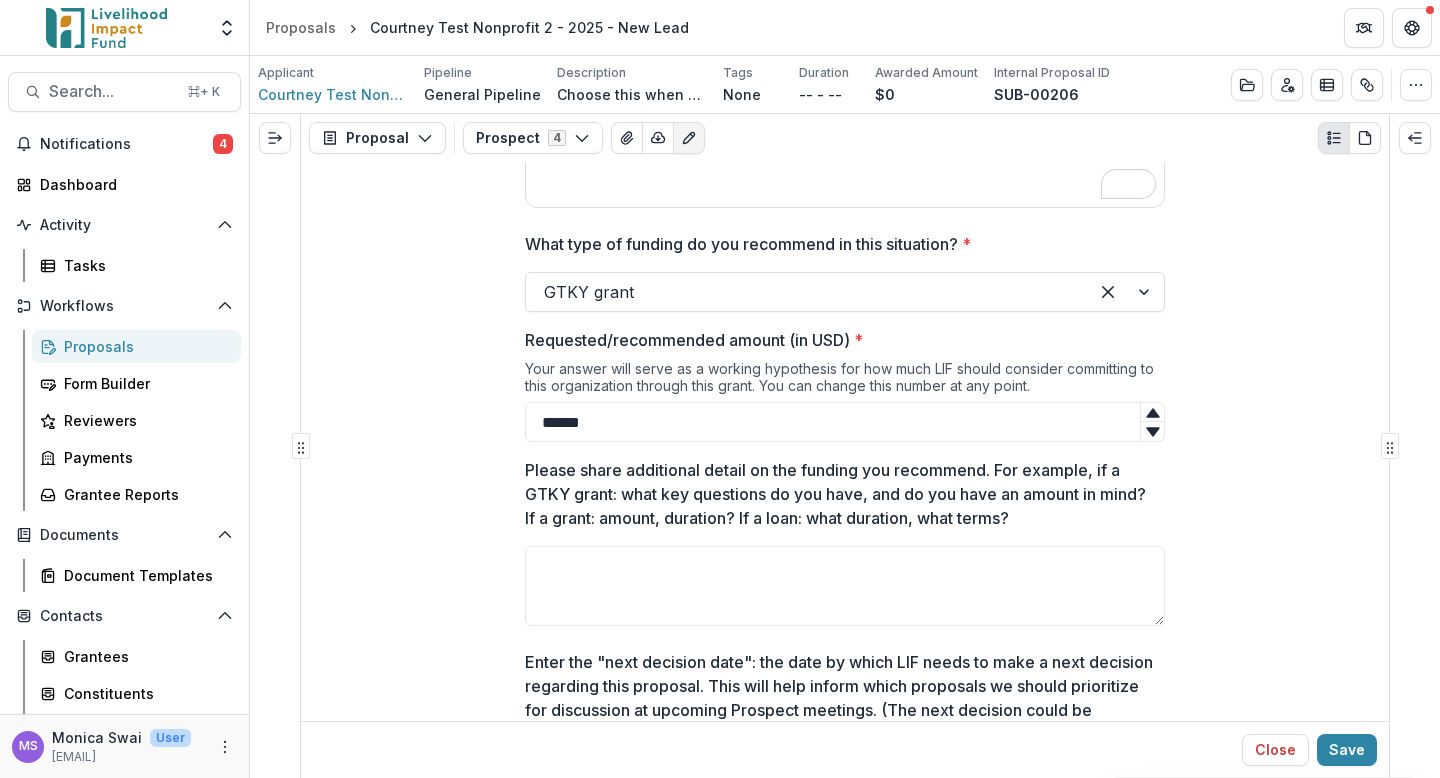 type on "******" 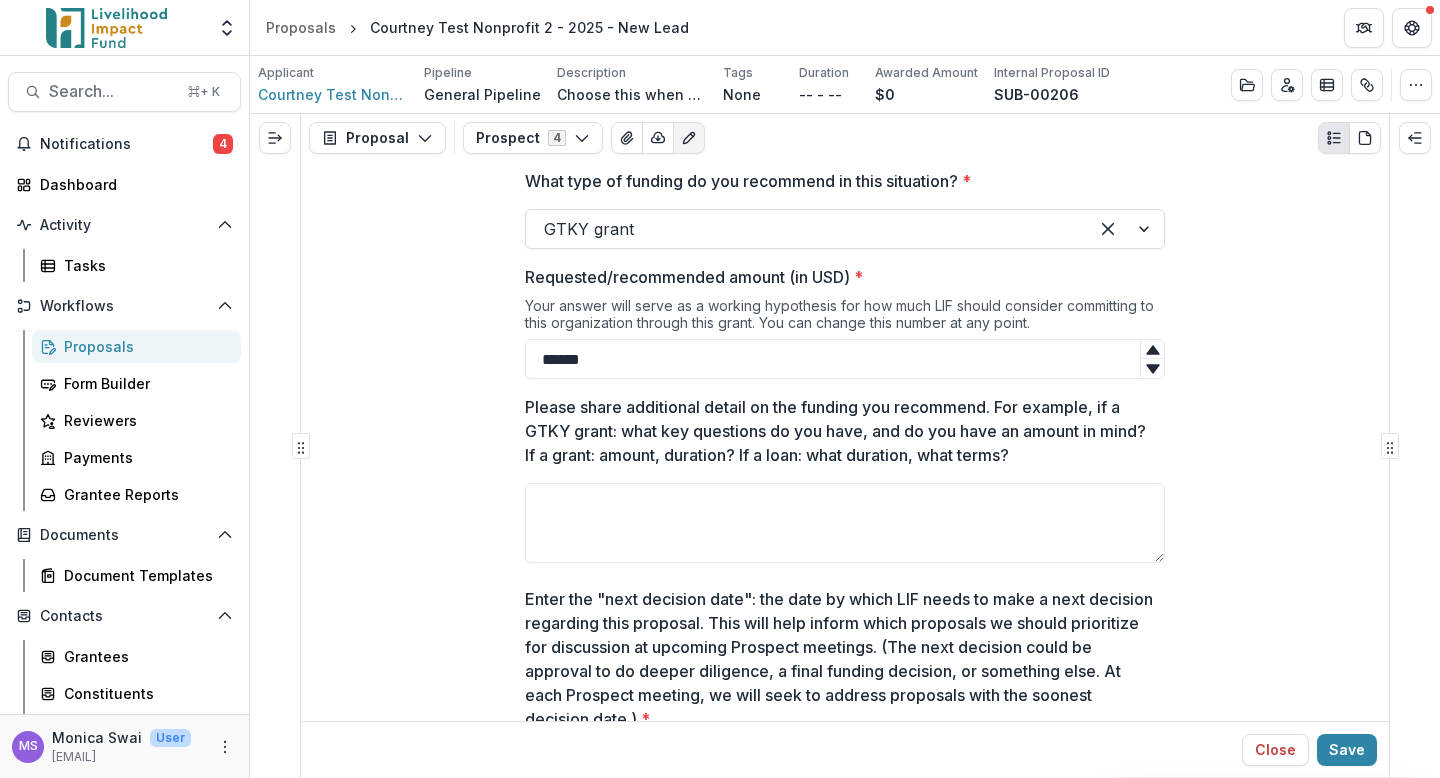 scroll, scrollTop: 2295, scrollLeft: 0, axis: vertical 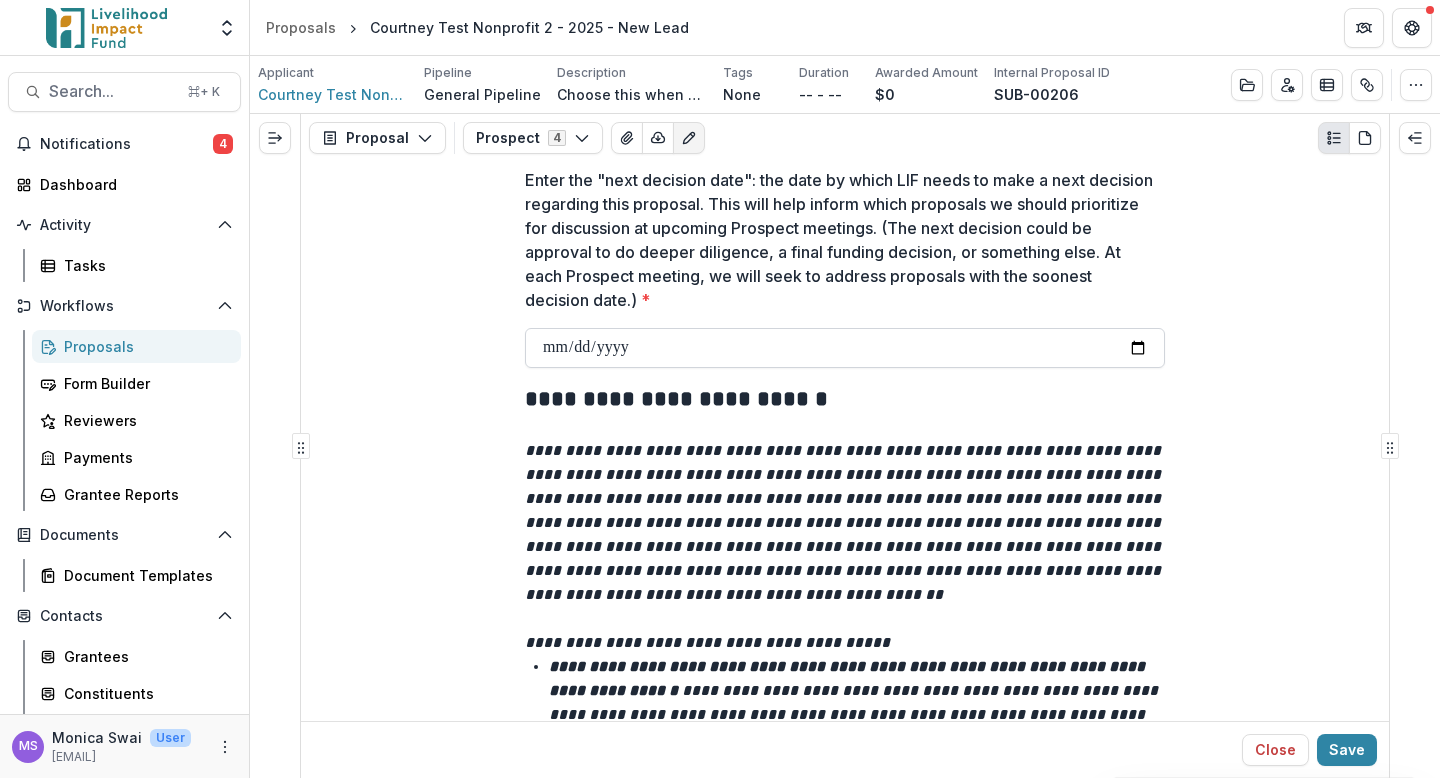 click on "Enter the "next decision date": the date by which LIF needs to make a next decision regarding this proposal. This will help inform which proposals we should prioritize for discussion at upcoming Prospect meetings. (The next decision could be approval to do deeper diligence, a final funding decision, or something else. At each Prospect meeting, we will seek to address proposals with the soonest decision date.) *" at bounding box center (845, 348) 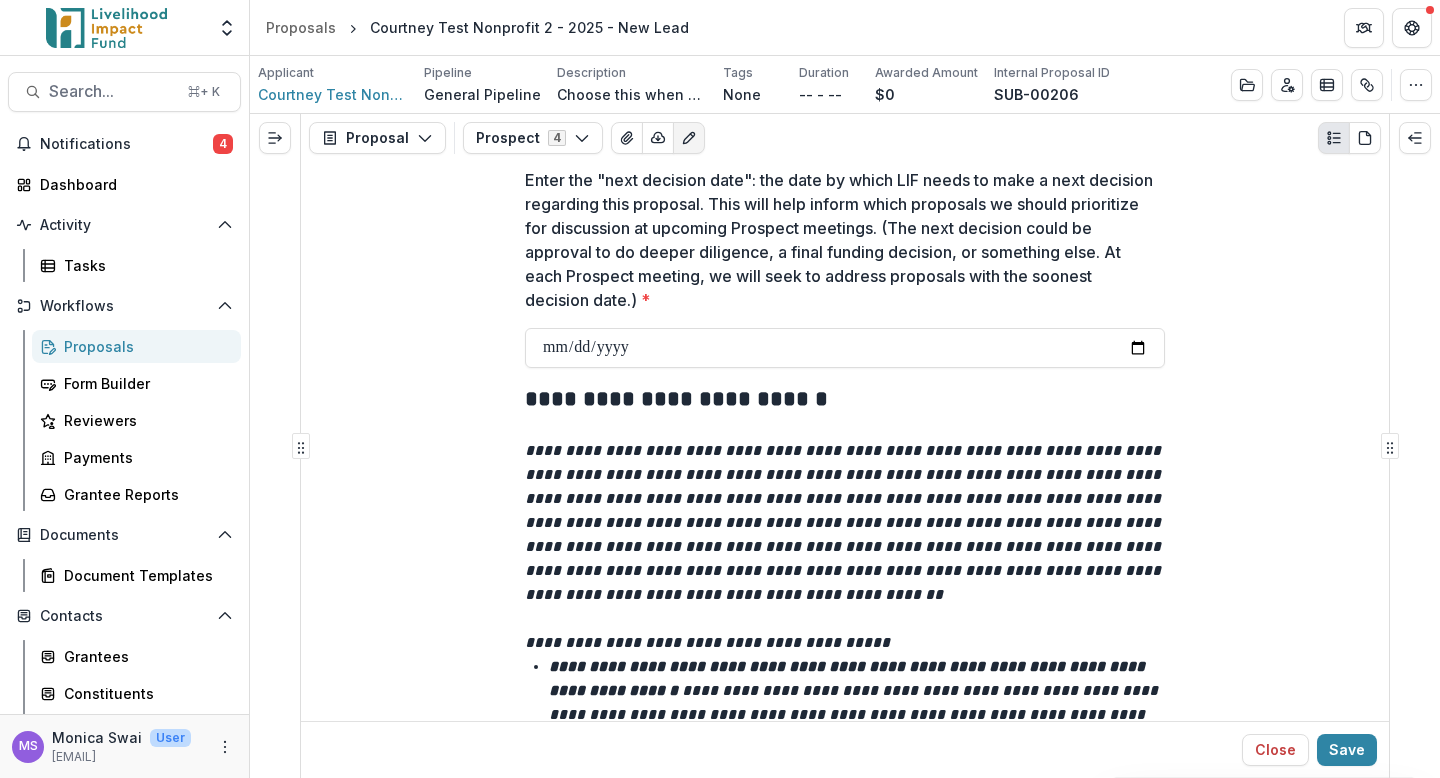 type on "**********" 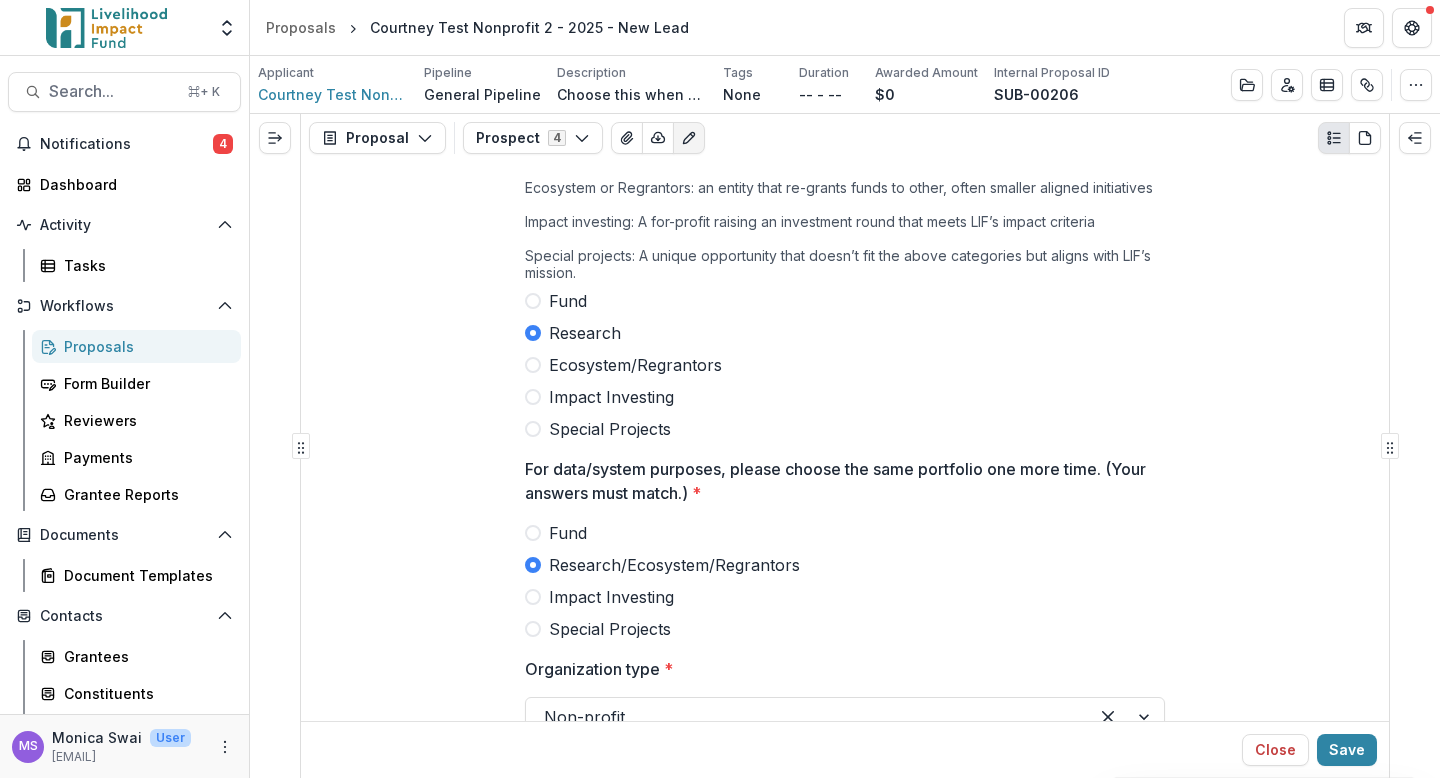 click on "Fund" at bounding box center [845, 301] 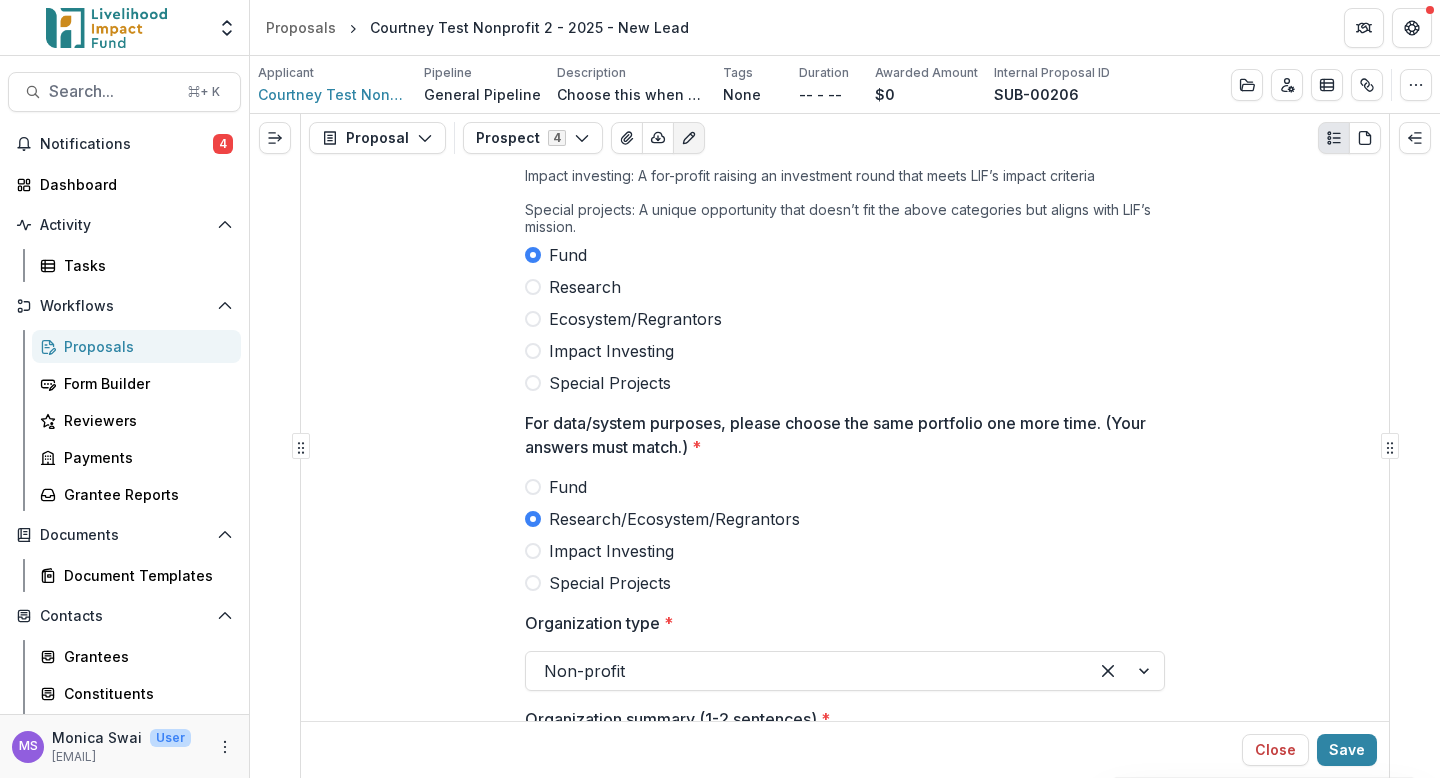 click at bounding box center (533, 487) 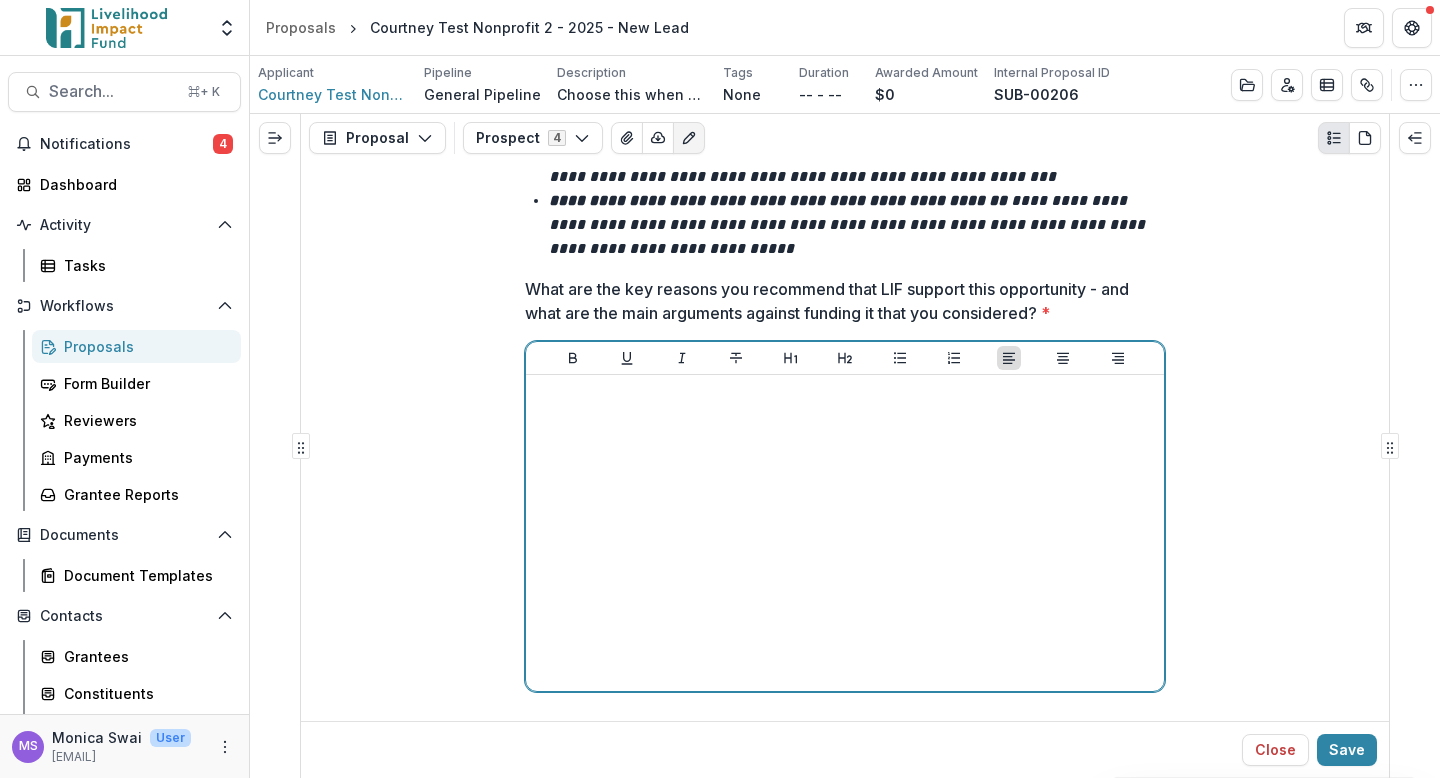 click at bounding box center [845, 533] 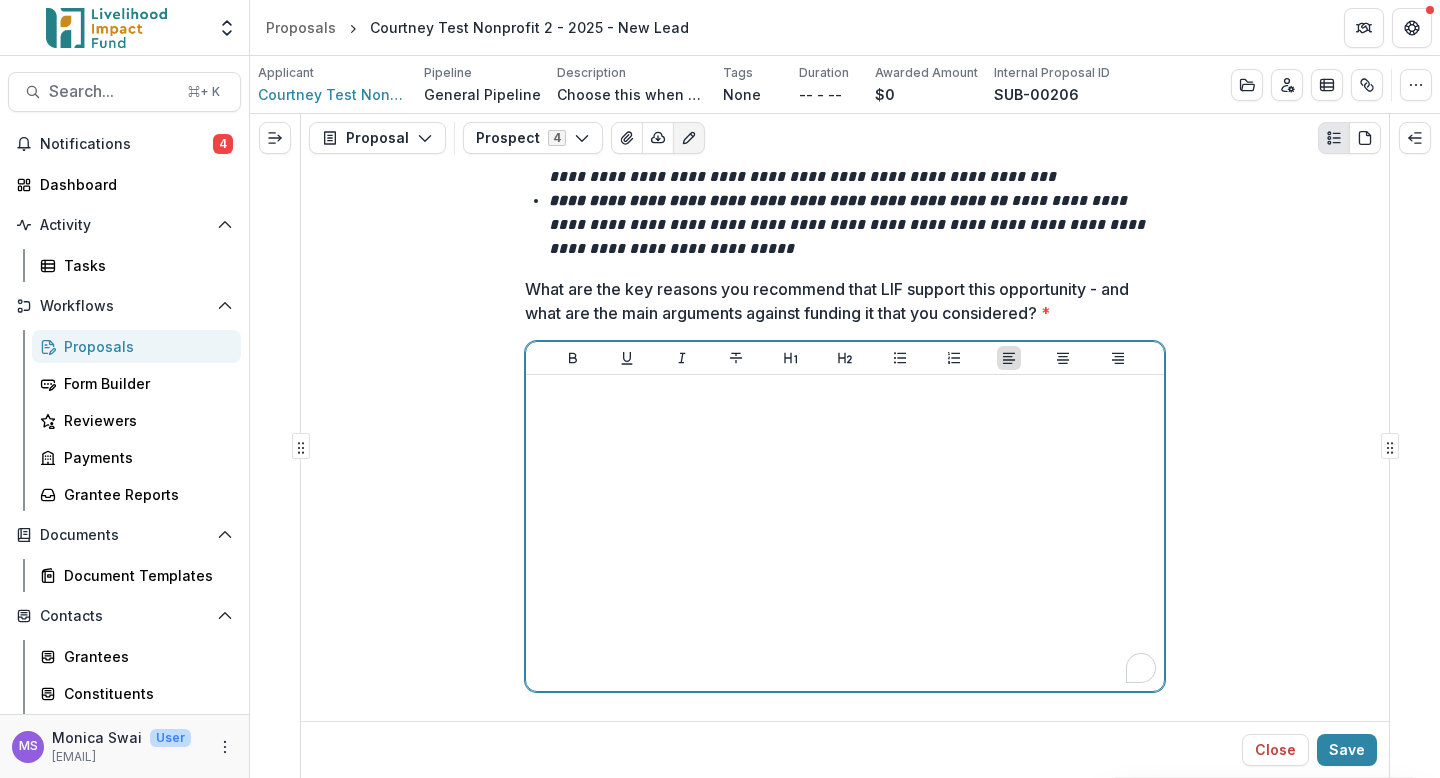 type 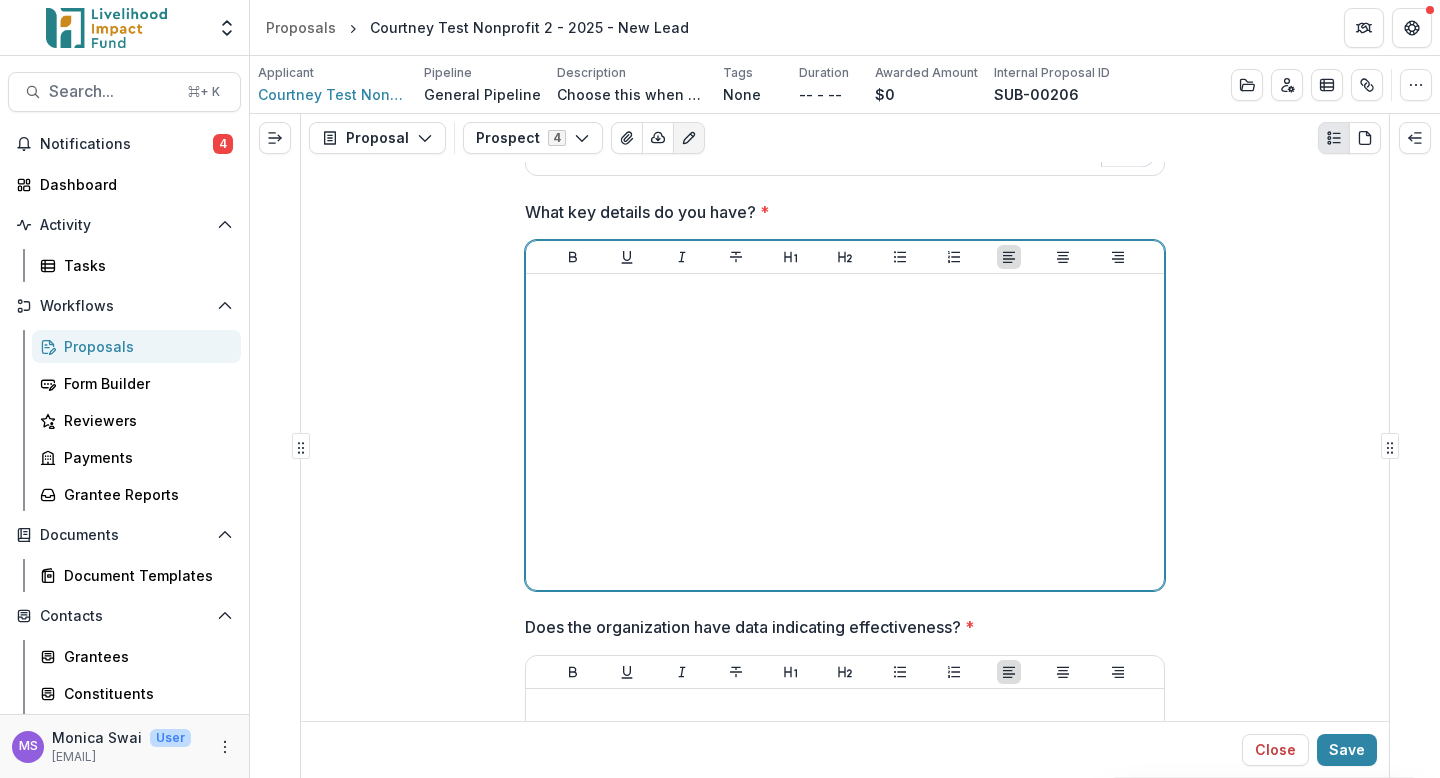 click at bounding box center (845, 432) 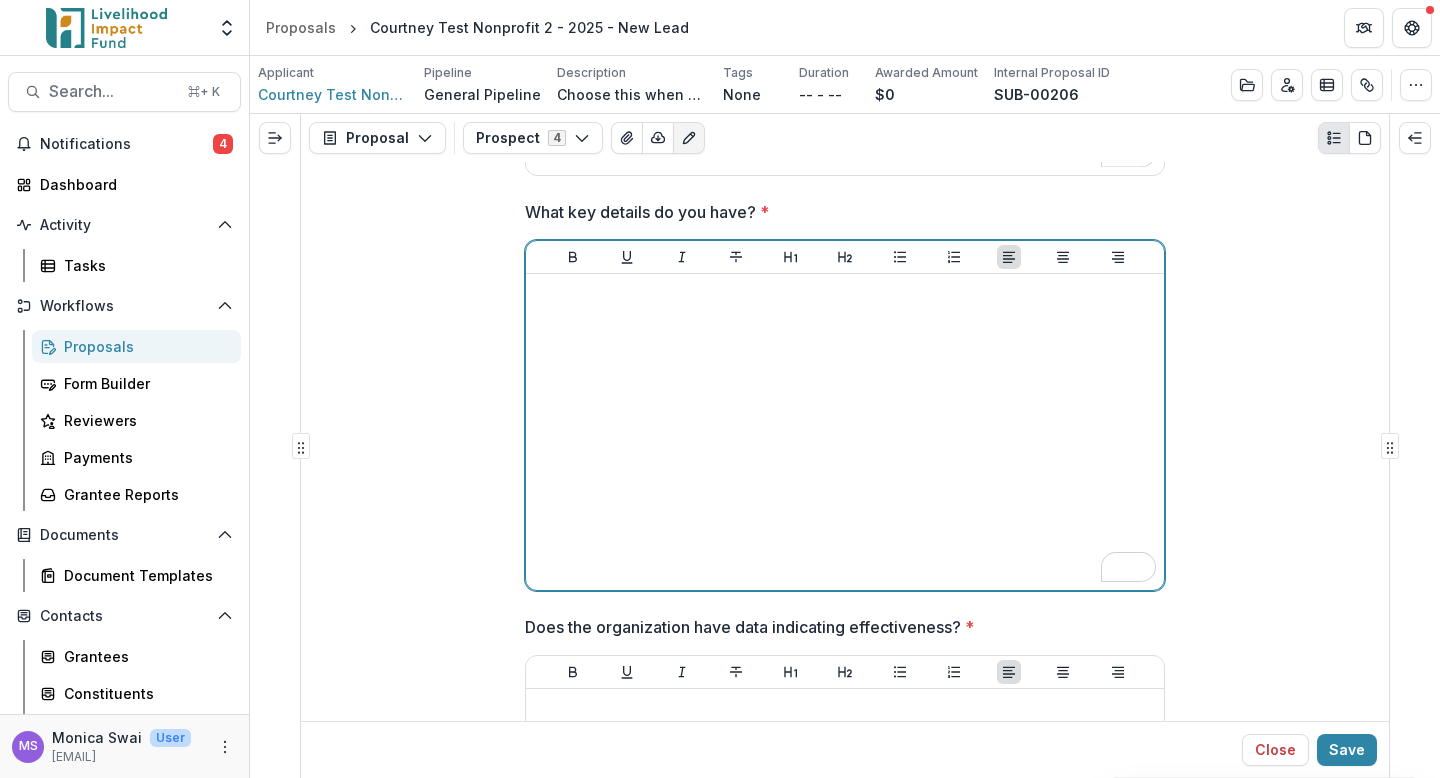 type 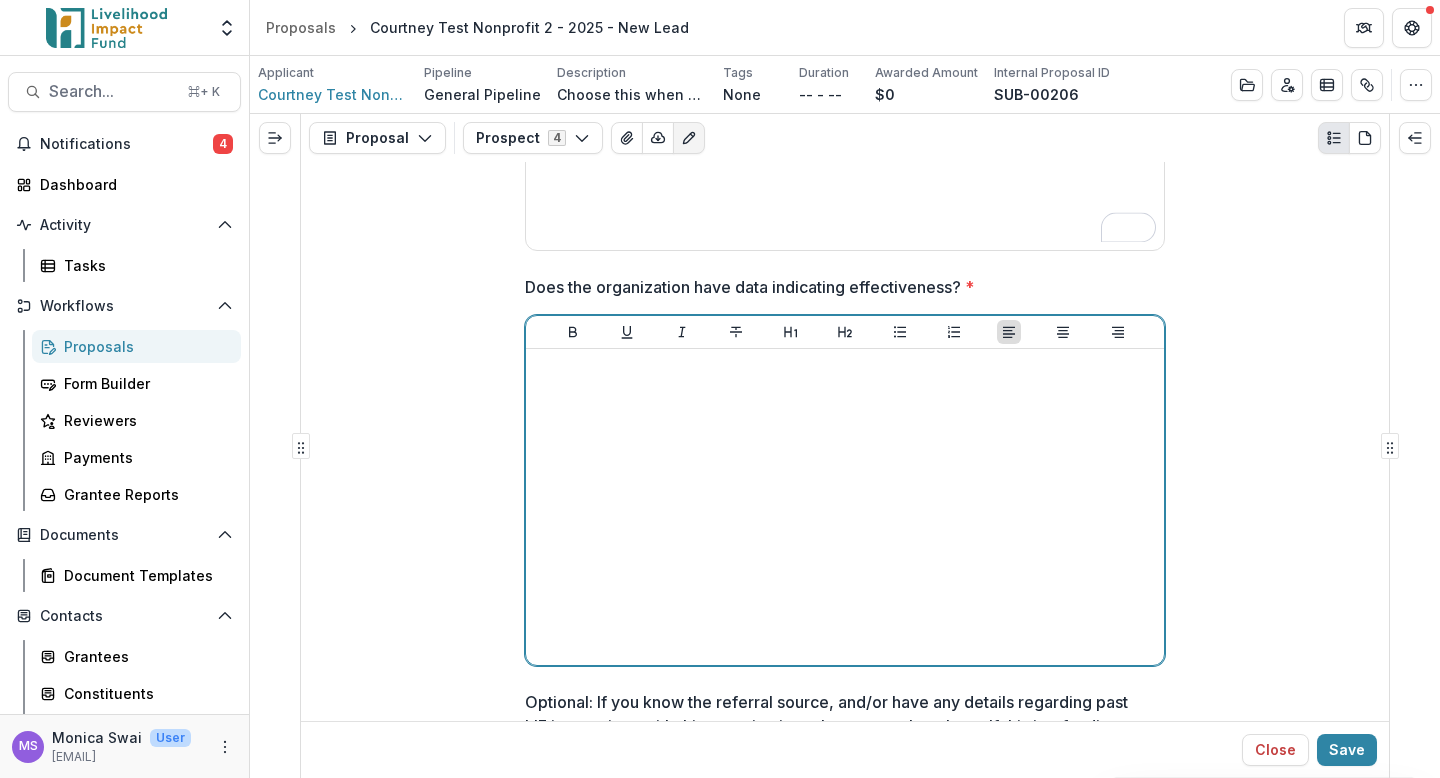 click at bounding box center [845, 507] 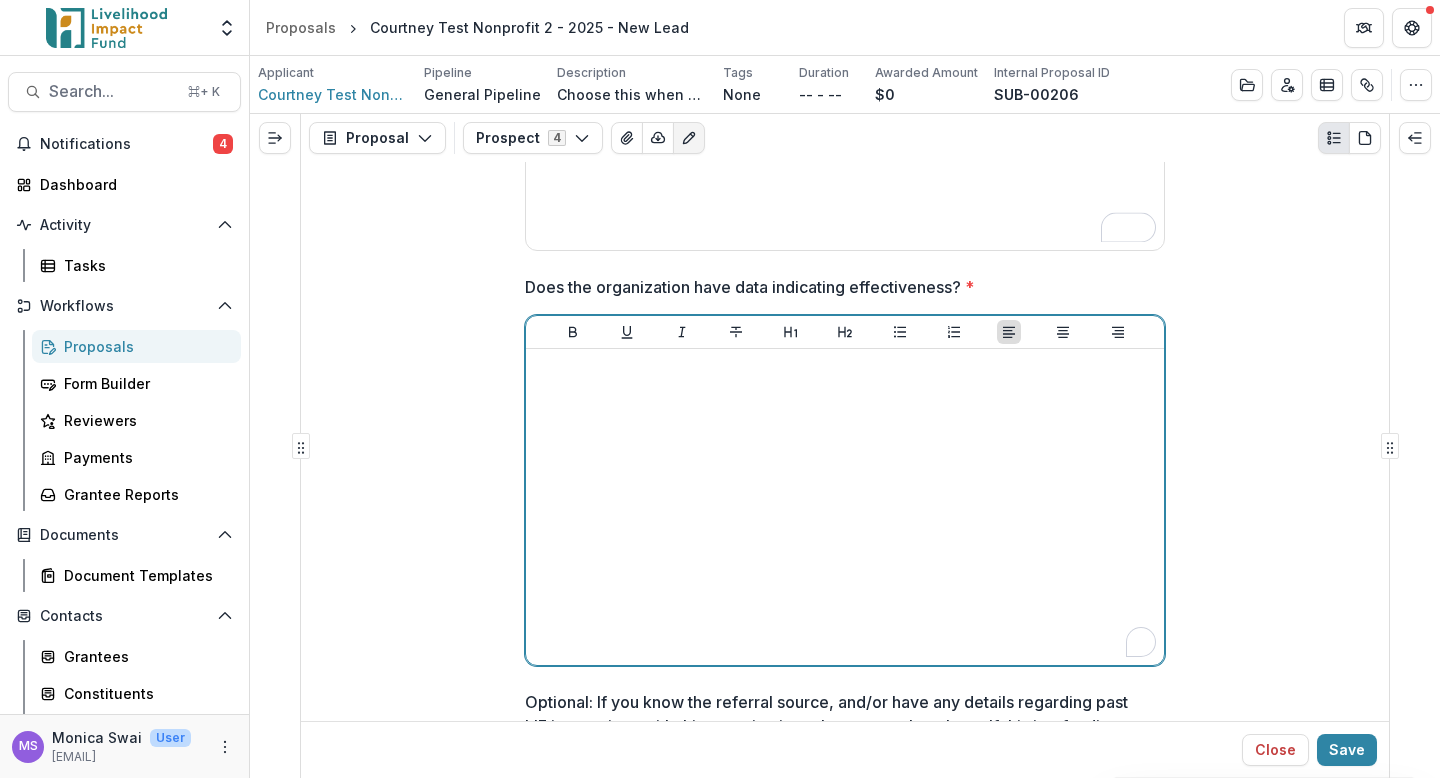 type 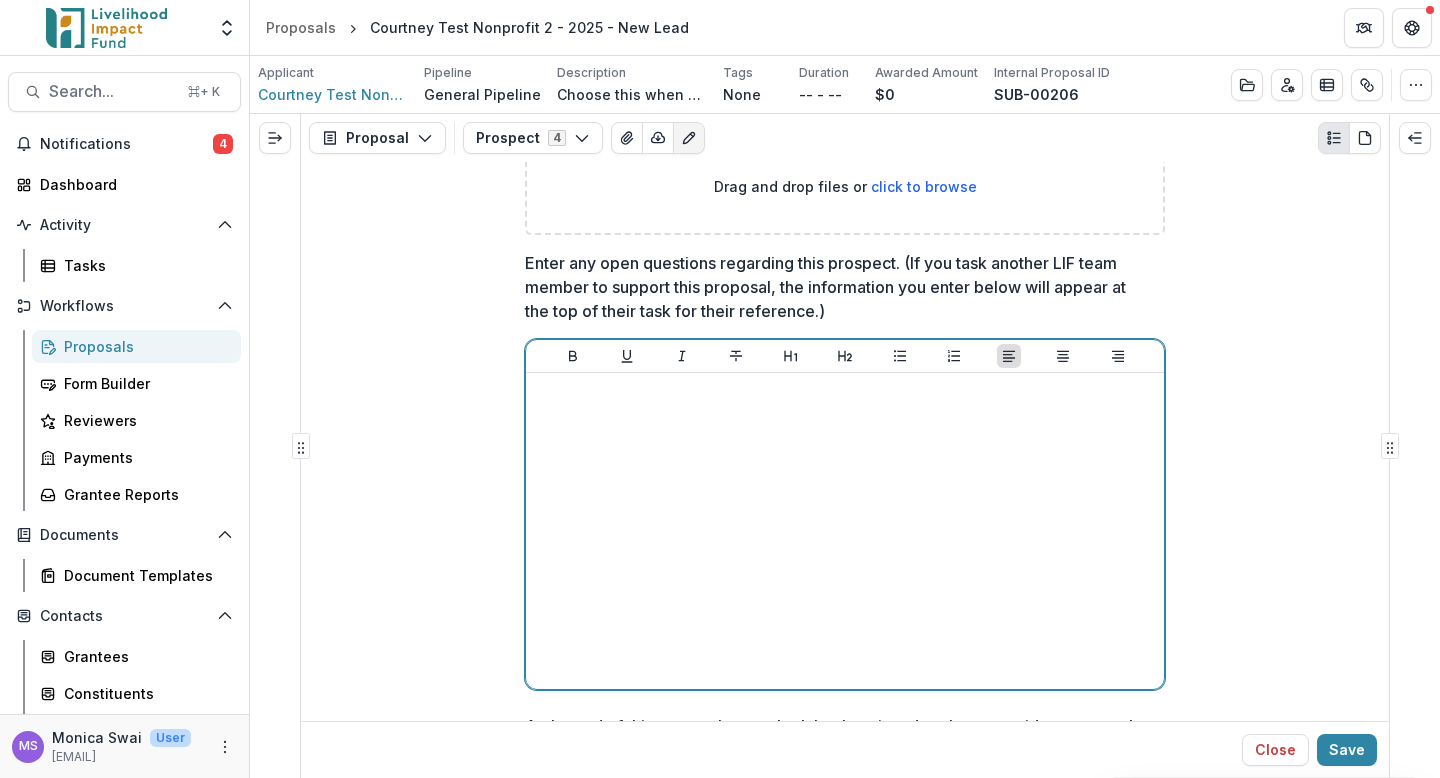 click at bounding box center [845, 531] 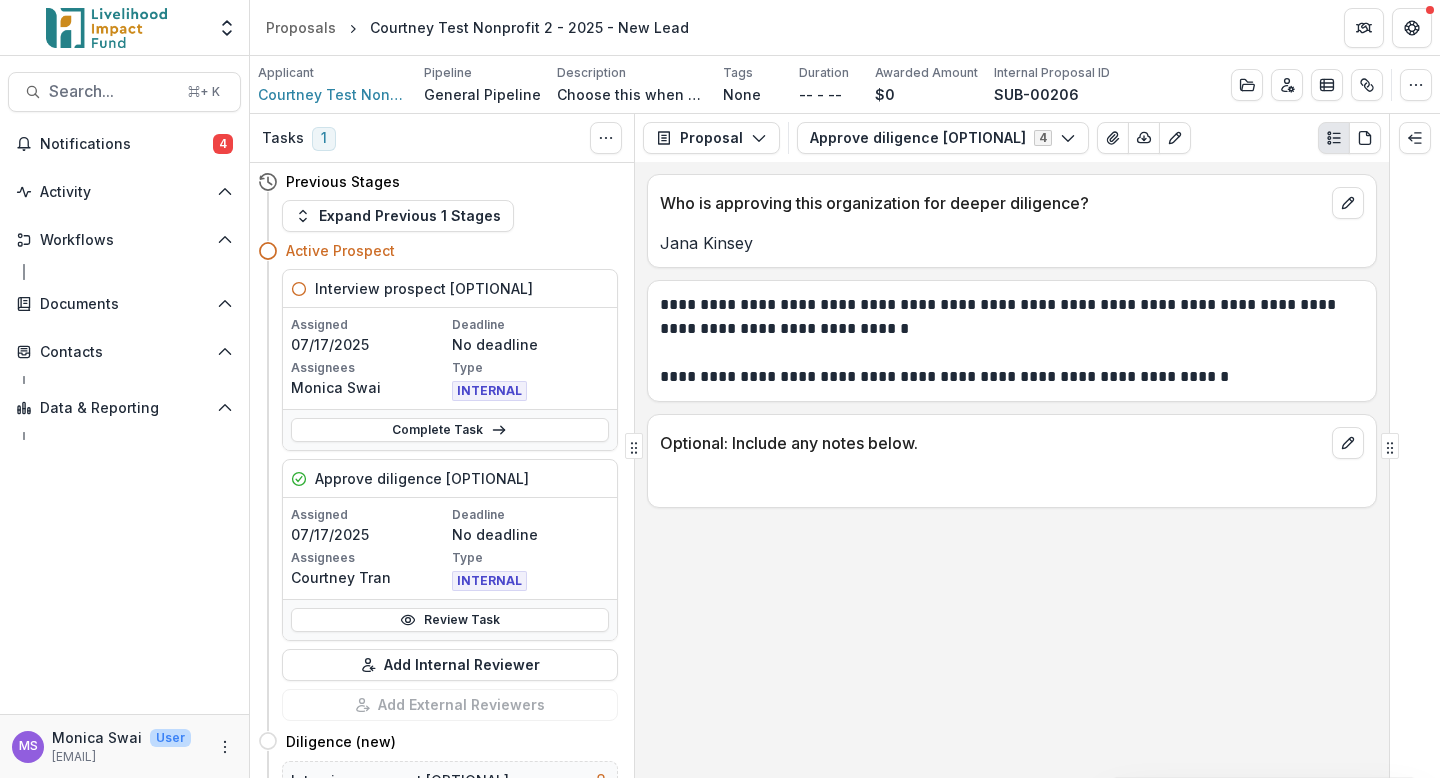 scroll, scrollTop: 0, scrollLeft: 0, axis: both 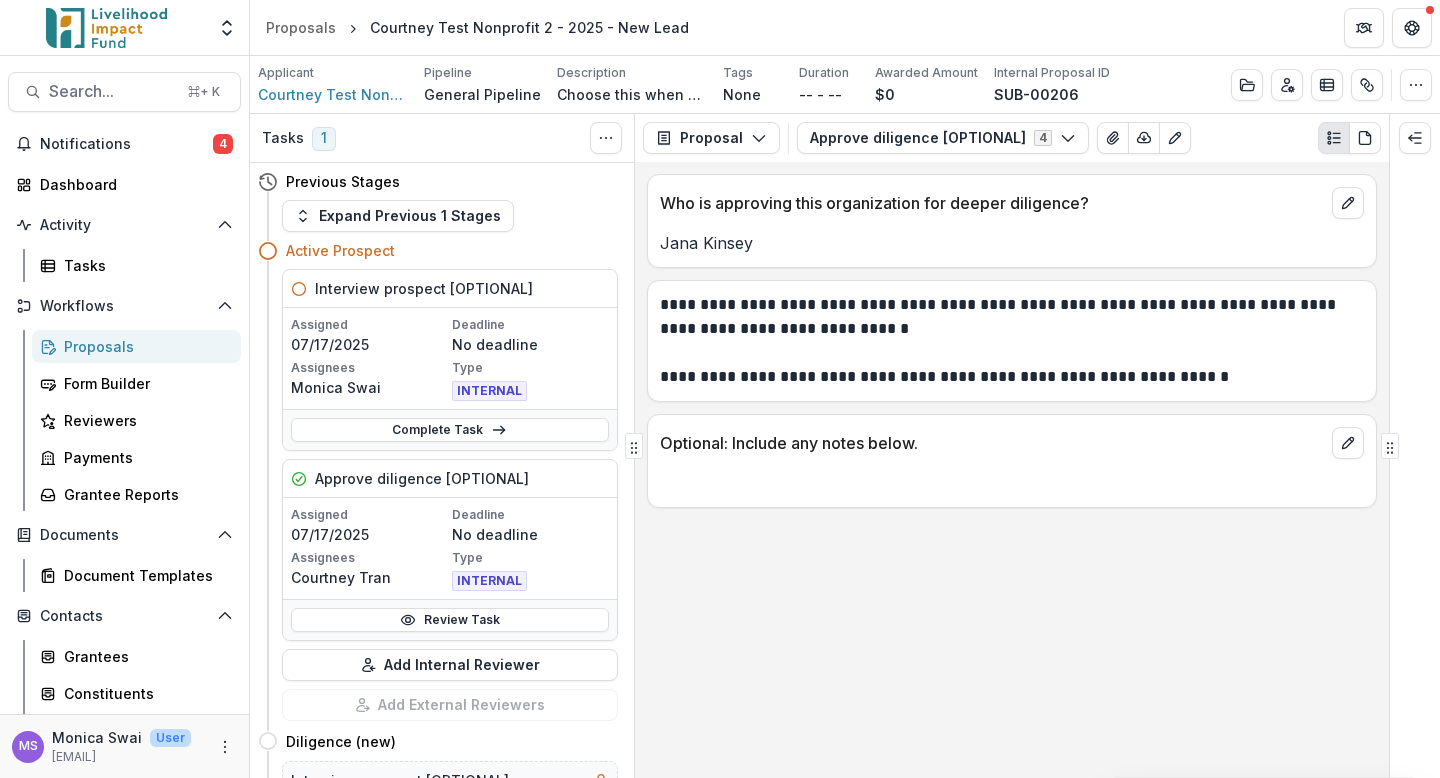 click on "Complete Task" at bounding box center [450, 430] 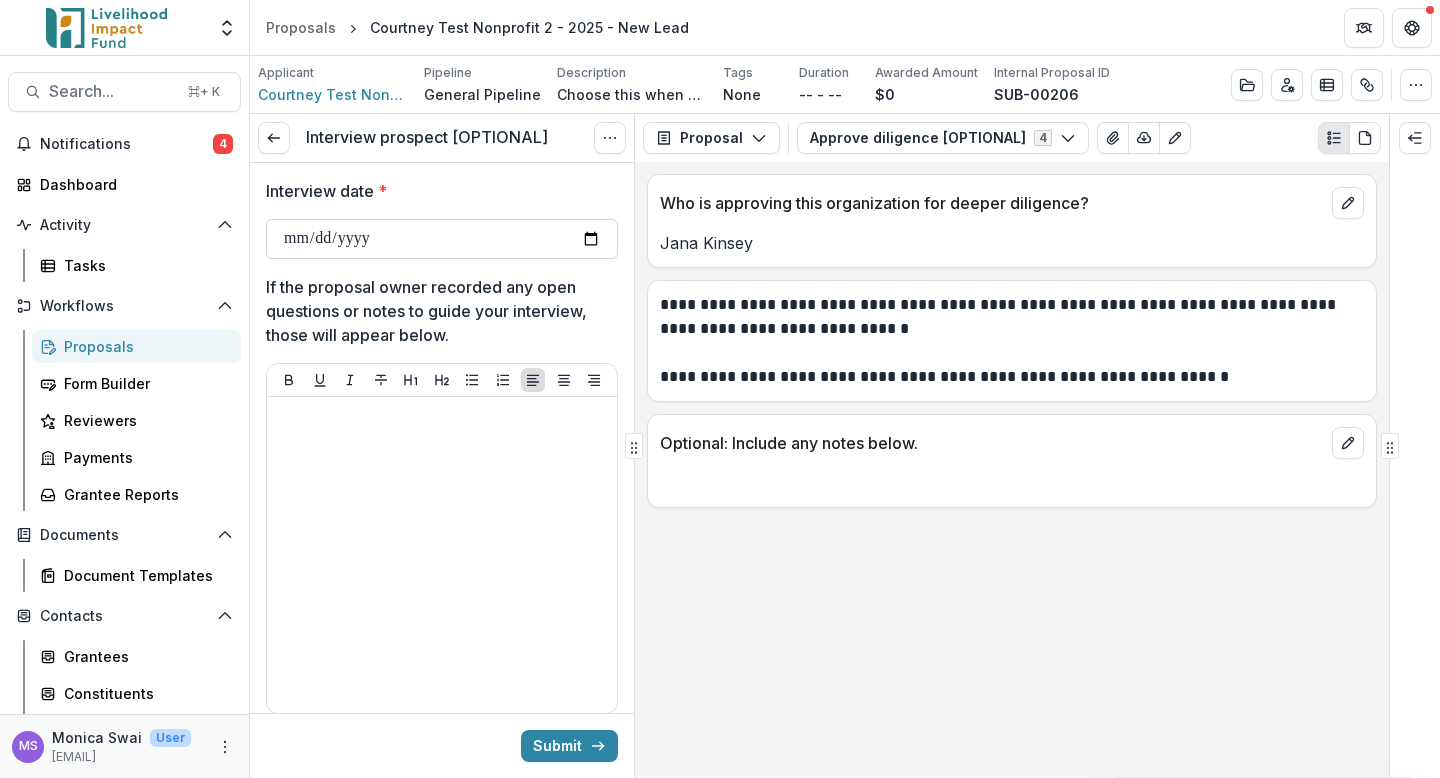 click on "Interview date *" at bounding box center (442, 239) 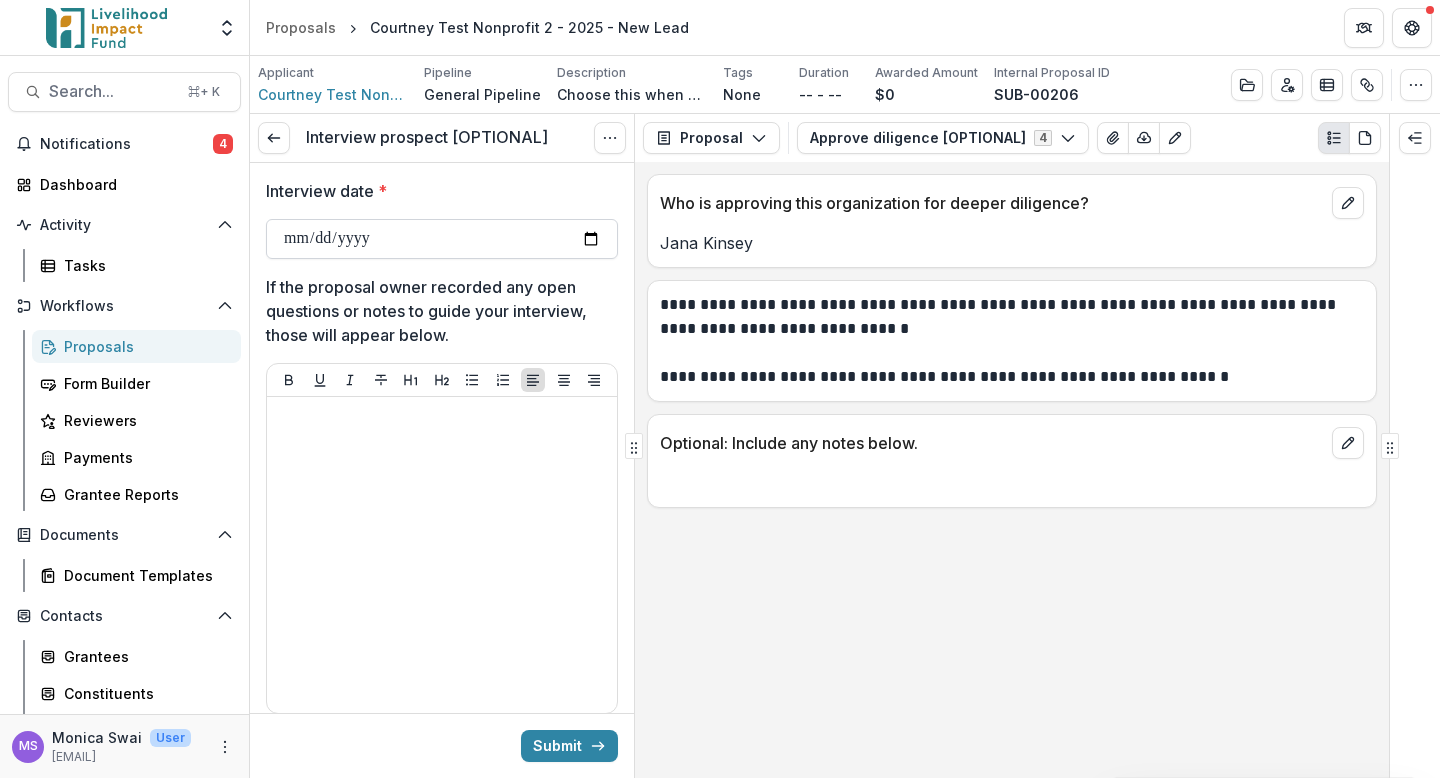 click on "Interview date *" at bounding box center [442, 239] 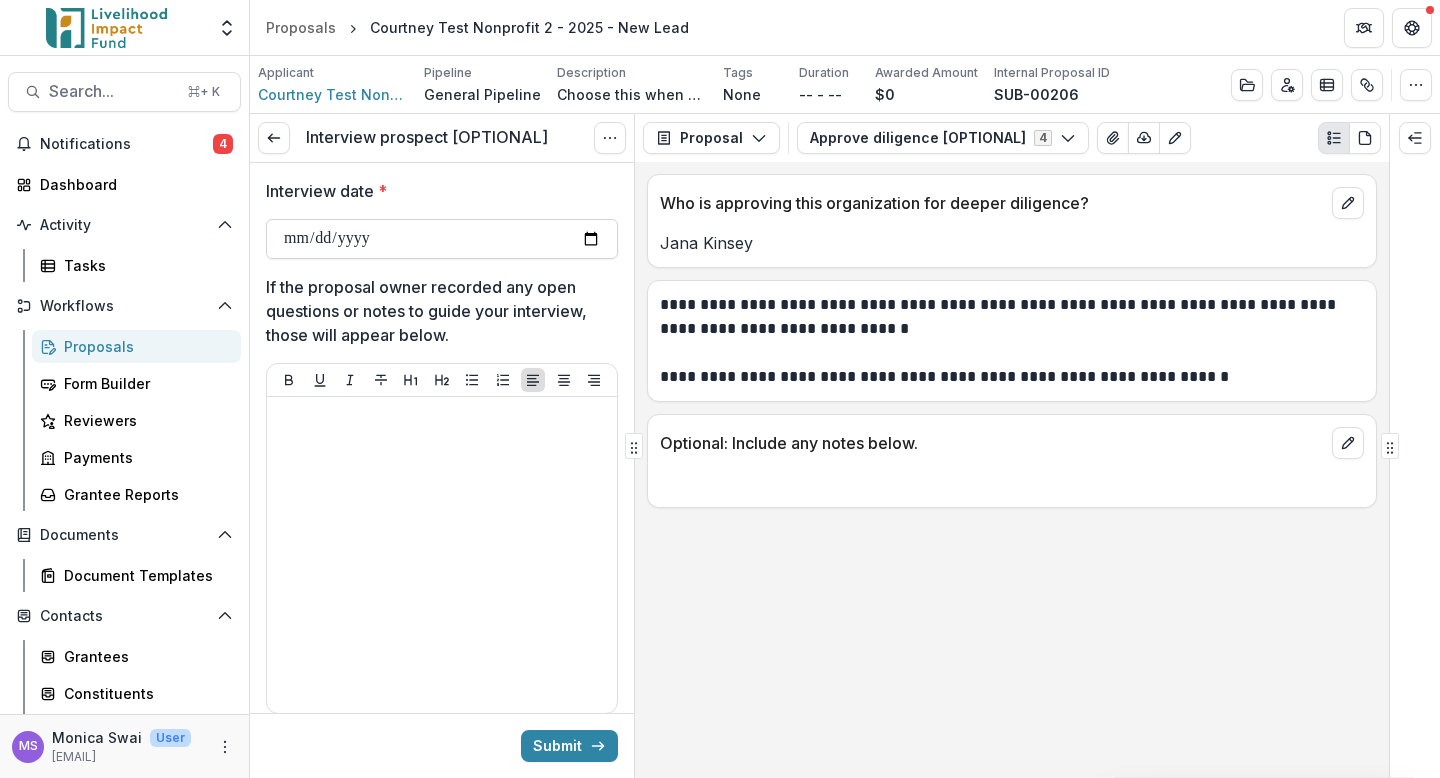 type on "**********" 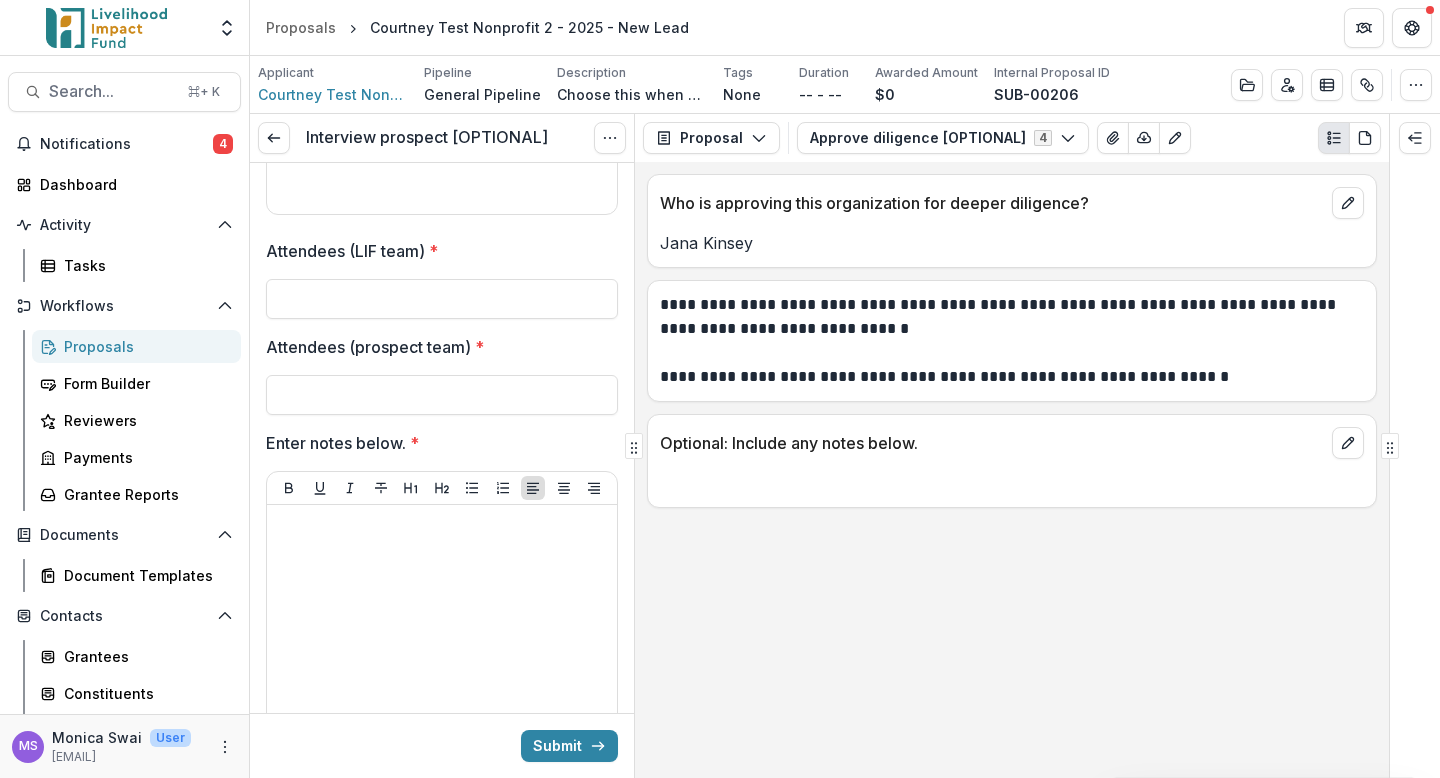 scroll, scrollTop: 505, scrollLeft: 0, axis: vertical 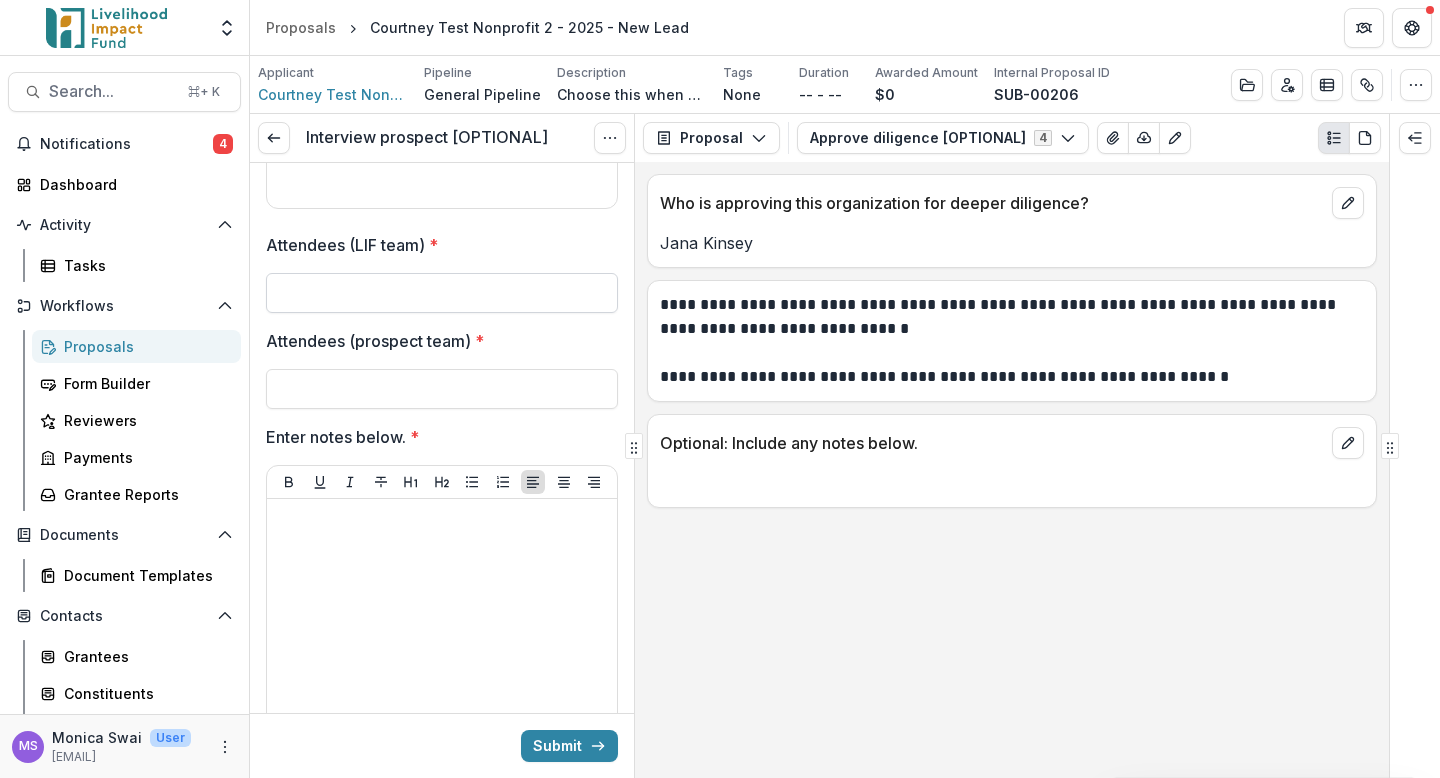 click on "Attendees (LIF team) *" at bounding box center [442, 293] 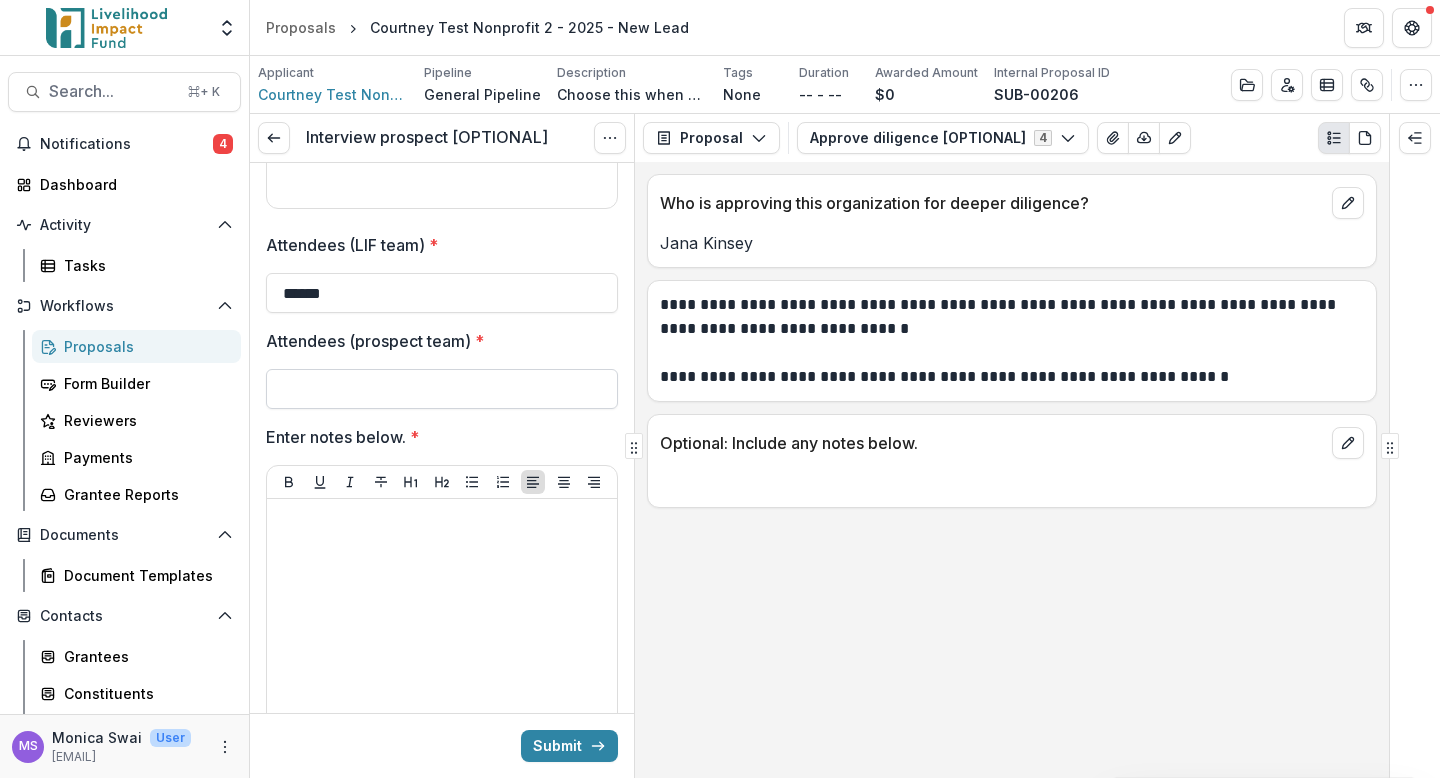 type on "******" 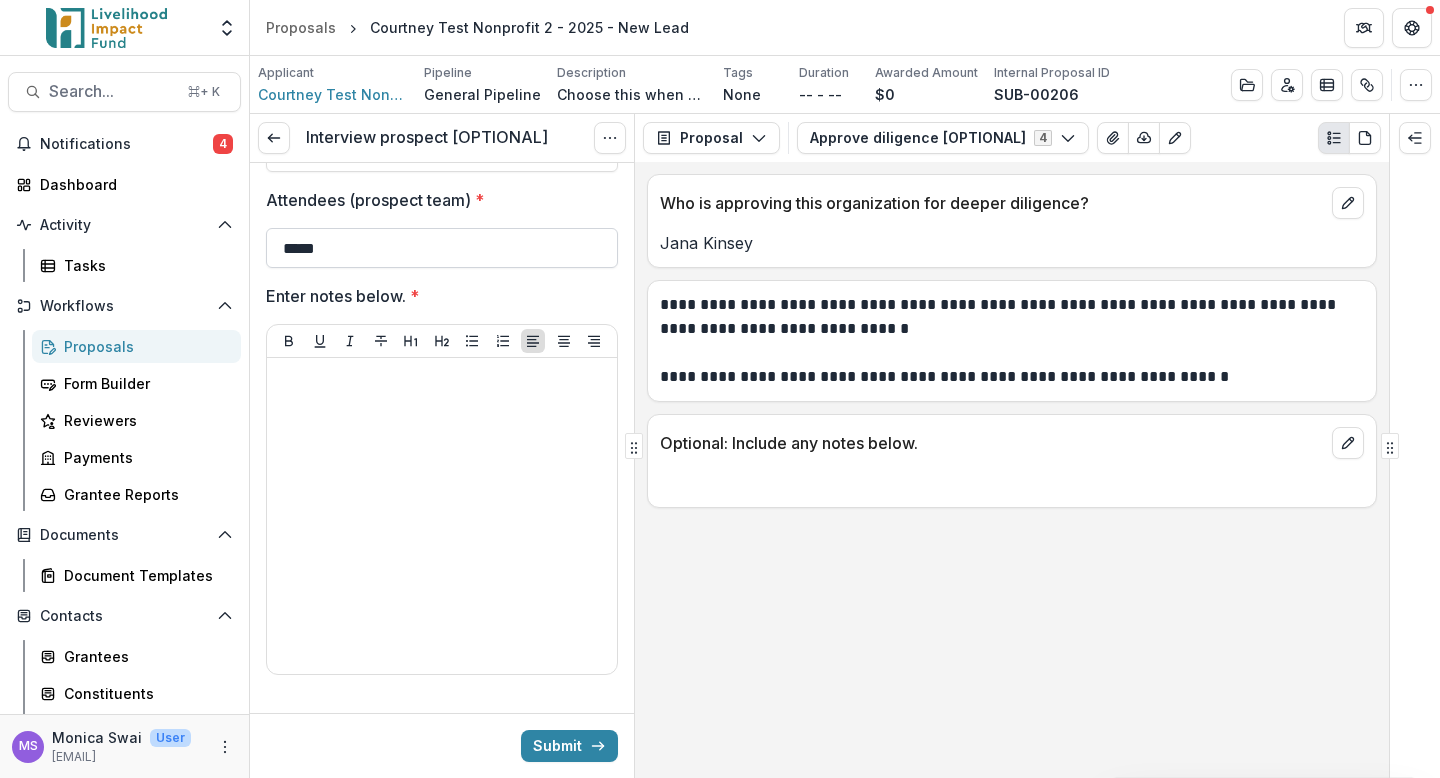 scroll, scrollTop: 680, scrollLeft: 0, axis: vertical 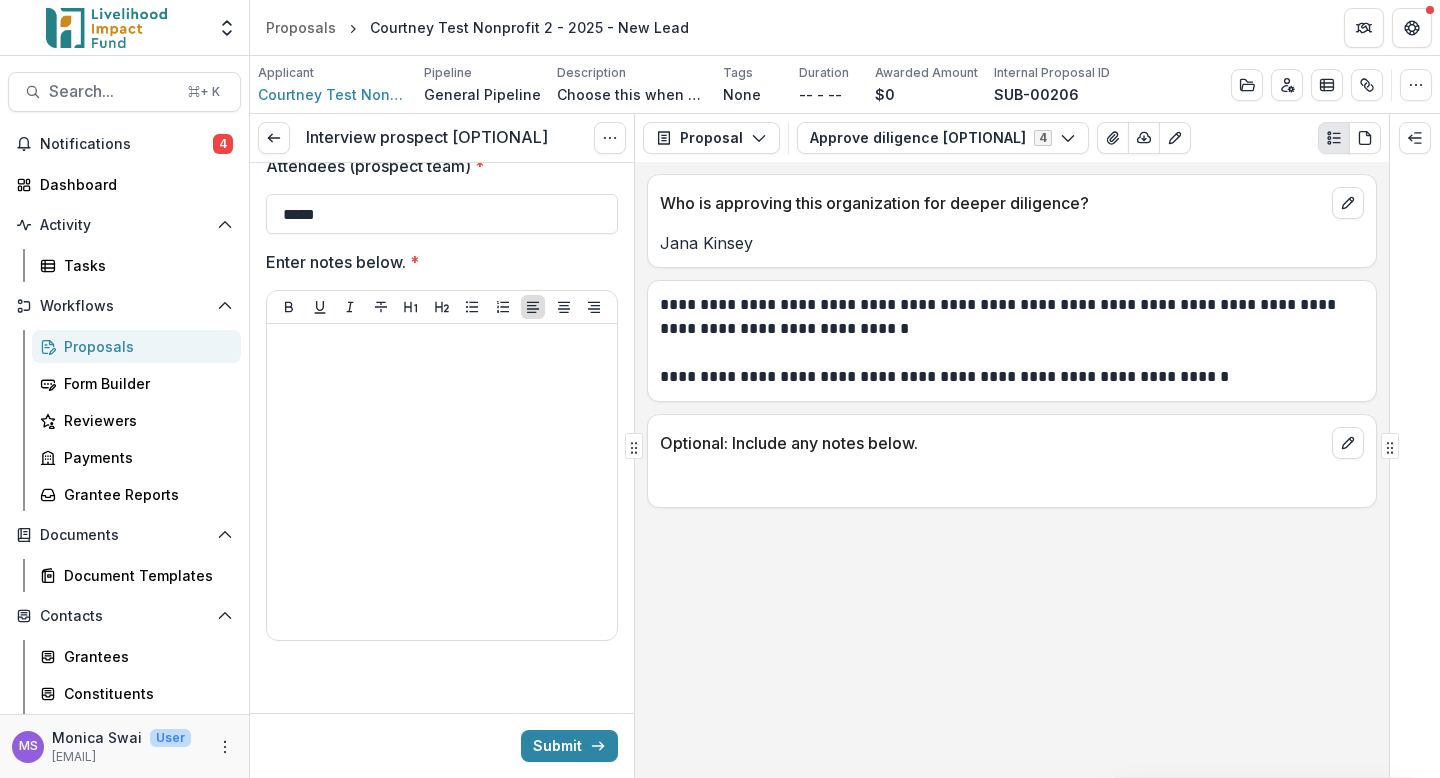 type on "*****" 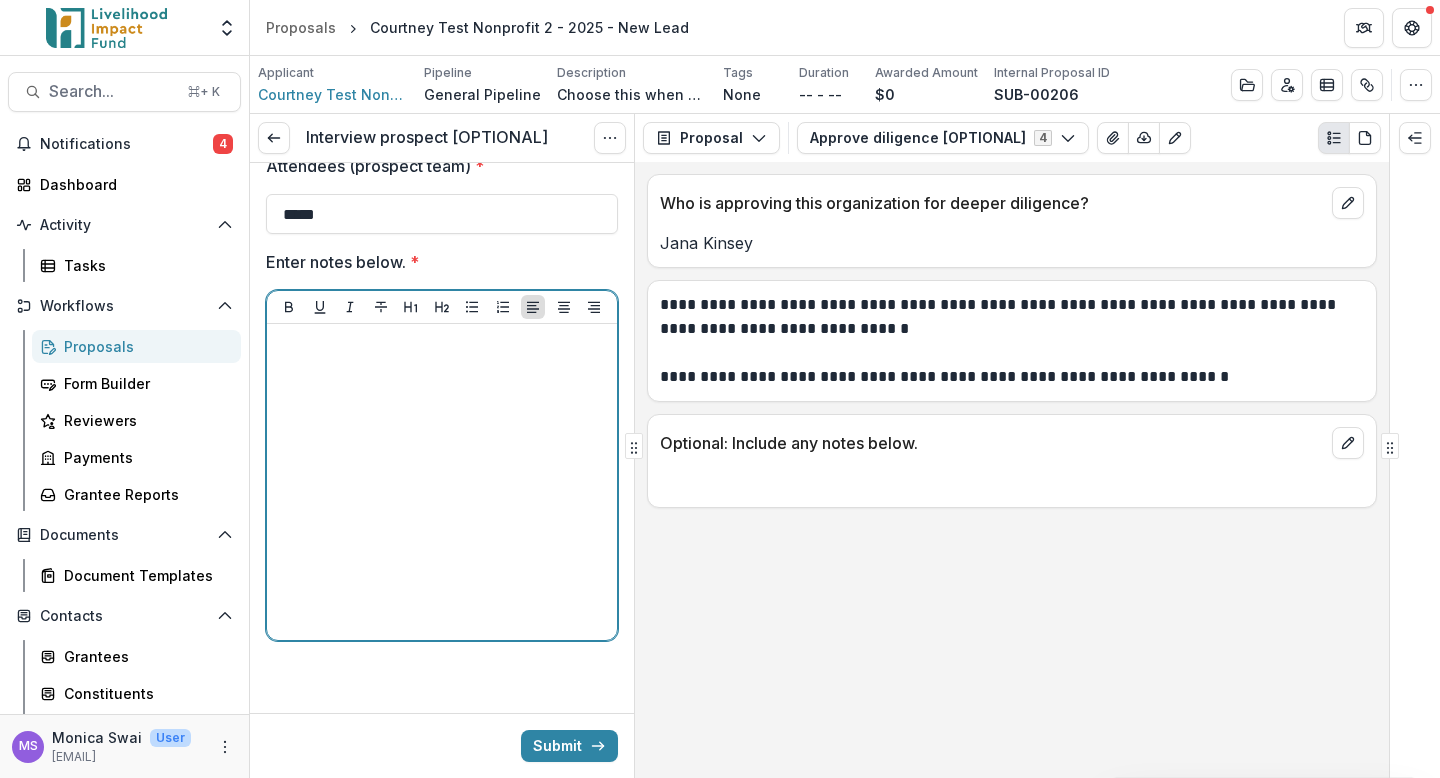 click at bounding box center (442, 482) 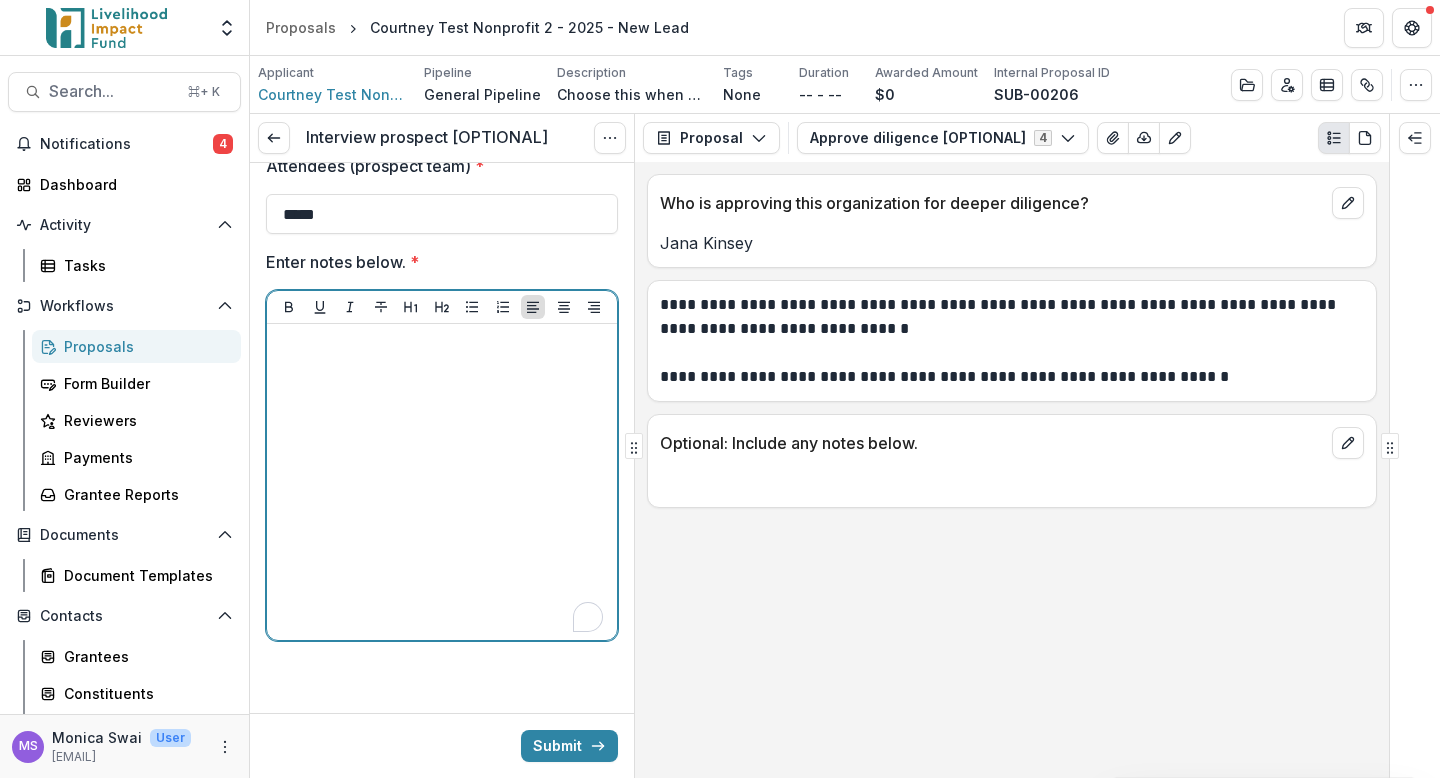 type 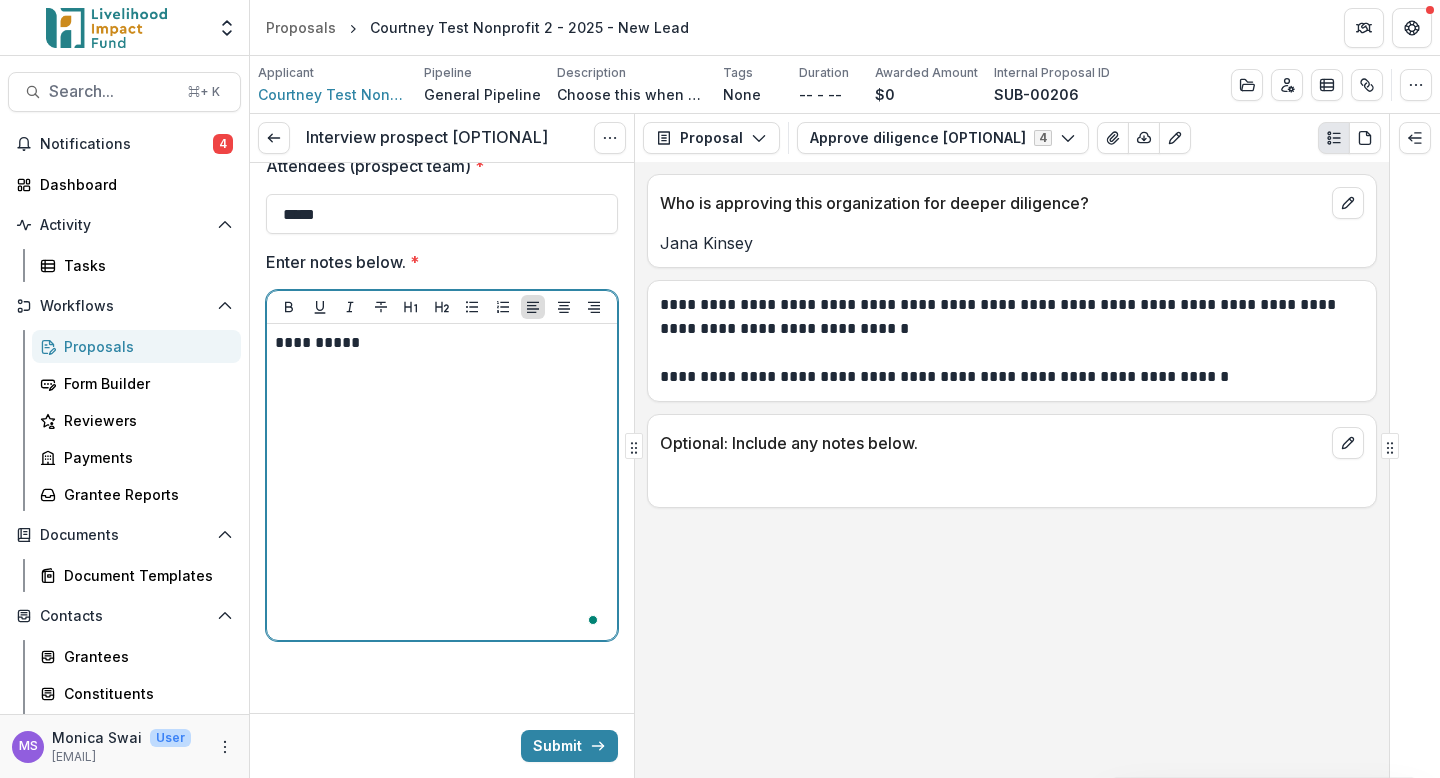scroll, scrollTop: 680, scrollLeft: 0, axis: vertical 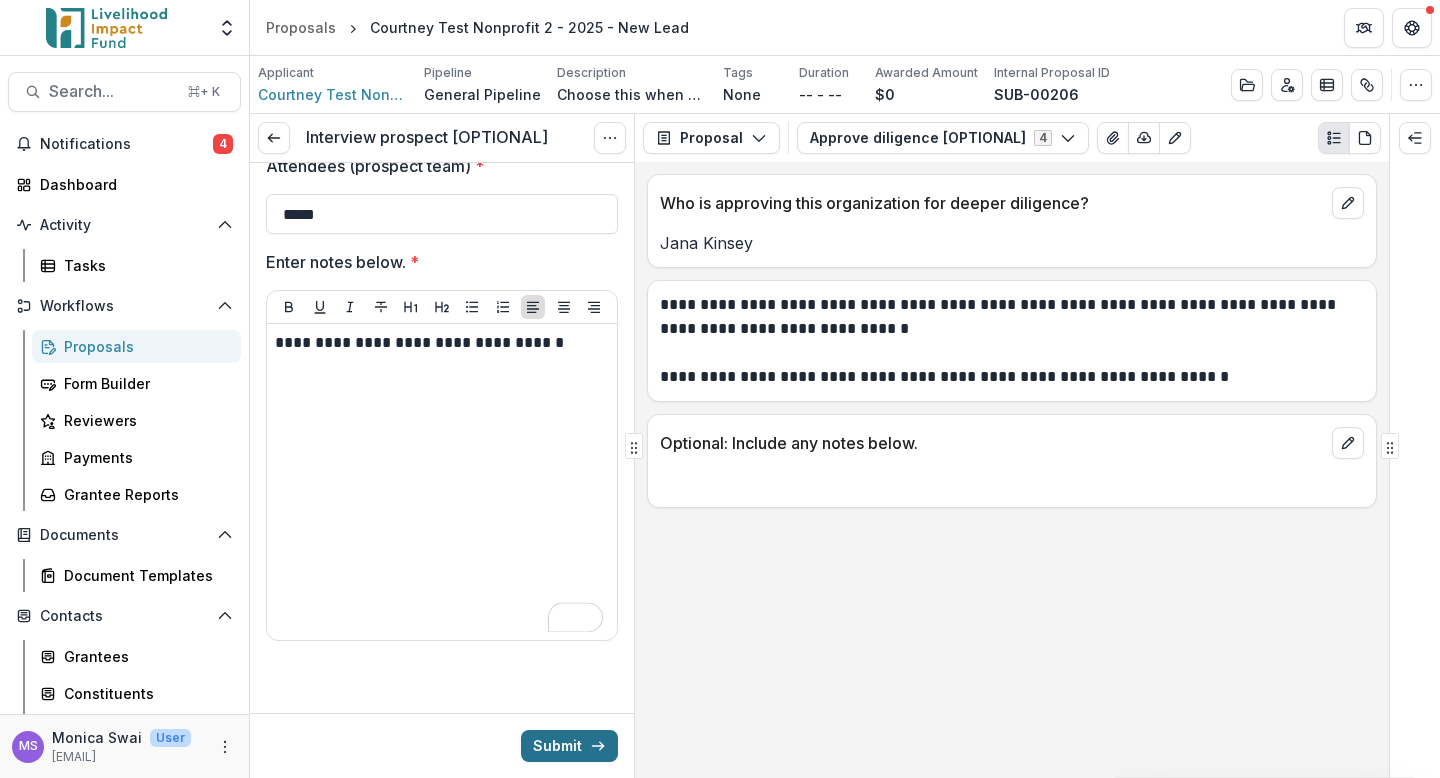 click on "Submit" at bounding box center (569, 746) 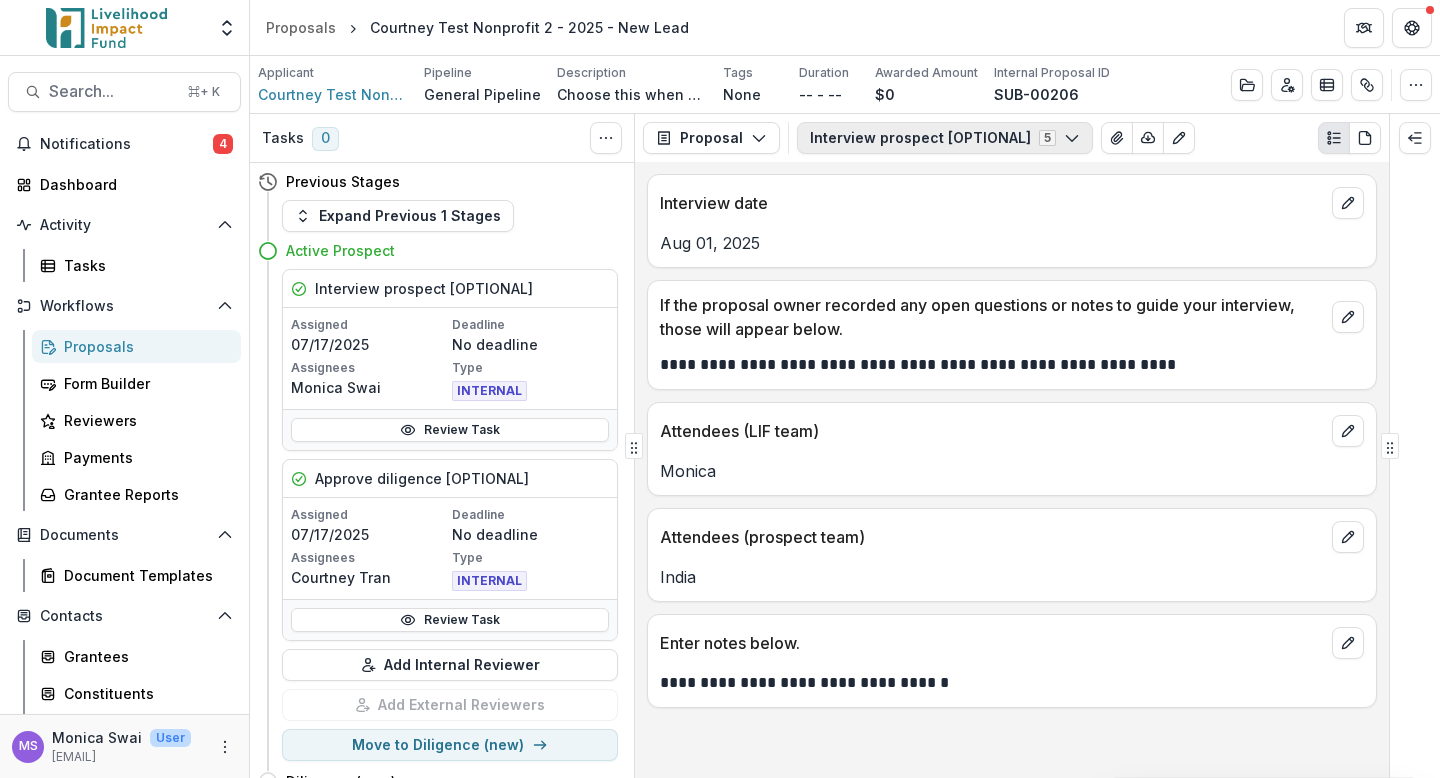 click 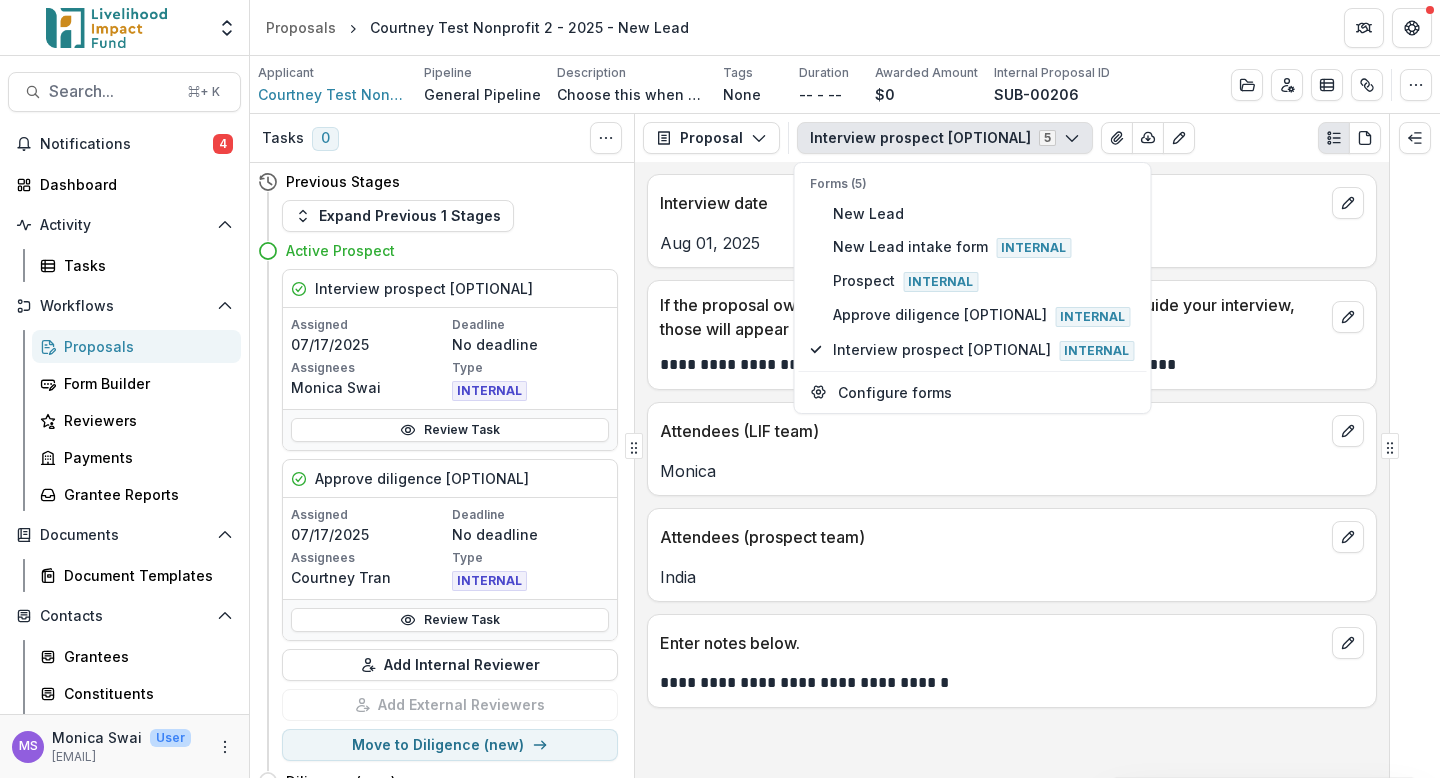 click on "Monica" at bounding box center (1012, 465) 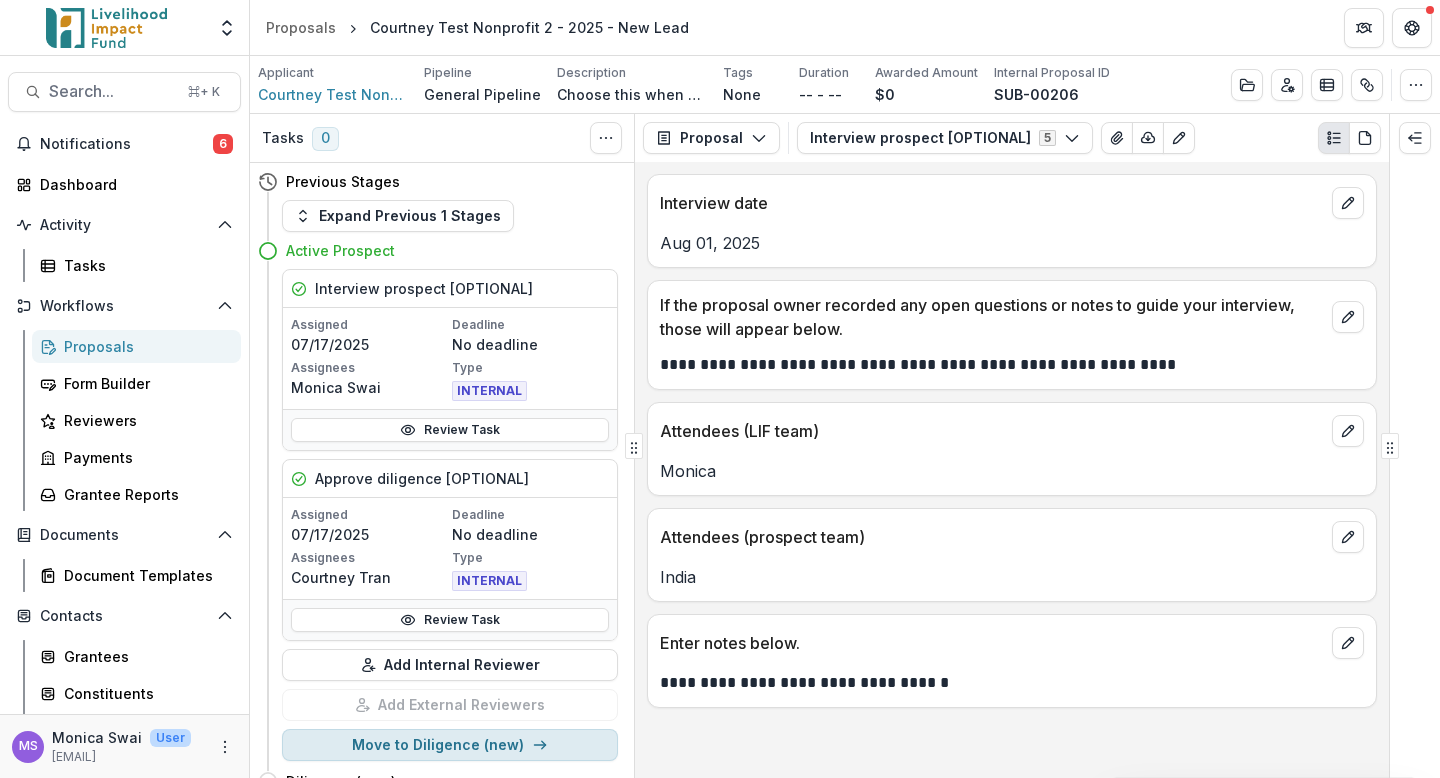 click on "Move to Diligence (new)" at bounding box center [450, 745] 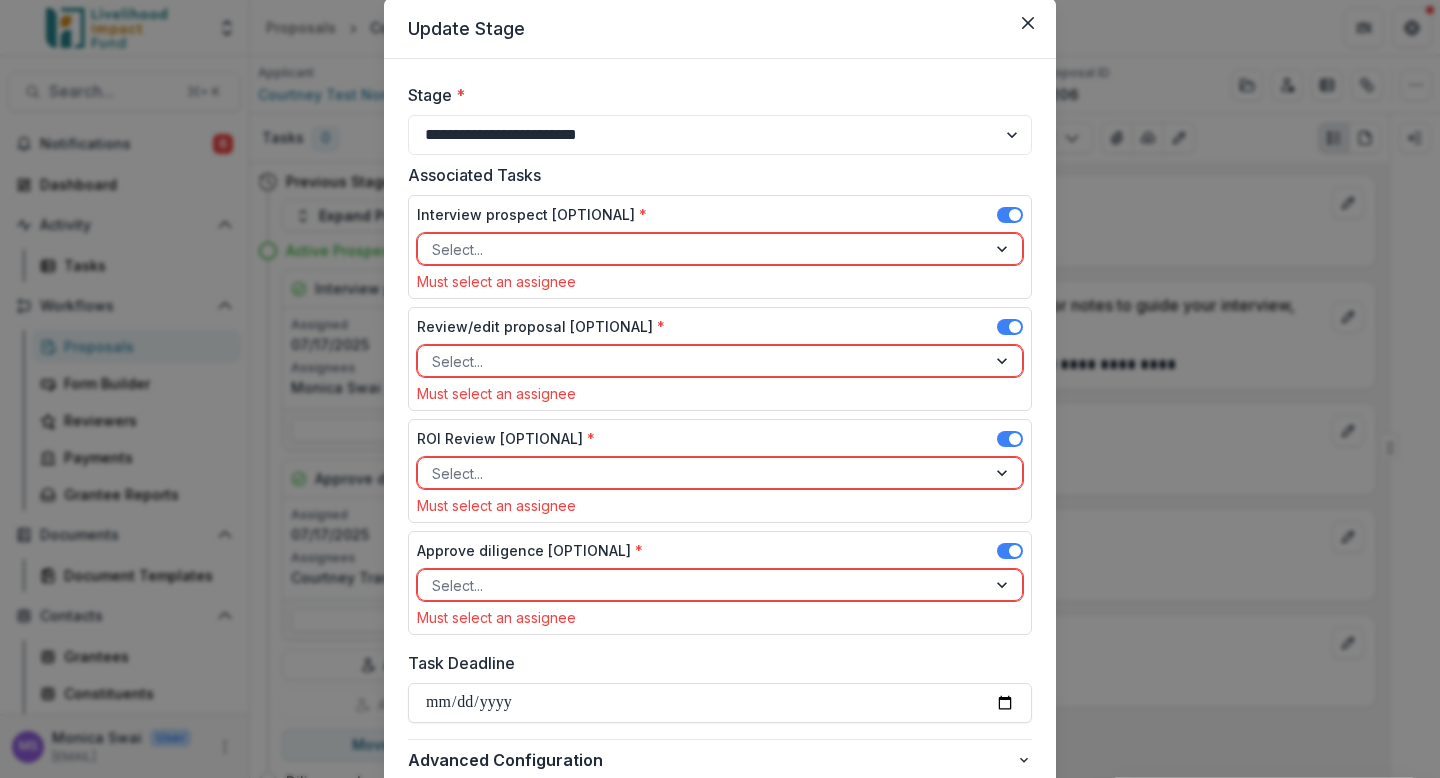 scroll, scrollTop: 66, scrollLeft: 0, axis: vertical 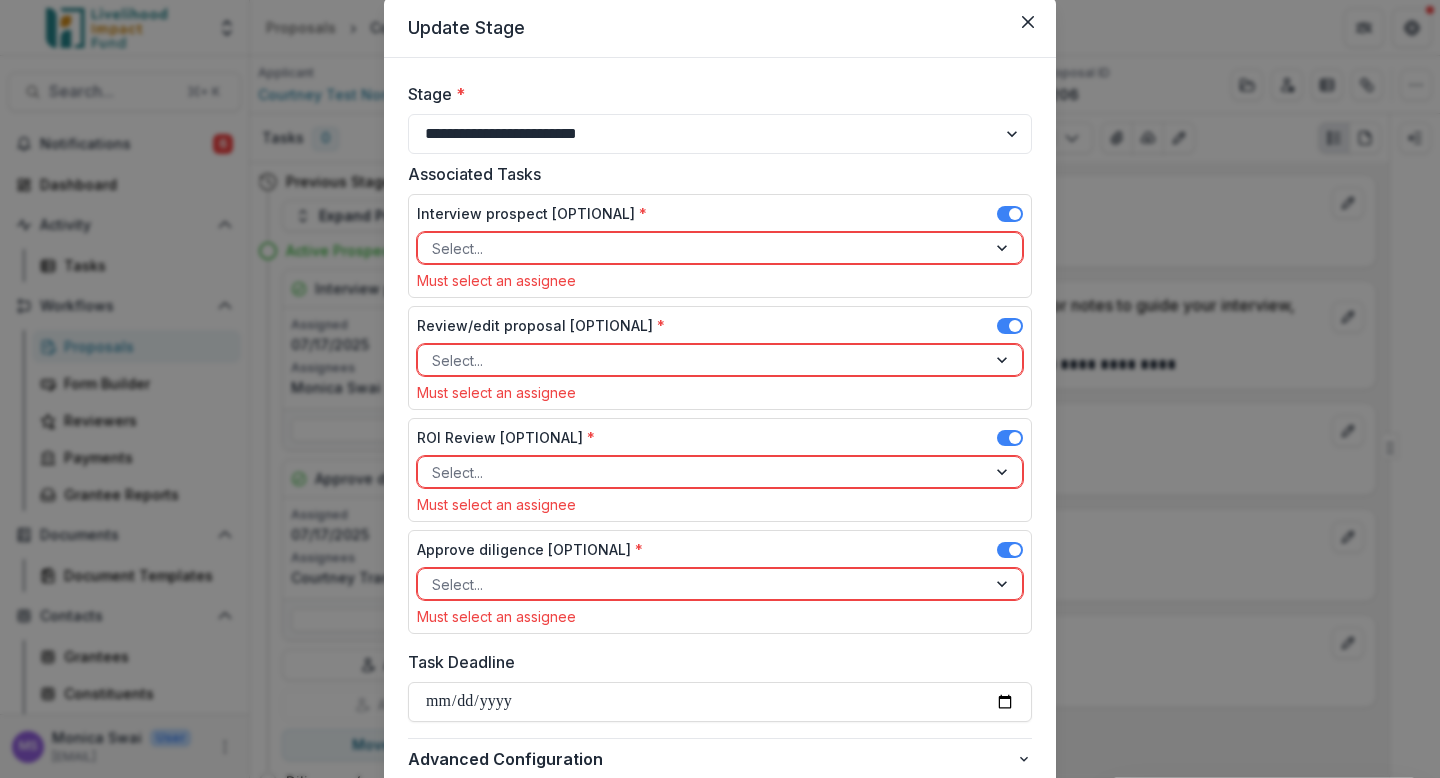 click at bounding box center (1004, 248) 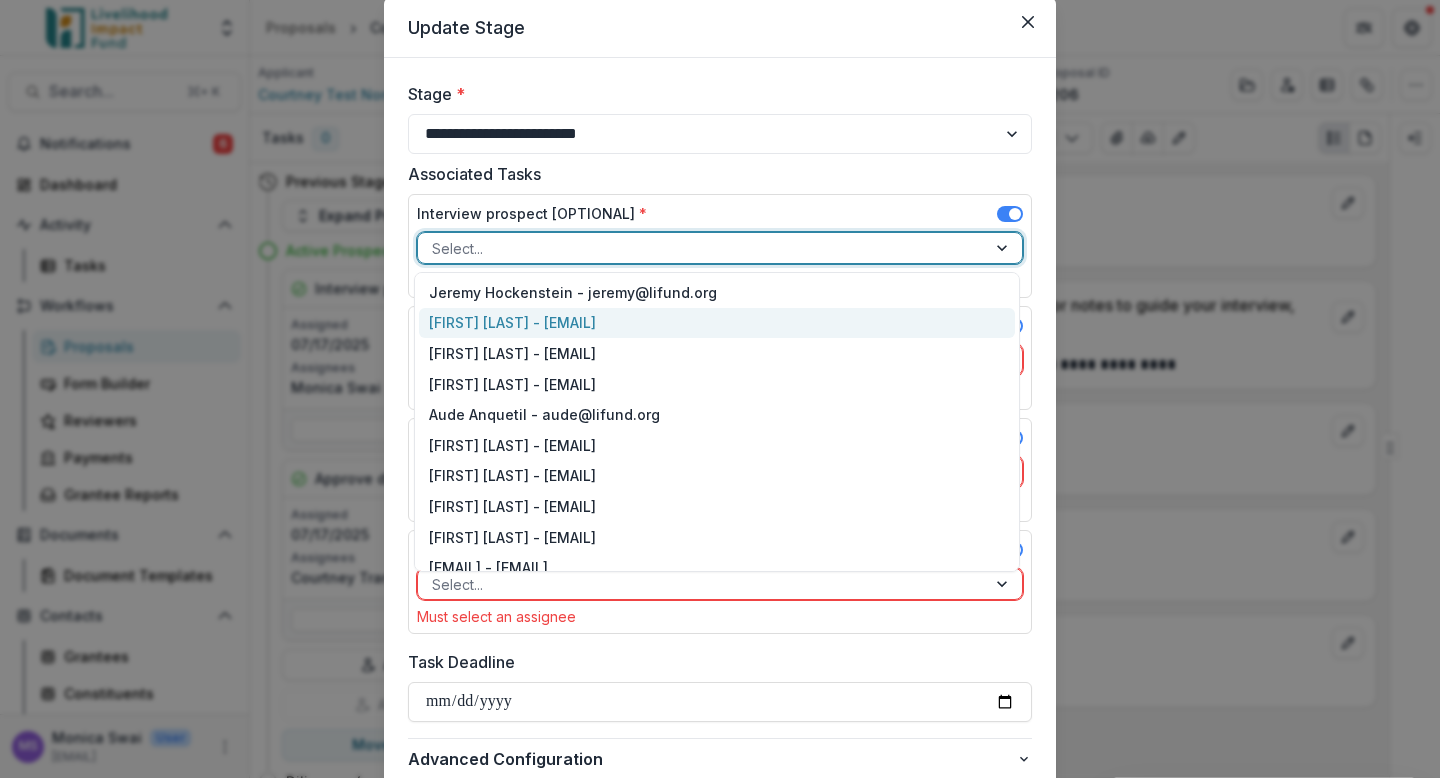 click on "Courtney Tran - courtney@lifund.org" at bounding box center [717, 323] 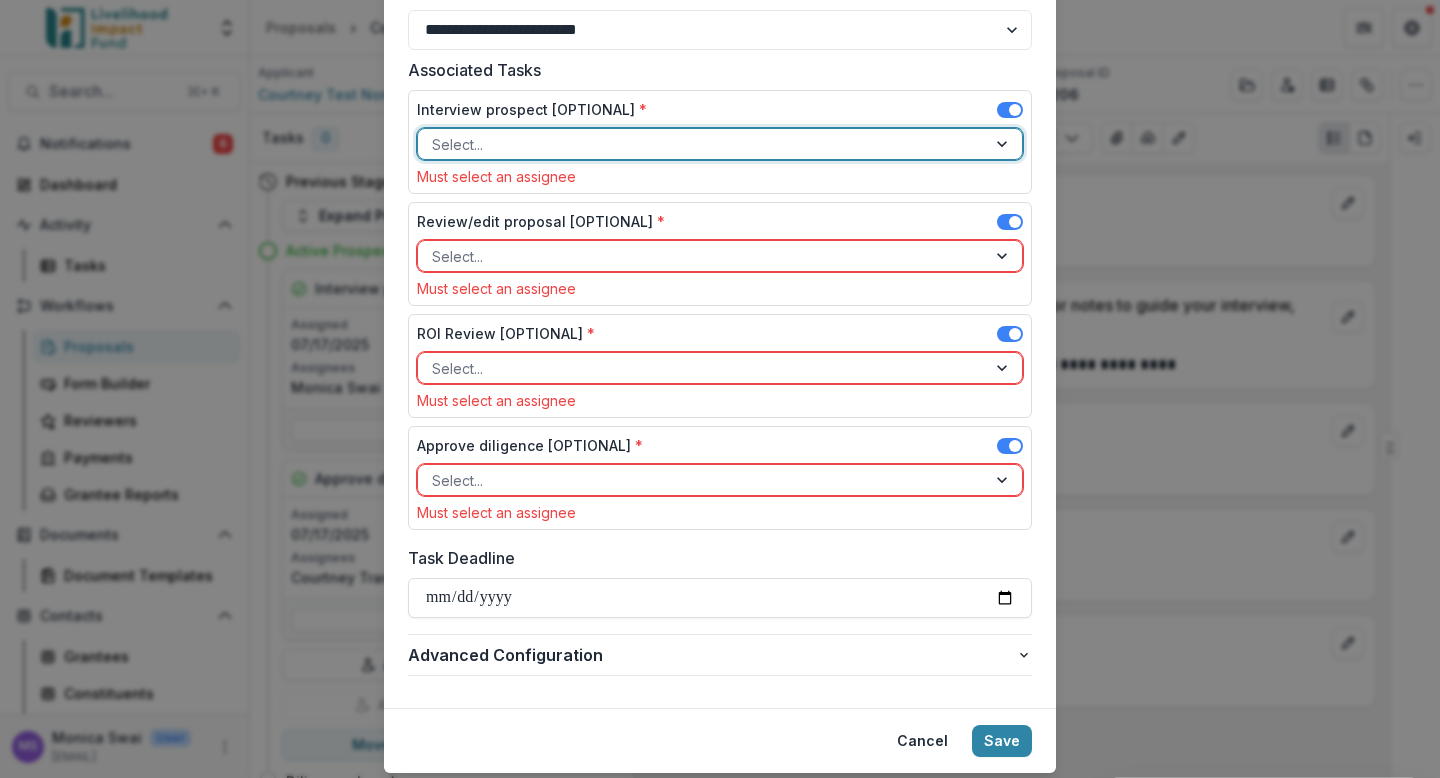 scroll, scrollTop: 174, scrollLeft: 0, axis: vertical 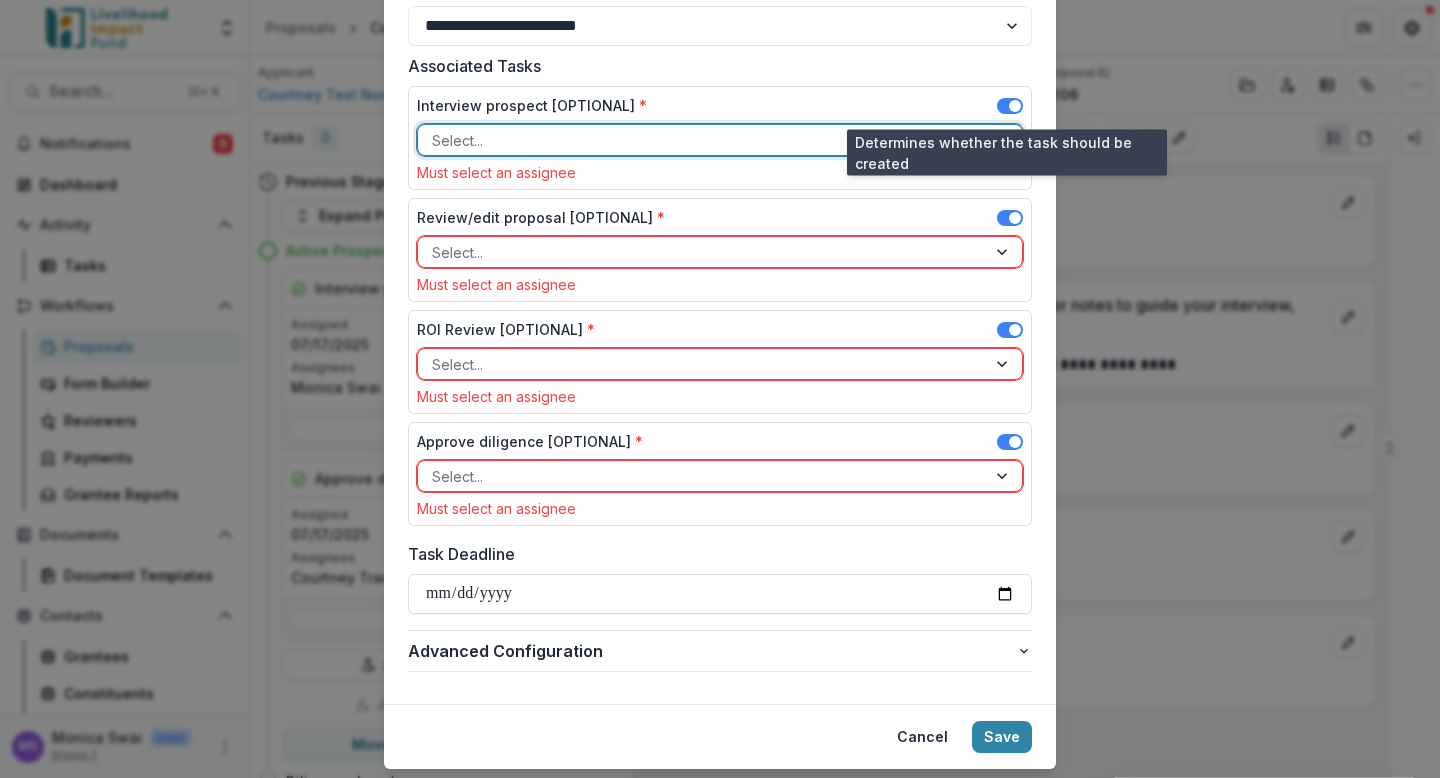 click at bounding box center (1010, 106) 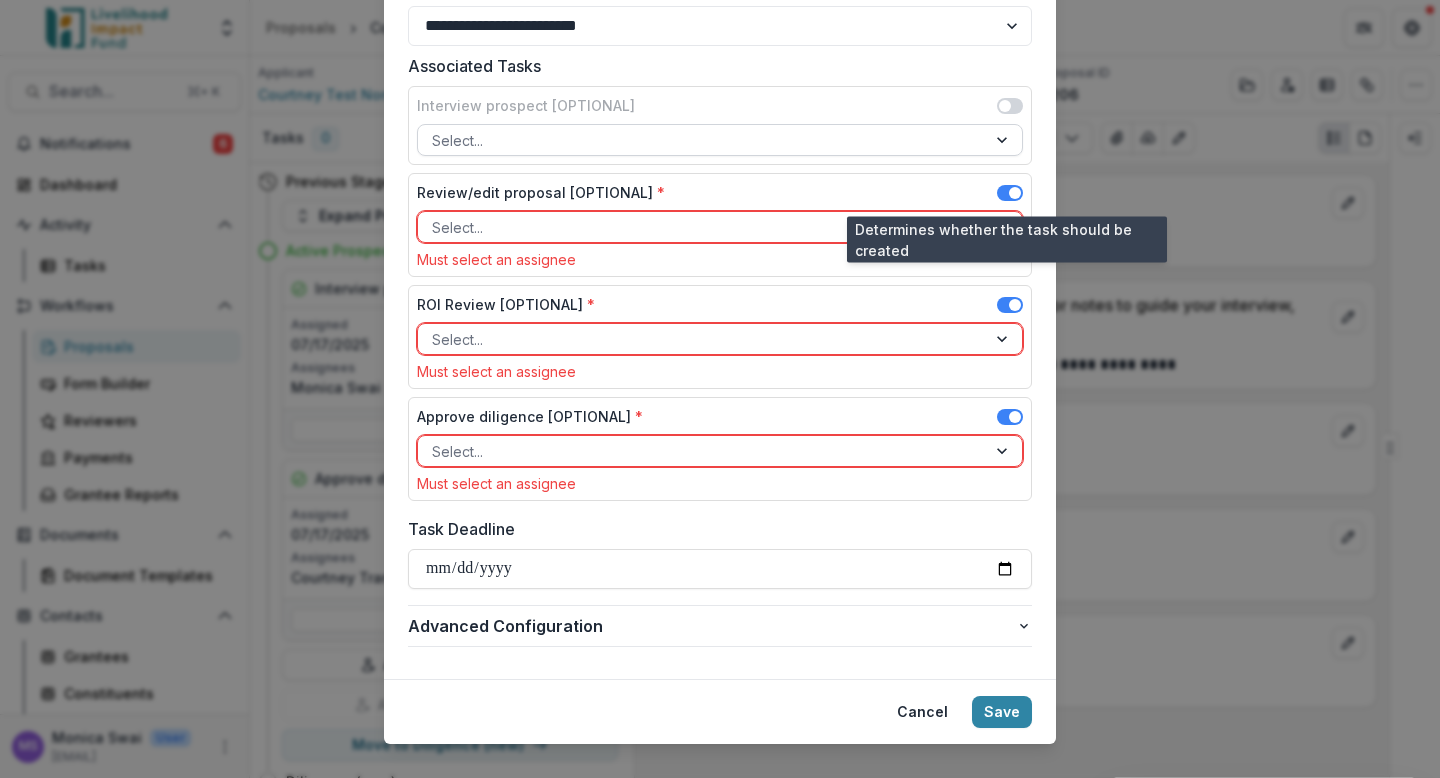 click at bounding box center (1010, 193) 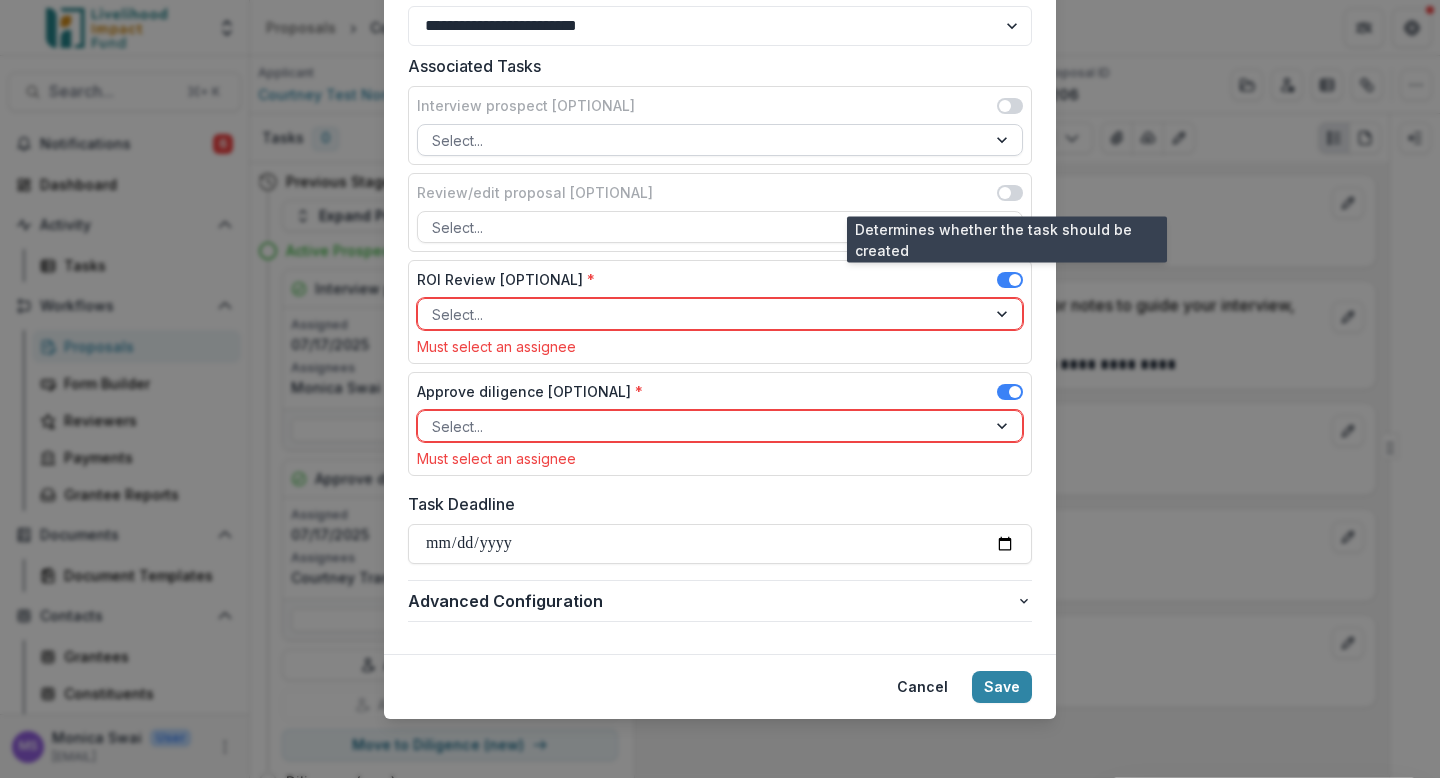 click at bounding box center [1010, 193] 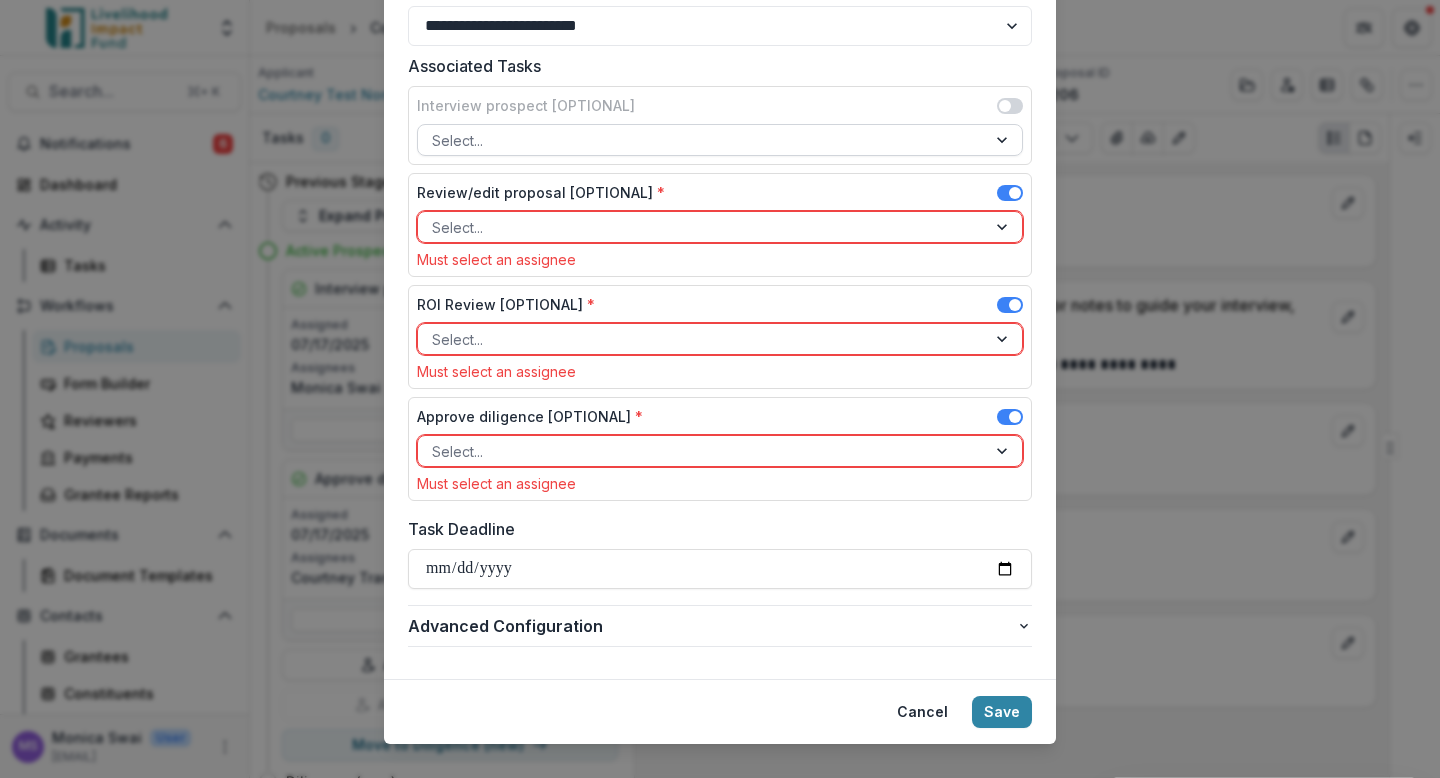 click at bounding box center (1004, 227) 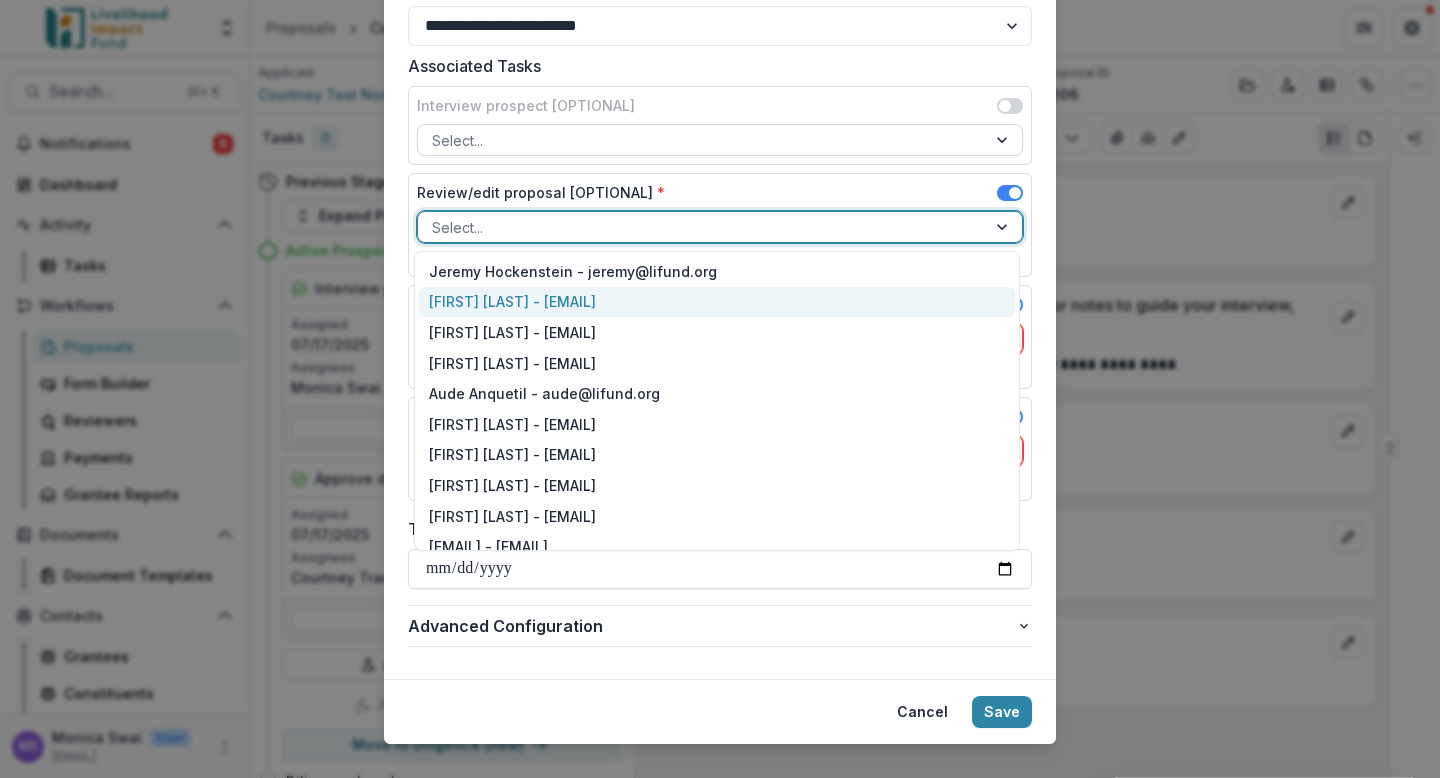 click on "Courtney Tran - courtney@lifund.org" at bounding box center (717, 302) 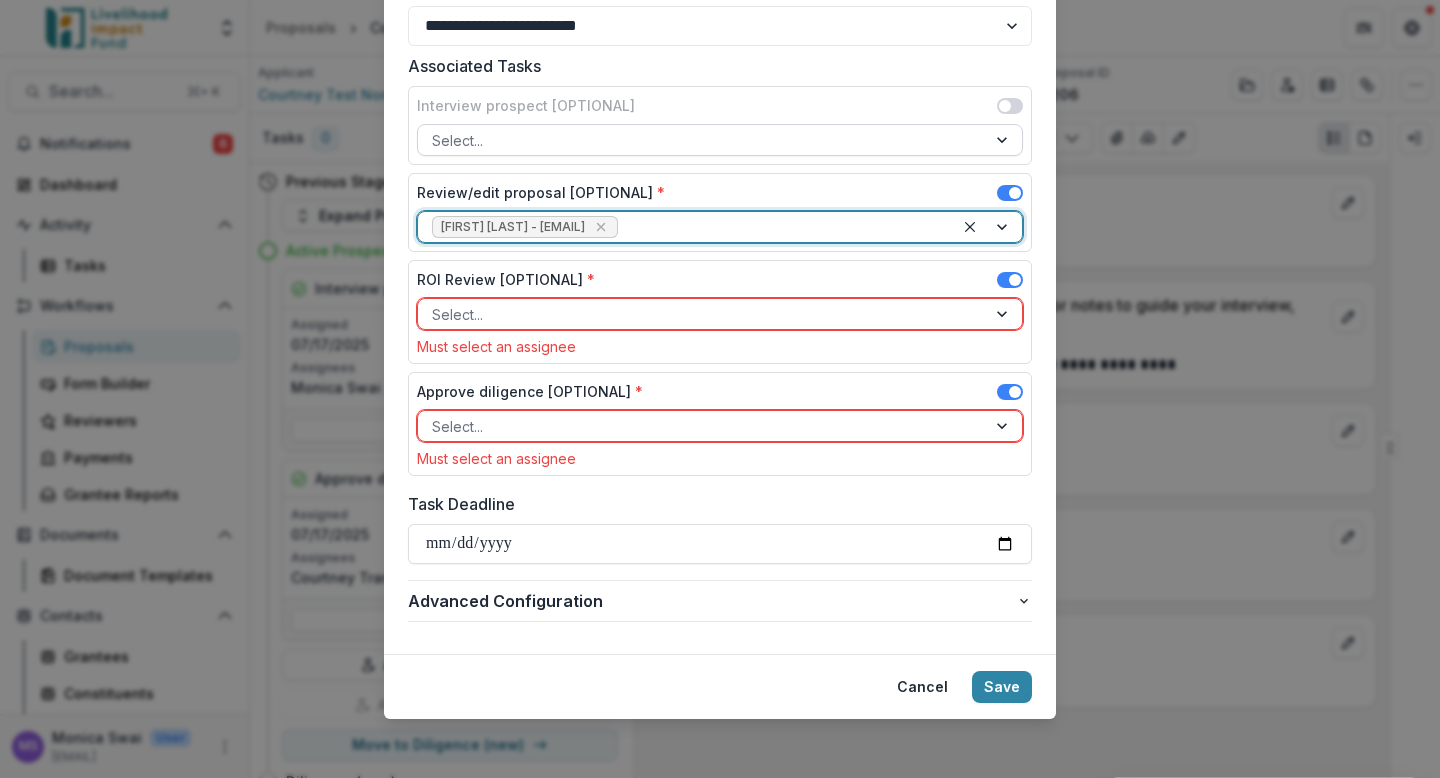 click at bounding box center (1004, 314) 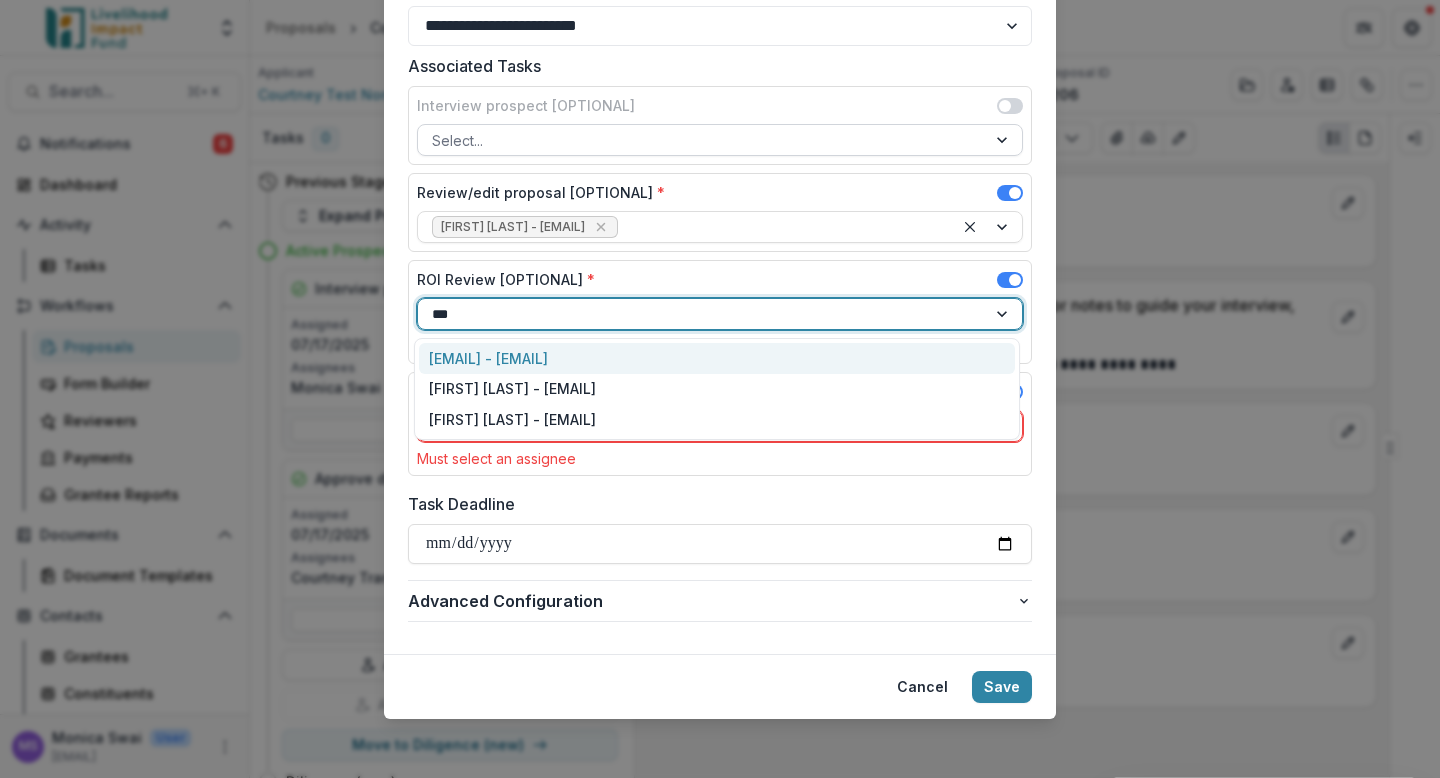 type on "****" 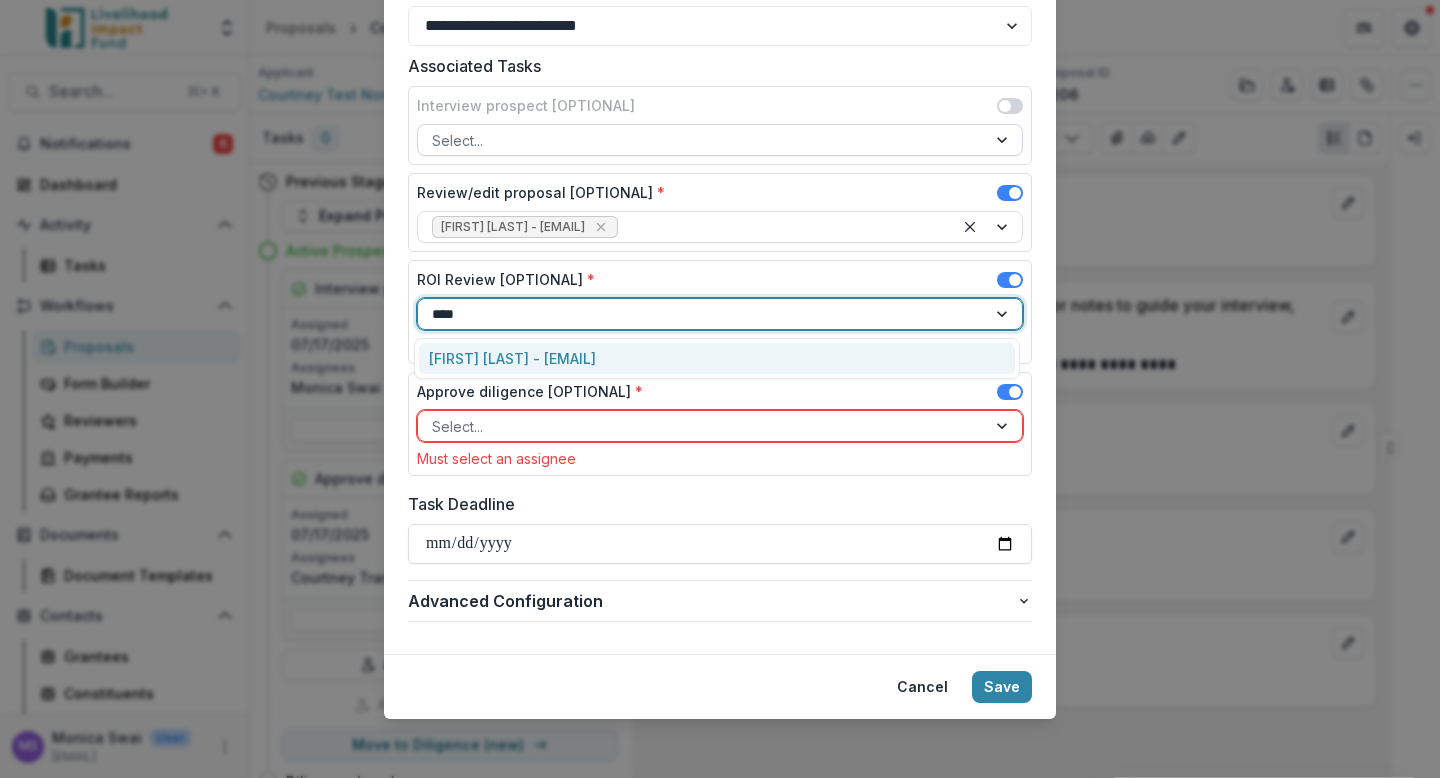 click on "Monica Swai - monica@lifund.org" at bounding box center [717, 358] 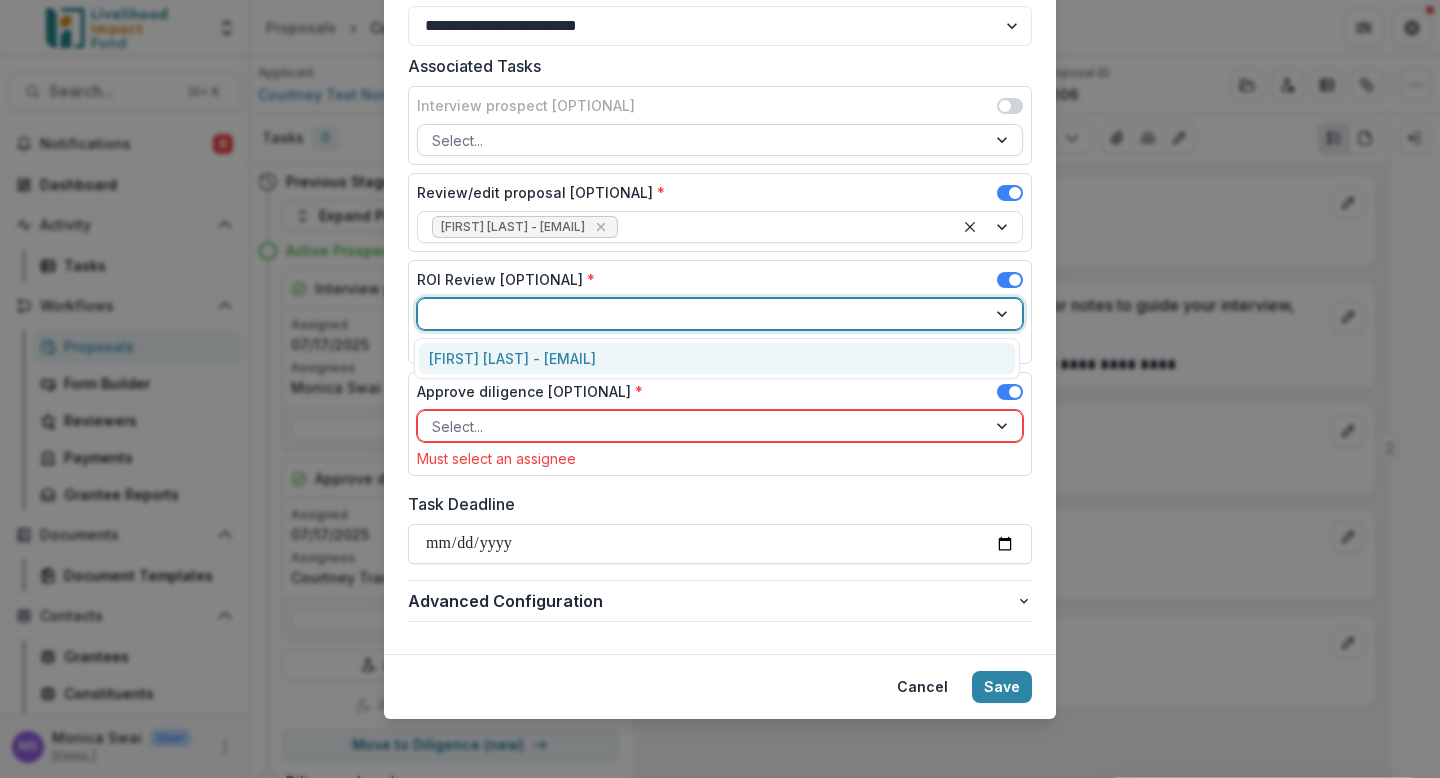 scroll, scrollTop: 154, scrollLeft: 0, axis: vertical 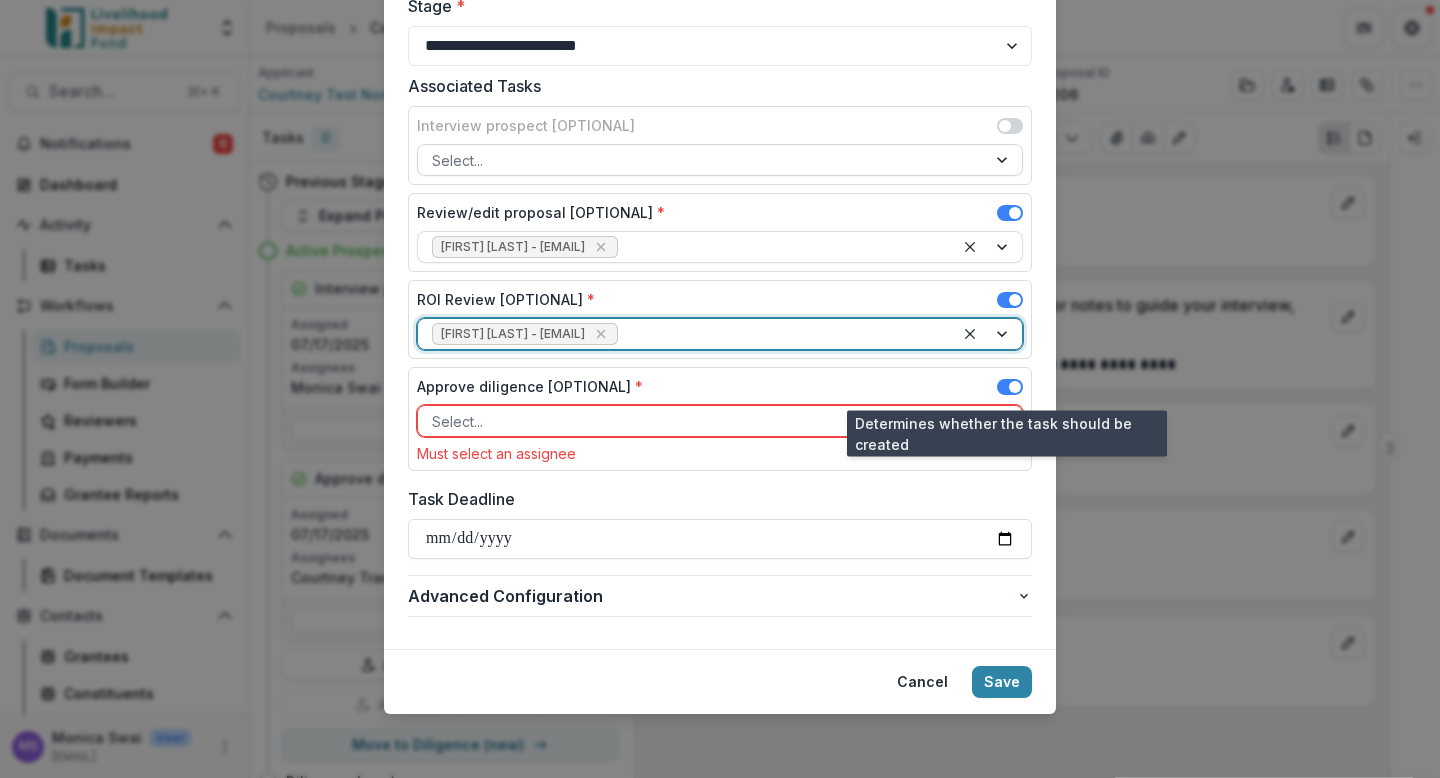 click at bounding box center [1010, 387] 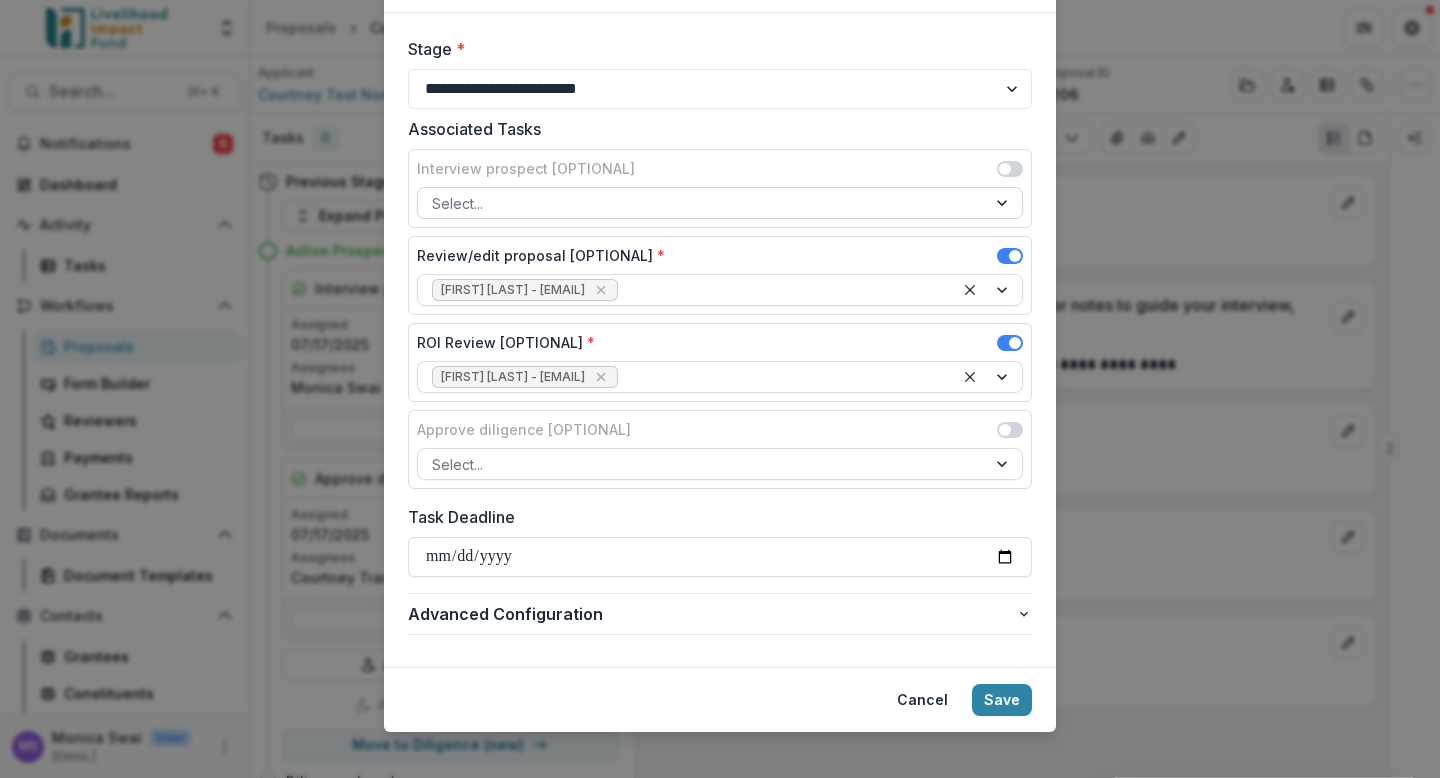 scroll, scrollTop: 129, scrollLeft: 0, axis: vertical 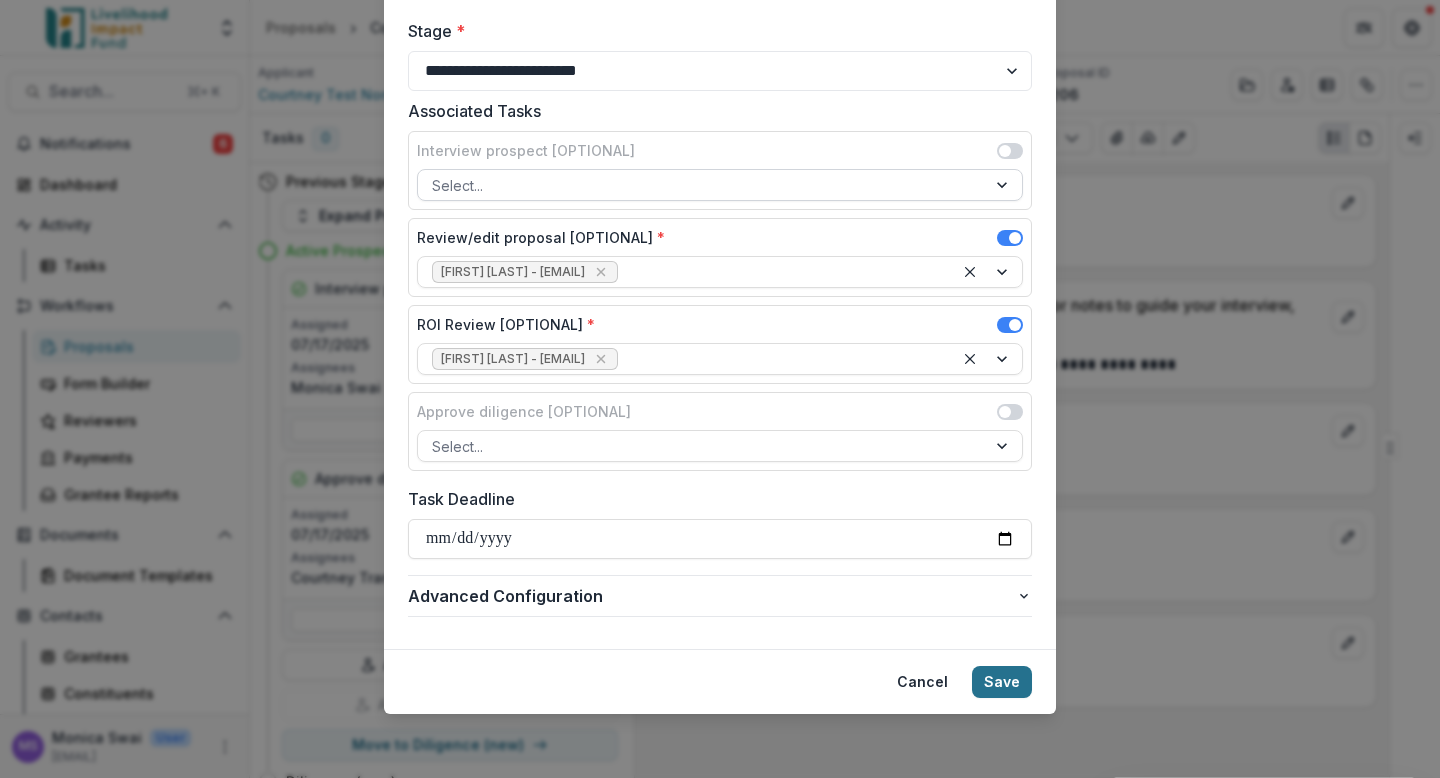 click on "Save" at bounding box center (1002, 682) 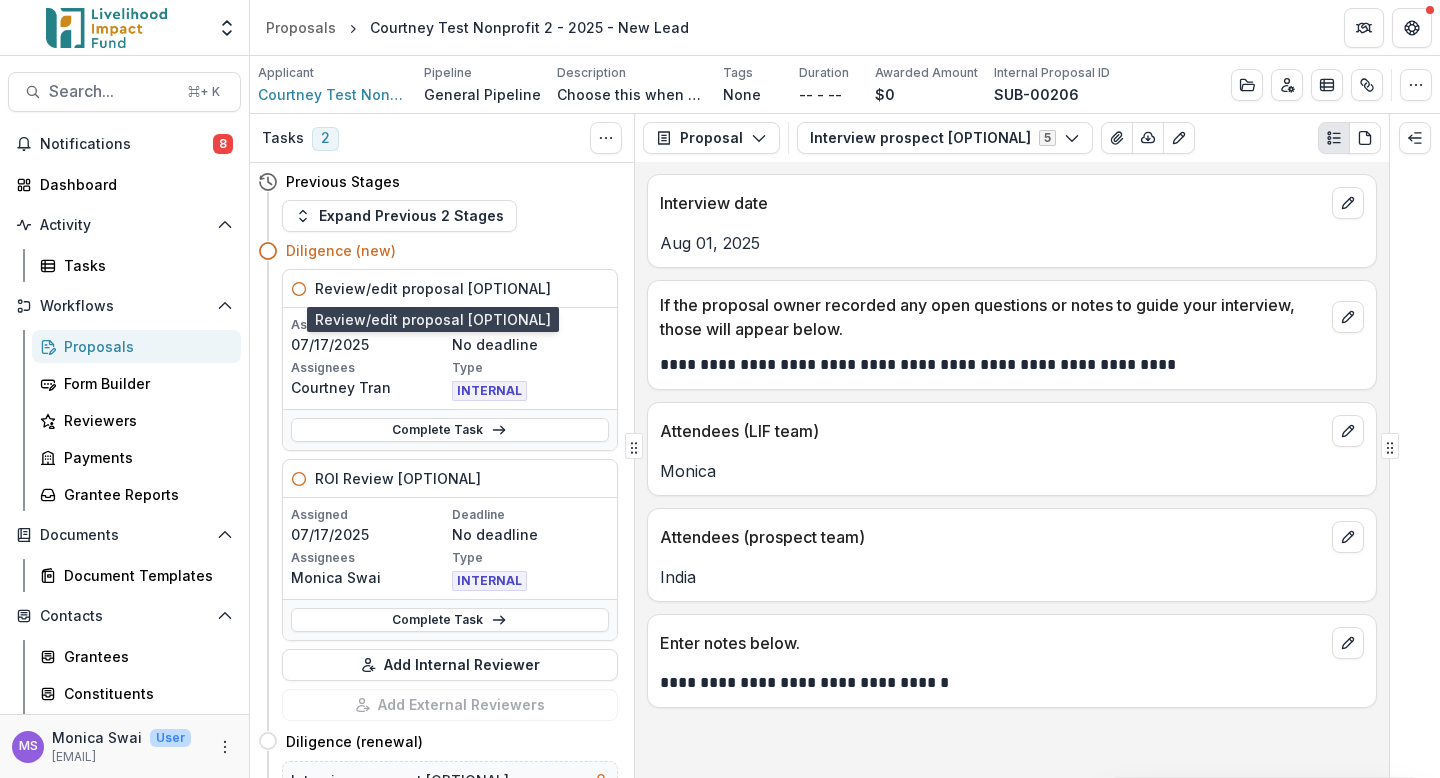 click on "Review/edit proposal [OPTIONAL]" at bounding box center (433, 288) 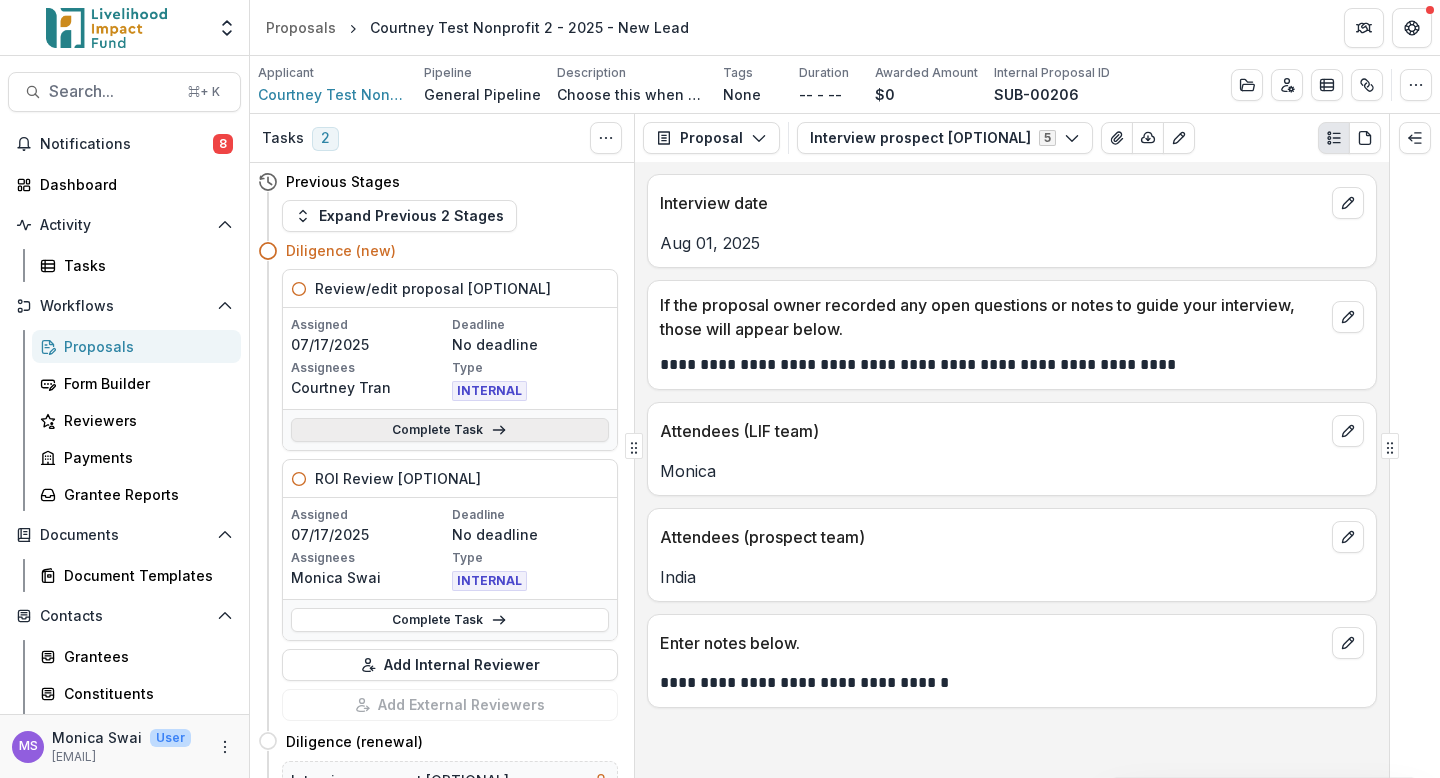 click on "Complete Task" at bounding box center [450, 430] 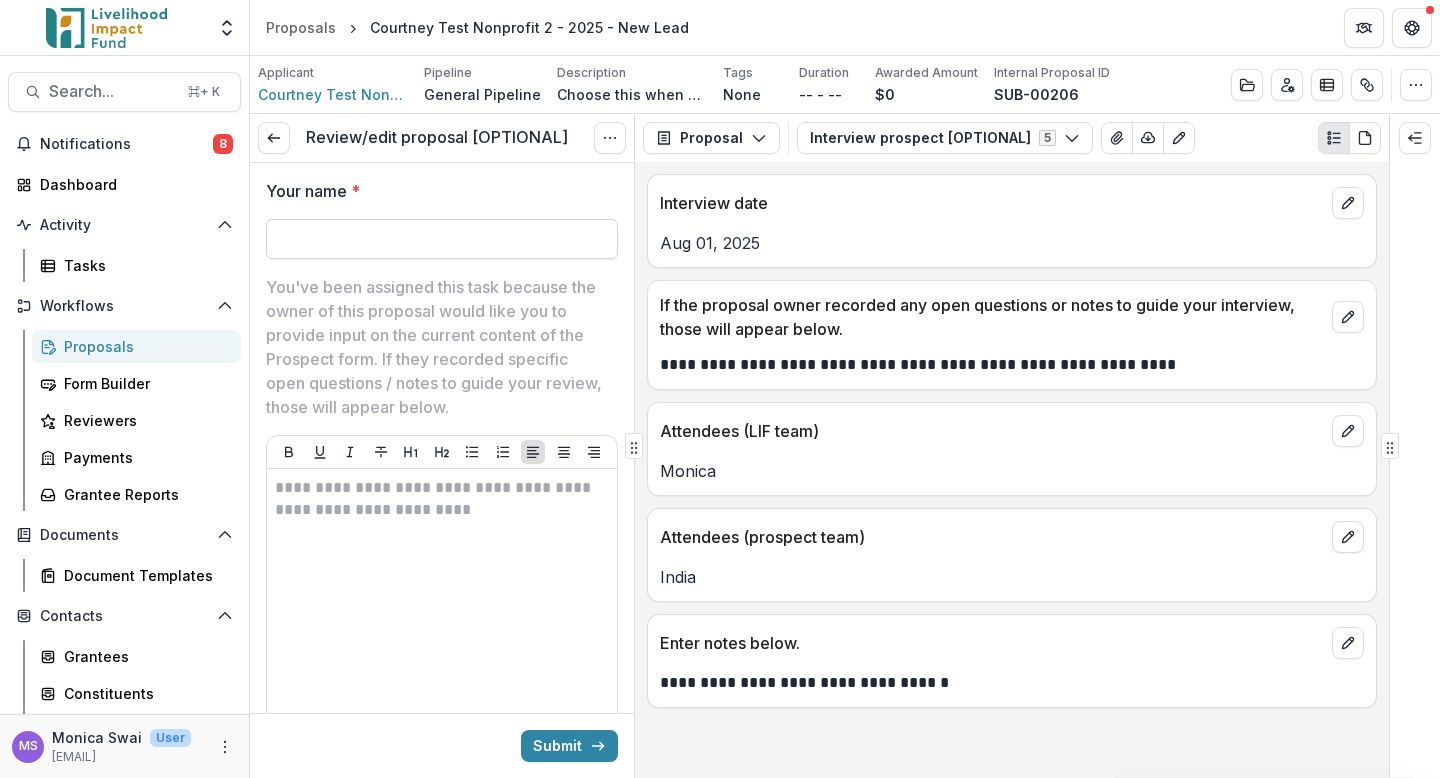 click on "Your name *" at bounding box center (442, 239) 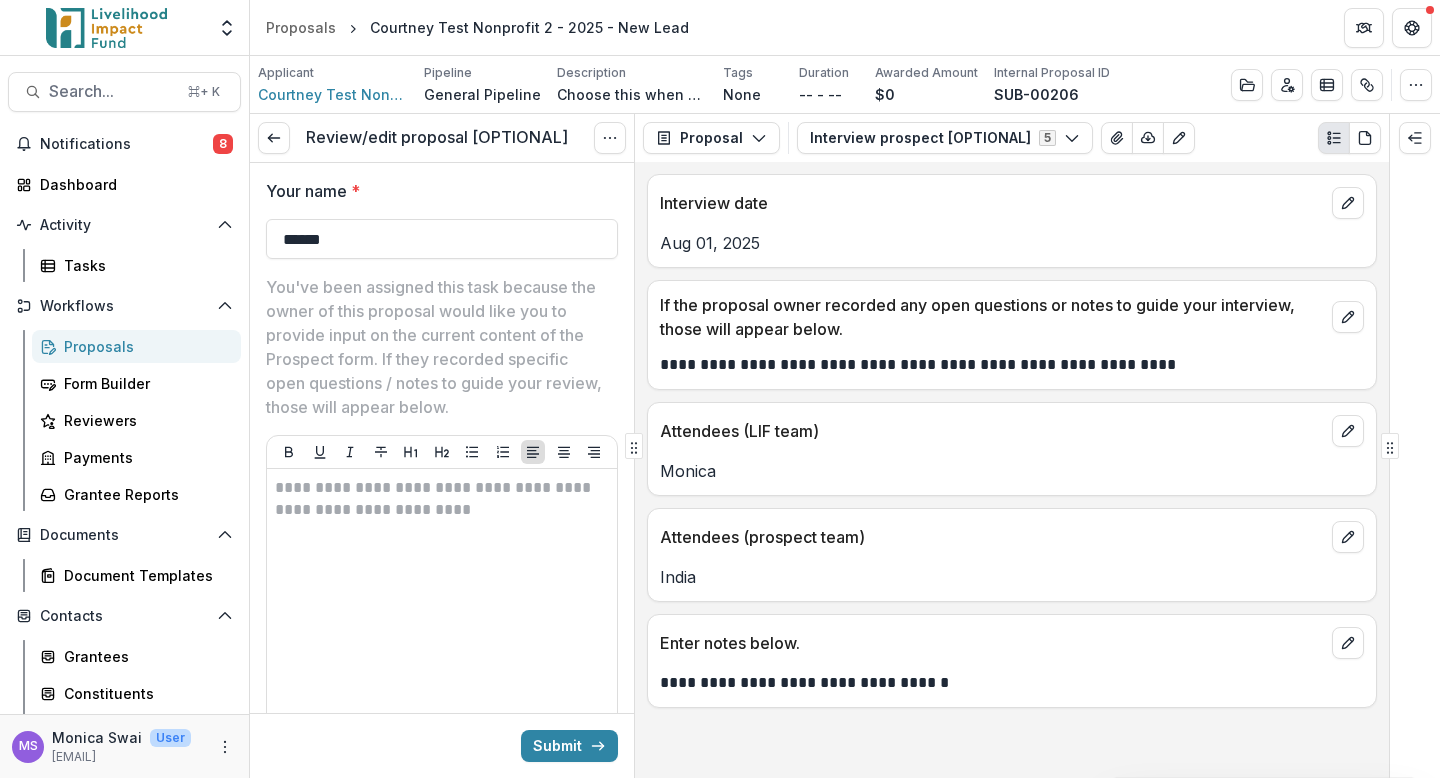 type on "******" 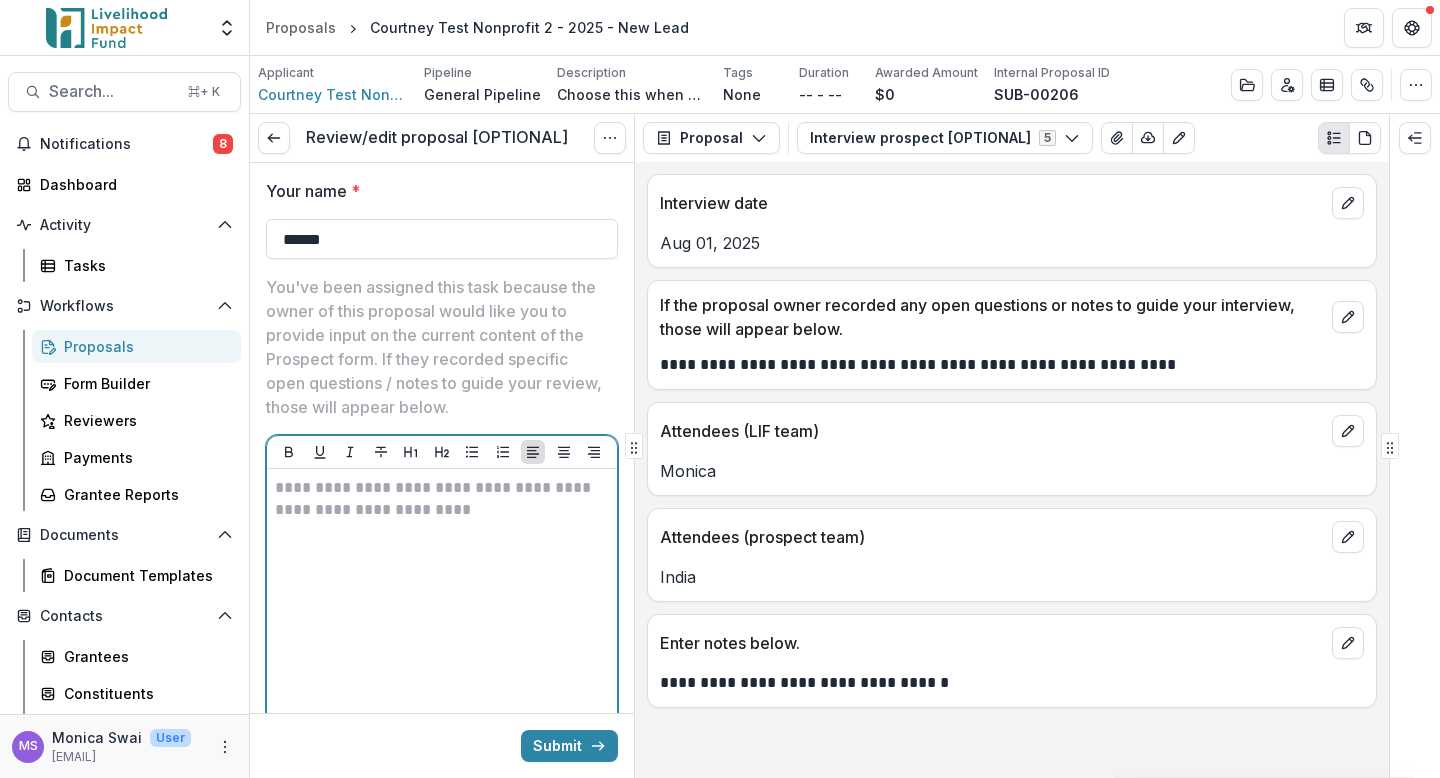 click on "**********" at bounding box center [442, 627] 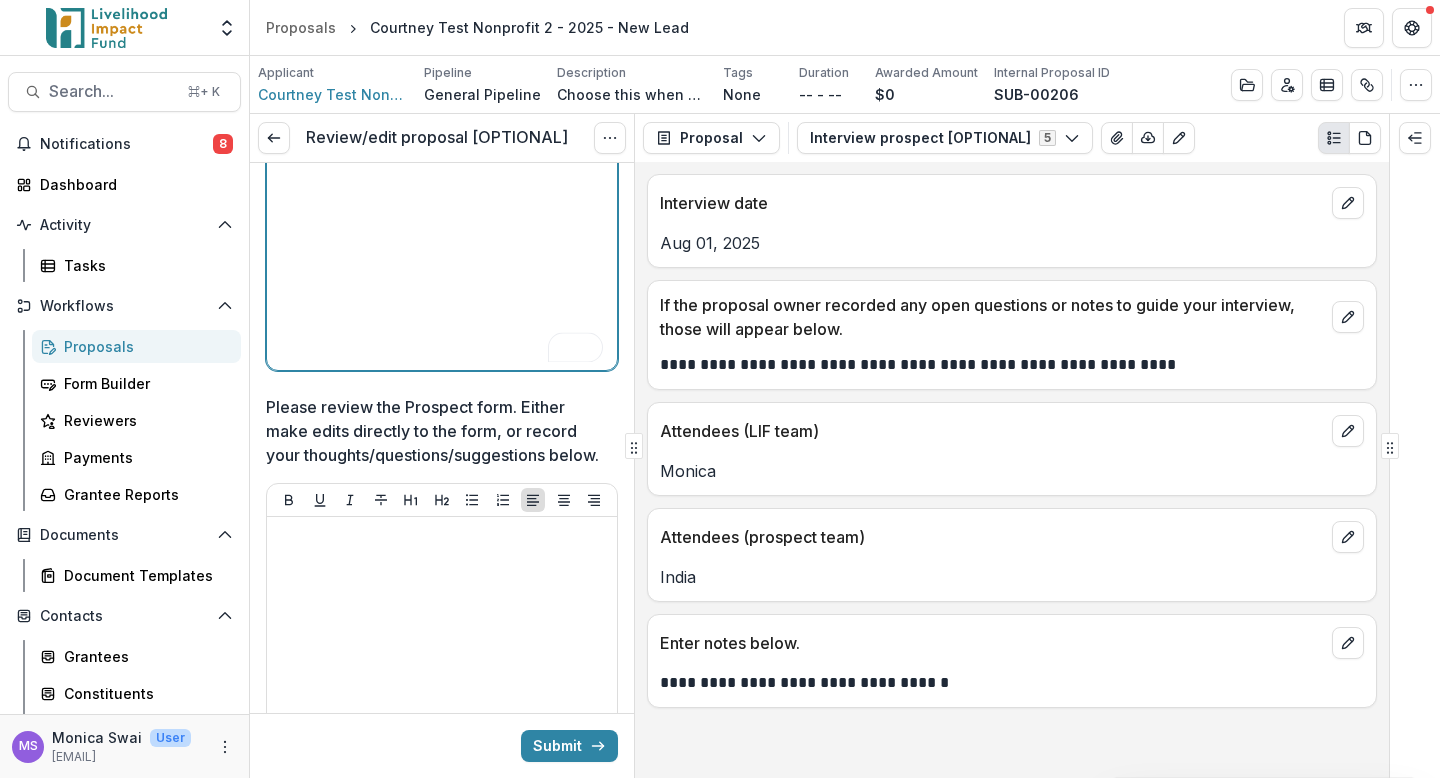 scroll, scrollTop: 517, scrollLeft: 0, axis: vertical 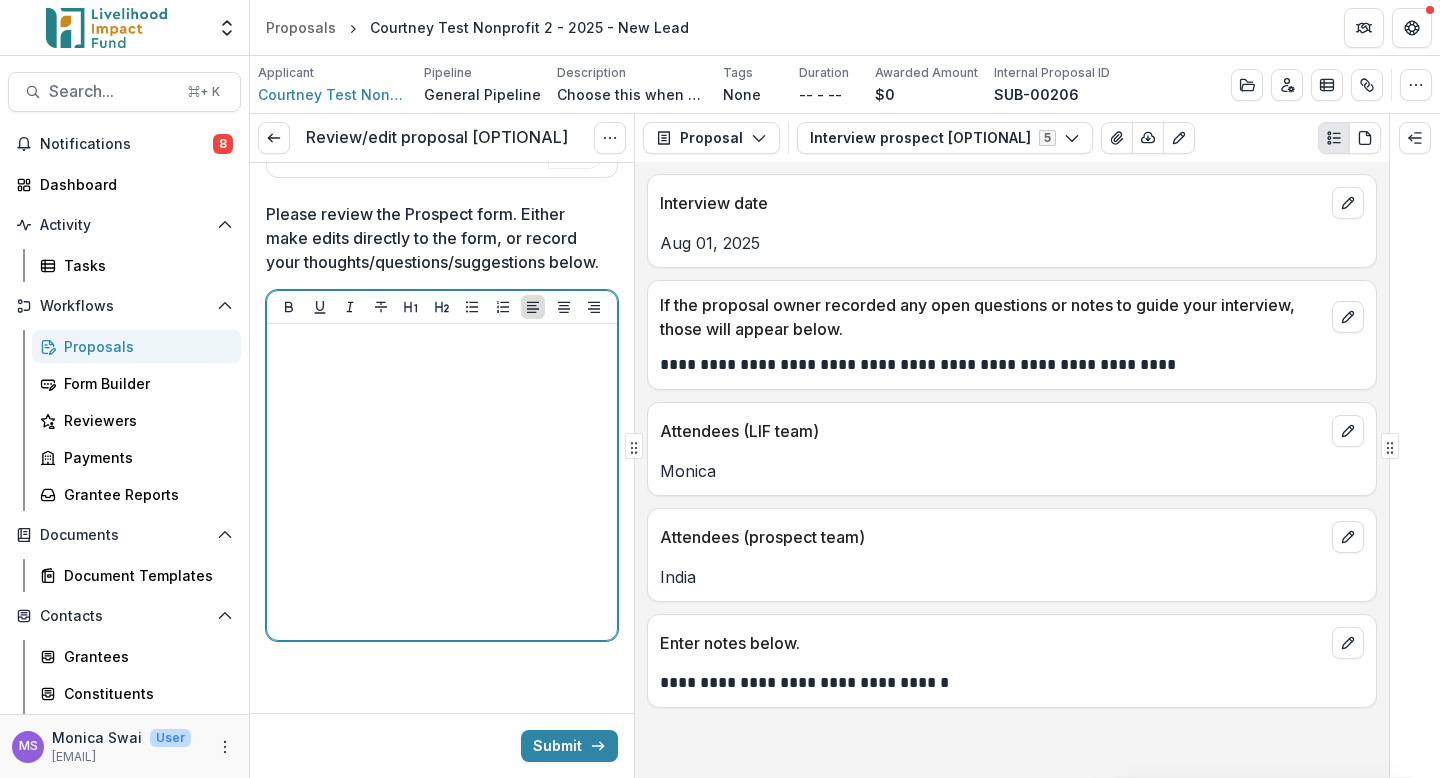 click at bounding box center (442, 482) 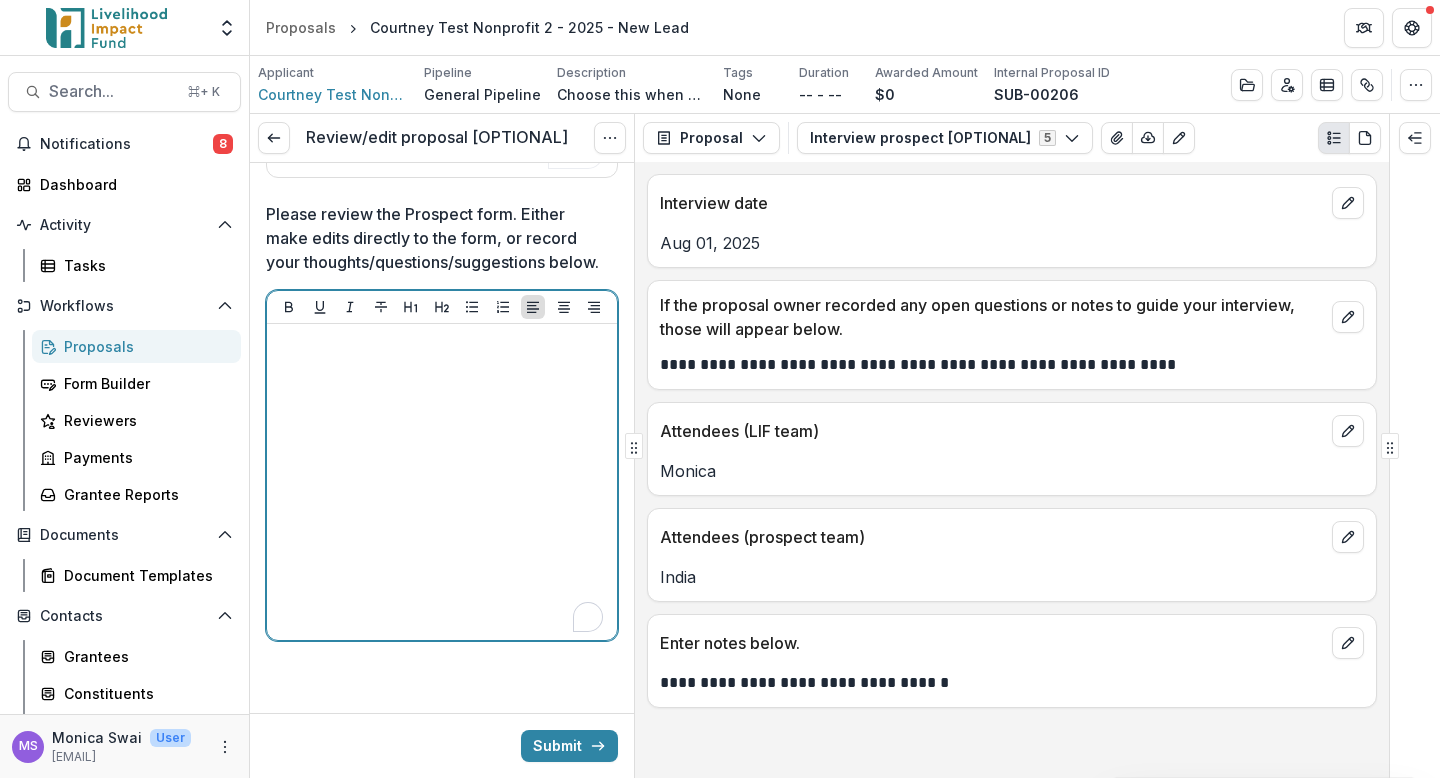 type 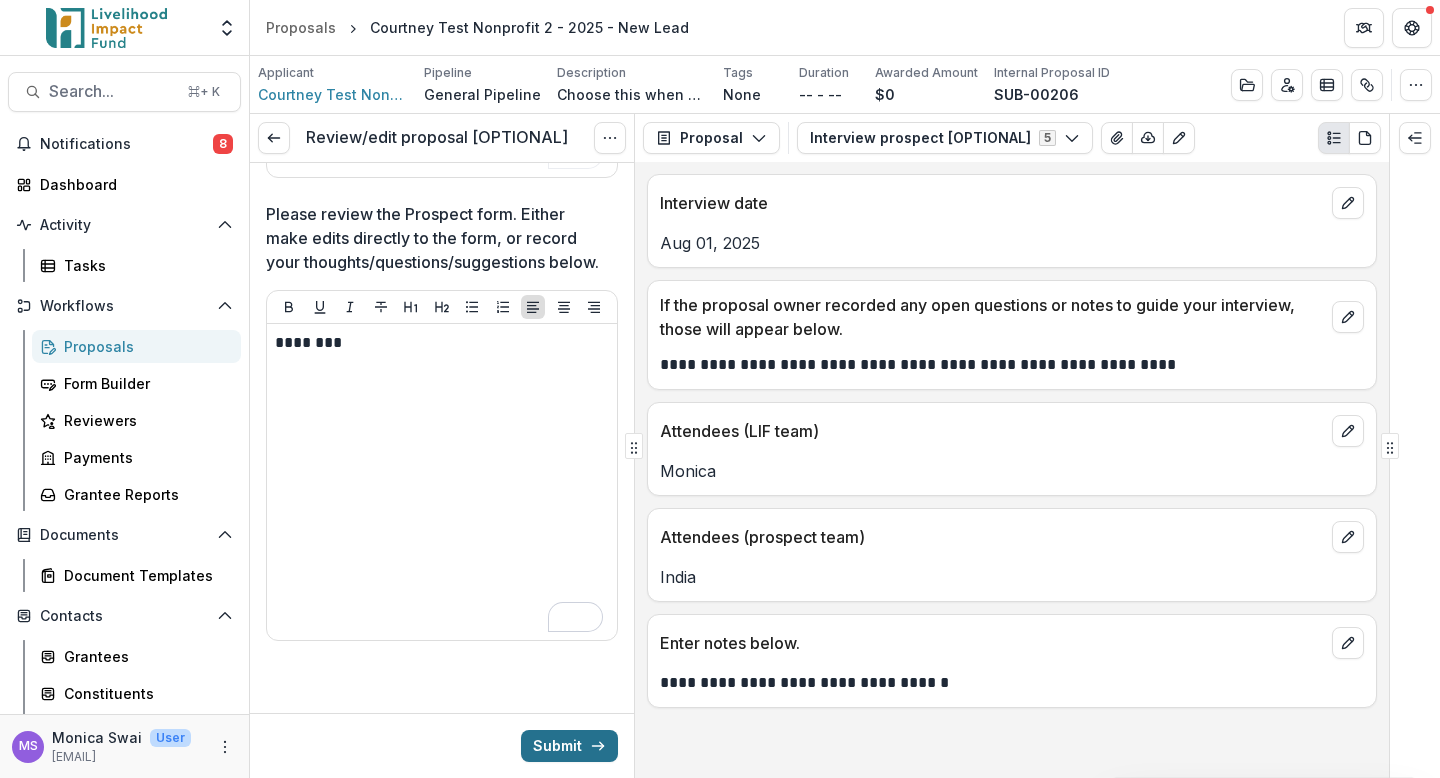 click on "Submit" at bounding box center (569, 746) 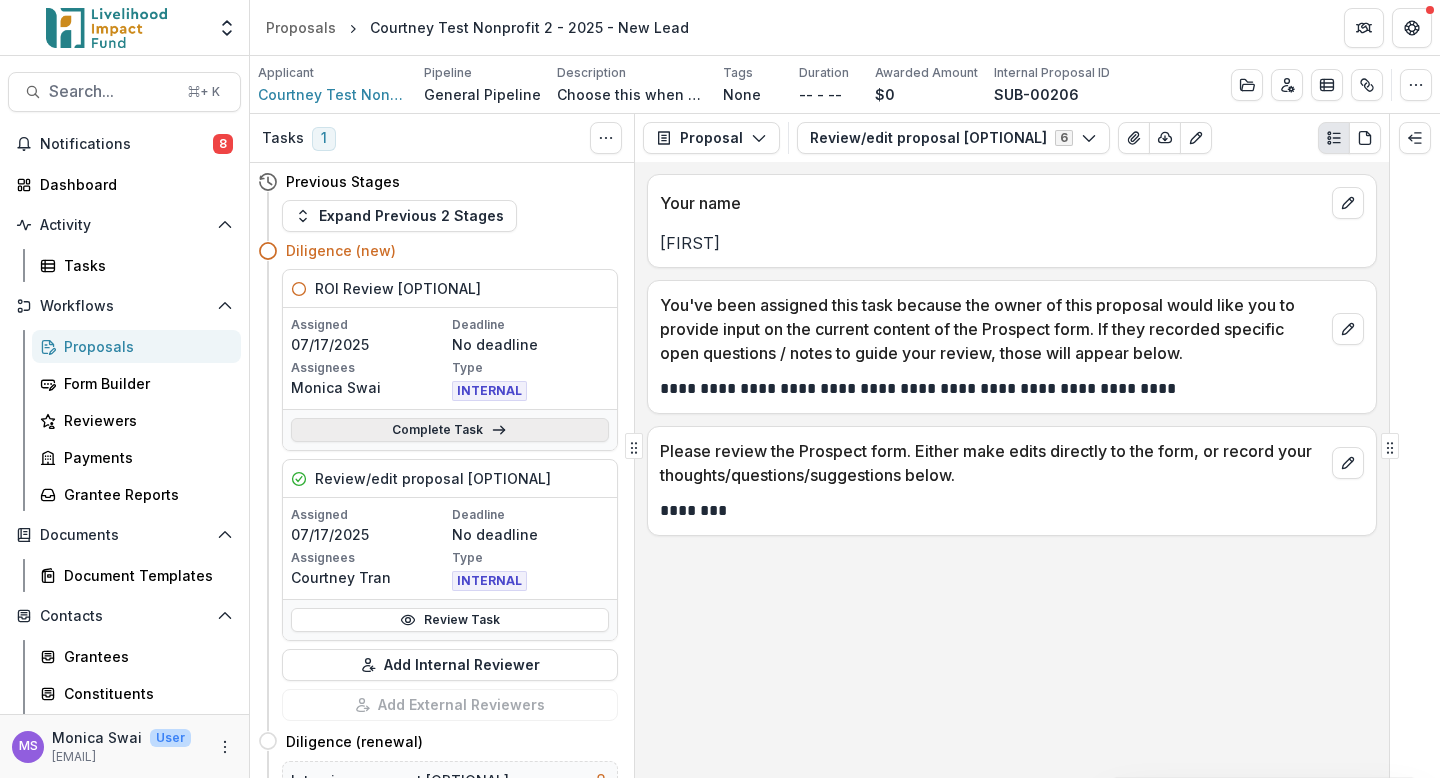 click on "Complete Task" at bounding box center (450, 430) 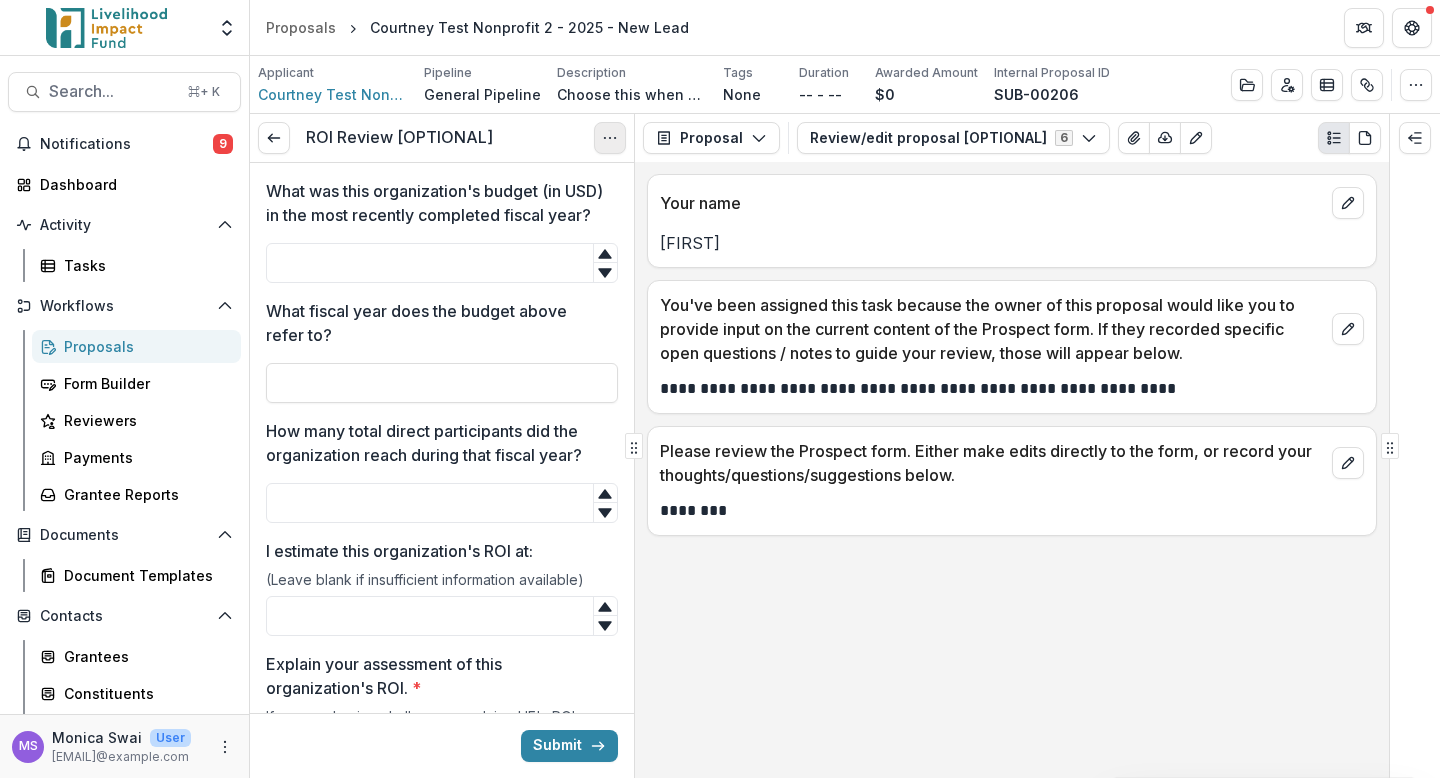 click at bounding box center (610, 138) 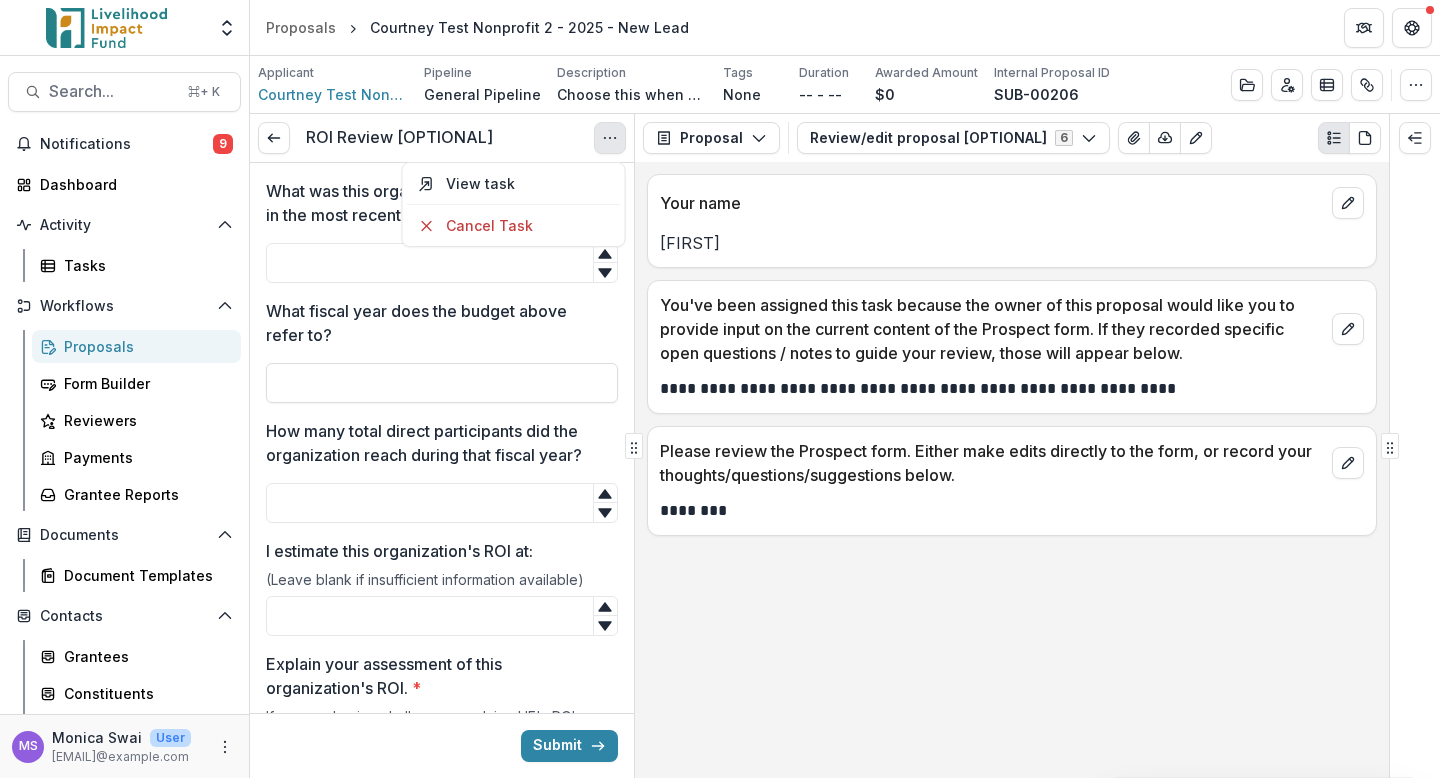 click at bounding box center [610, 138] 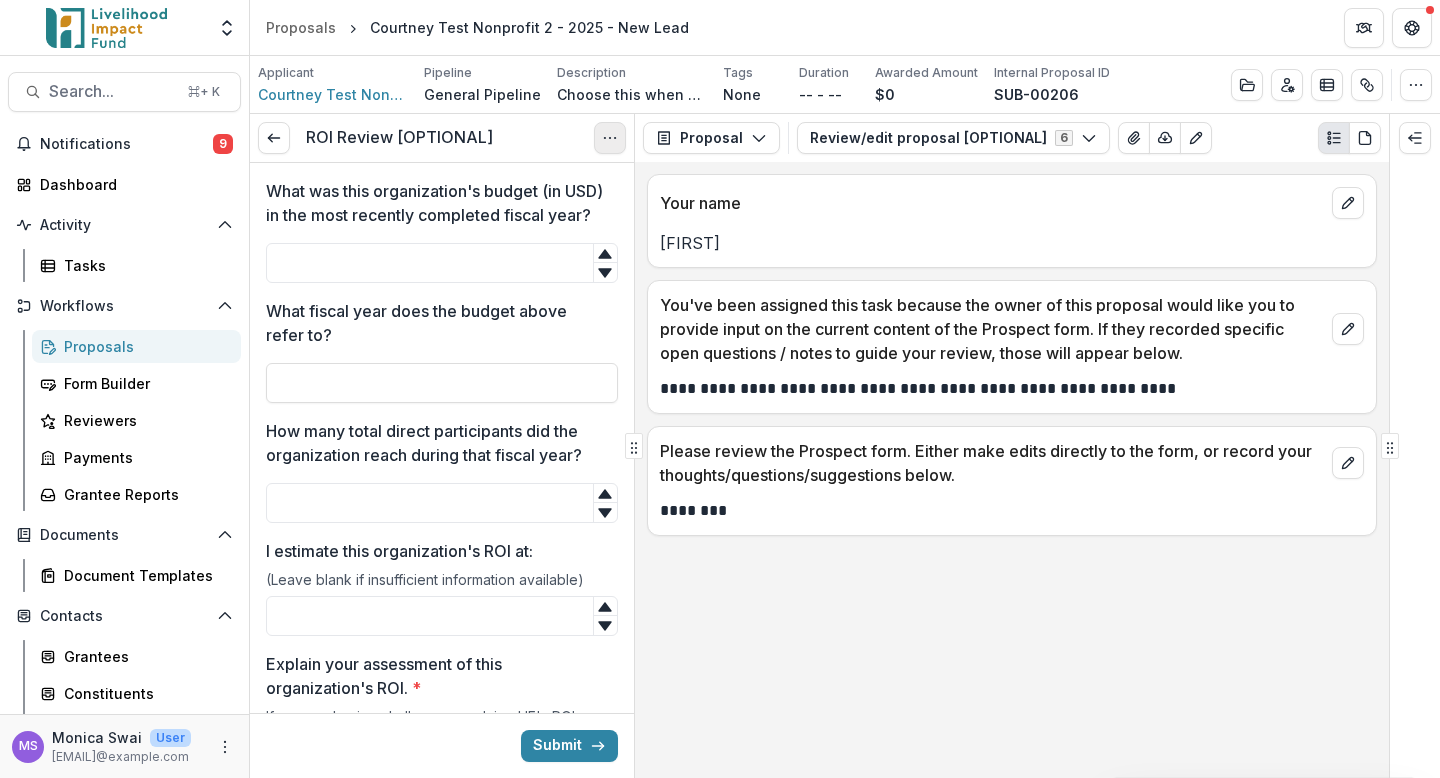 click 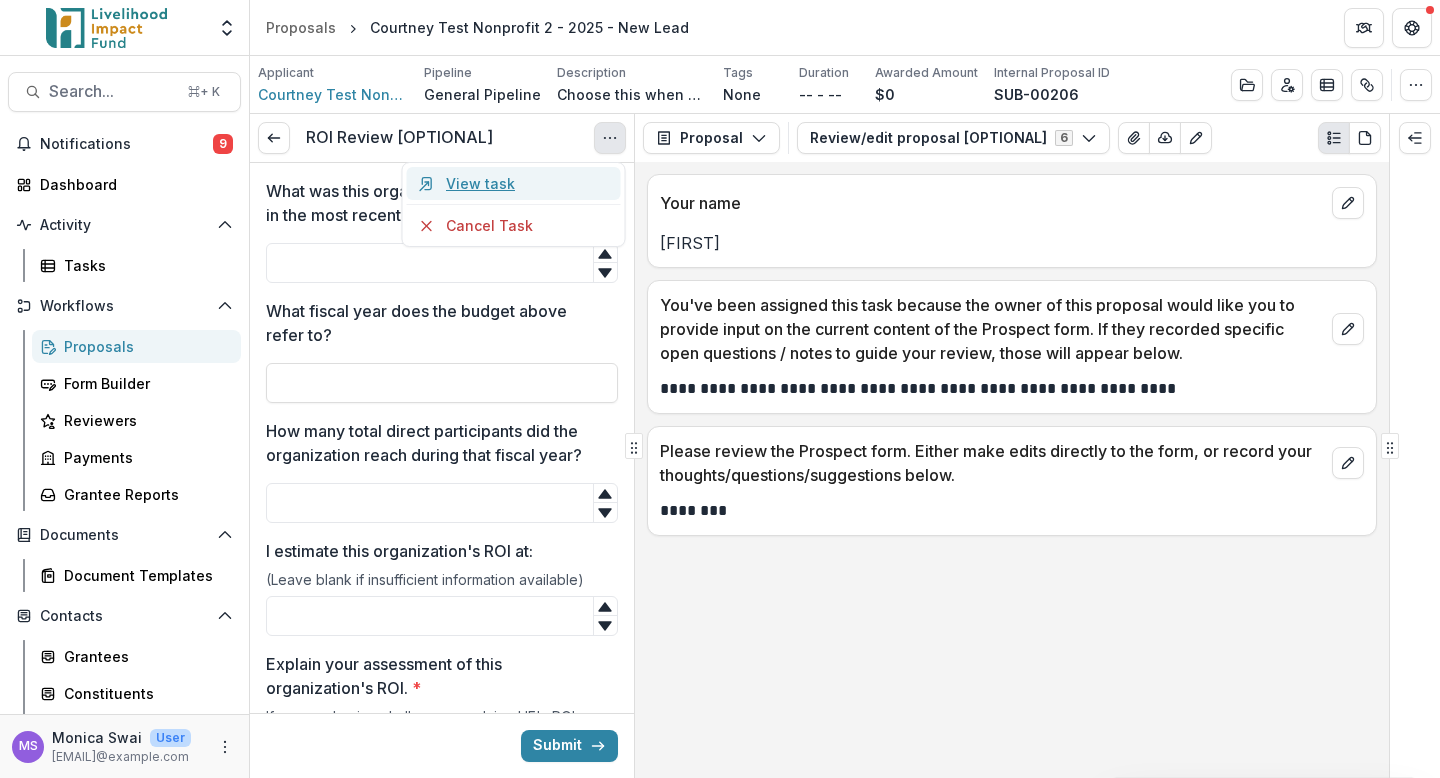 click on "View task" at bounding box center (513, 183) 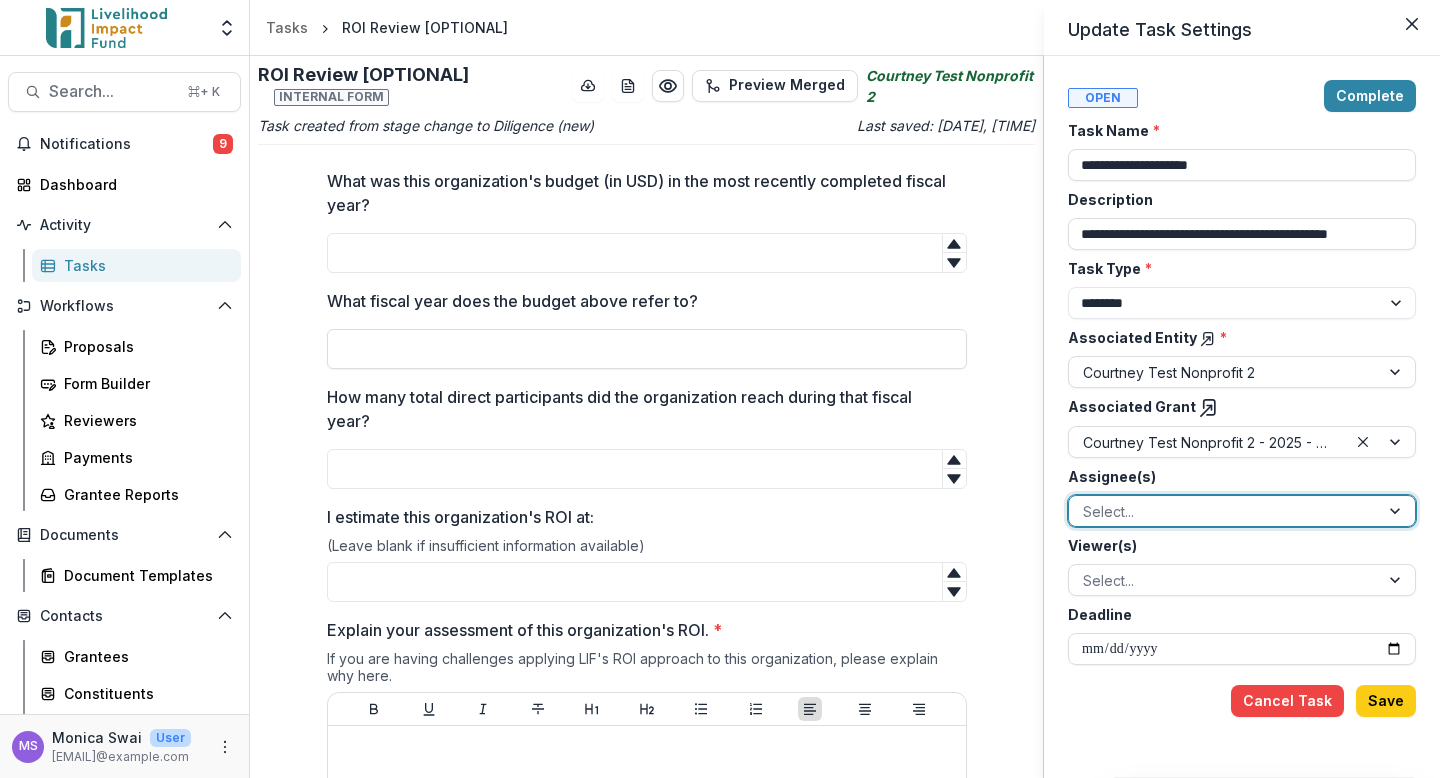 click at bounding box center (1397, 511) 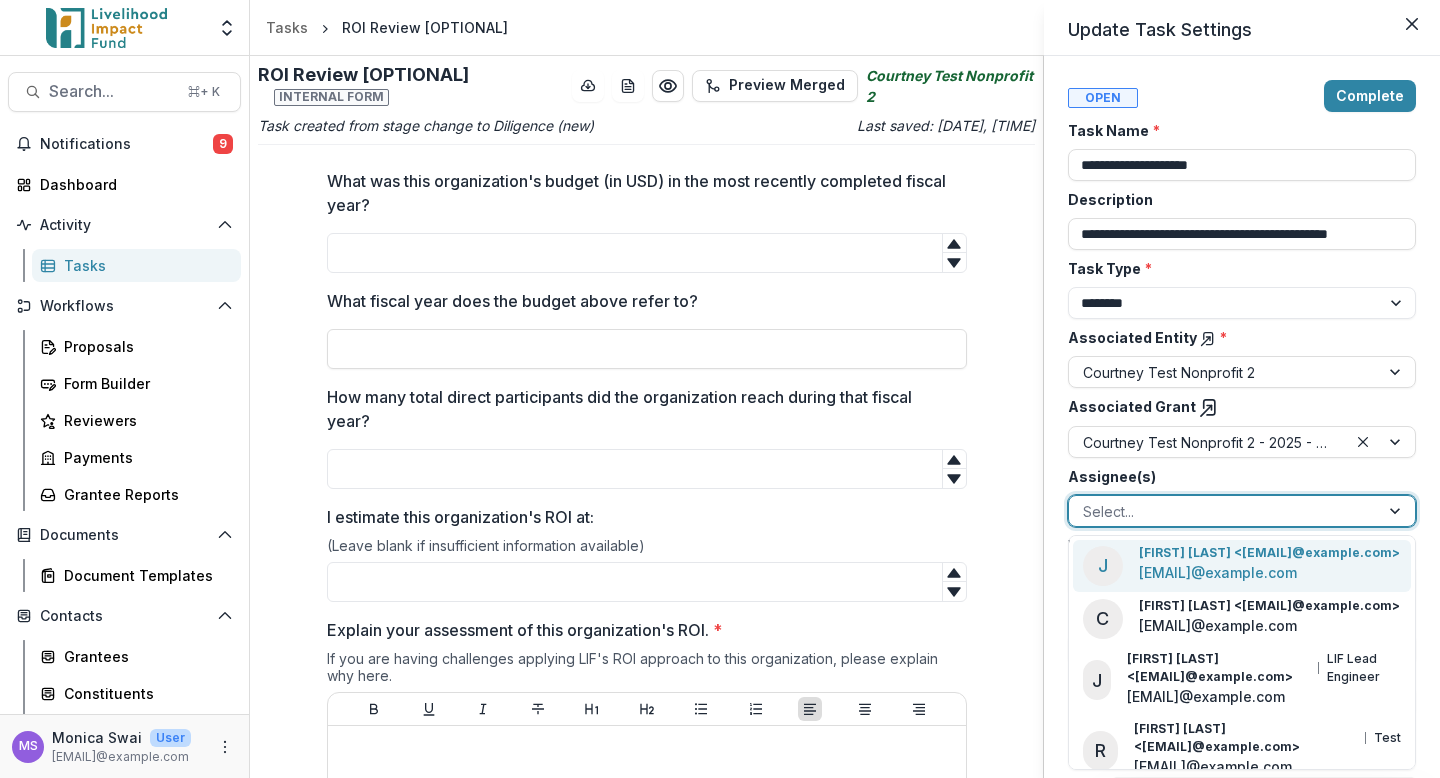 click at bounding box center (1397, 511) 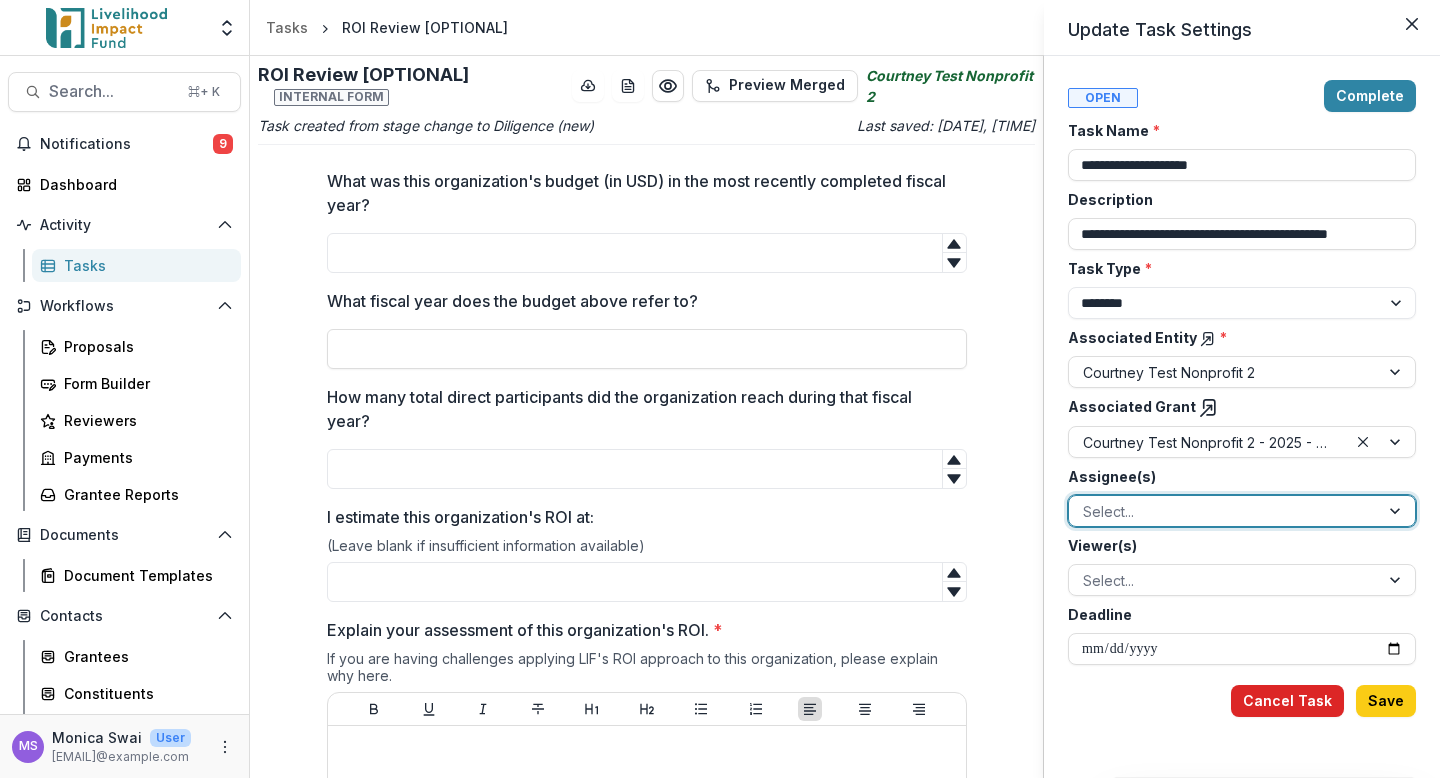 click on "Cancel Task" at bounding box center [1287, 701] 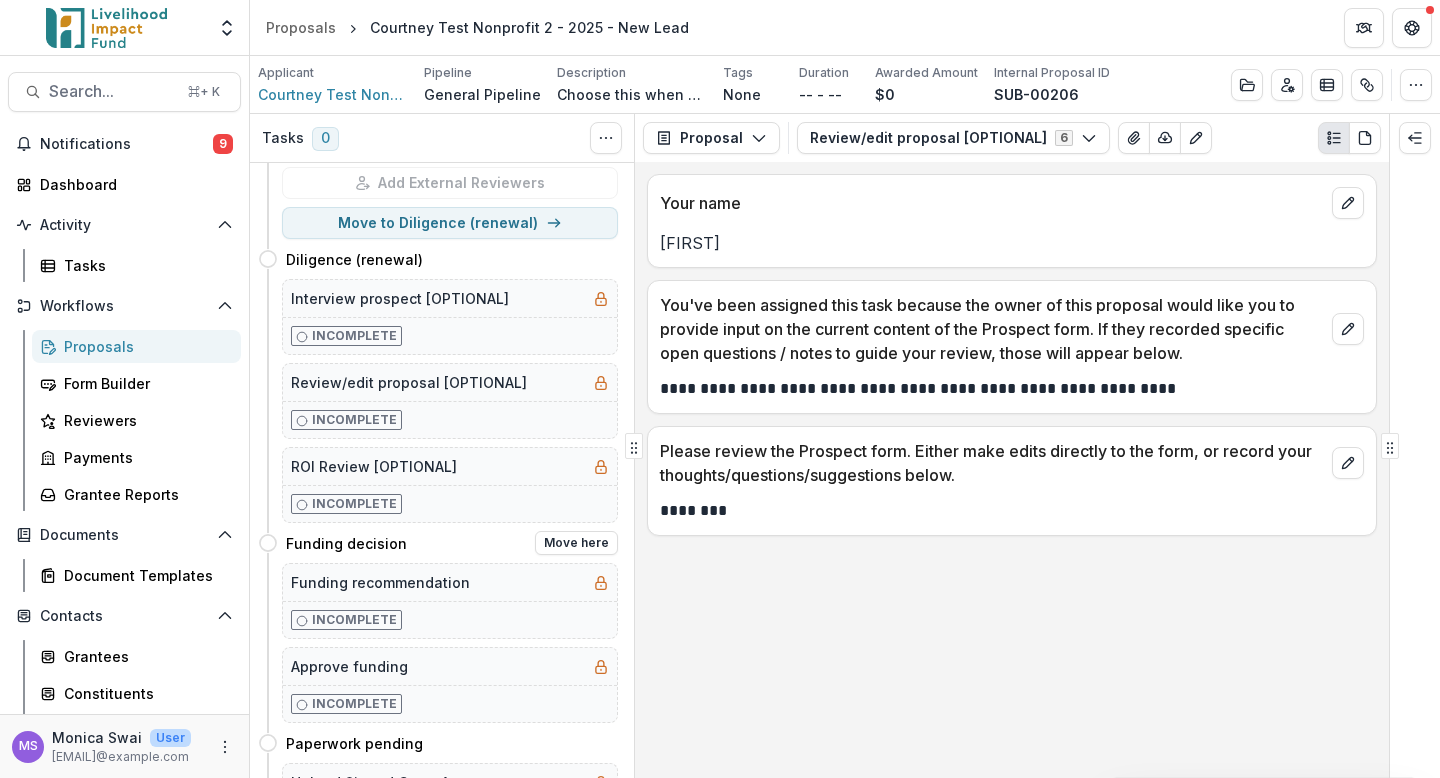 scroll, scrollTop: 320, scrollLeft: 0, axis: vertical 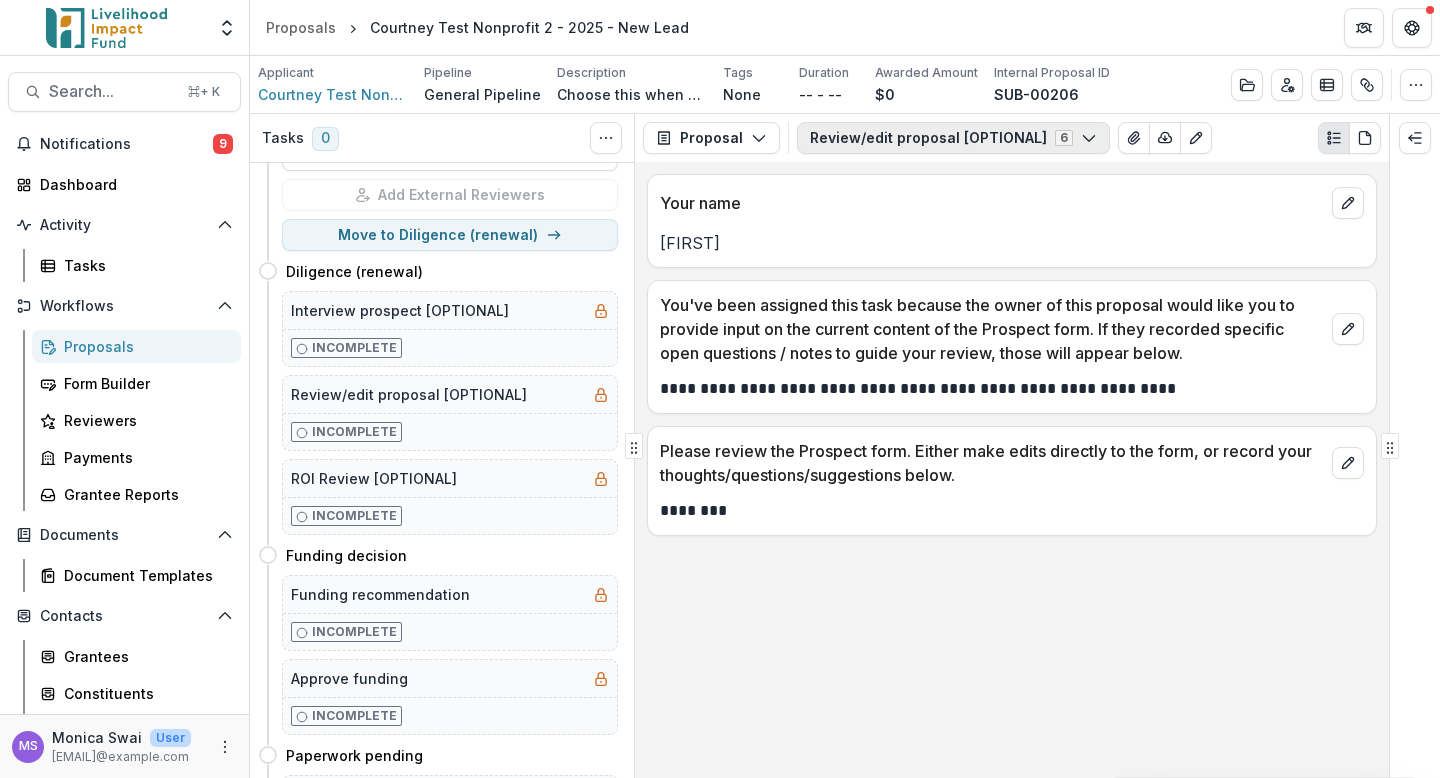 click 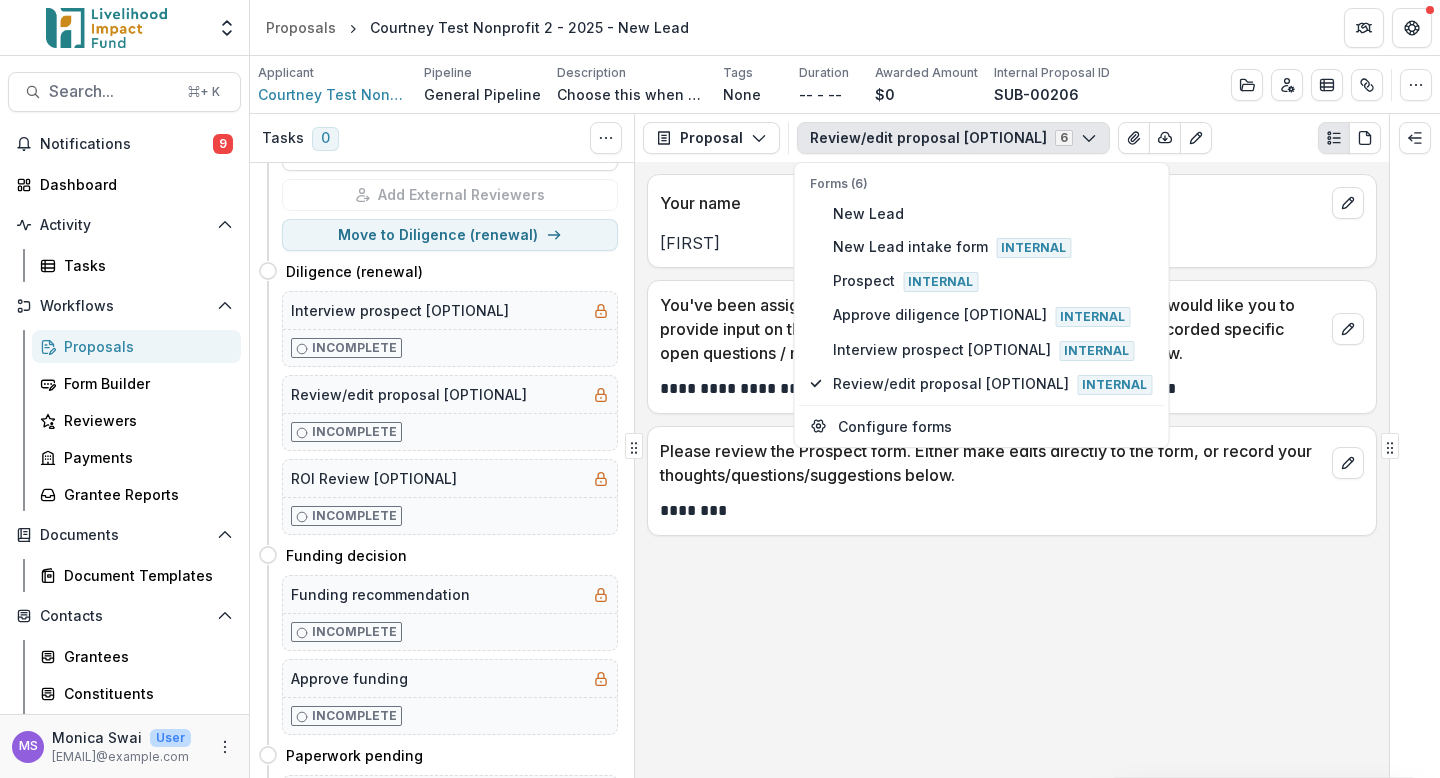 click on "**********" at bounding box center [1012, 470] 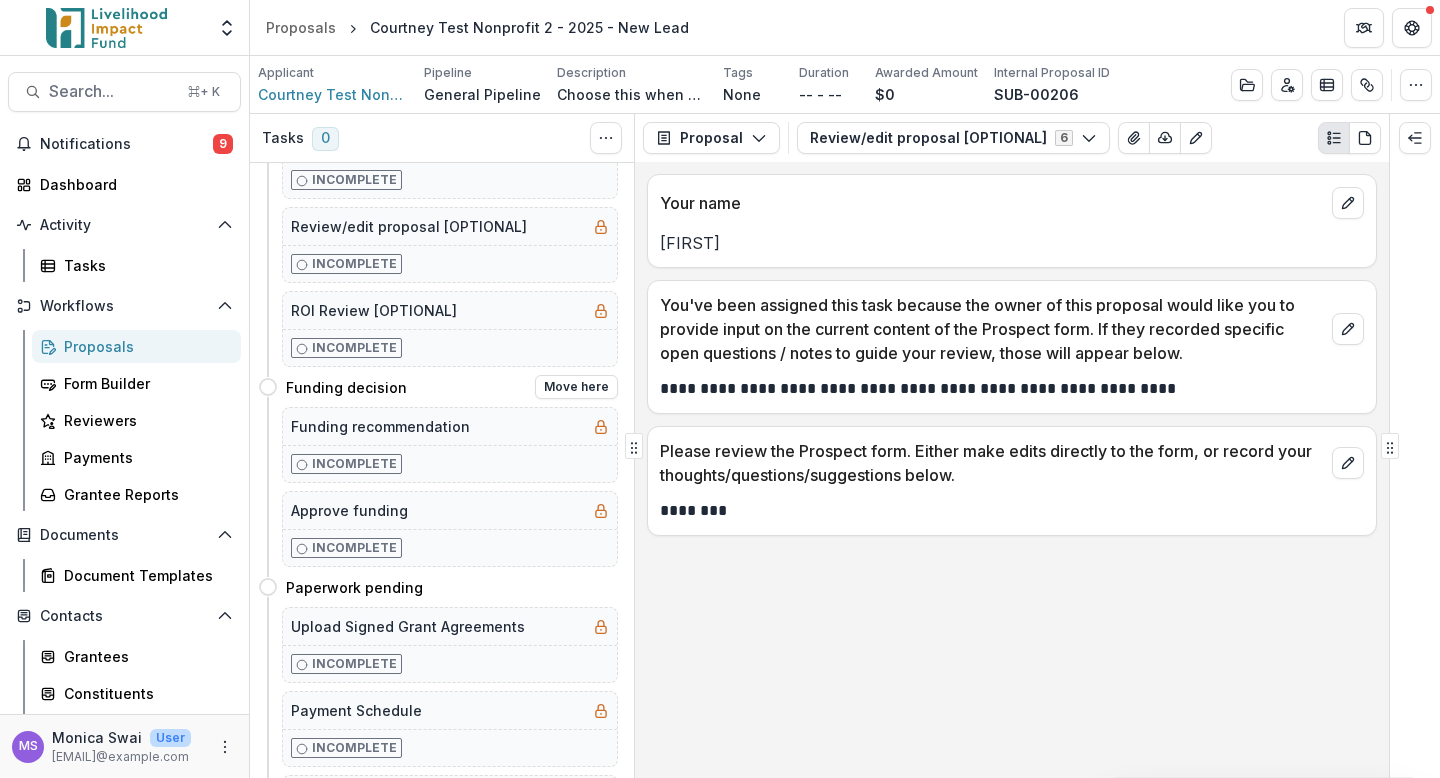 scroll, scrollTop: 486, scrollLeft: 0, axis: vertical 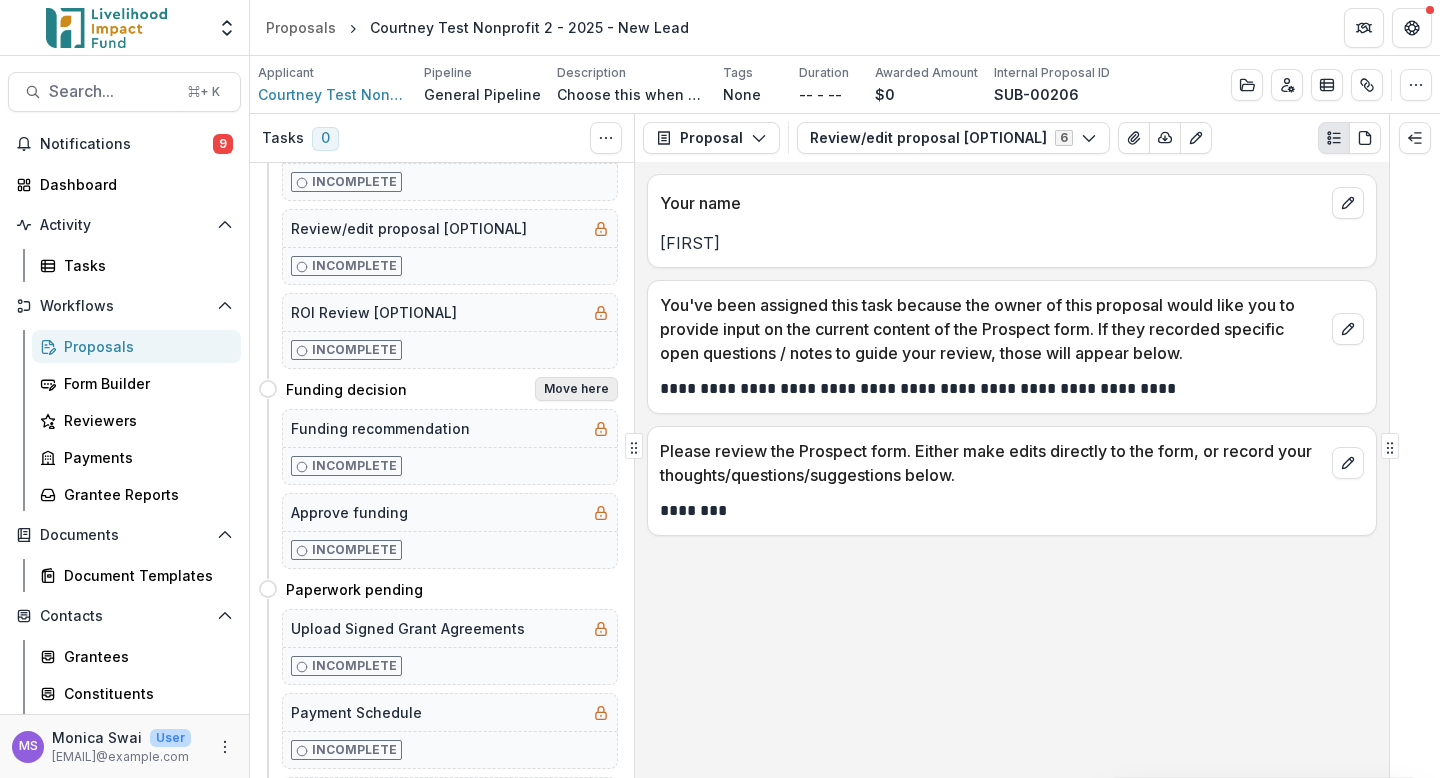 click on "Move here" at bounding box center [576, 389] 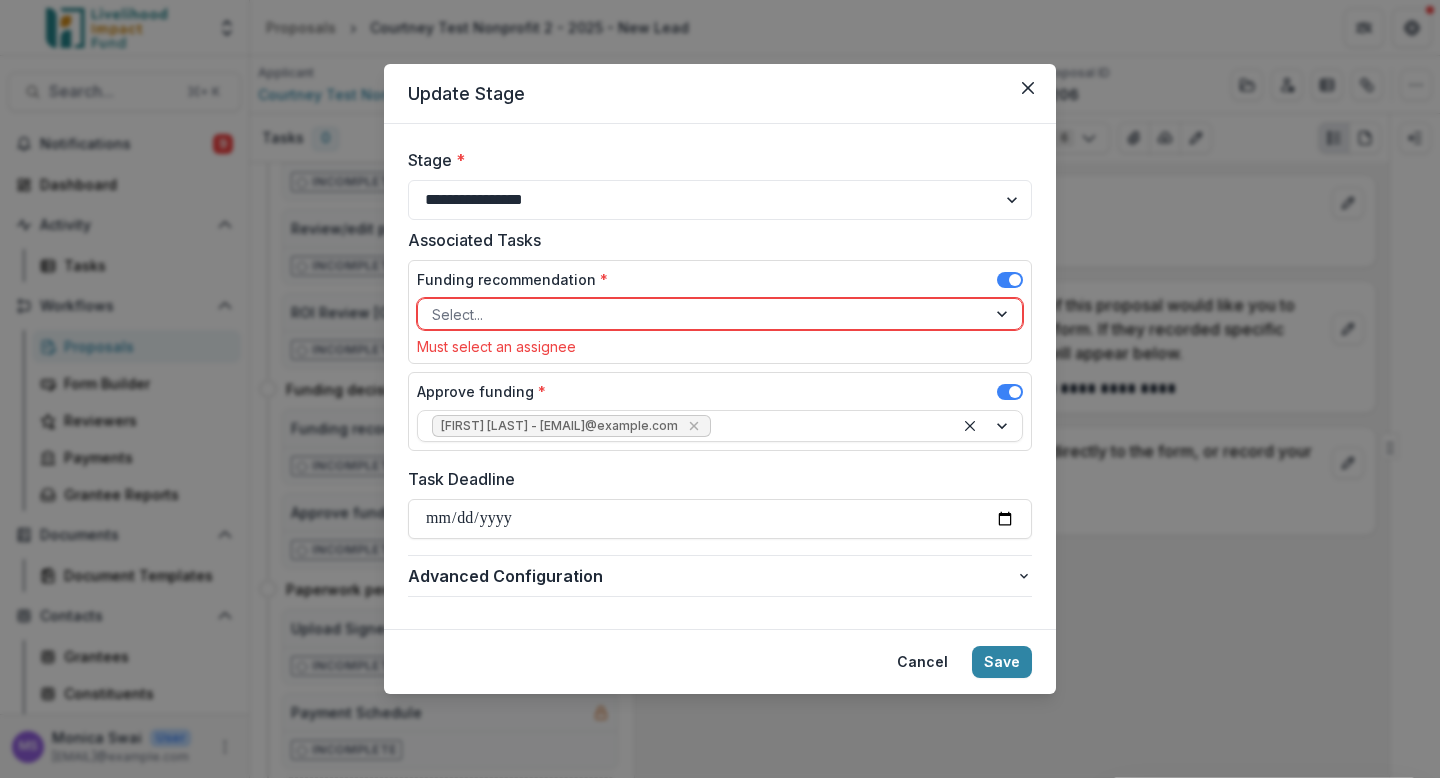 click at bounding box center [1004, 314] 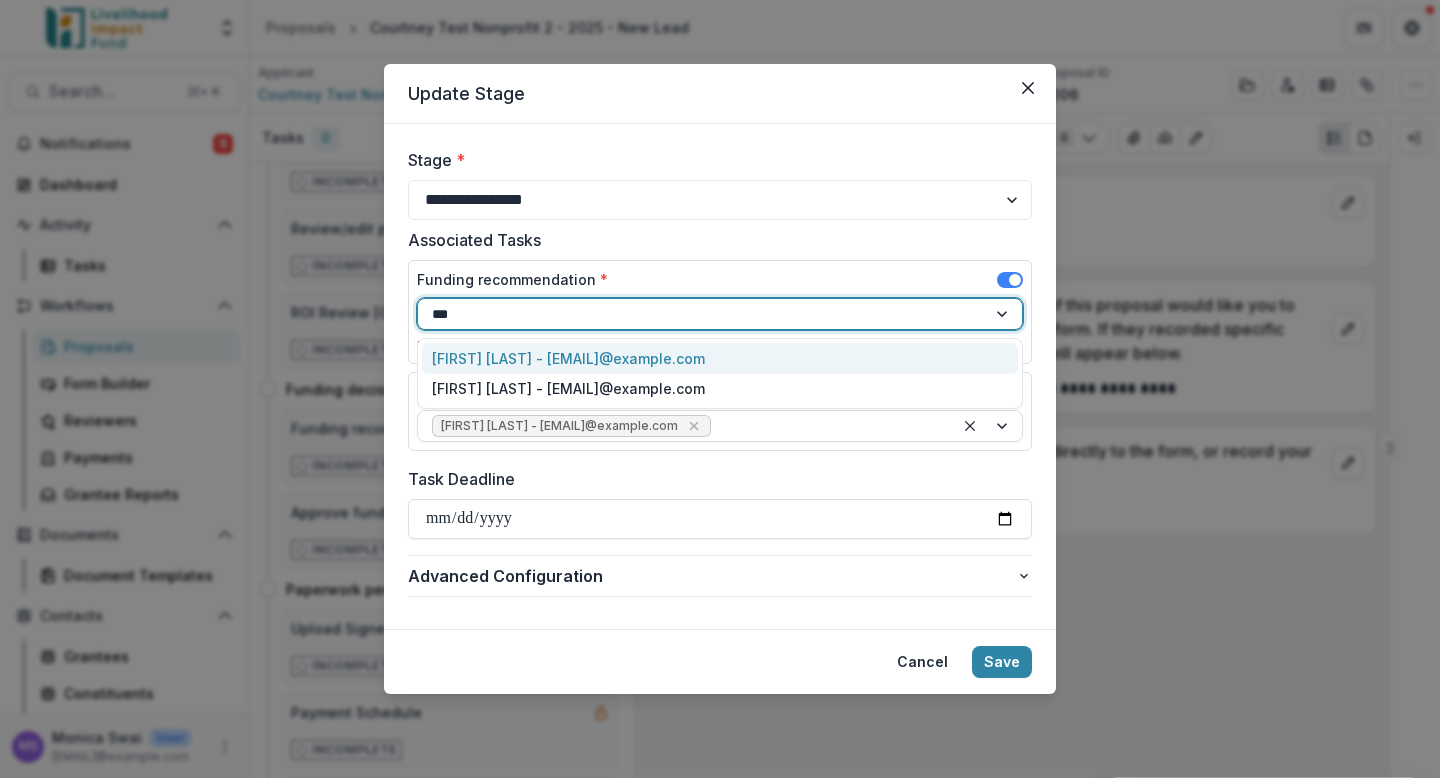 type on "****" 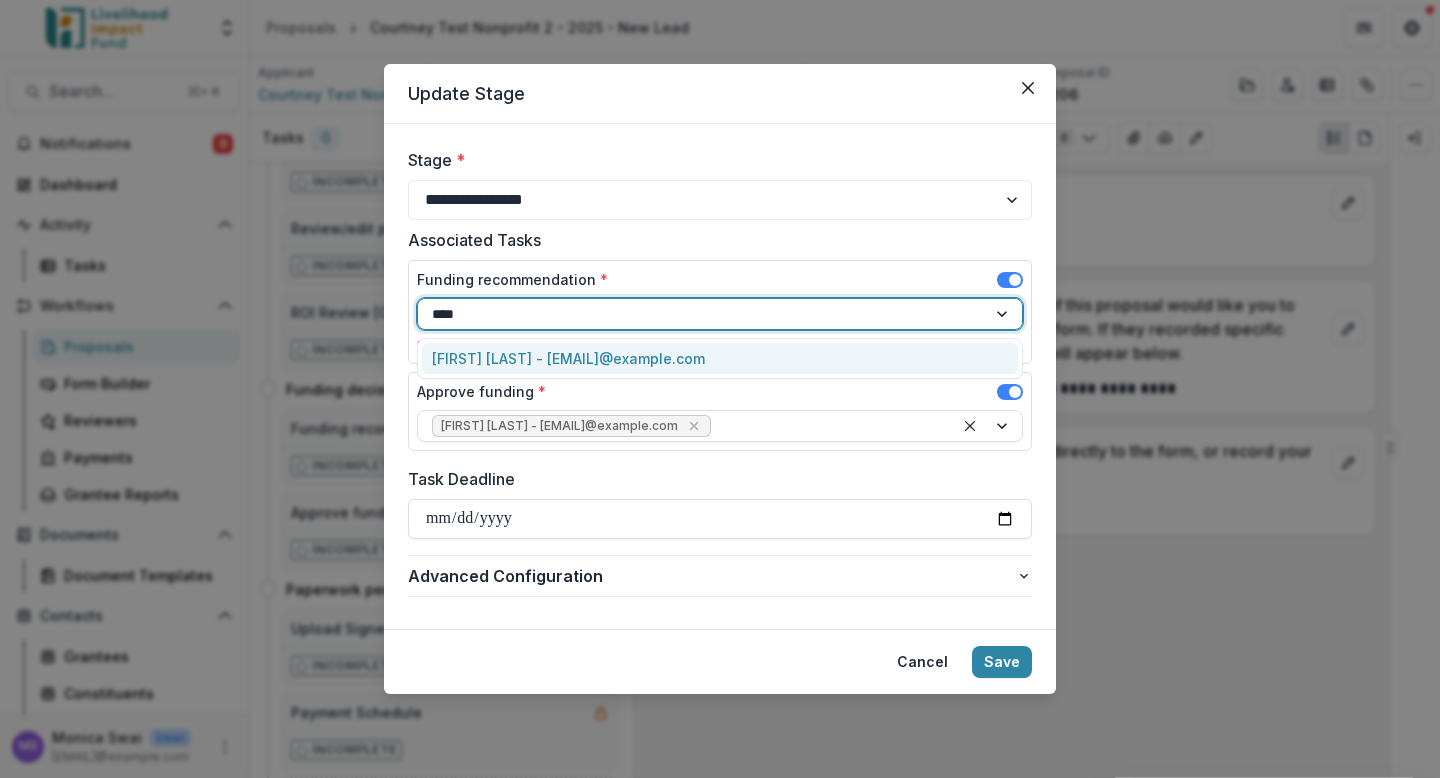 click on "Monica Swai - monica@lifund.org" at bounding box center (720, 358) 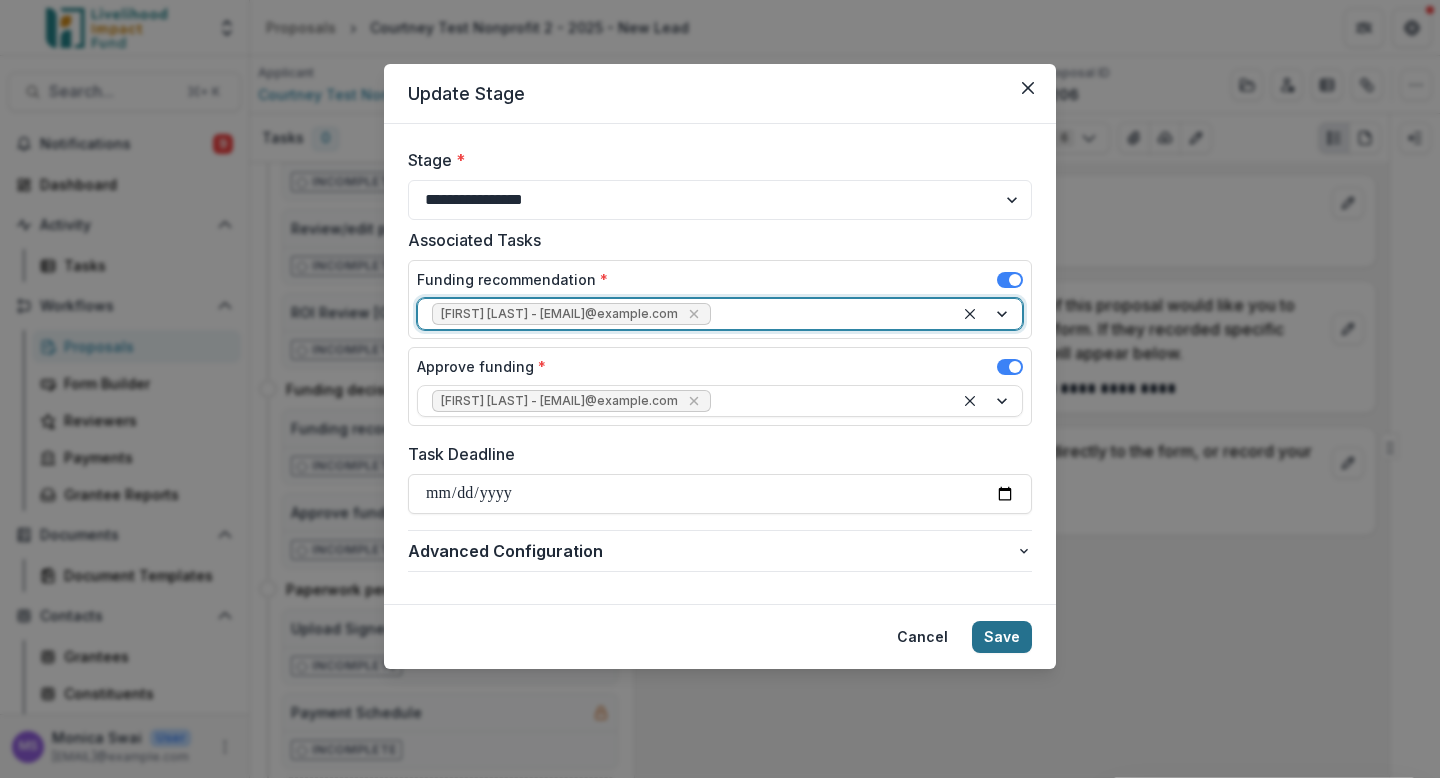 click on "Save" at bounding box center [1002, 637] 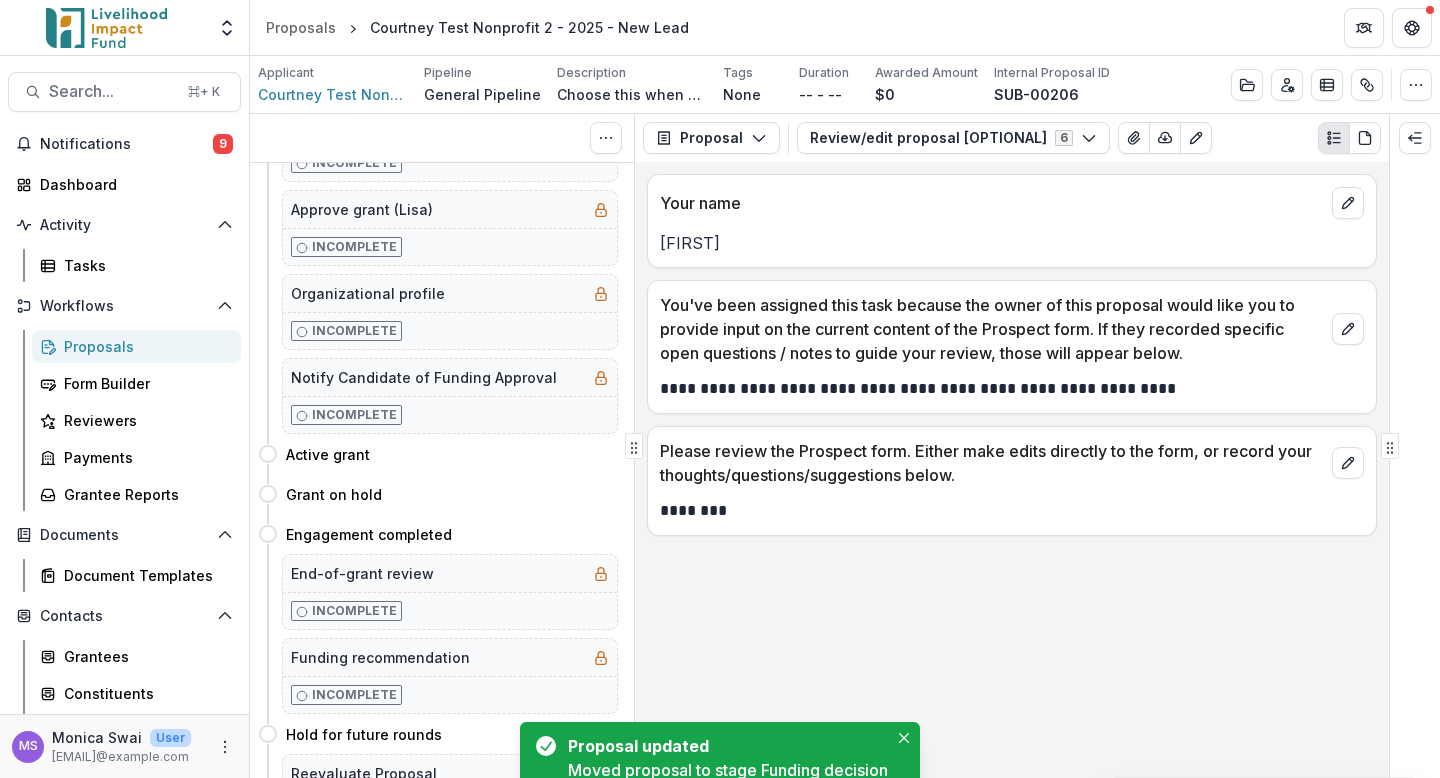 scroll, scrollTop: 0, scrollLeft: 0, axis: both 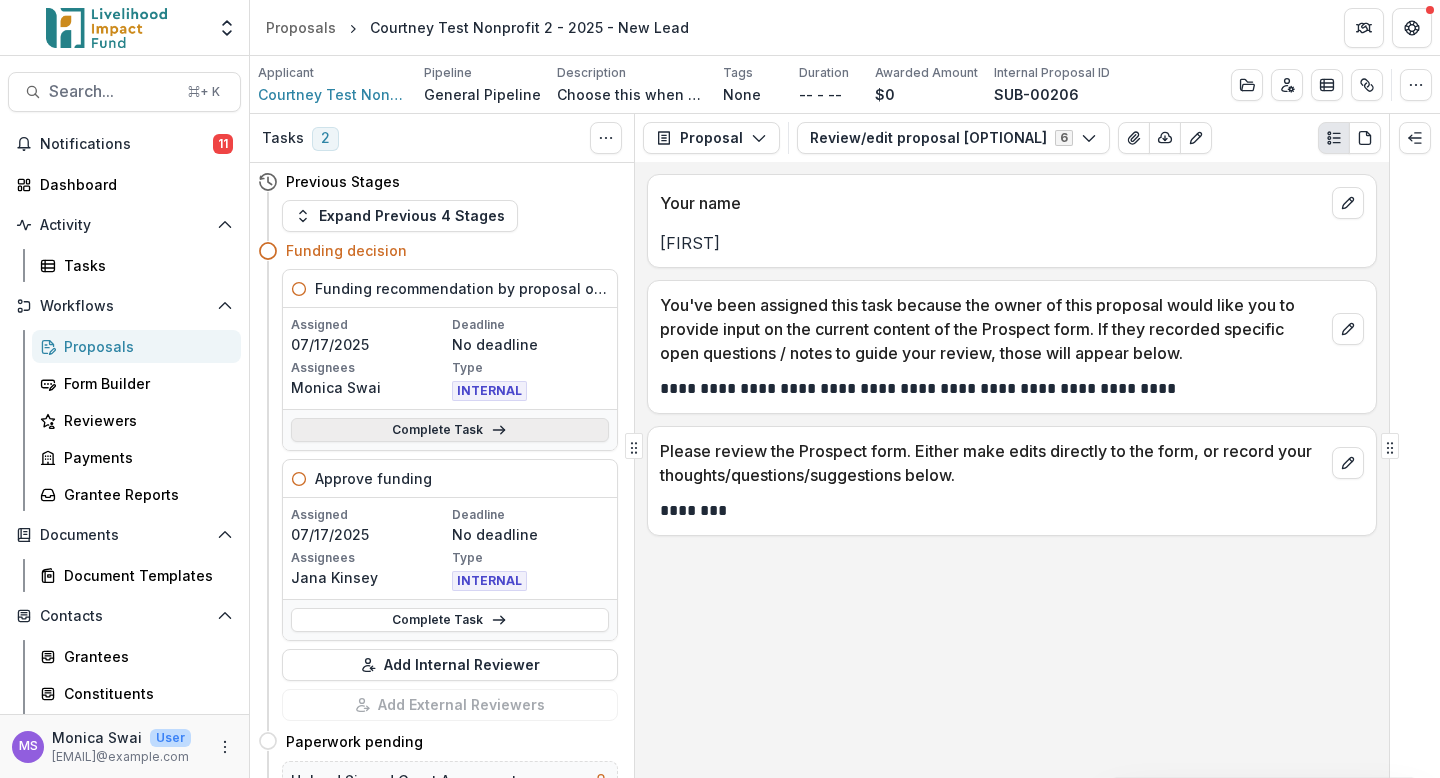 click on "Complete Task" at bounding box center (450, 430) 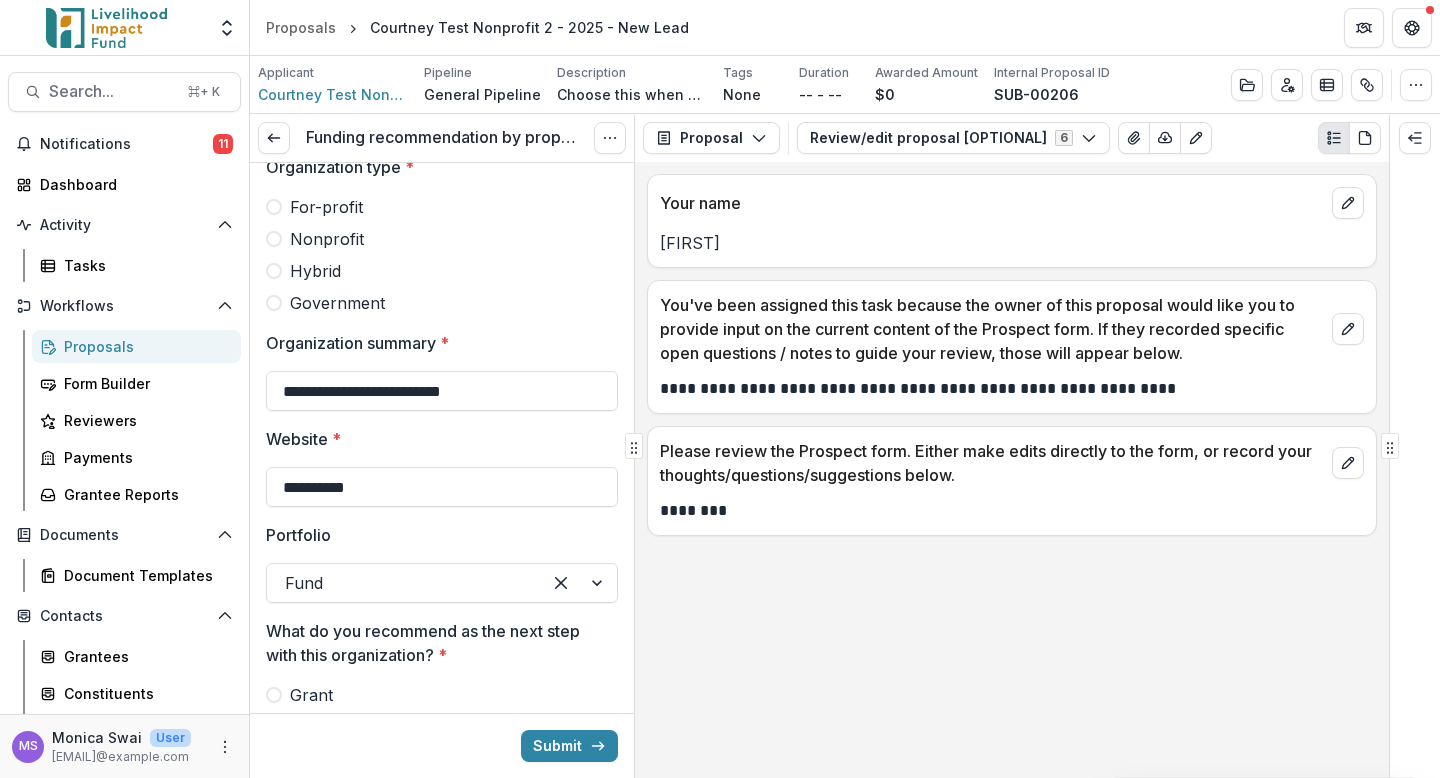 scroll, scrollTop: 0, scrollLeft: 0, axis: both 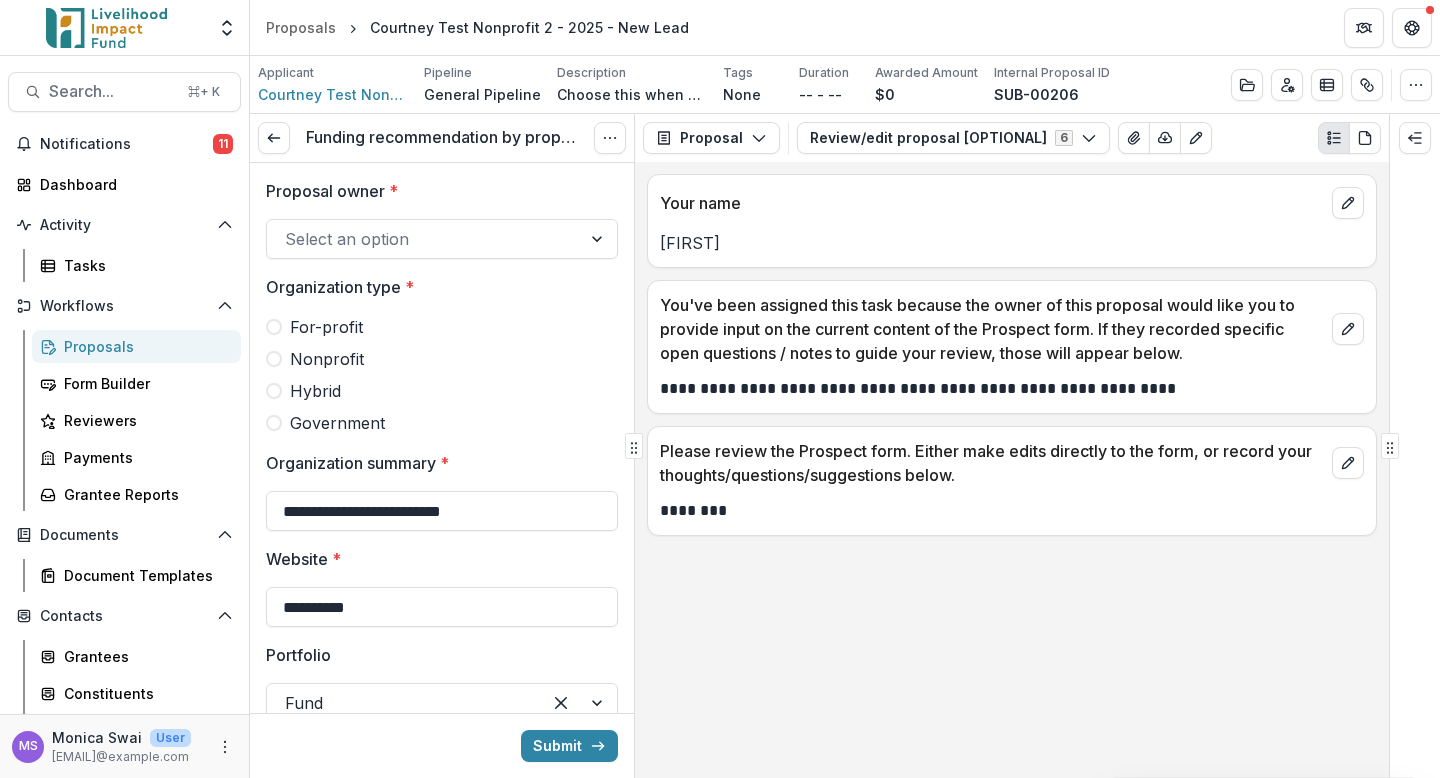 click at bounding box center (424, 239) 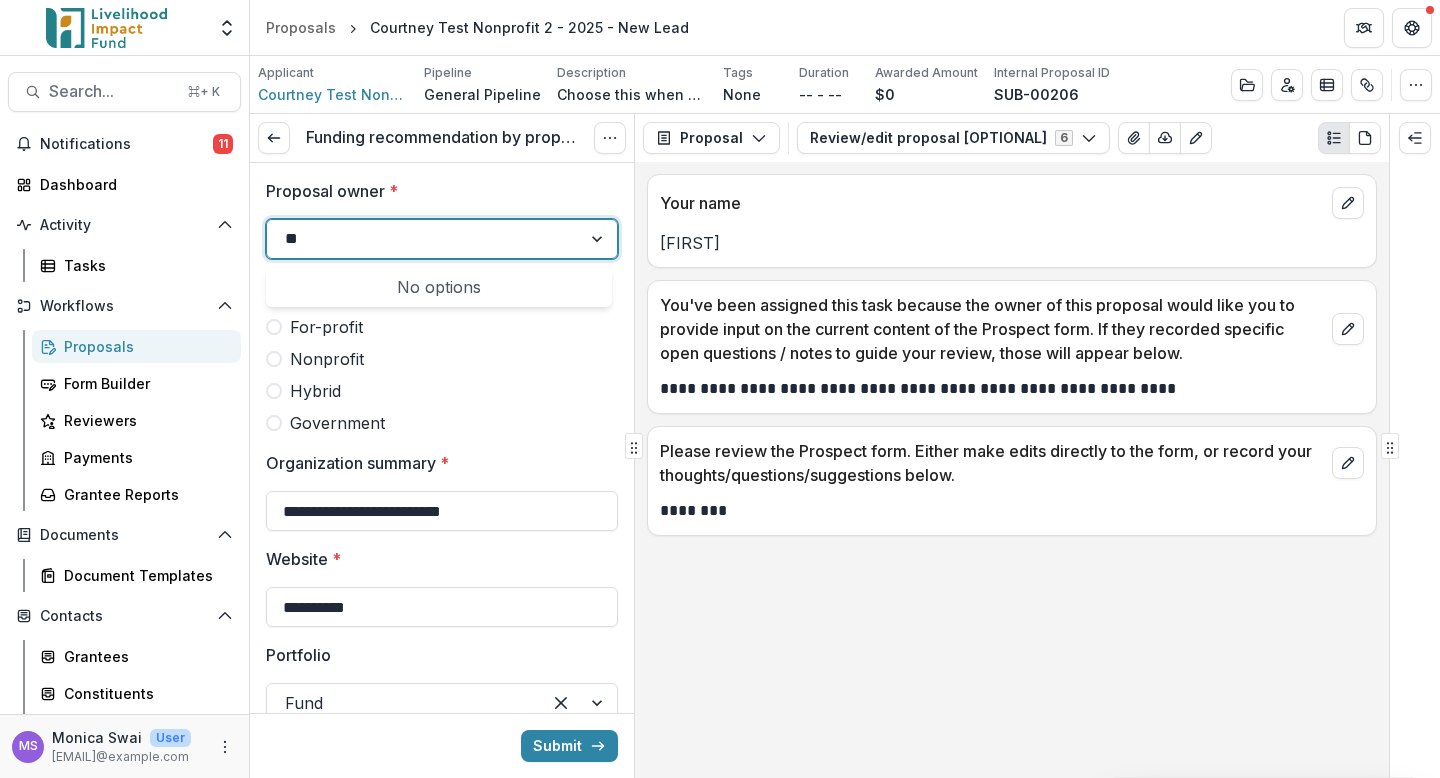 type on "*" 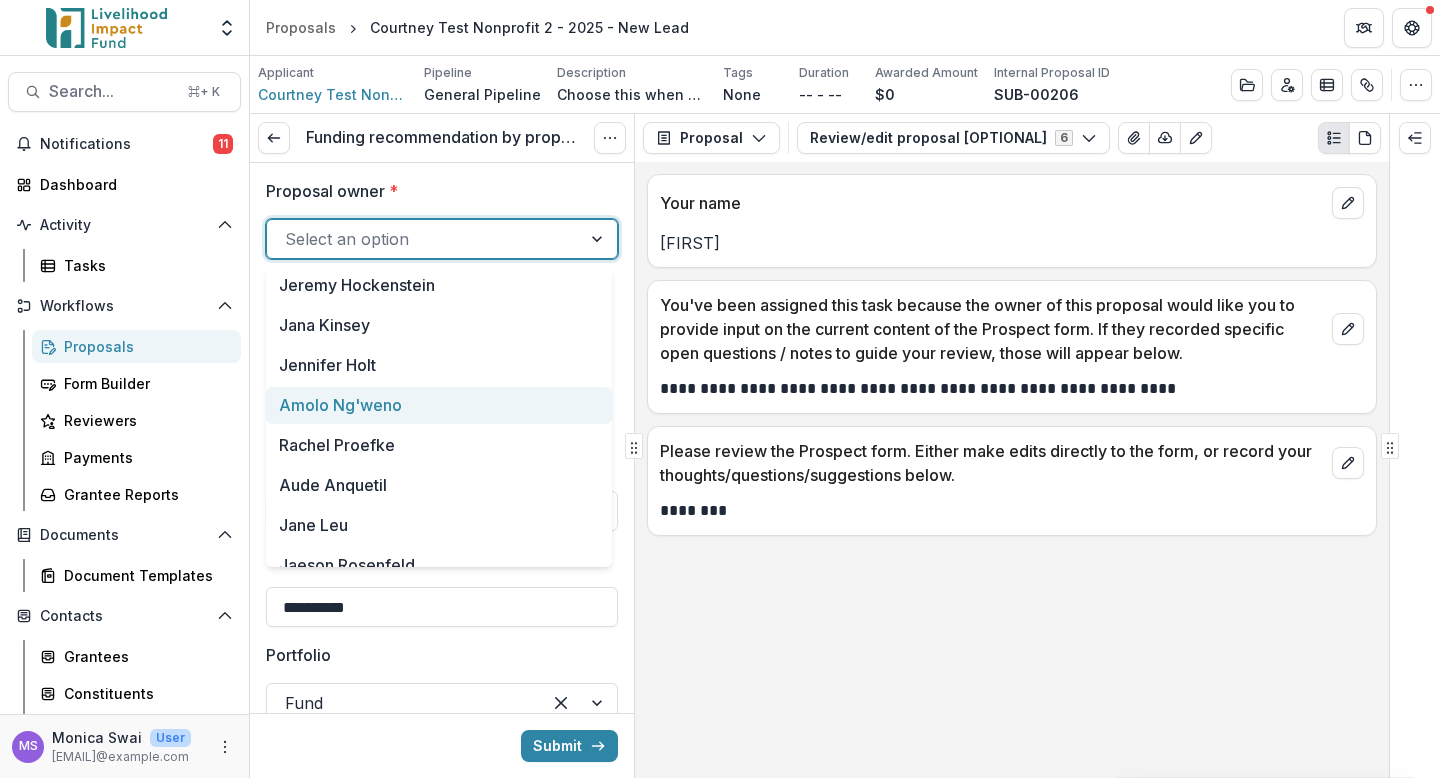 type on "*" 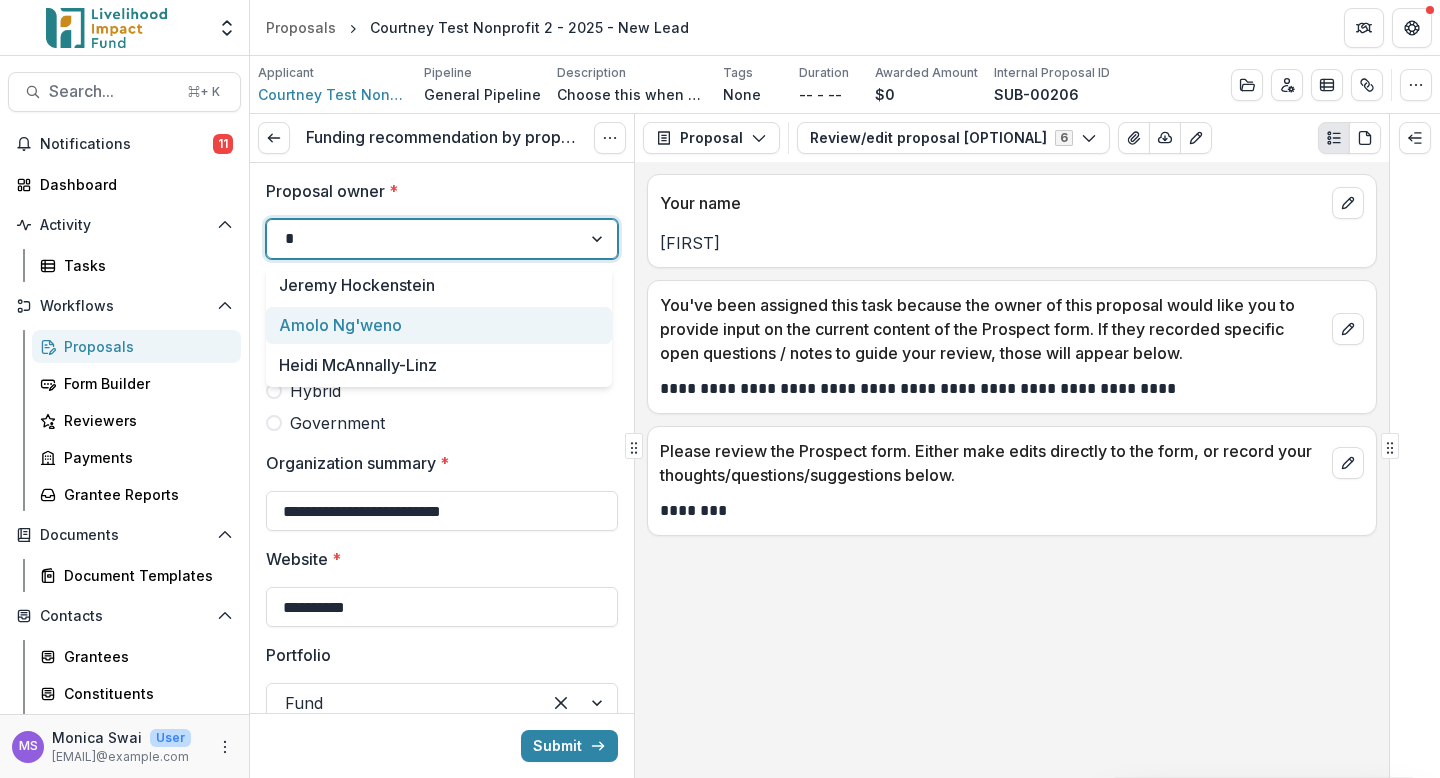 click on "Amolo Ng'weno" at bounding box center (439, 325) 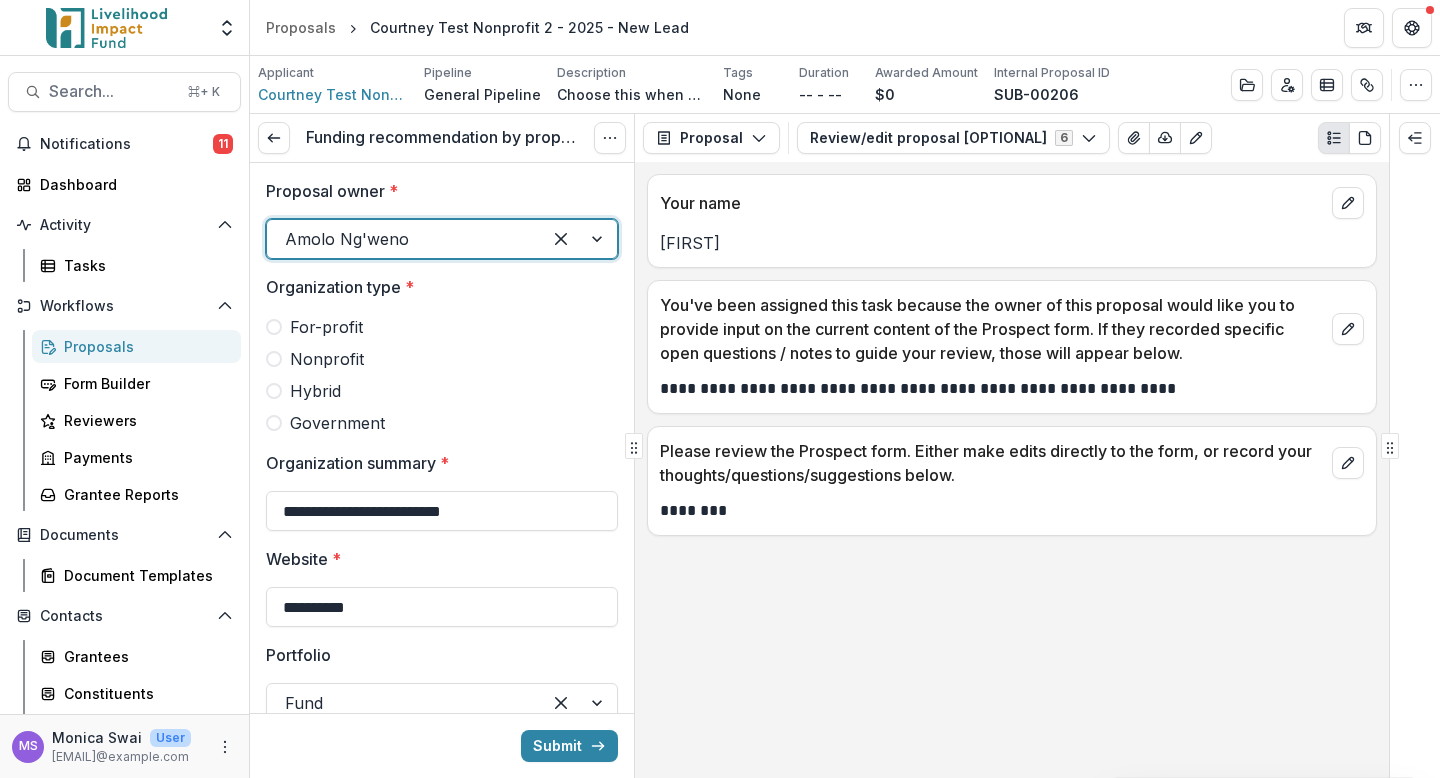 click at bounding box center (274, 327) 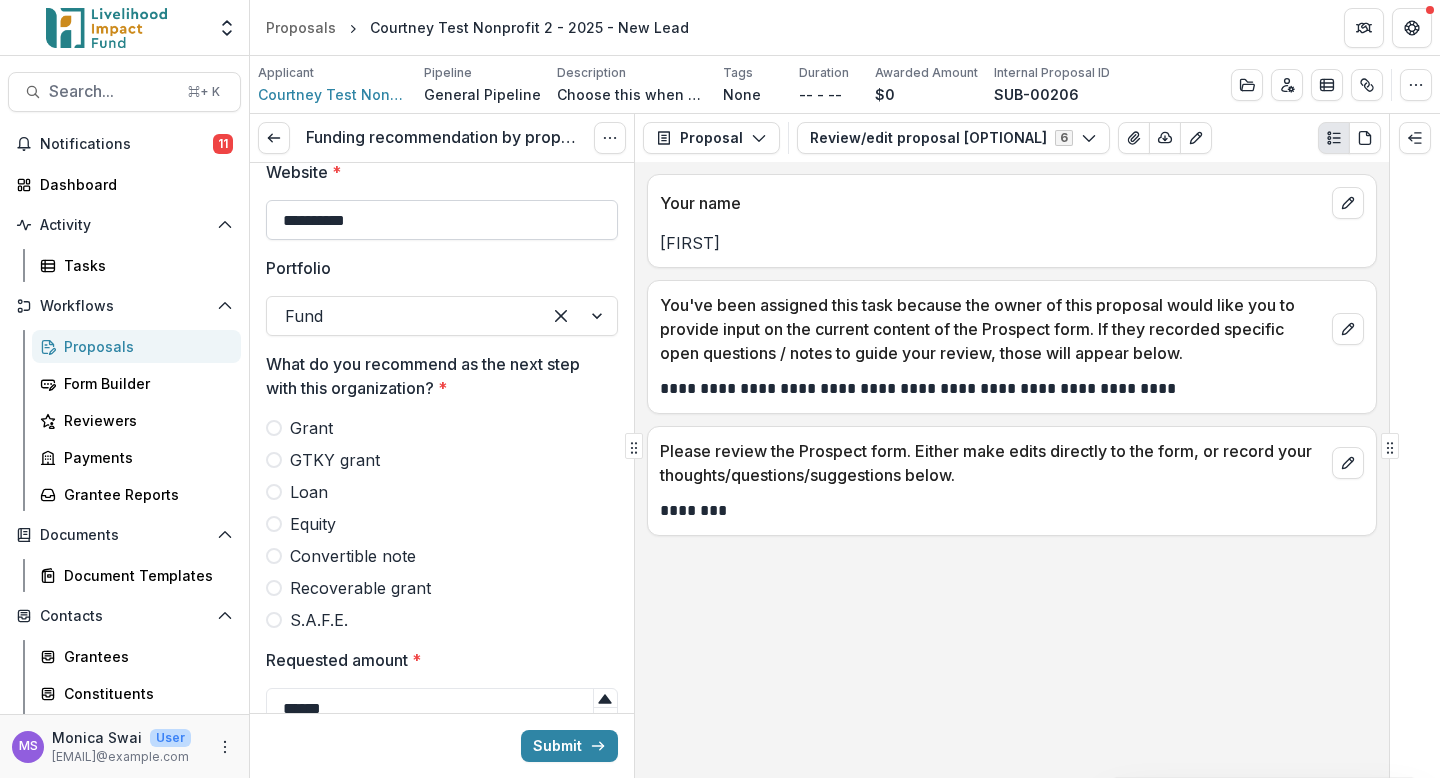 scroll, scrollTop: 396, scrollLeft: 0, axis: vertical 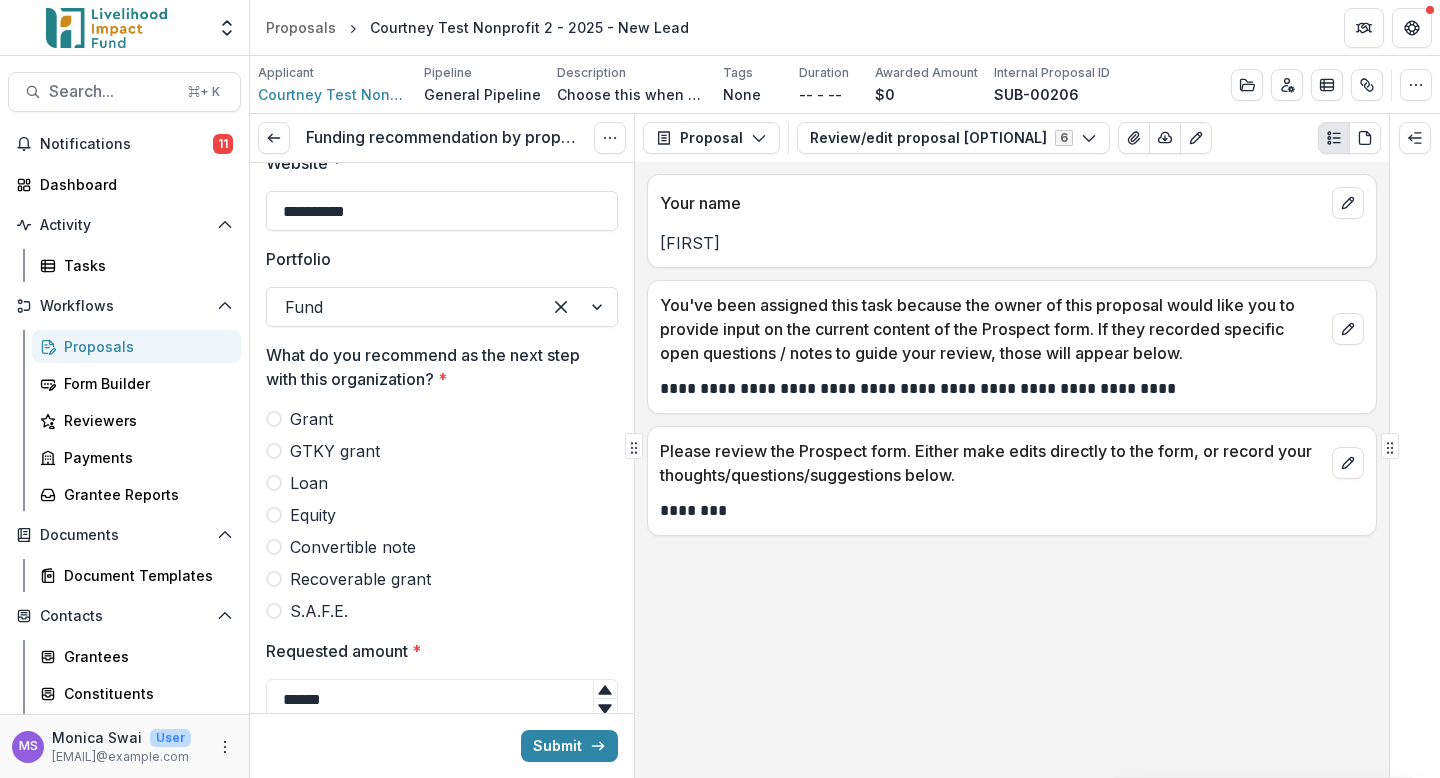 click at bounding box center (274, 451) 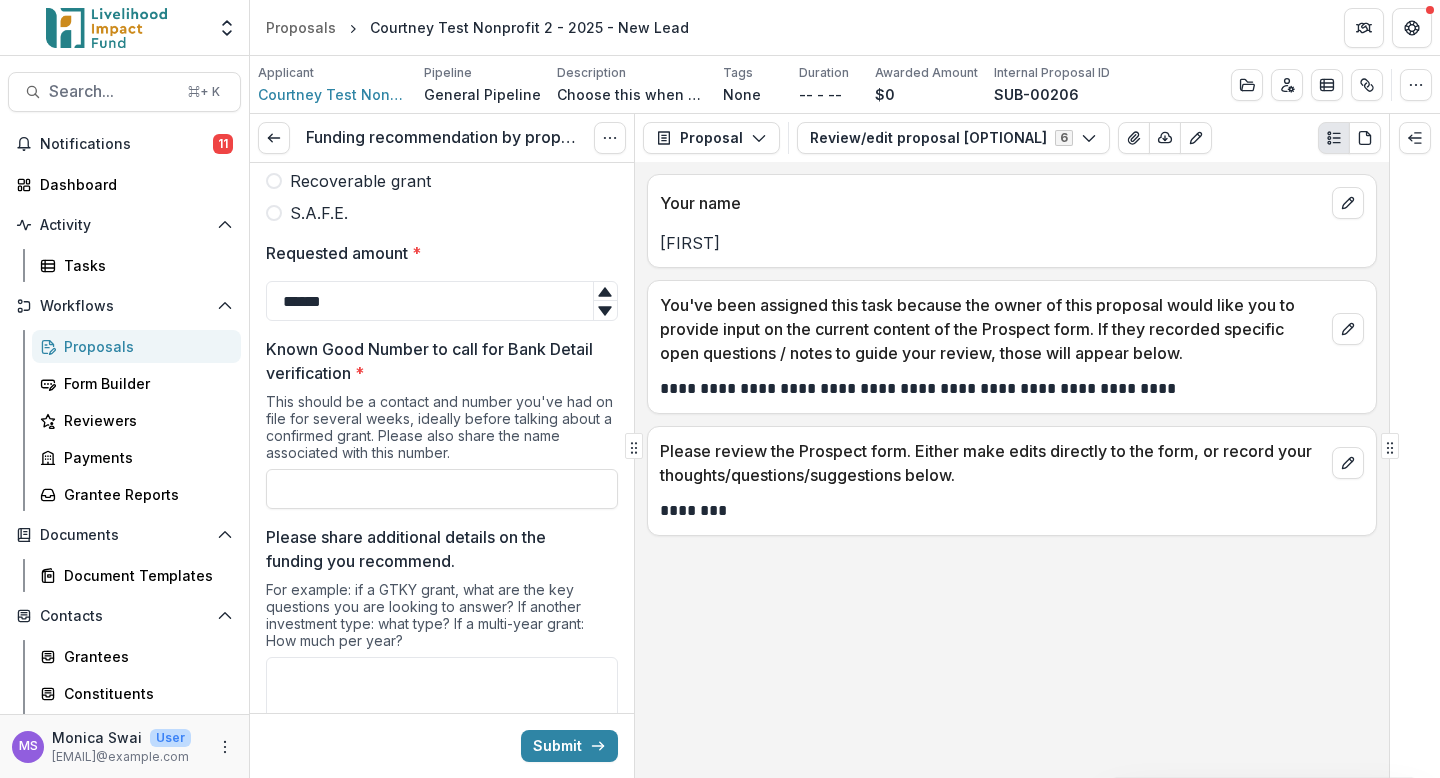 scroll, scrollTop: 798, scrollLeft: 0, axis: vertical 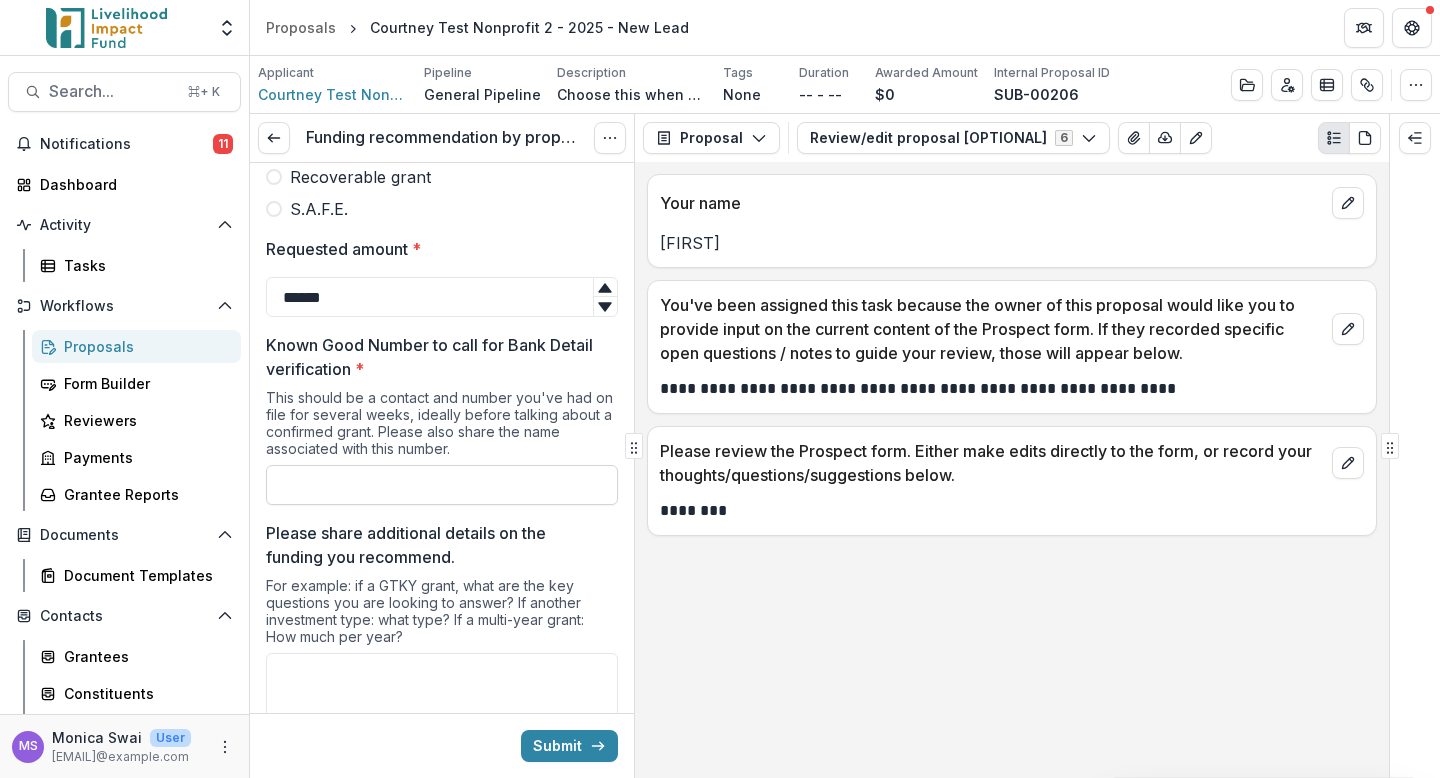click on "Known Good Number to call for Bank Detail verification *" at bounding box center [442, 485] 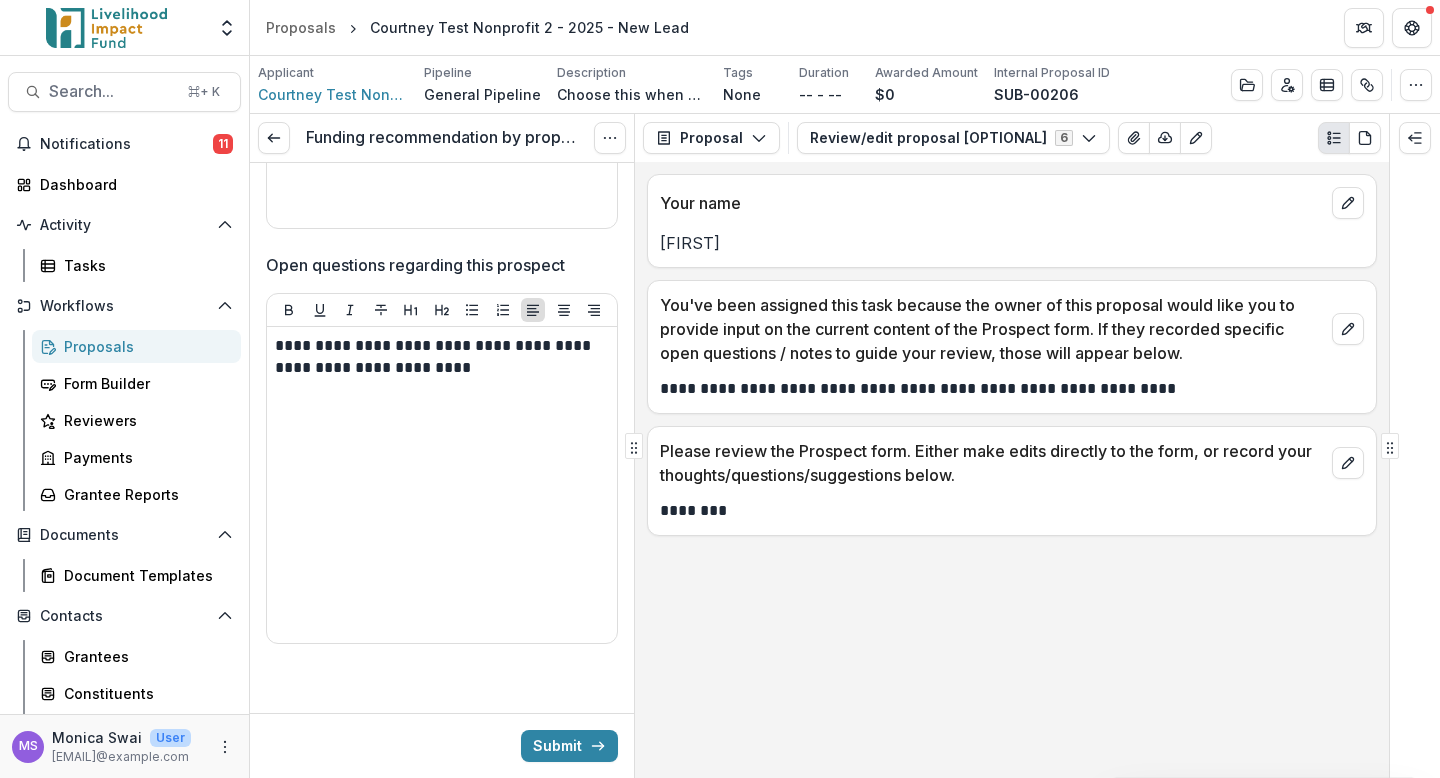 scroll, scrollTop: 2728, scrollLeft: 0, axis: vertical 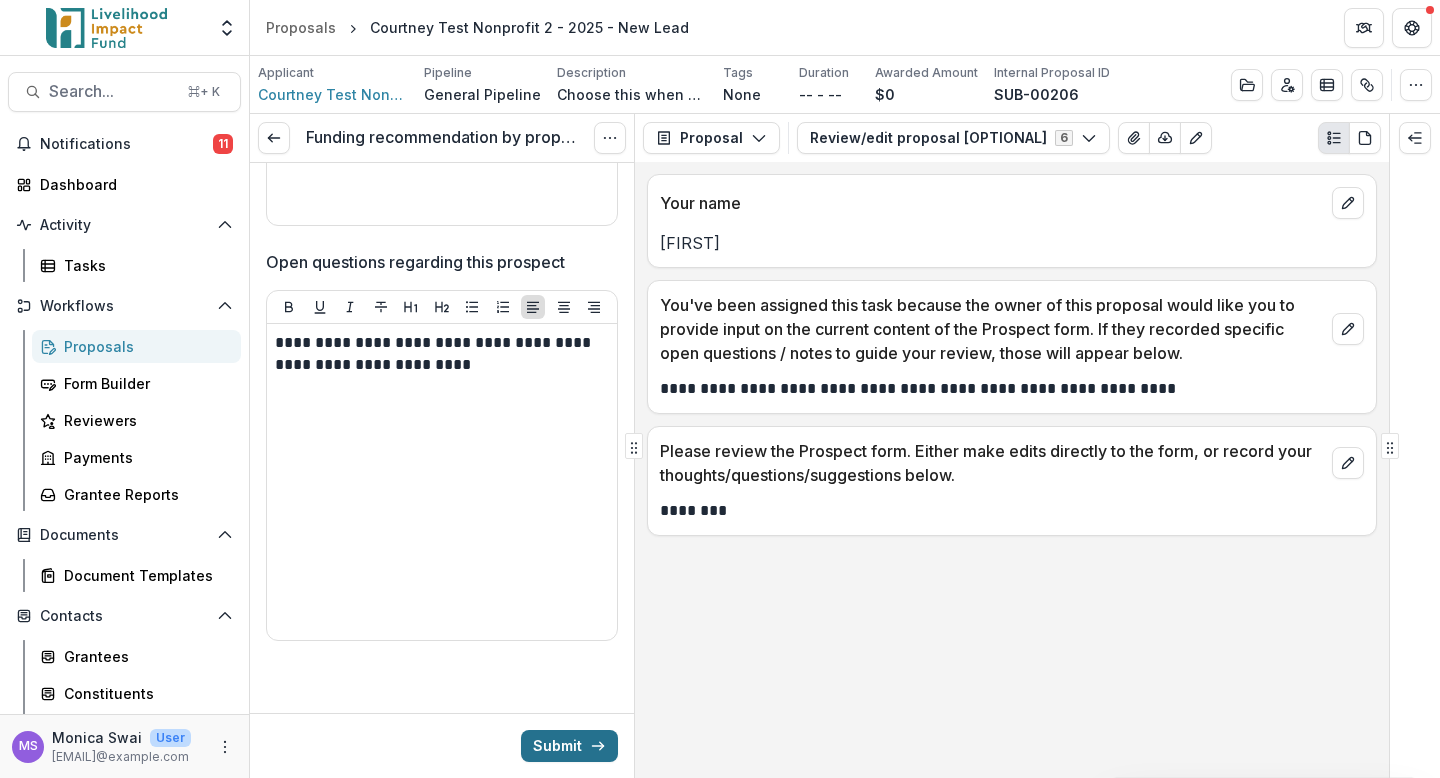 type on "**********" 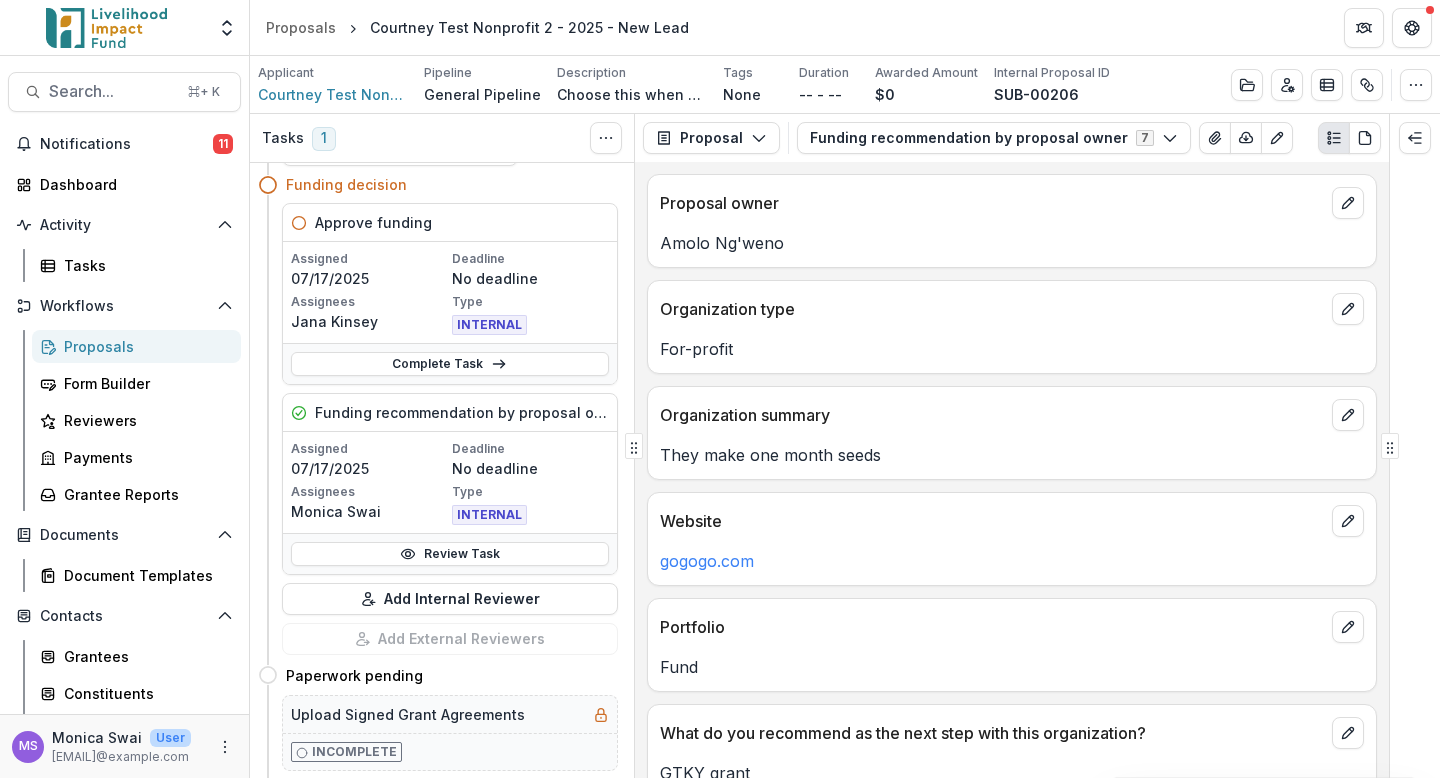 scroll, scrollTop: 57, scrollLeft: 0, axis: vertical 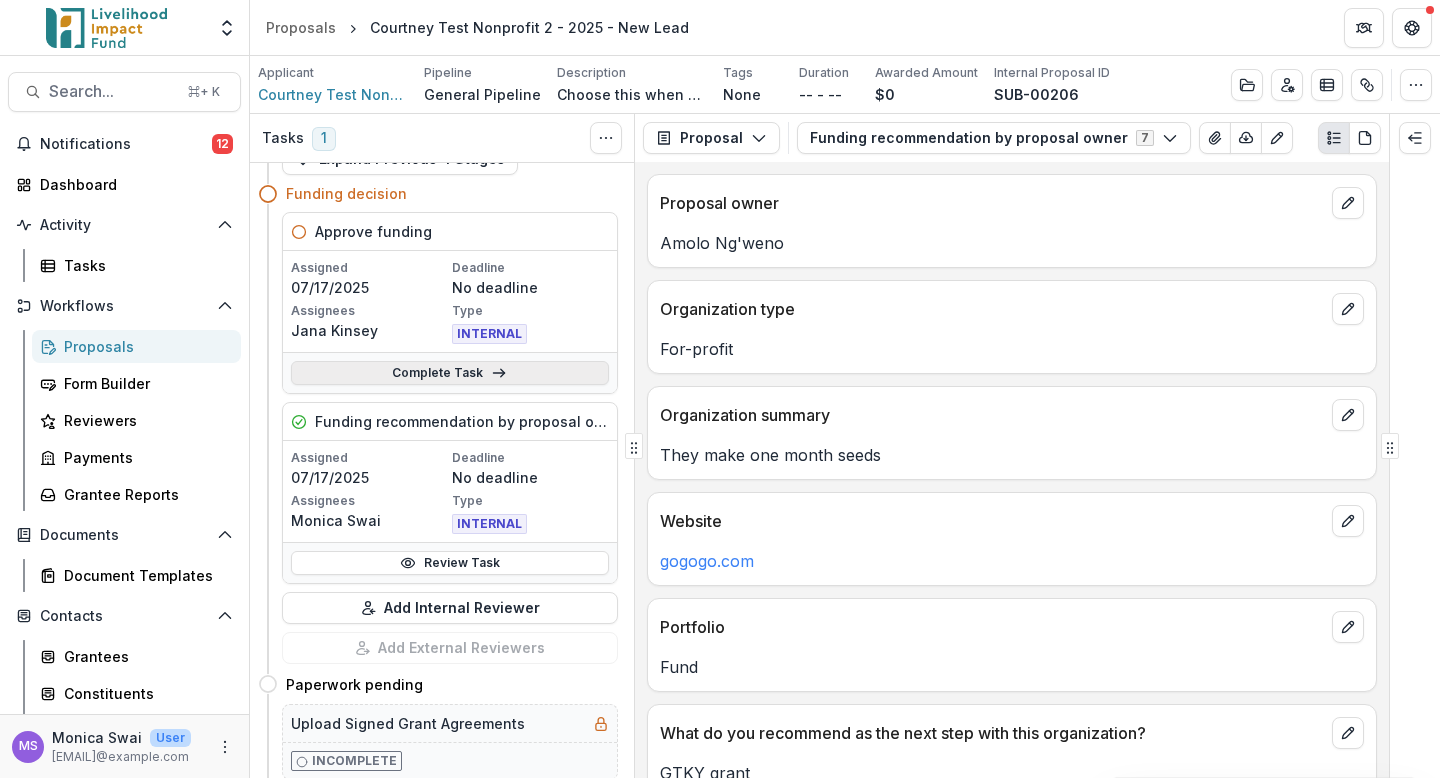 click on "Complete Task" at bounding box center (450, 373) 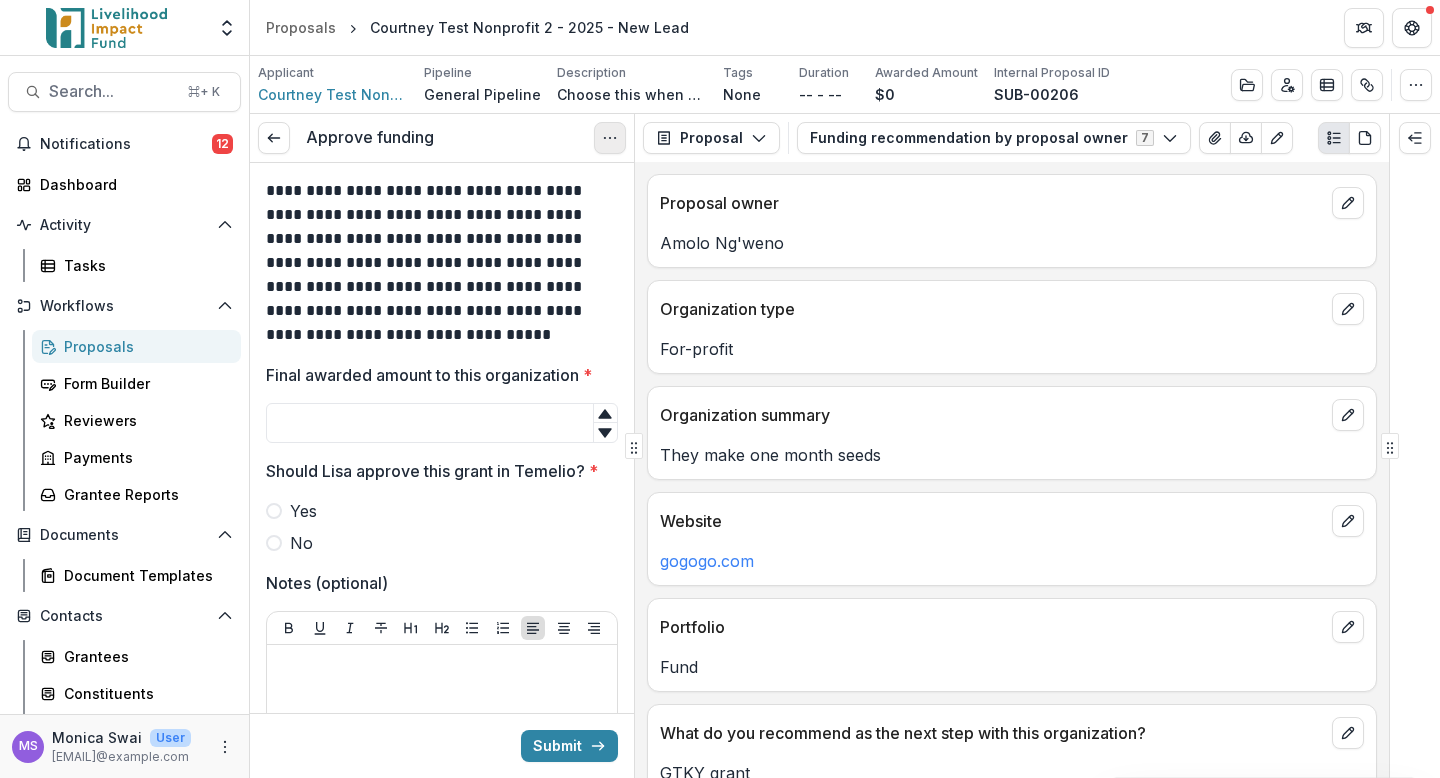 click 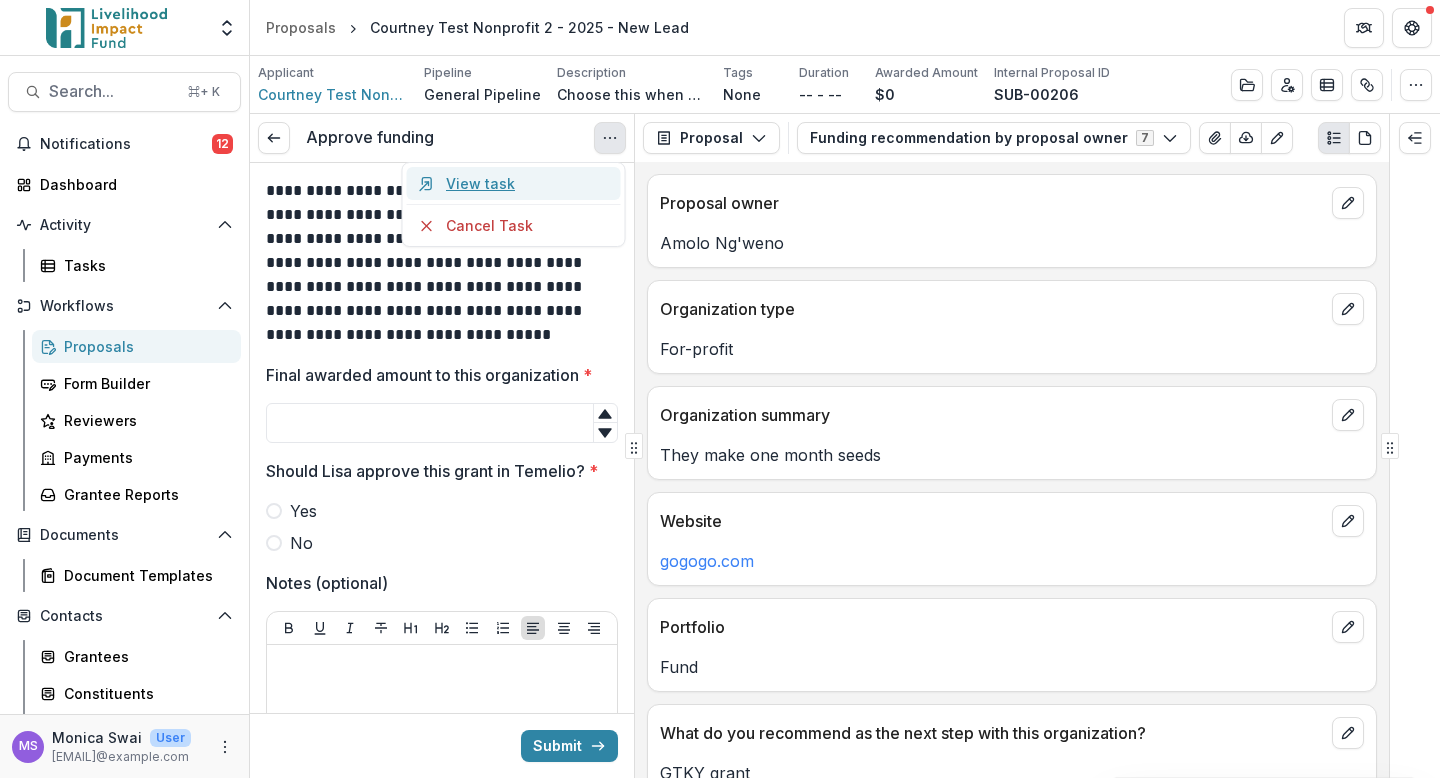 click on "View task" at bounding box center [513, 183] 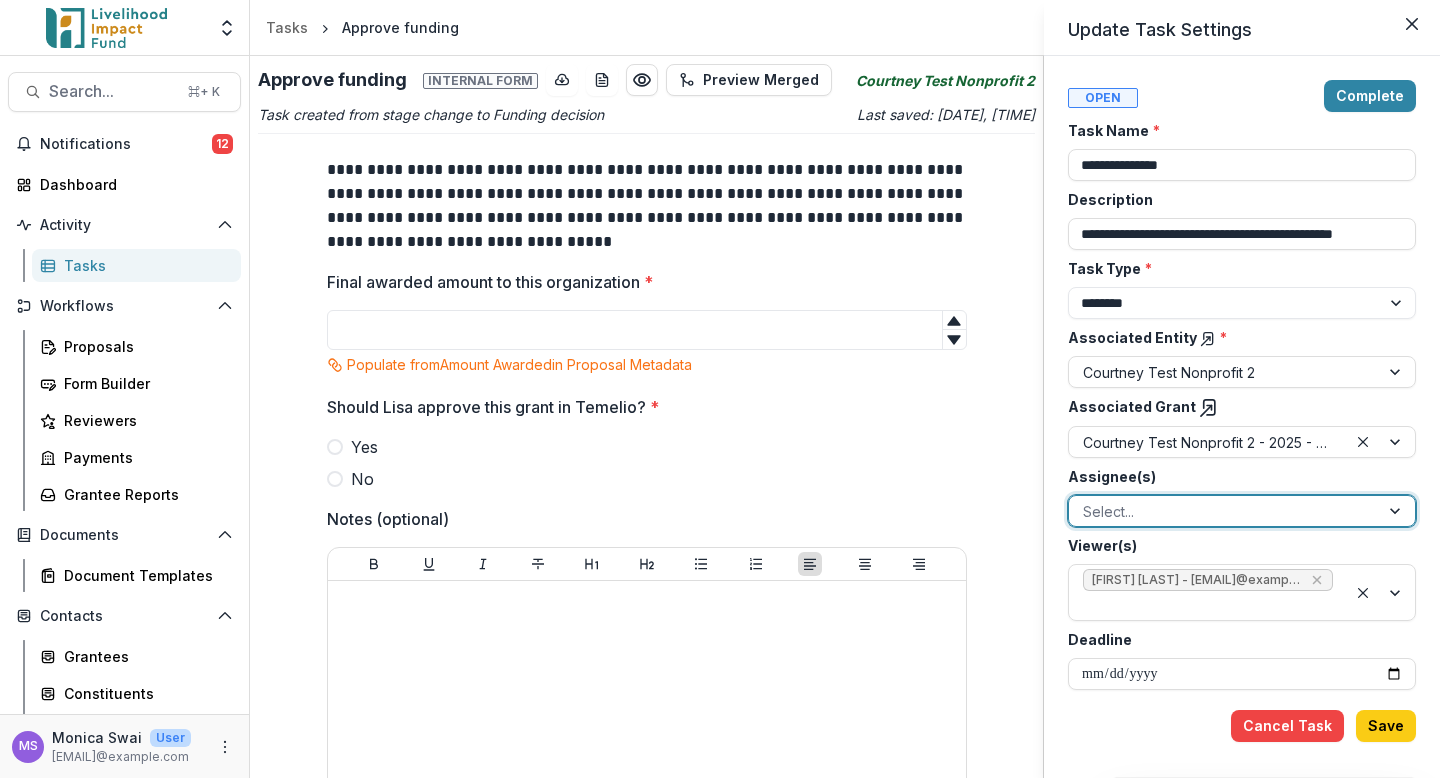 click at bounding box center [1397, 511] 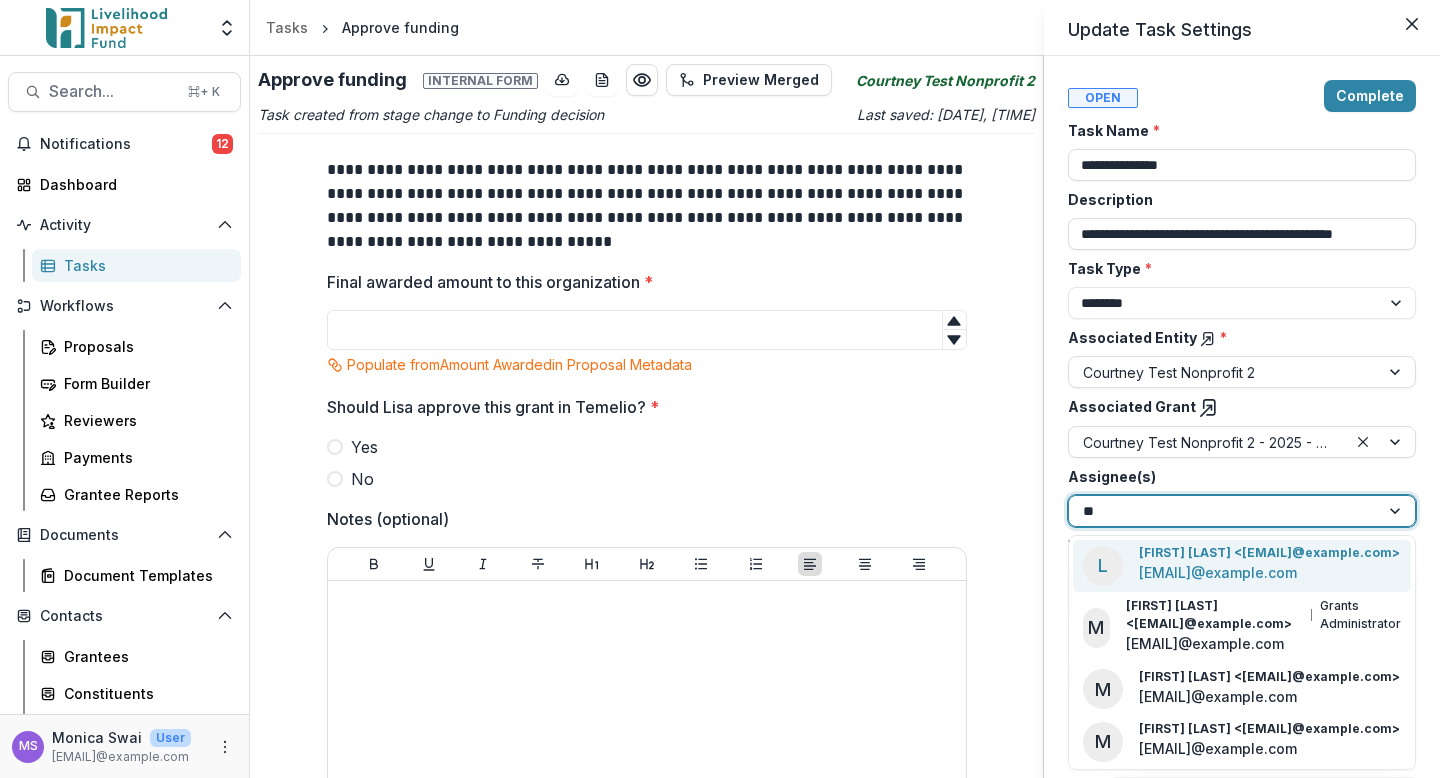 type on "*" 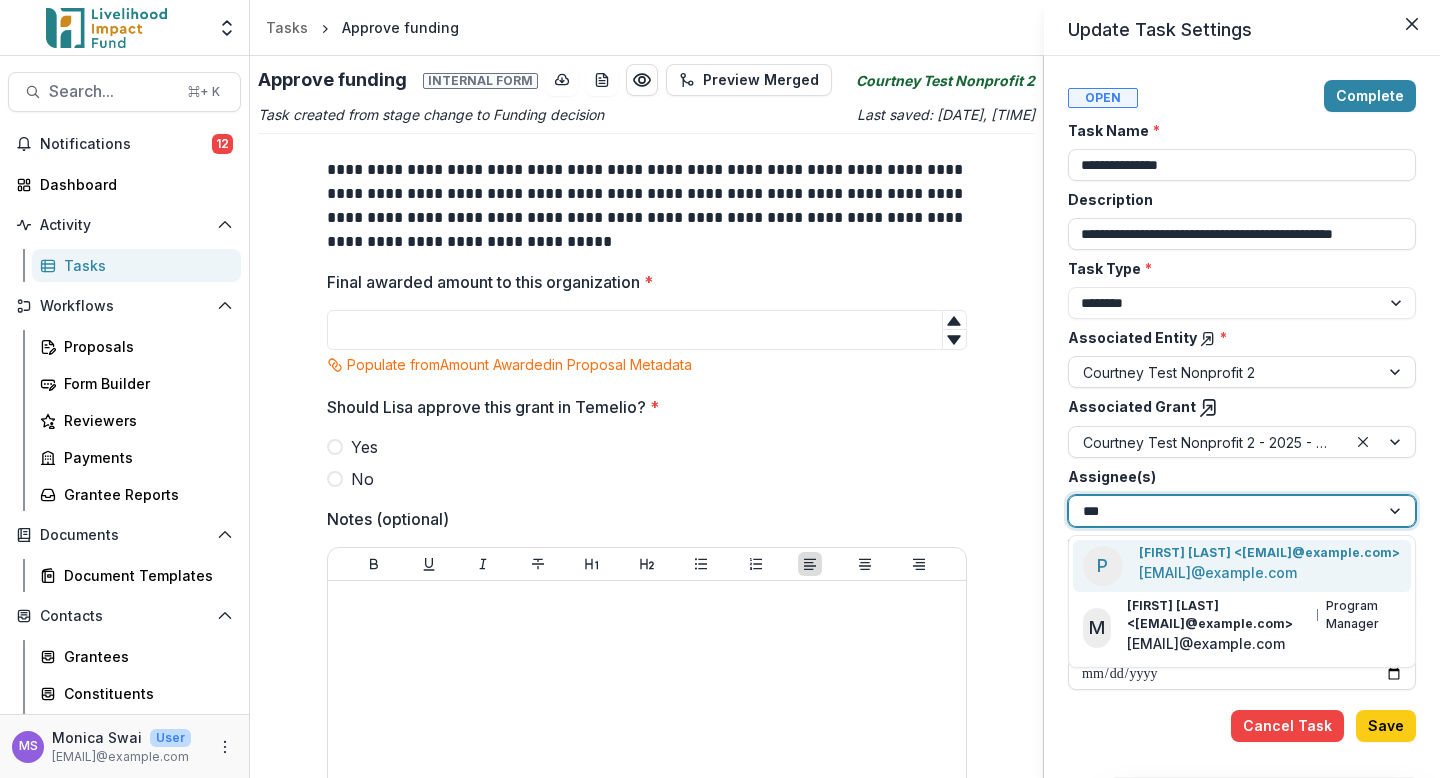 type on "****" 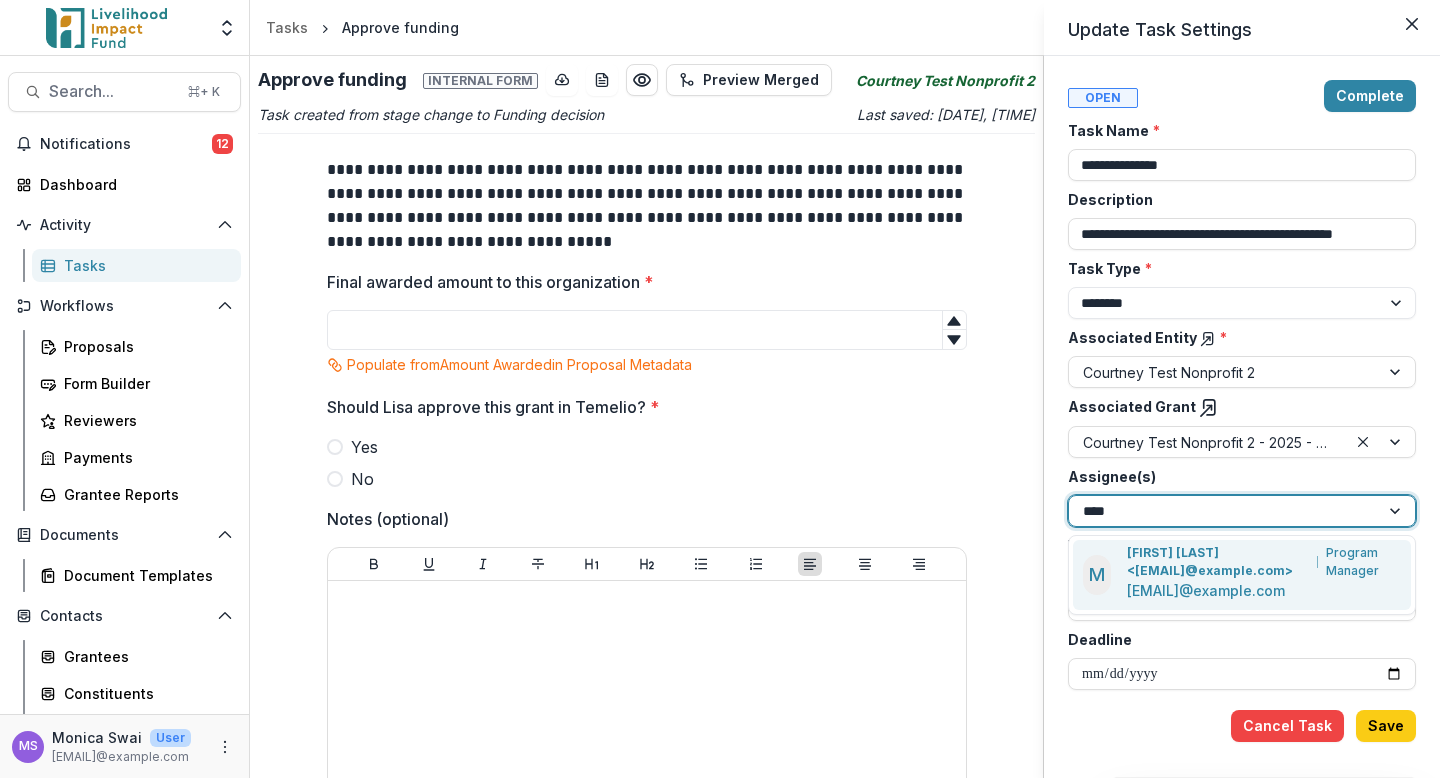 click on "Monica Swai <monica@lifund.org>" at bounding box center (1218, 562) 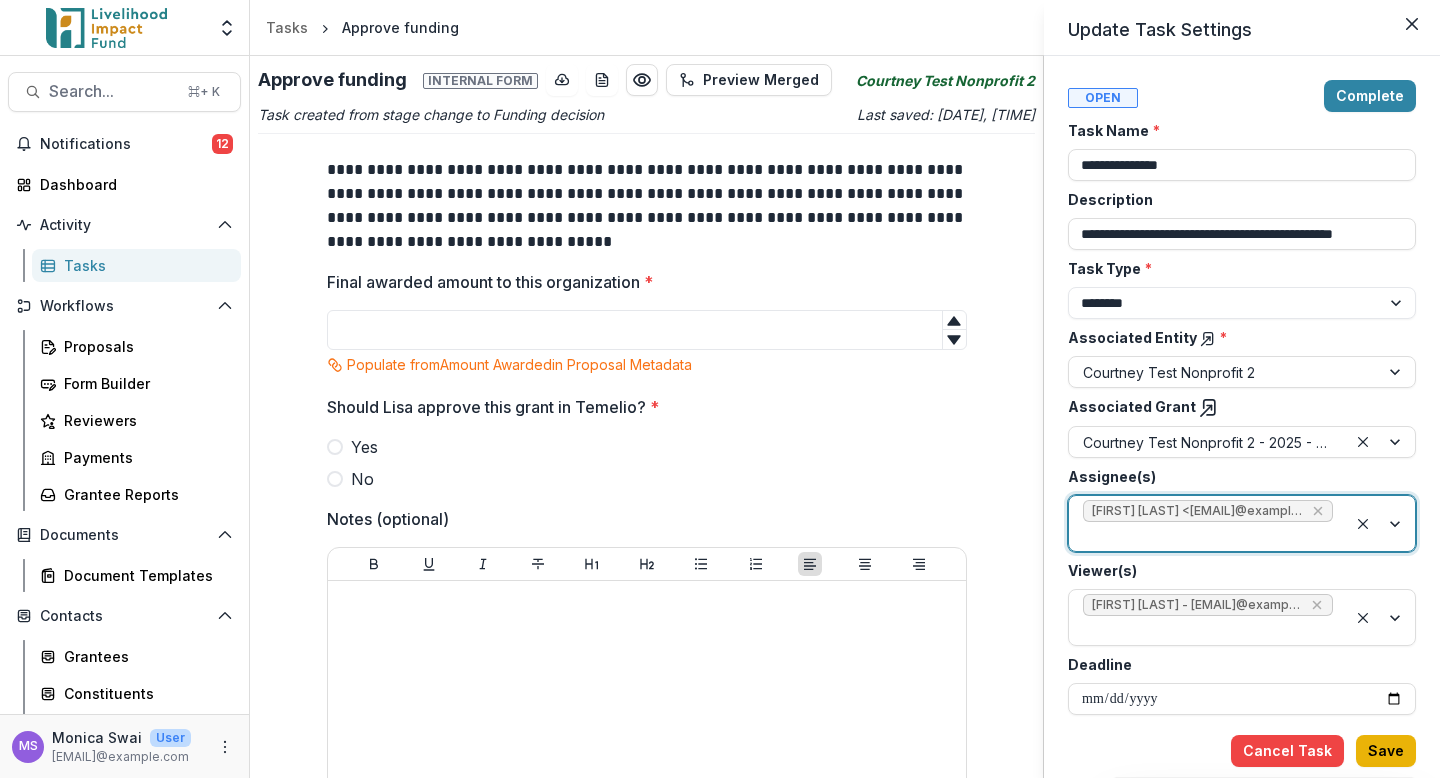 click on "Save" at bounding box center (1386, 751) 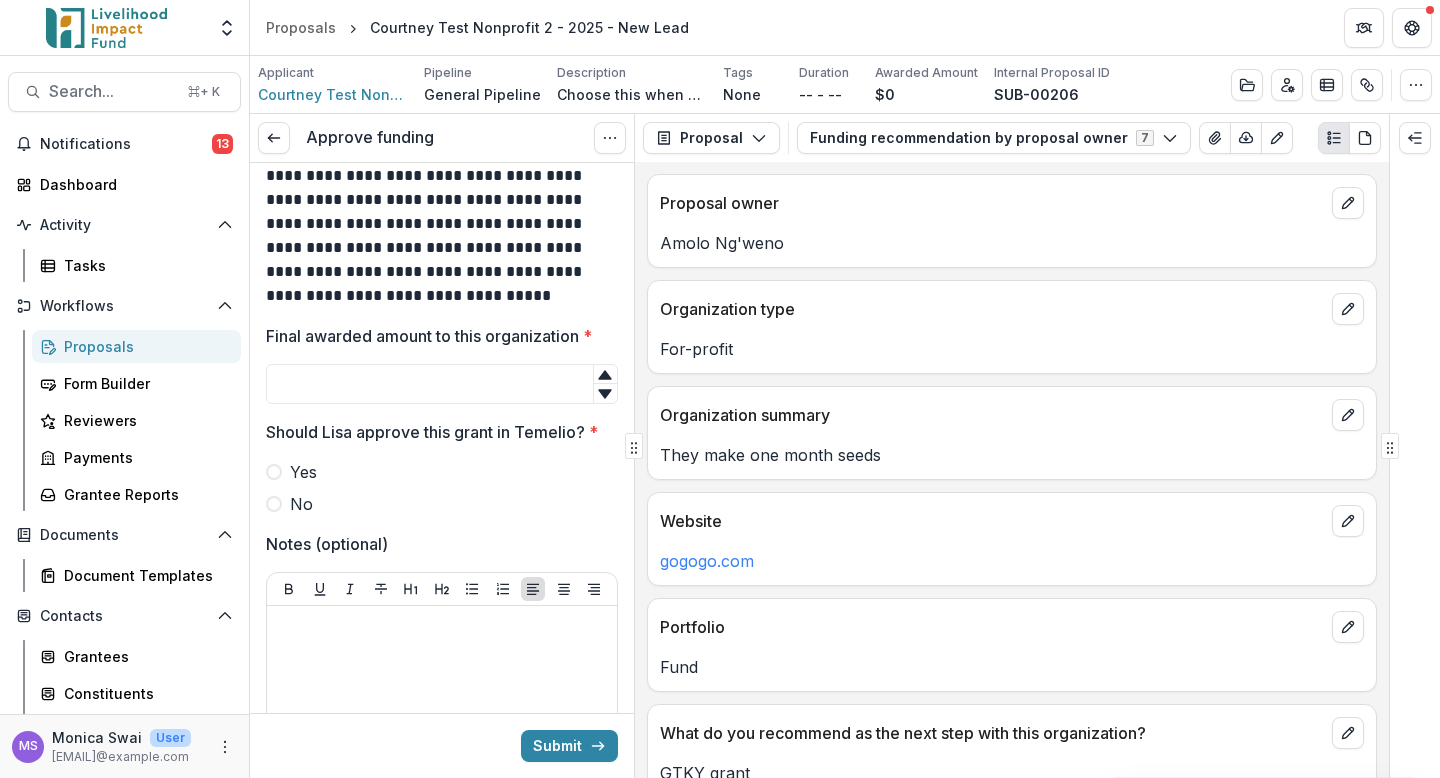 scroll, scrollTop: 36, scrollLeft: 0, axis: vertical 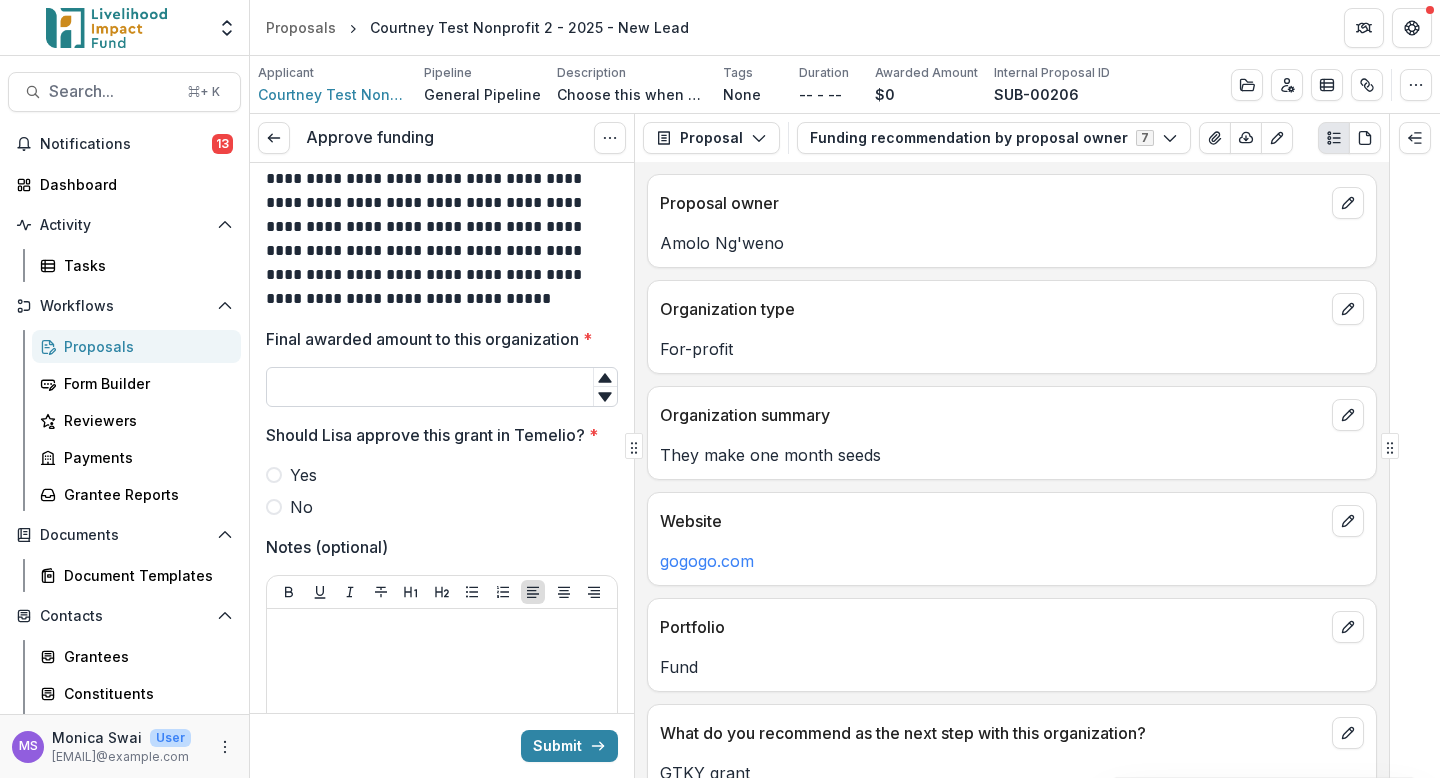 click on "Final awarded amount to this organization *" at bounding box center [442, 387] 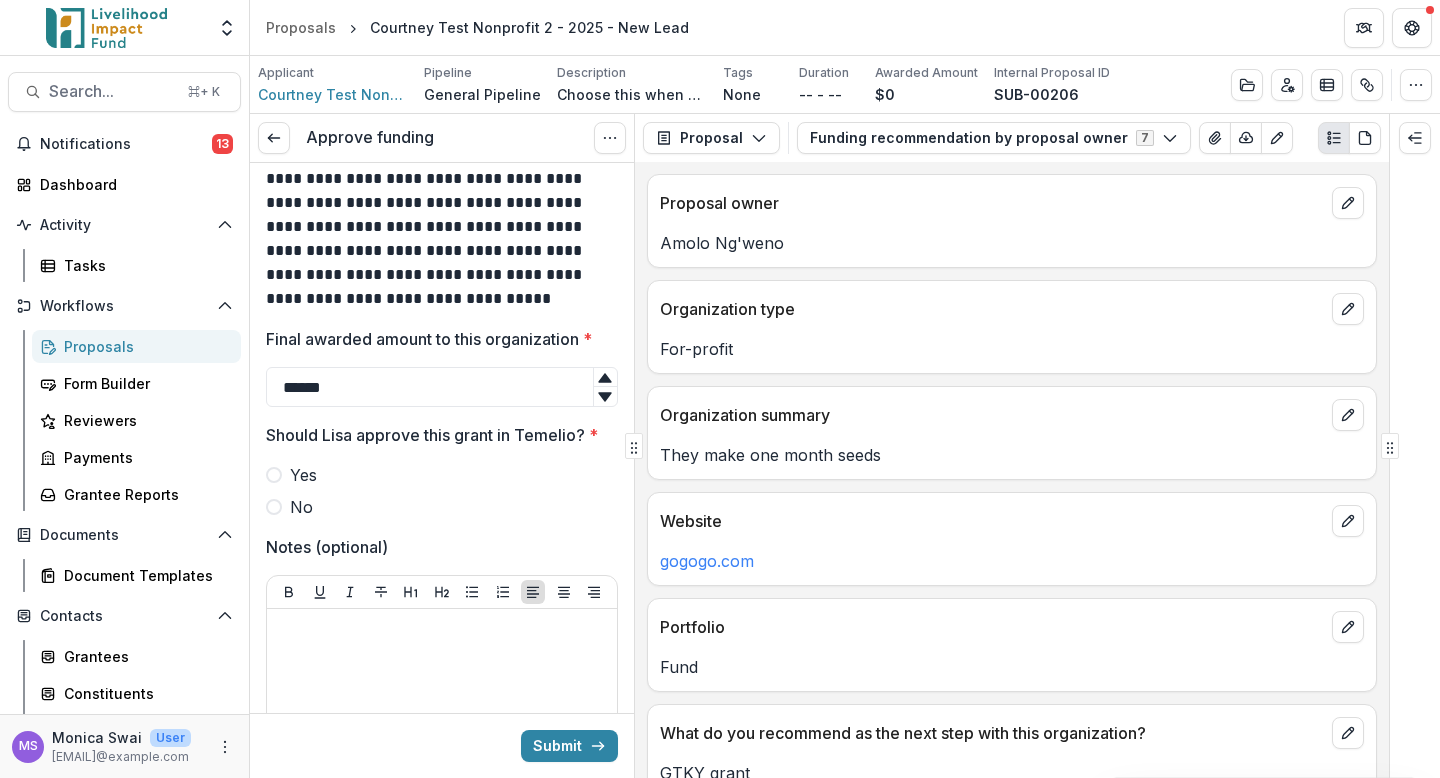 type on "******" 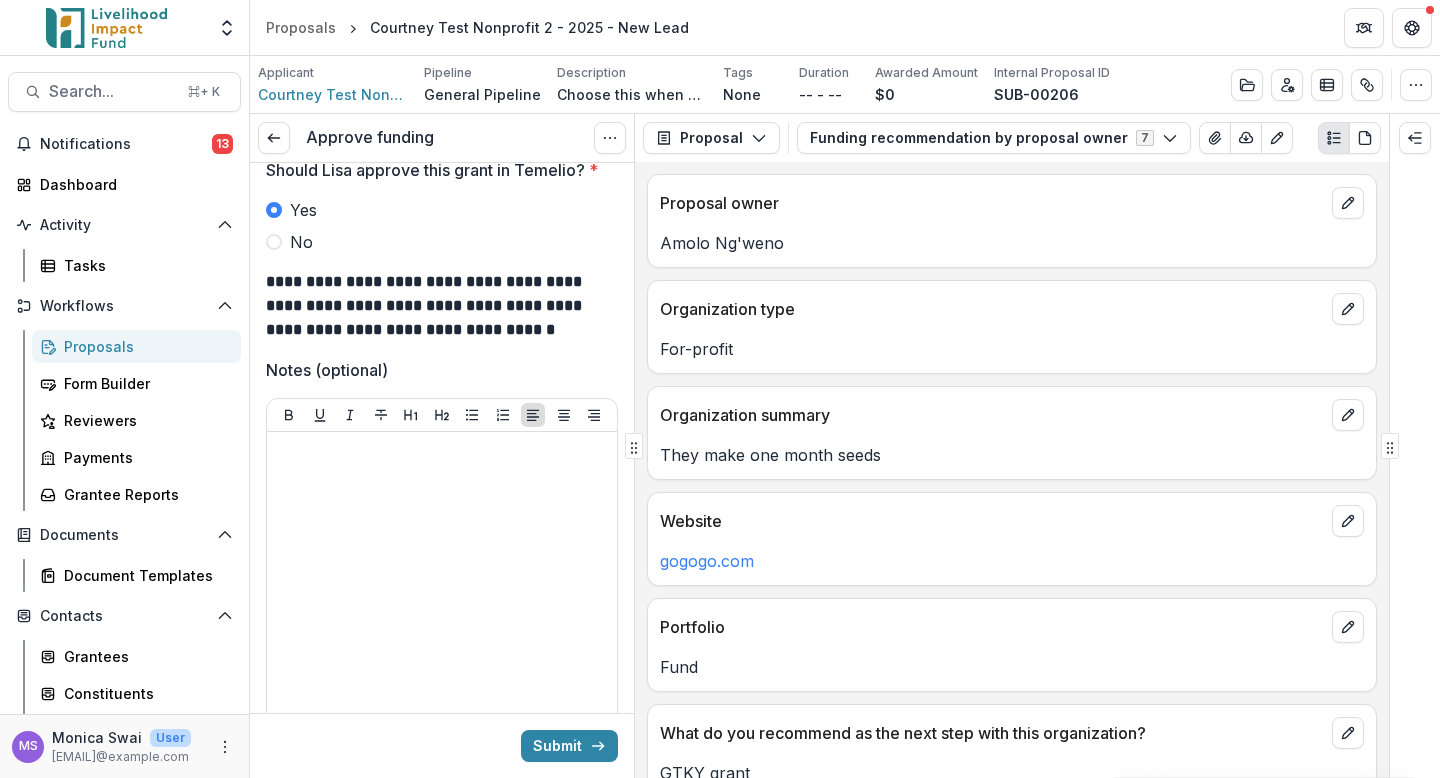 scroll, scrollTop: 312, scrollLeft: 0, axis: vertical 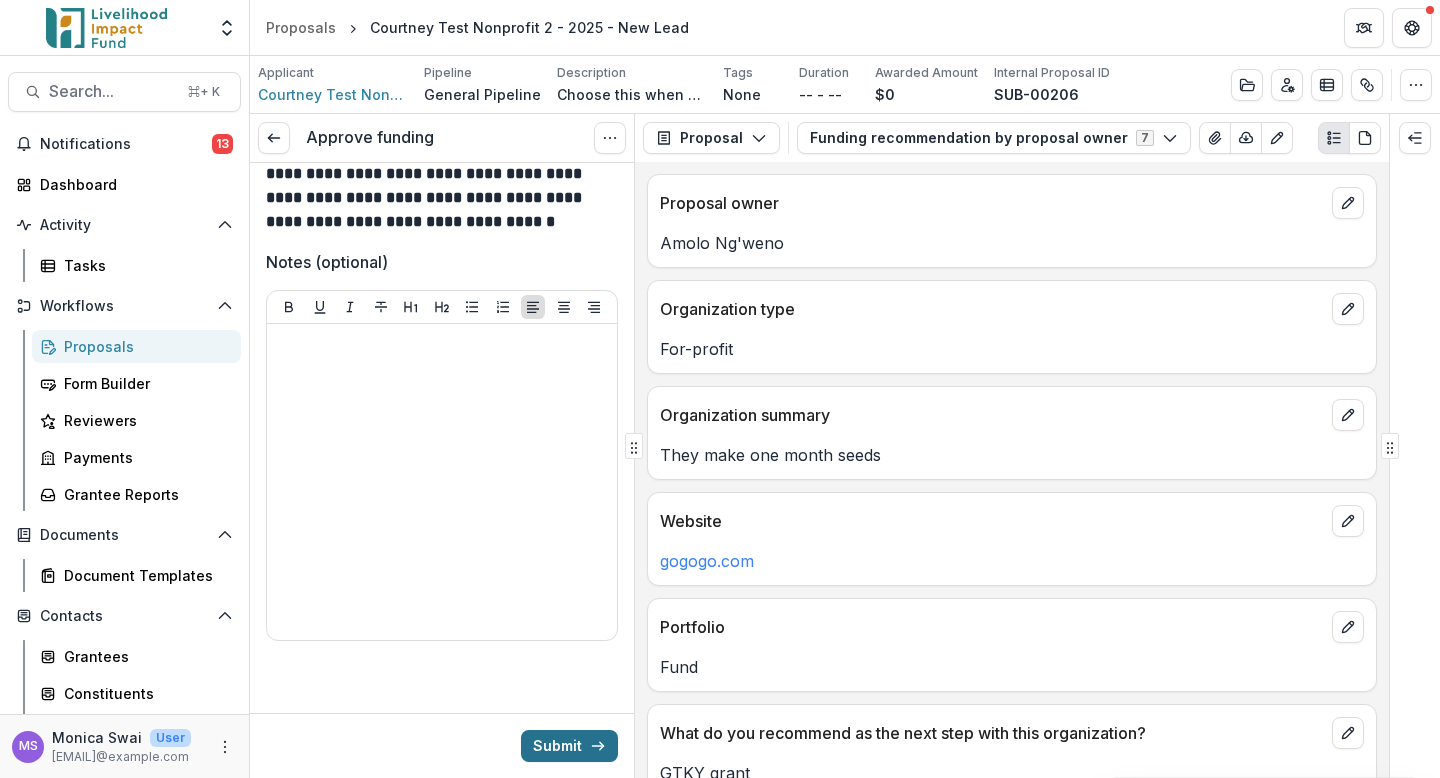 click on "Submit" at bounding box center [569, 746] 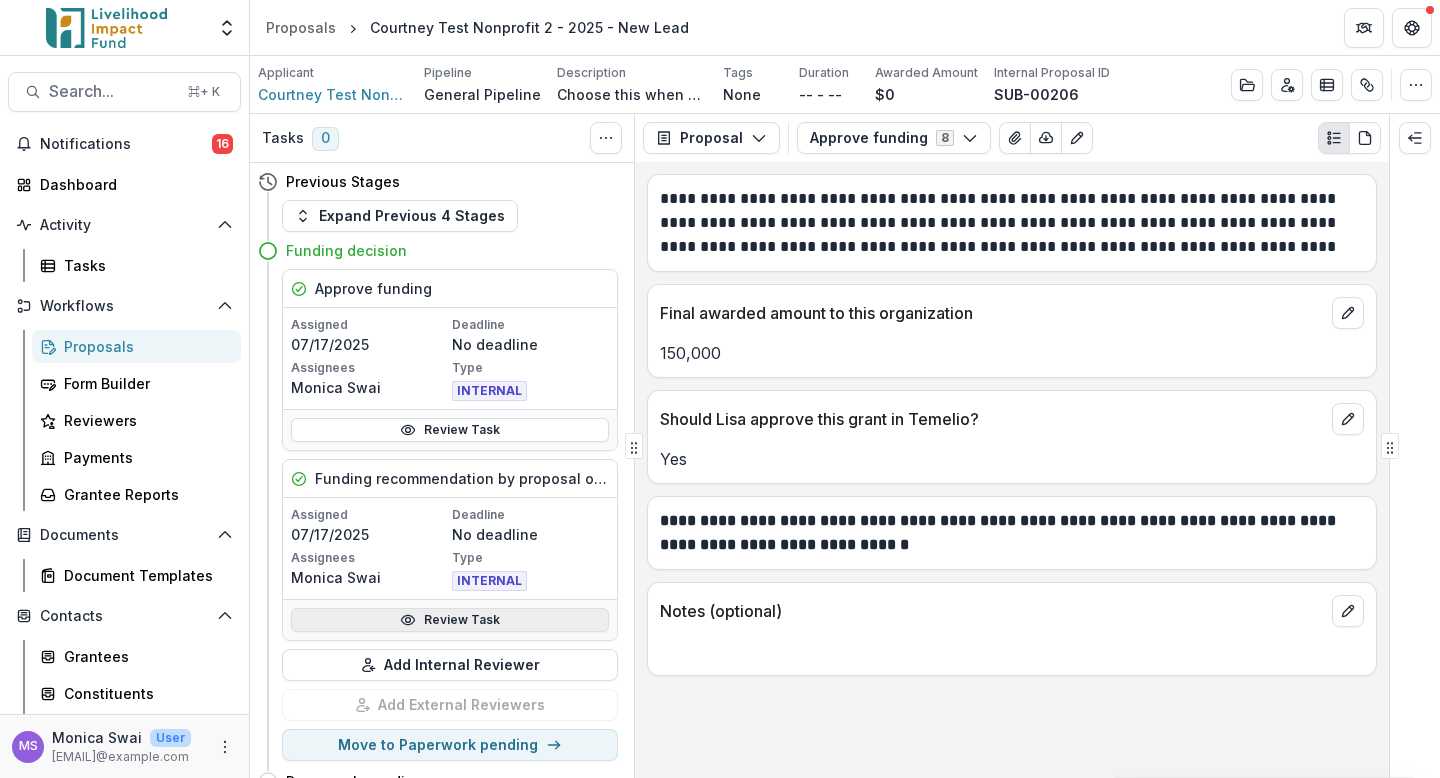 scroll, scrollTop: 1, scrollLeft: 0, axis: vertical 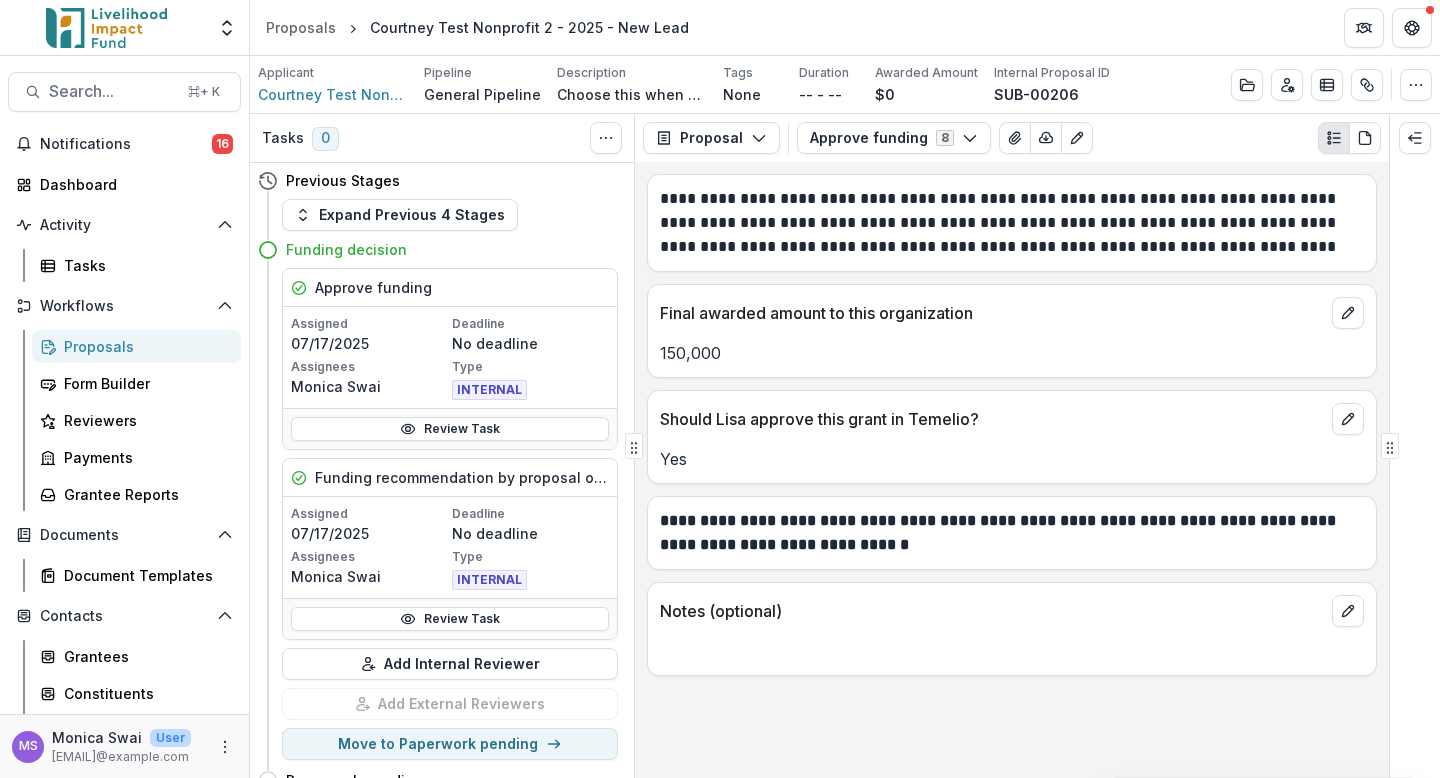 click on "Proposals" at bounding box center [144, 346] 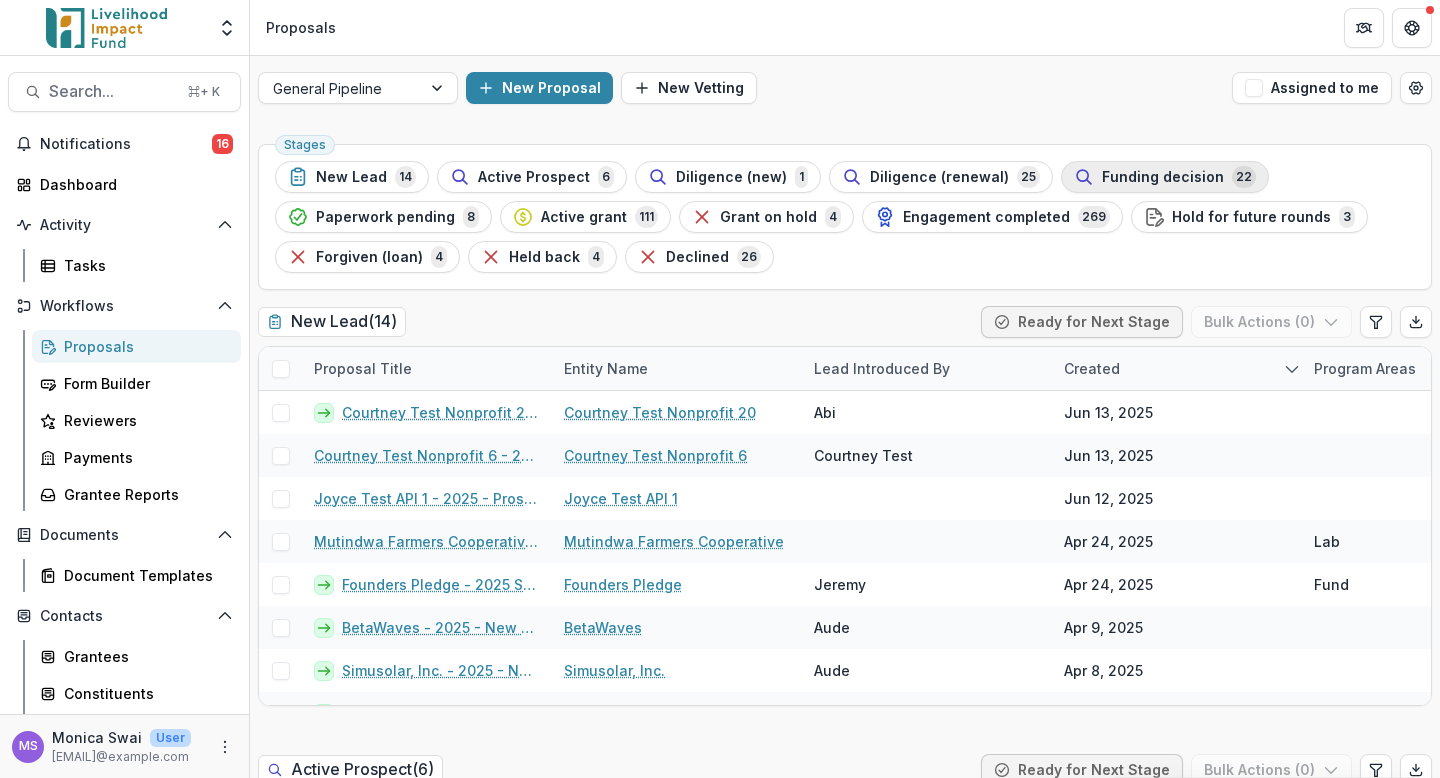 click on "Funding decision" at bounding box center (1163, 177) 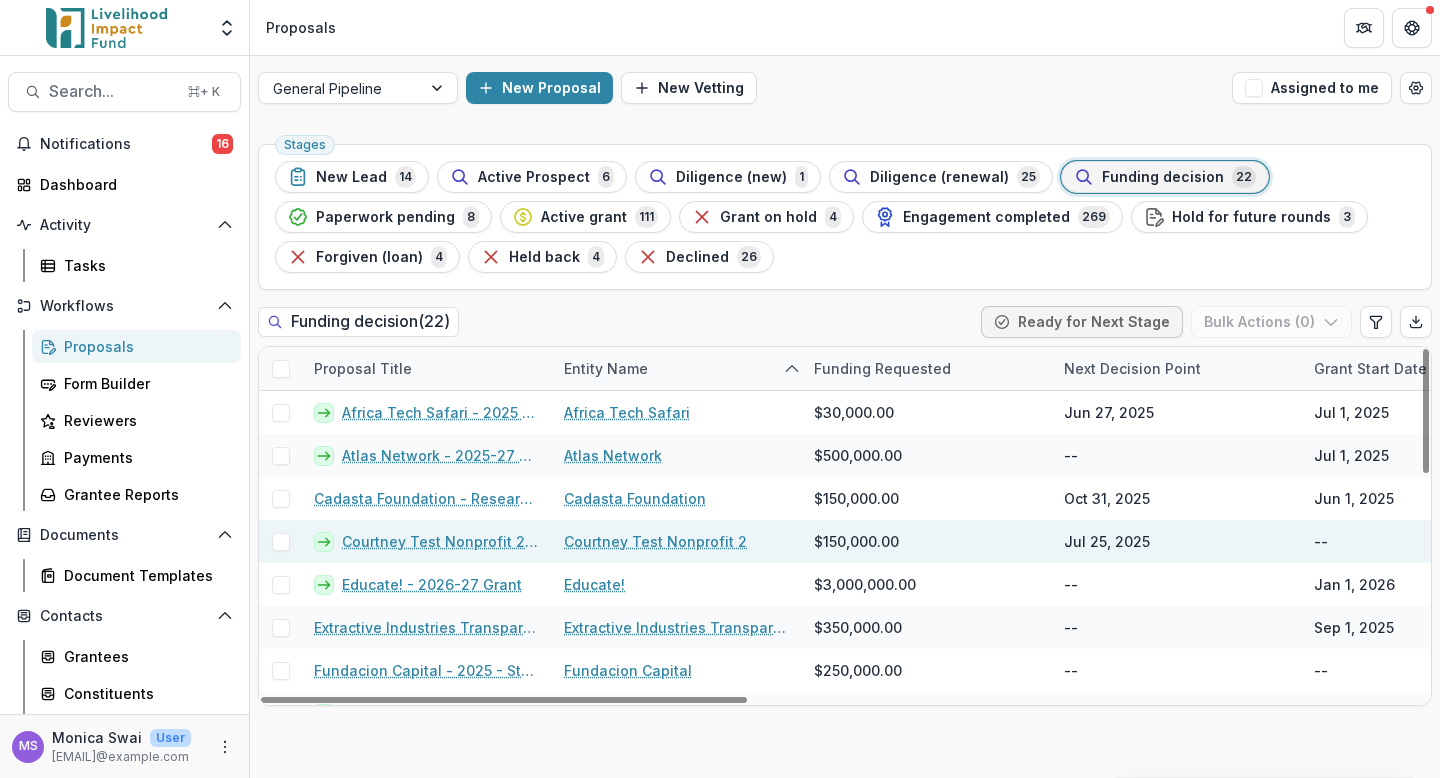 click at bounding box center [281, 542] 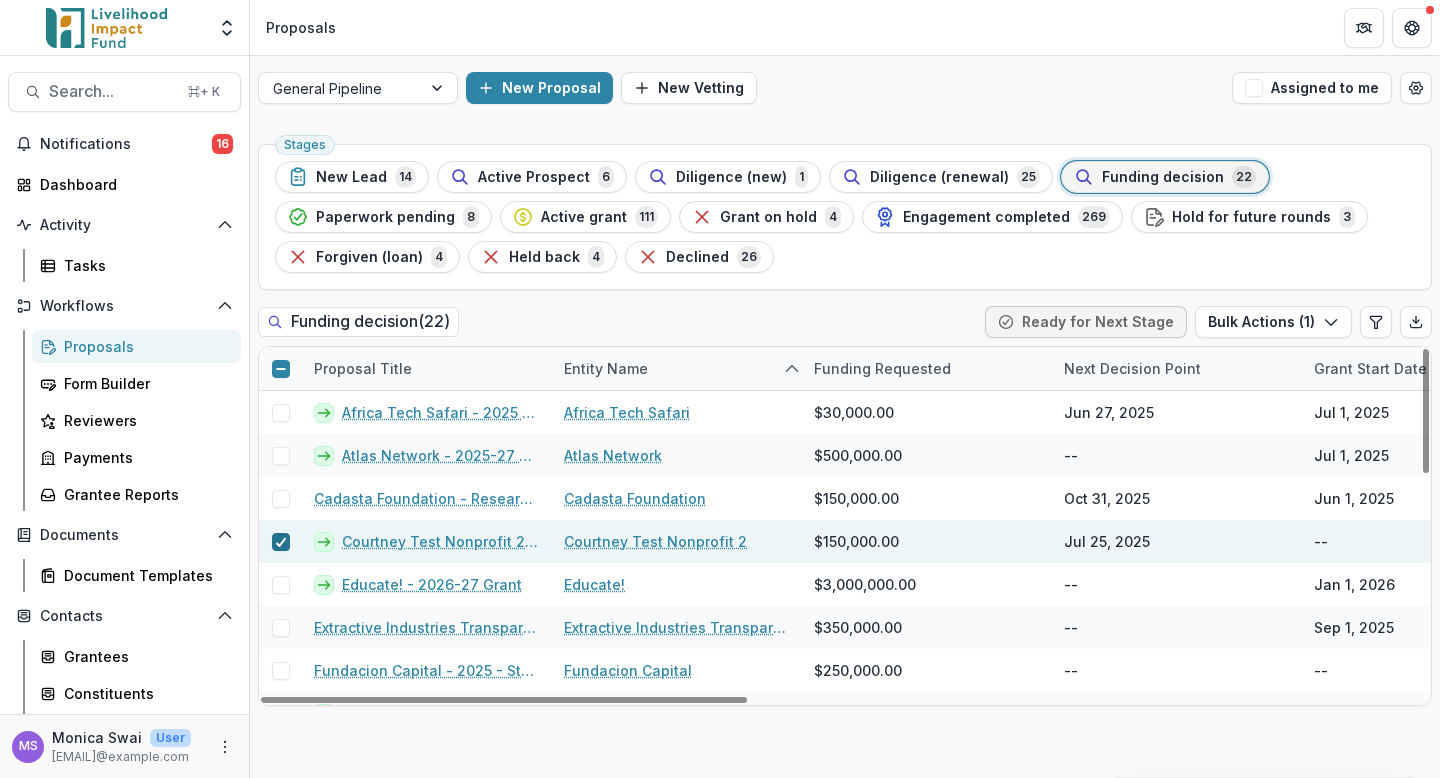 click 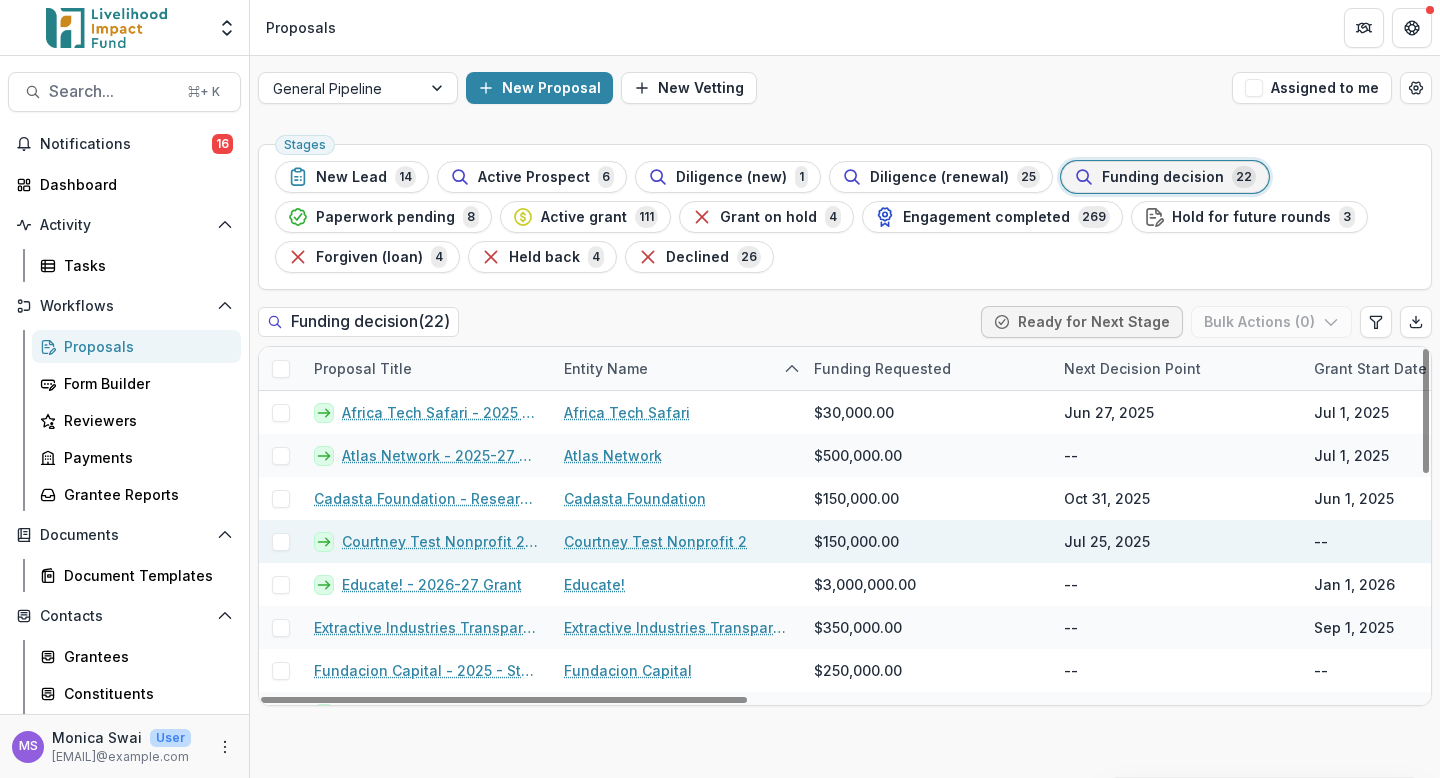 click on "Courtney Test Nonprofit 2 - 2025 - New Lead" at bounding box center [441, 541] 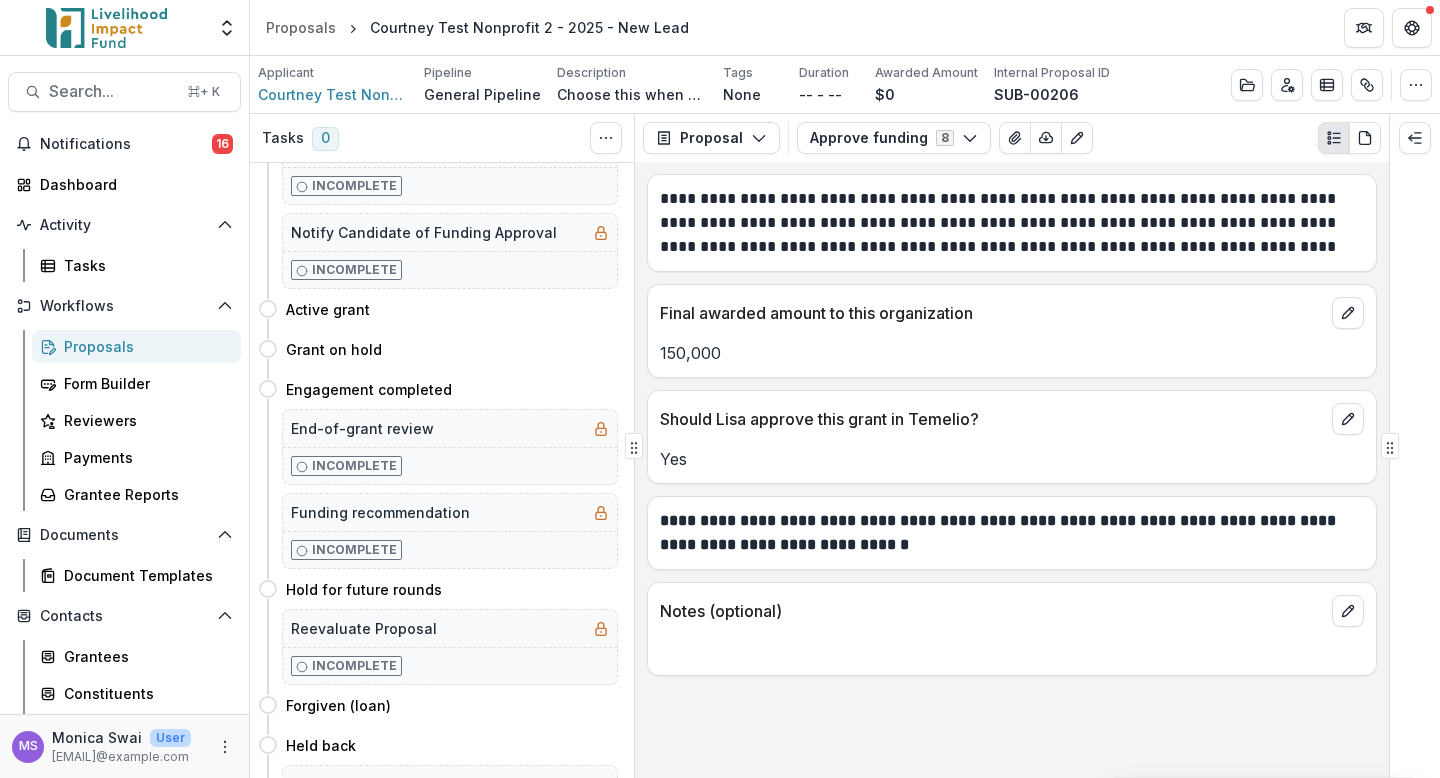scroll, scrollTop: 1187, scrollLeft: 0, axis: vertical 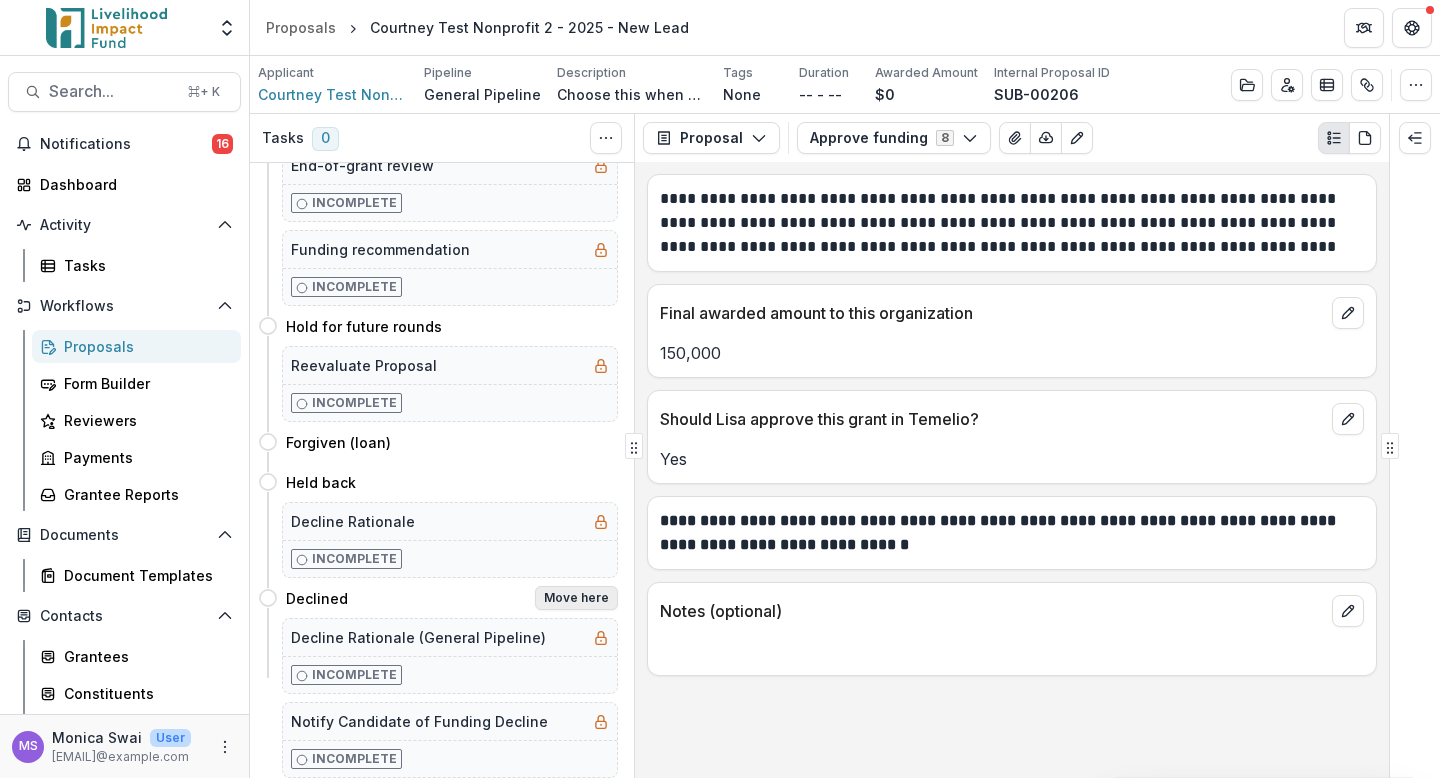 click on "Move here" at bounding box center (576, 598) 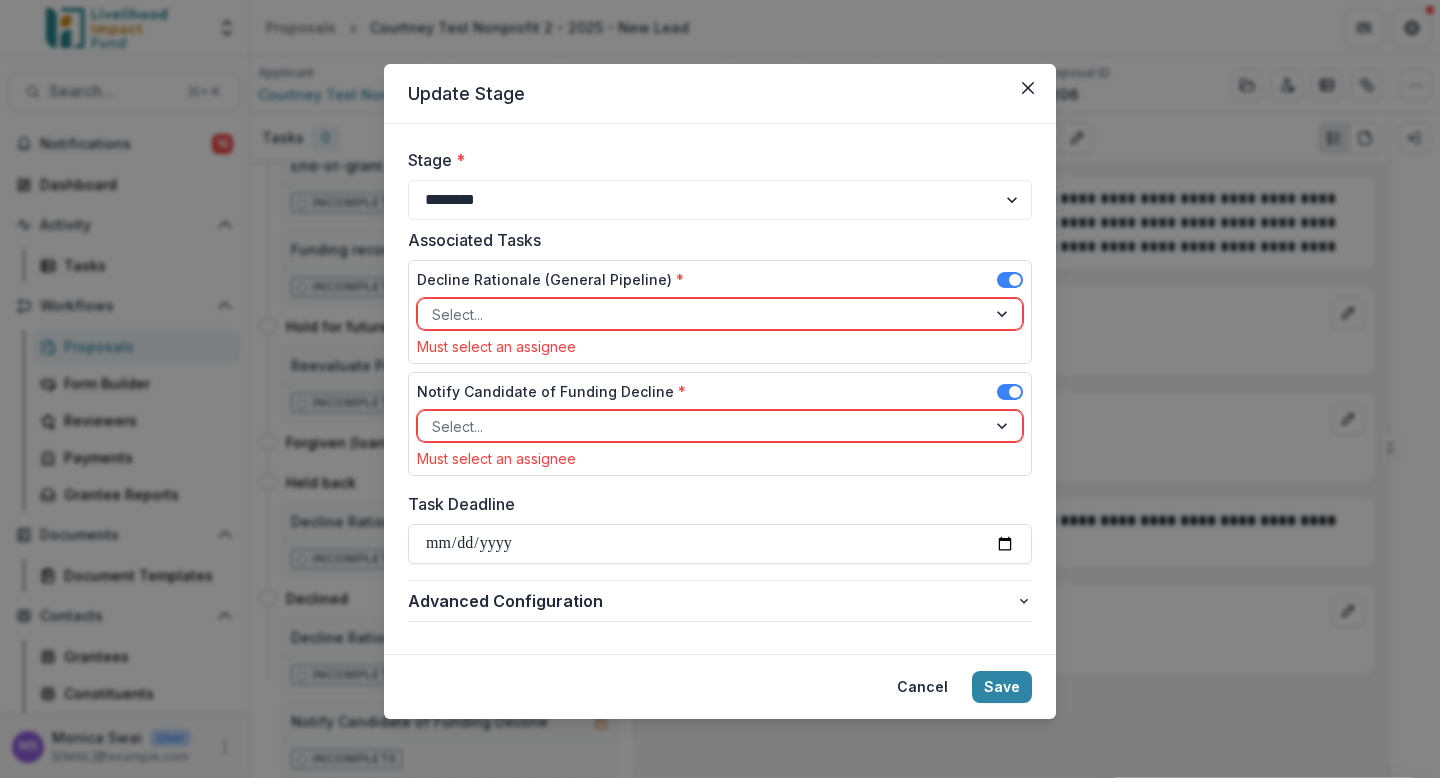 click at bounding box center (1004, 314) 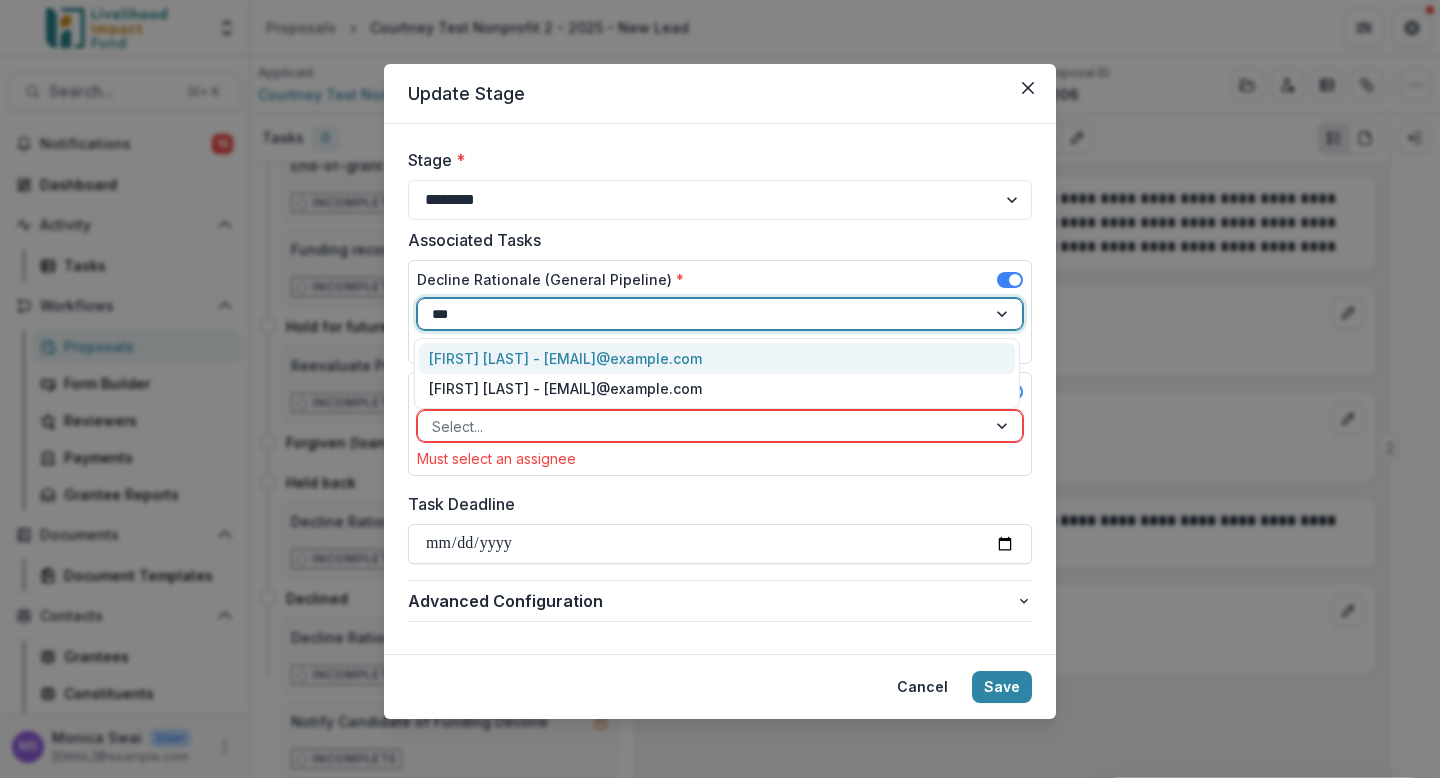 type on "****" 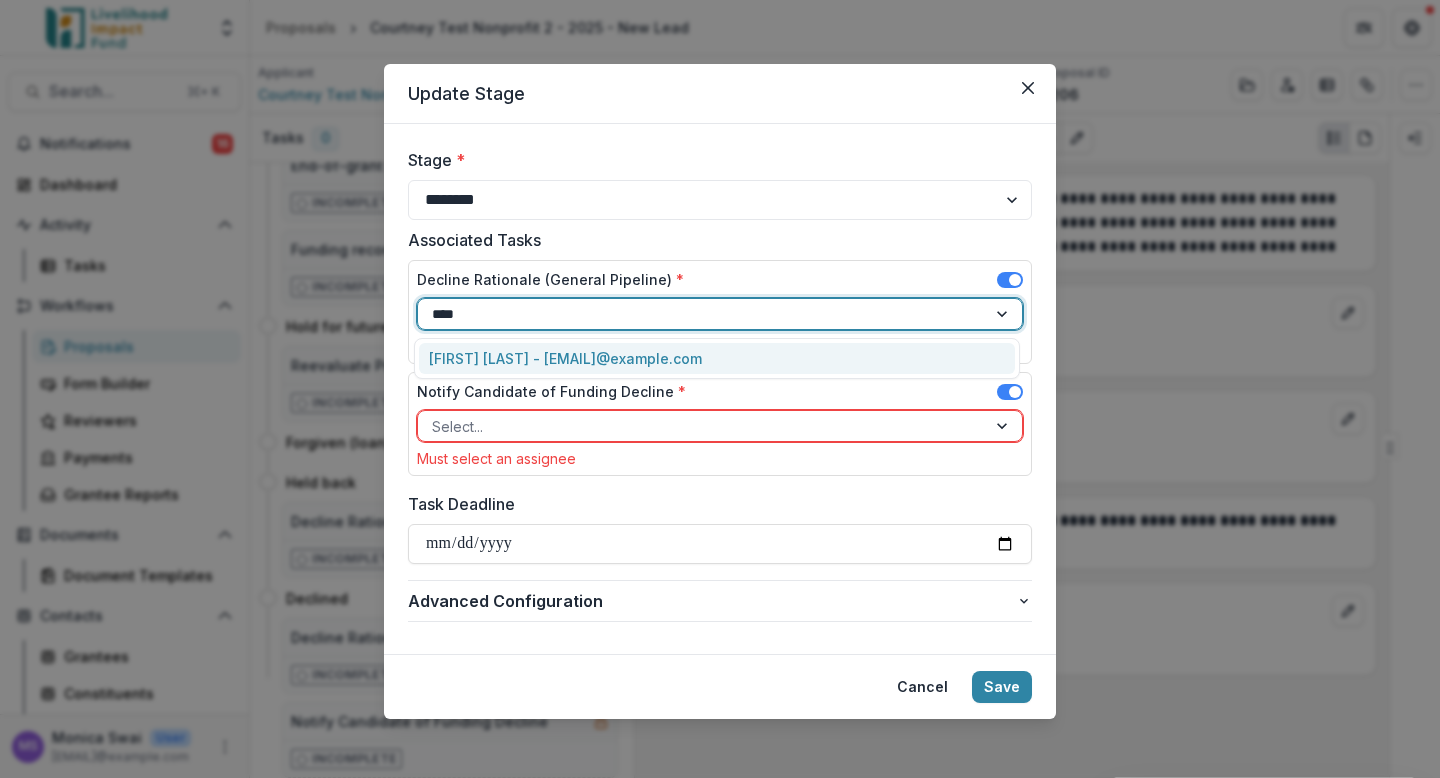 click on "Monica Swai - monica@lifund.org" at bounding box center (717, 358) 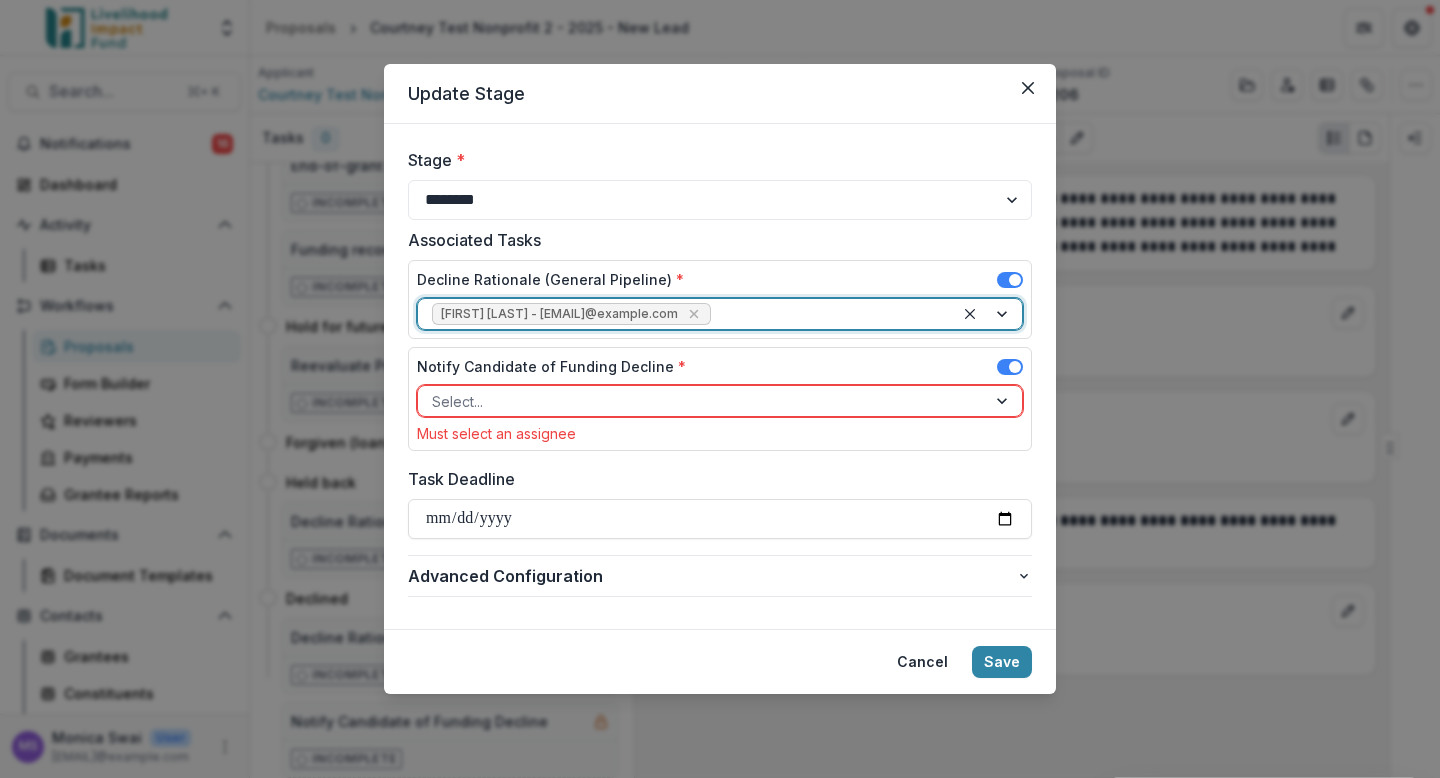 click at bounding box center (1004, 401) 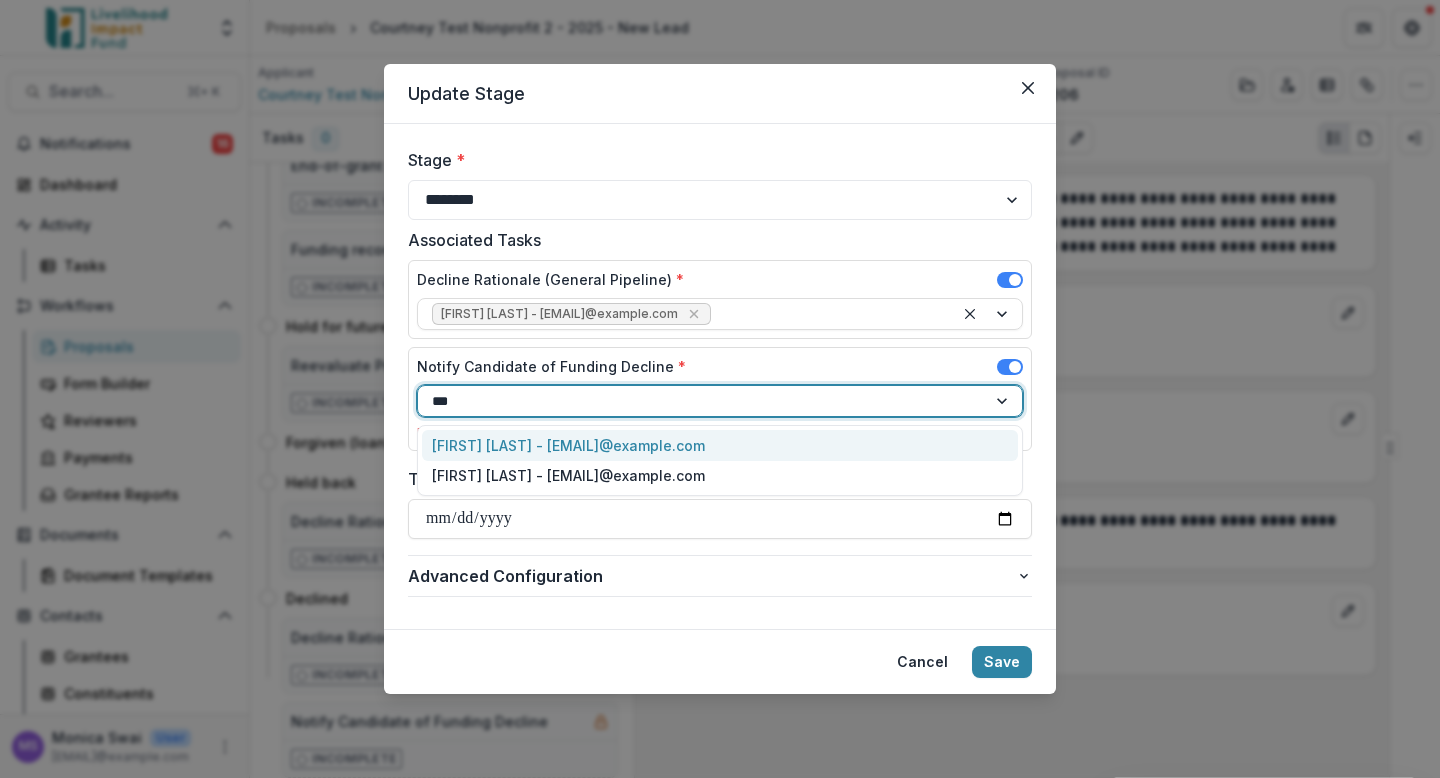 type on "****" 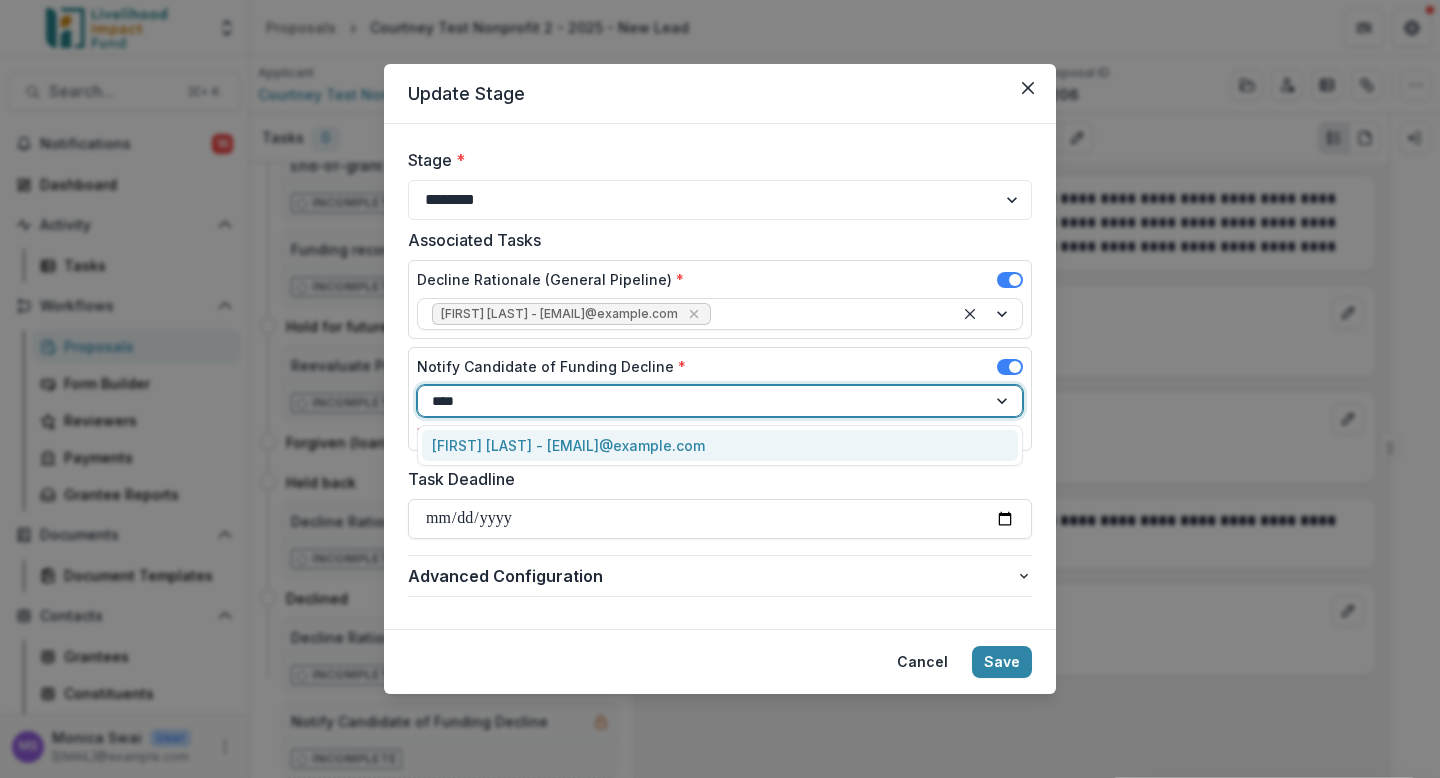 click on "Monica Swai - monica@lifund.org" at bounding box center [720, 445] 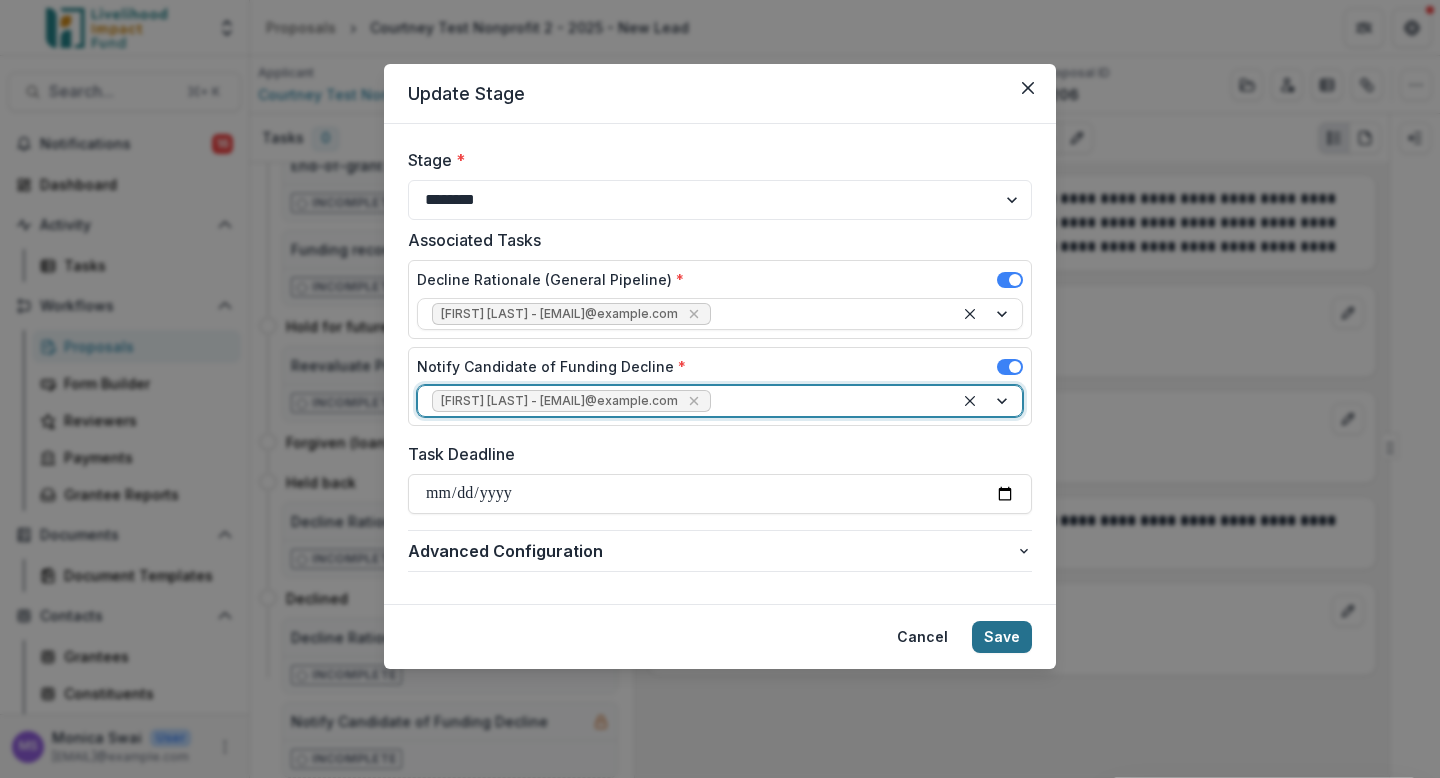click on "Save" at bounding box center (1002, 637) 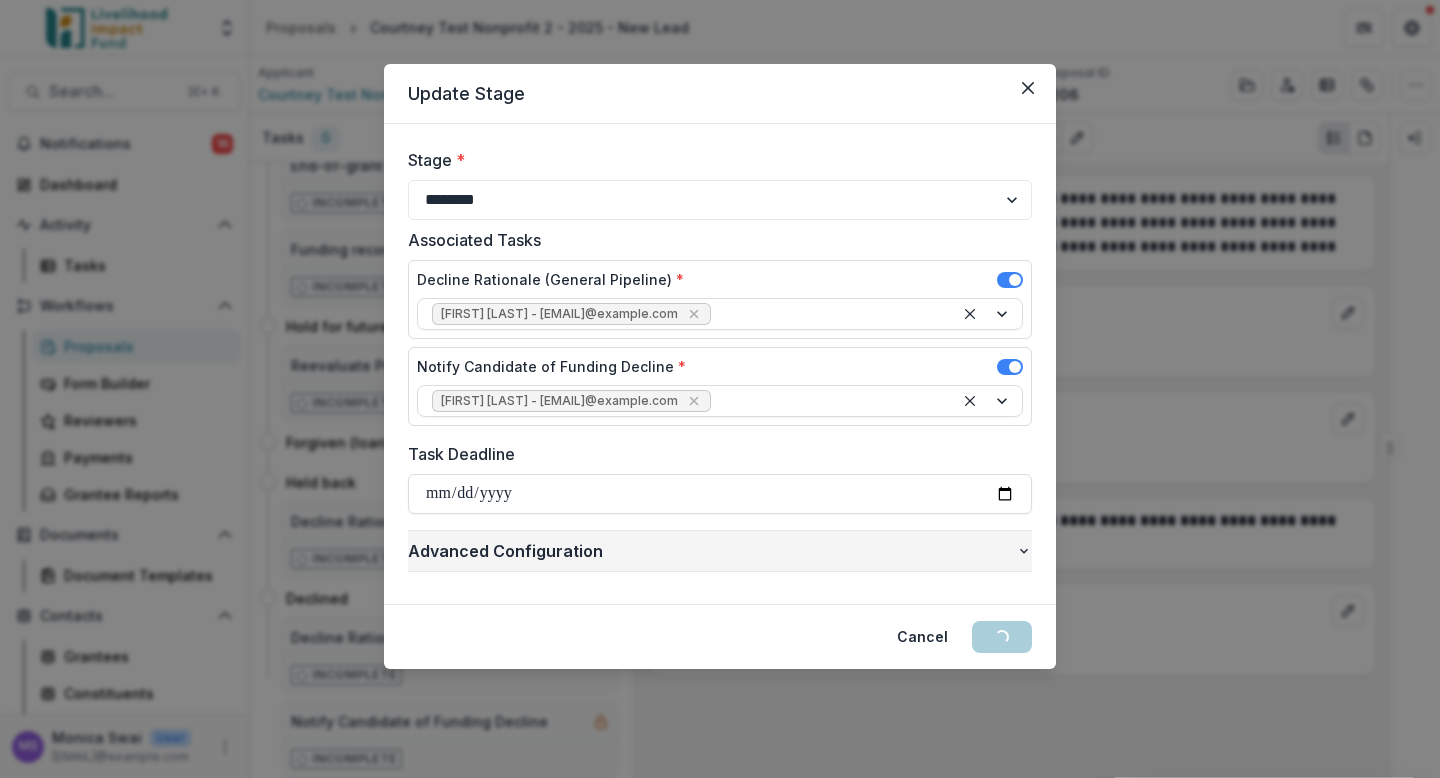 scroll, scrollTop: 1147, scrollLeft: 0, axis: vertical 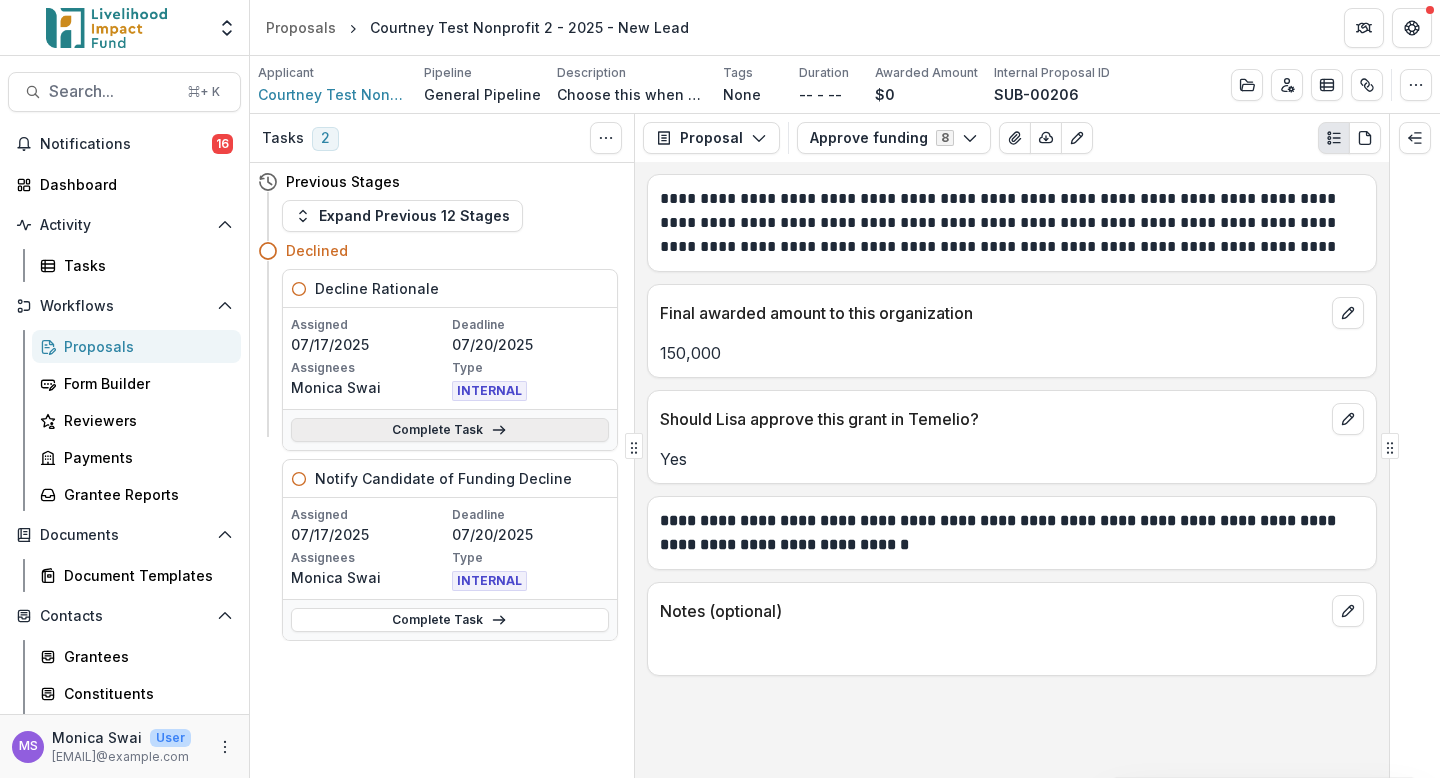 click on "Complete Task" at bounding box center [450, 430] 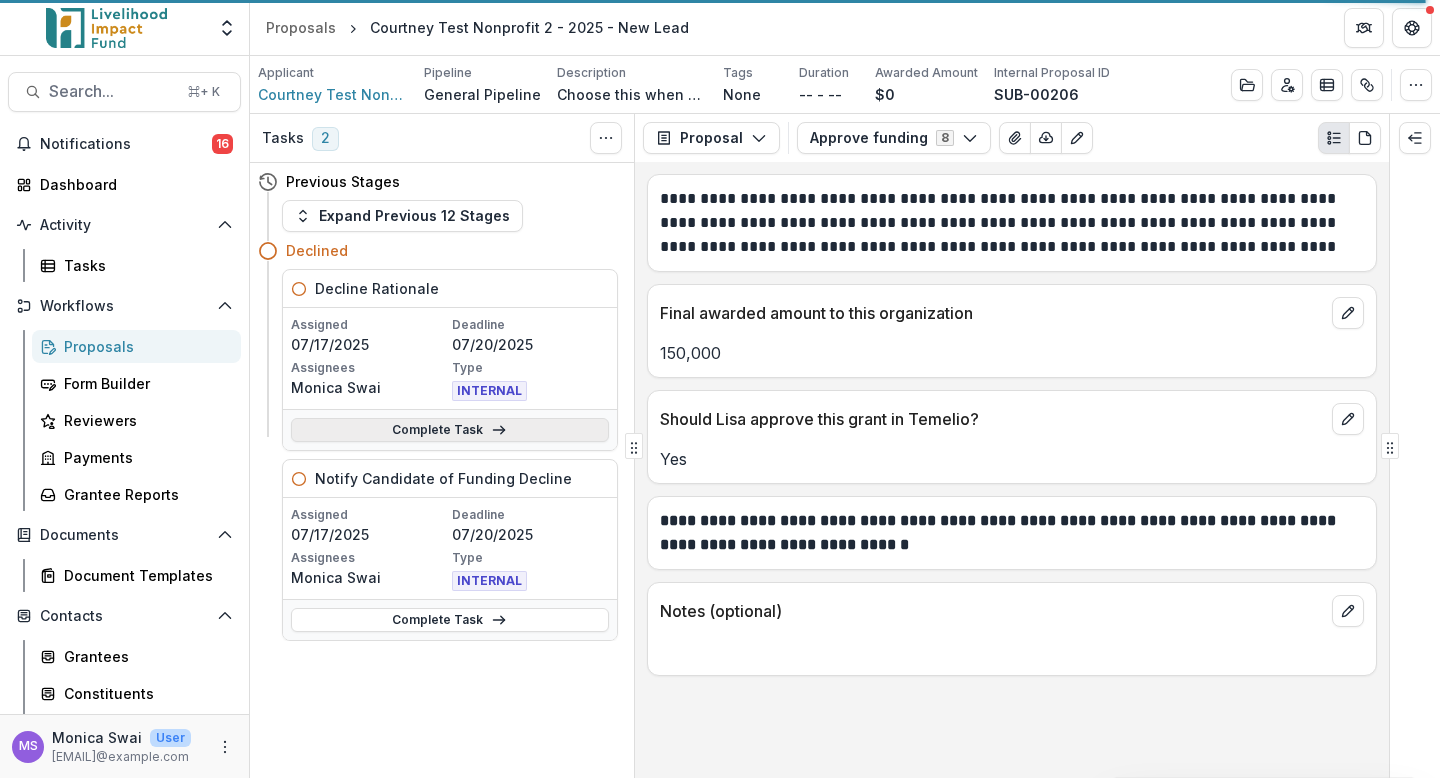 click on "Complete Task" at bounding box center (450, 430) 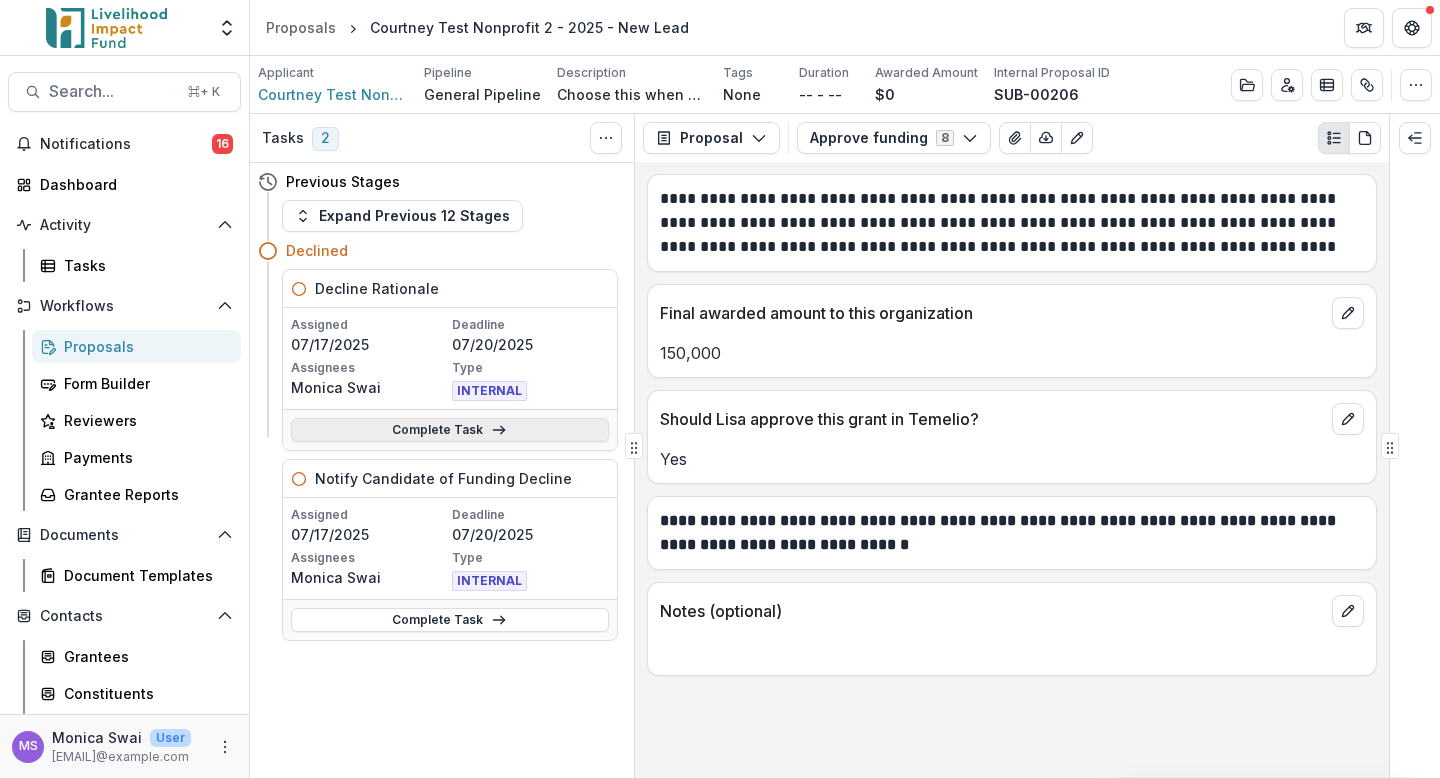 click on "Complete Task" at bounding box center (450, 430) 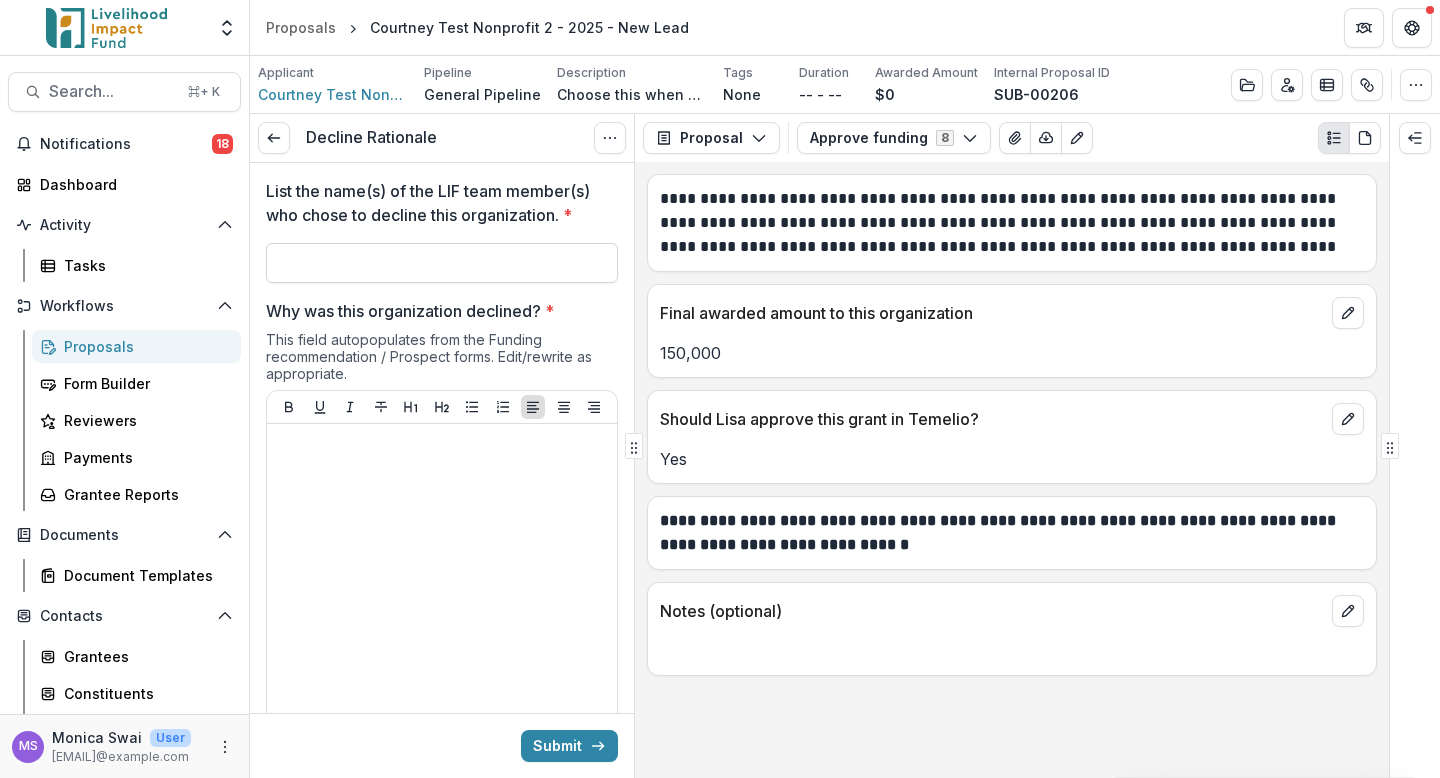 click on "List the name(s) of the LIF team member(s) who chose to decline this organization. *" at bounding box center (442, 263) 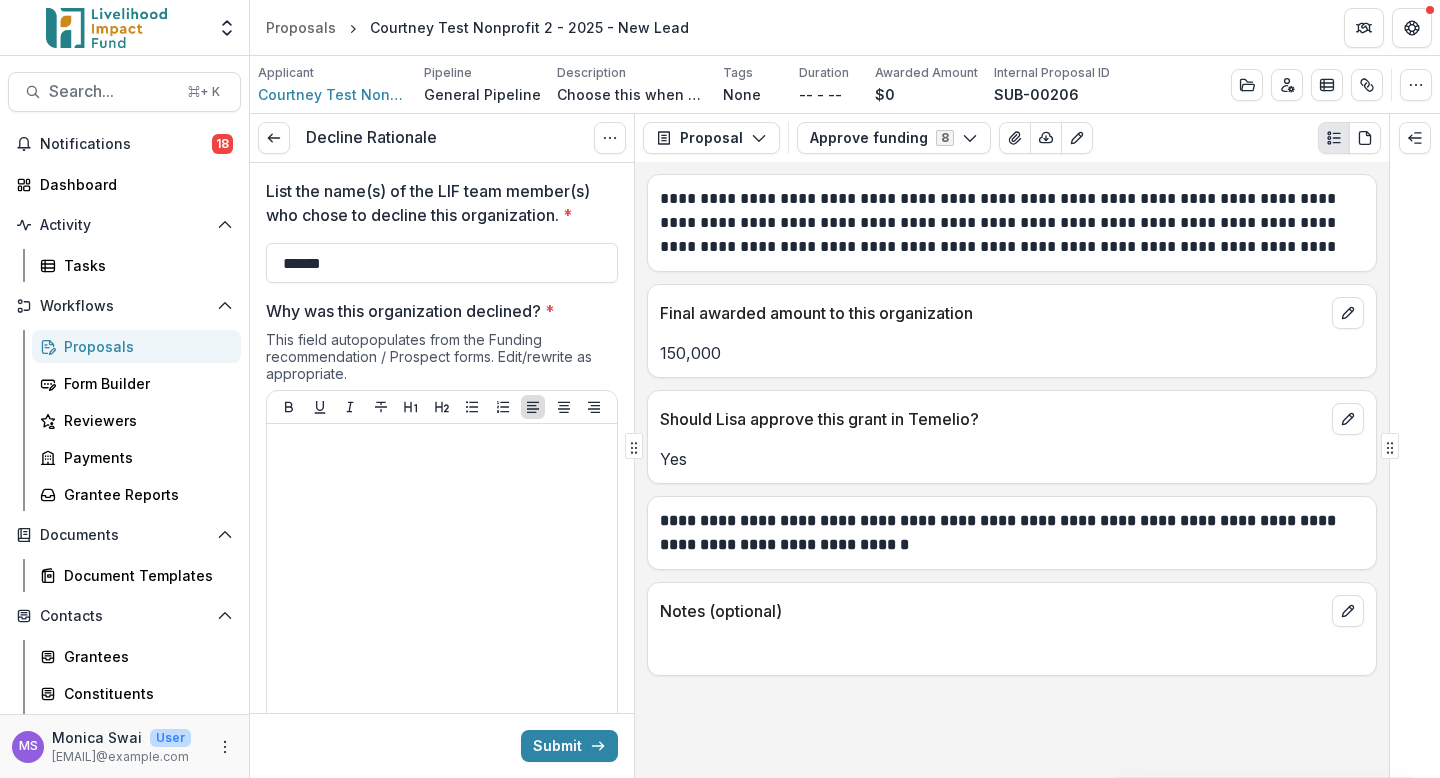 type on "******" 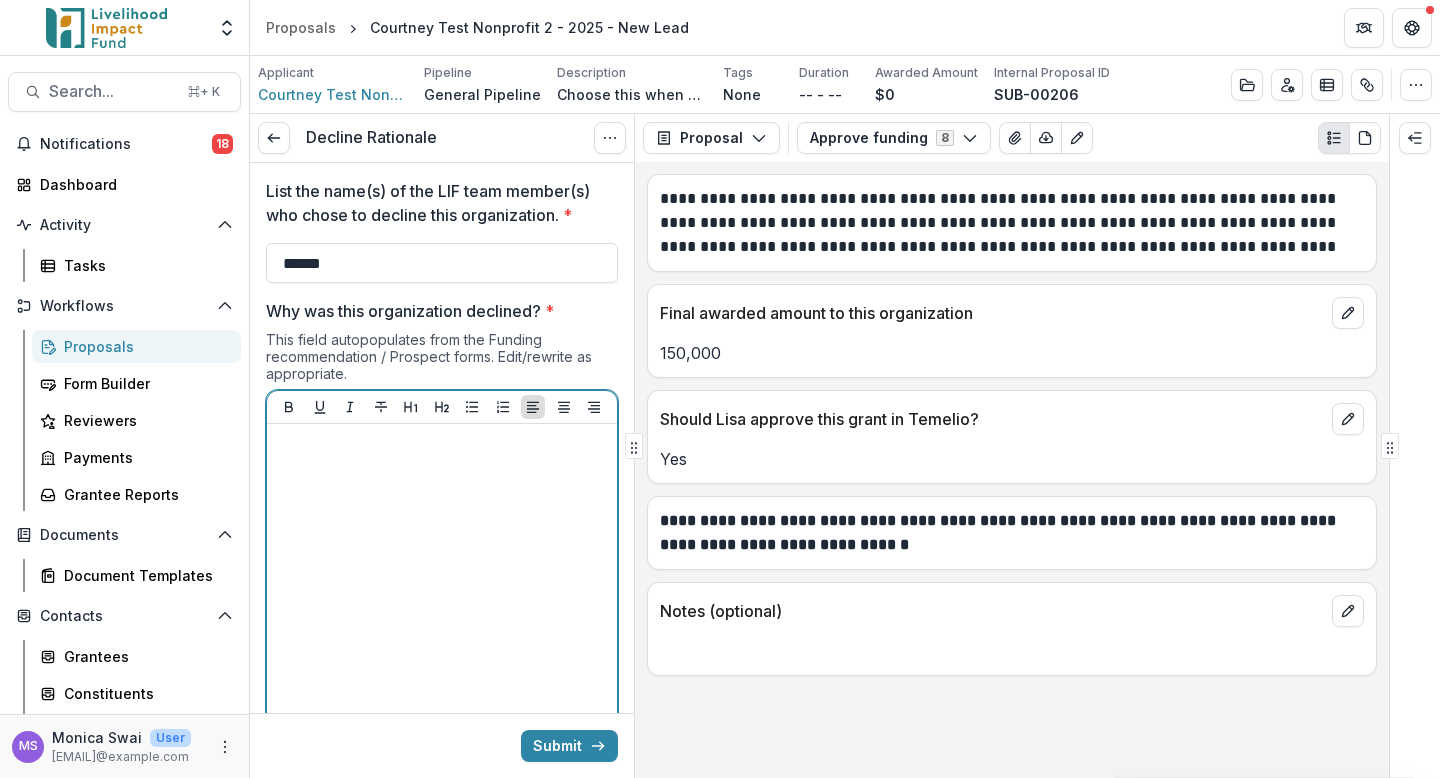 click at bounding box center [442, 582] 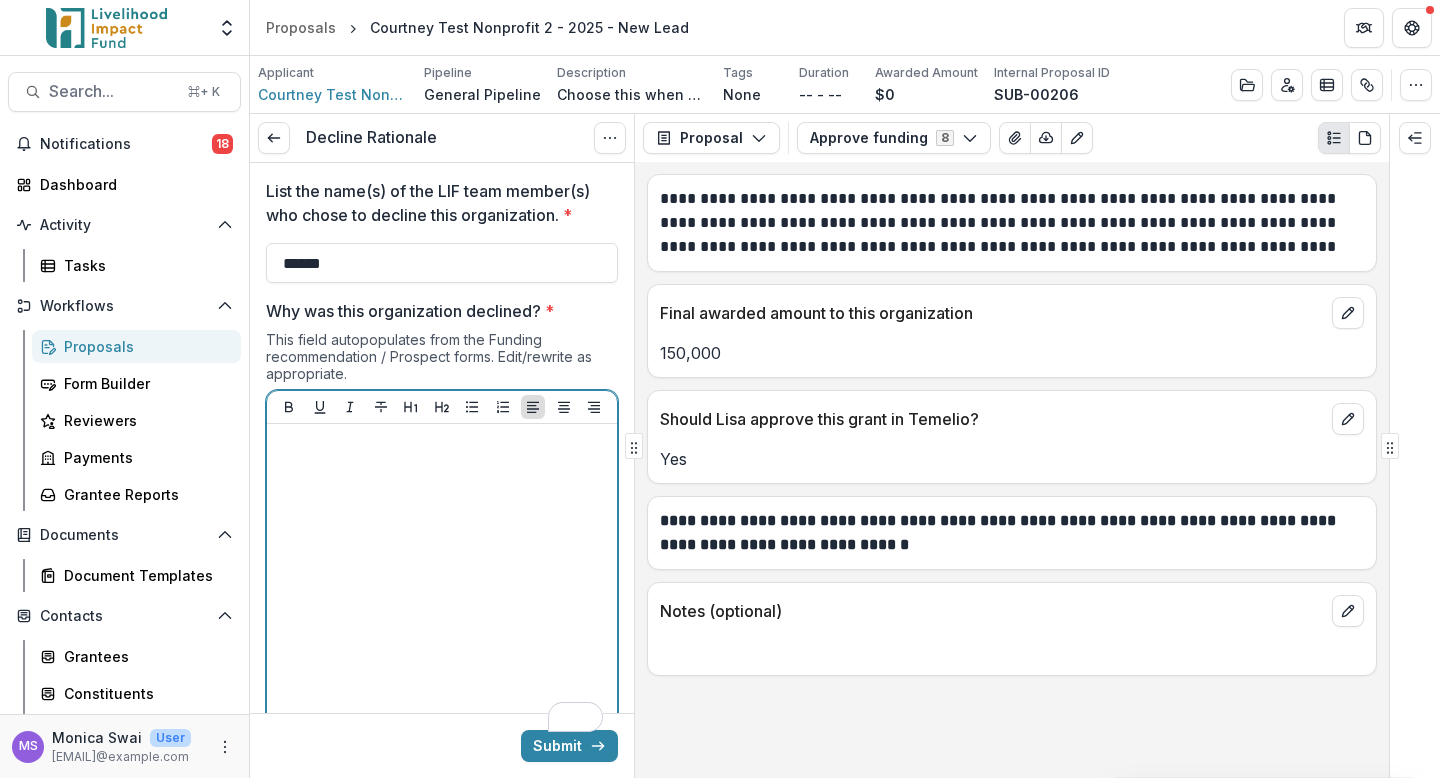 type 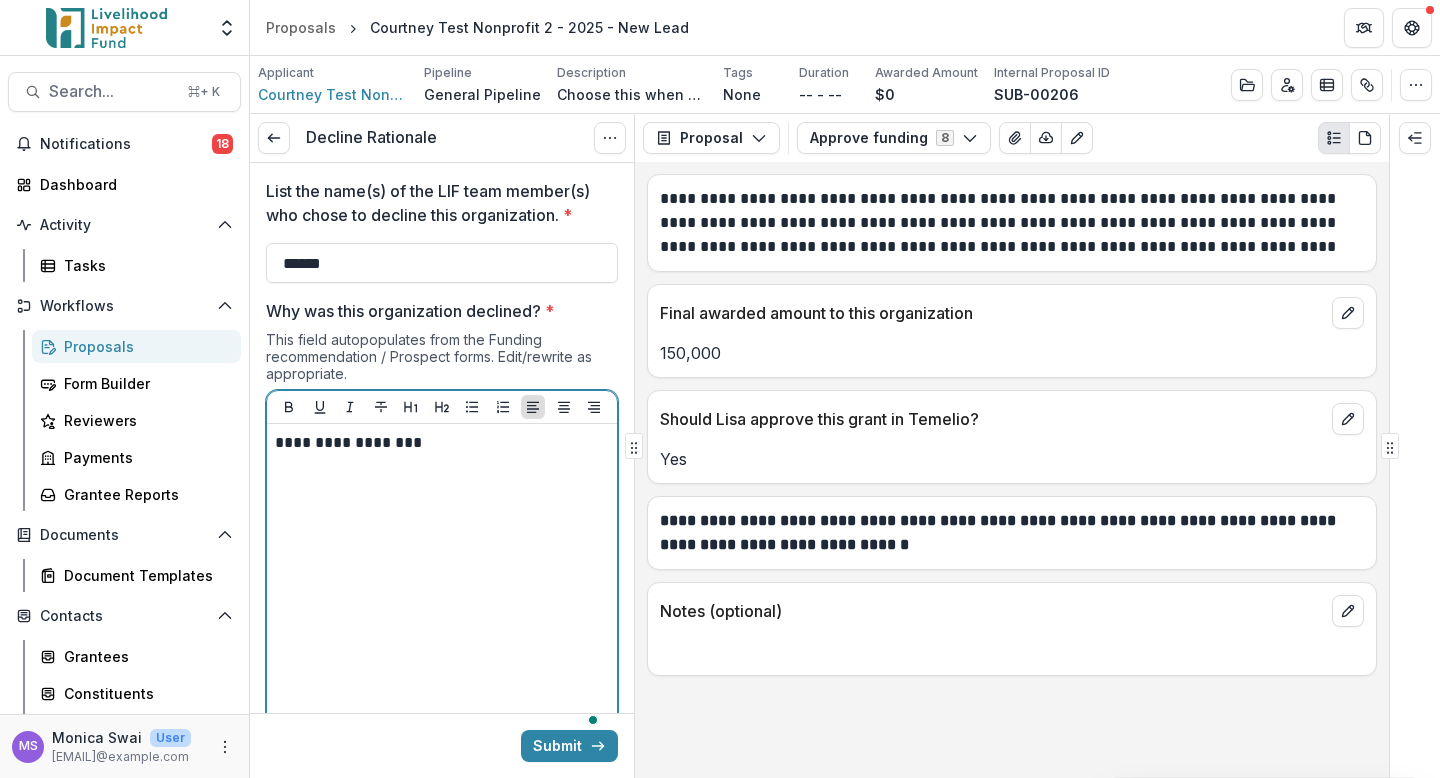 scroll, scrollTop: 100, scrollLeft: 0, axis: vertical 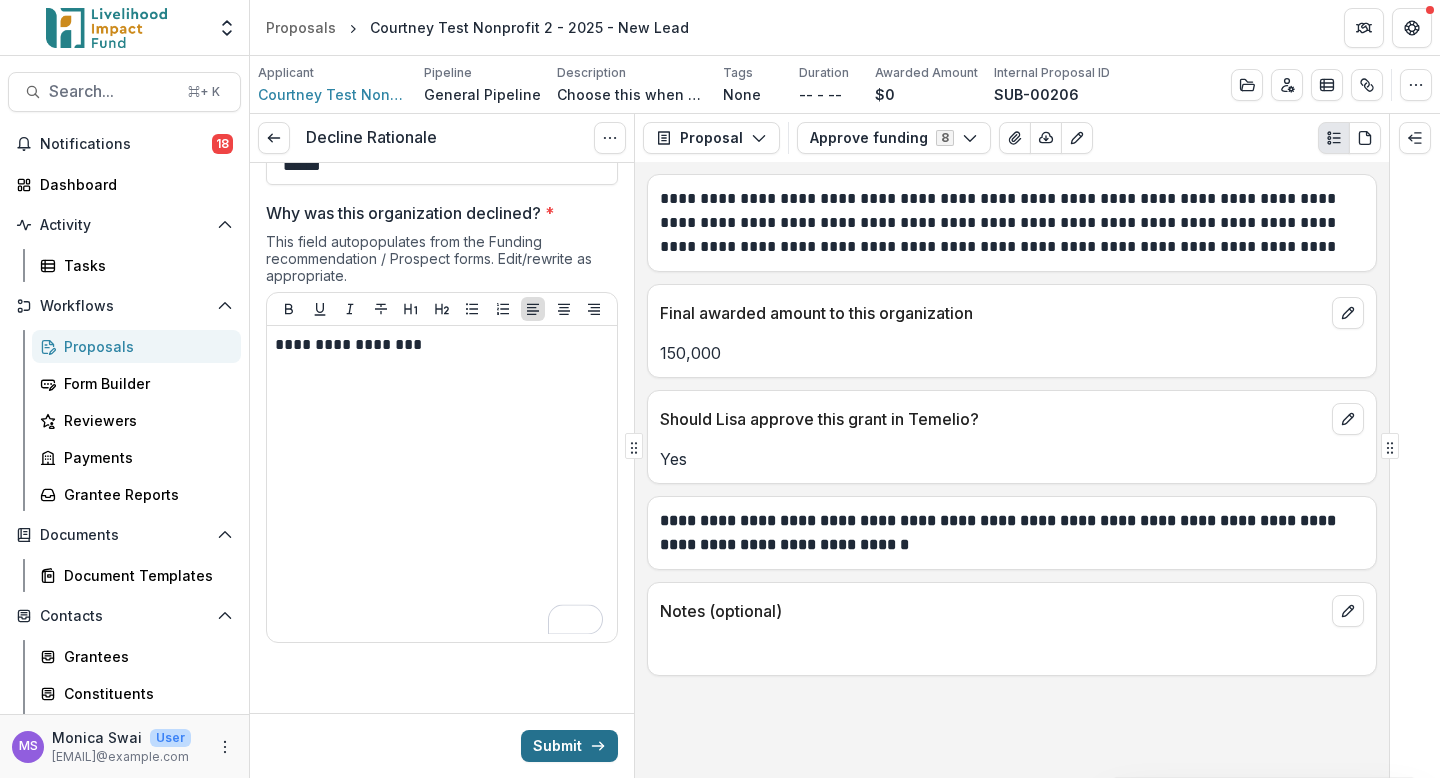 click on "Submit" at bounding box center (569, 746) 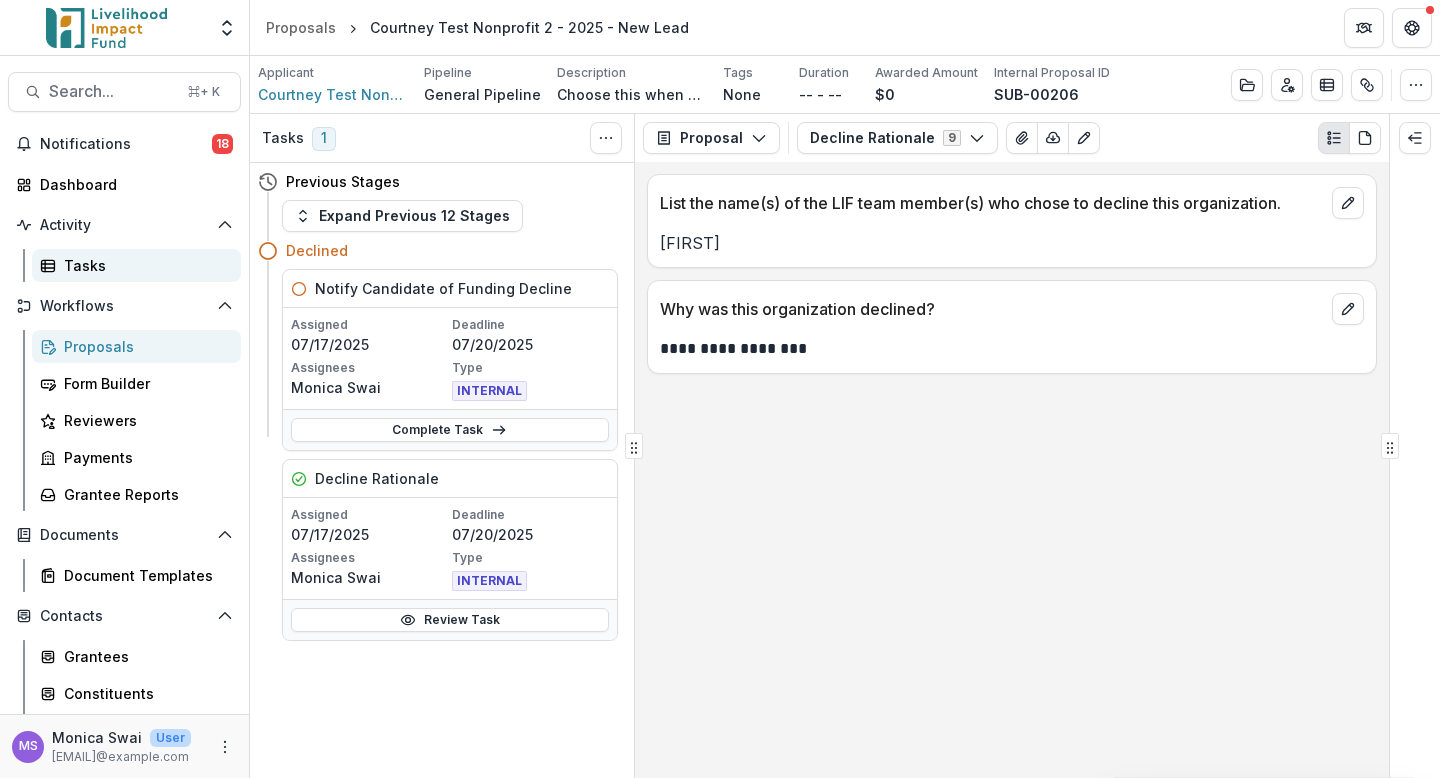 click on "Tasks" at bounding box center (144, 265) 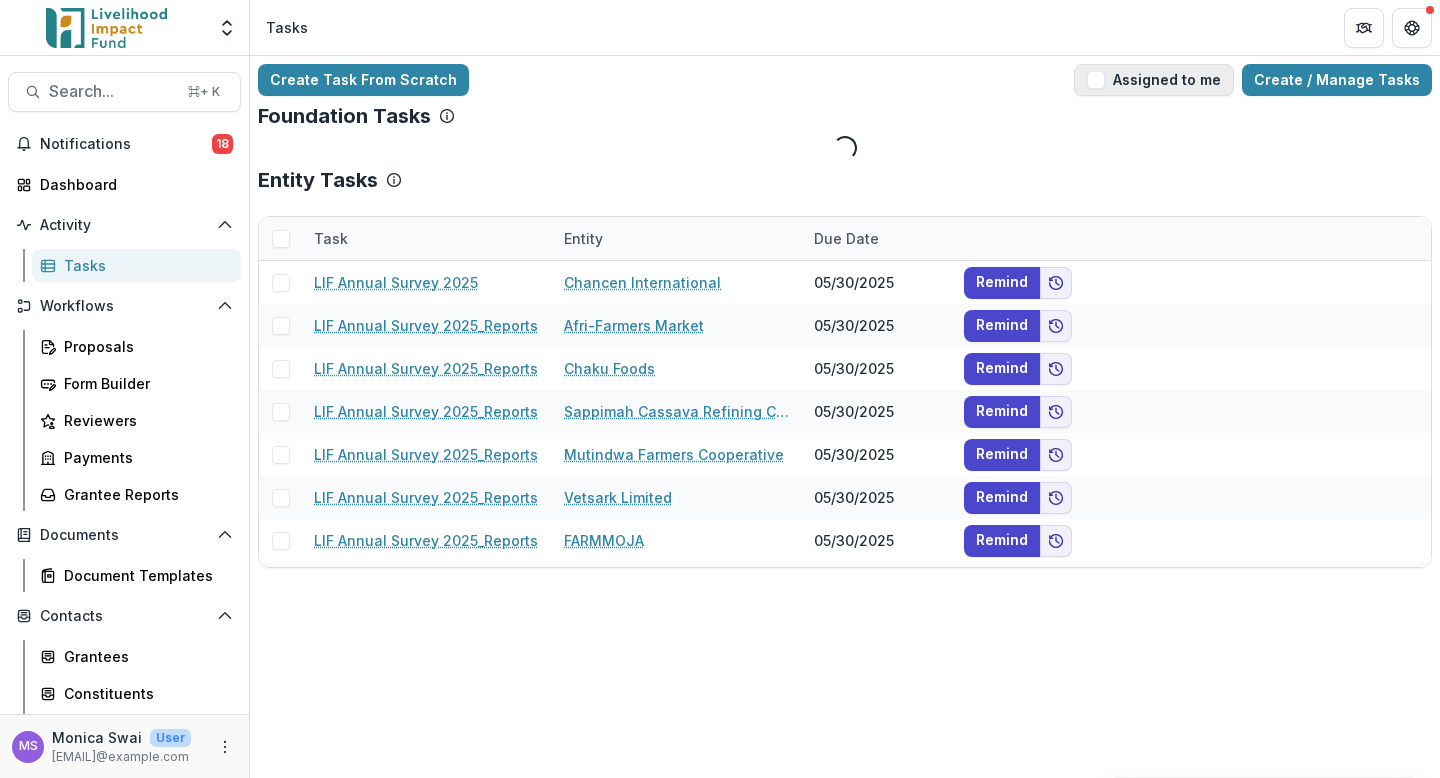 click on "Assigned to me" at bounding box center (1154, 80) 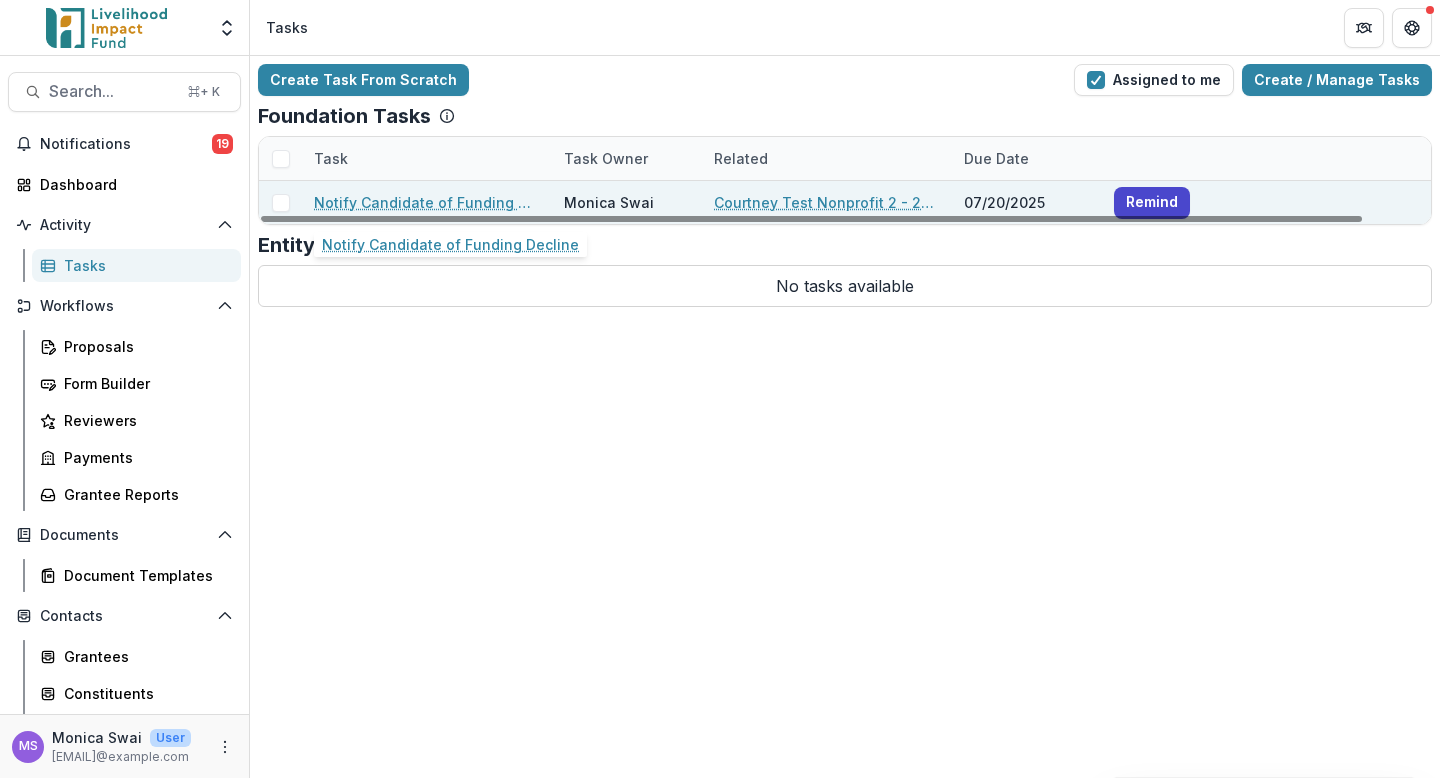 click on "Notify Candidate of Funding Decline" at bounding box center [427, 202] 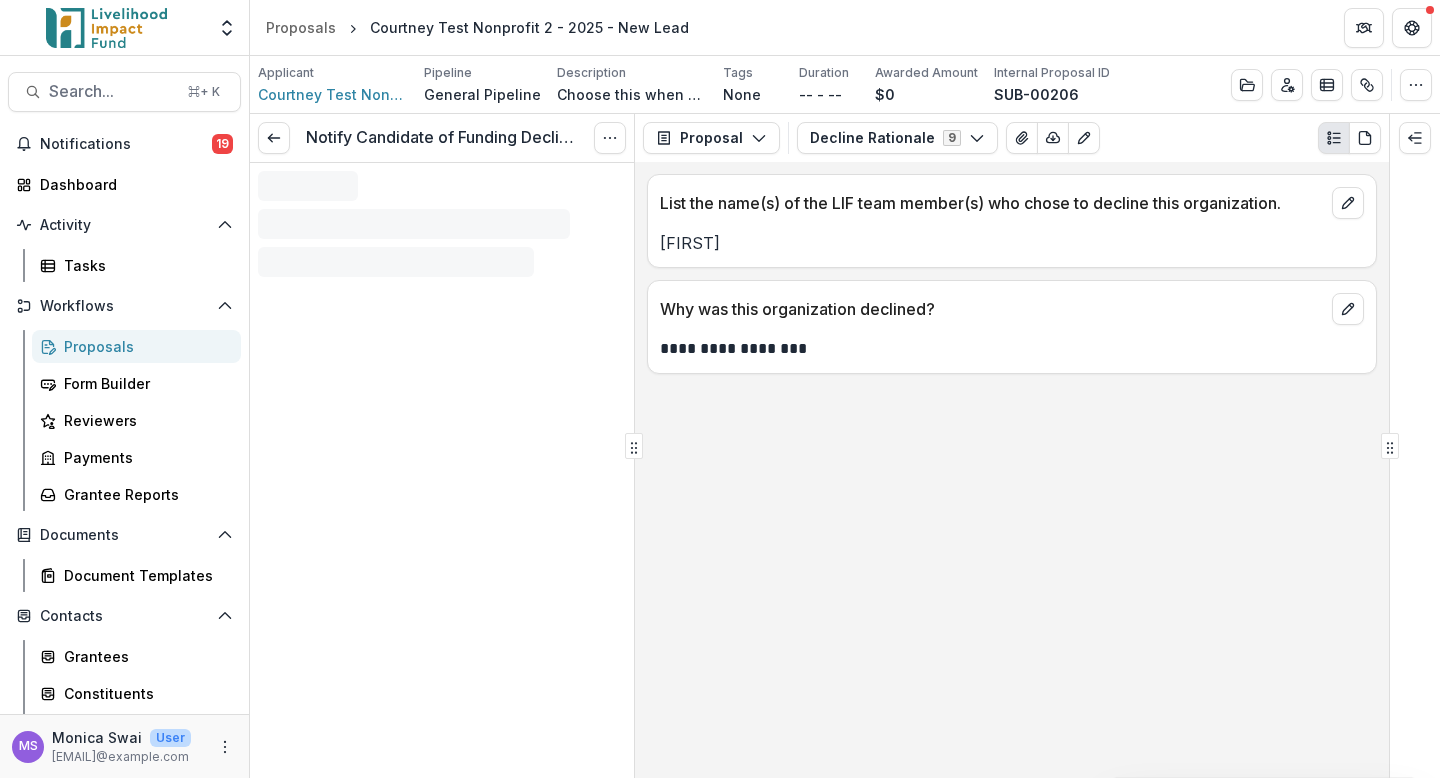 click on "Notify Candidate of Funding Decline View task Cancel Task" at bounding box center [442, 446] 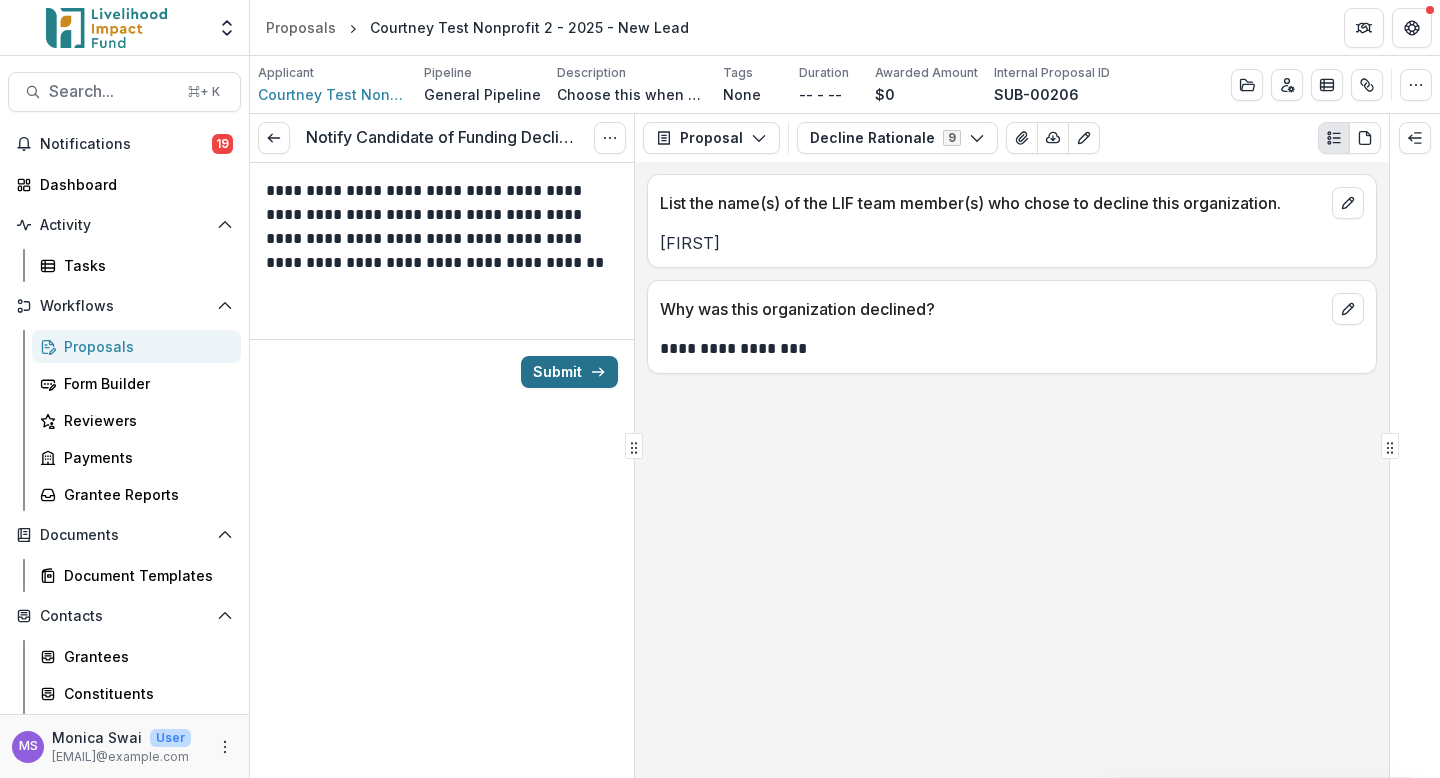 click on "Submit" at bounding box center (569, 372) 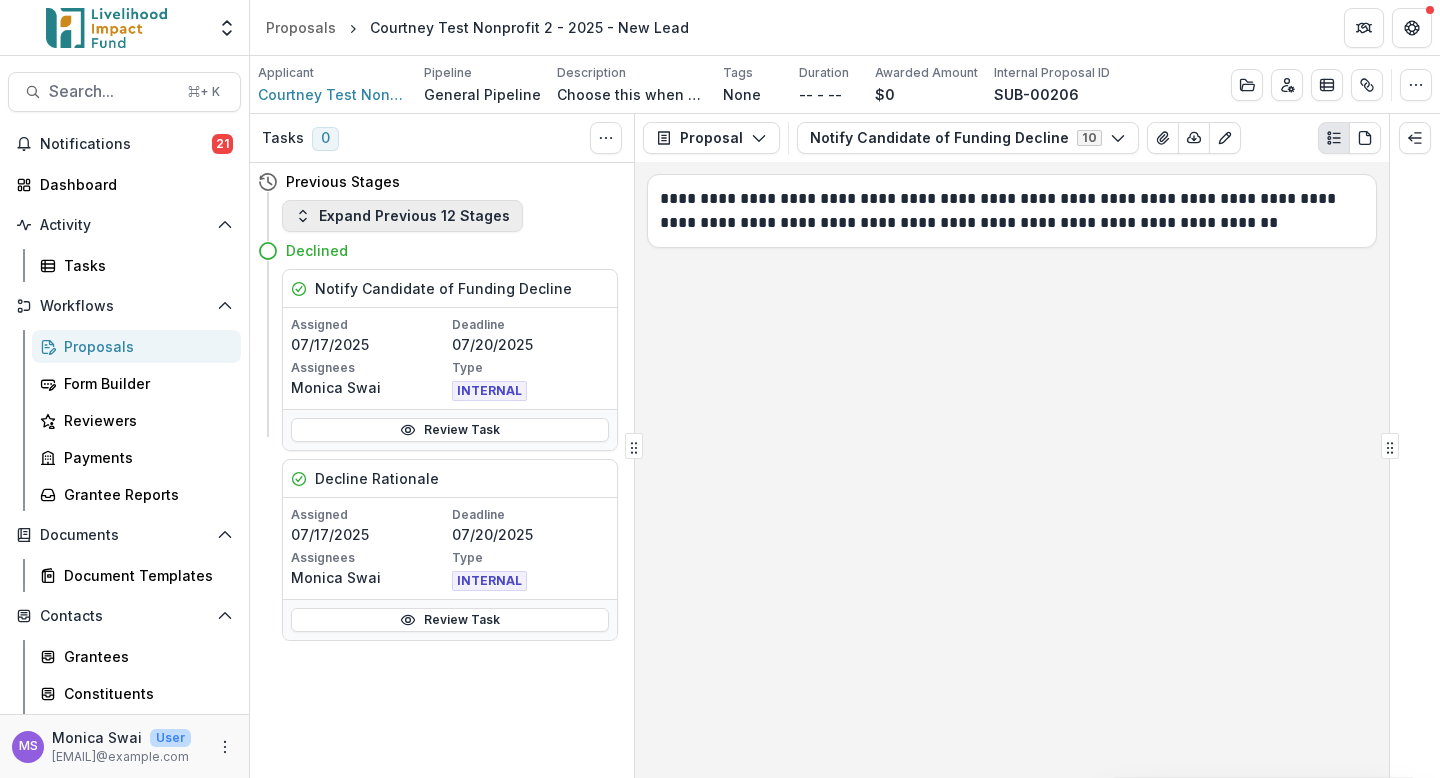 click on "Expand Previous 12 Stages" at bounding box center [402, 216] 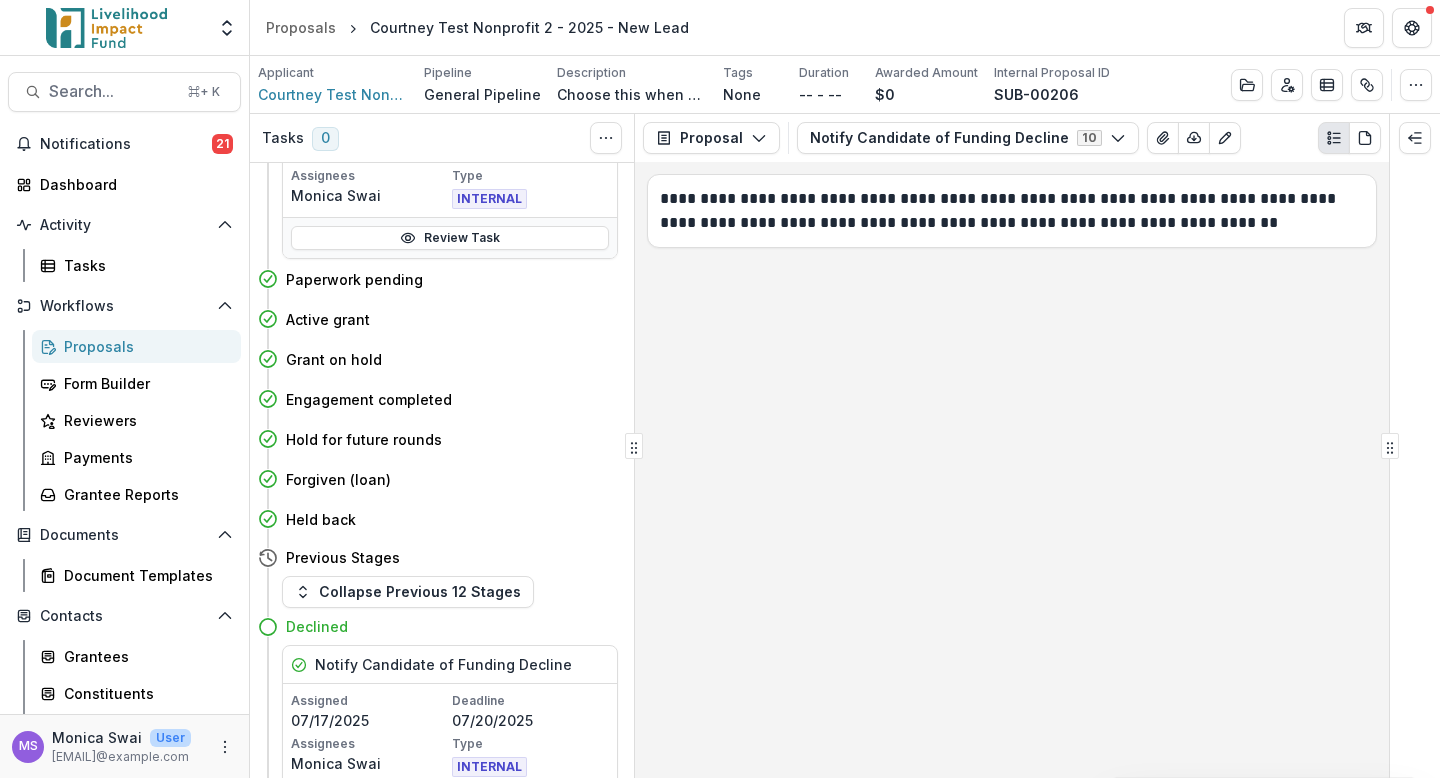 scroll, scrollTop: 1425, scrollLeft: 0, axis: vertical 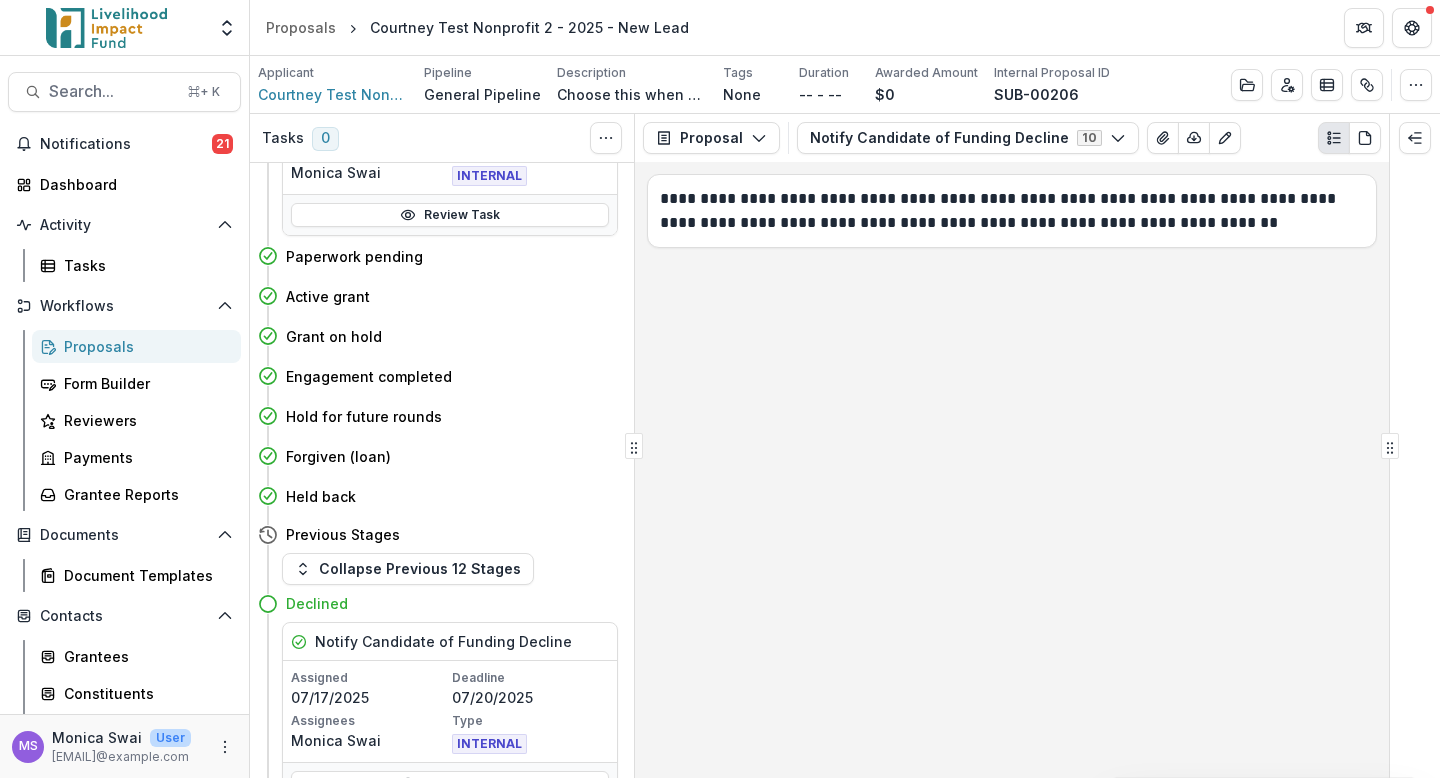 click on "Proposals" at bounding box center (144, 346) 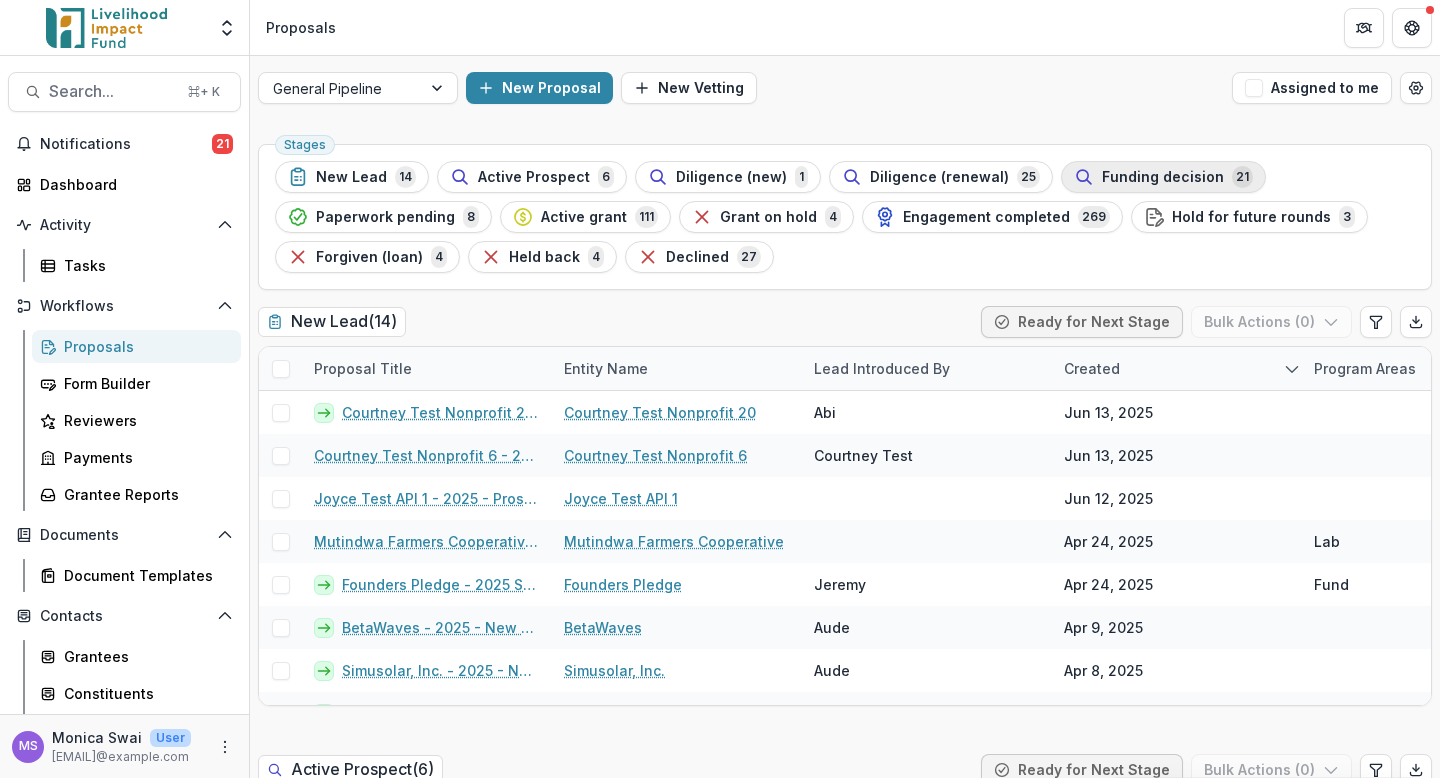 click on "Funding decision" at bounding box center (1163, 177) 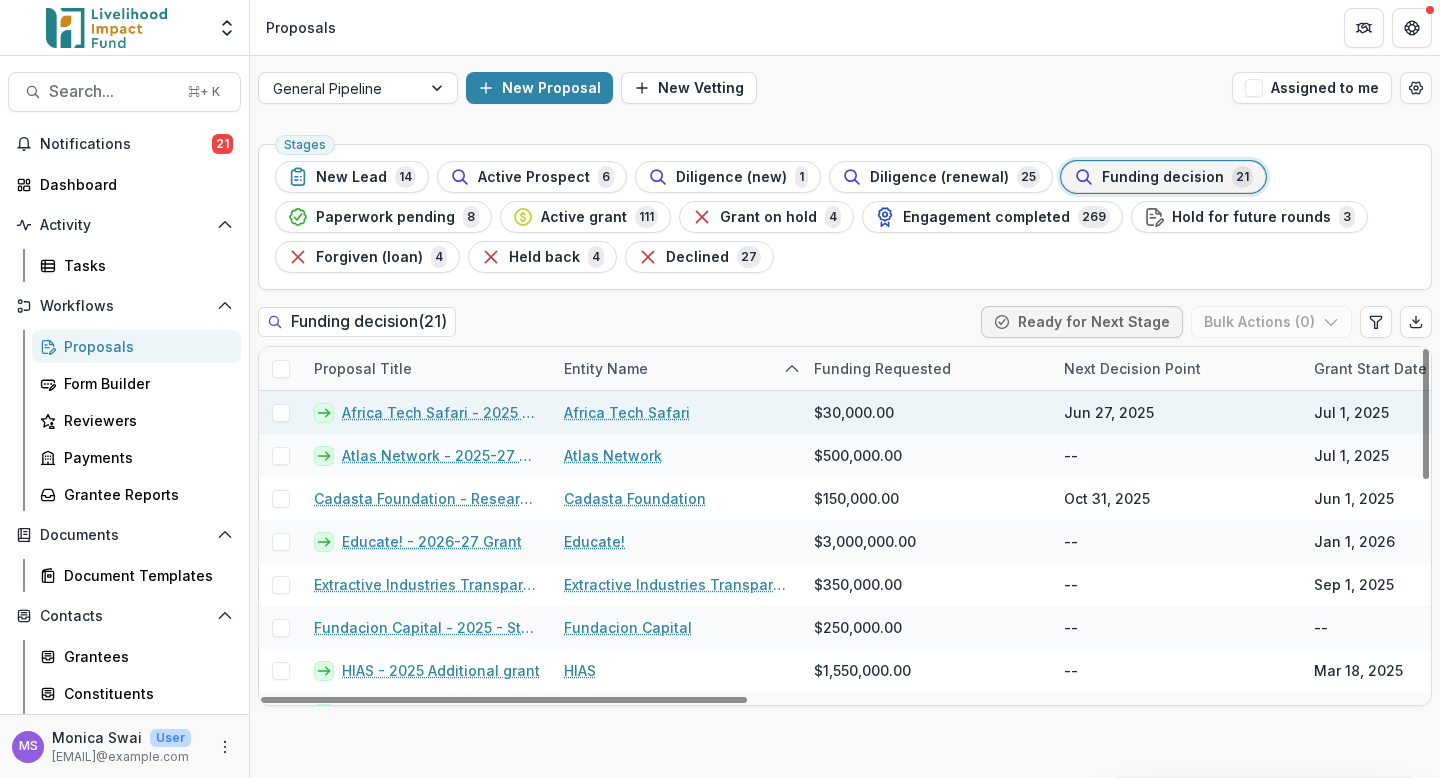 click at bounding box center [280, 412] 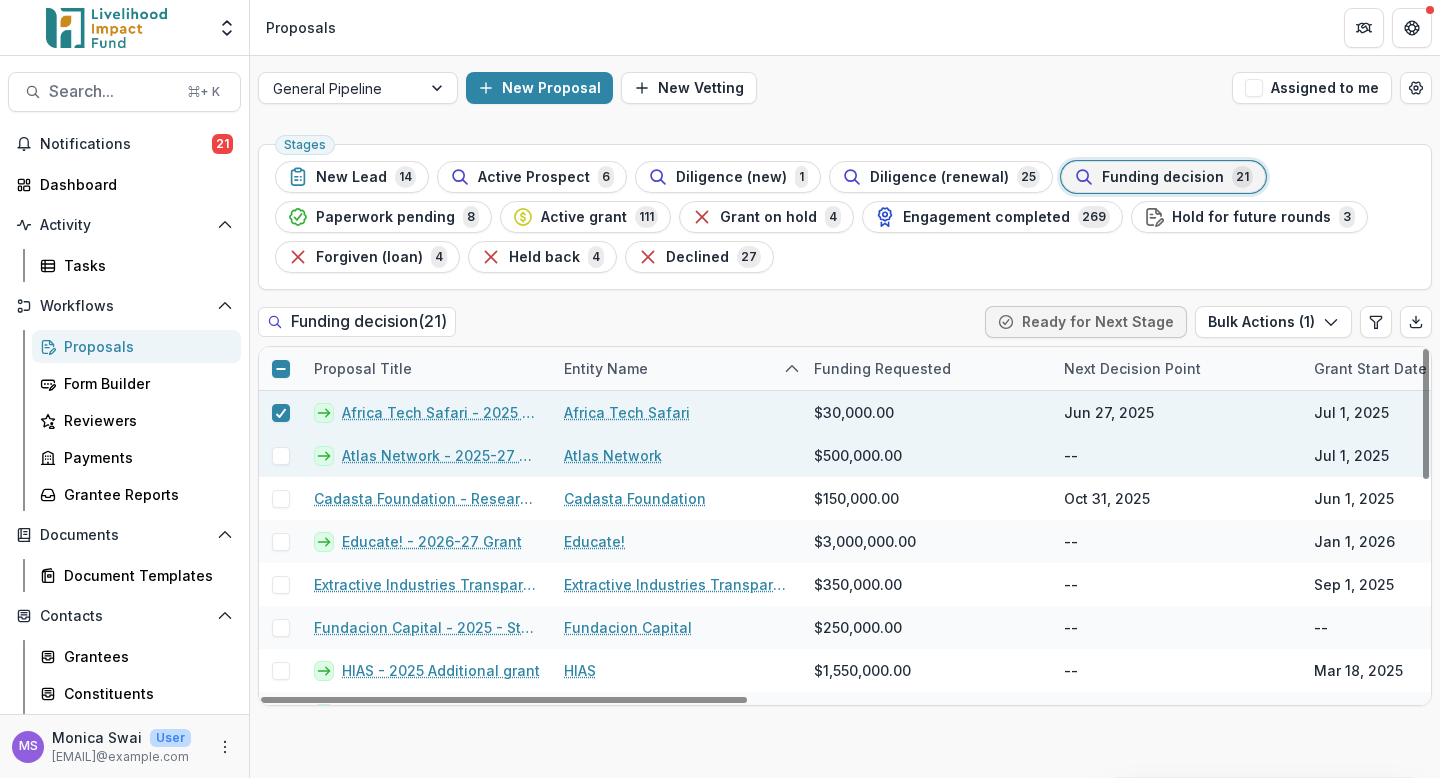 click at bounding box center [281, 456] 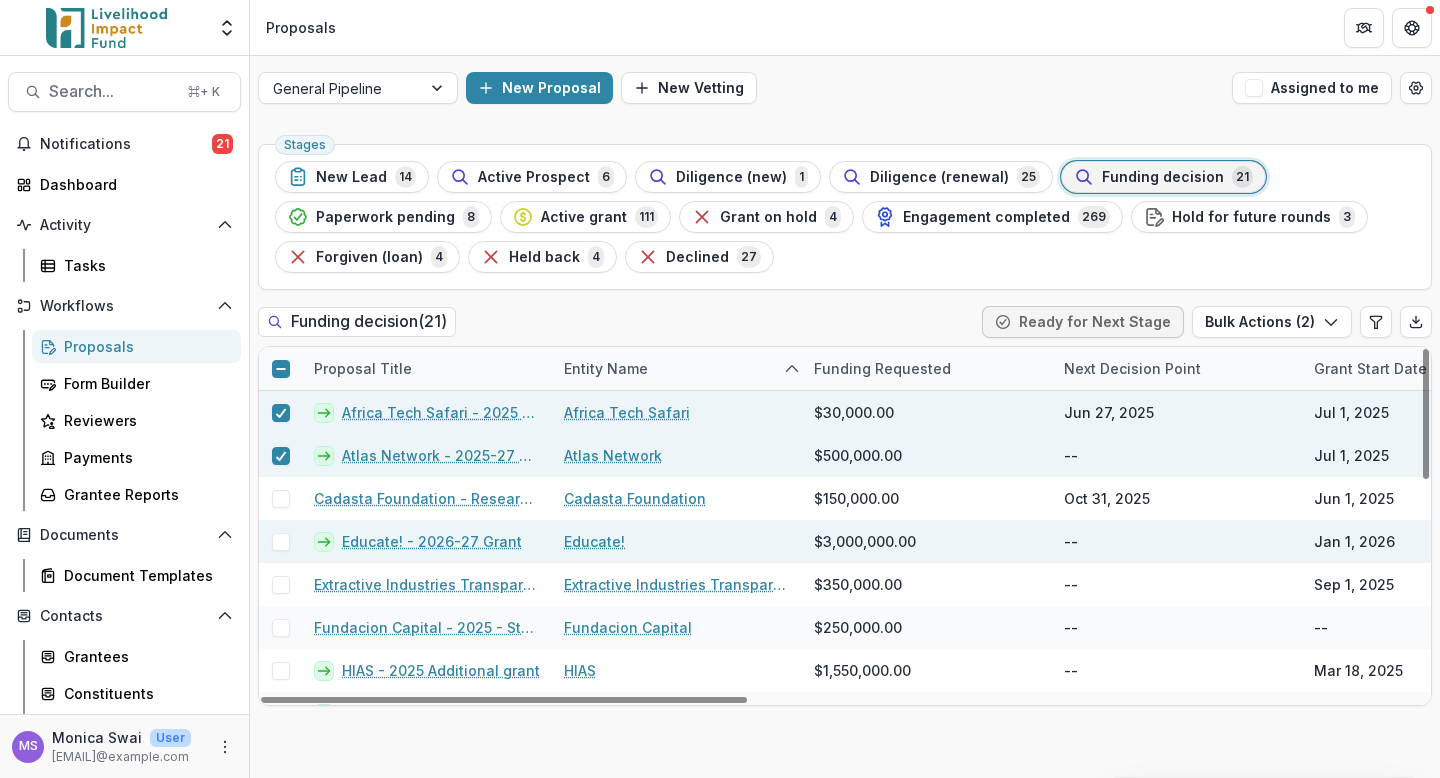click at bounding box center [281, 542] 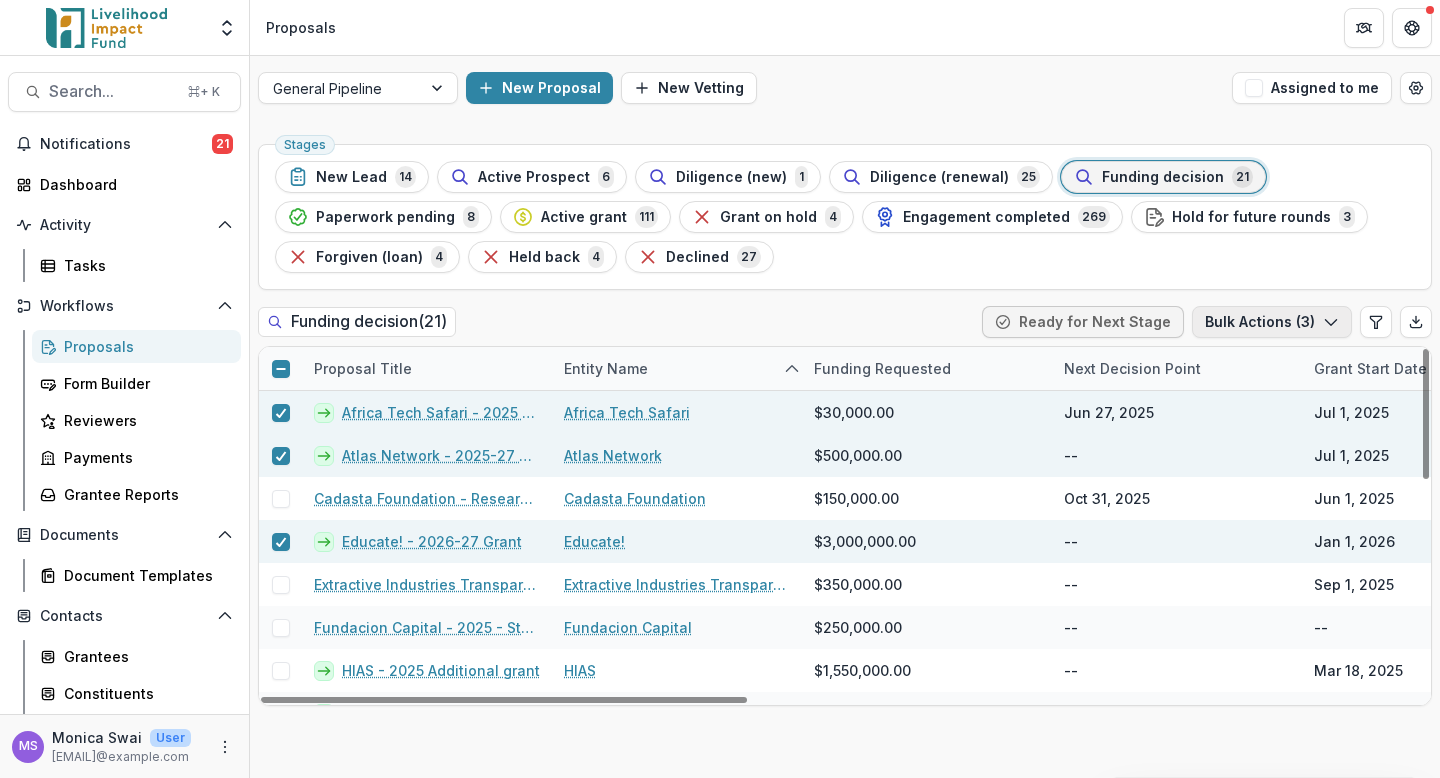 click on "Bulk Actions ( 3 )" at bounding box center [1272, 322] 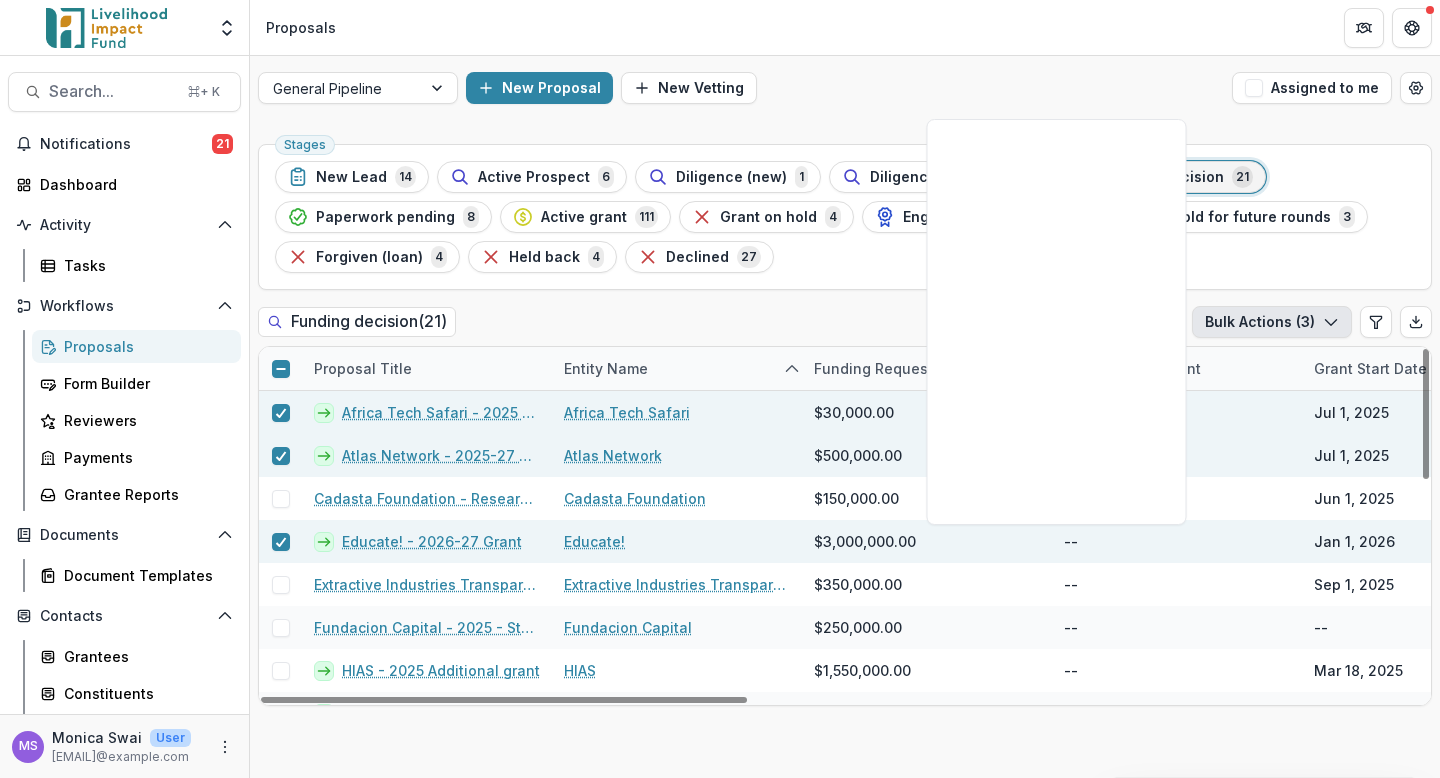 click at bounding box center [280, 368] 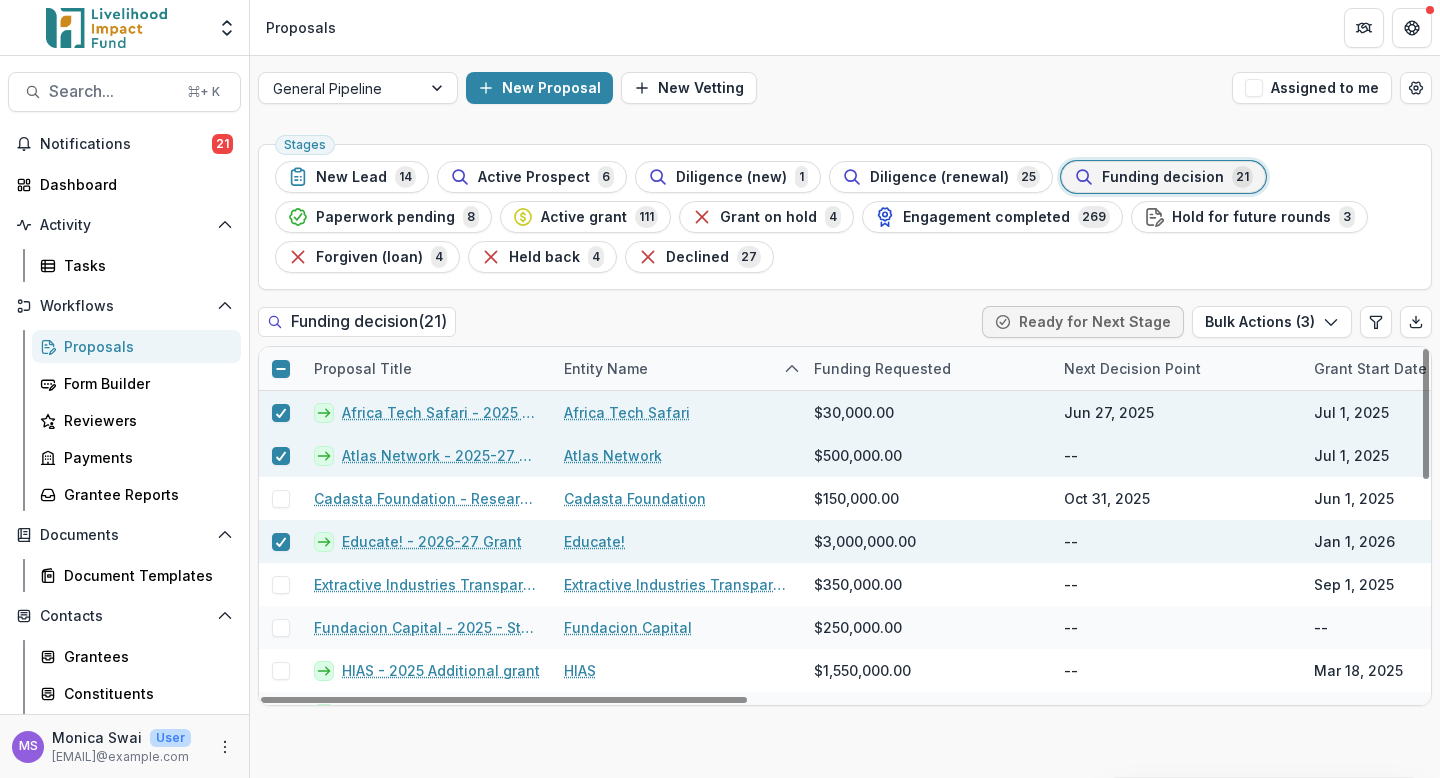 click 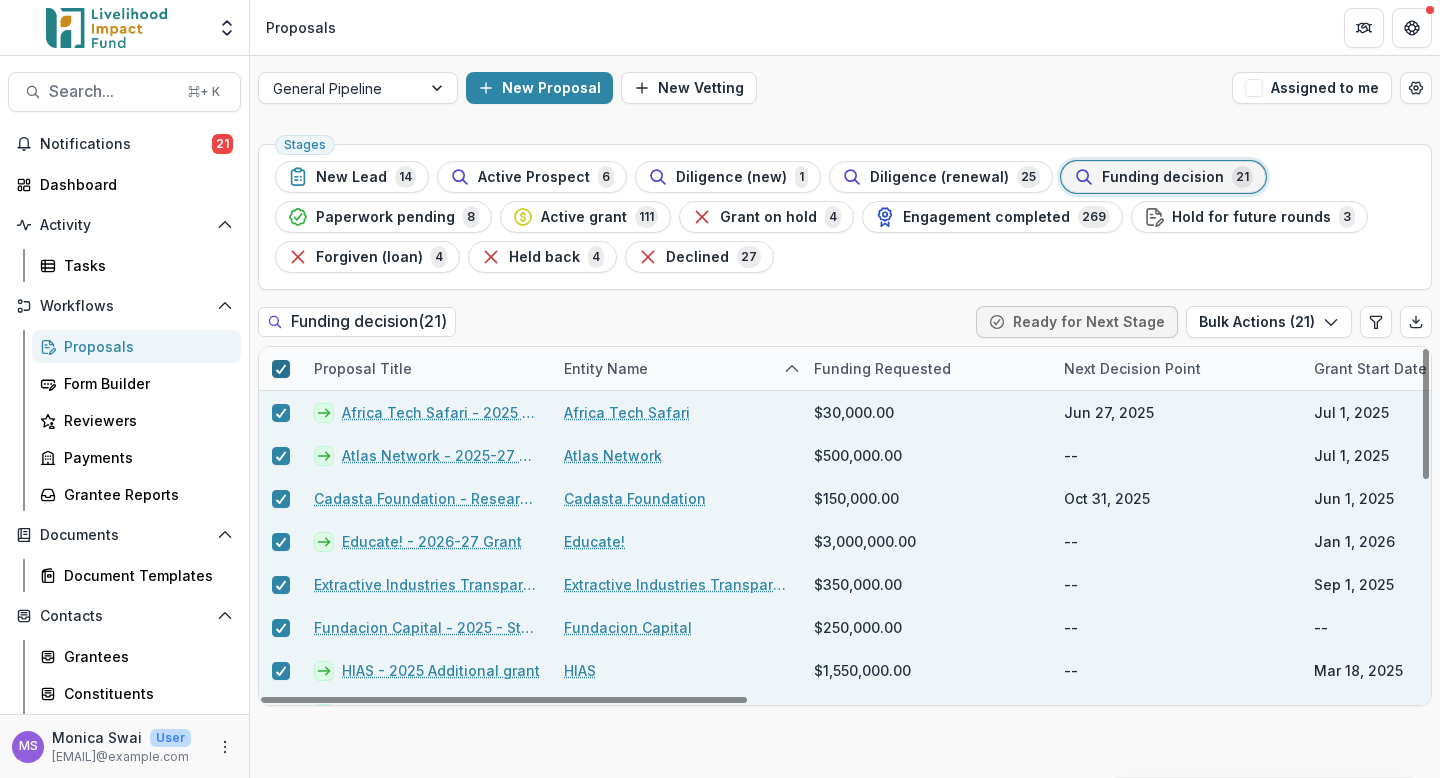 click 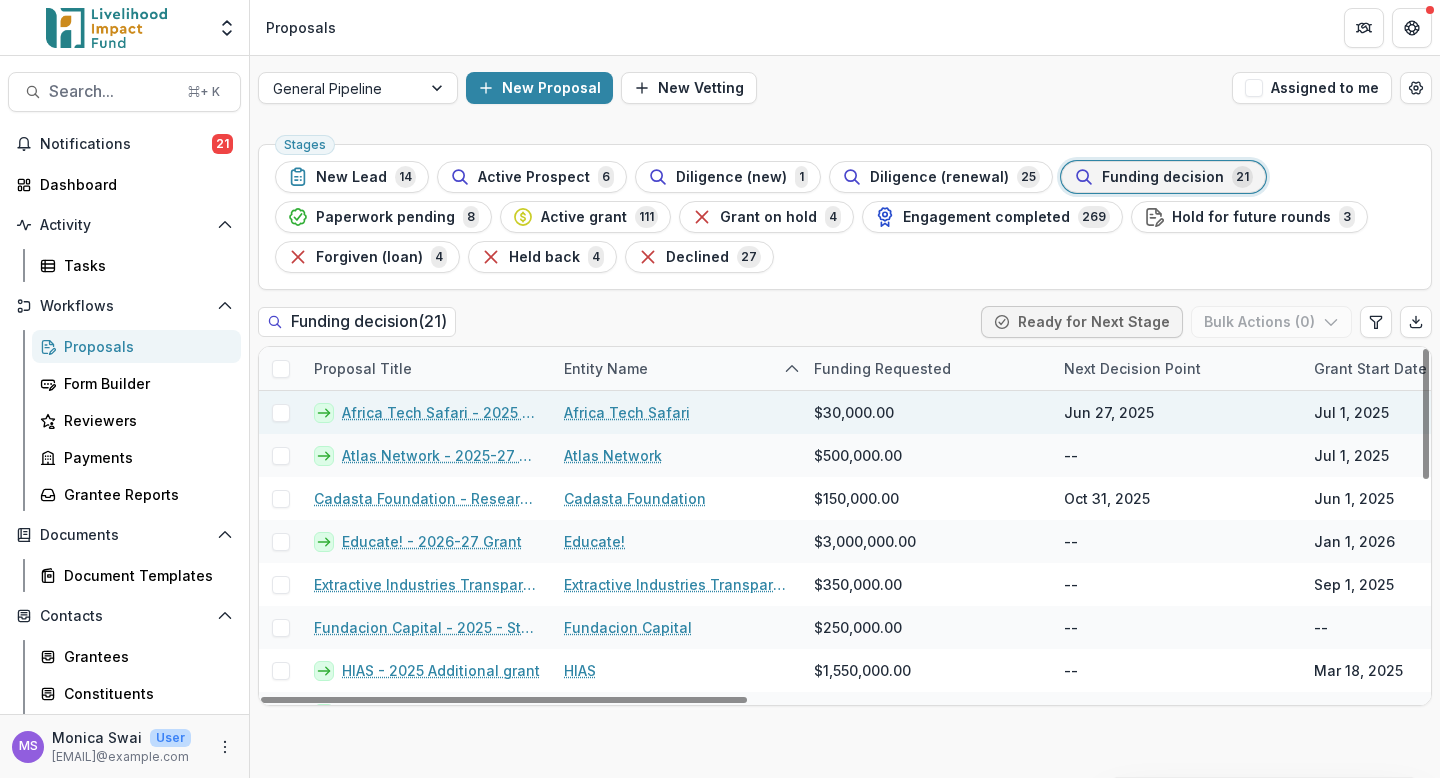 click at bounding box center [281, 413] 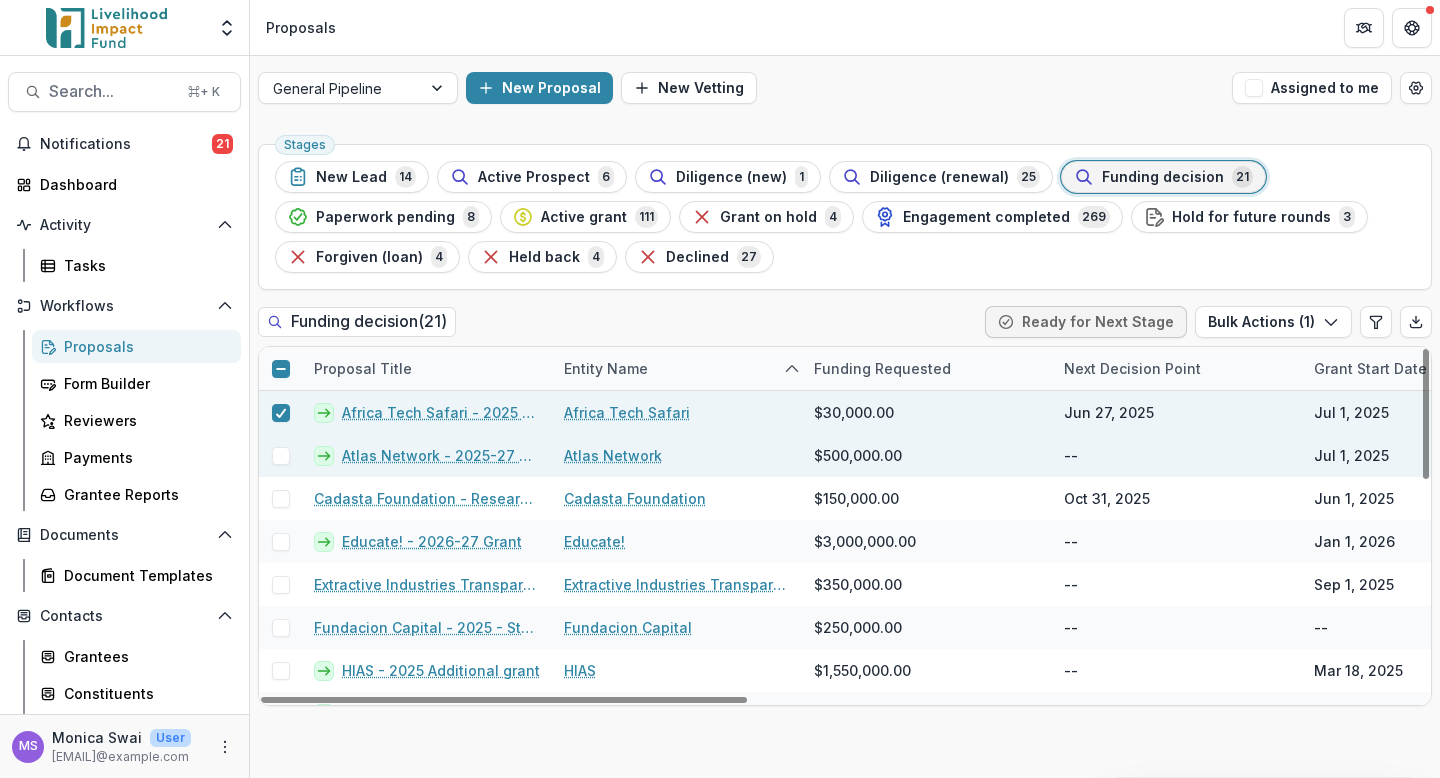 click at bounding box center [281, 456] 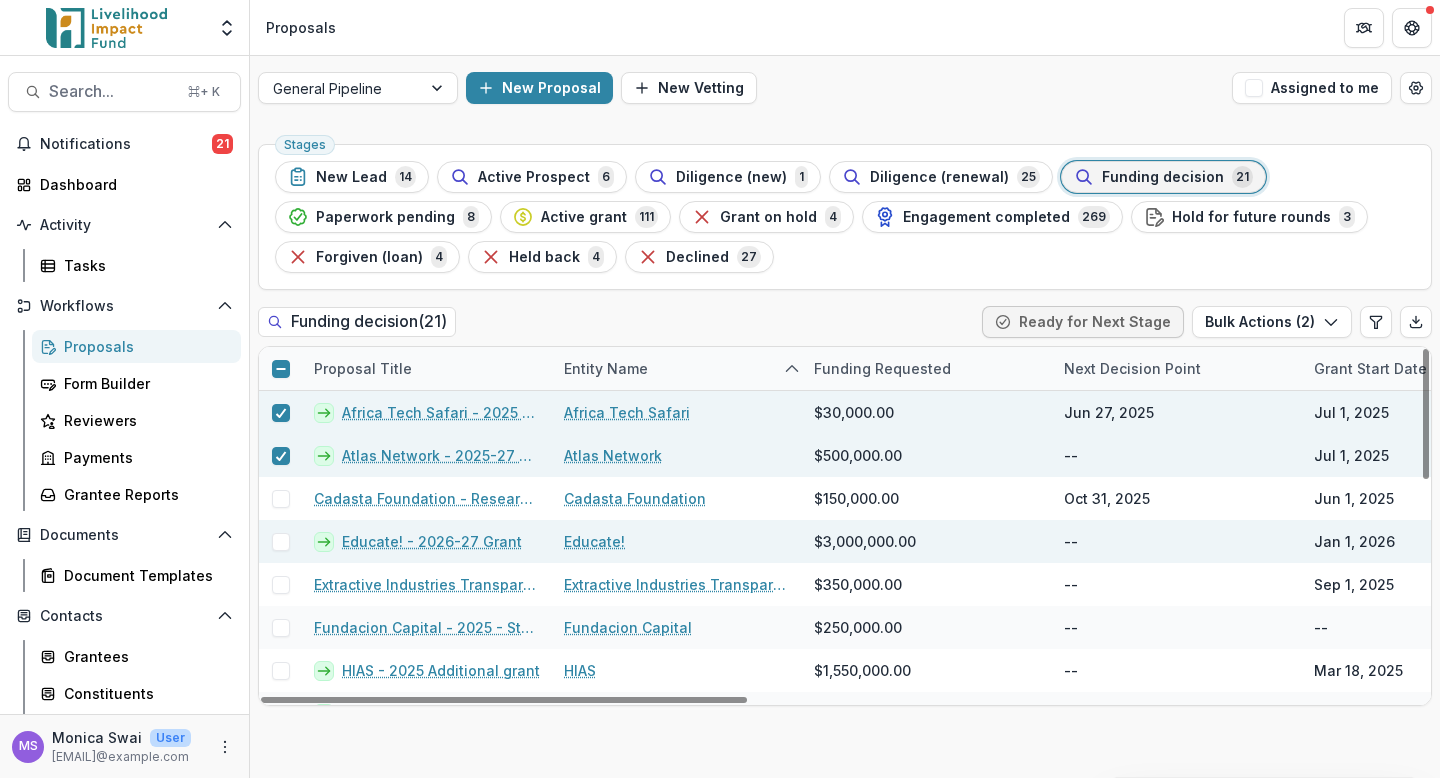 click at bounding box center [281, 542] 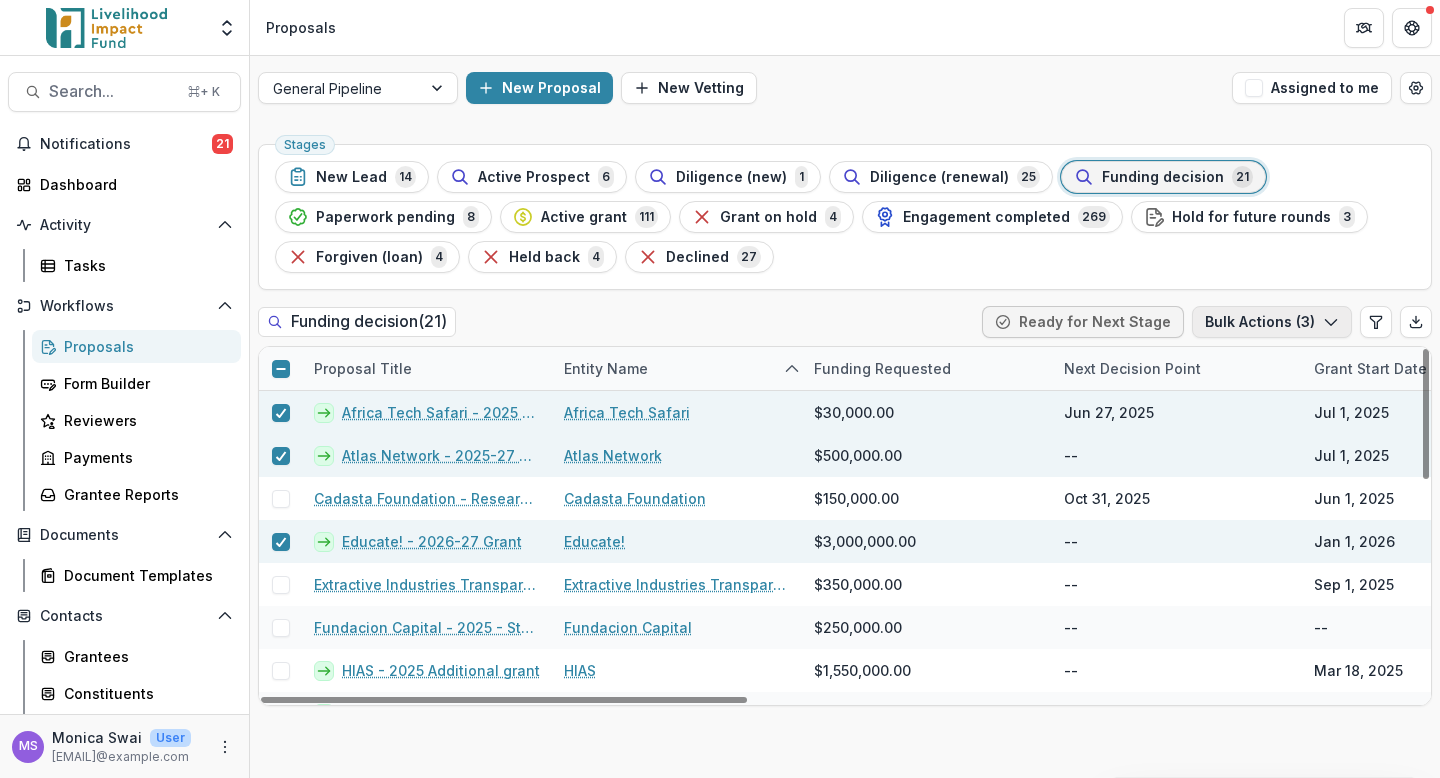 click on "Bulk Actions ( 3 )" at bounding box center [1272, 322] 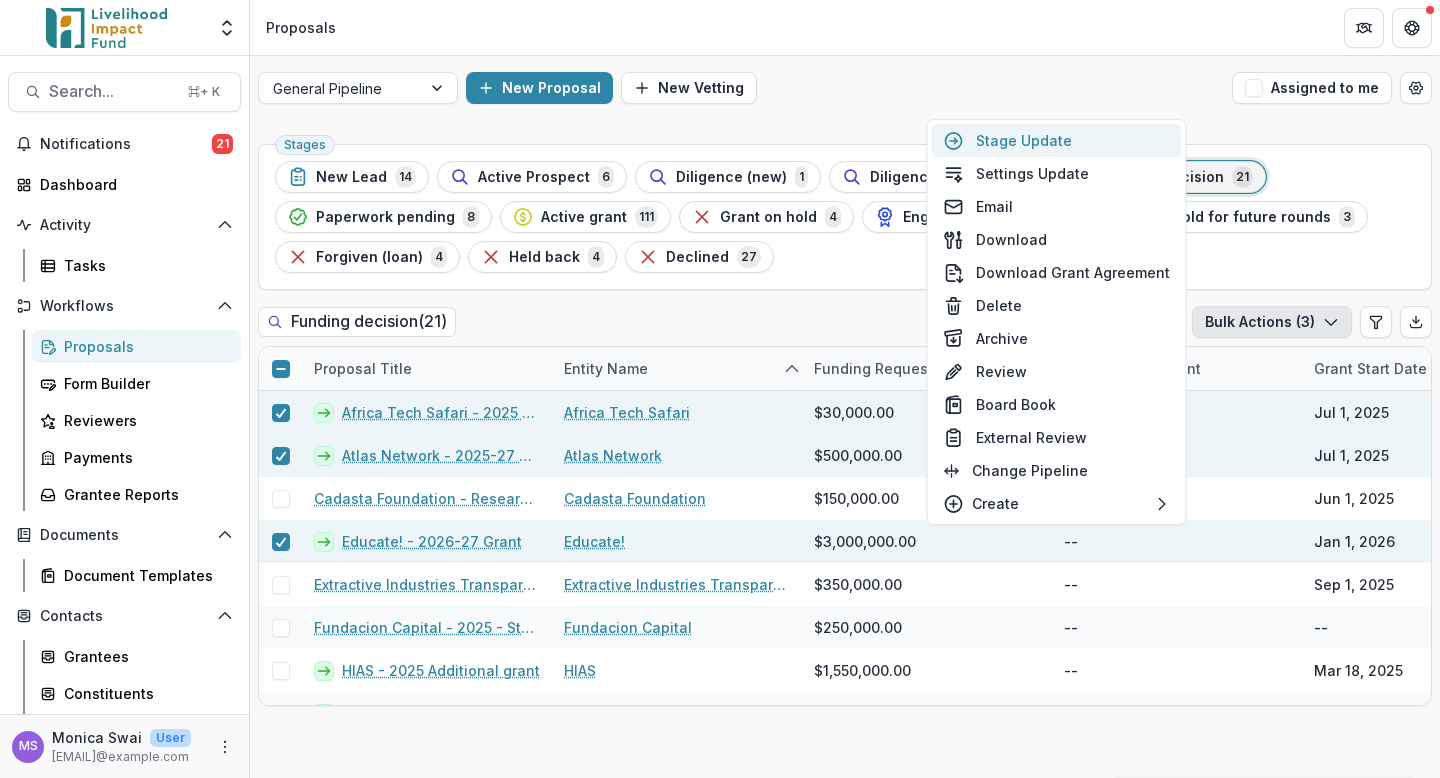 click on "Stage Update" at bounding box center (1057, 140) 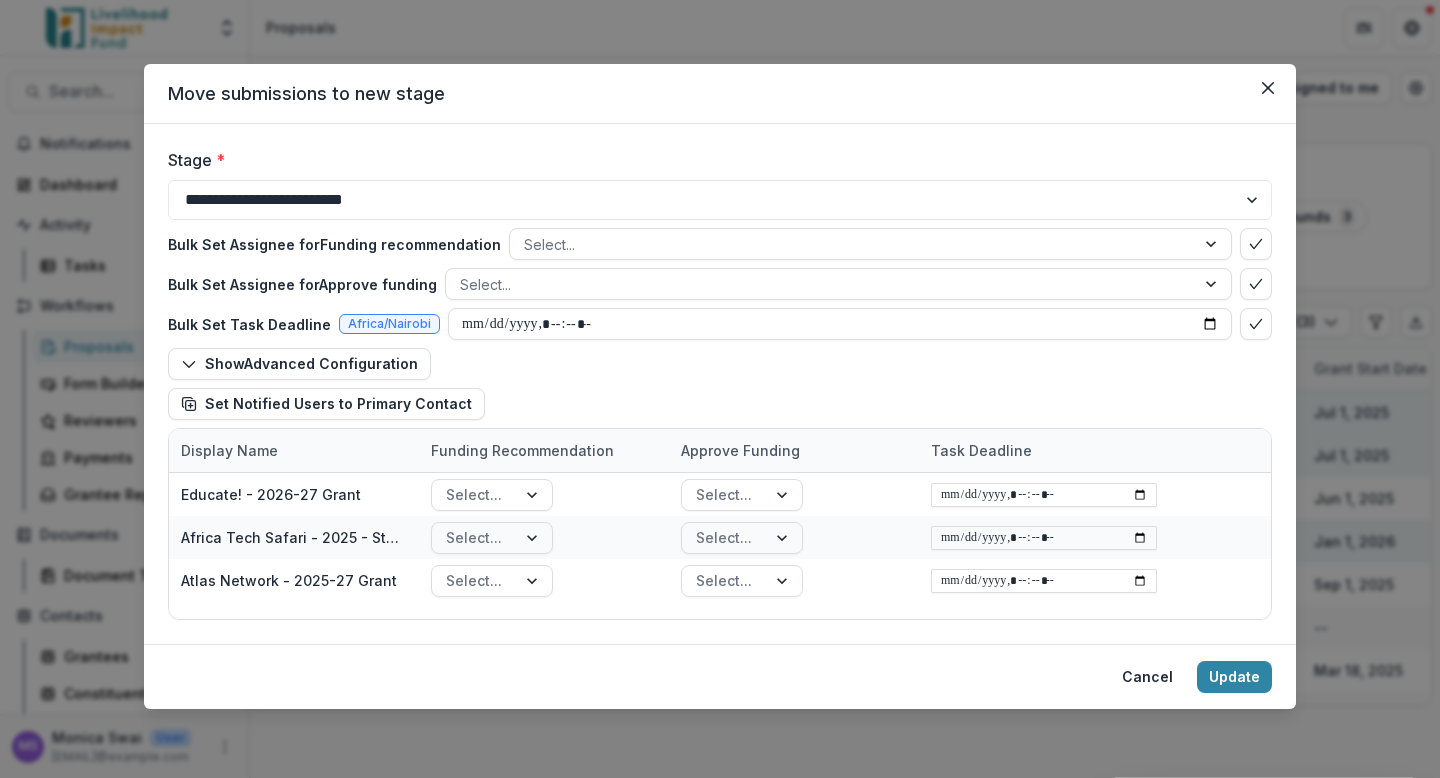 type 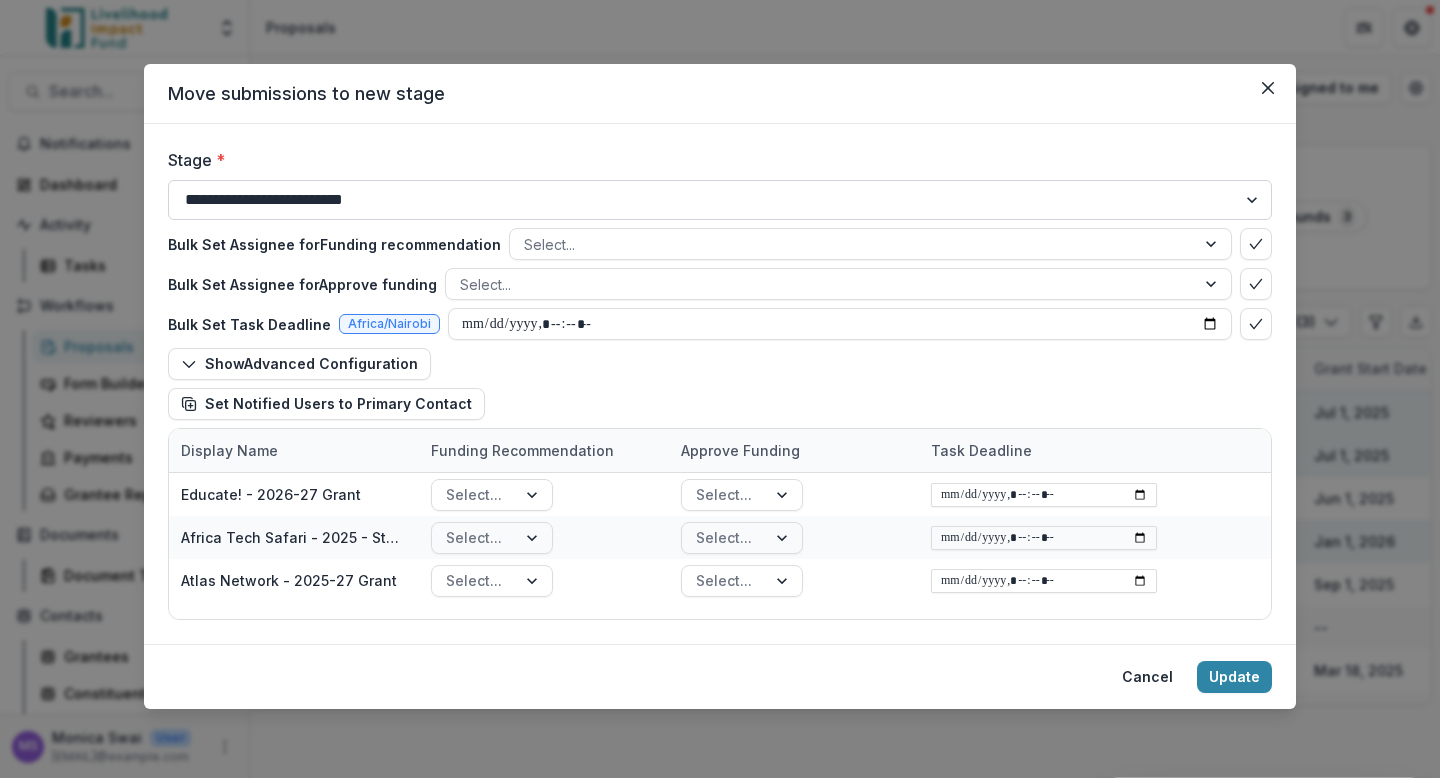 click on "**********" at bounding box center [720, 200] 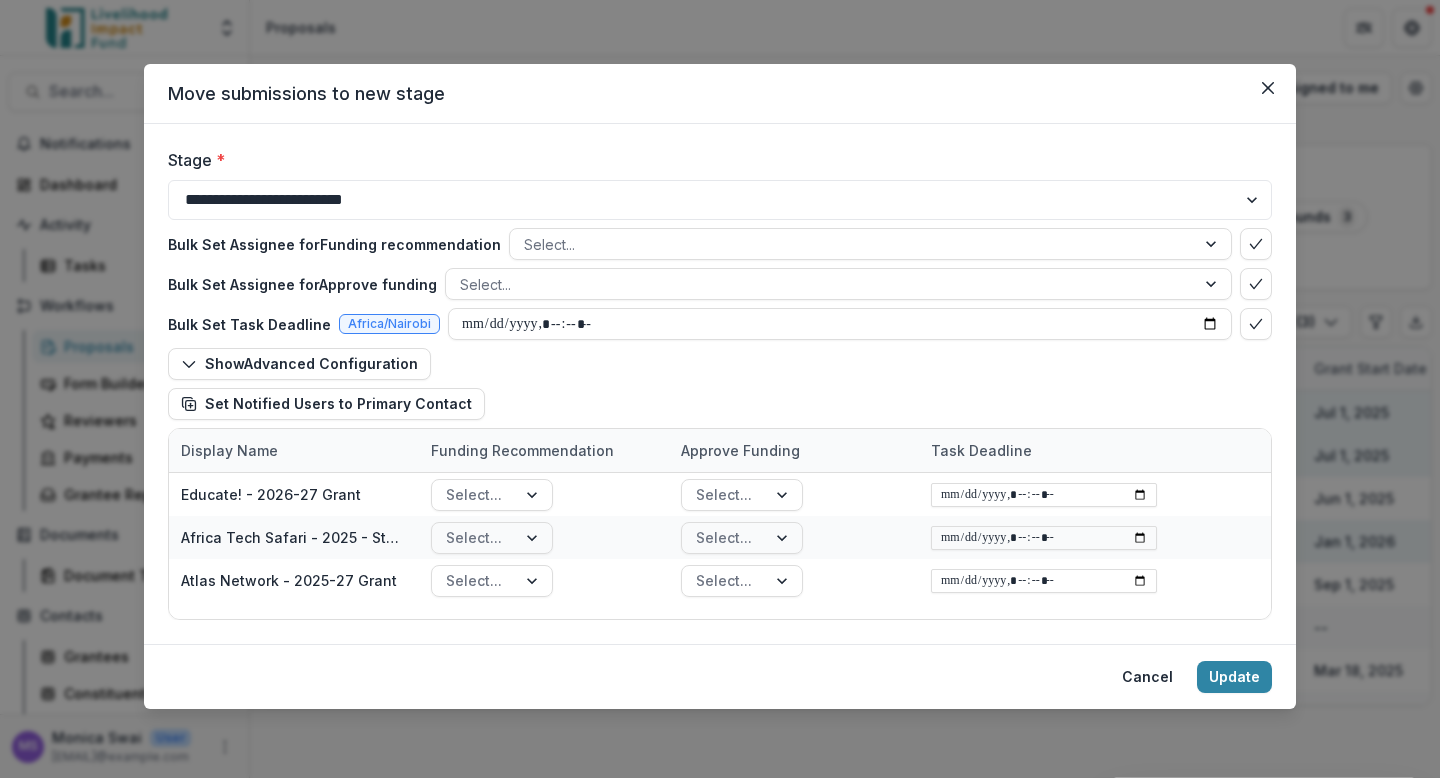 type 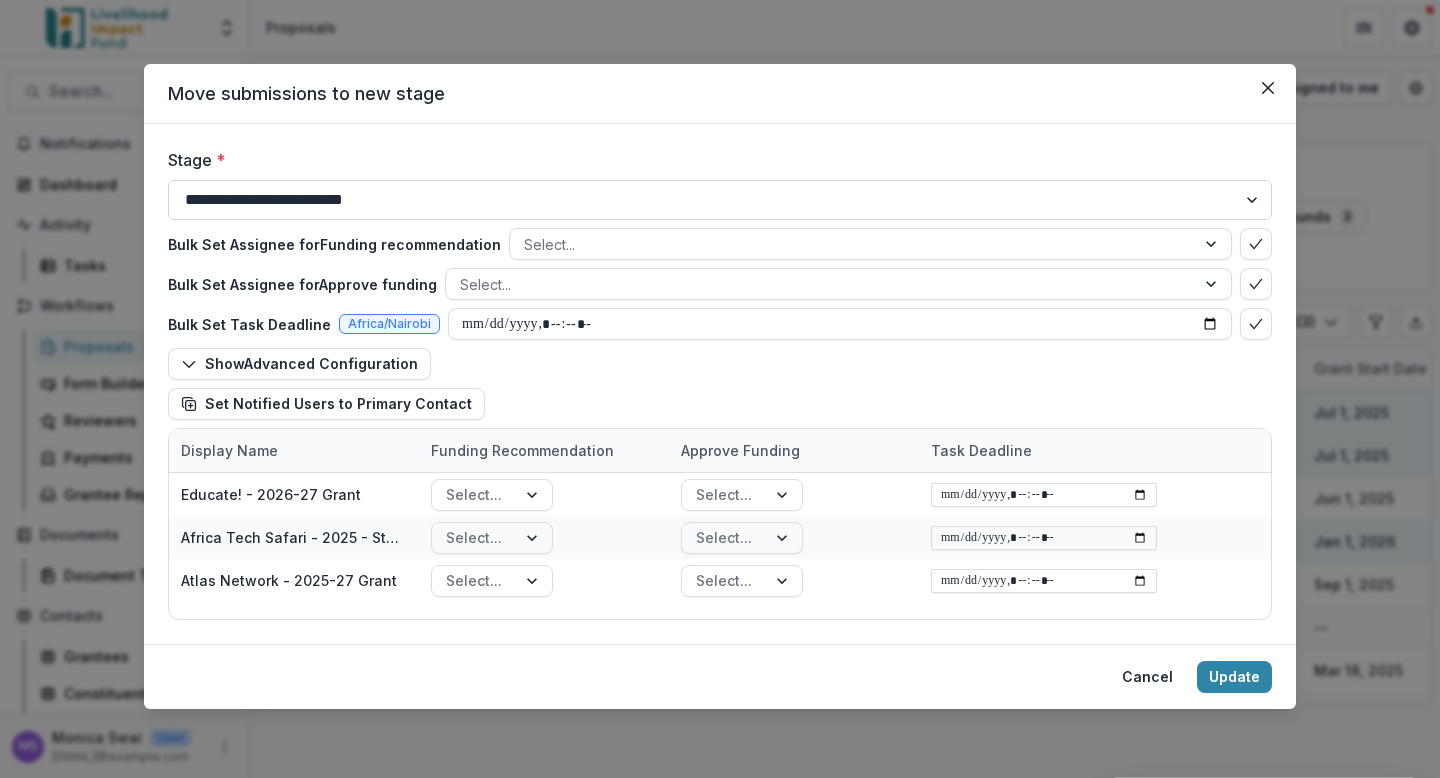 type 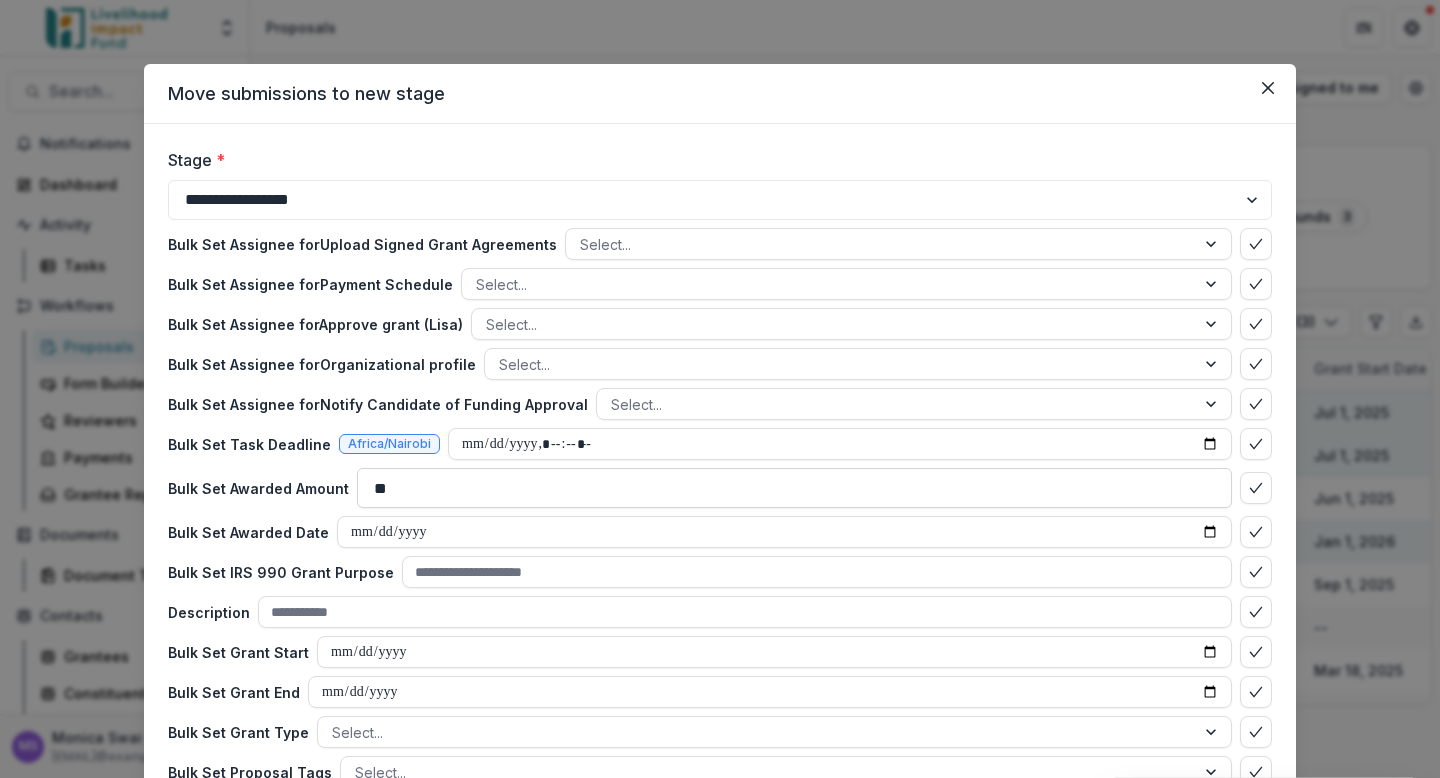 scroll, scrollTop: 295, scrollLeft: 0, axis: vertical 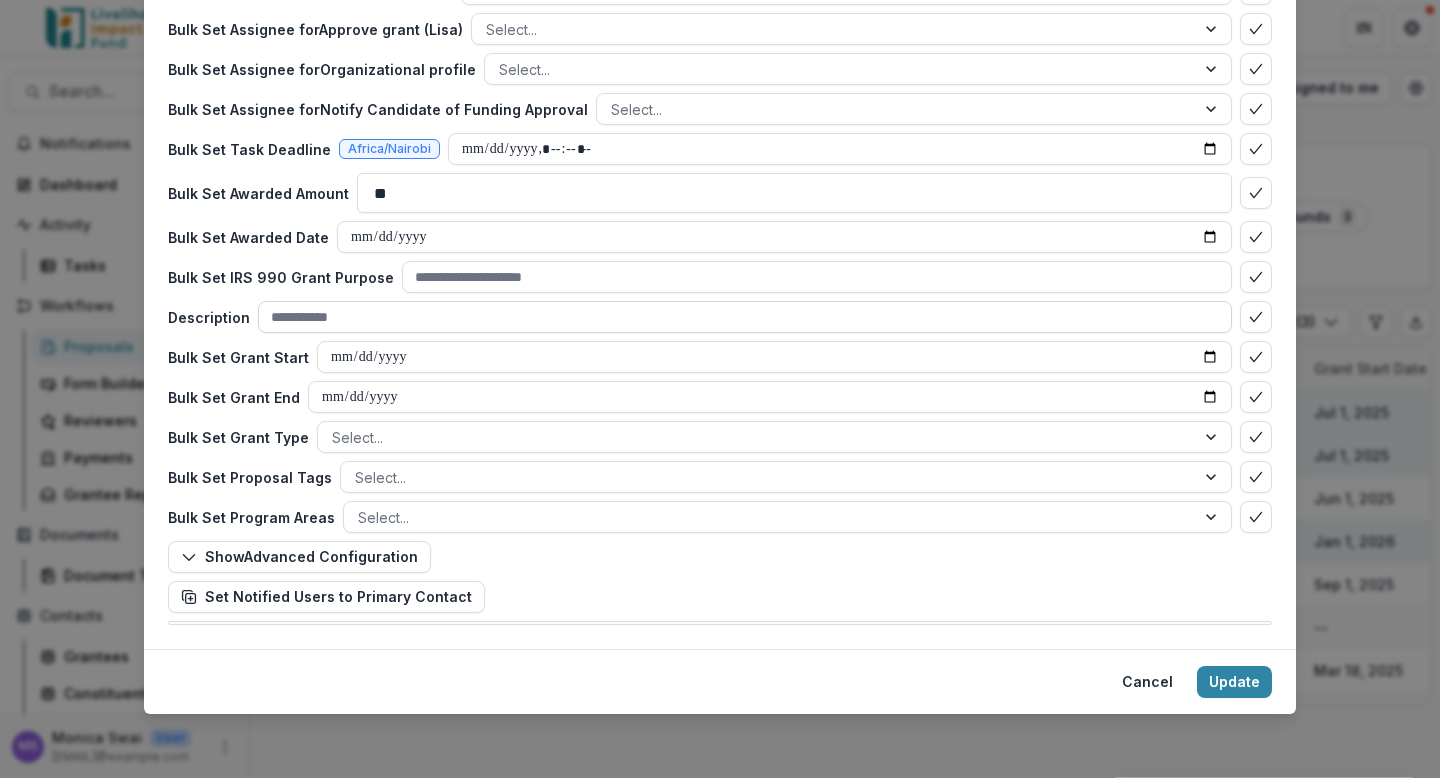 type 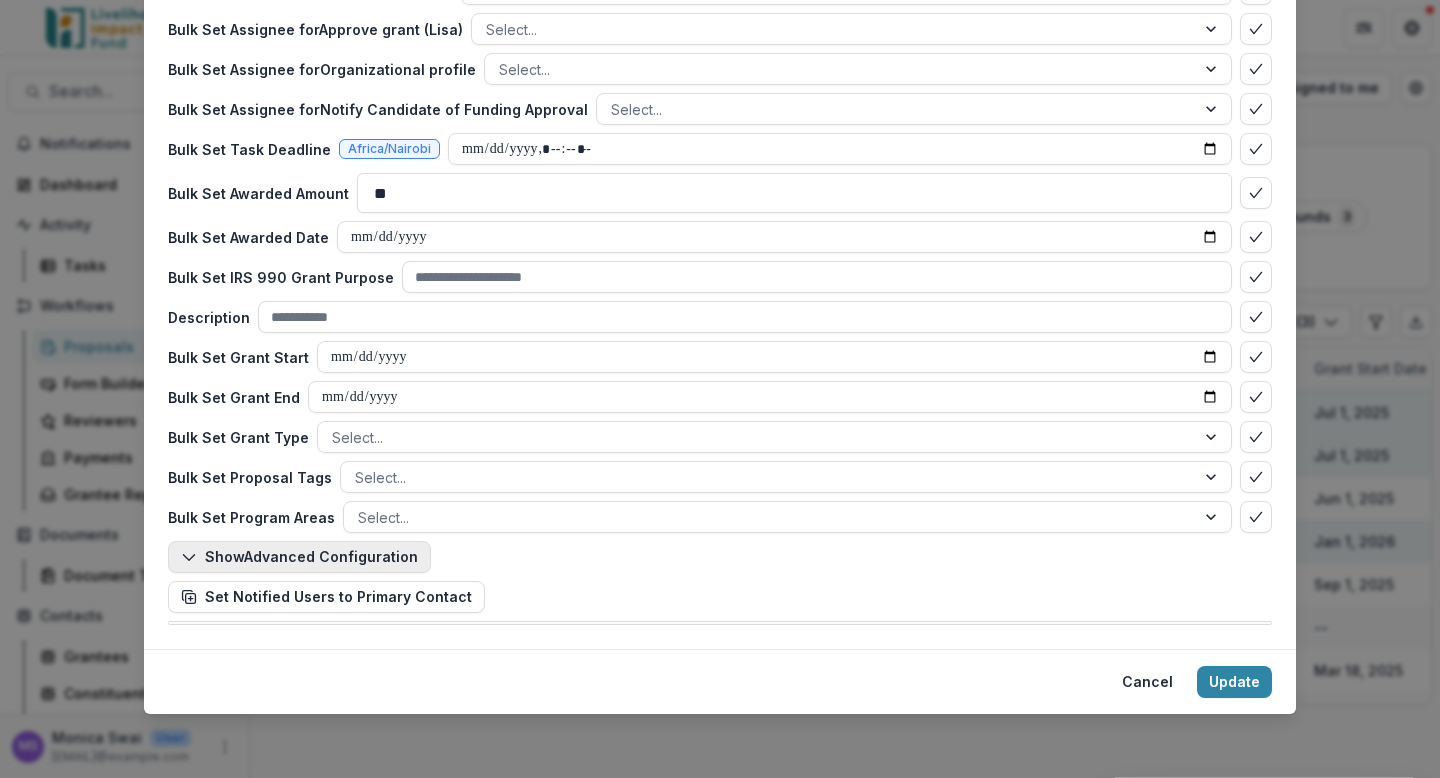 click on "Show  Advanced Configuration" at bounding box center (299, 557) 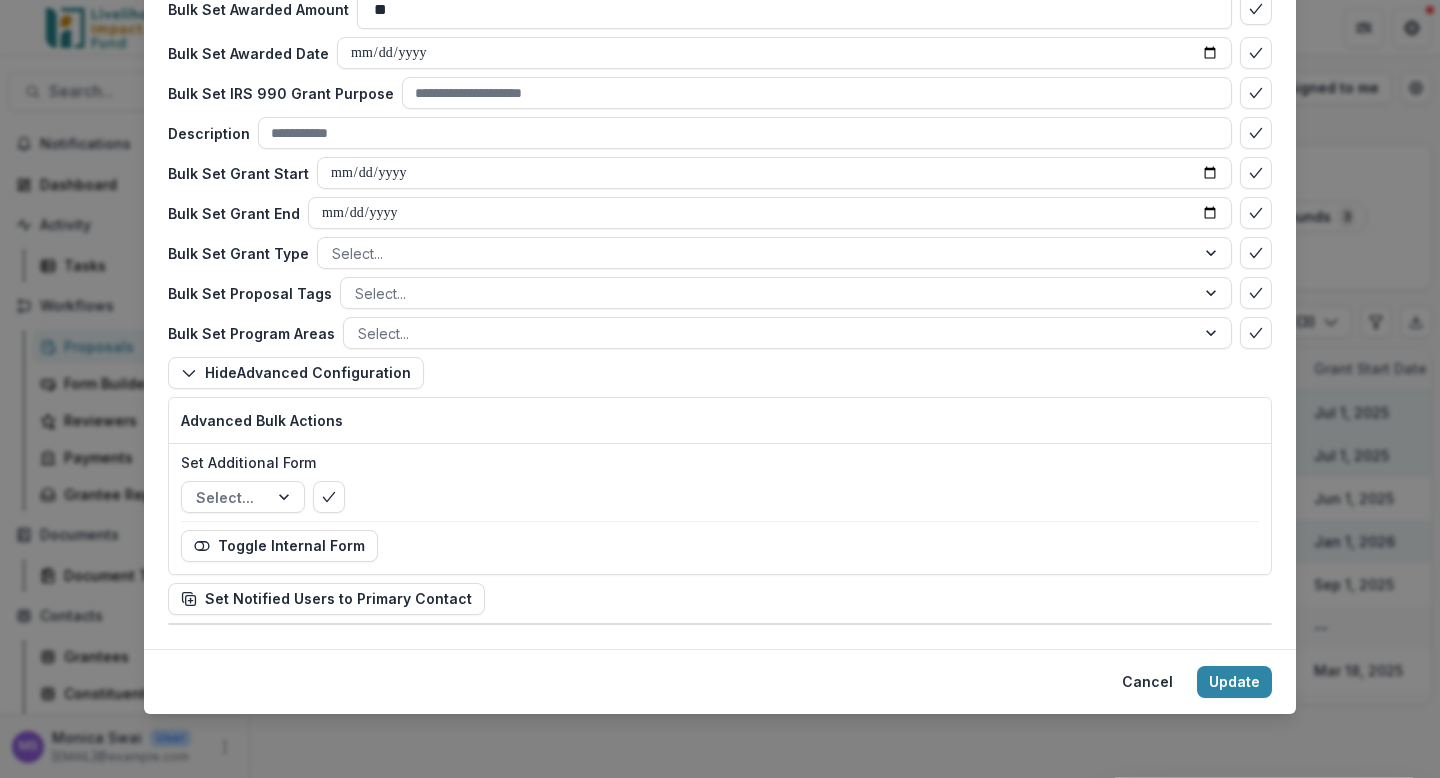 scroll, scrollTop: 0, scrollLeft: 0, axis: both 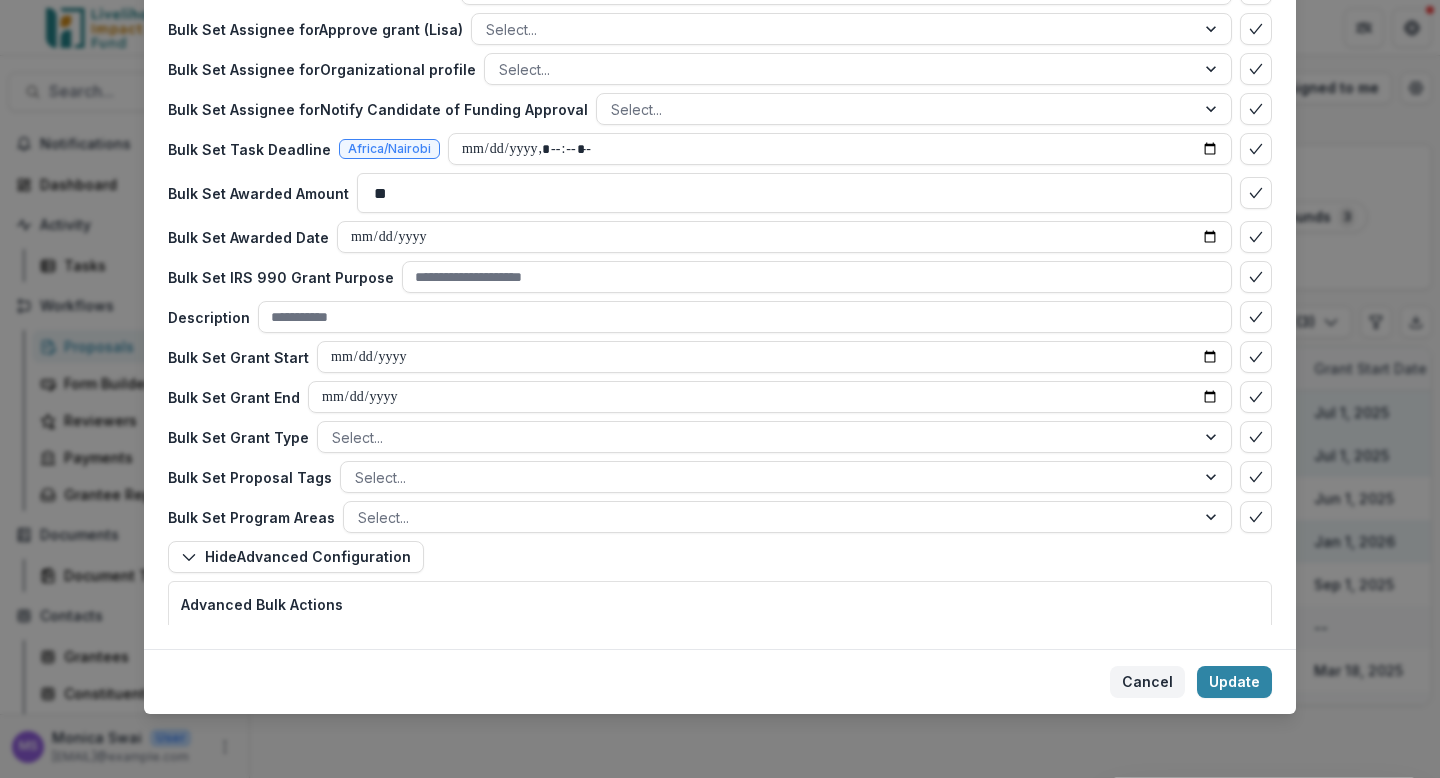 click on "Cancel" at bounding box center [1147, 682] 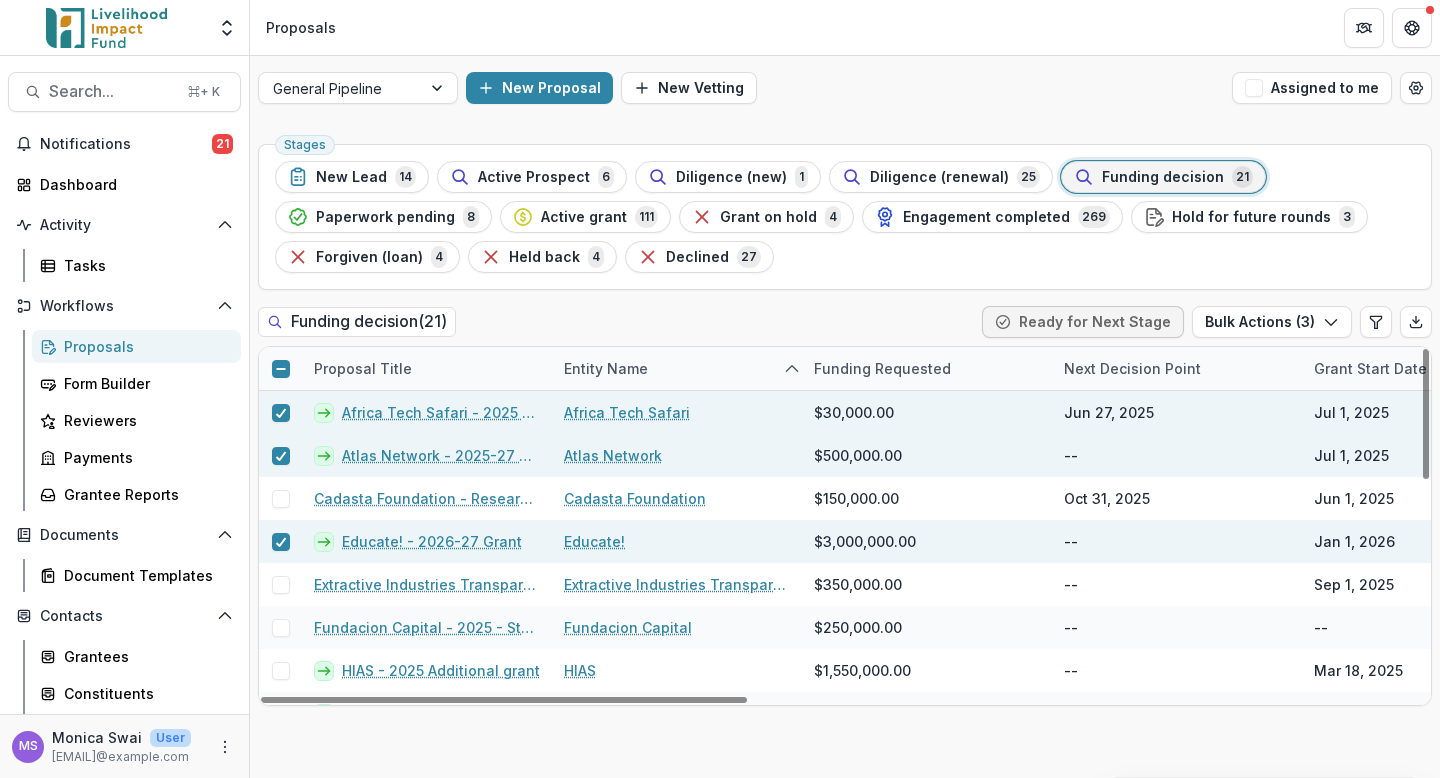 click 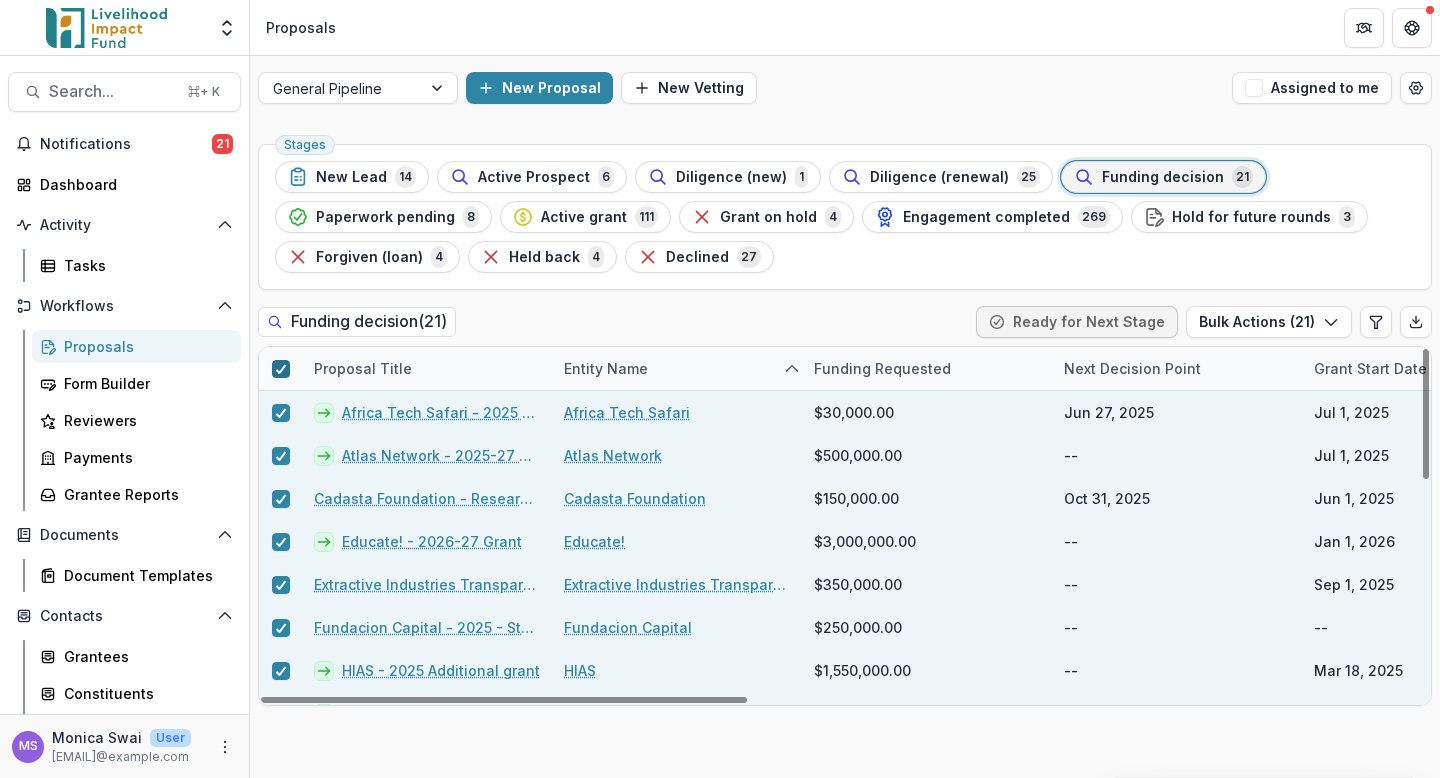 click at bounding box center [281, 369] 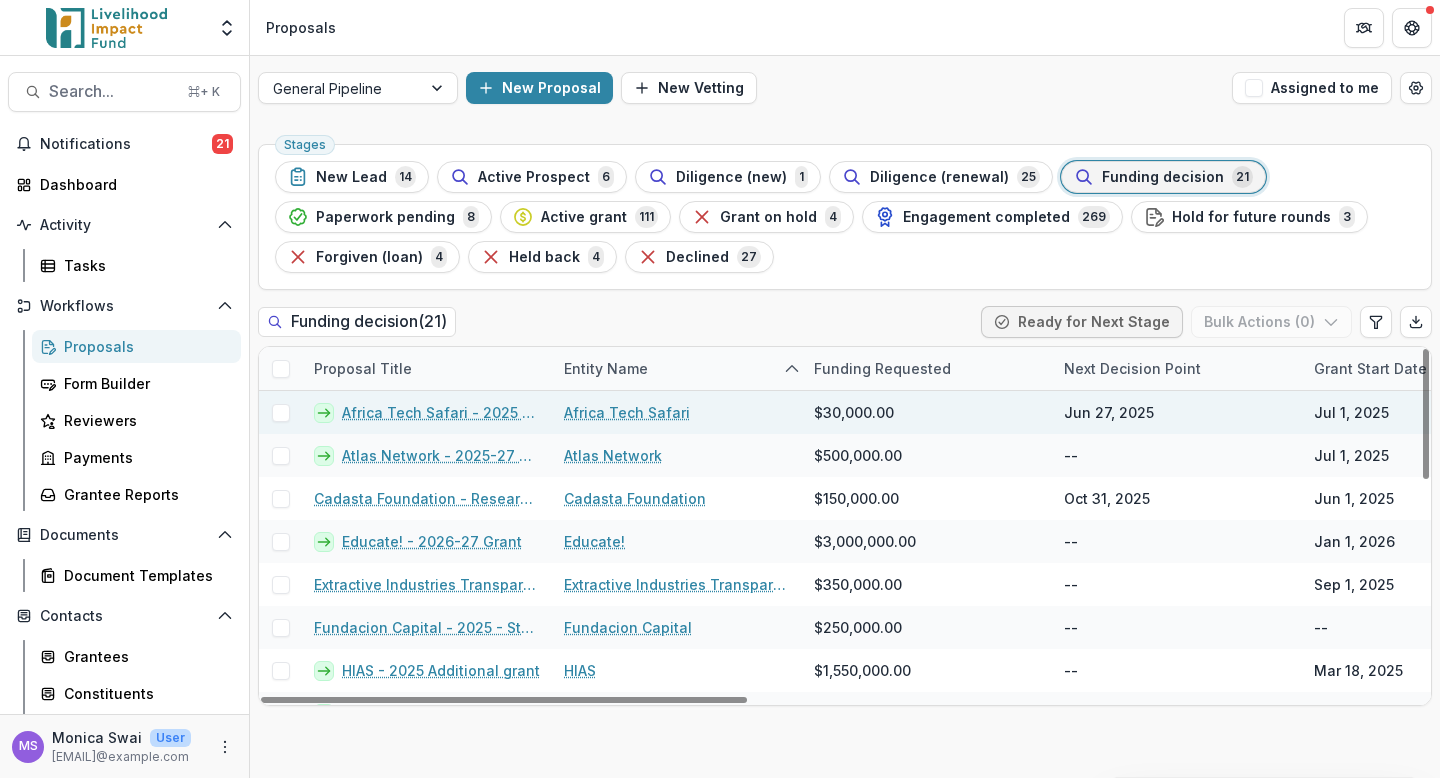 click on "Africa Tech Safari - 2025 - Stage Skip (to Funding Decision)" at bounding box center (441, 412) 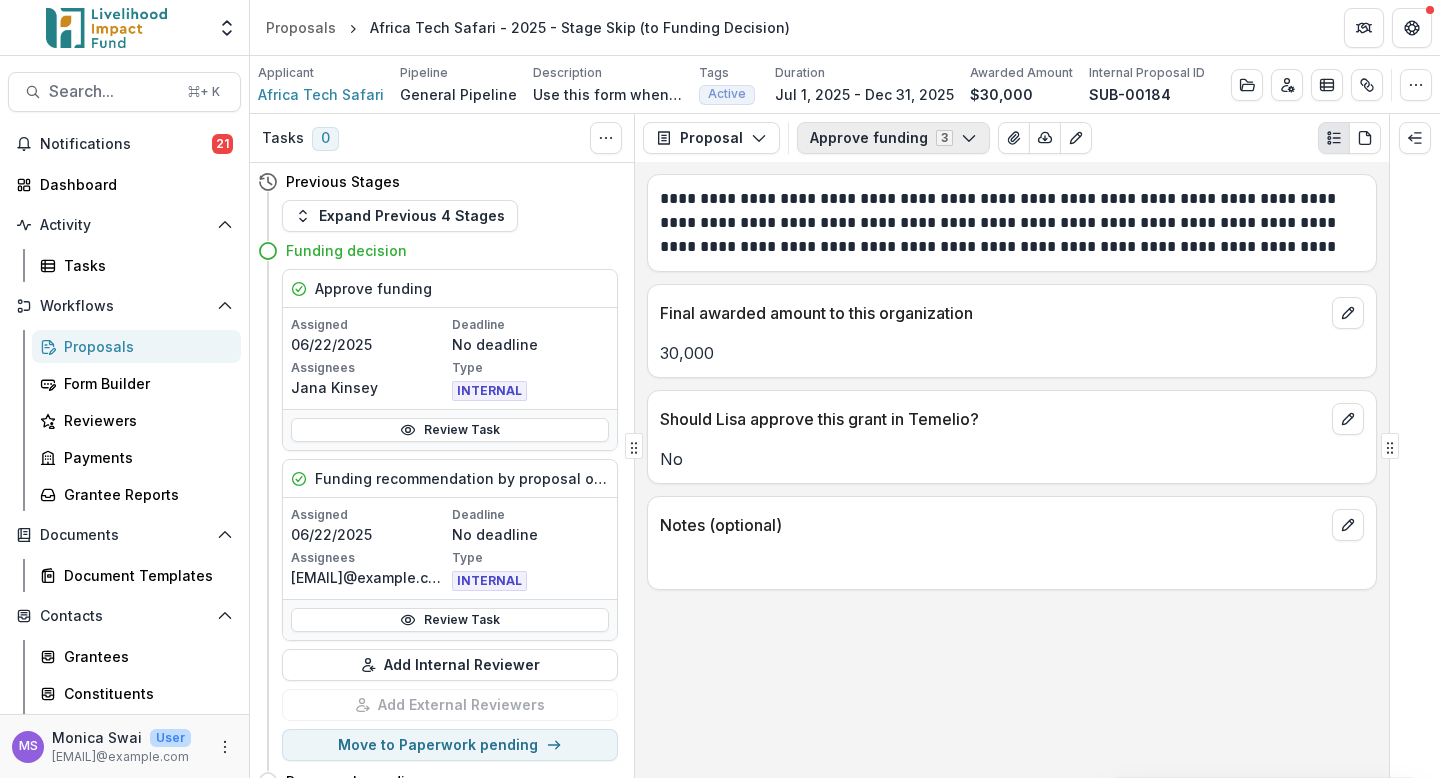 click on "Approve funding 3" at bounding box center (893, 138) 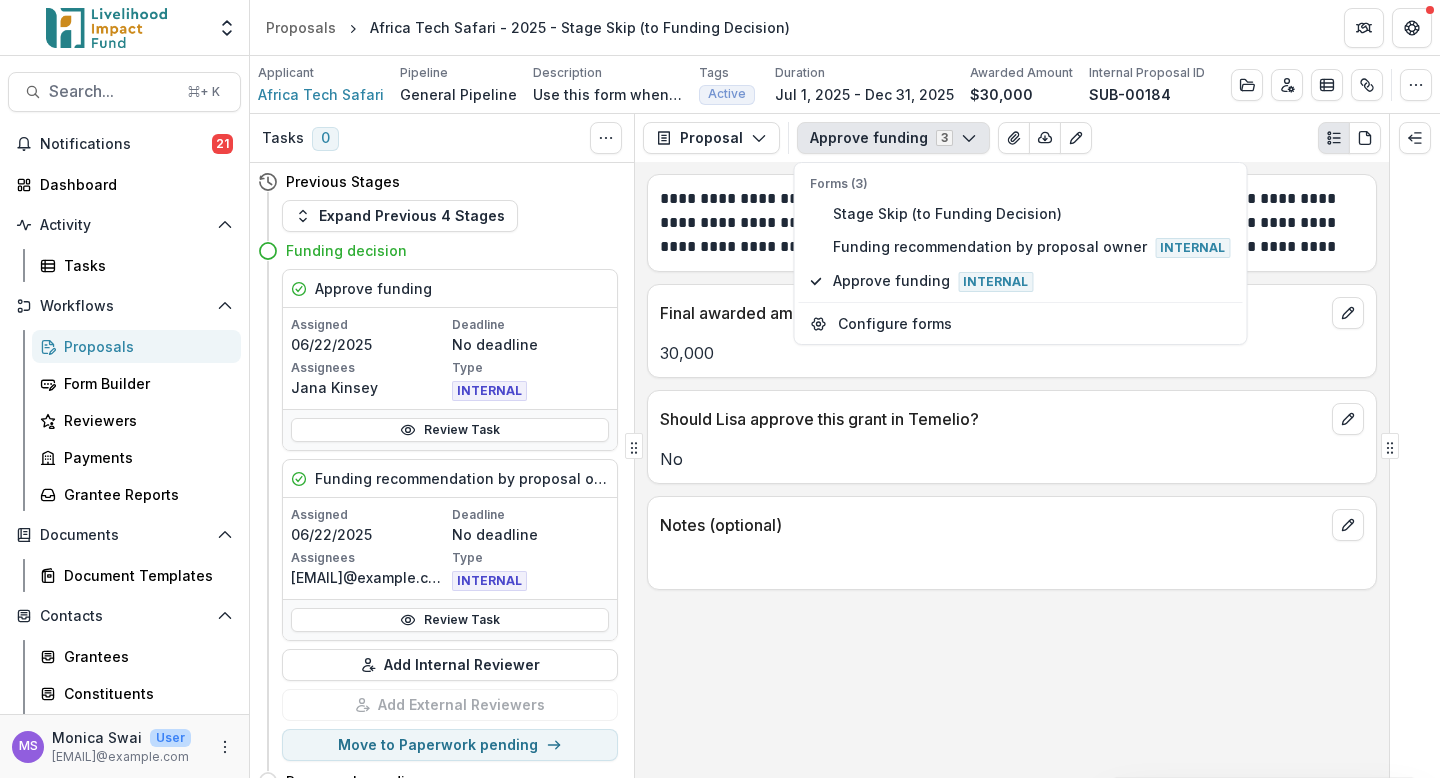 click on "**********" at bounding box center [1012, 470] 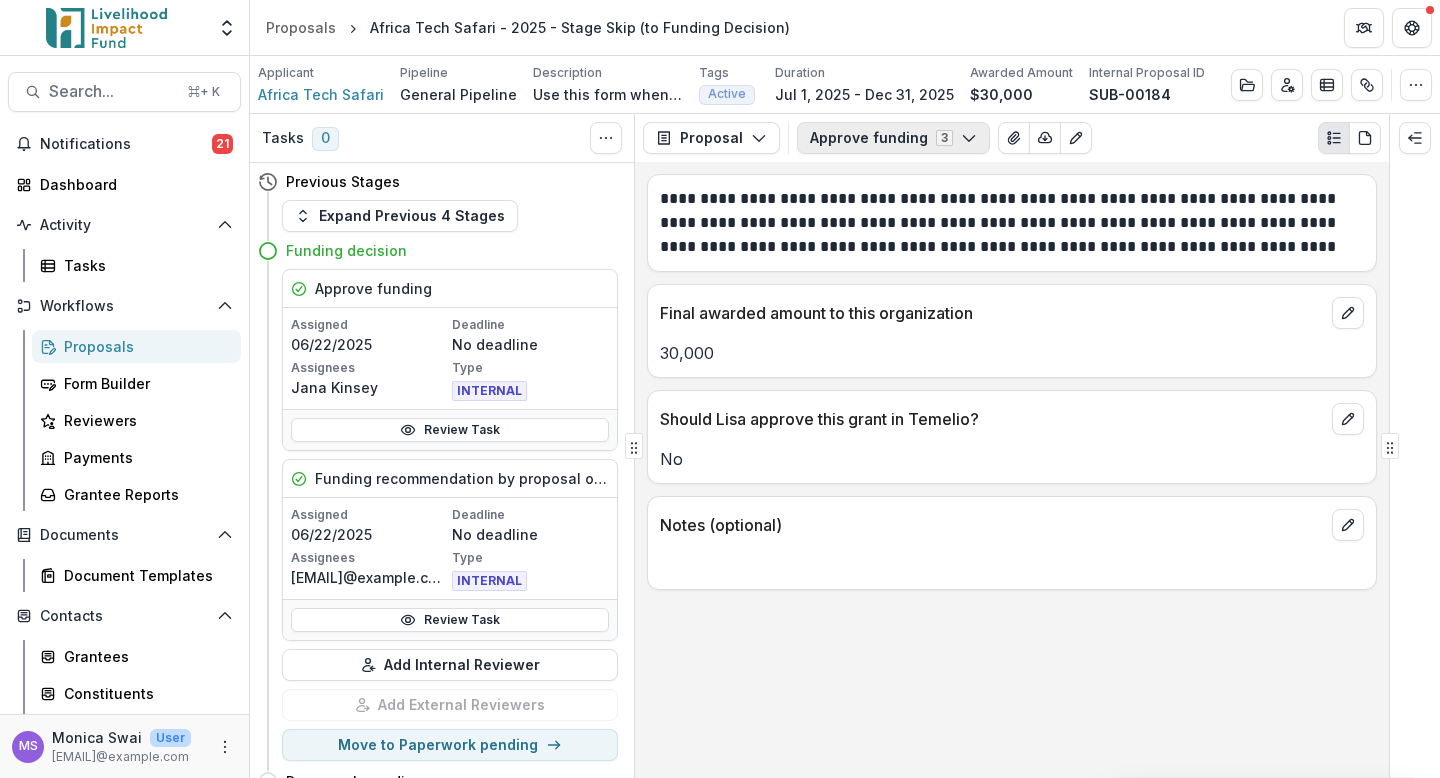 click on "Approve funding 3" at bounding box center (893, 138) 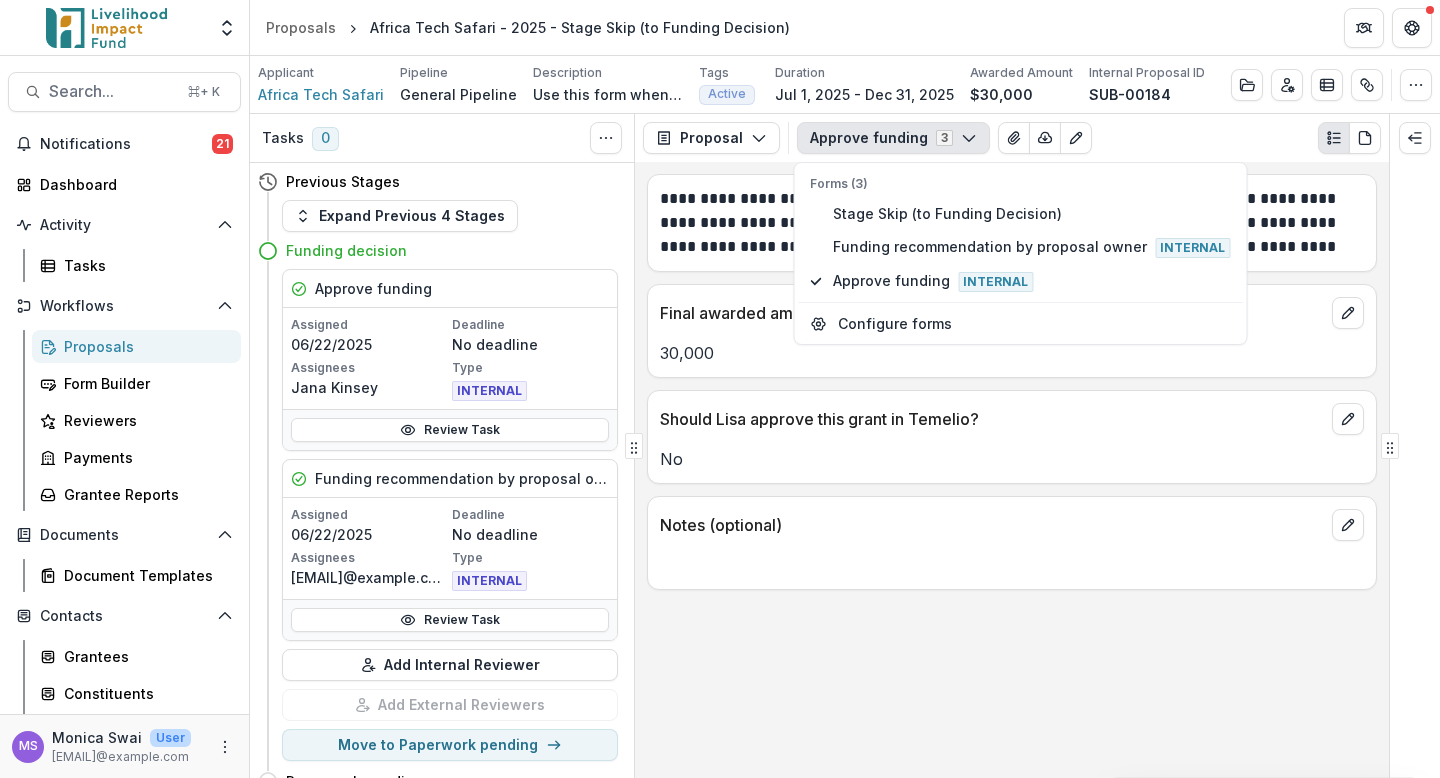click on "**********" at bounding box center [1012, 470] 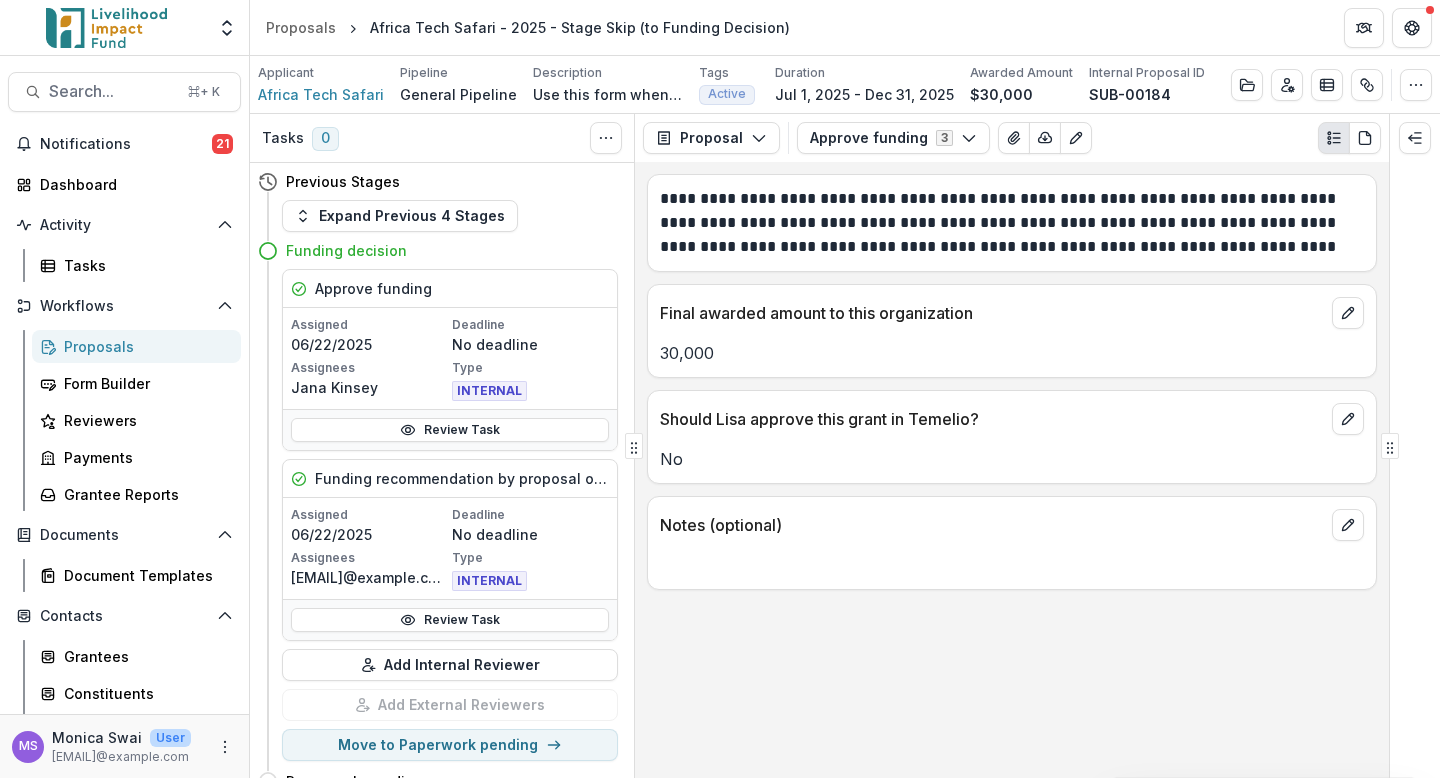 click on "Workflows Proposals Form Builder Reviewers Payments Grantee Reports" at bounding box center [124, 400] 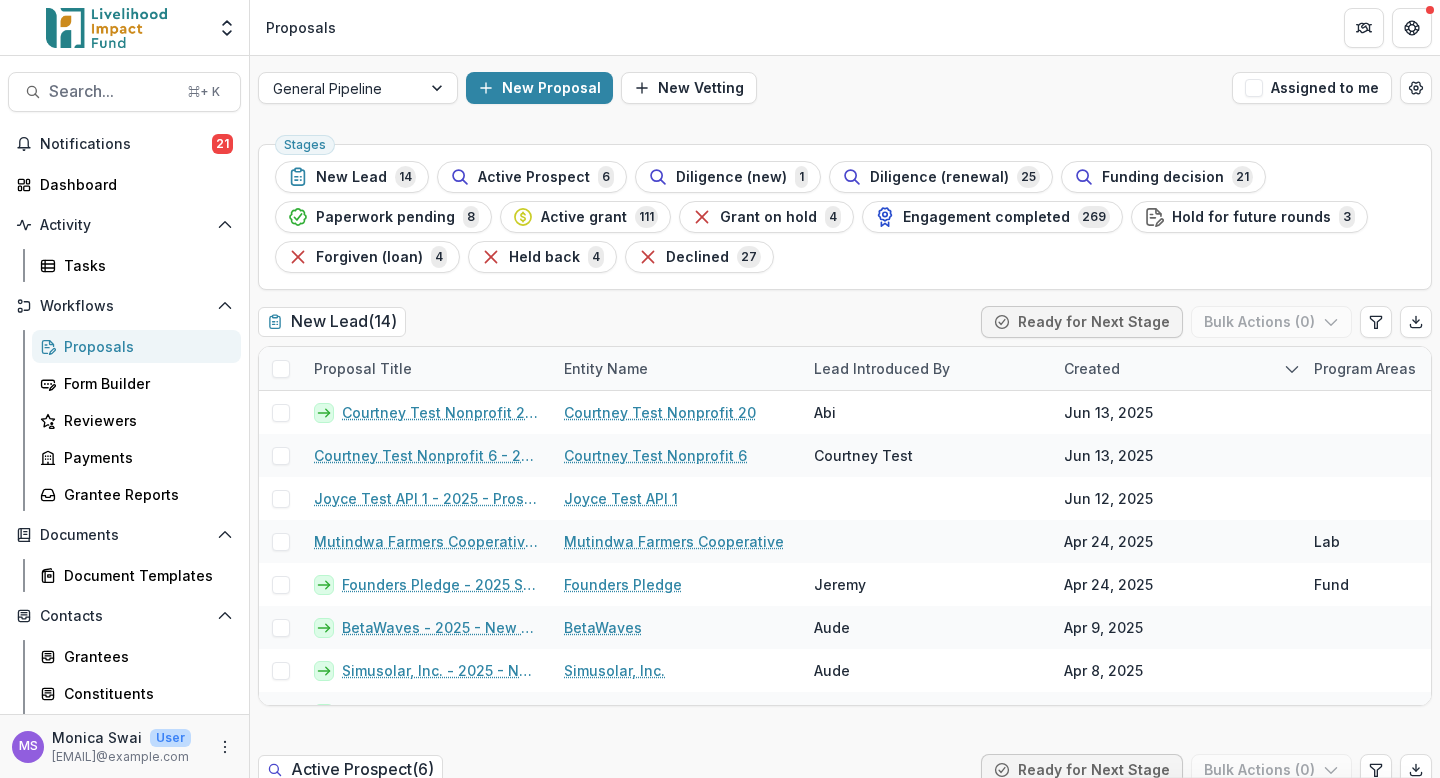 click on "Proposals" at bounding box center (144, 346) 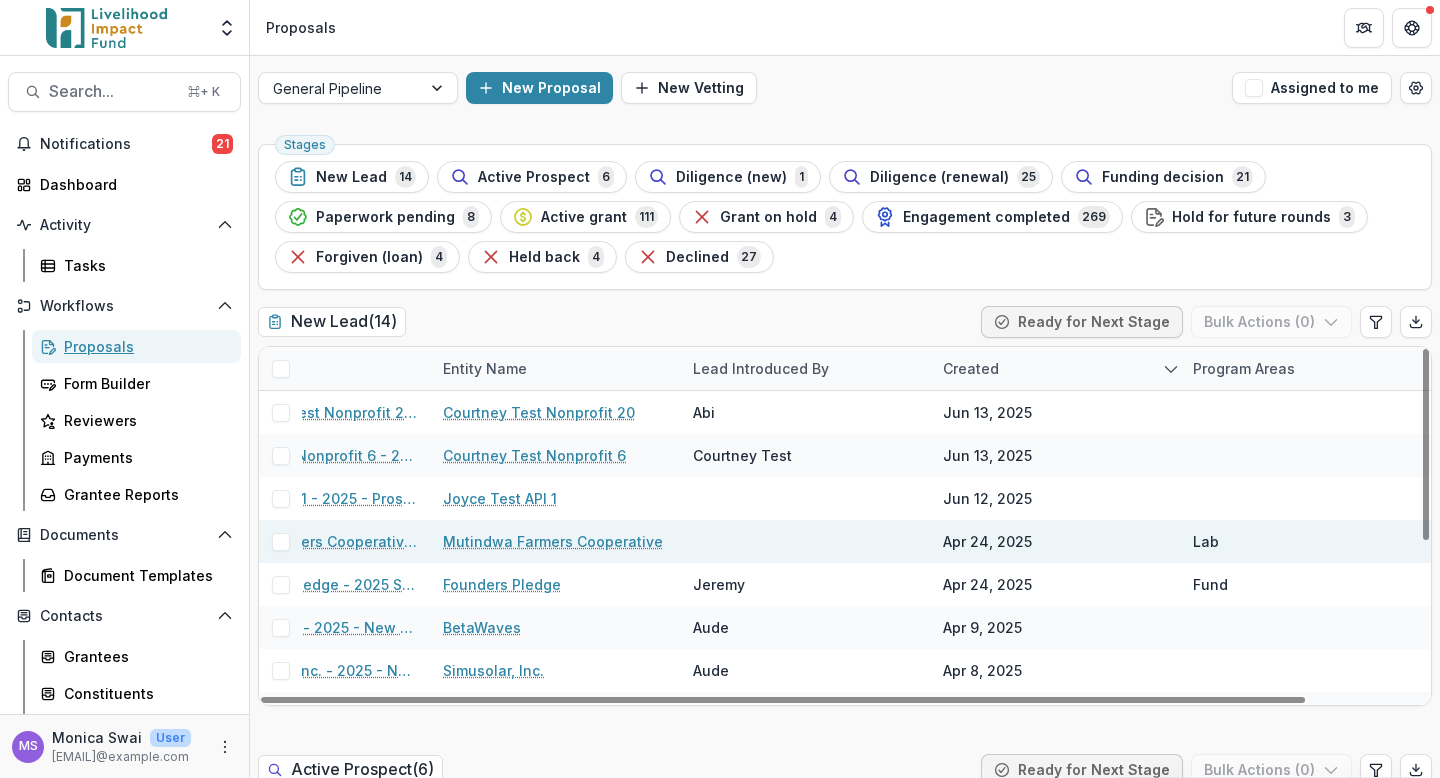 scroll, scrollTop: 0, scrollLeft: 0, axis: both 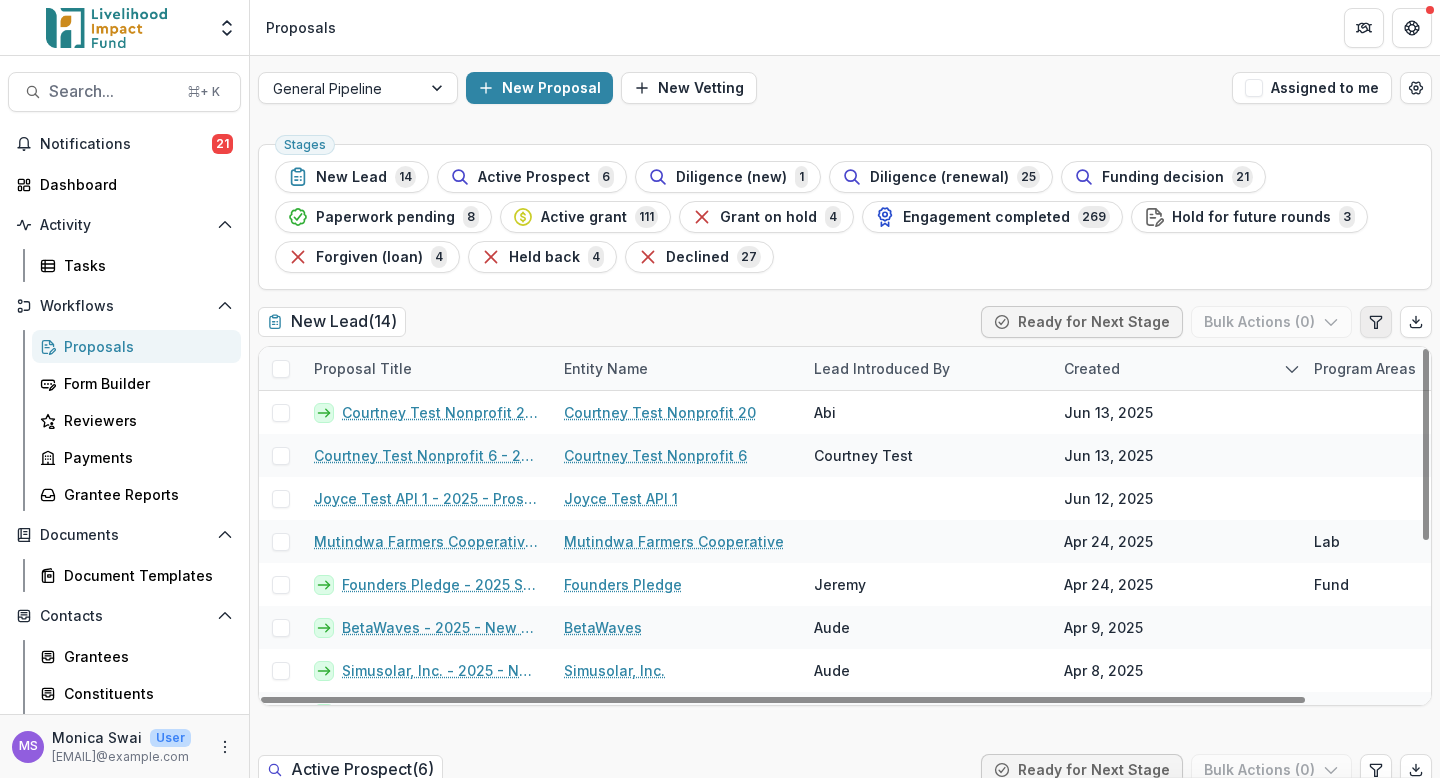 click 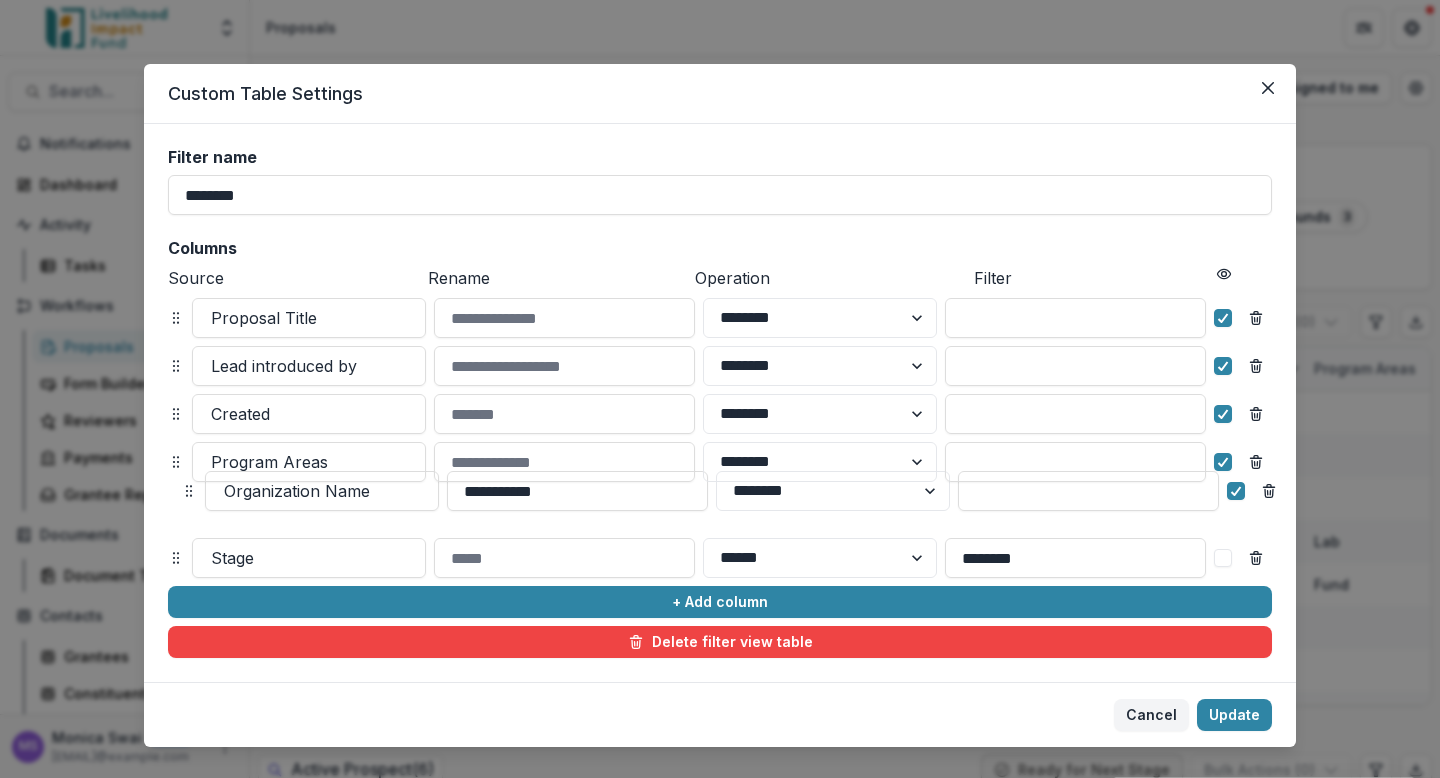 drag, startPoint x: 167, startPoint y: 365, endPoint x: 180, endPoint y: 496, distance: 131.64346 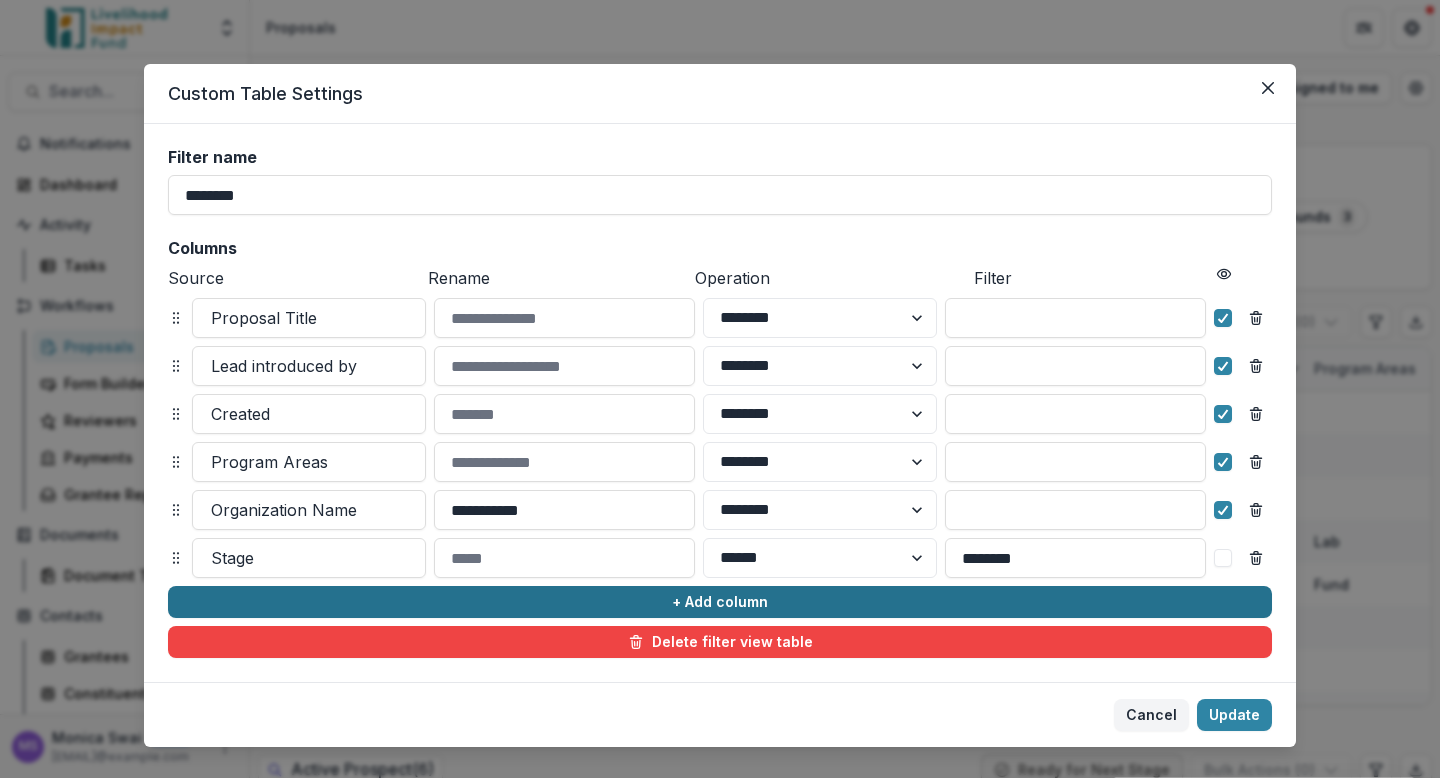 click on "+ Add column" at bounding box center (720, 602) 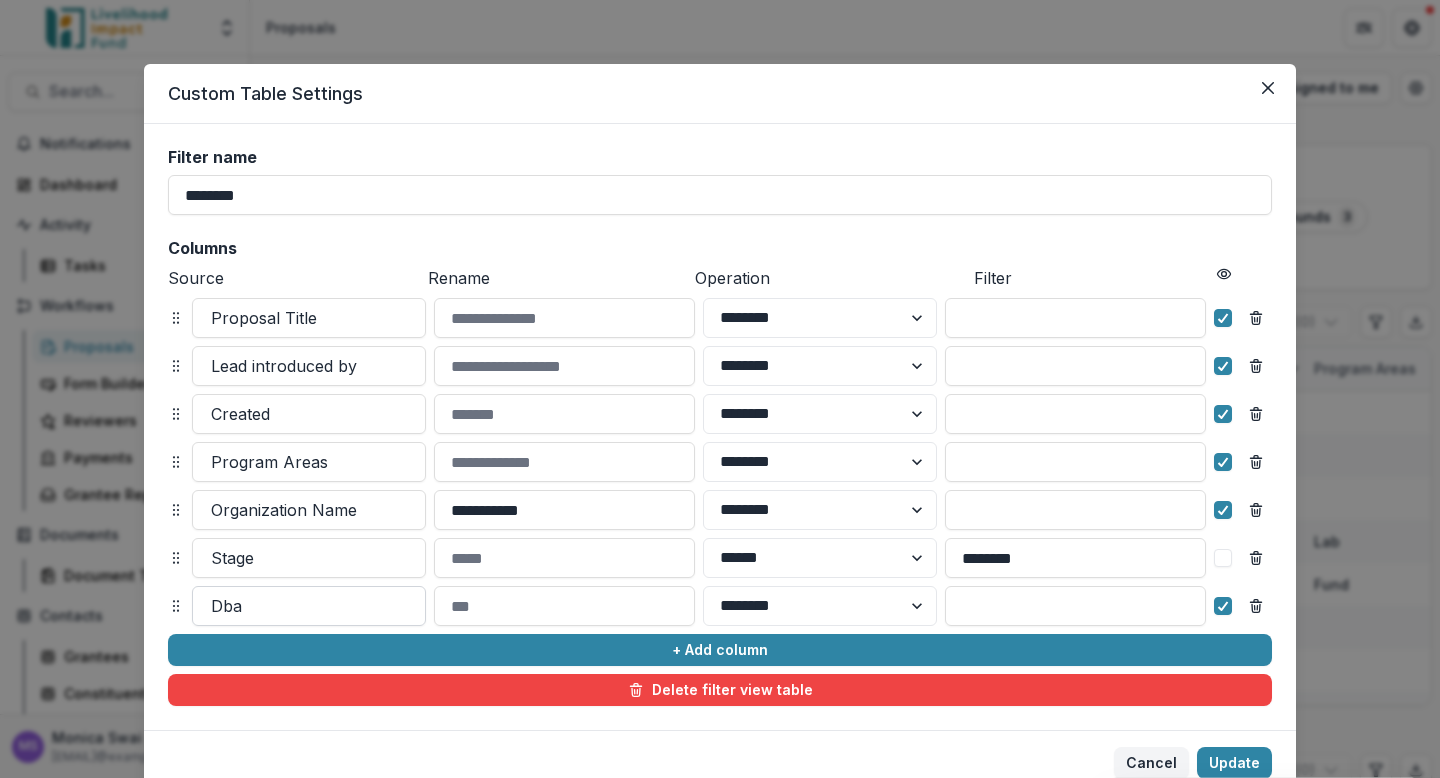 click at bounding box center [309, 606] 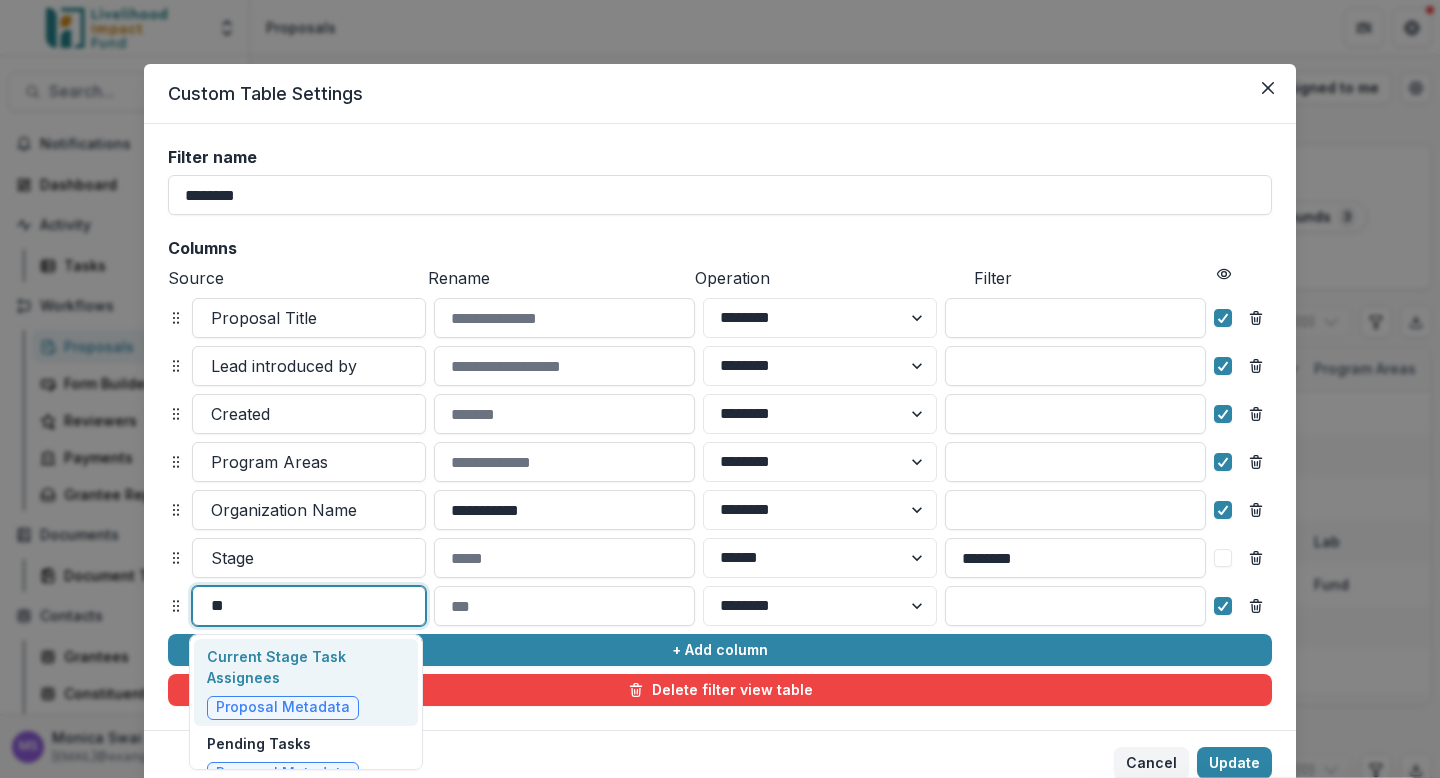type on "***" 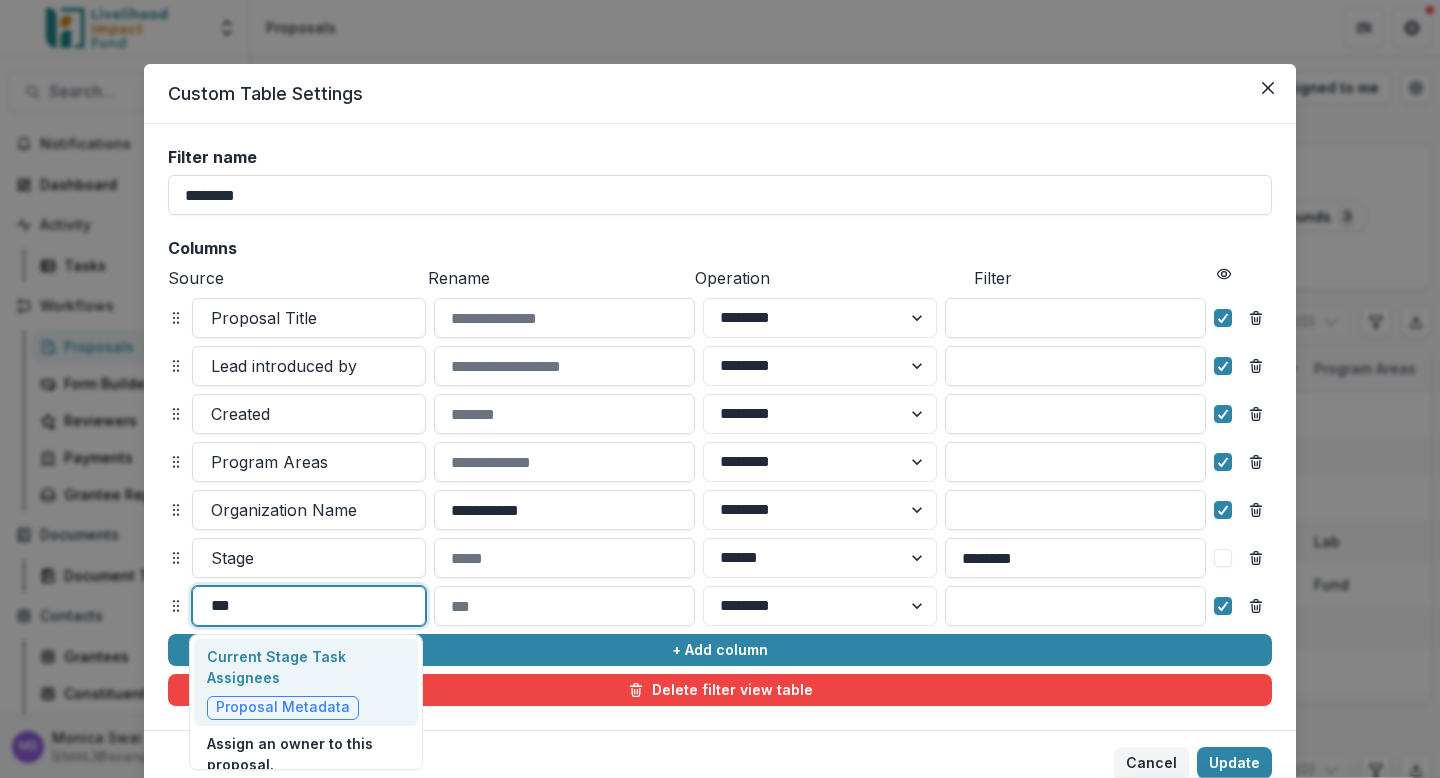 click on "Current Stage Task Assignees" at bounding box center (306, 667) 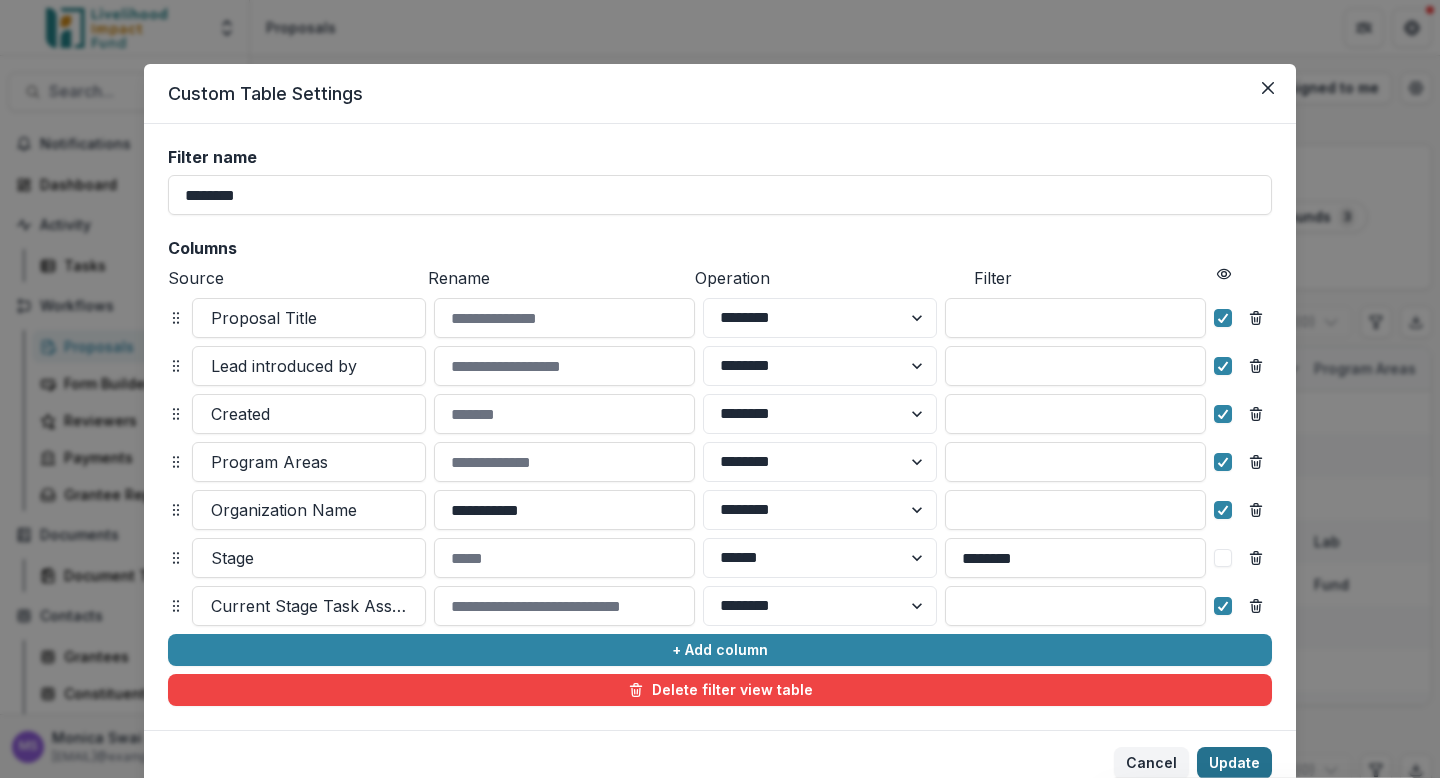 click on "Update" at bounding box center (1234, 763) 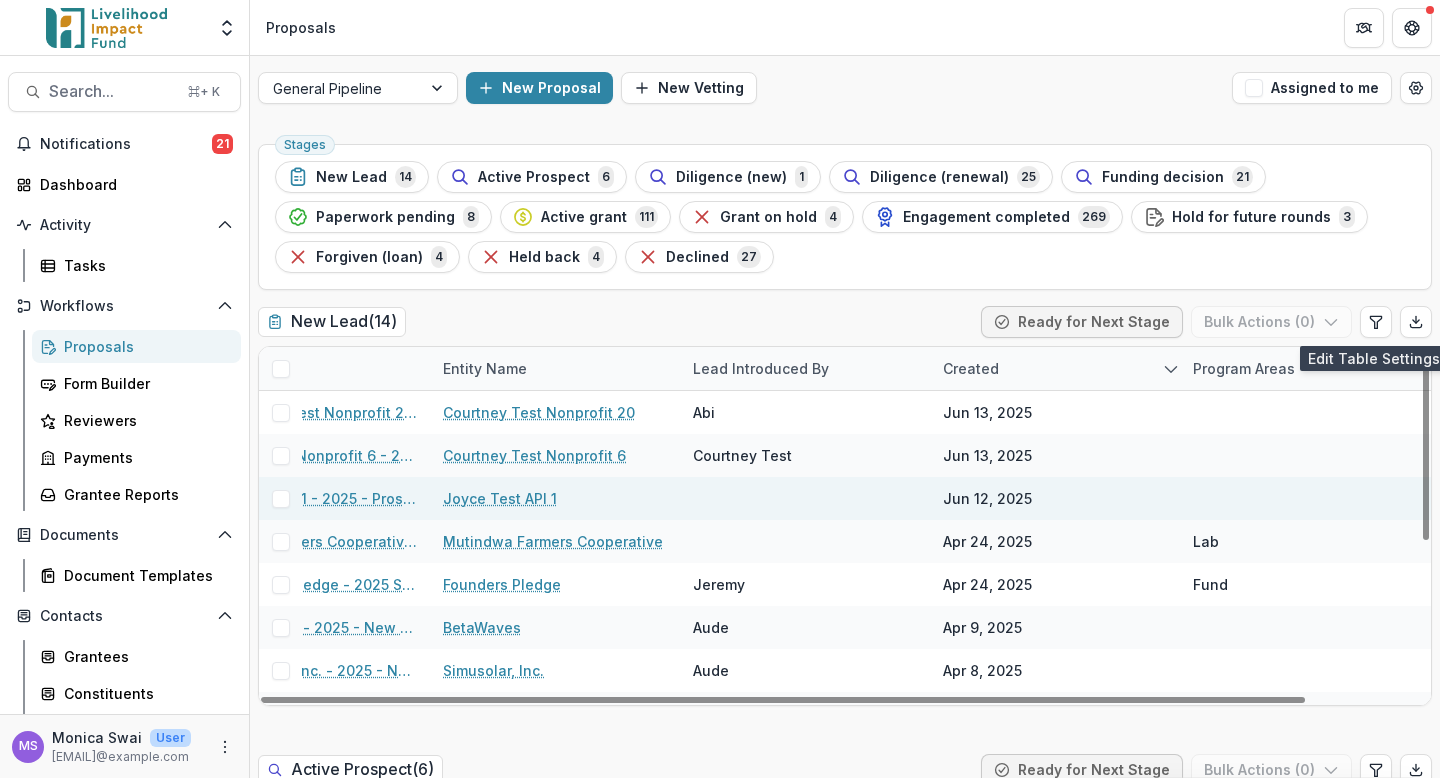 scroll, scrollTop: 0, scrollLeft: 0, axis: both 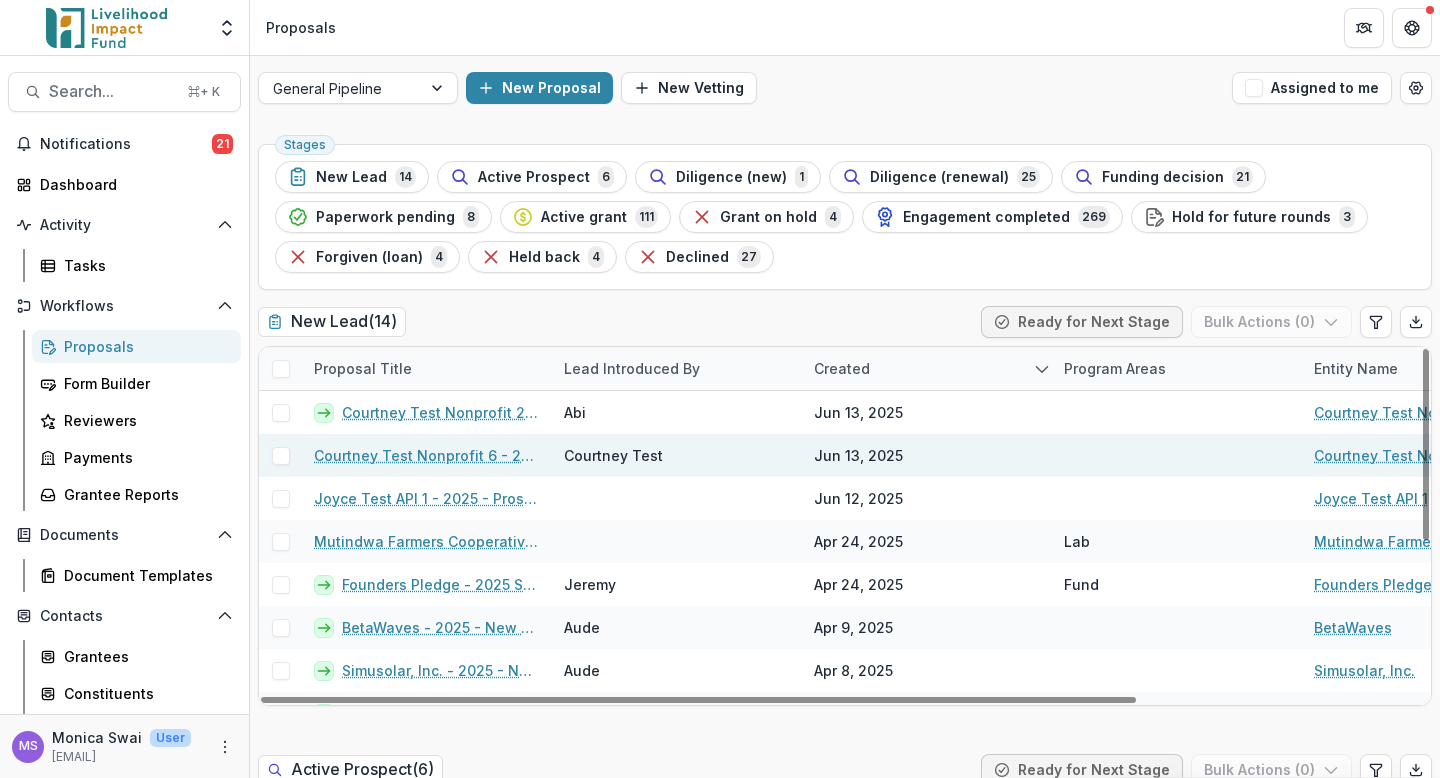 click at bounding box center [281, 456] 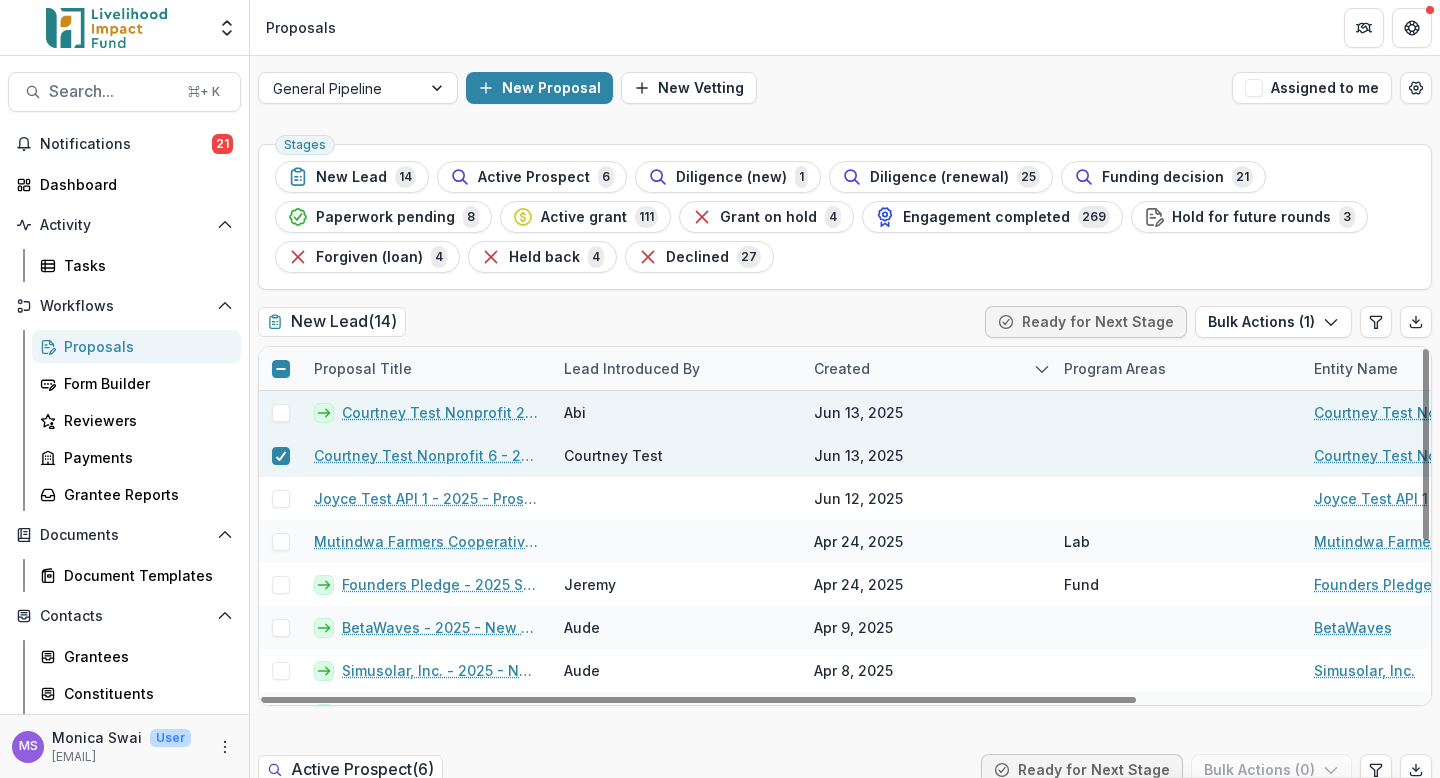 click at bounding box center (281, 413) 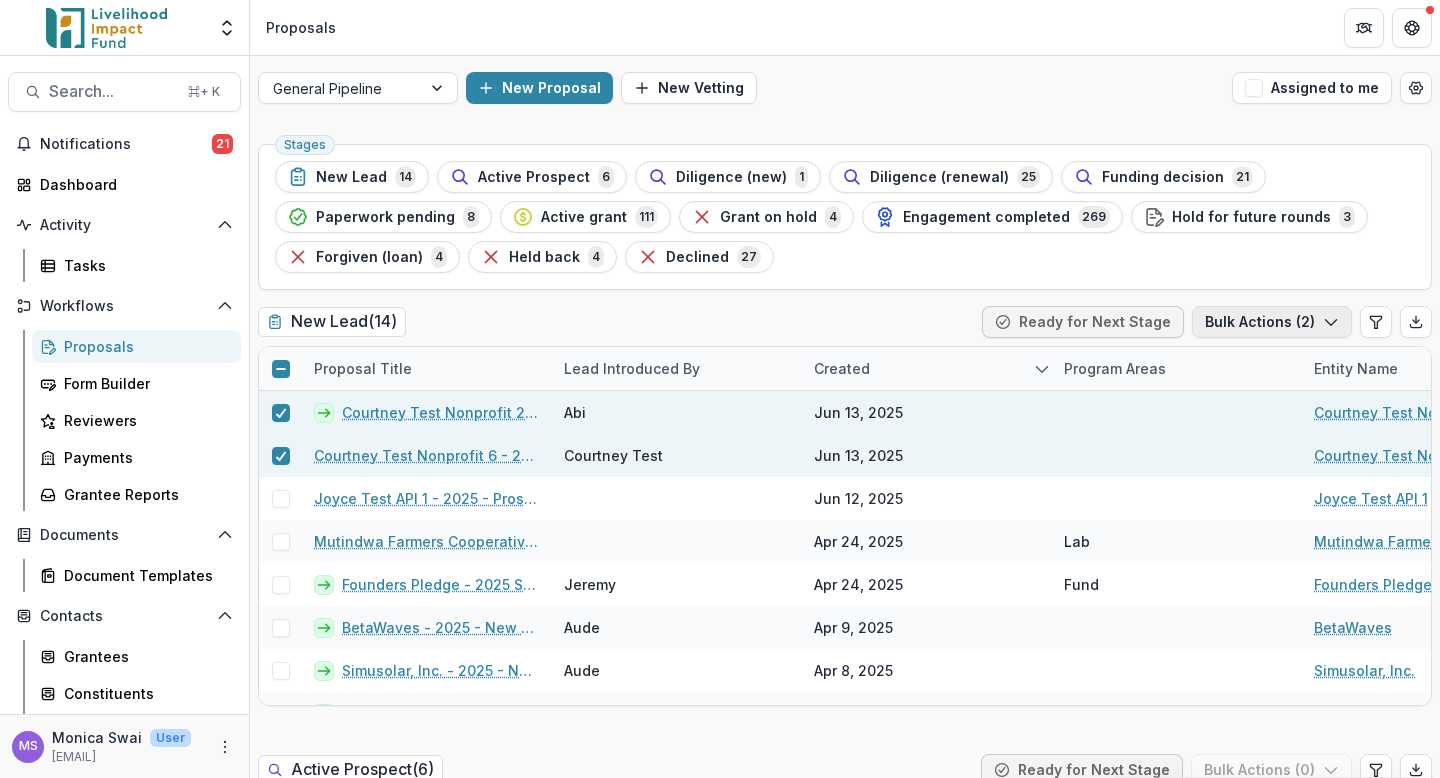 click on "Bulk Actions ( 2 )" at bounding box center (1272, 322) 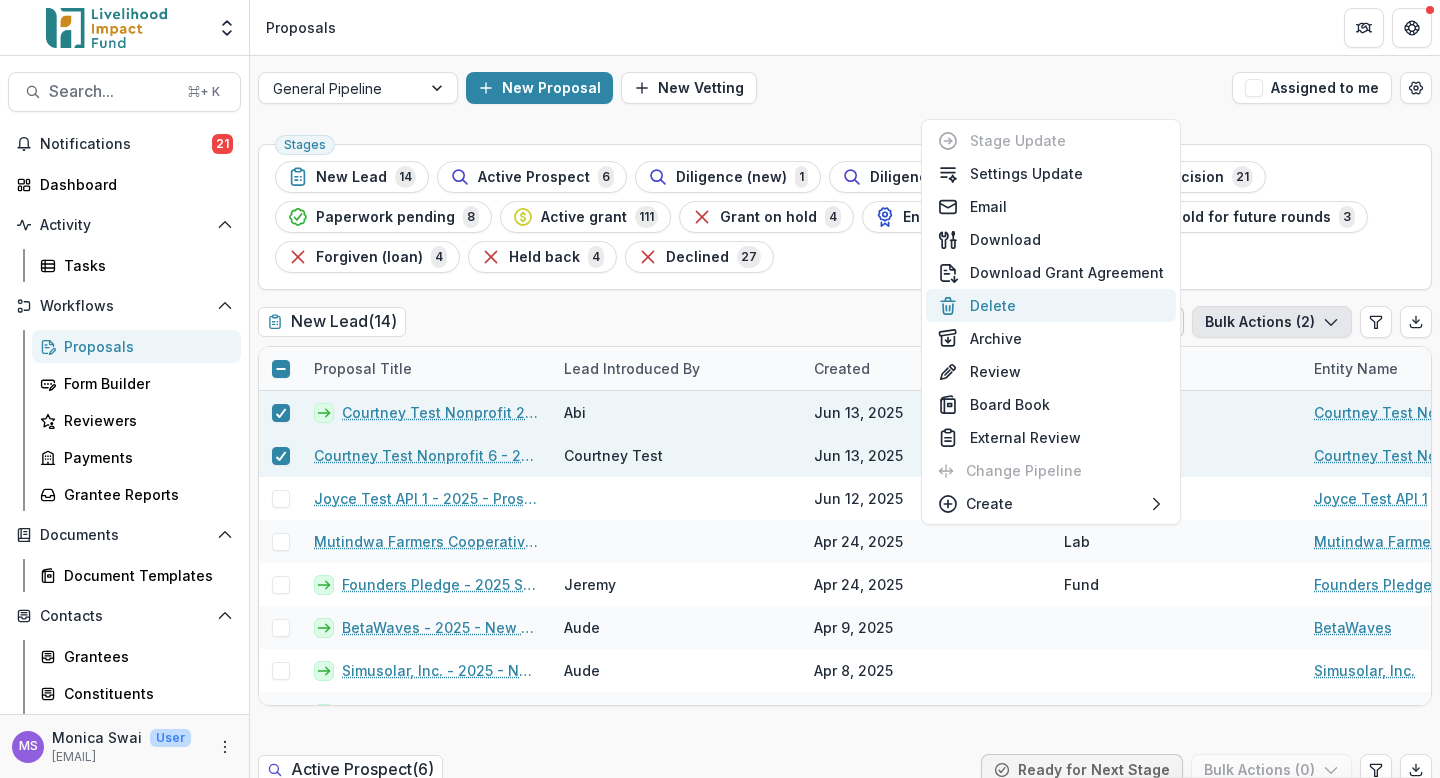 click on "Delete" at bounding box center [1051, 305] 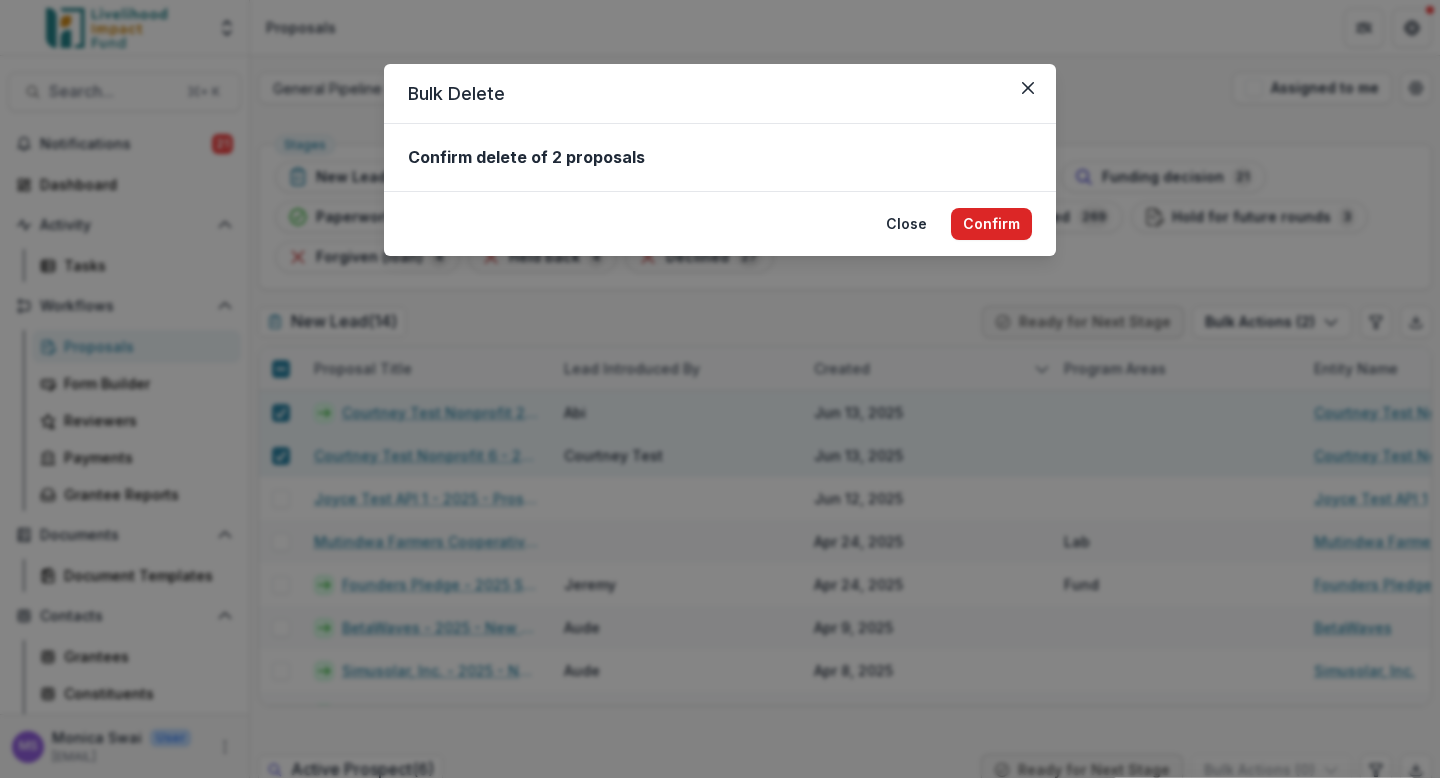 click on "Confirm" at bounding box center [991, 224] 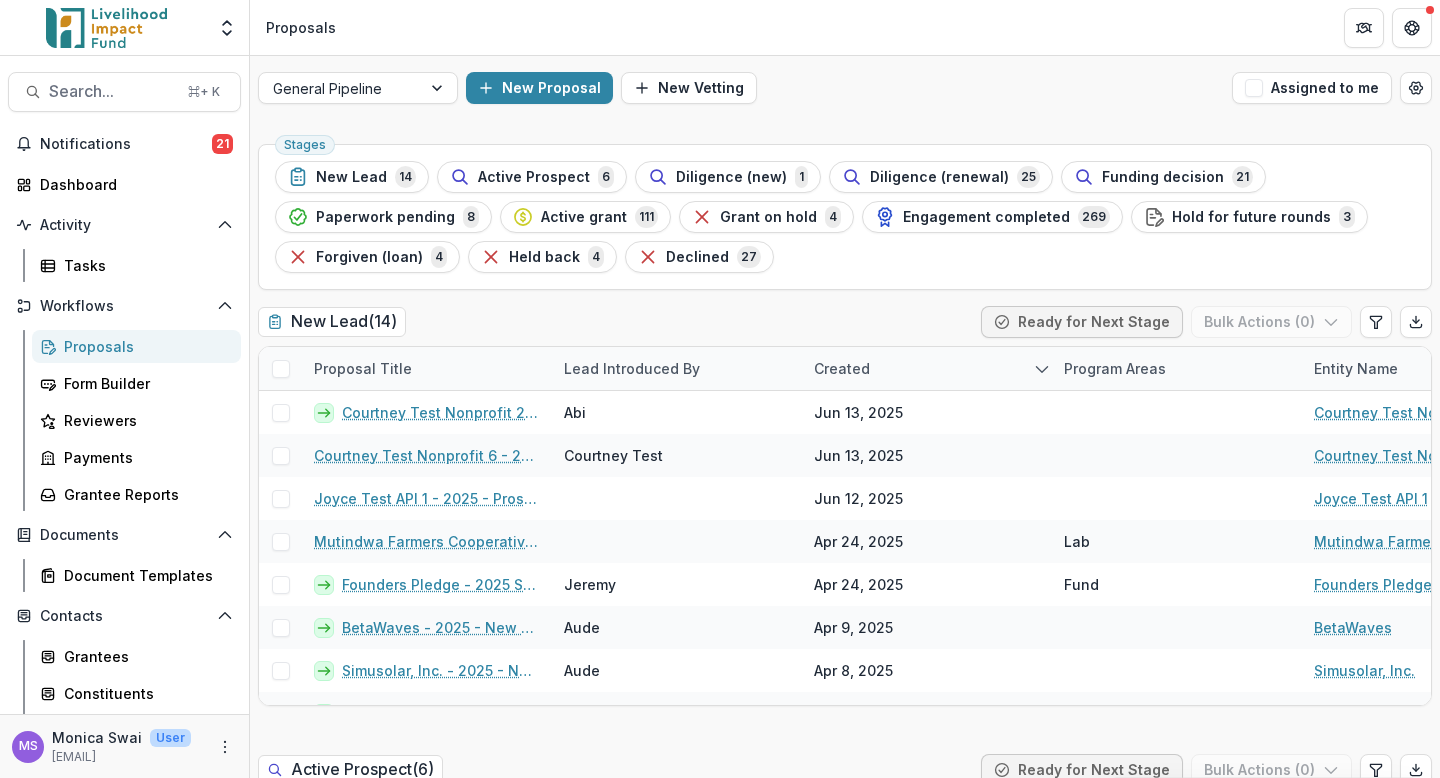click on "Stages New Lead 14 Active Prospect 6 Diligence (new) 1 Diligence (renewal) 25 Funding decision 21 Paperwork pending 8 Active grant 111 Grant on hold 4 Engagement completed 269 Hold for future rounds 3 Forgiven (loan) 4 Held back 4 Declined 27" at bounding box center [845, 217] 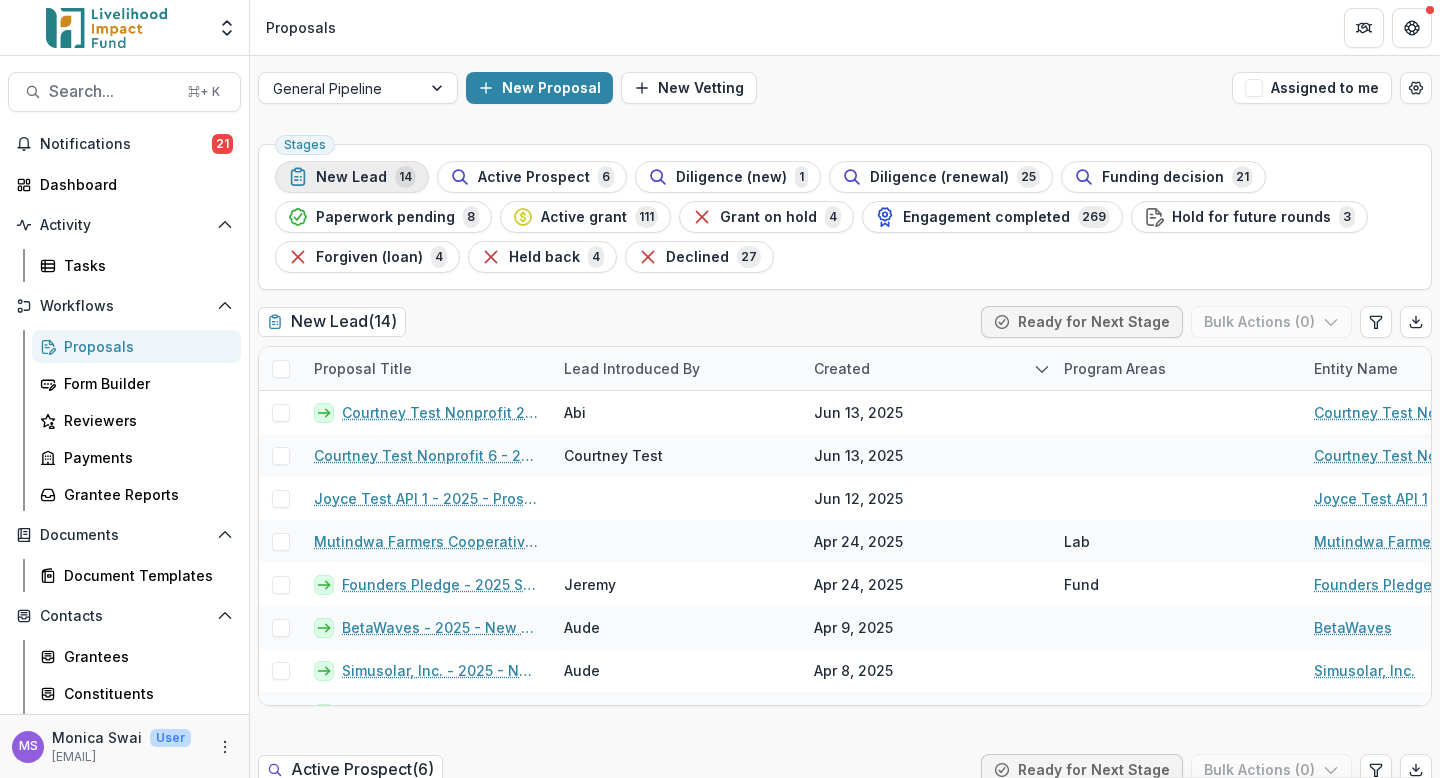 click on "New Lead 14" at bounding box center (352, 177) 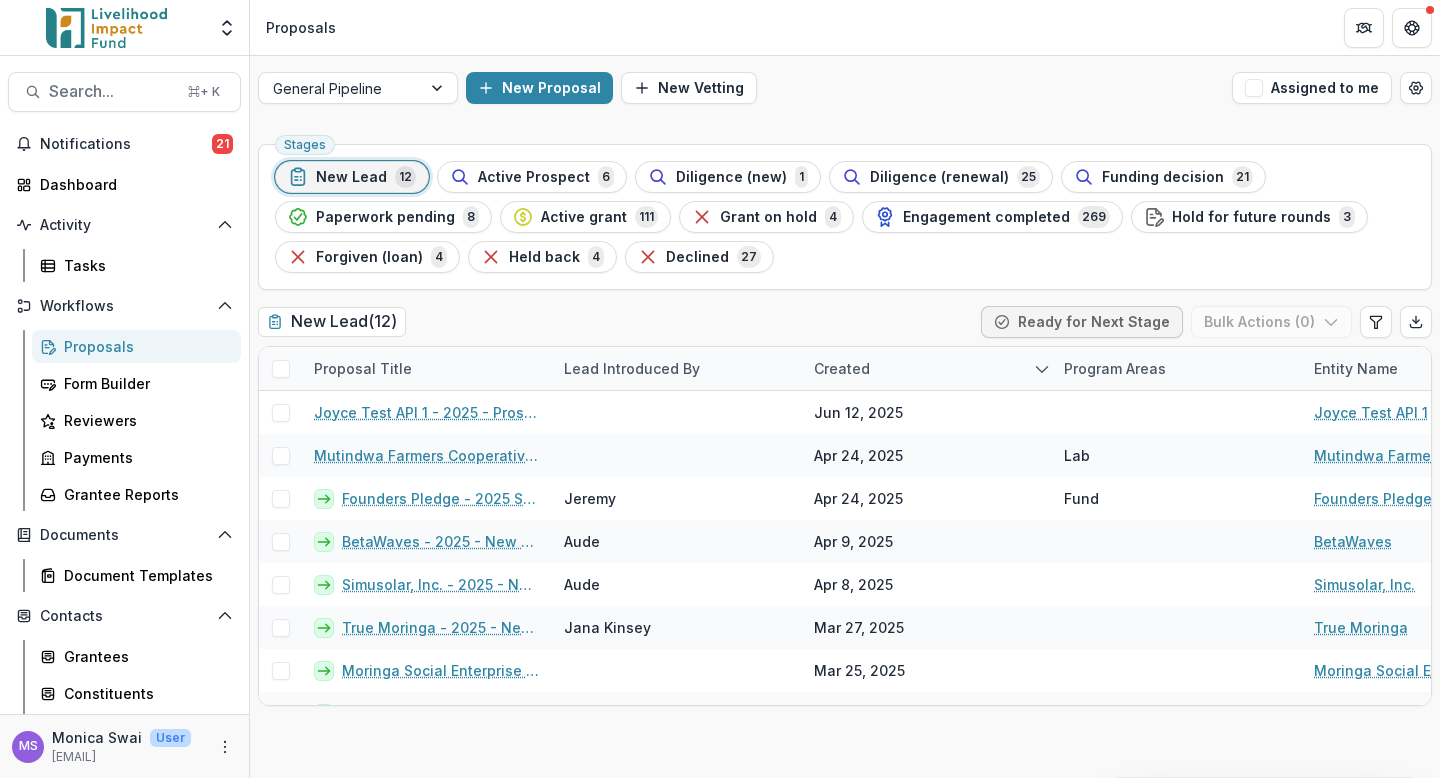 click on "Proposals" at bounding box center (144, 346) 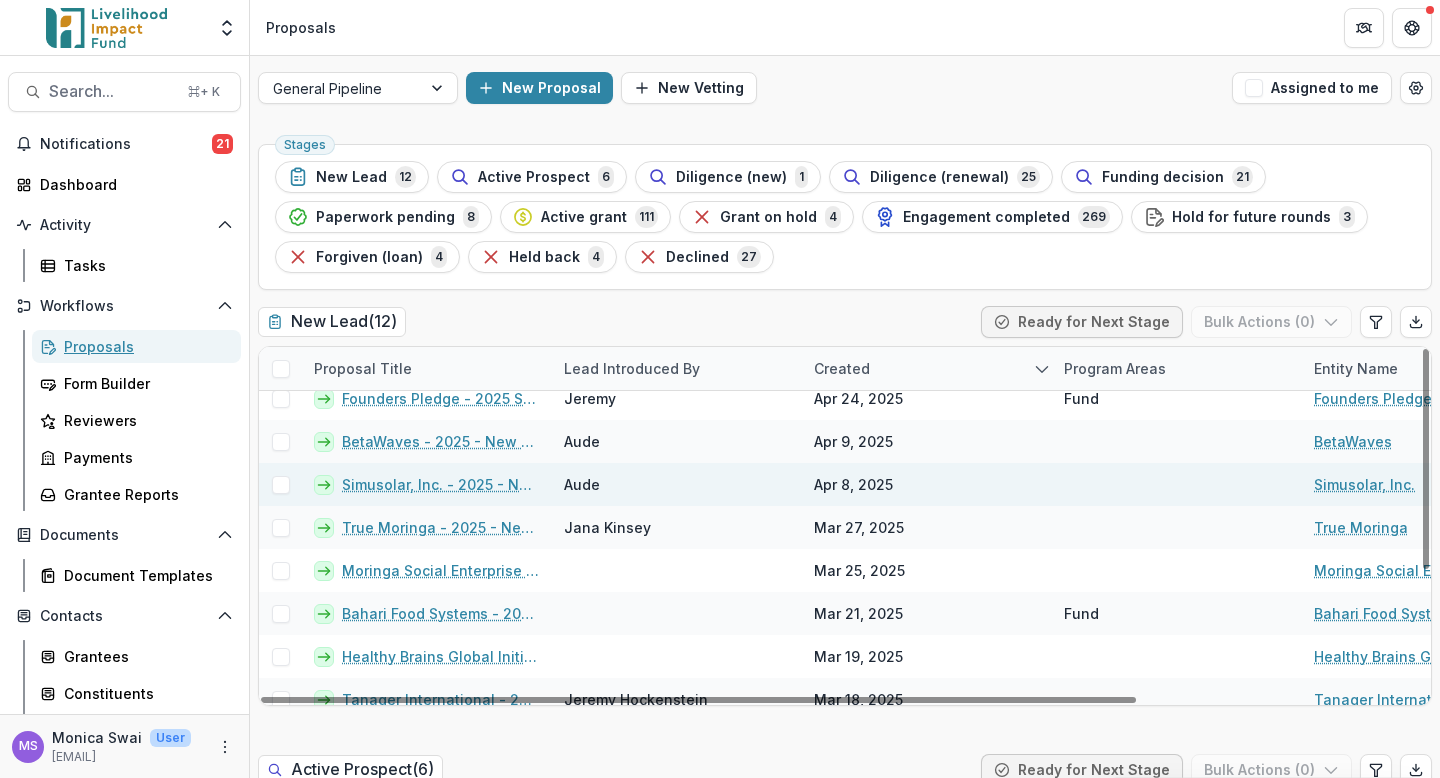 scroll, scrollTop: 202, scrollLeft: 0, axis: vertical 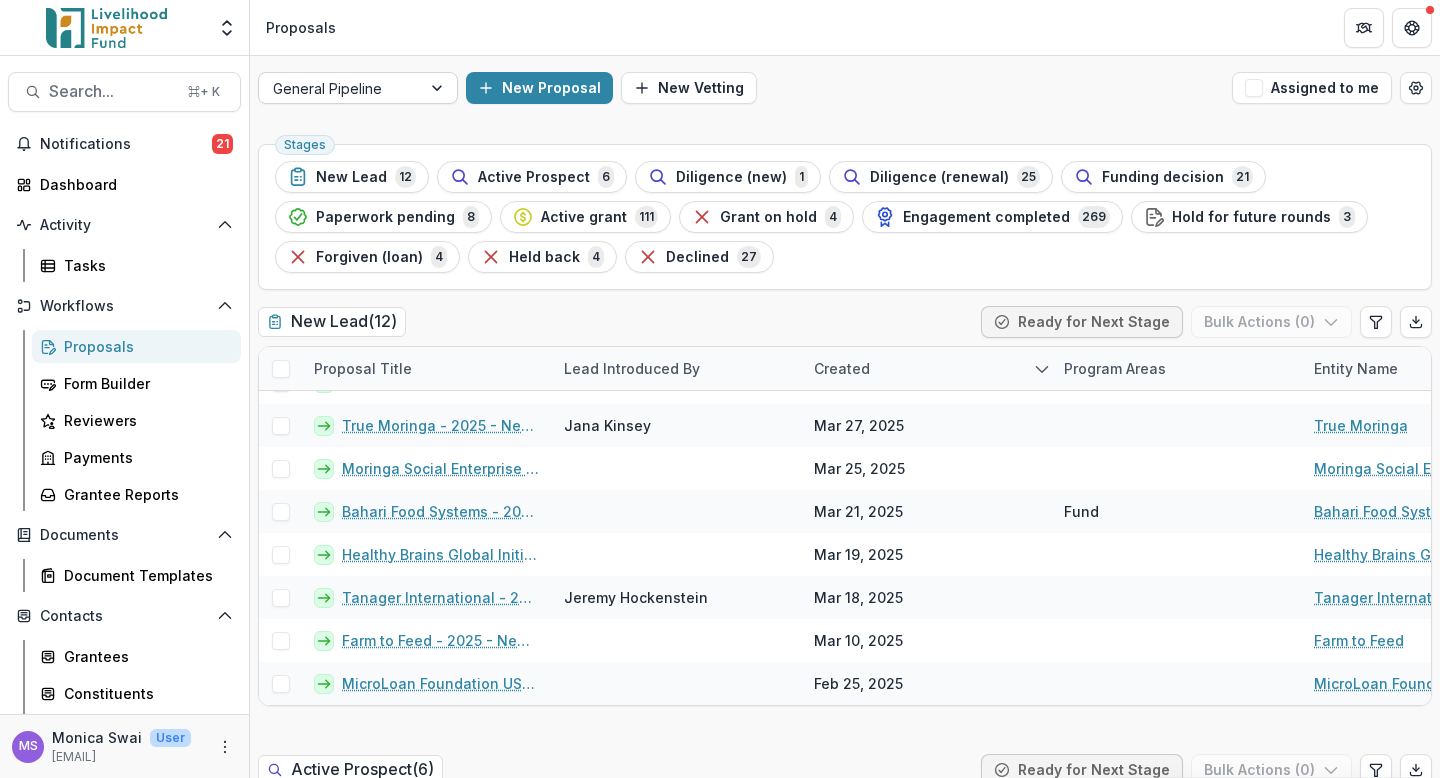 click at bounding box center (340, 88) 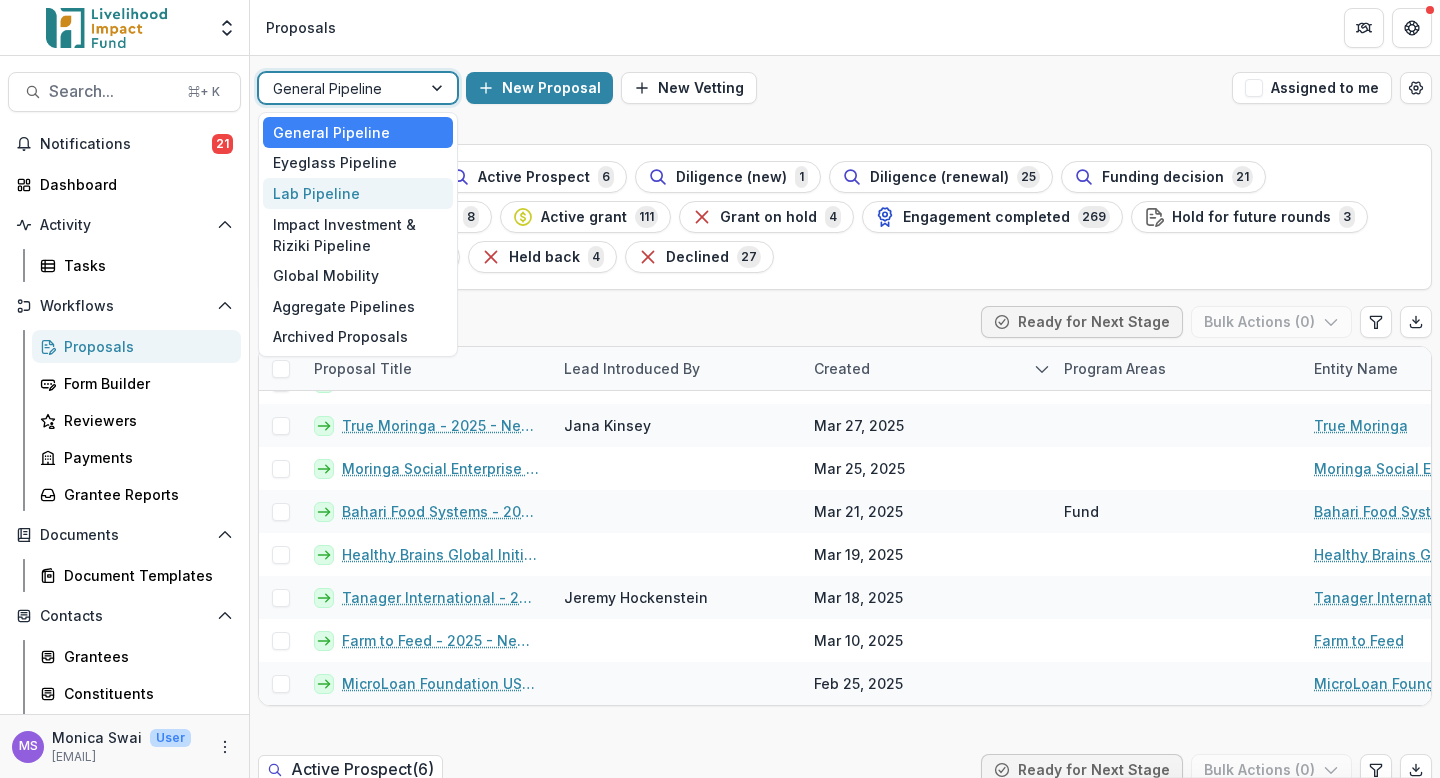 click on "Lab Pipeline" at bounding box center [358, 193] 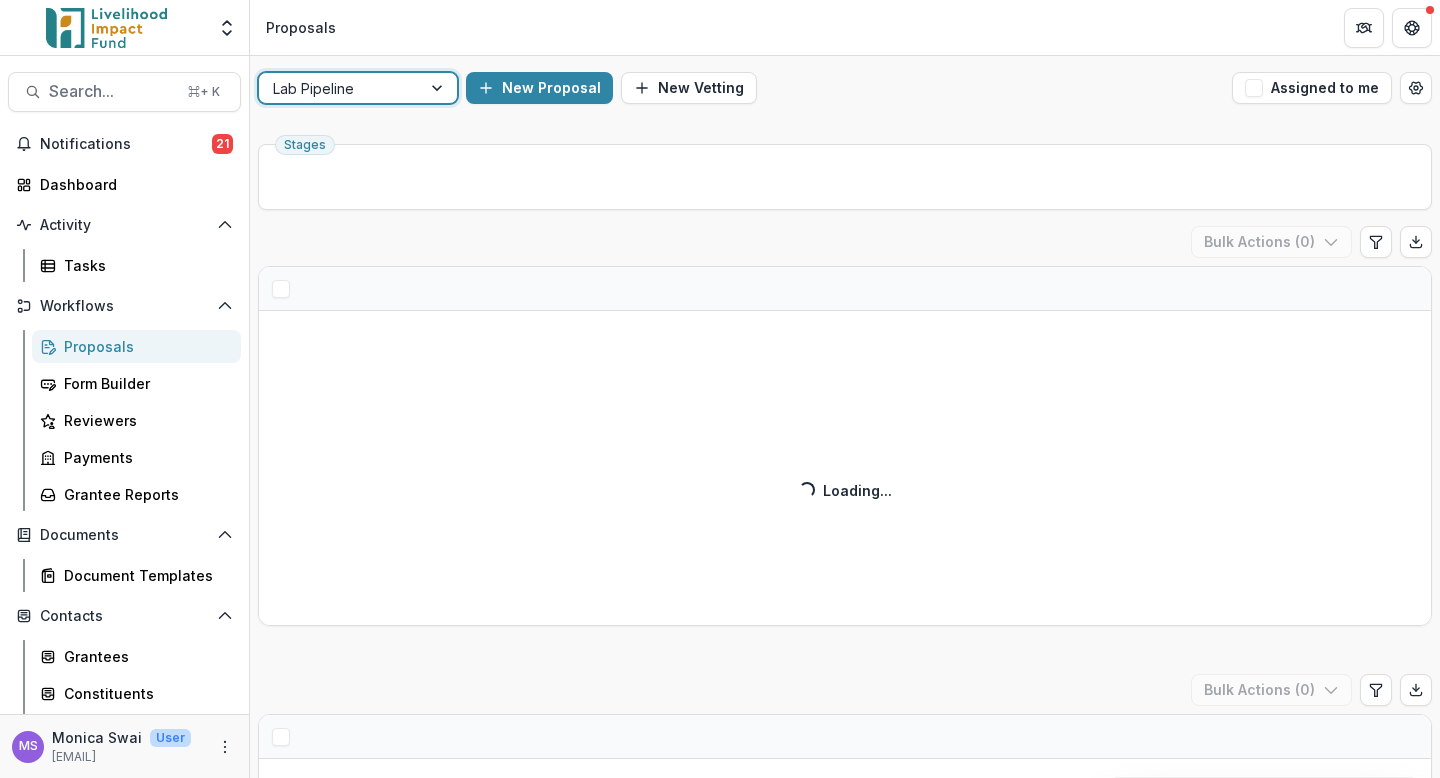 click at bounding box center [340, 88] 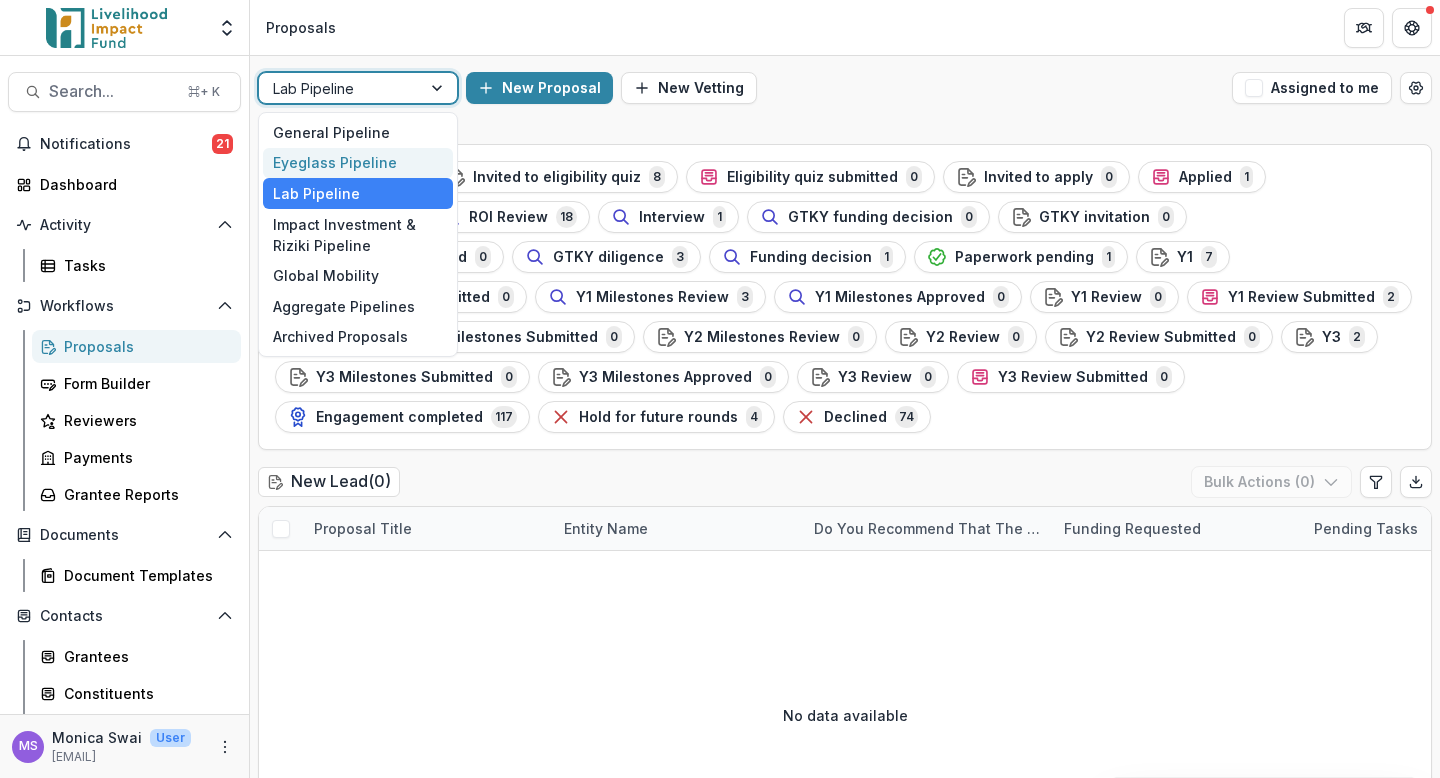 click on "Eyeglass Pipeline" at bounding box center [358, 163] 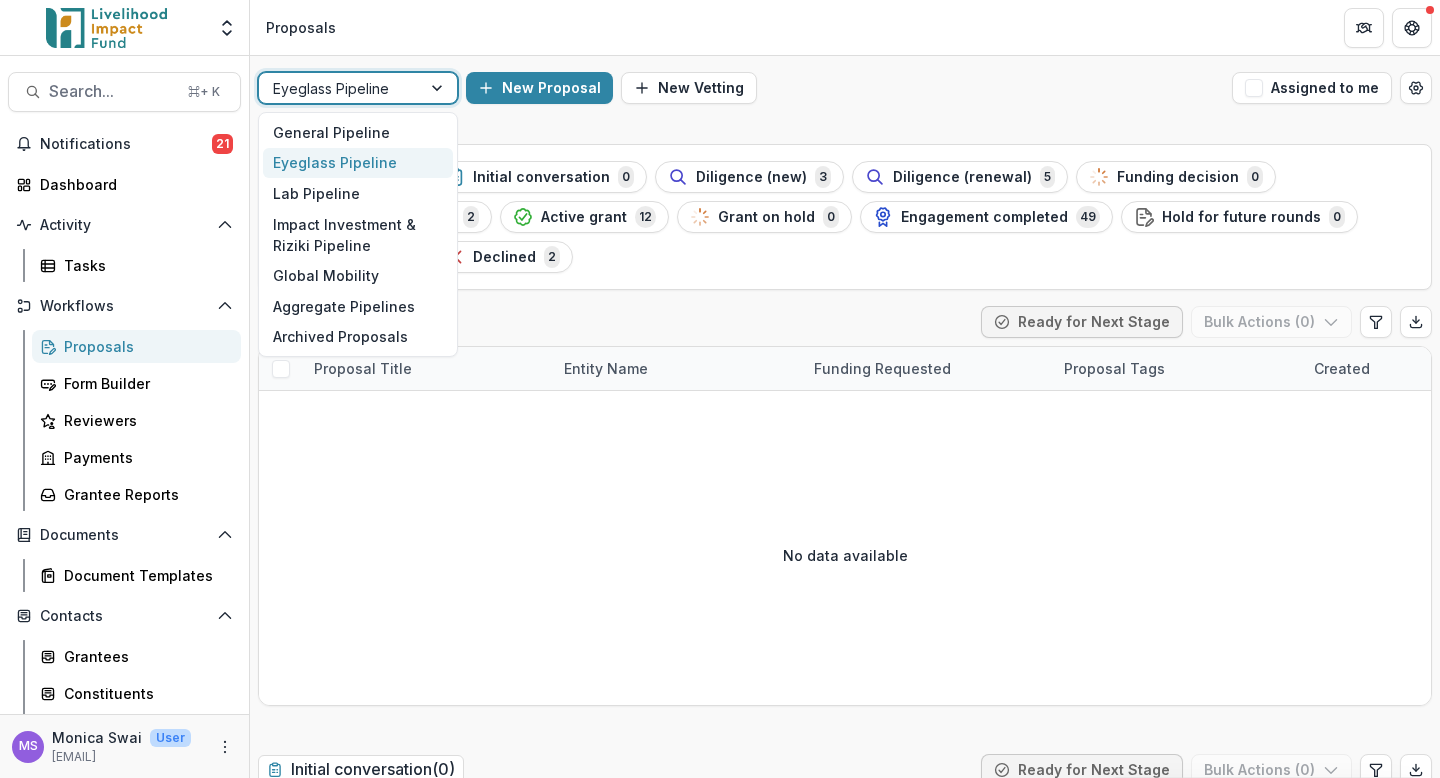 click at bounding box center [439, 88] 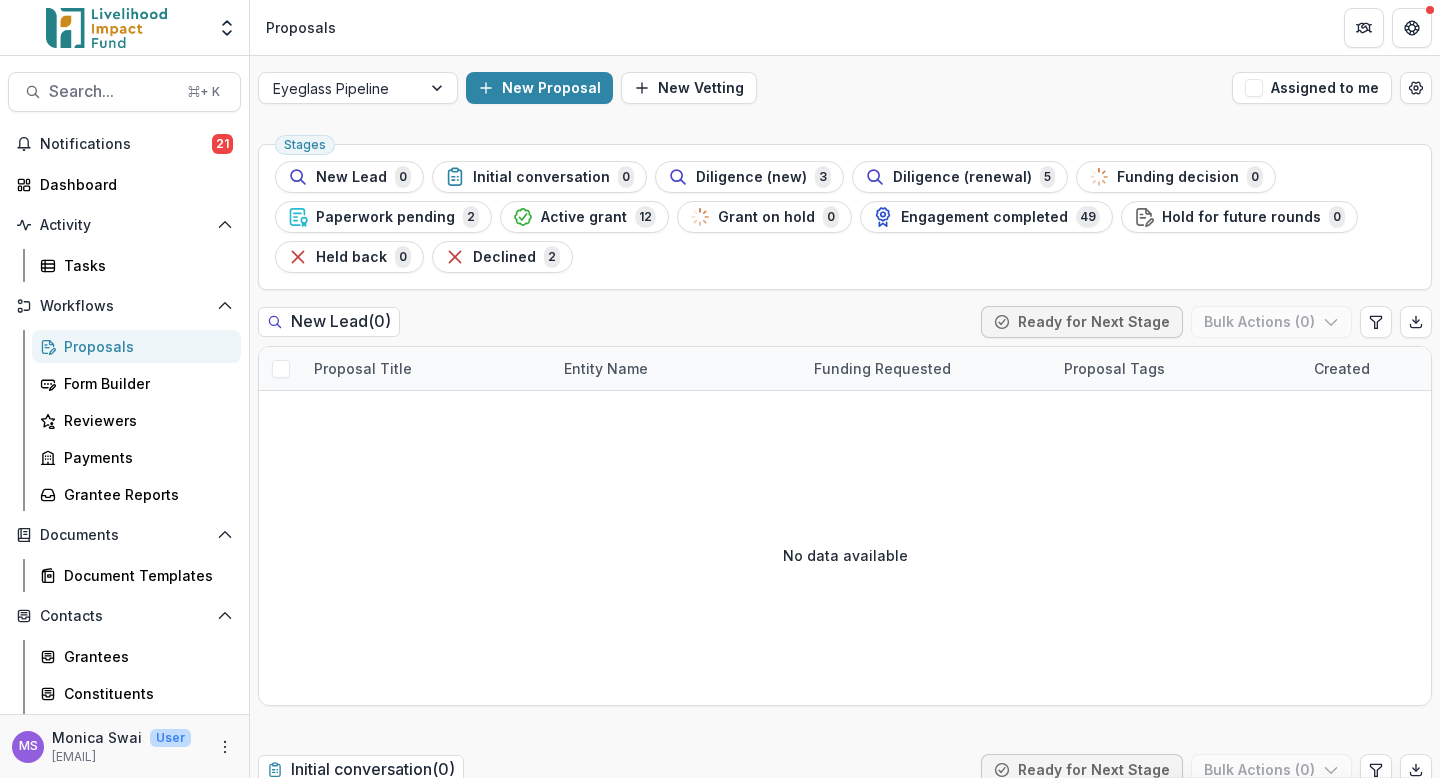click on "New Proposal New Vetting" at bounding box center [845, 88] 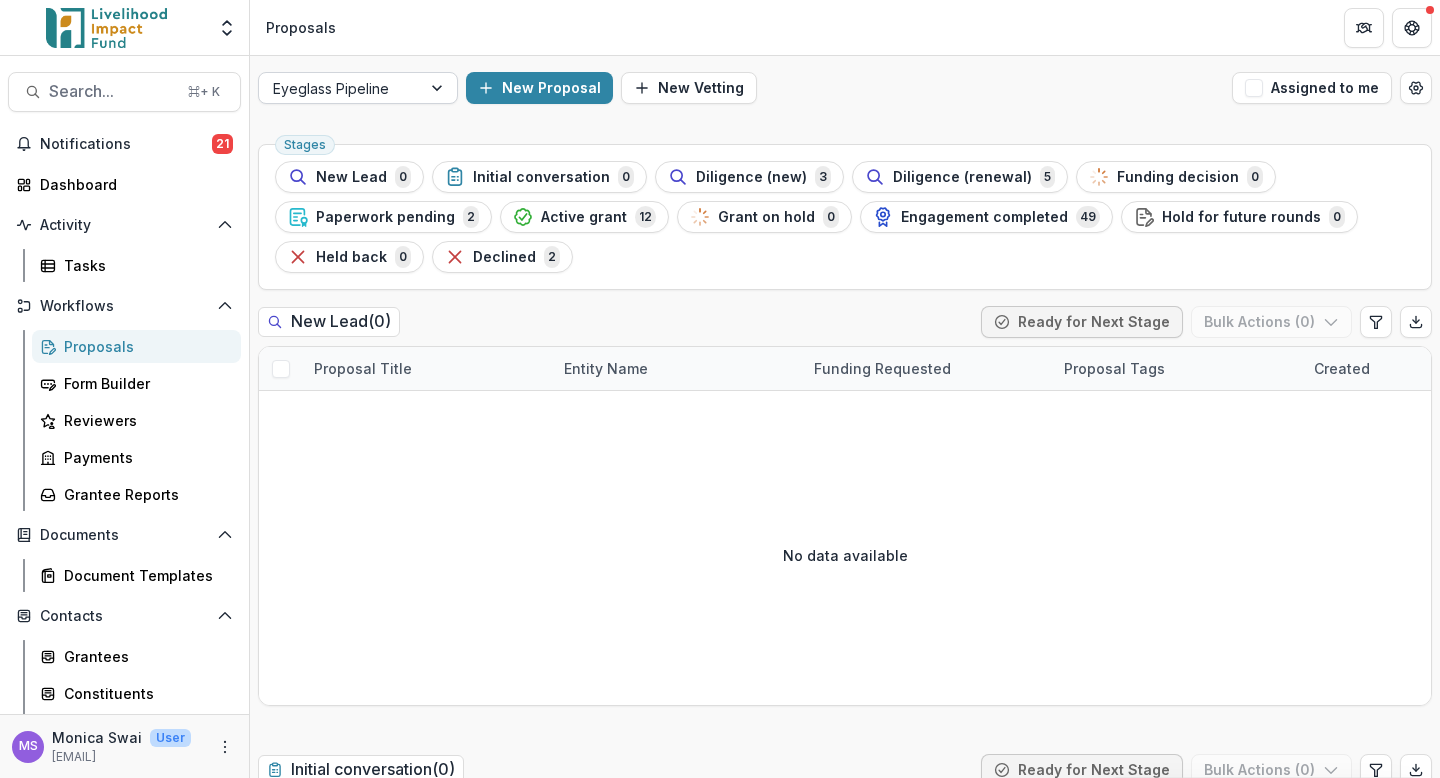 click on "Eyeglass Pipeline" at bounding box center [340, 88] 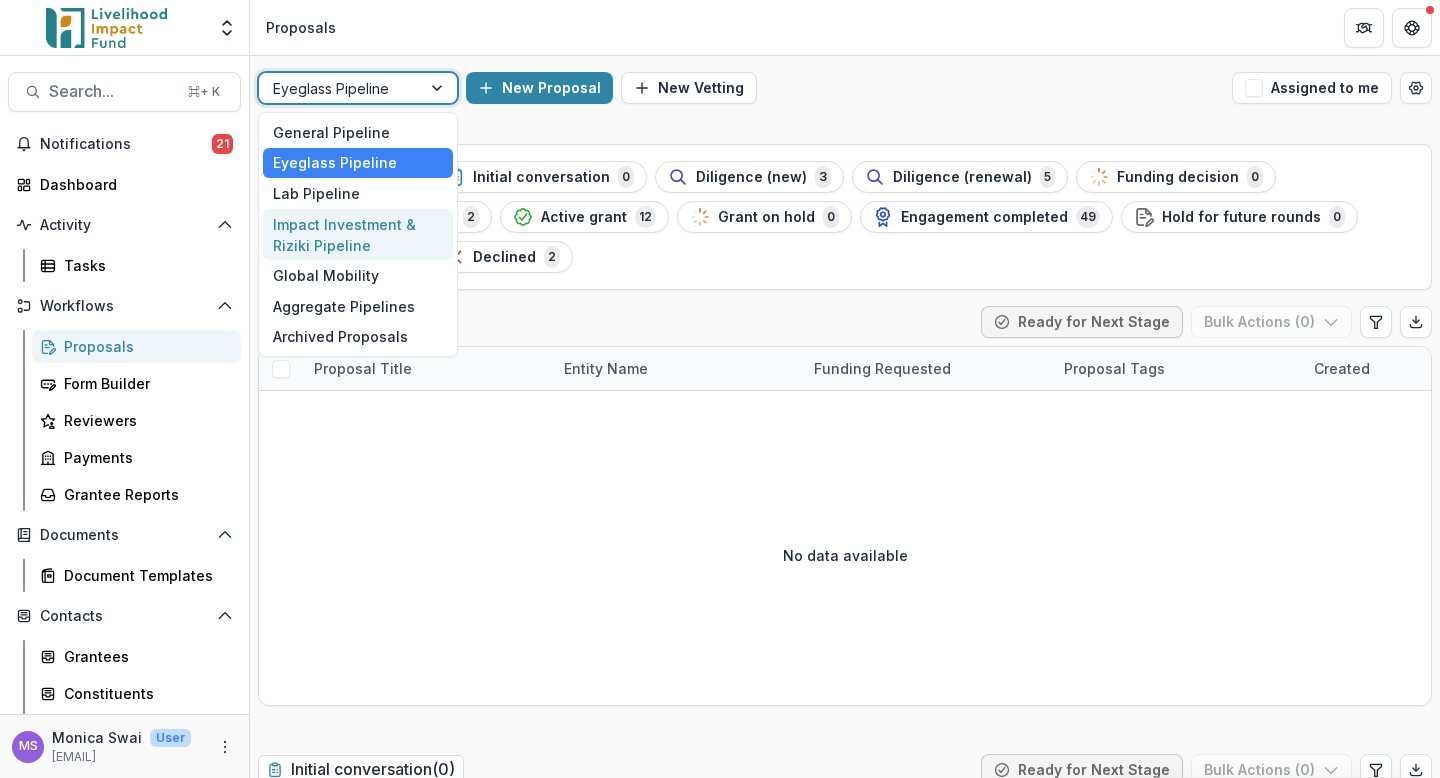 click on "Impact Investment & Riziki Pipeline" at bounding box center (358, 235) 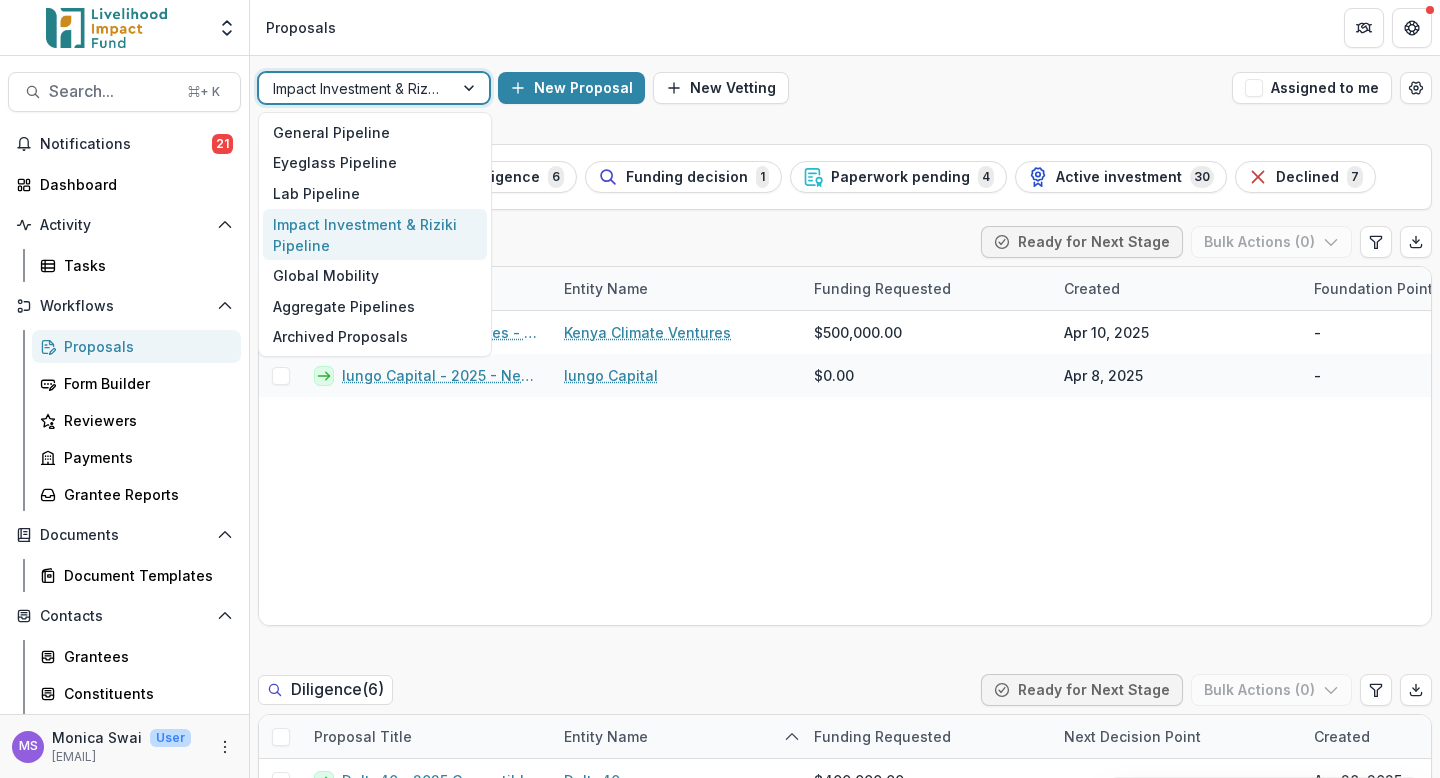 click at bounding box center (356, 88) 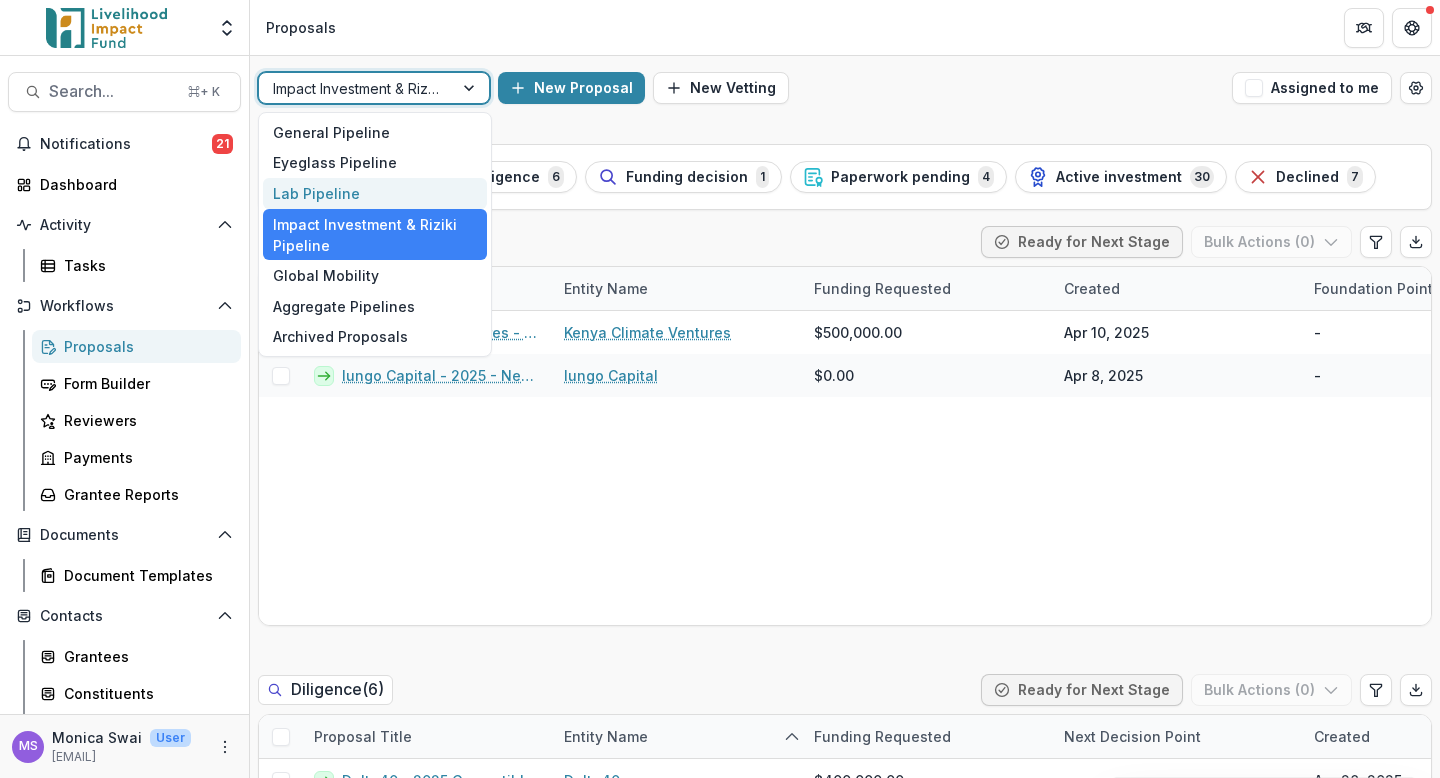 click on "Lab Pipeline" at bounding box center (375, 193) 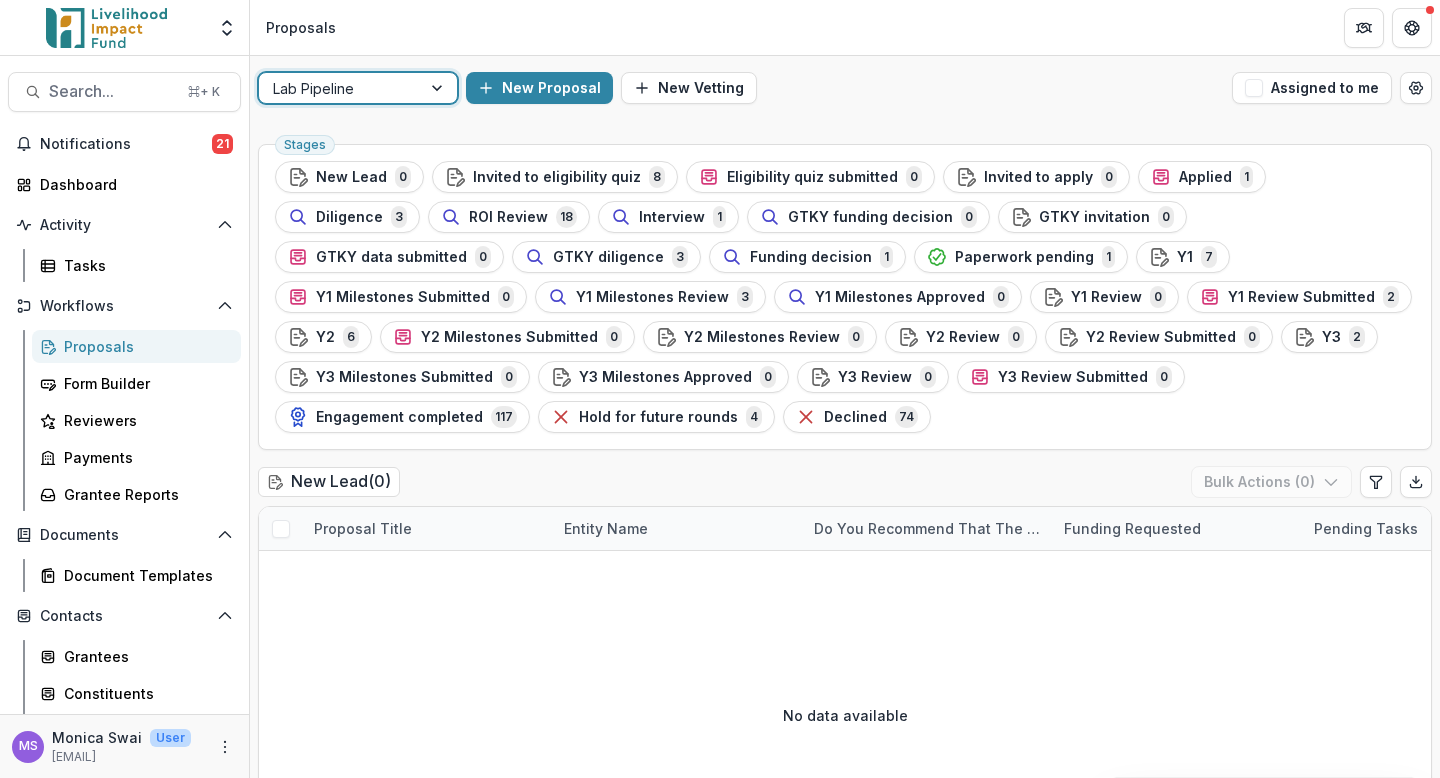 scroll, scrollTop: 188, scrollLeft: 0, axis: vertical 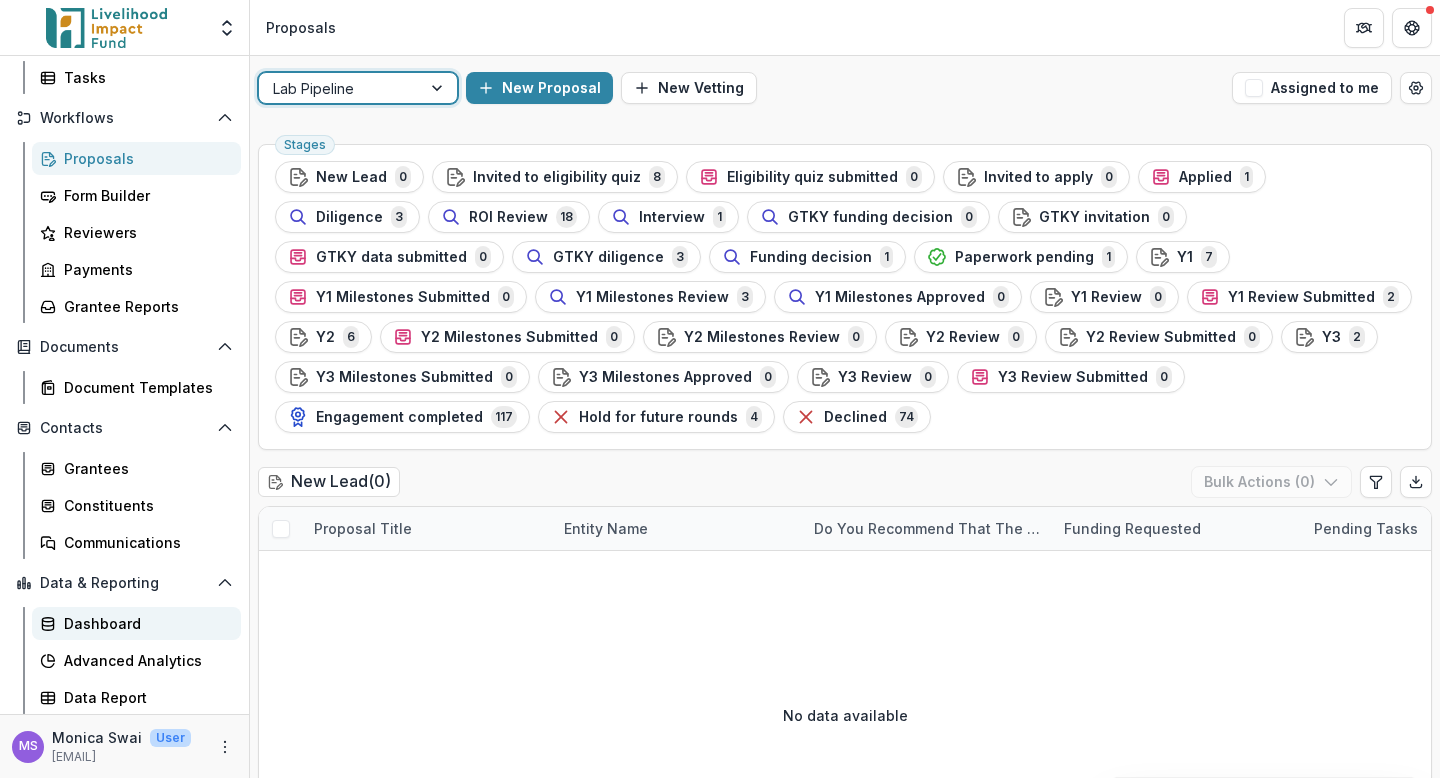 click on "Dashboard" at bounding box center (144, 623) 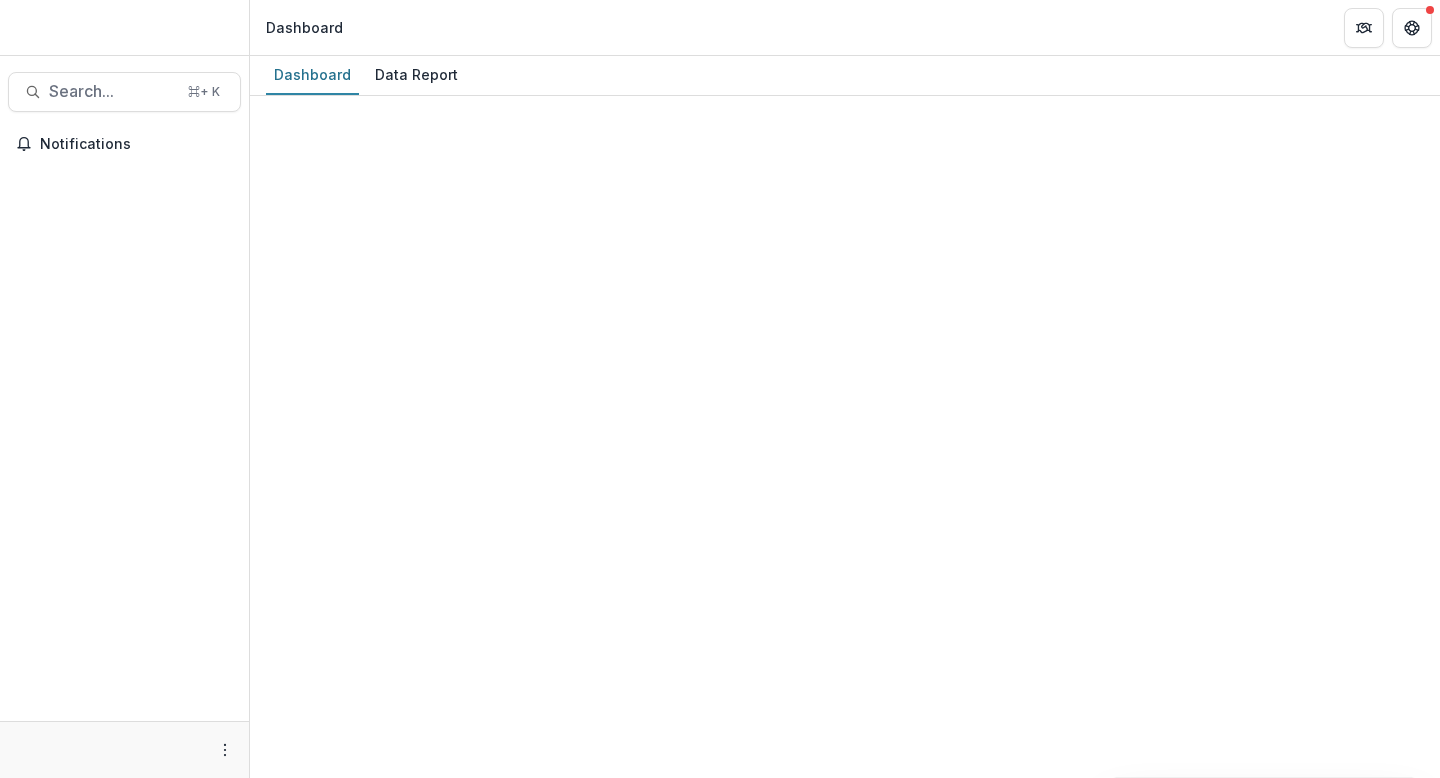 scroll, scrollTop: 0, scrollLeft: 0, axis: both 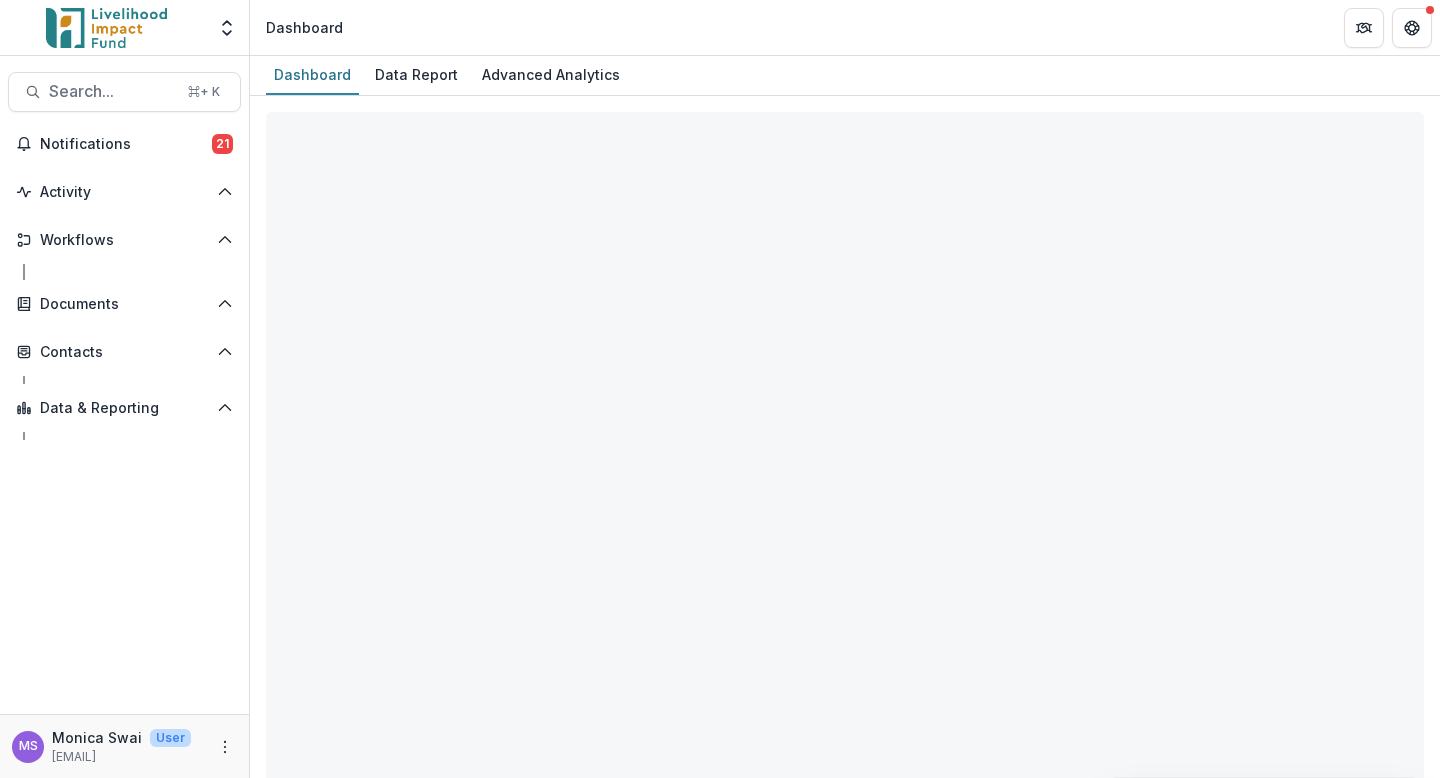 select on "**********" 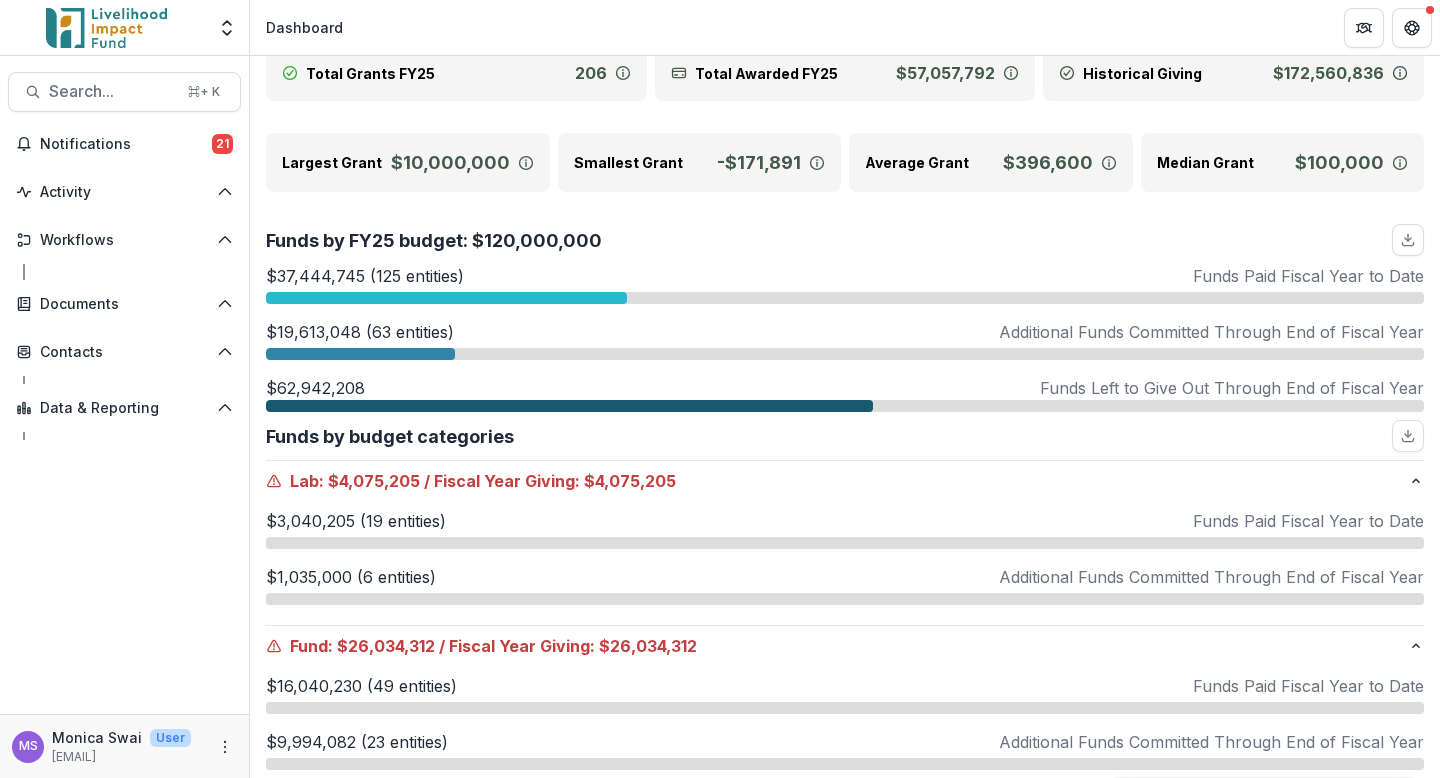 scroll, scrollTop: 0, scrollLeft: 0, axis: both 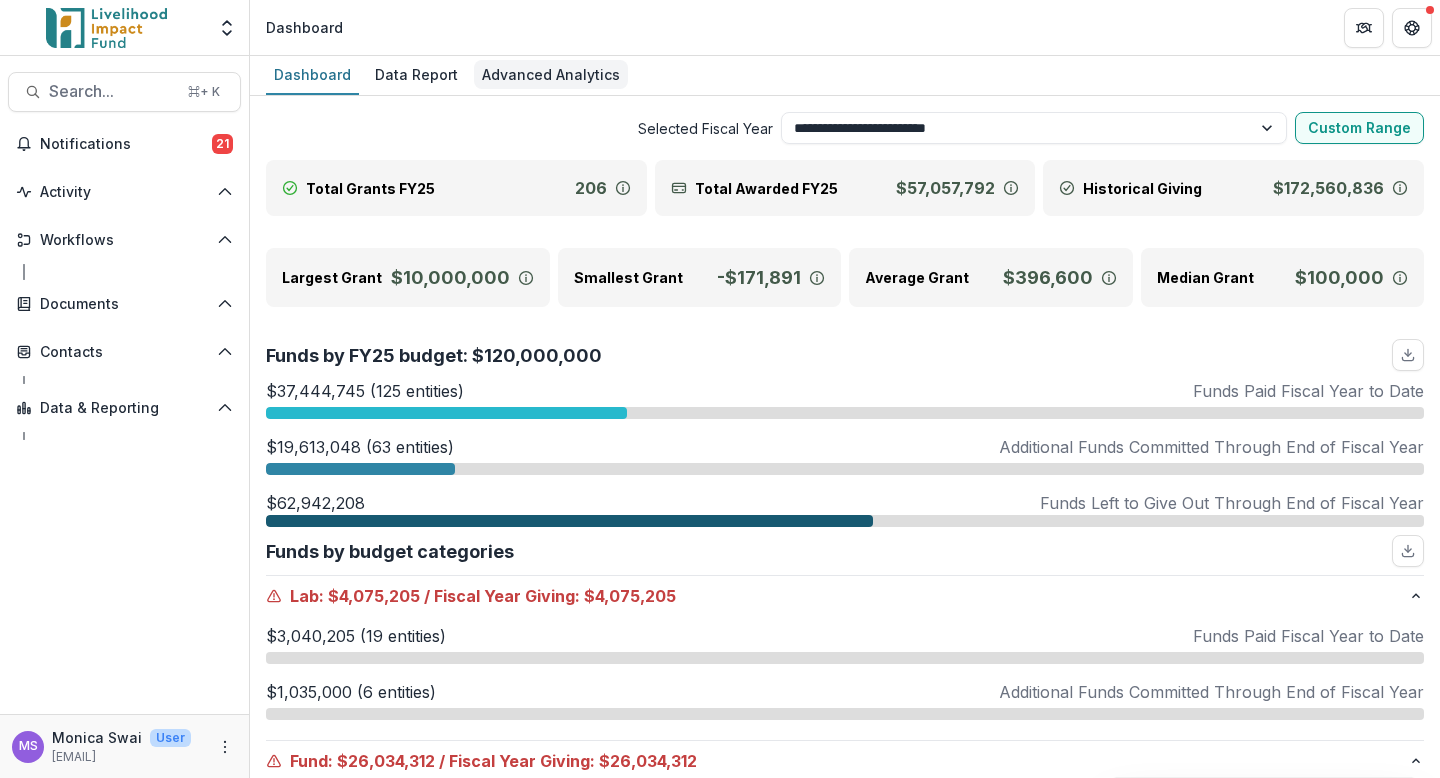 click on "Advanced Analytics" at bounding box center (551, 74) 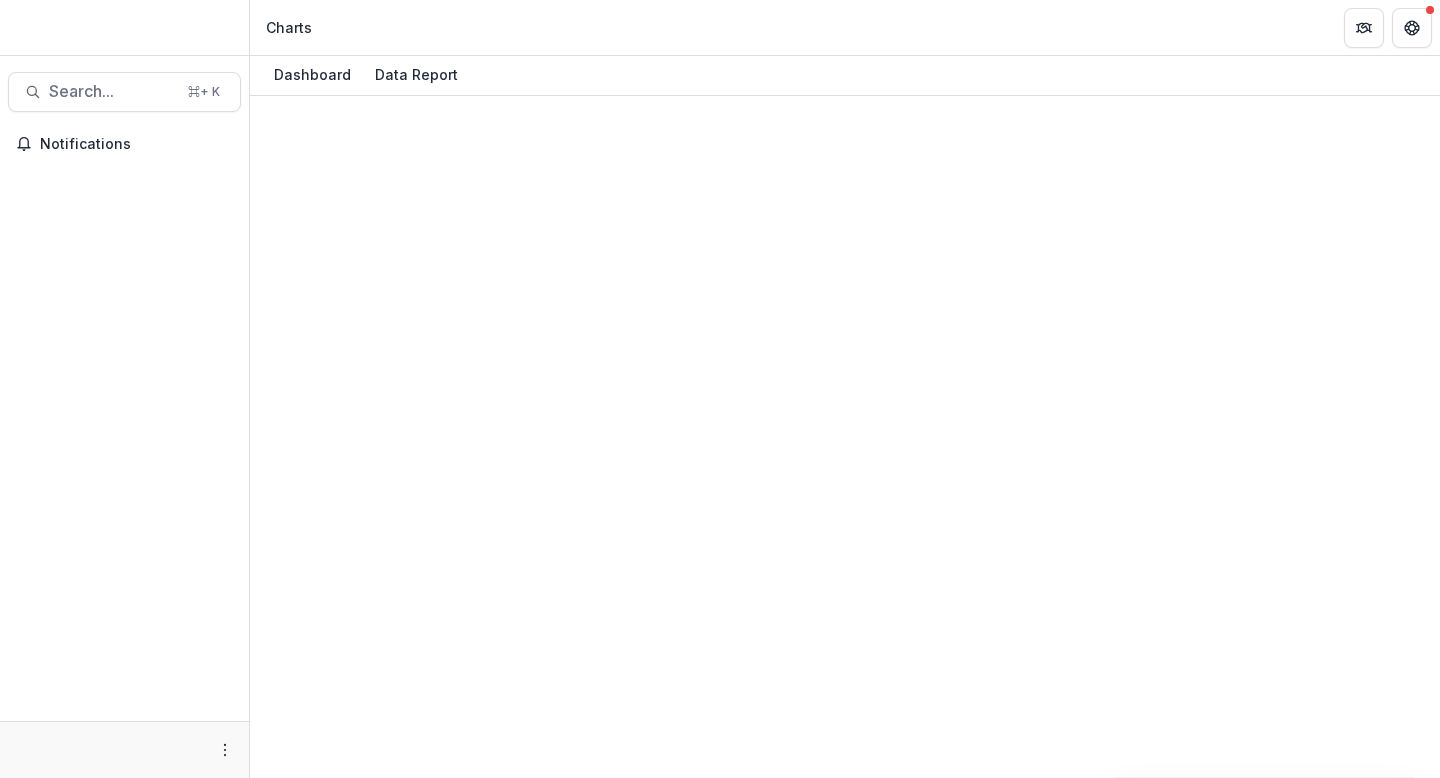 scroll, scrollTop: 0, scrollLeft: 0, axis: both 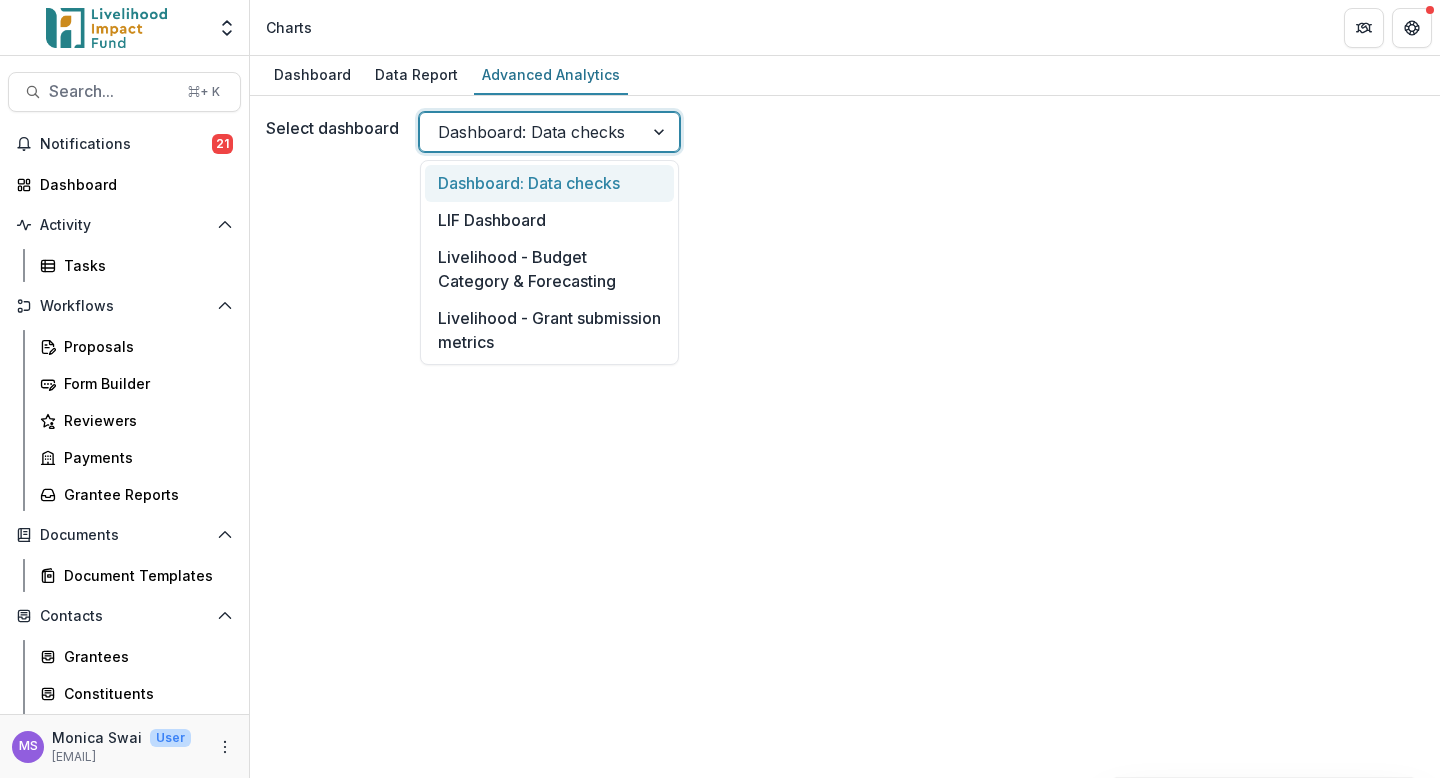click at bounding box center (531, 132) 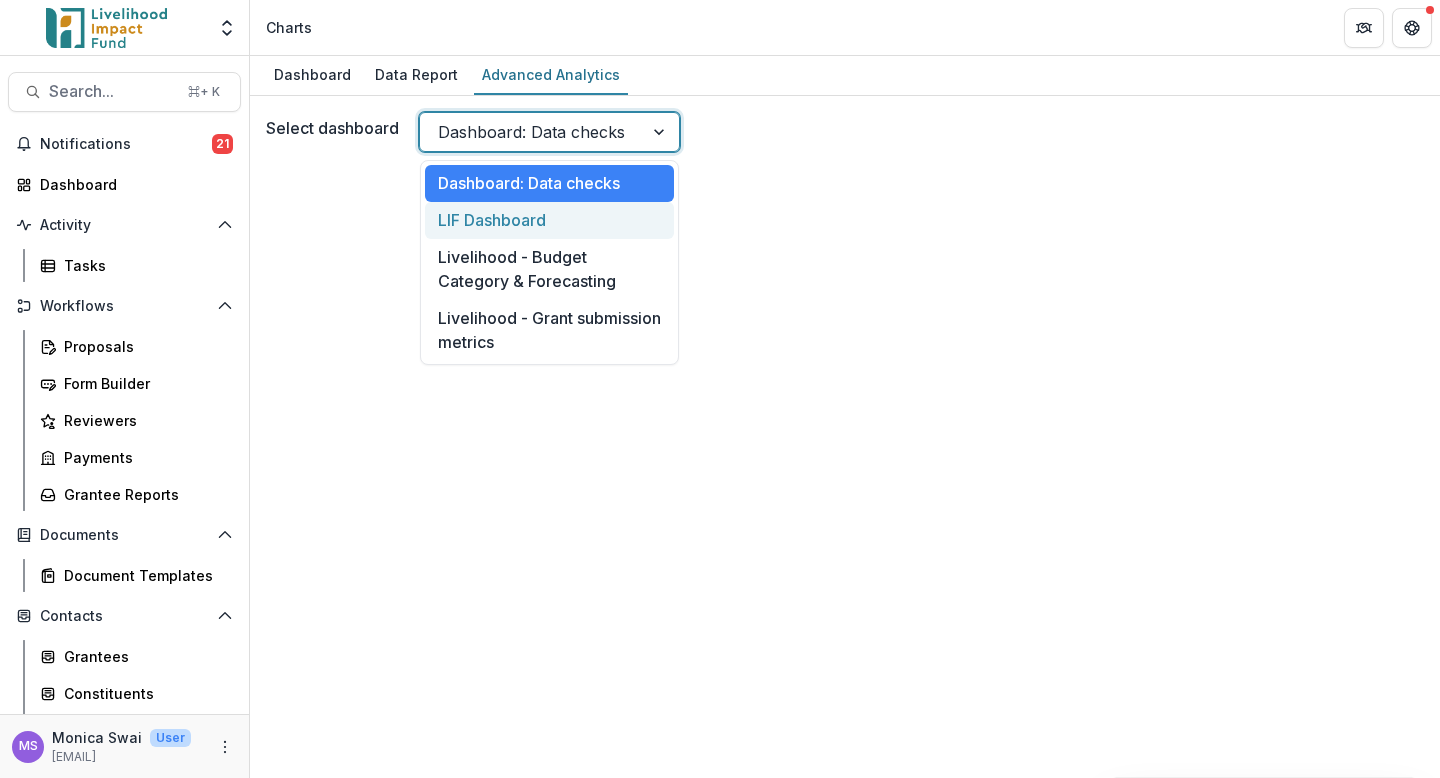 click on "LIF Dashboard" at bounding box center [549, 220] 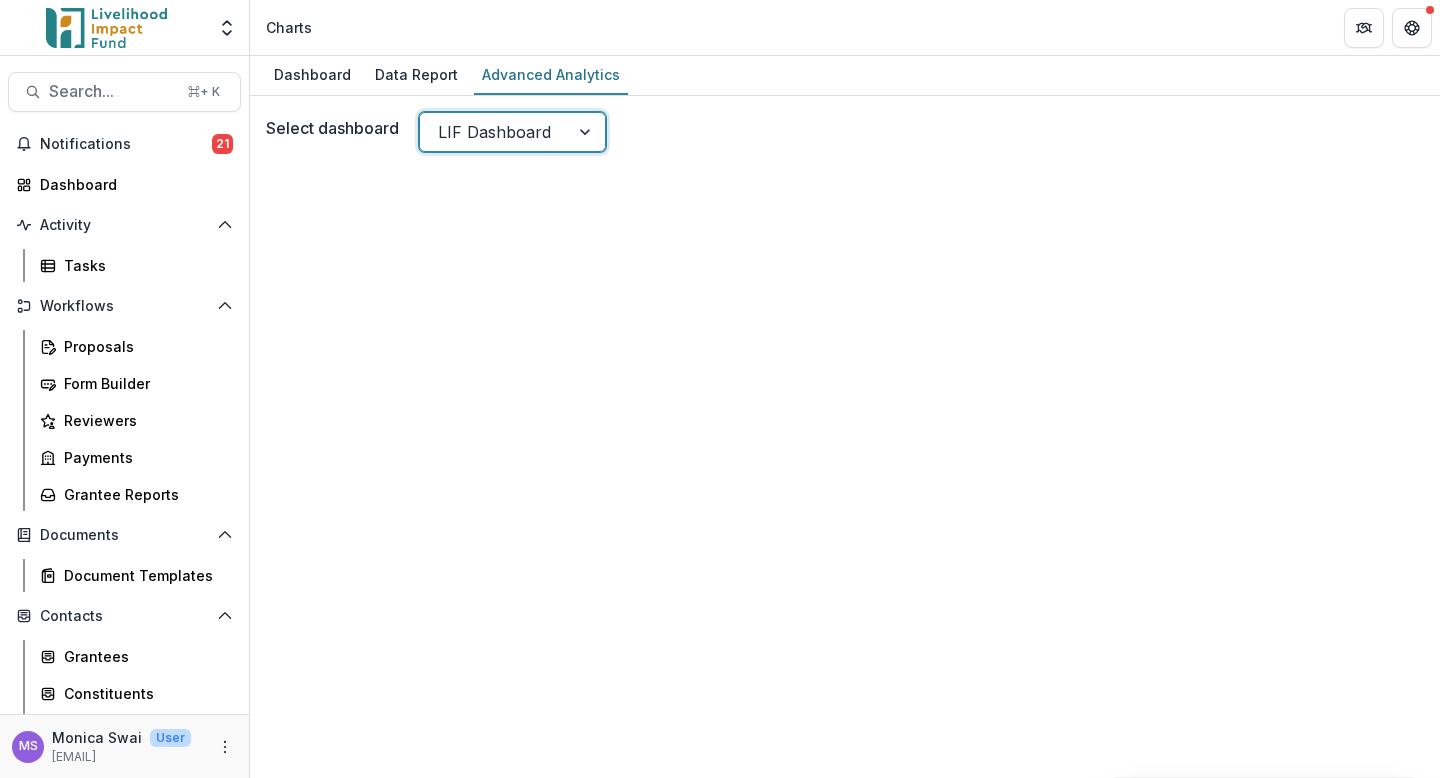 click at bounding box center [587, 132] 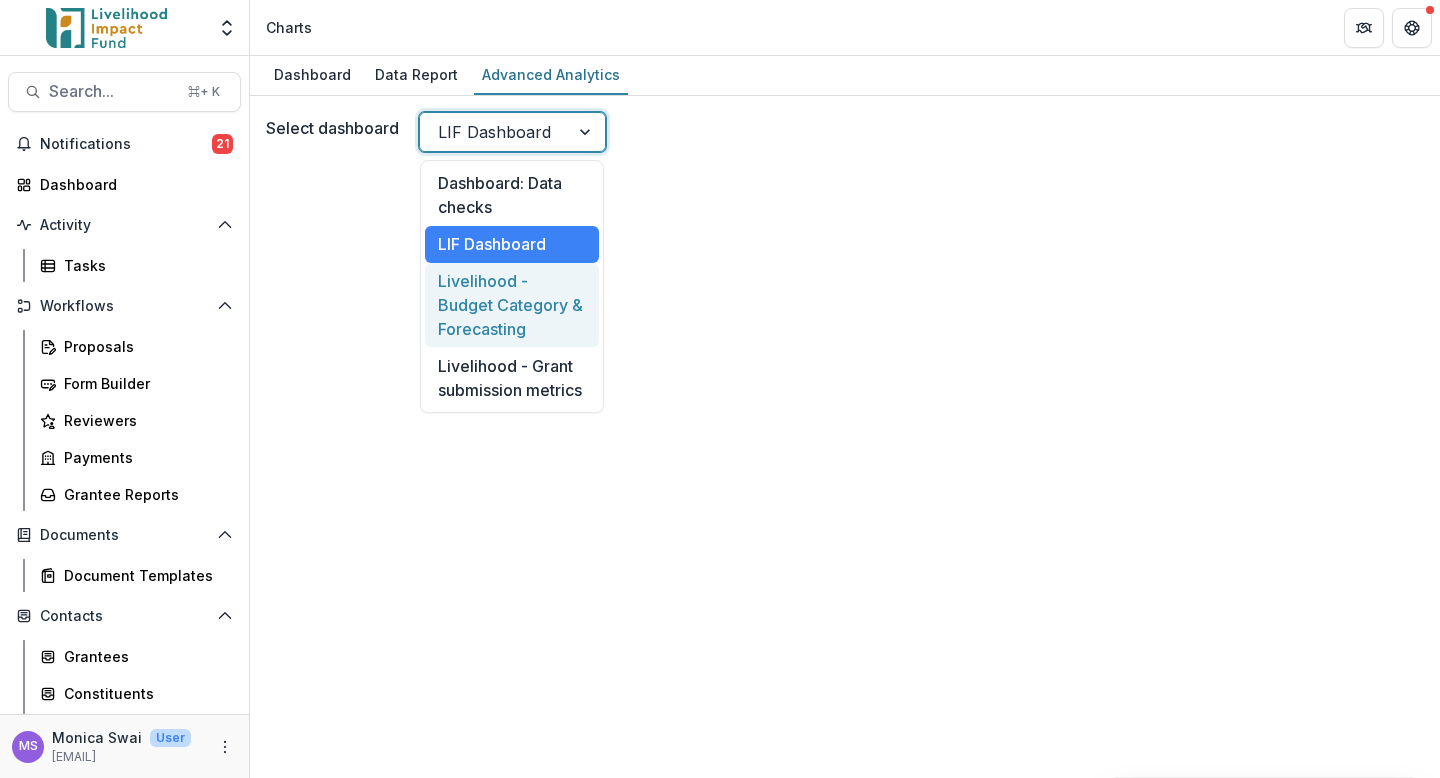 click on "Livelihood - Budget Category & Forecasting" at bounding box center (512, 305) 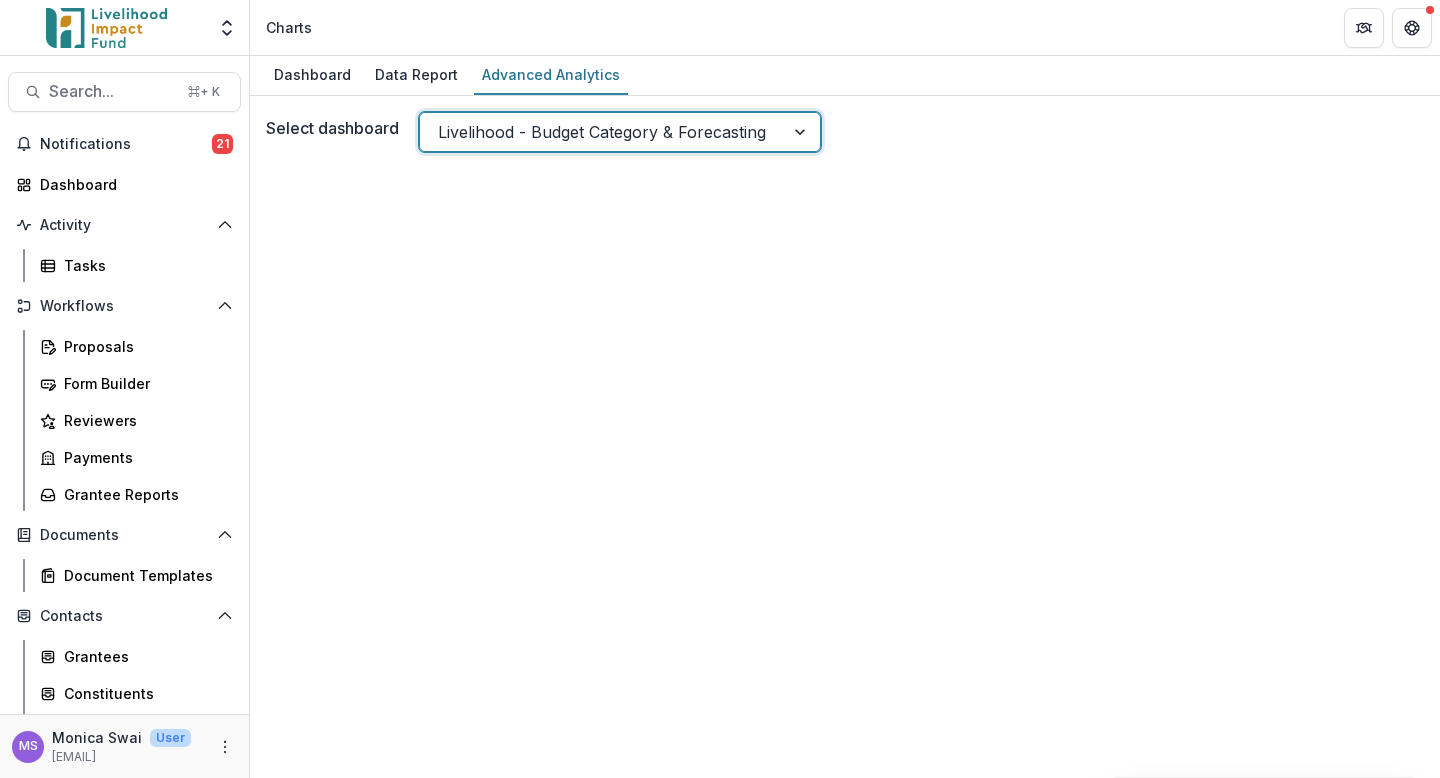 scroll, scrollTop: 48, scrollLeft: 0, axis: vertical 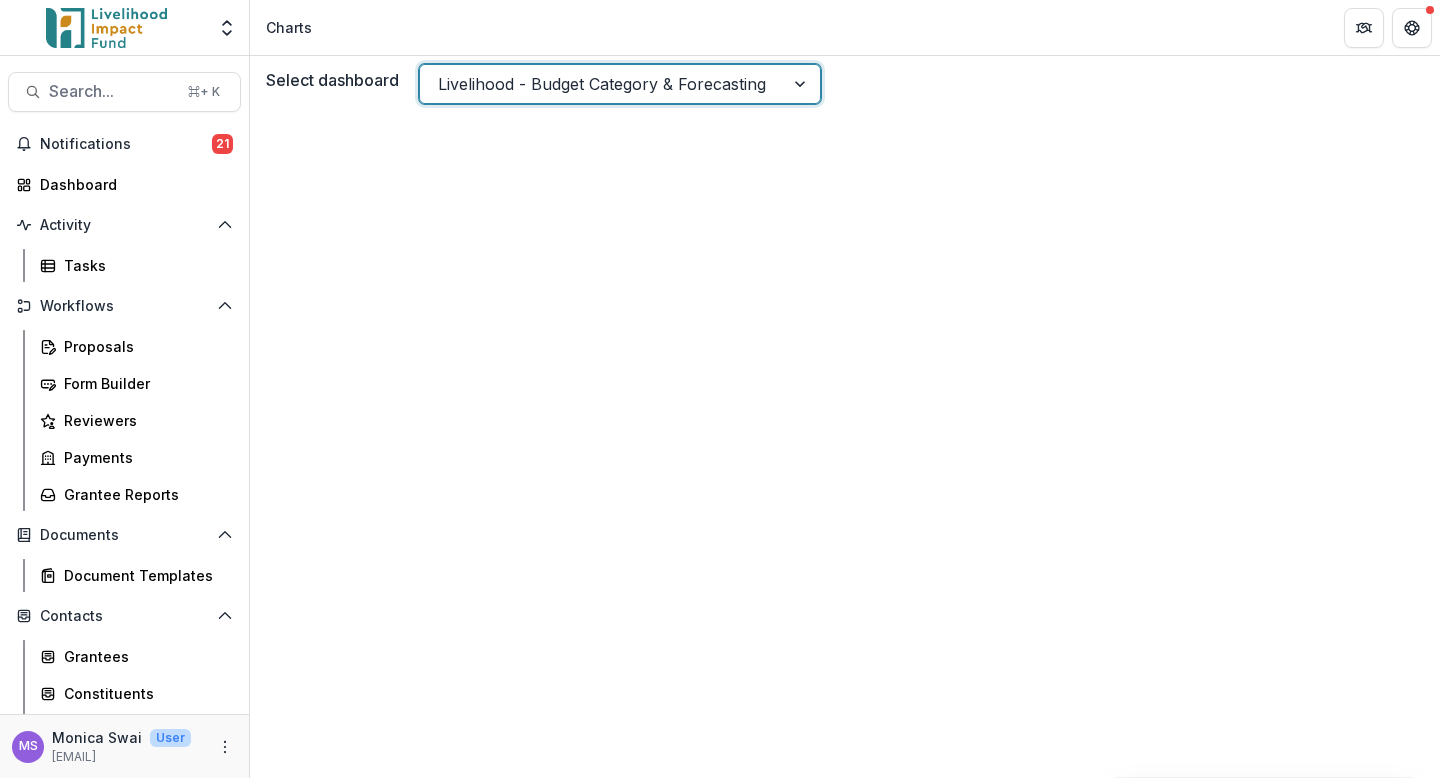 click at bounding box center [802, 84] 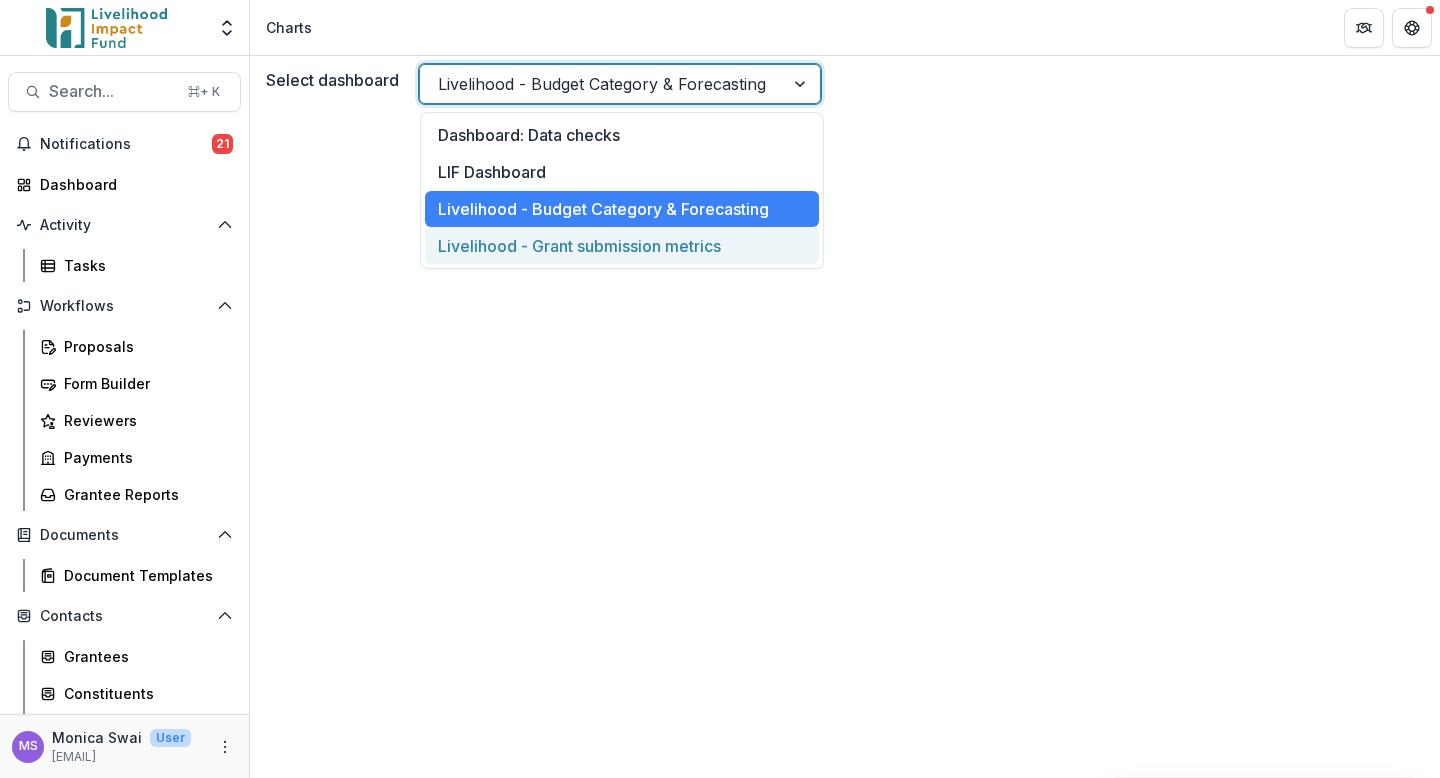 click on "Livelihood - Grant submission metrics" at bounding box center (622, 245) 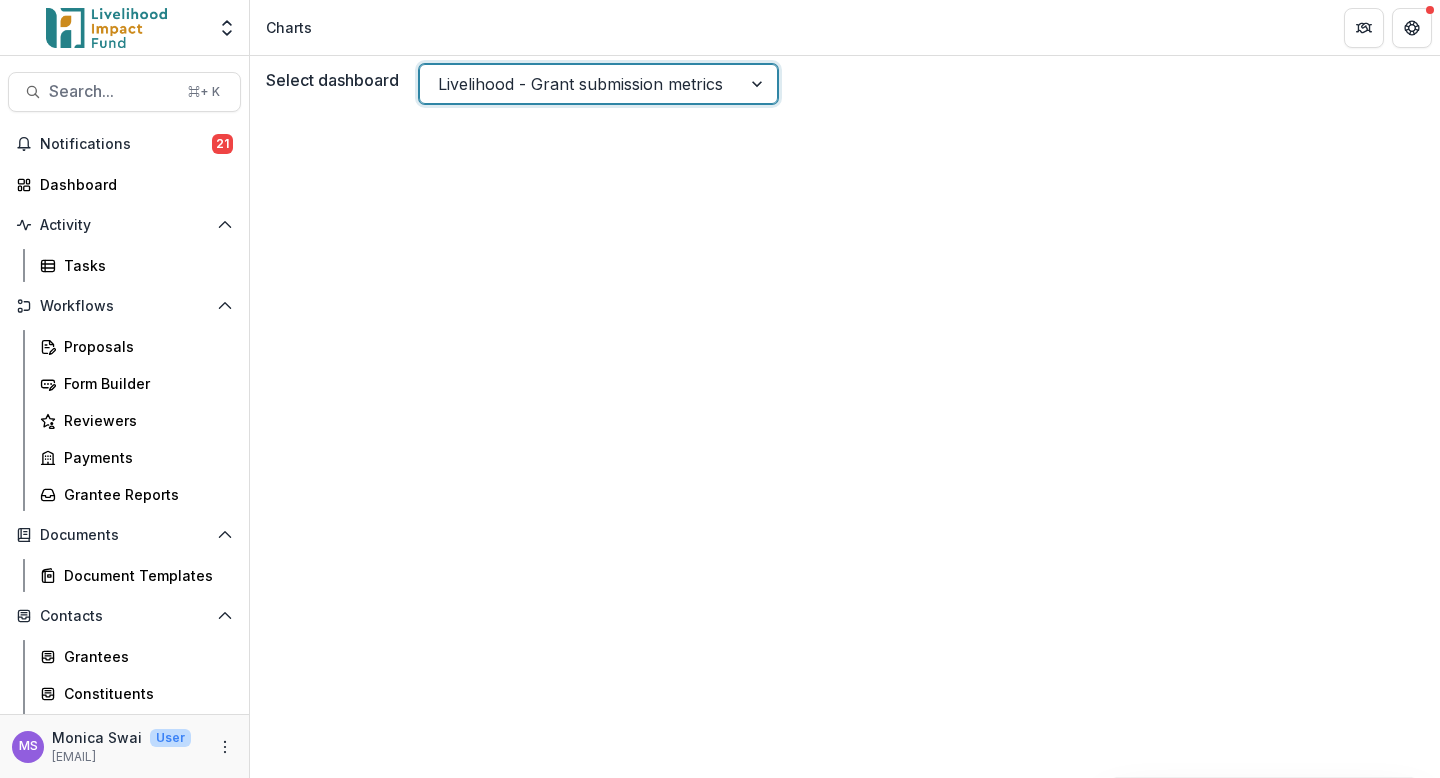 click at bounding box center [759, 84] 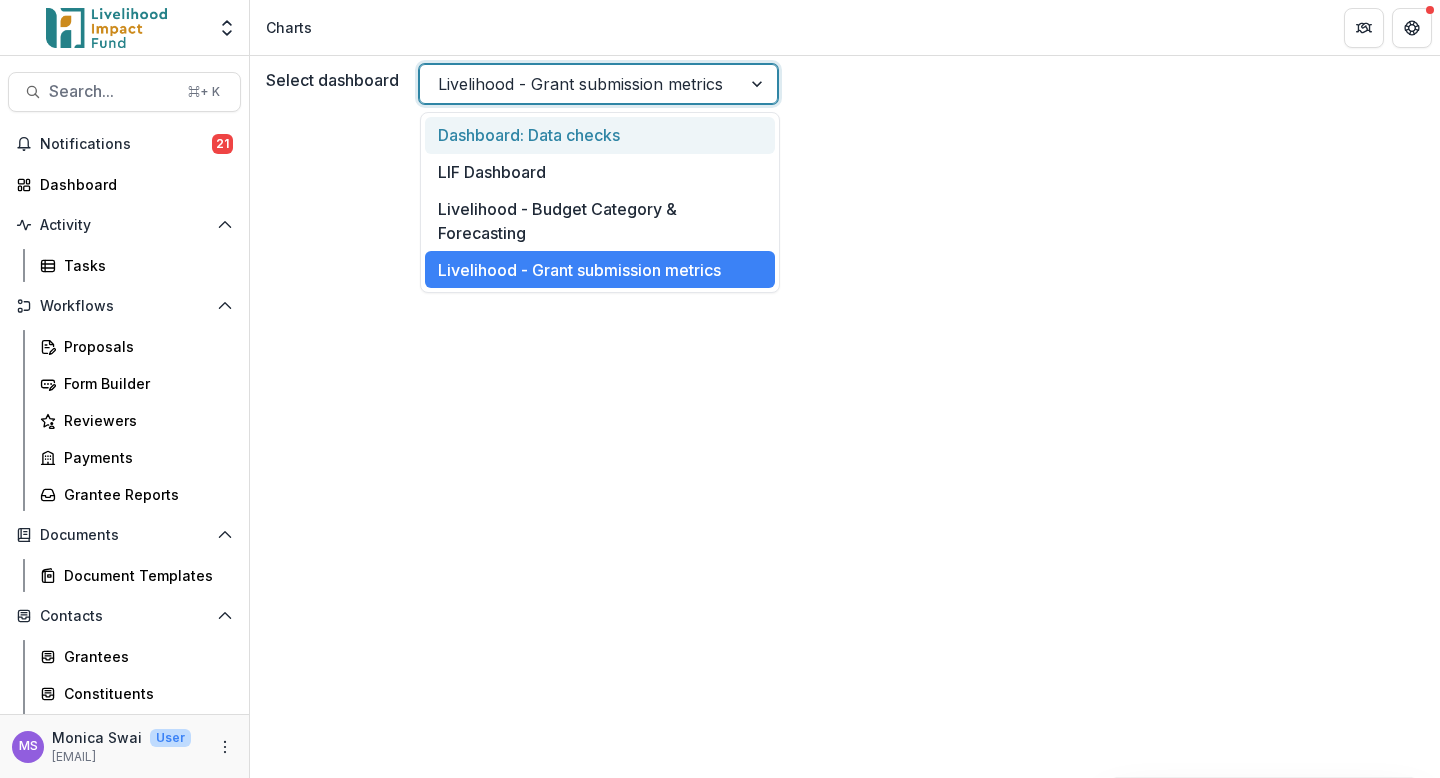 click on "Select dashboard option Livelihood - Grant submission metrics, selected. Dashboard: Data checks, 1 of 4. 4 results available. Use Up and Down to choose options, press Enter to select the currently focused option, press Escape to exit the menu, press Tab to select the option and exit the menu. Livelihood - Grant submission metrics" at bounding box center (845, 84) 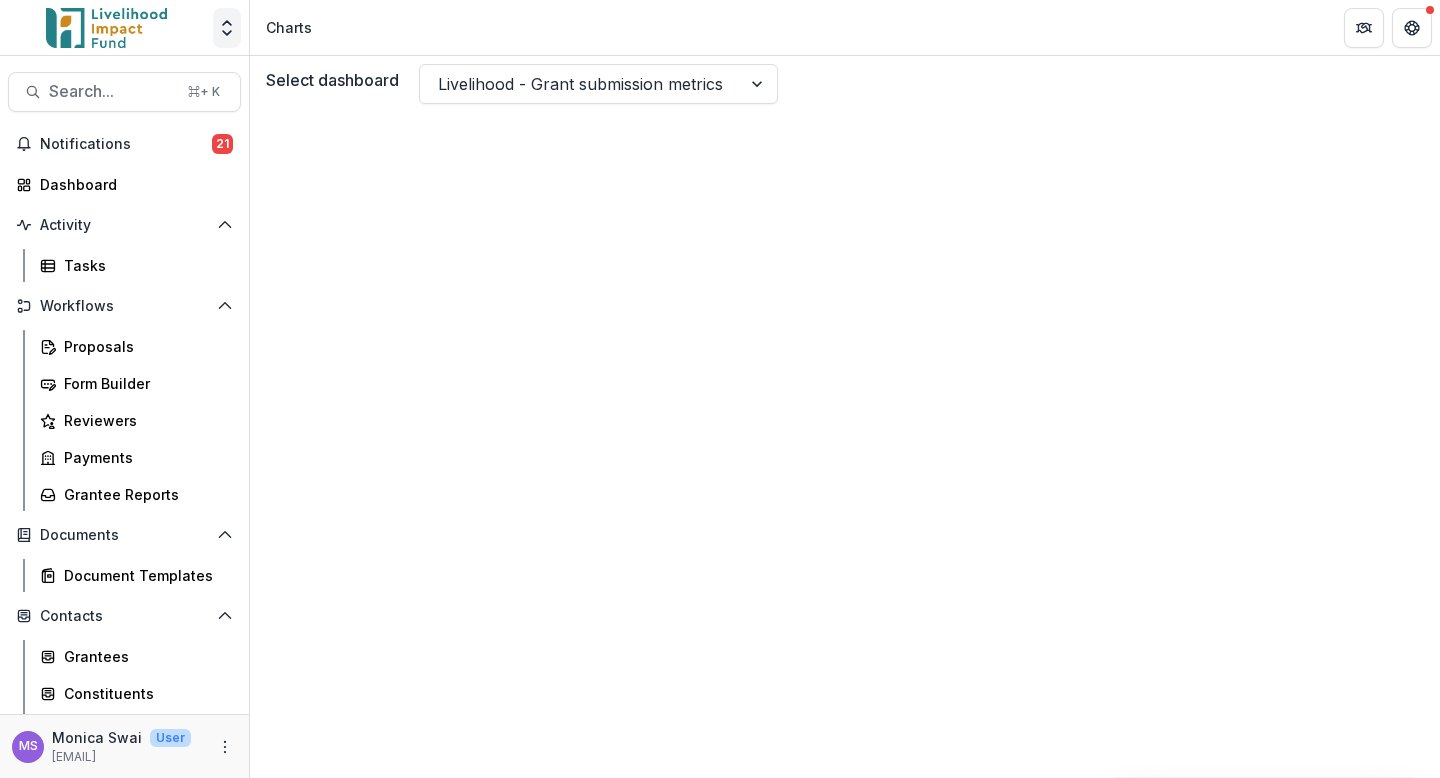 click 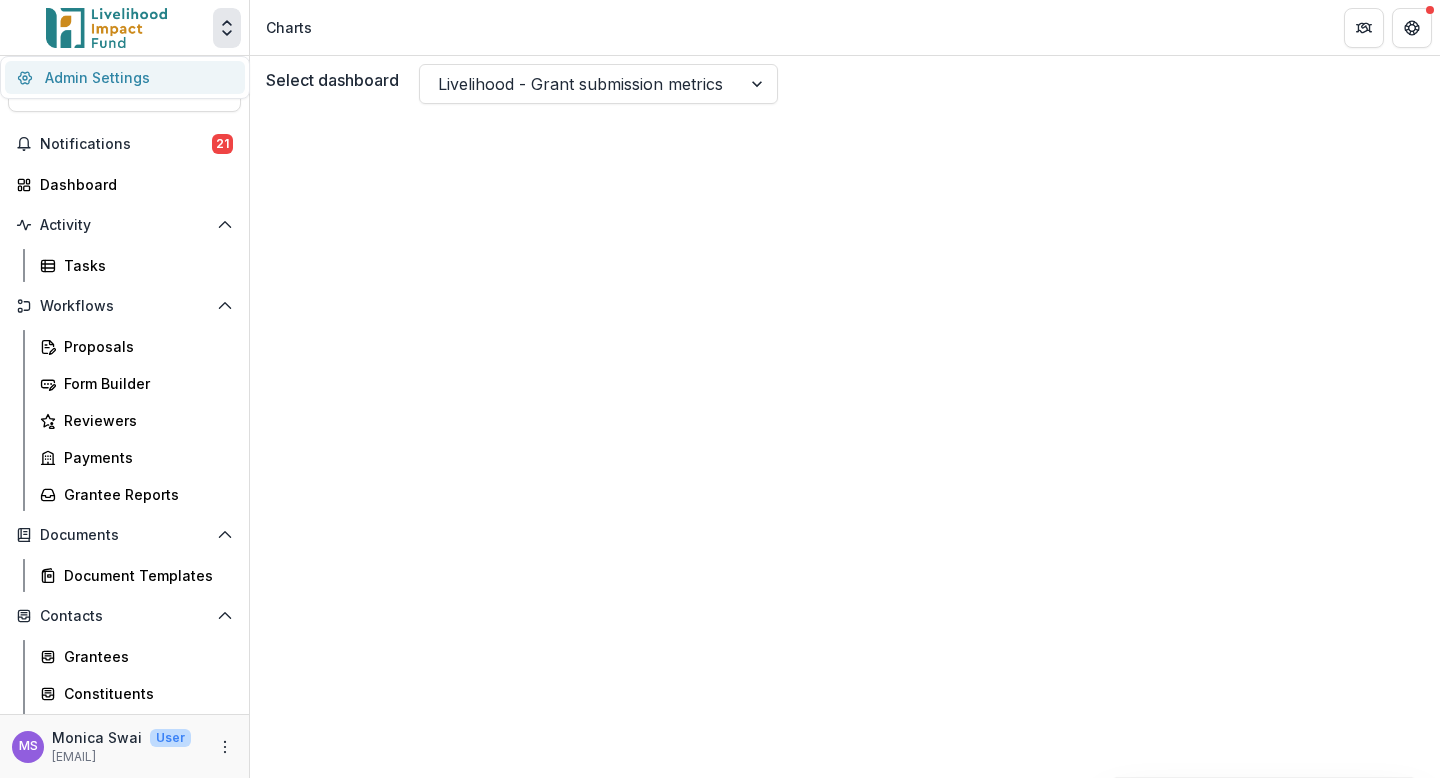click on "Admin Settings" at bounding box center (125, 77) 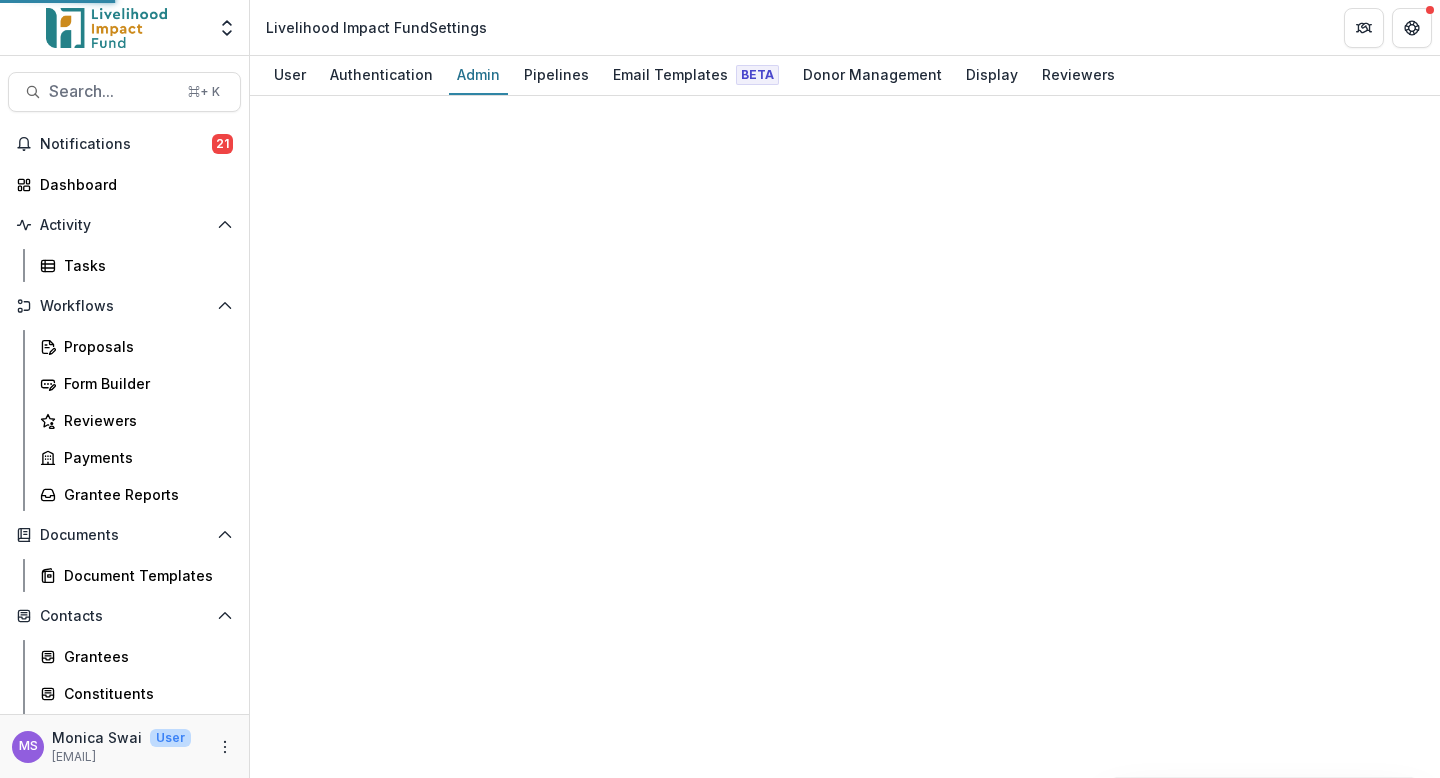 scroll, scrollTop: 0, scrollLeft: 0, axis: both 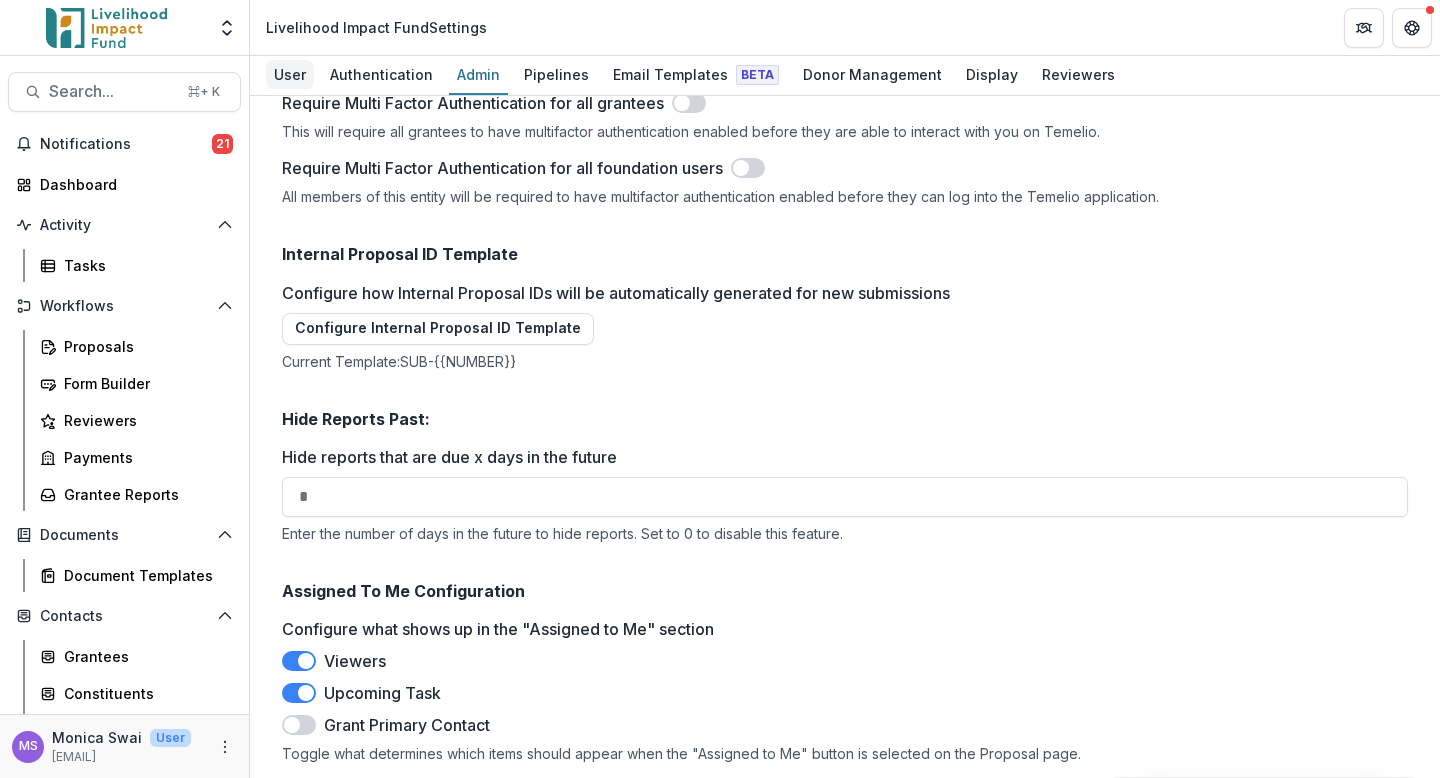 click on "User" at bounding box center (290, 74) 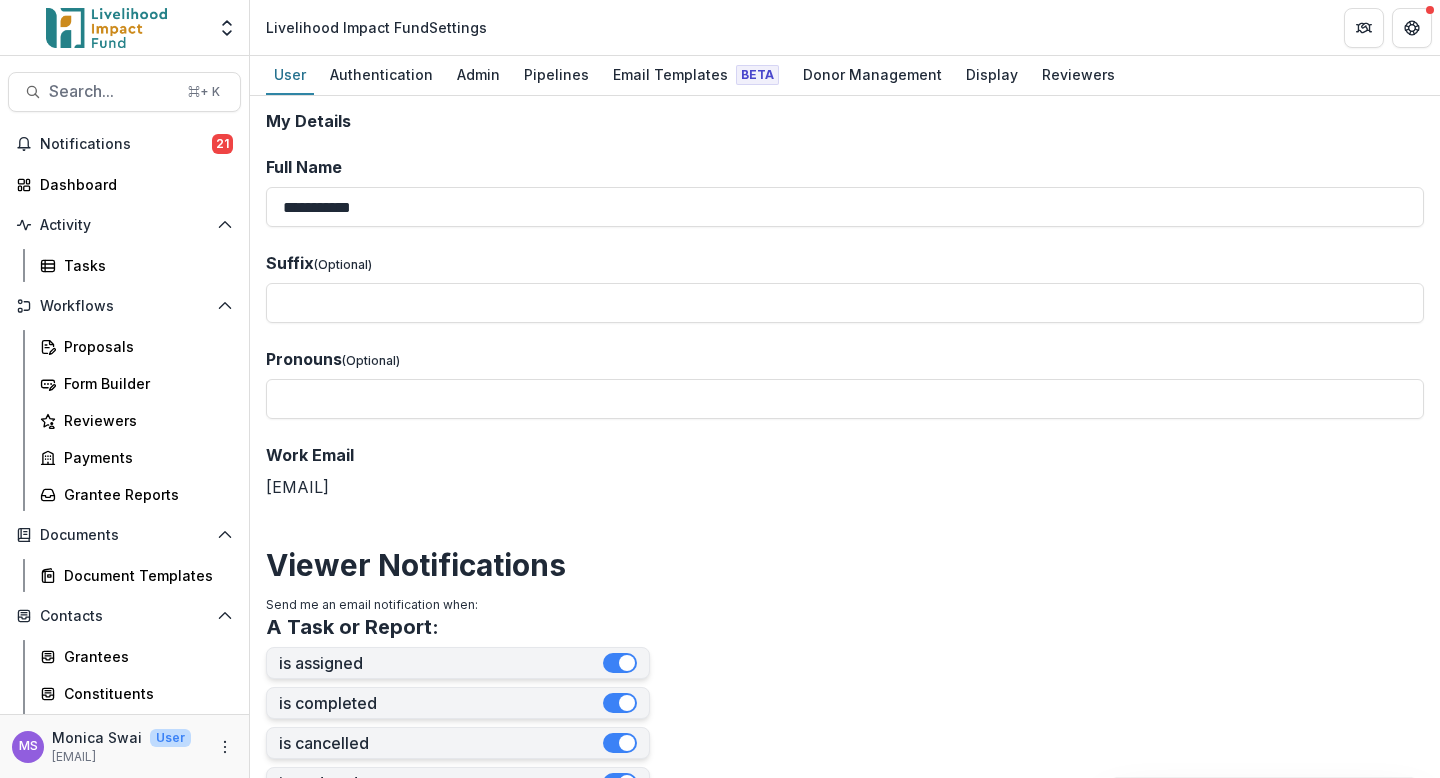 scroll, scrollTop: 867, scrollLeft: 0, axis: vertical 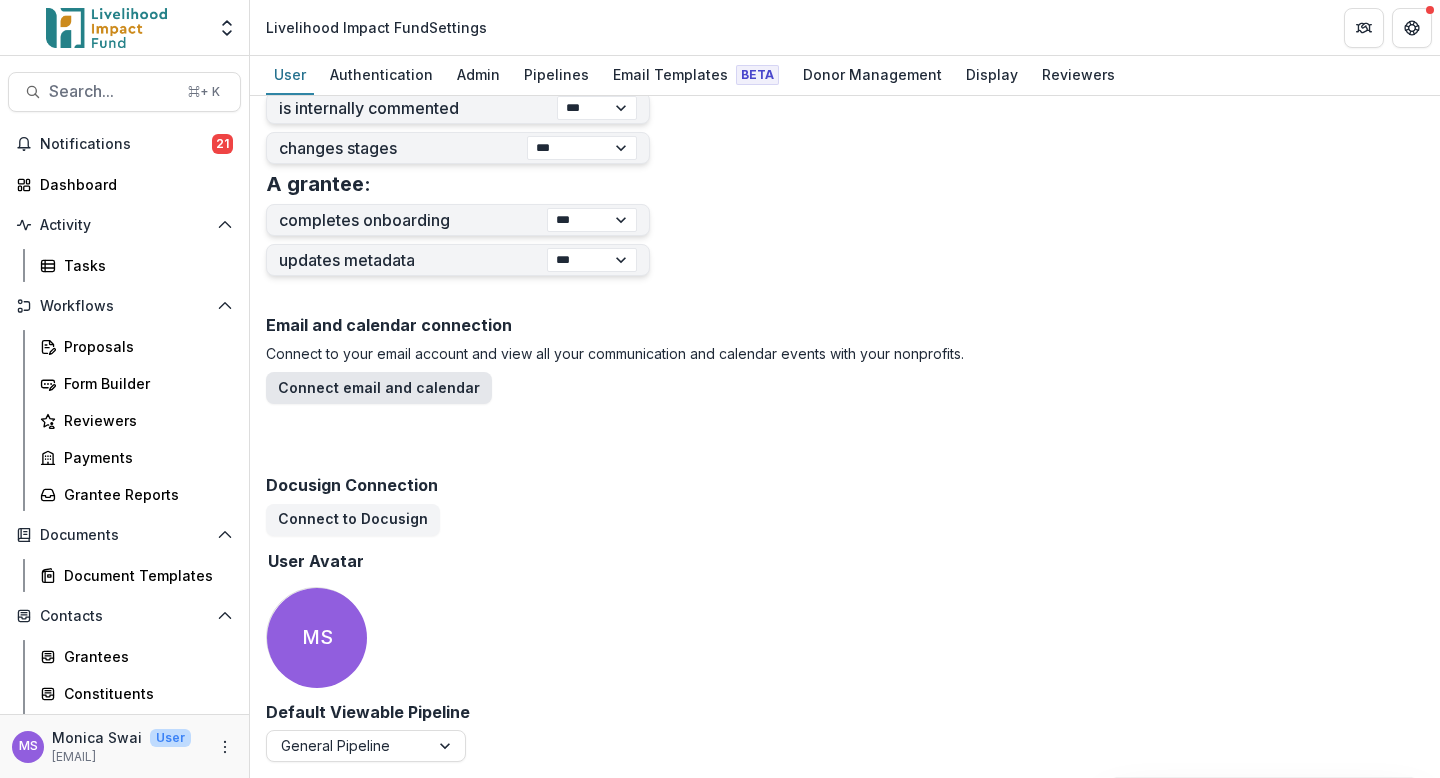 click on "Connect email and calendar" at bounding box center [379, 388] 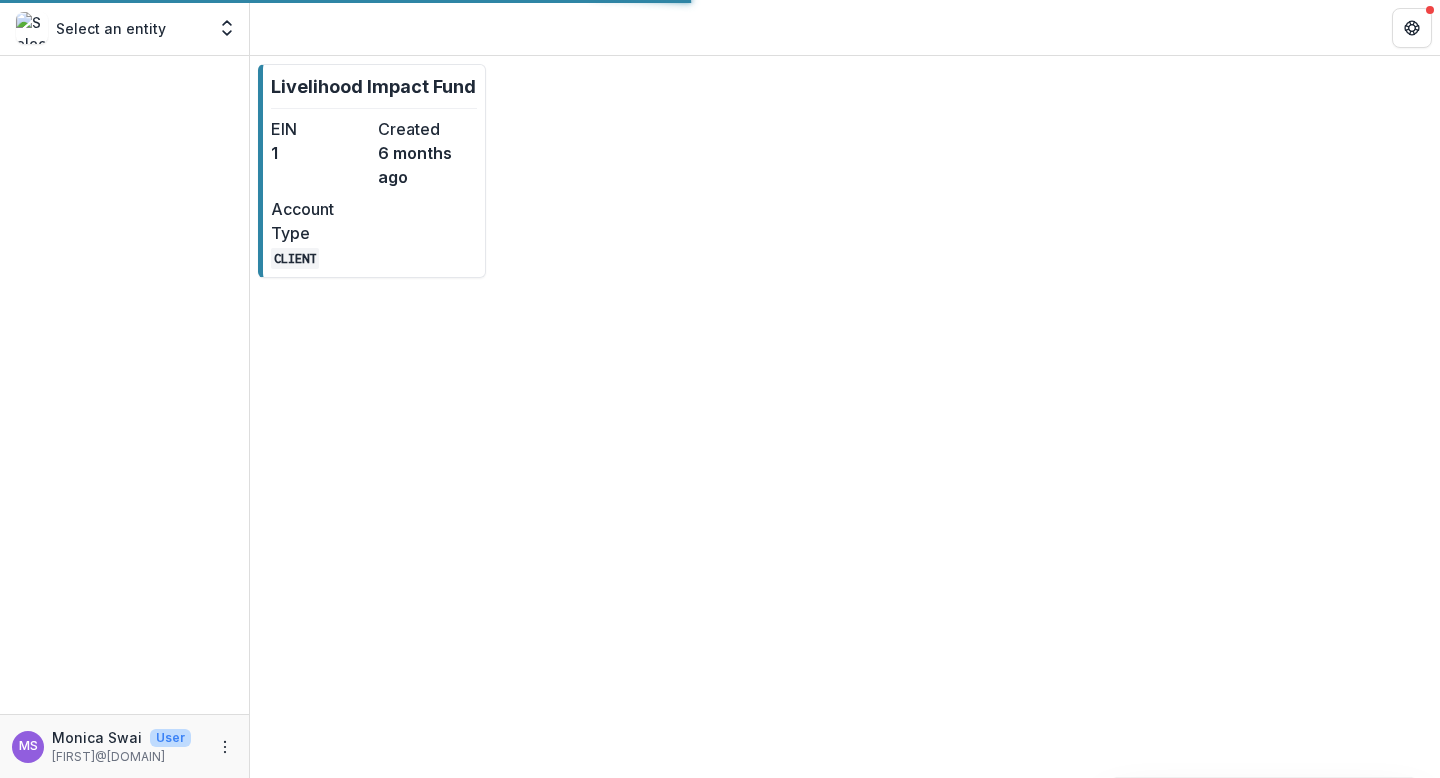 scroll, scrollTop: 0, scrollLeft: 0, axis: both 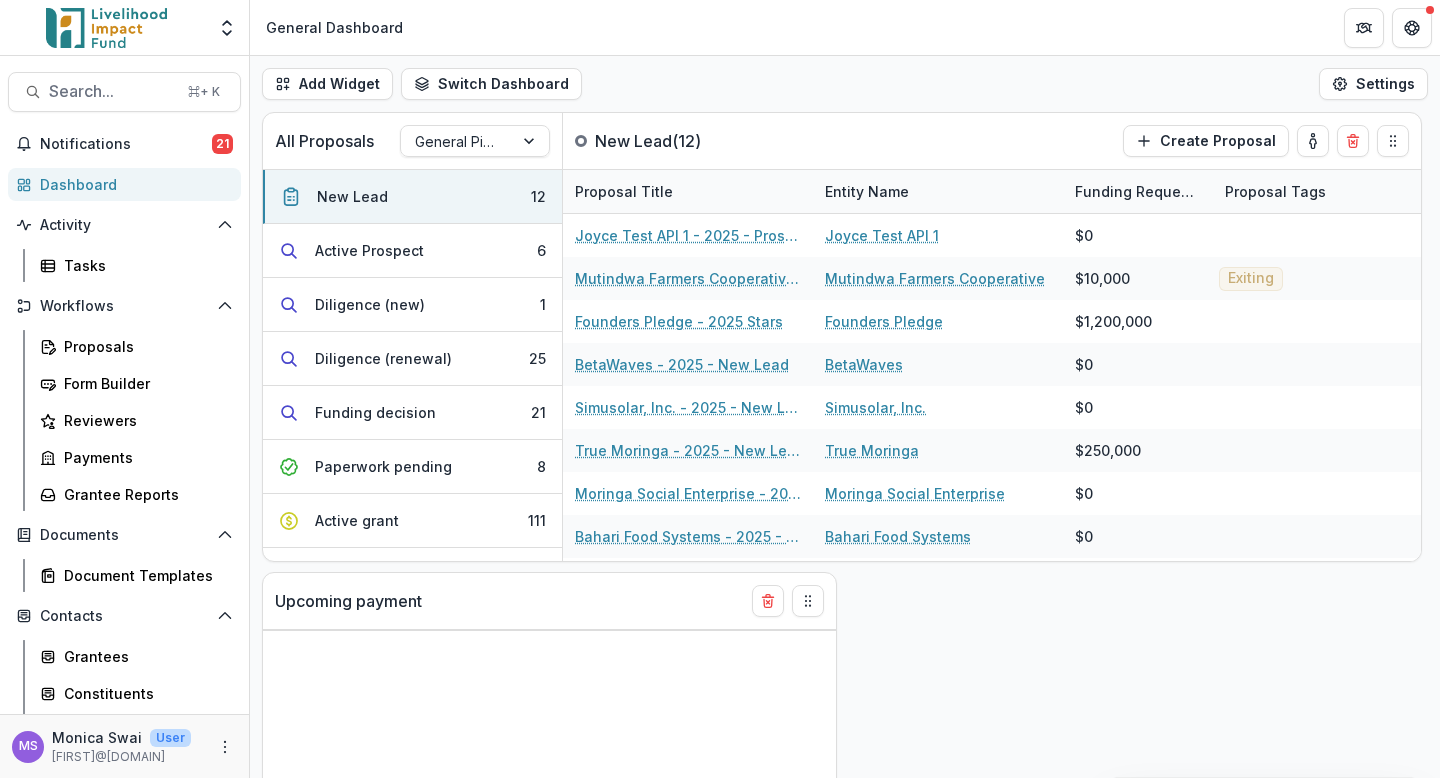 select on "******" 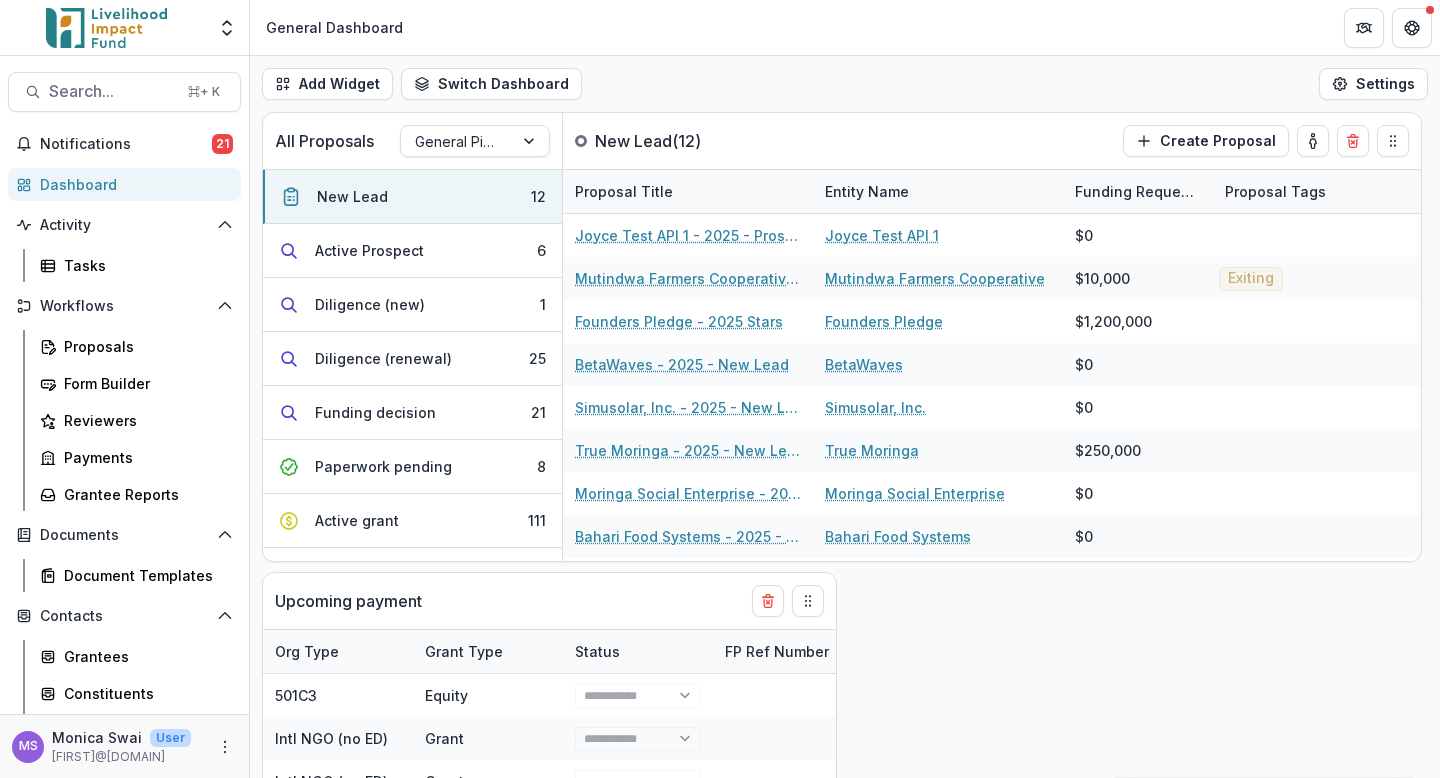 select on "******" 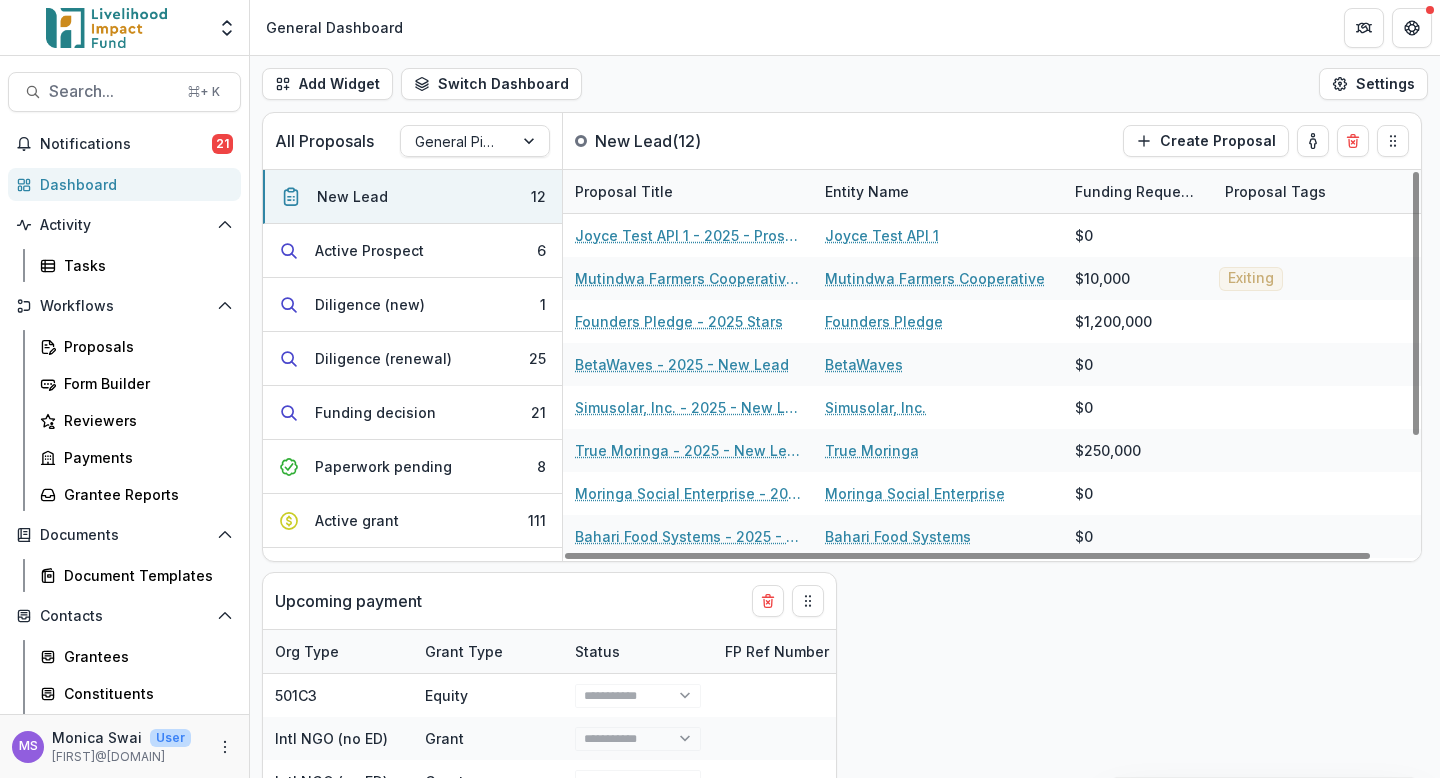 select on "******" 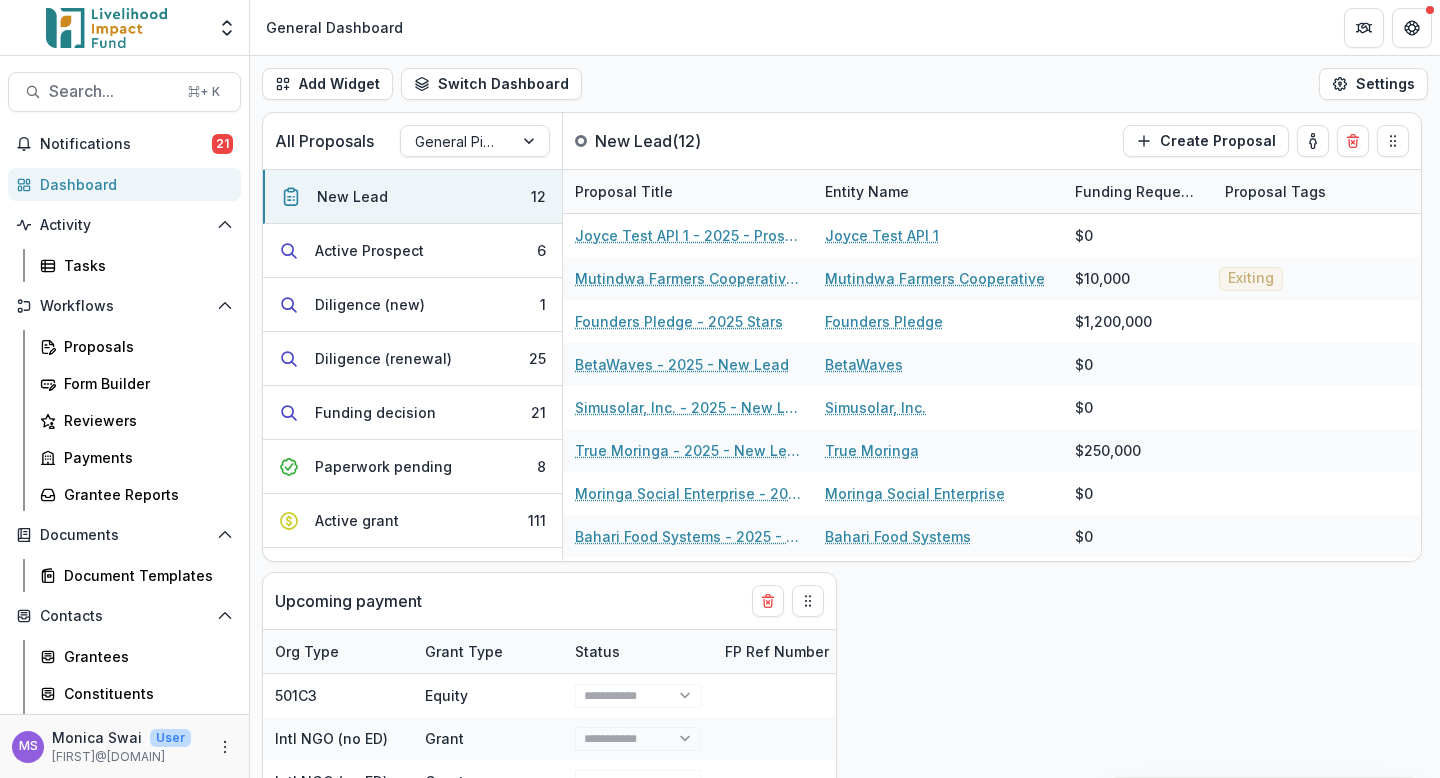 select on "******" 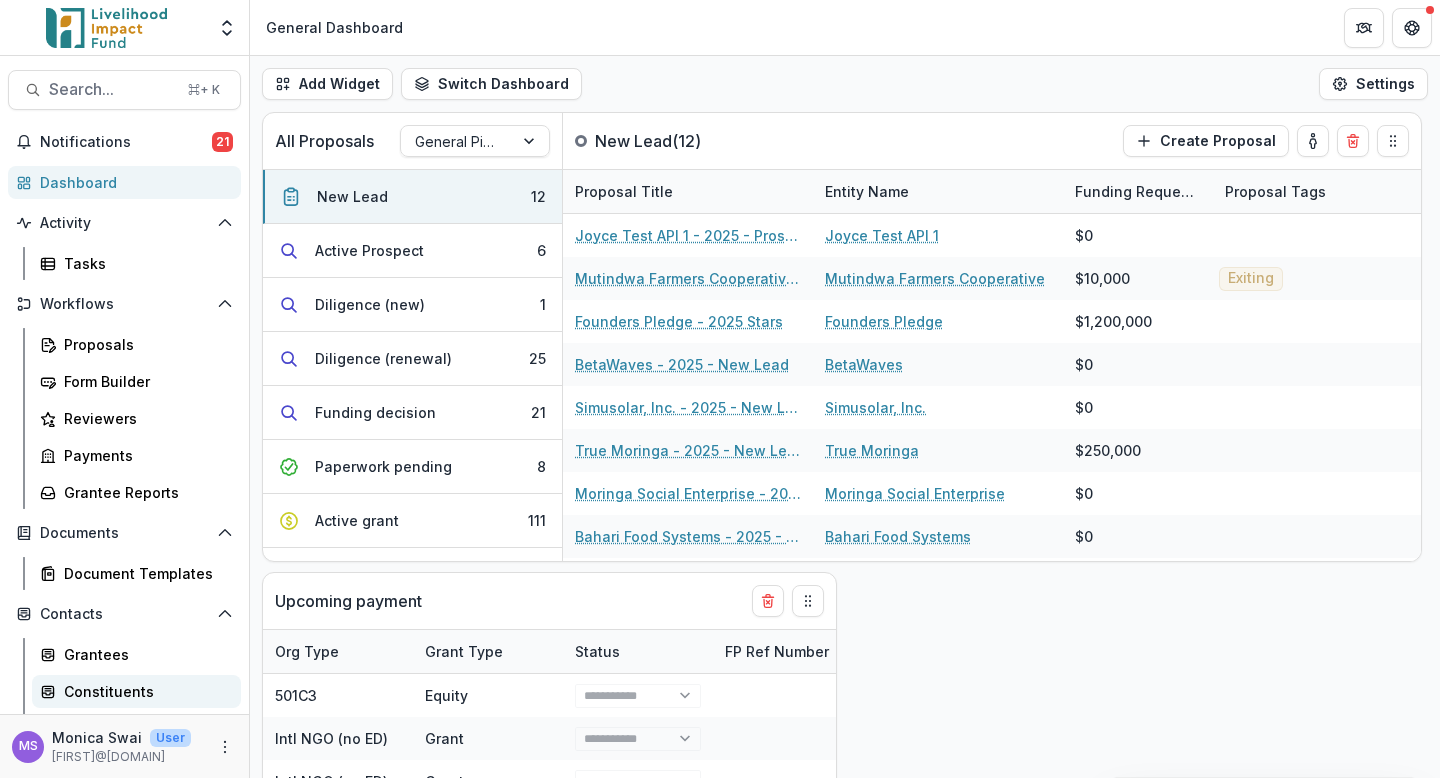 scroll, scrollTop: 0, scrollLeft: 0, axis: both 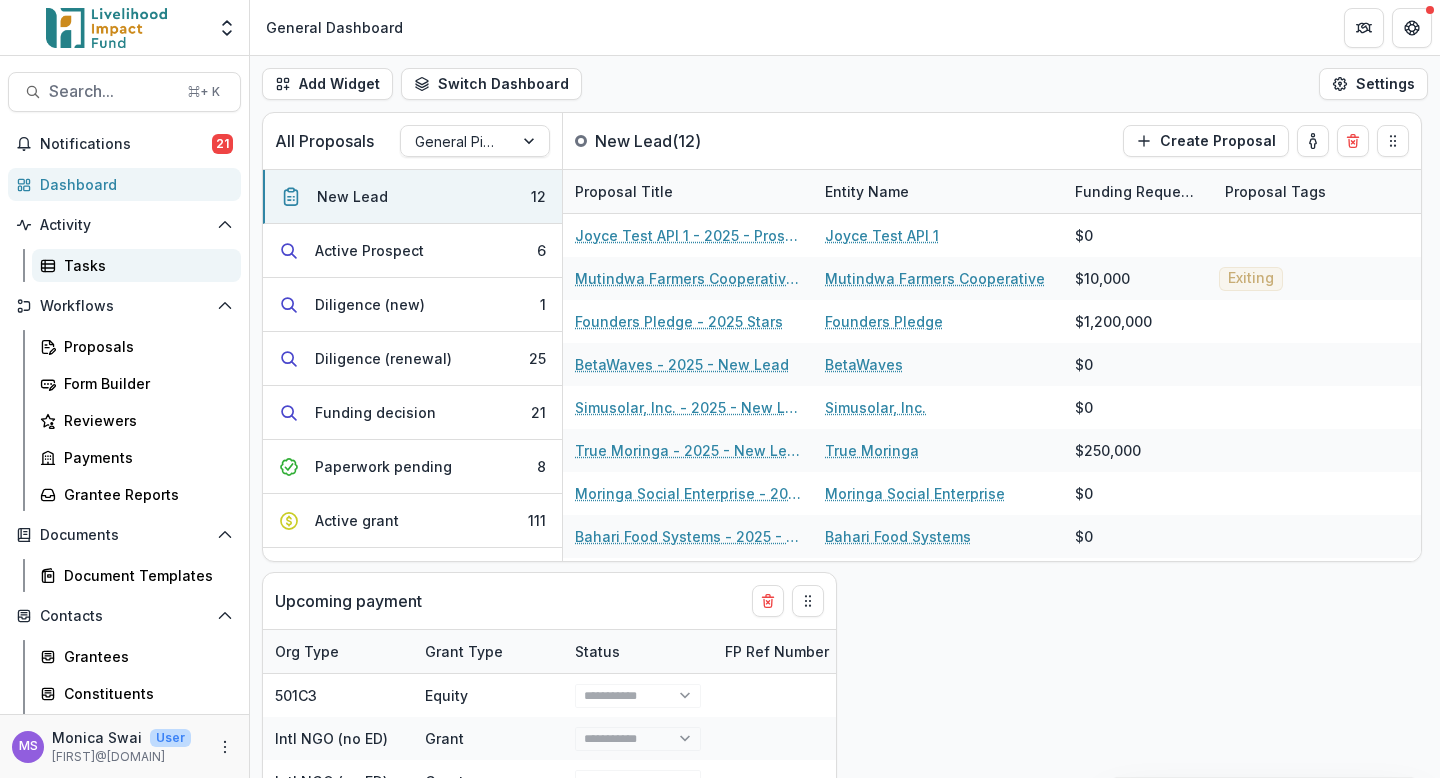 click on "Tasks" at bounding box center (144, 265) 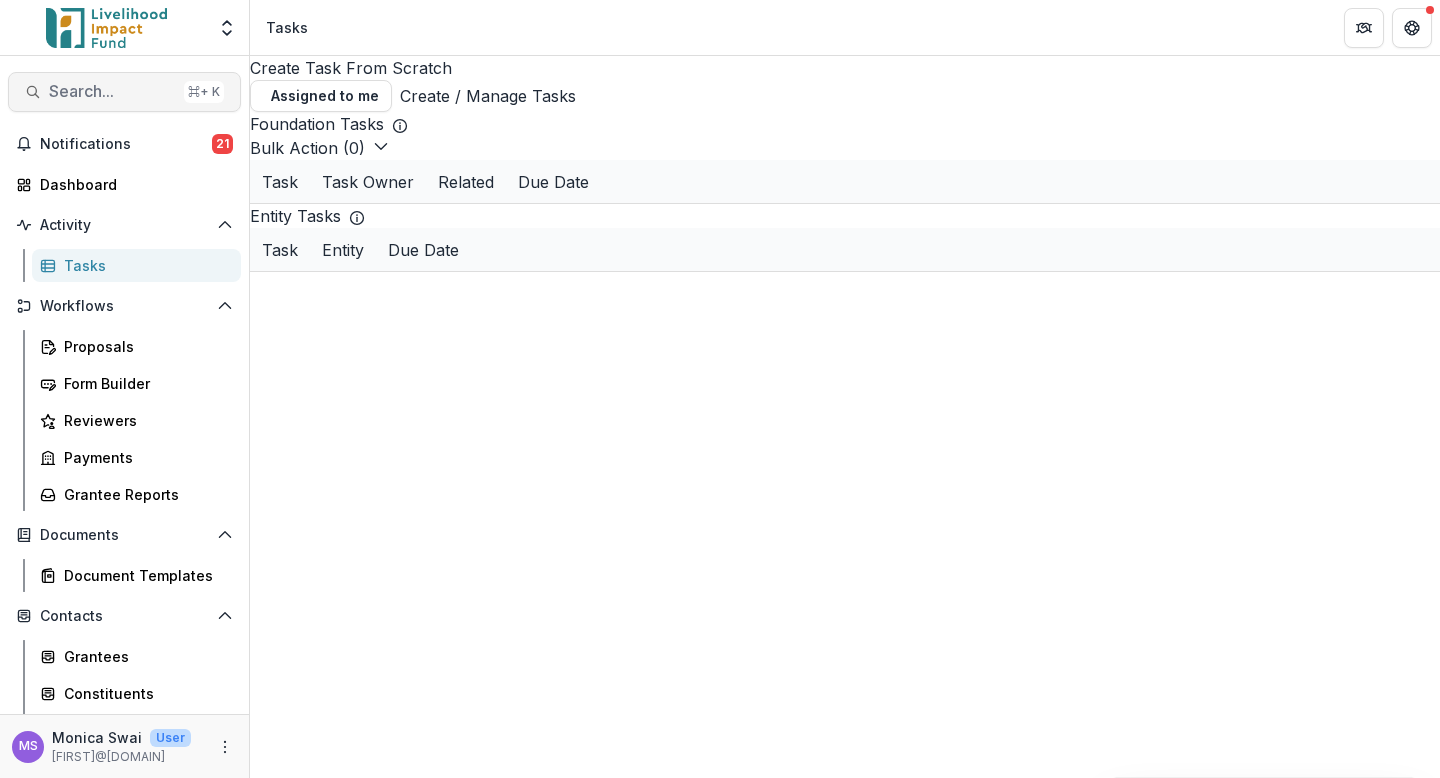 click on "Search..." at bounding box center (112, 91) 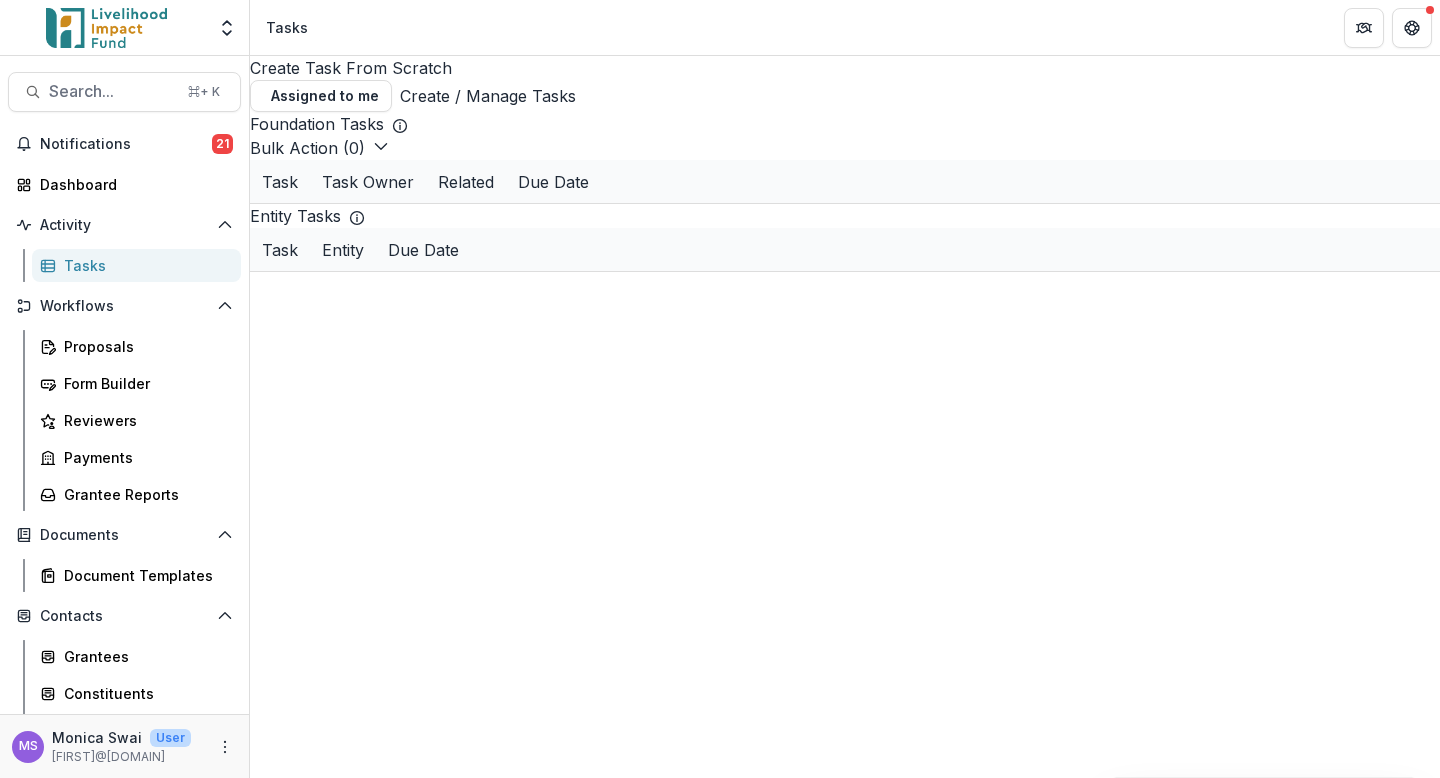 scroll, scrollTop: 0, scrollLeft: 0, axis: both 